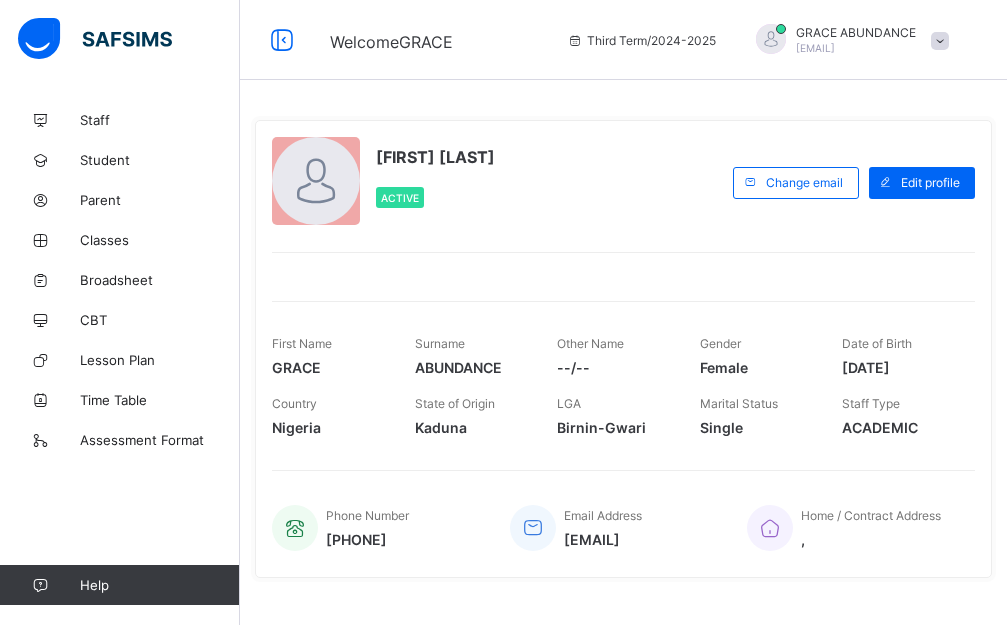 scroll, scrollTop: 0, scrollLeft: 0, axis: both 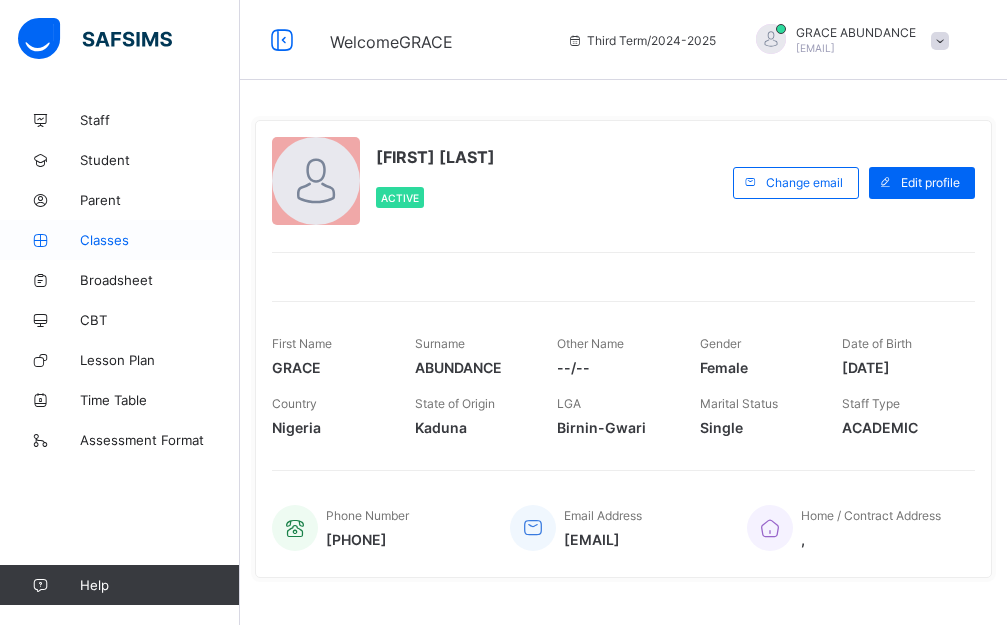 click on "Classes" at bounding box center [160, 240] 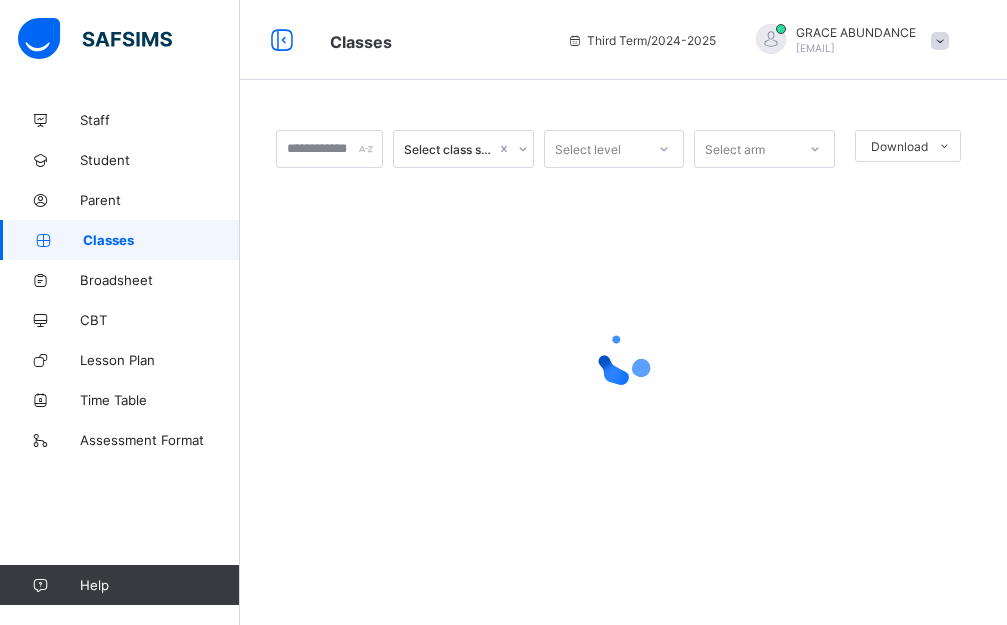 scroll, scrollTop: 0, scrollLeft: 0, axis: both 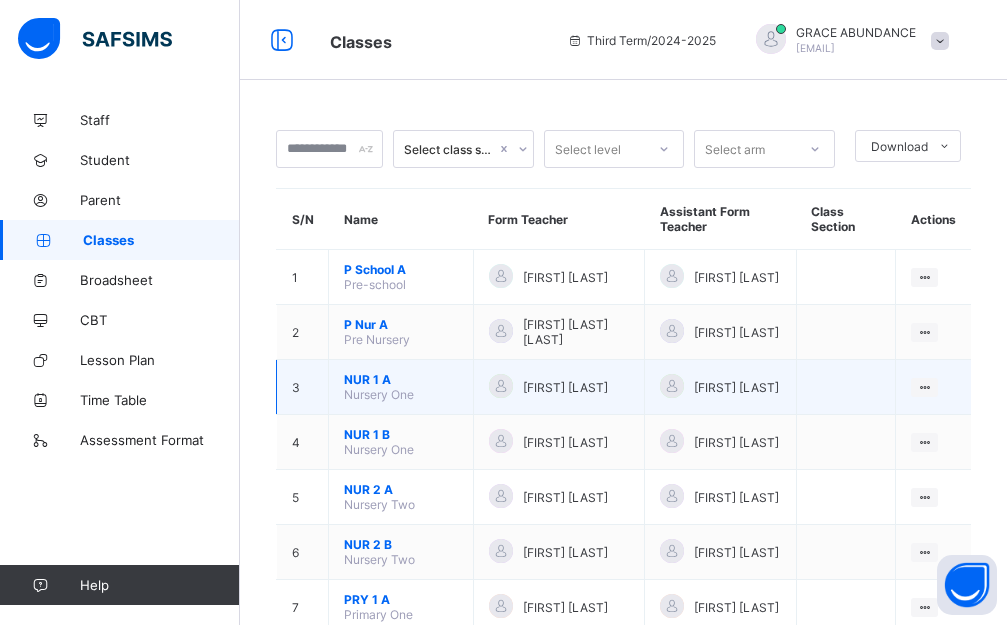 click on "NUR 1   A" at bounding box center (401, 379) 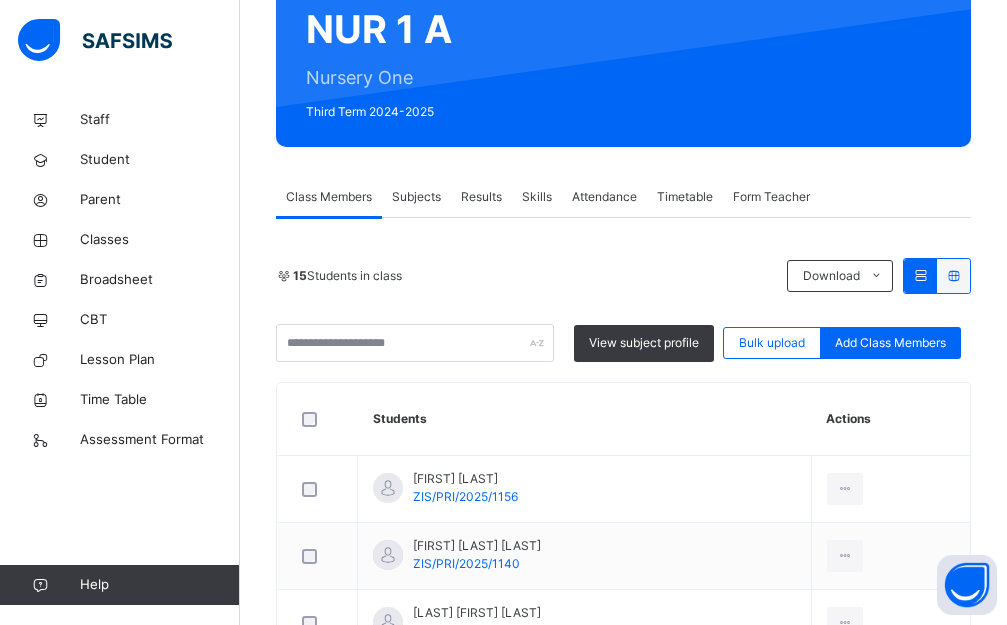 scroll, scrollTop: 200, scrollLeft: 0, axis: vertical 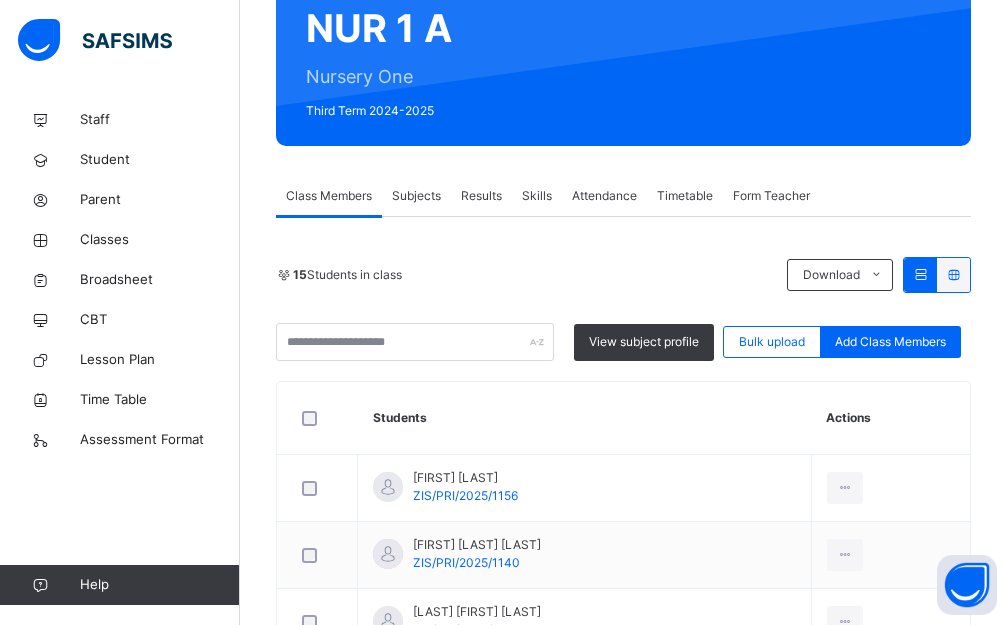 click on "Subjects" at bounding box center [416, 196] 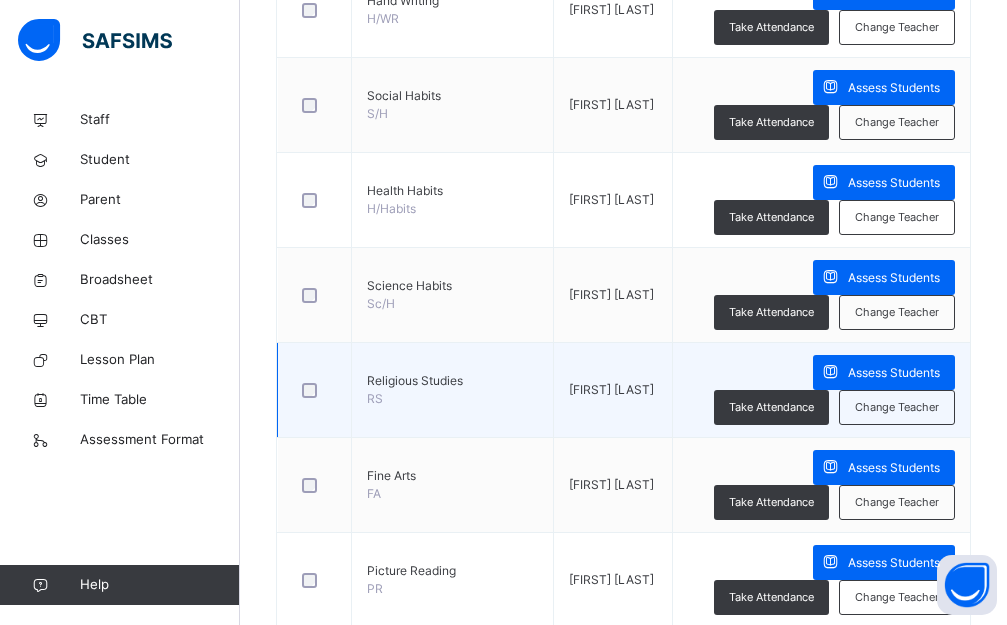scroll, scrollTop: 900, scrollLeft: 0, axis: vertical 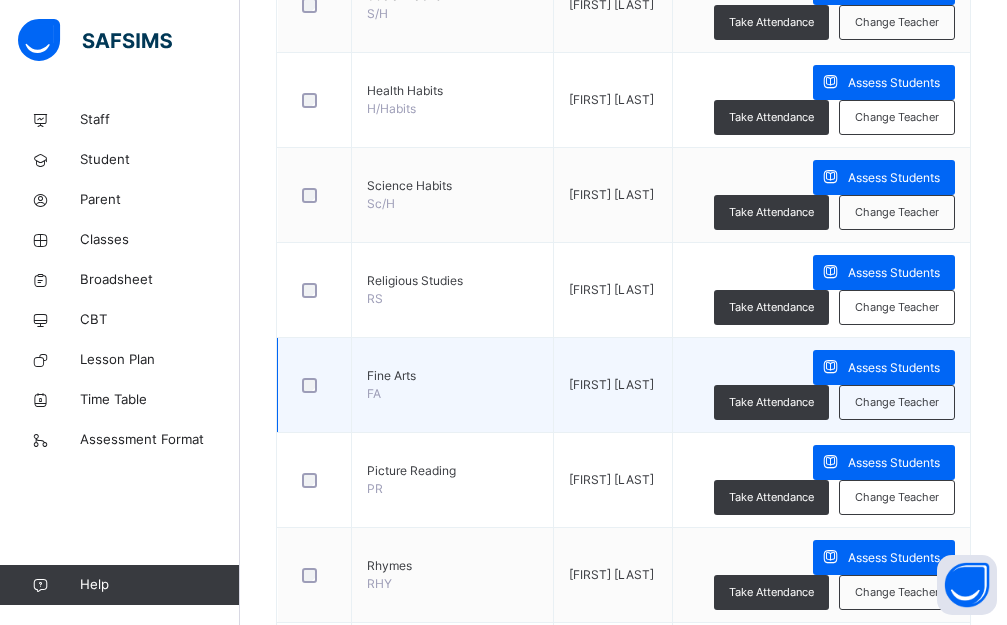 click on "Fine Arts" at bounding box center (452, 376) 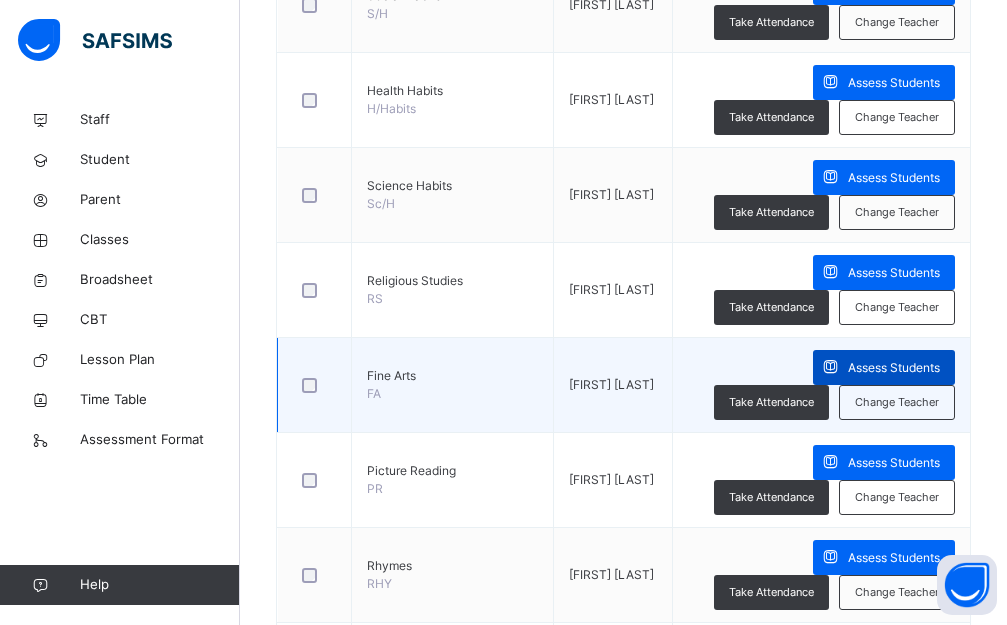 click at bounding box center (830, 367) 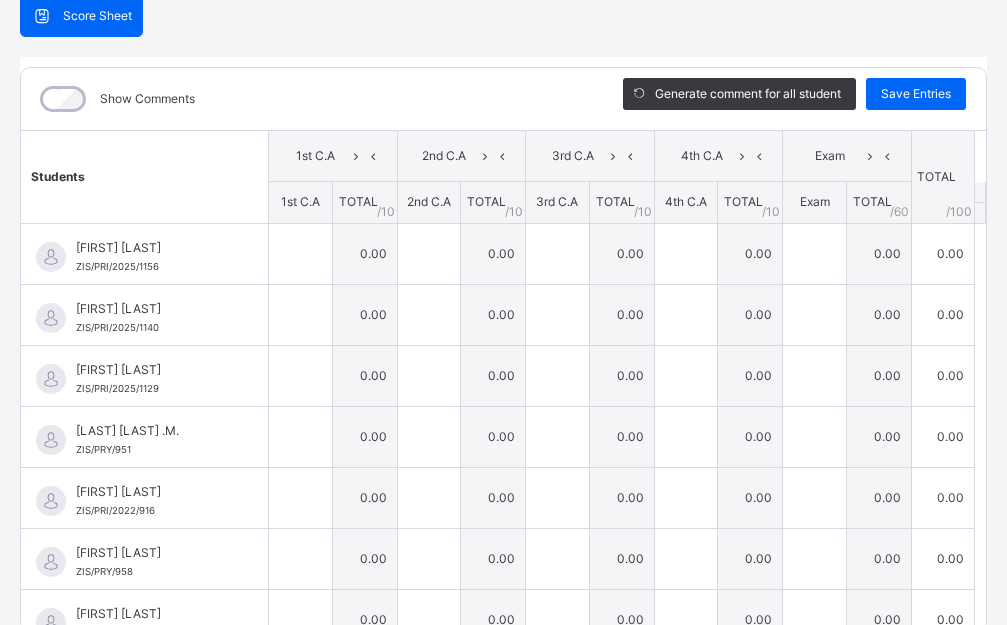 scroll, scrollTop: 0, scrollLeft: 0, axis: both 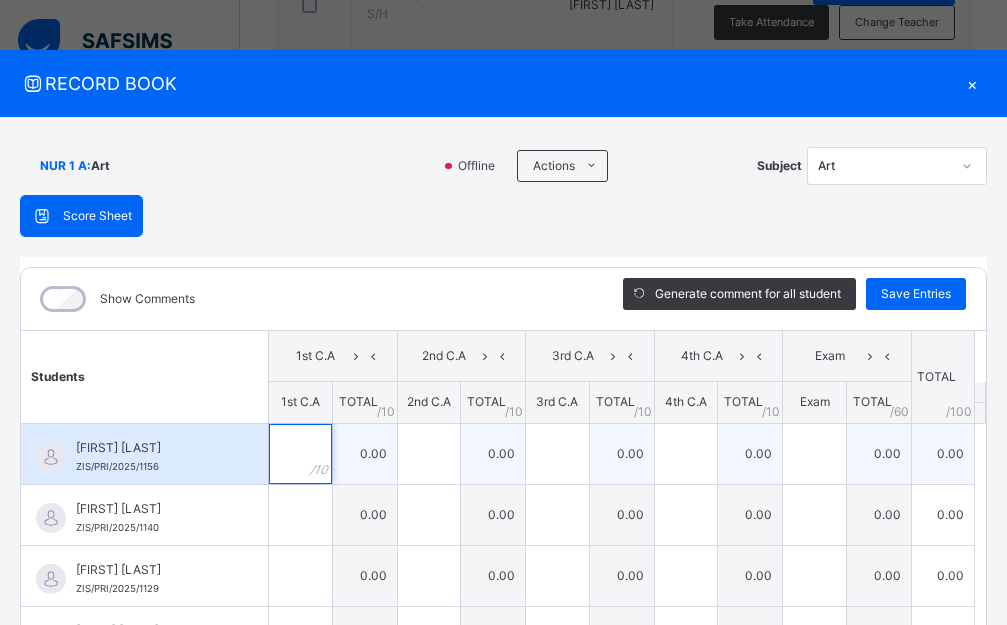 click at bounding box center (300, 454) 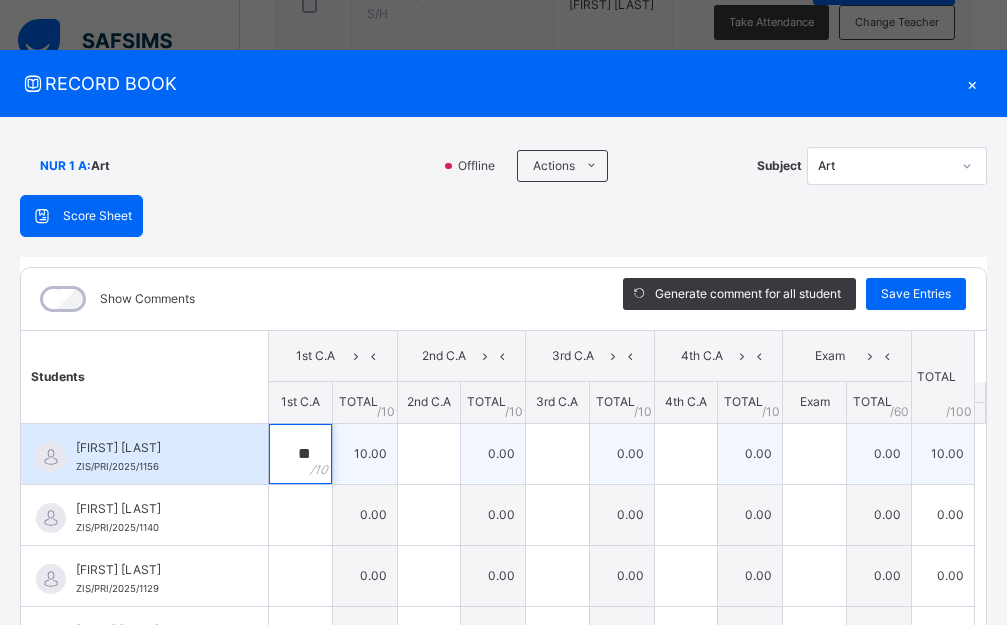 type on "**" 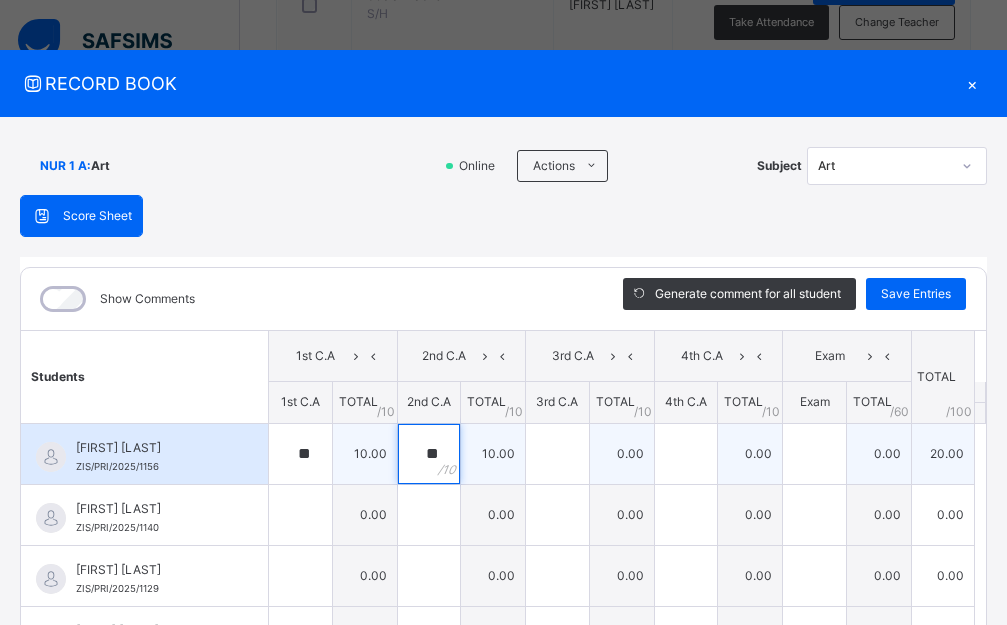 type on "**" 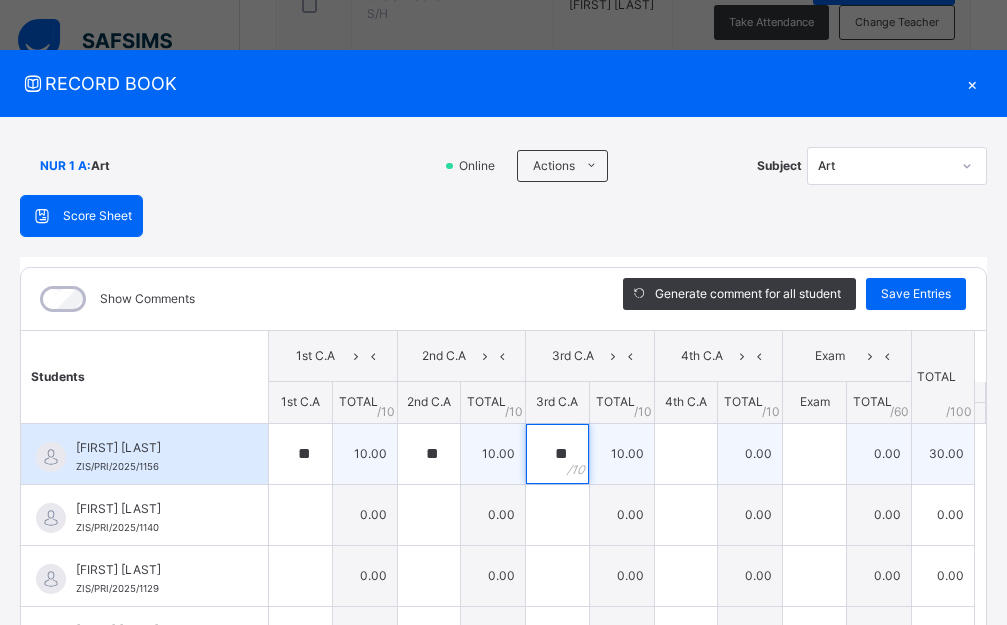 type on "**" 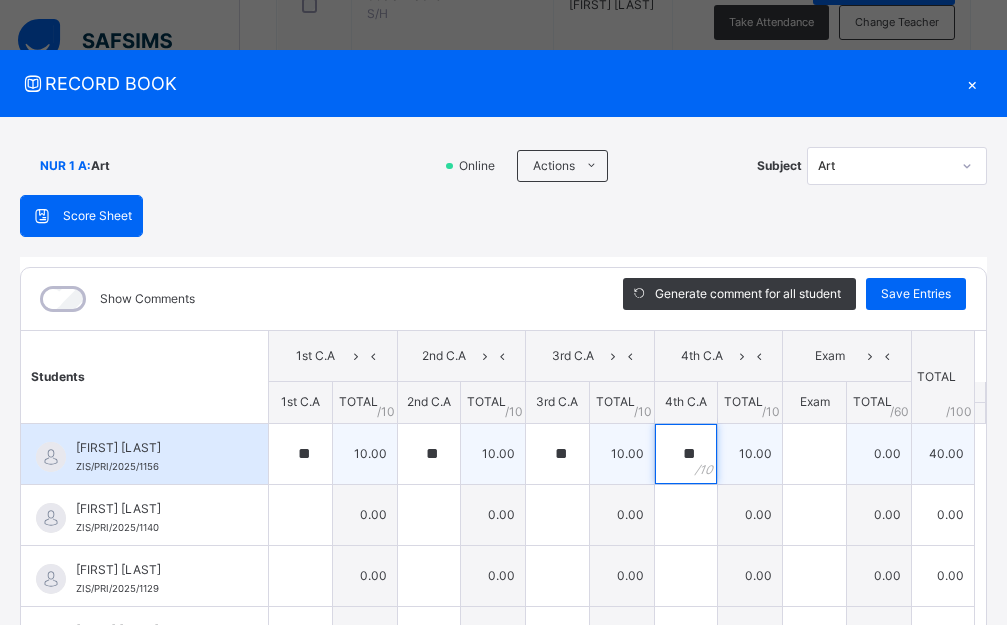type on "**" 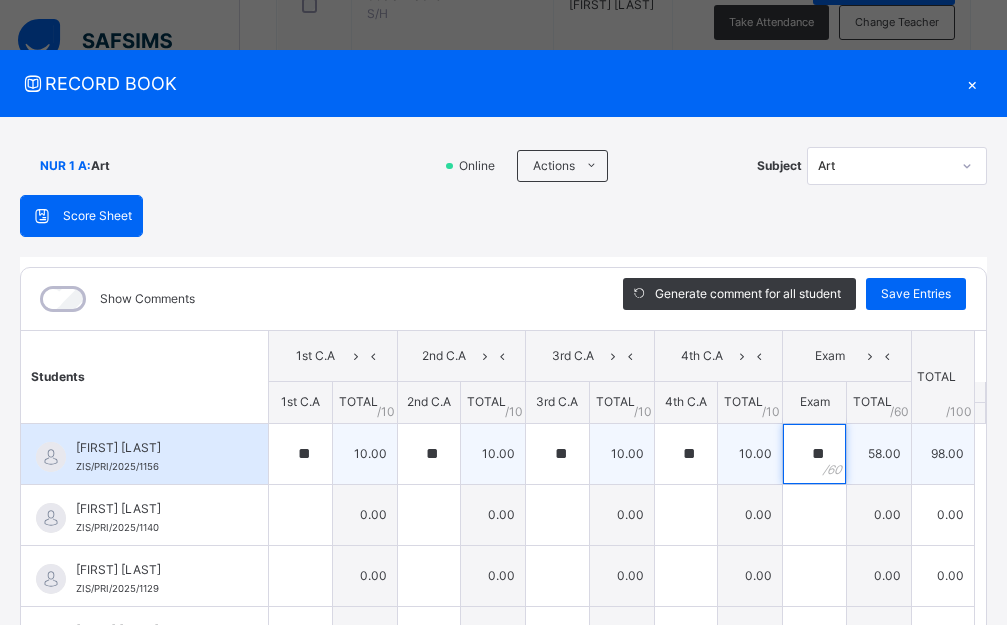 type on "**" 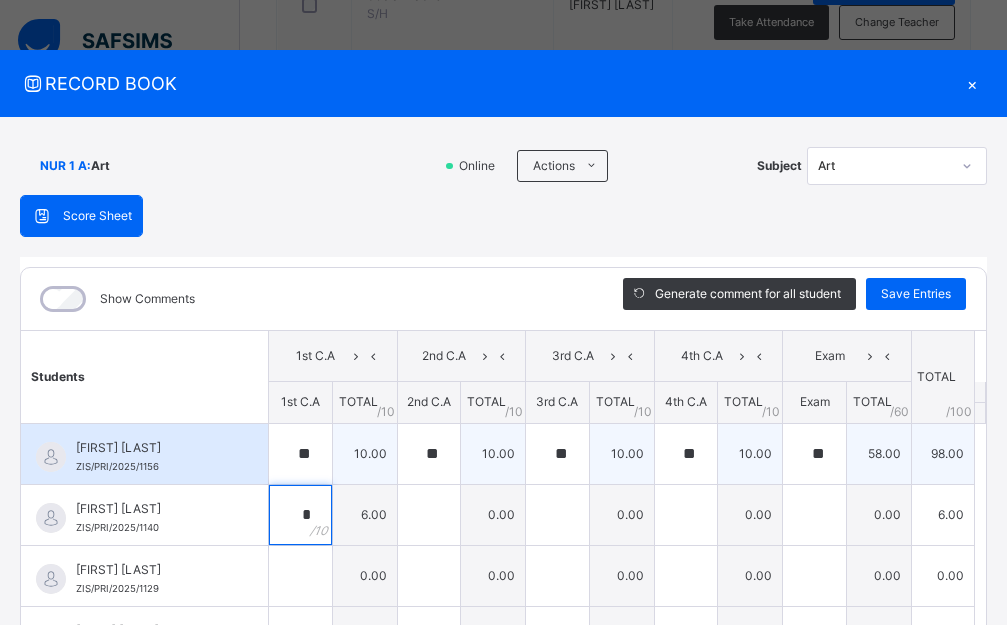 type on "*" 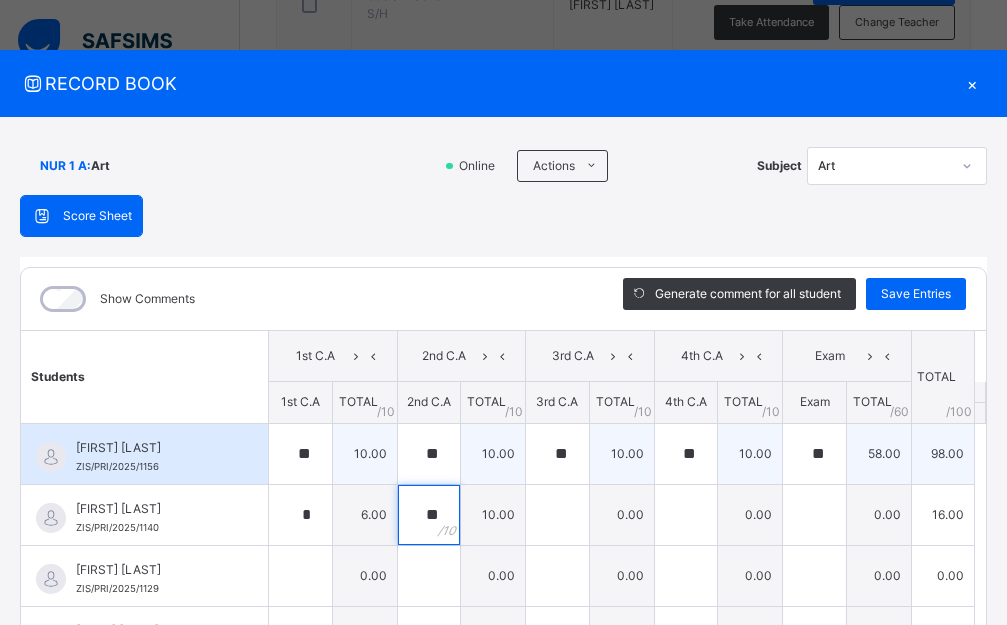 type on "**" 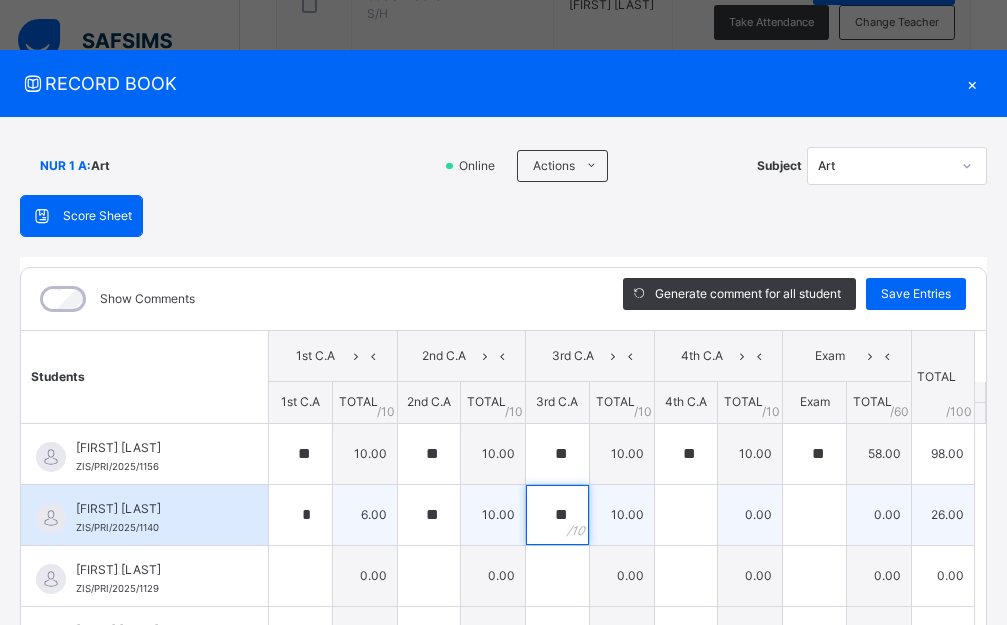type on "**" 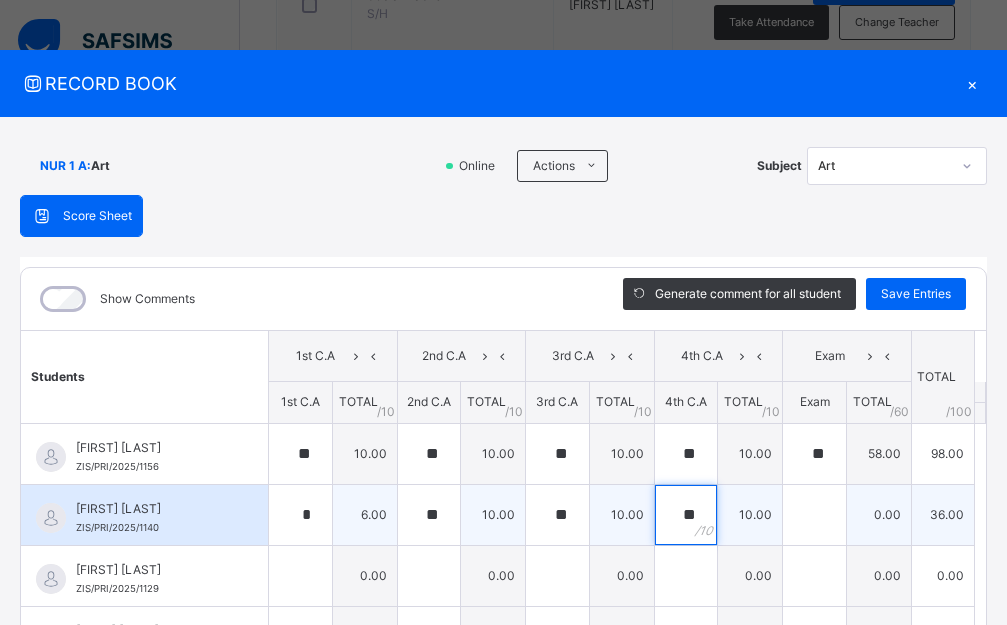 type on "**" 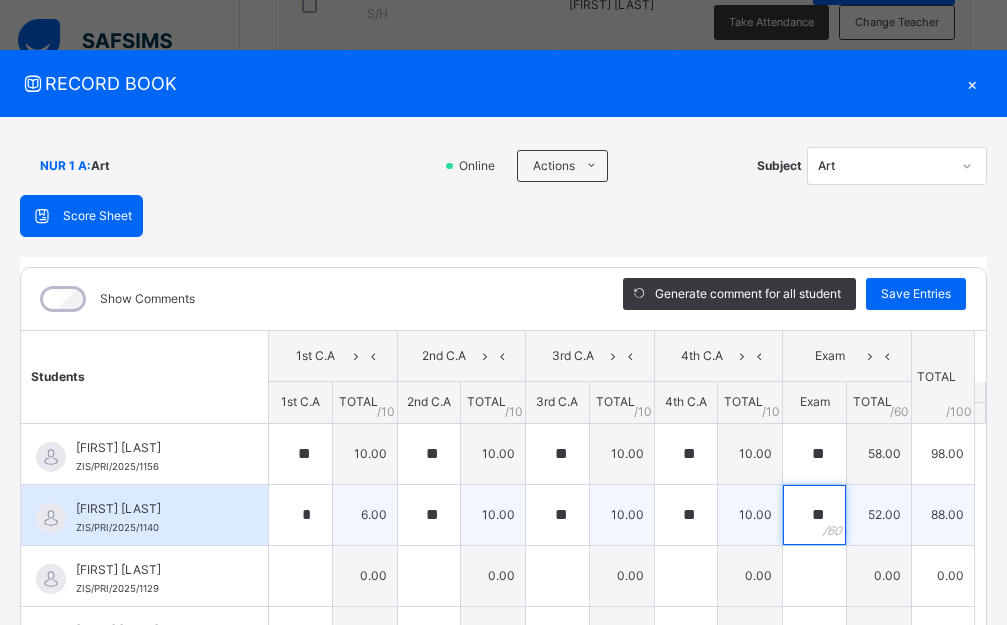 type on "**" 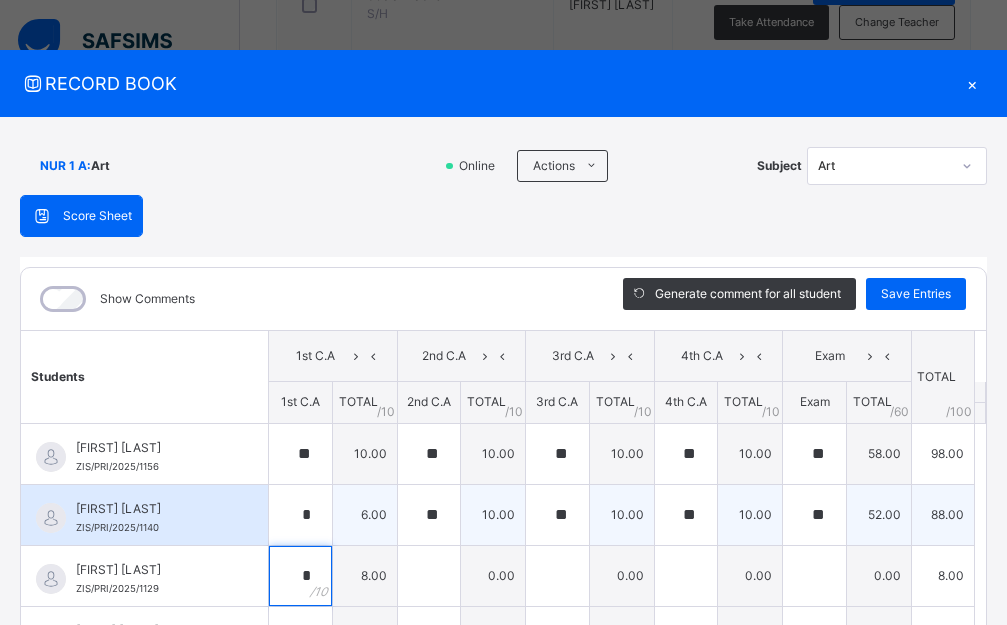 type on "*" 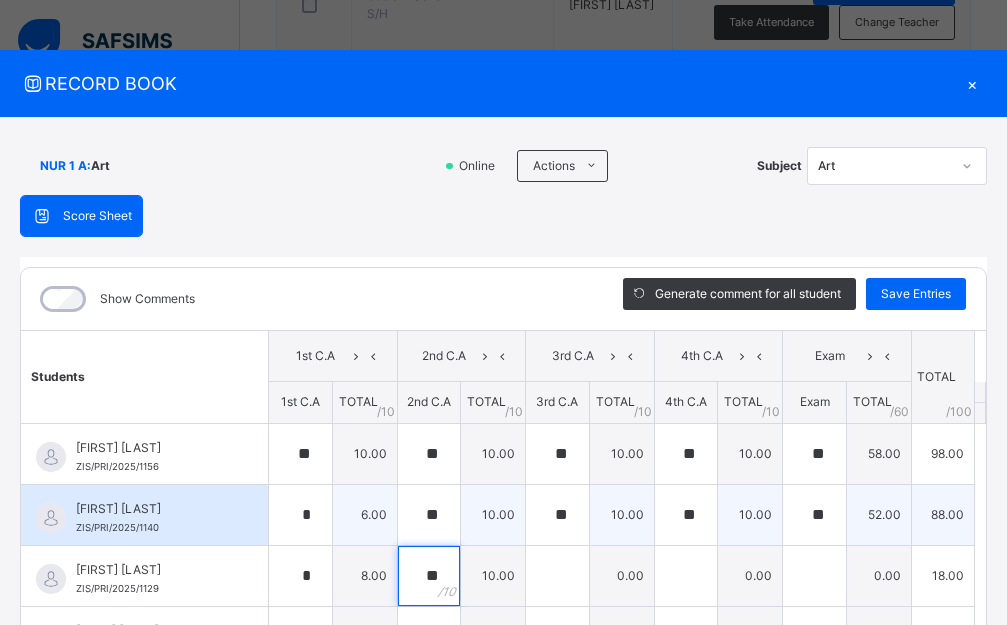 type on "**" 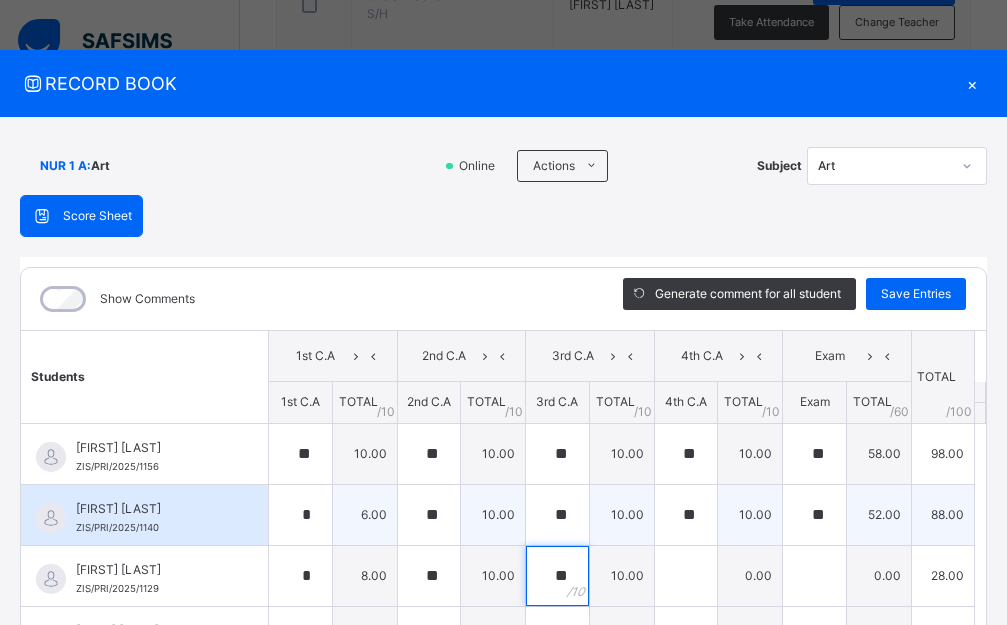 type on "**" 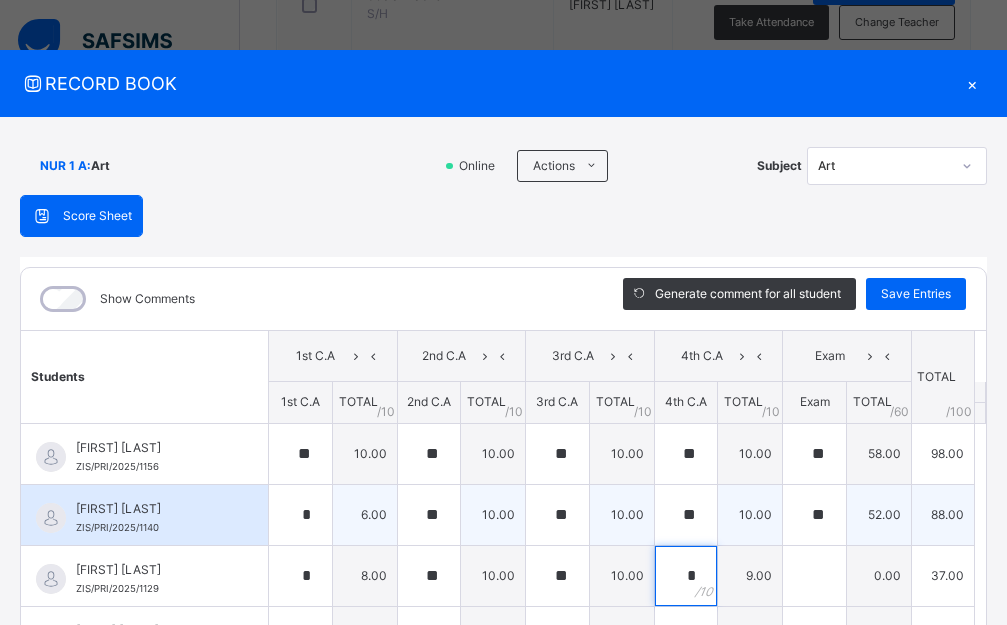 type on "*" 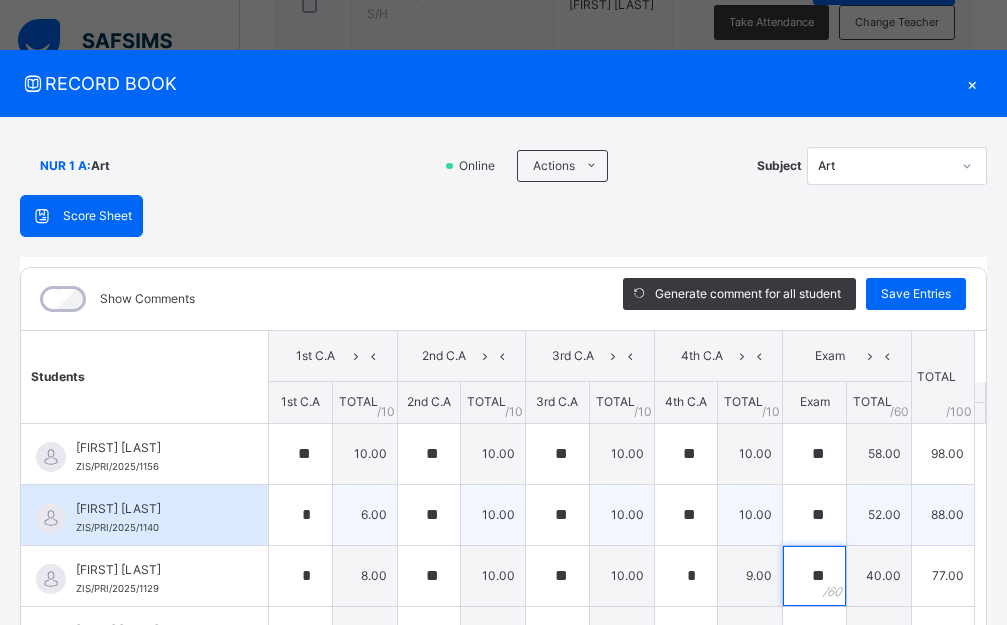 type on "**" 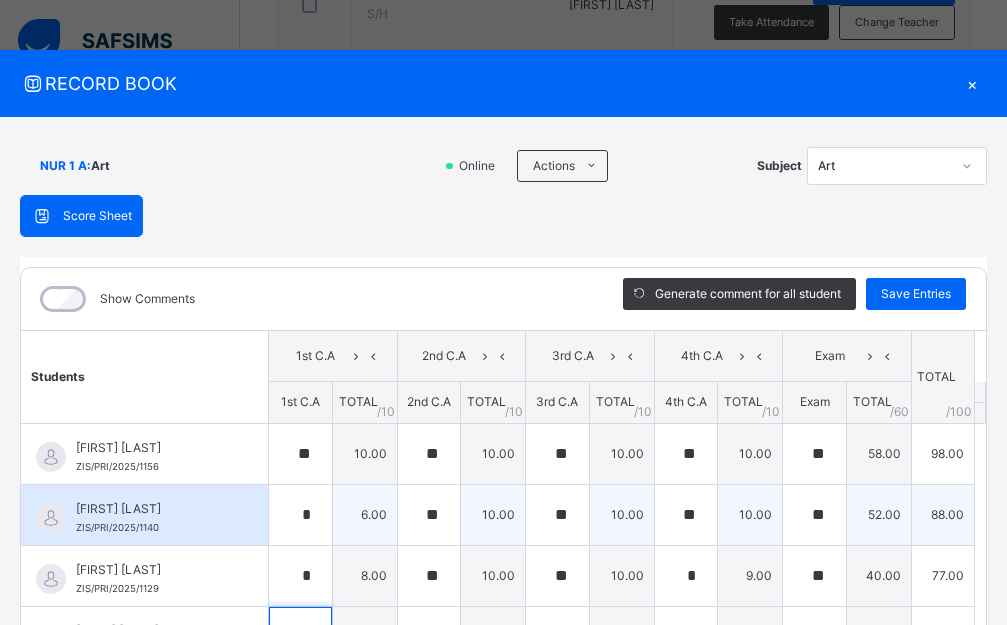scroll, scrollTop: 59, scrollLeft: 0, axis: vertical 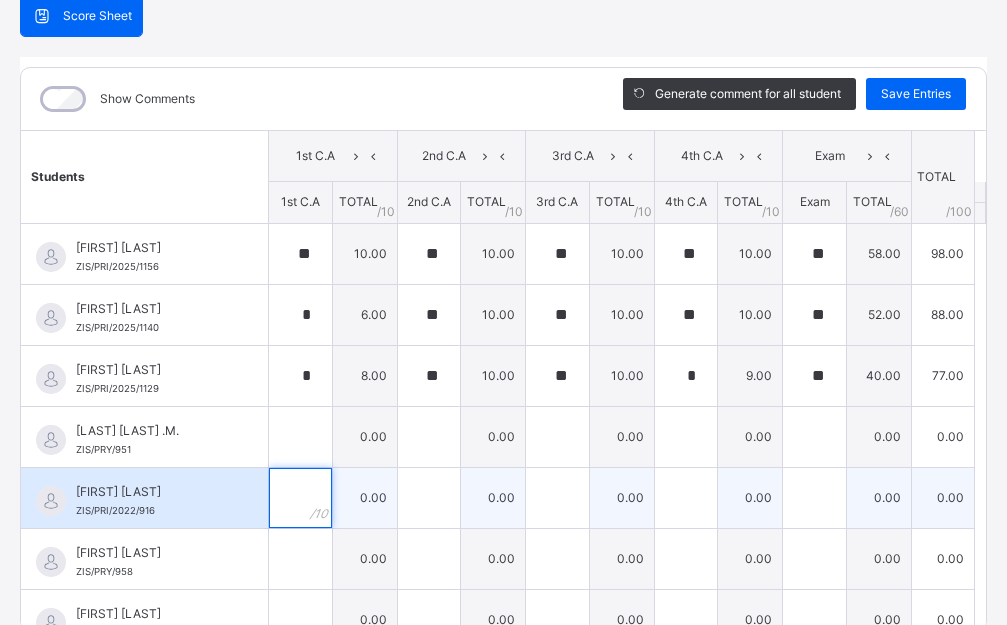 click at bounding box center [300, 498] 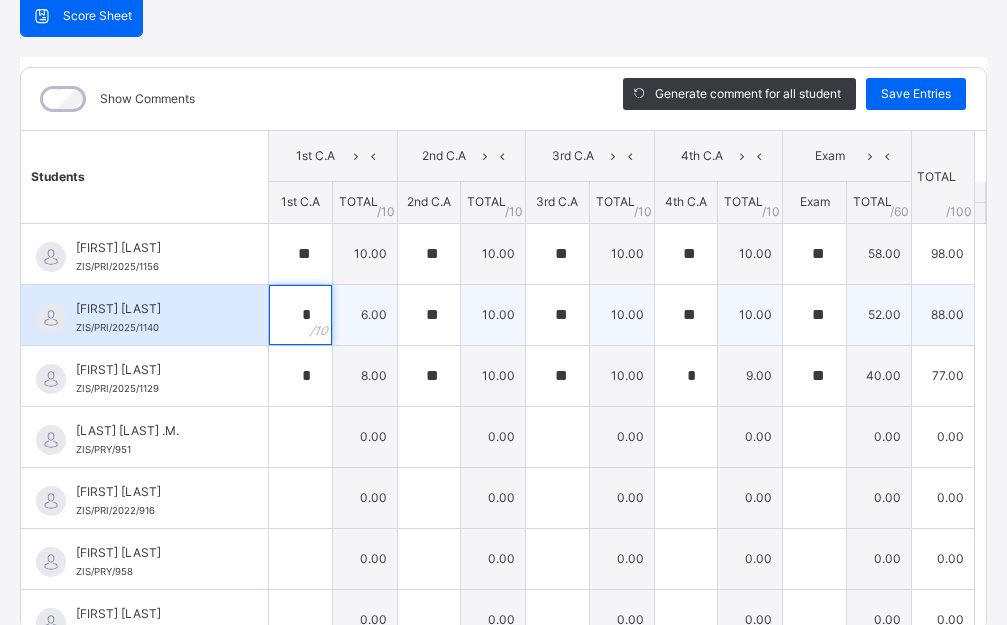 click on "*" at bounding box center (300, 315) 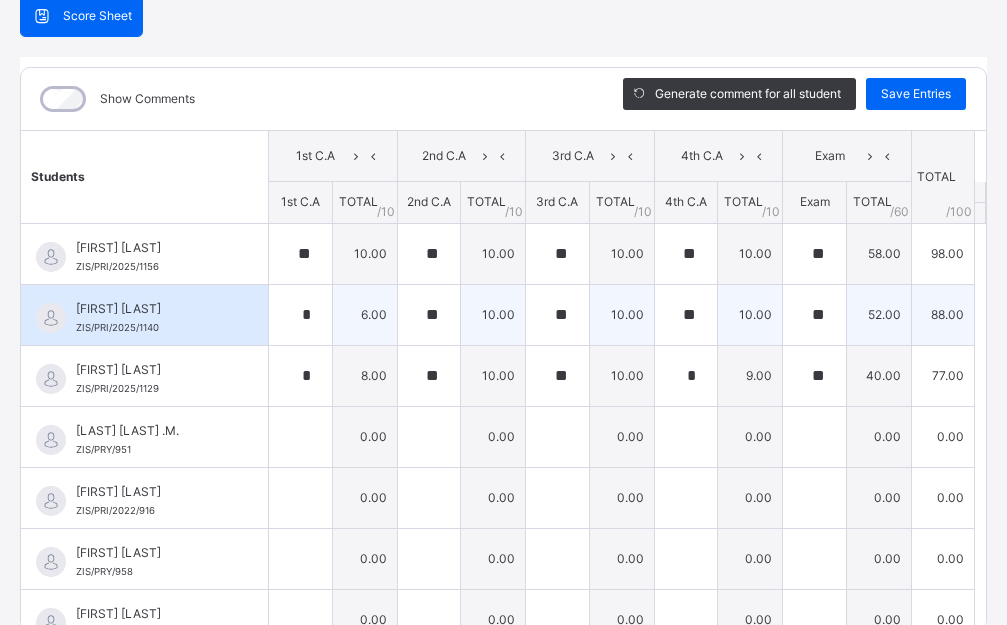click on "*" at bounding box center [300, 315] 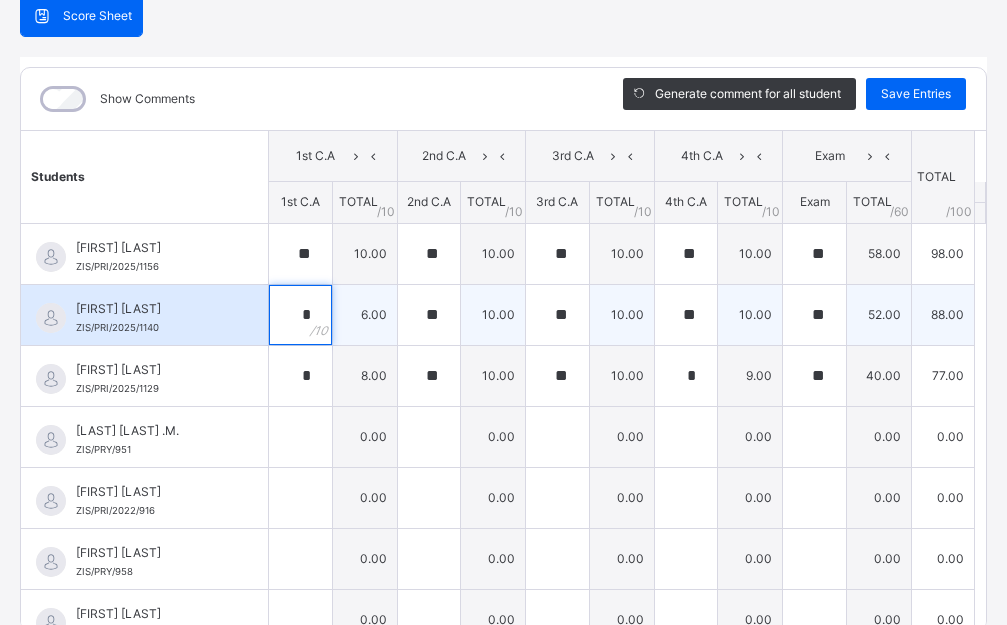 click on "*" at bounding box center [300, 315] 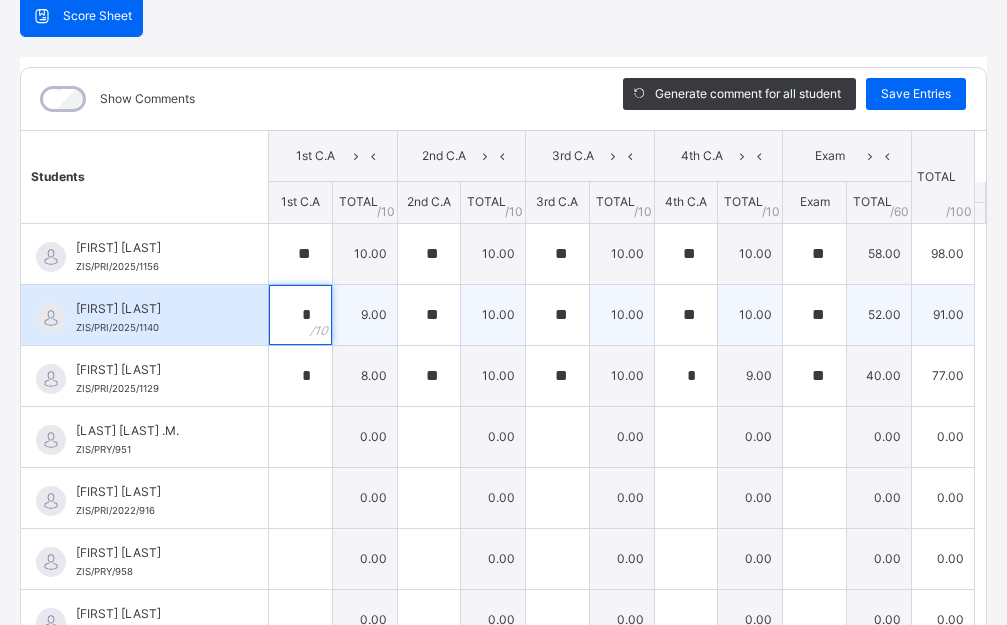 type on "*" 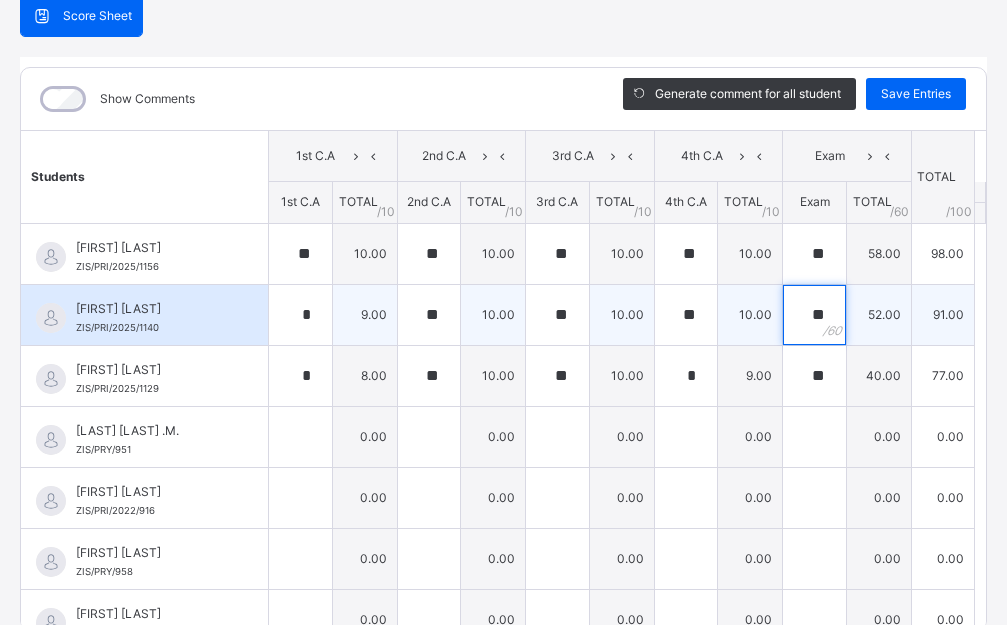 click on "**" at bounding box center [814, 315] 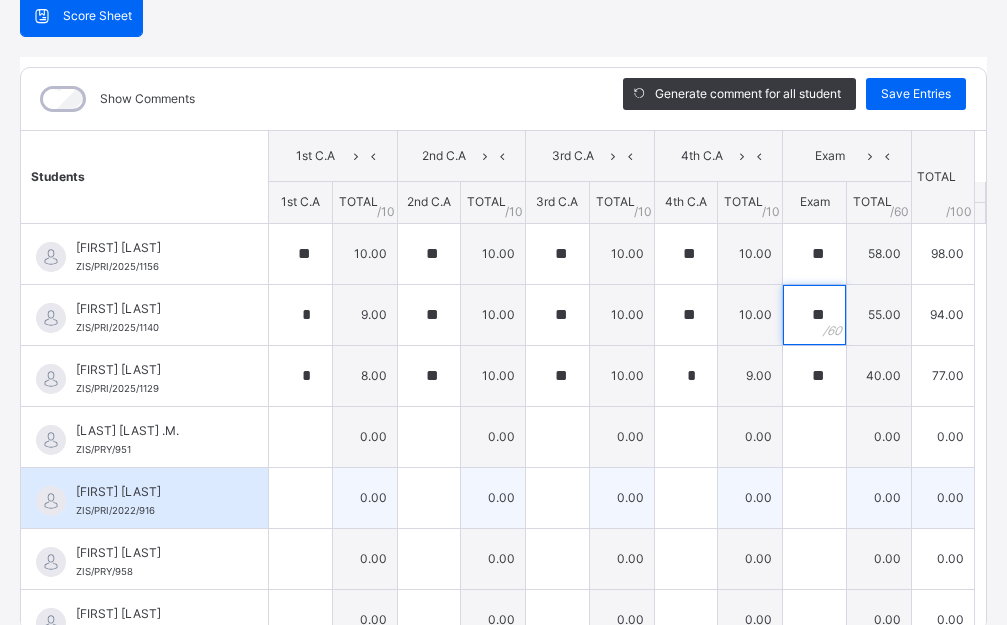 type on "**" 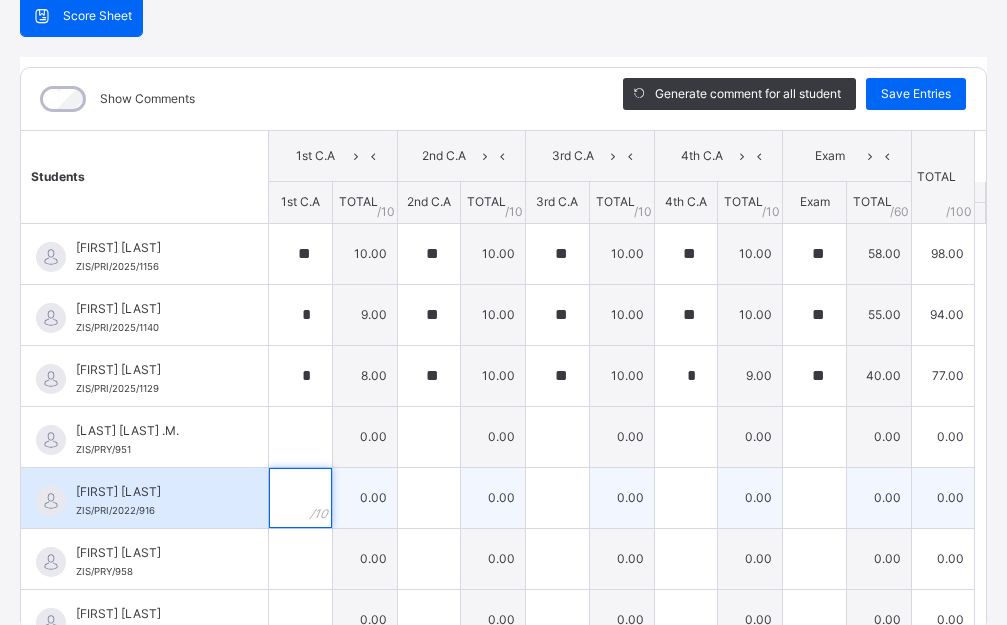 click at bounding box center [300, 498] 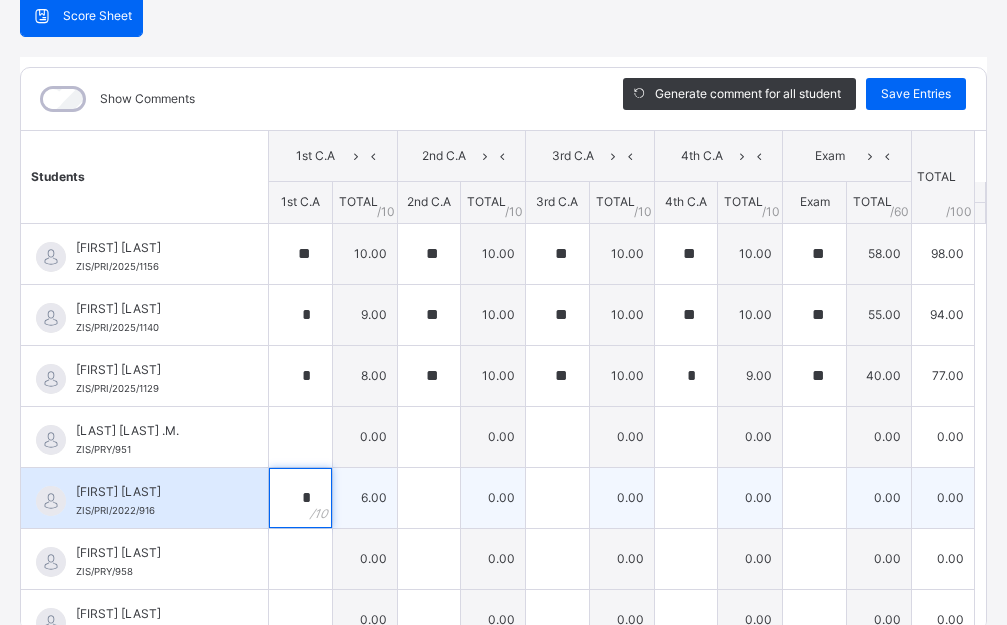 type on "*" 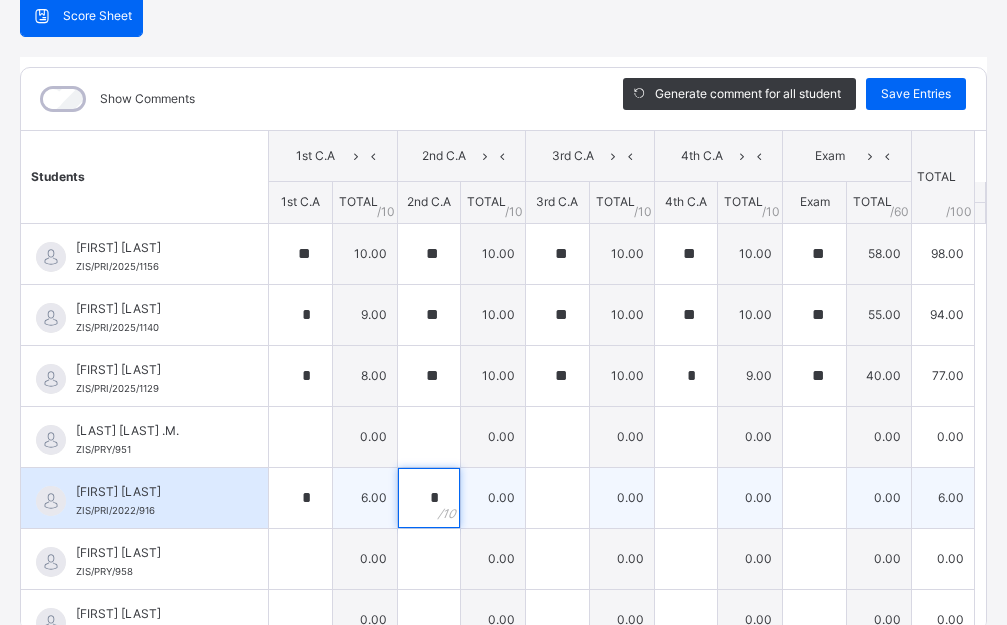 type on "**" 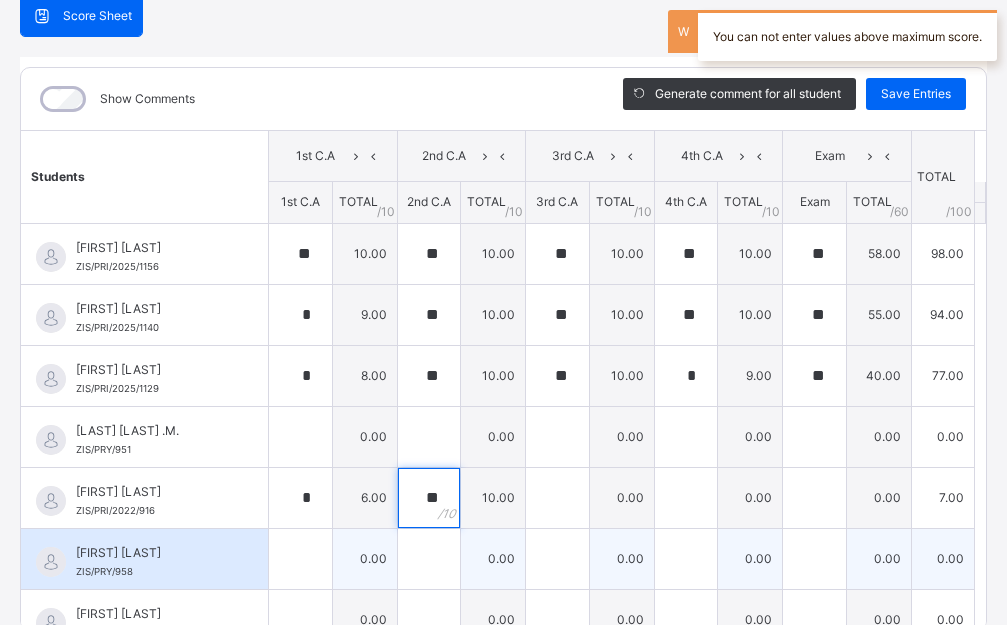 type on "**" 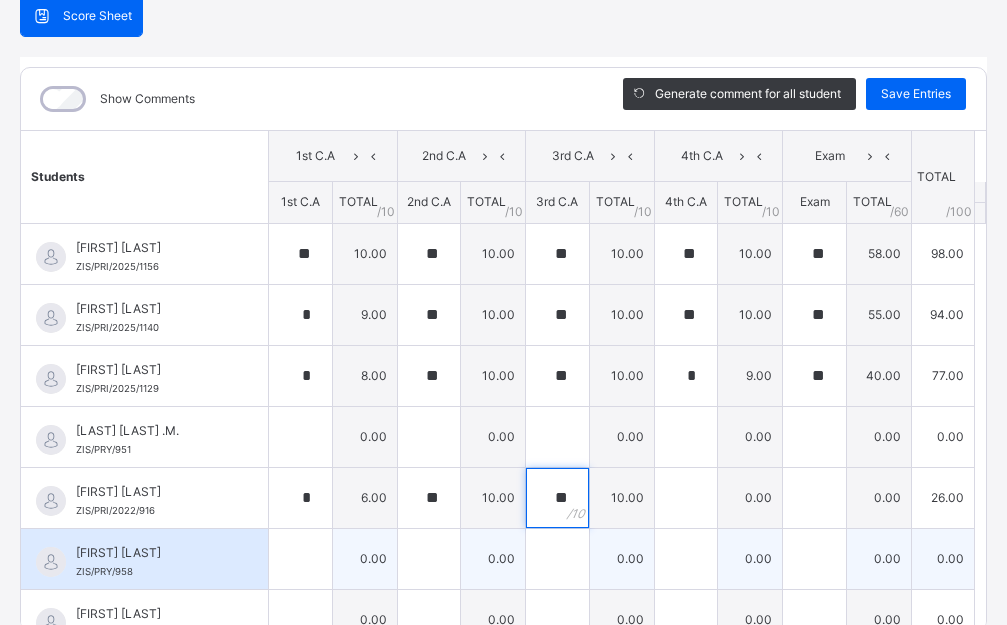 type on "**" 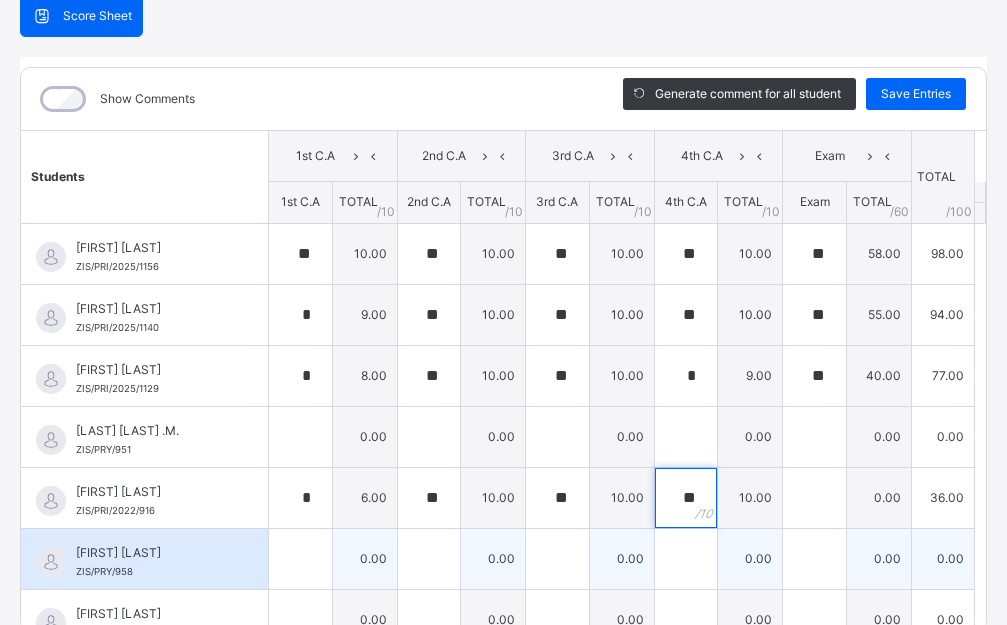 type on "**" 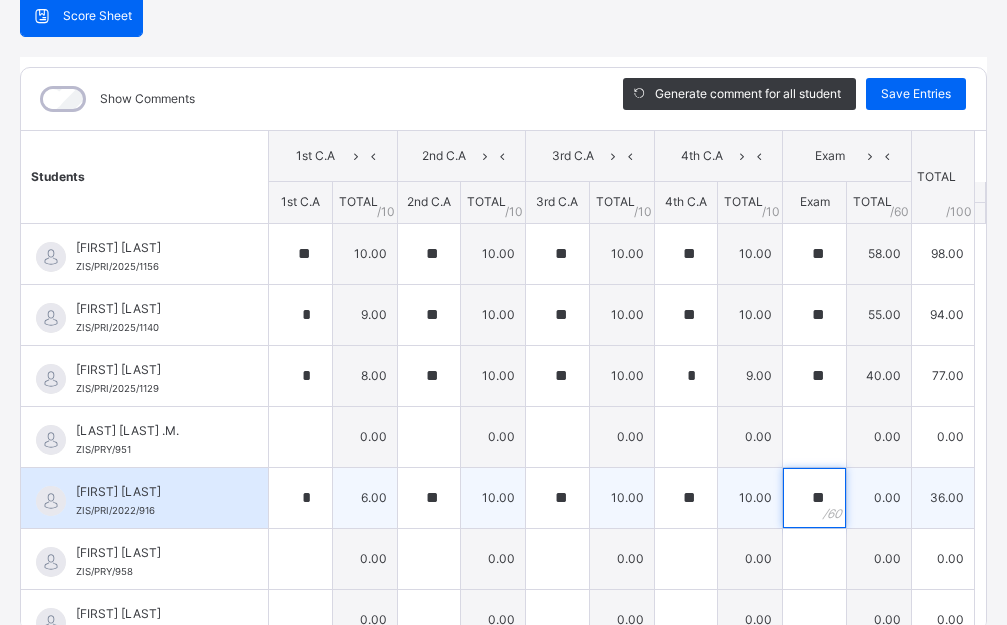 type on "**" 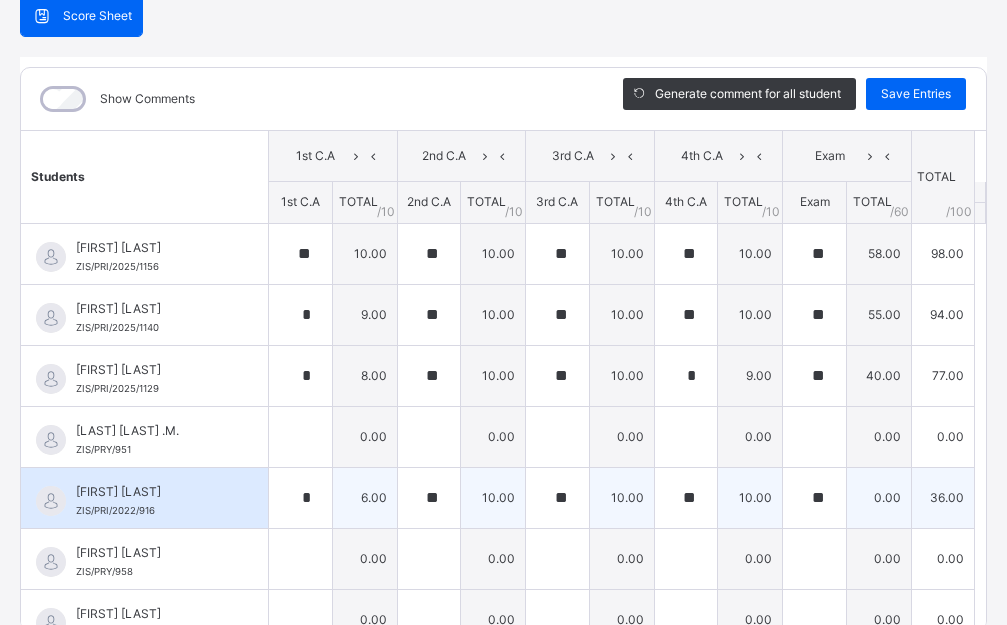 click on "**" at bounding box center [814, 498] 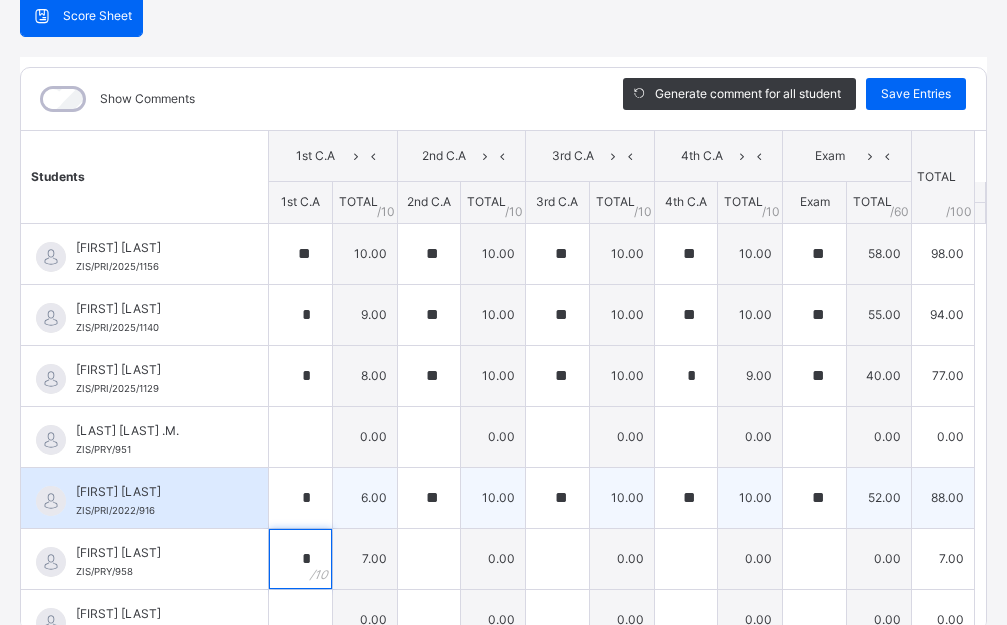 type on "*" 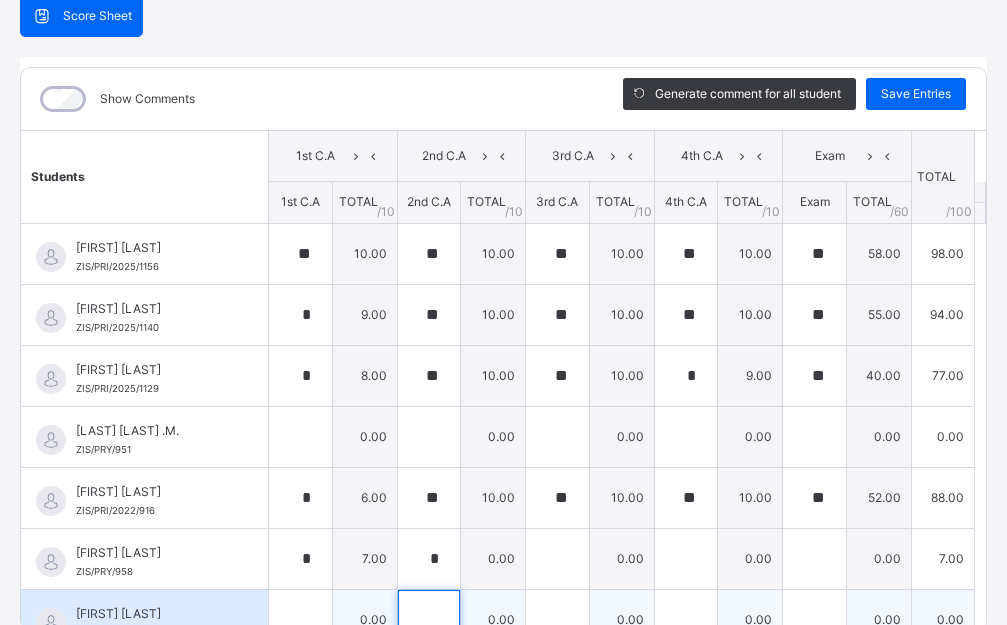 click at bounding box center (429, 620) 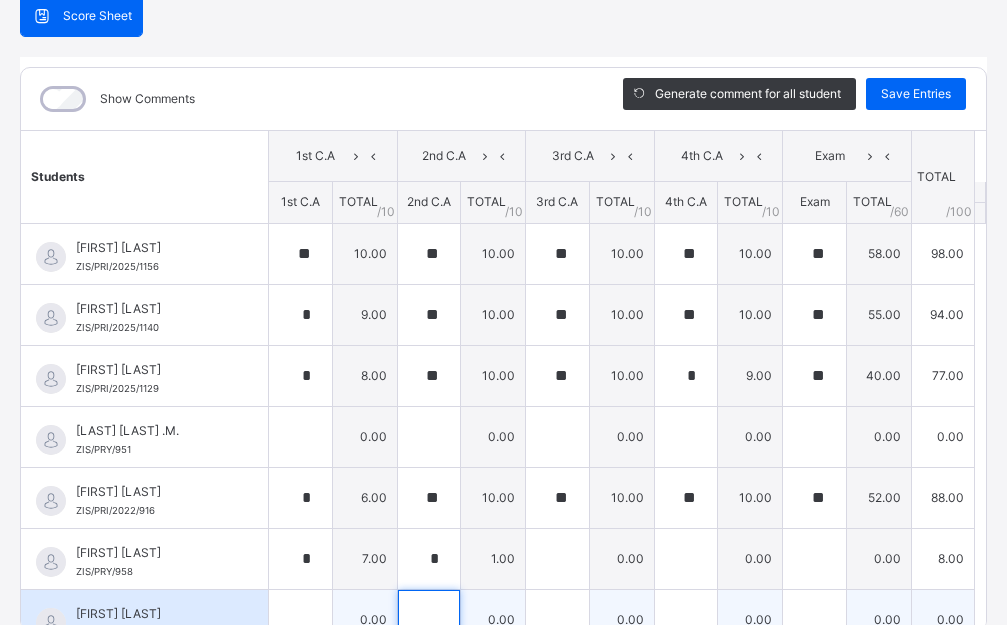 scroll, scrollTop: 205, scrollLeft: 0, axis: vertical 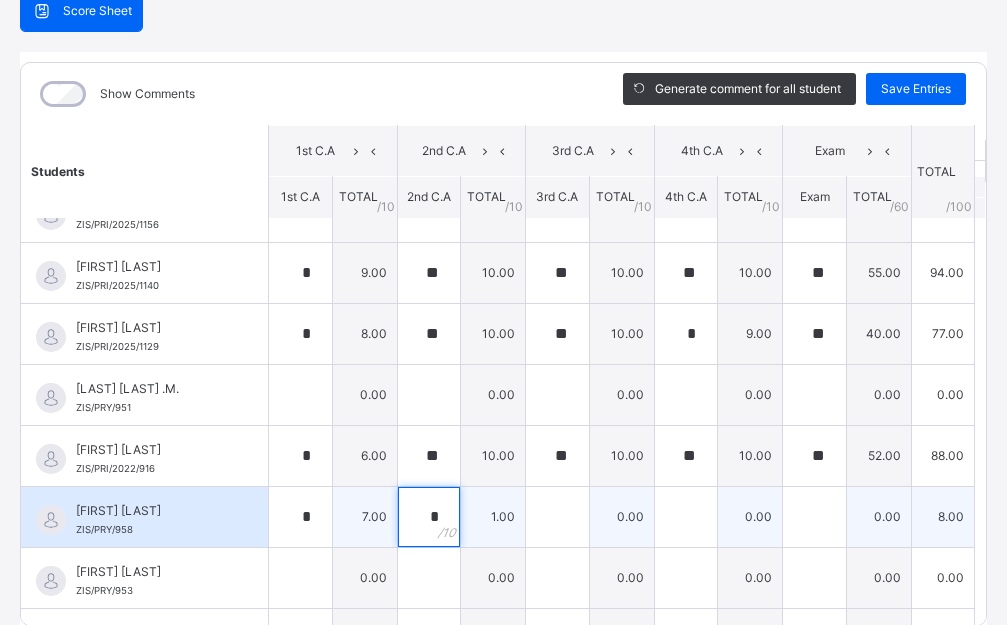 click on "*" at bounding box center (429, 517) 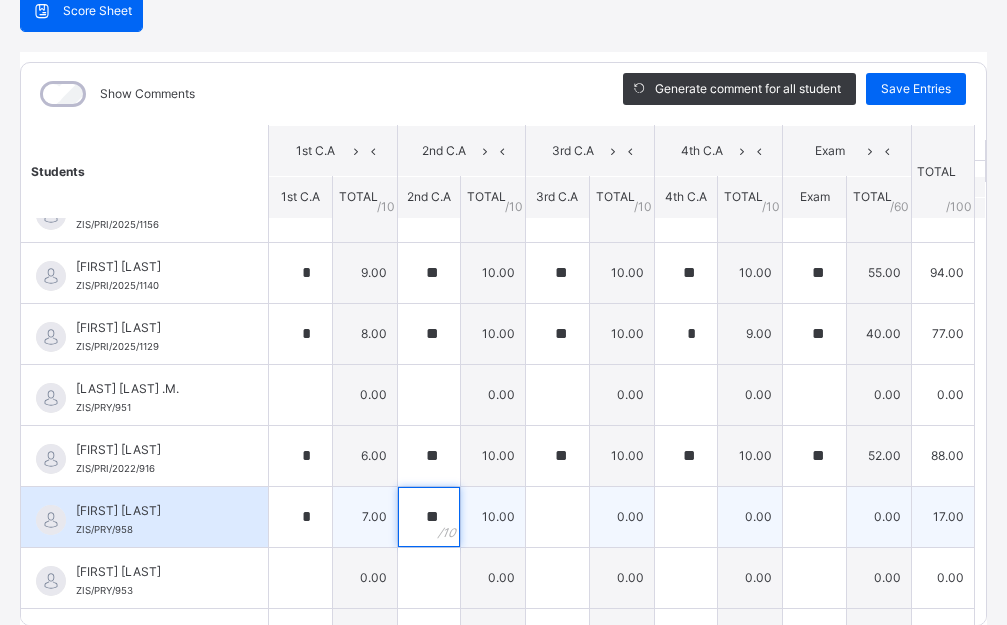 type on "**" 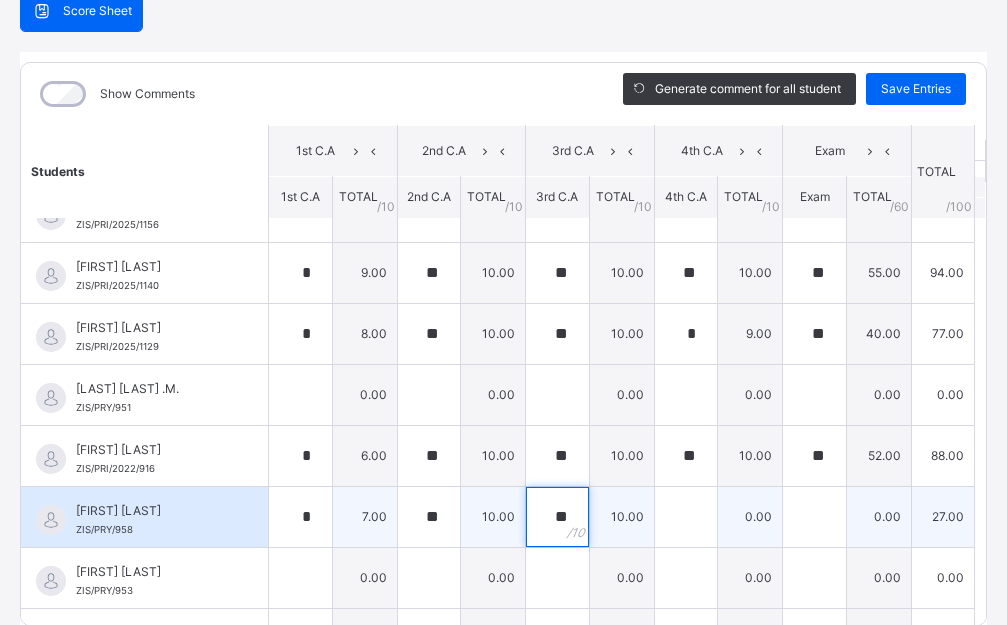 type on "**" 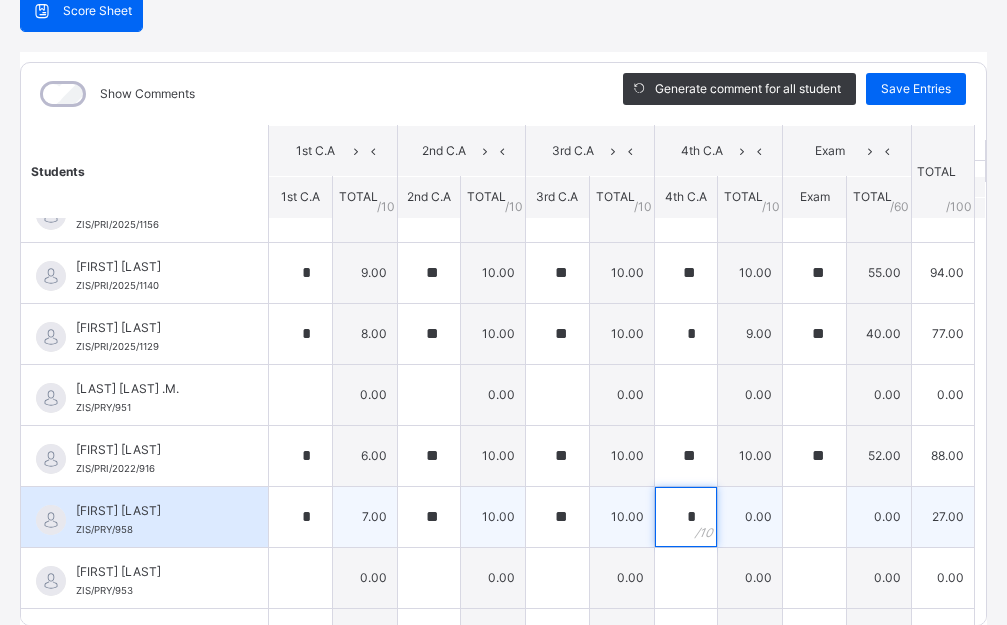 click on "*" at bounding box center [686, 517] 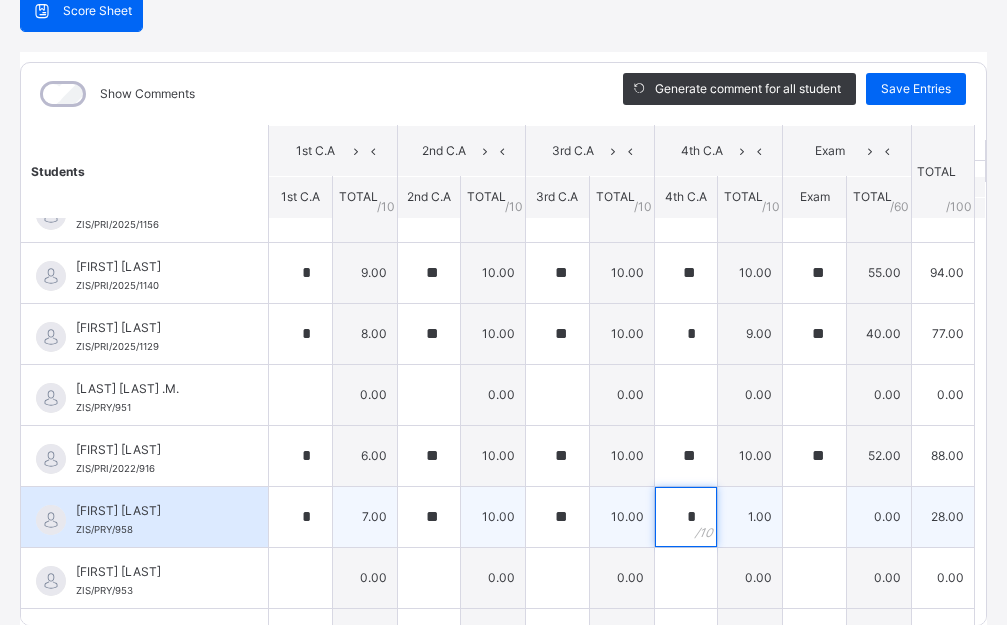 click on "*" at bounding box center (686, 517) 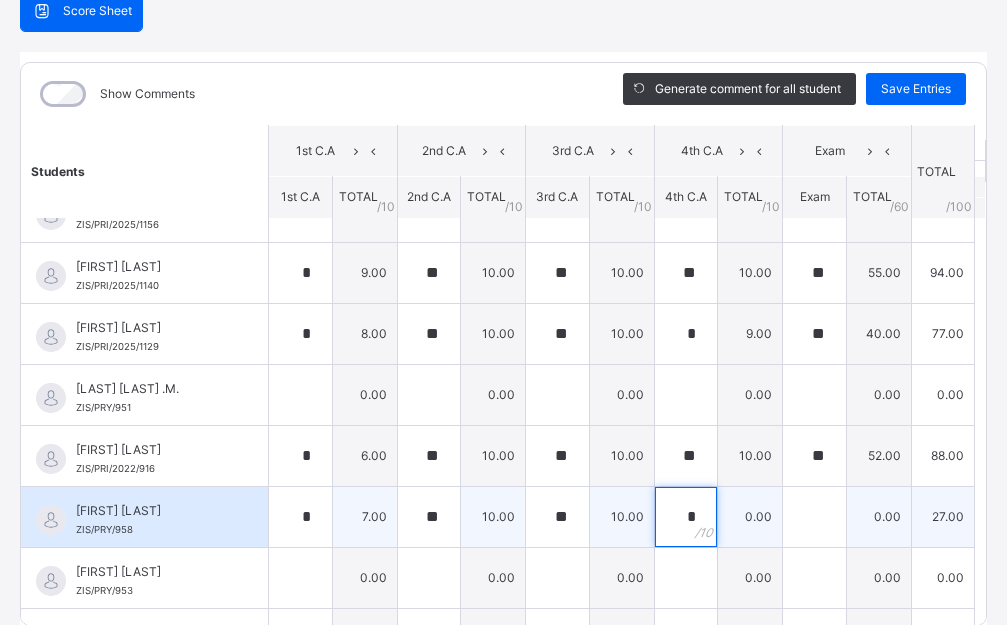 type on "*" 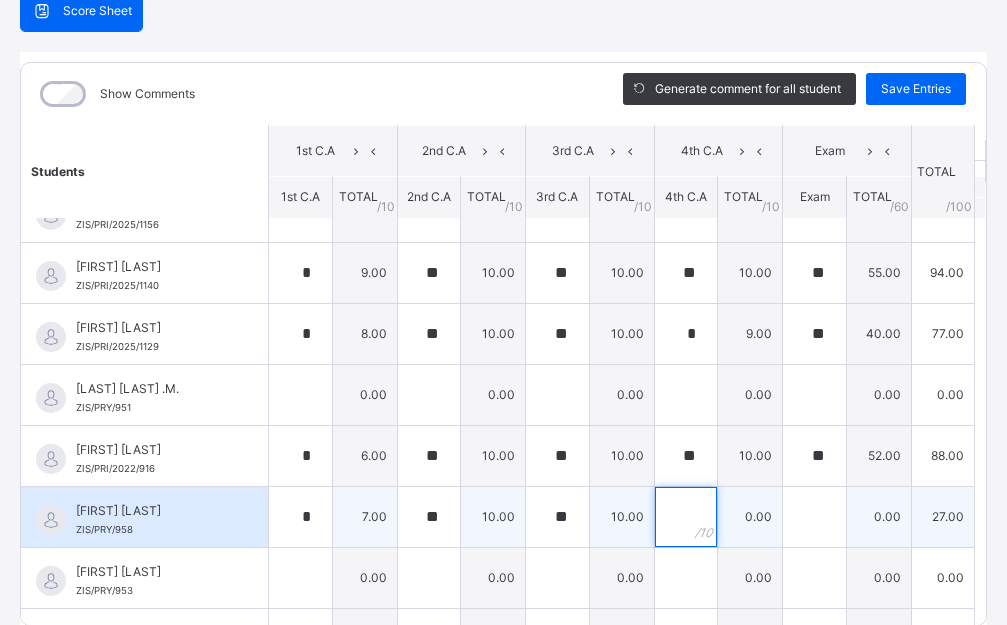 type on "*" 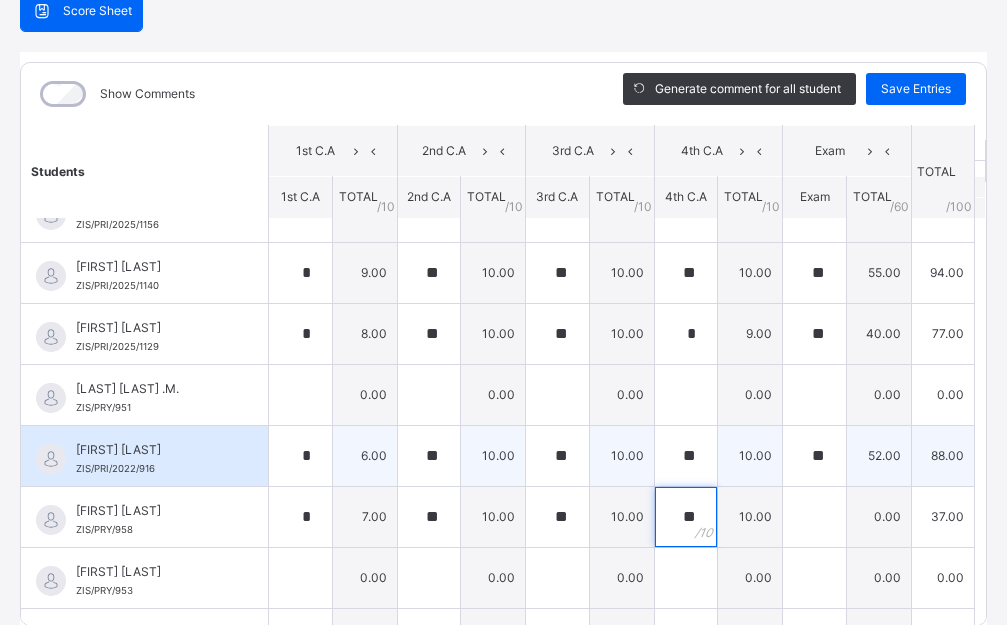 type on "**" 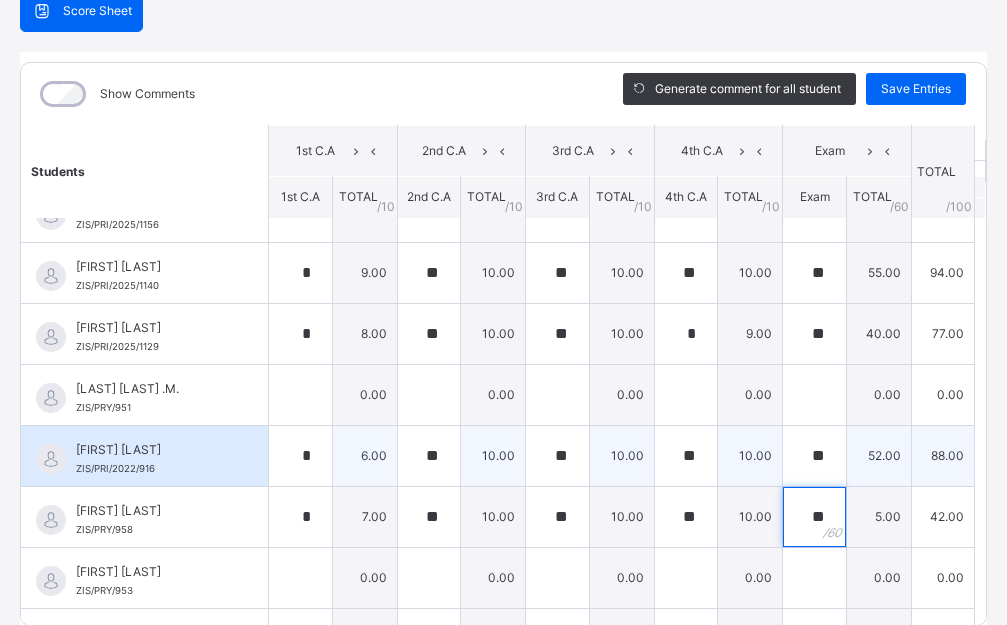 type on "**" 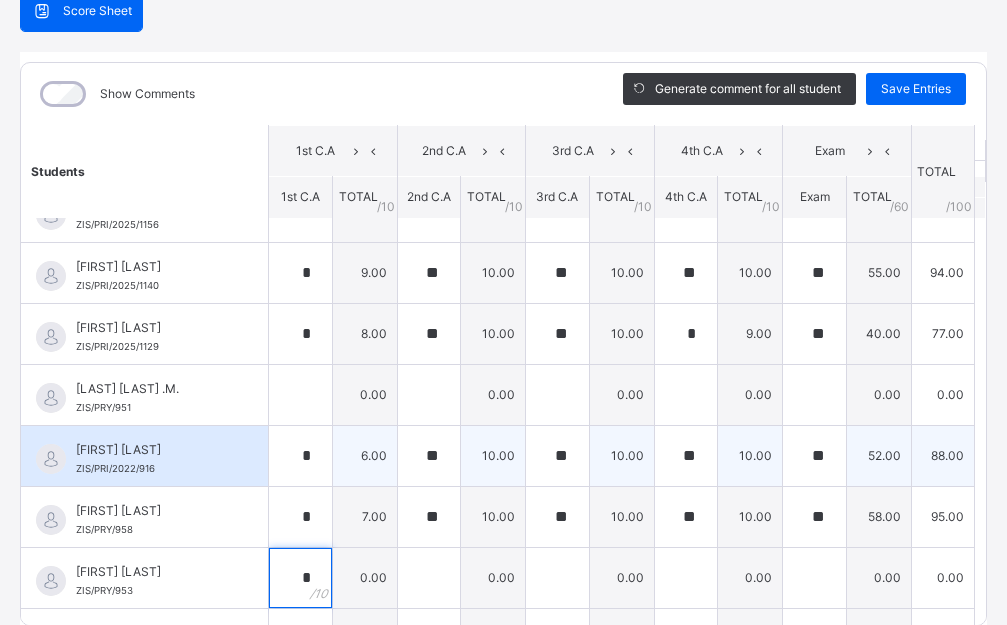 type on "*" 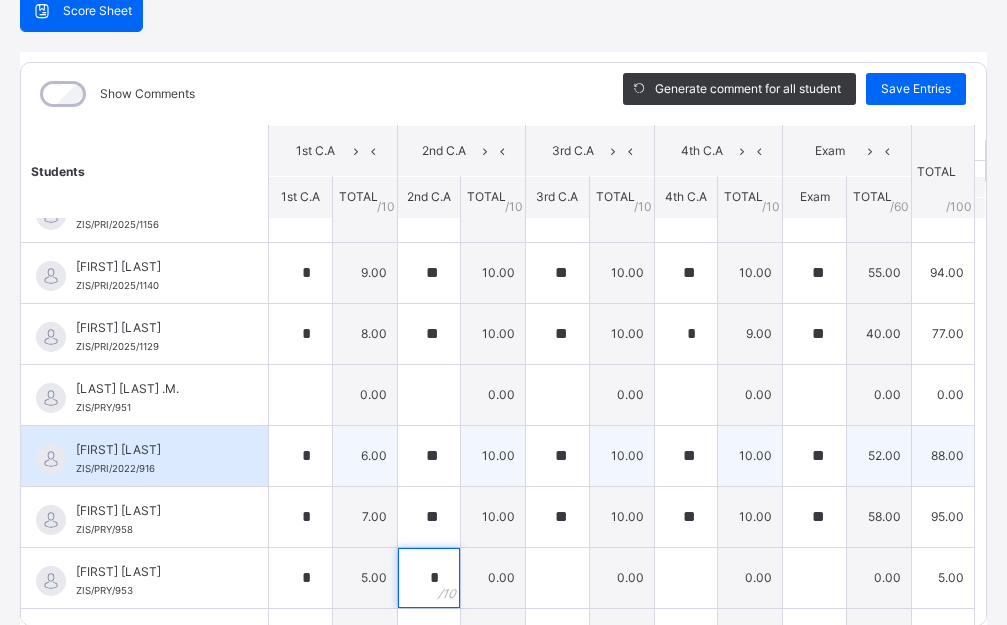 type on "*" 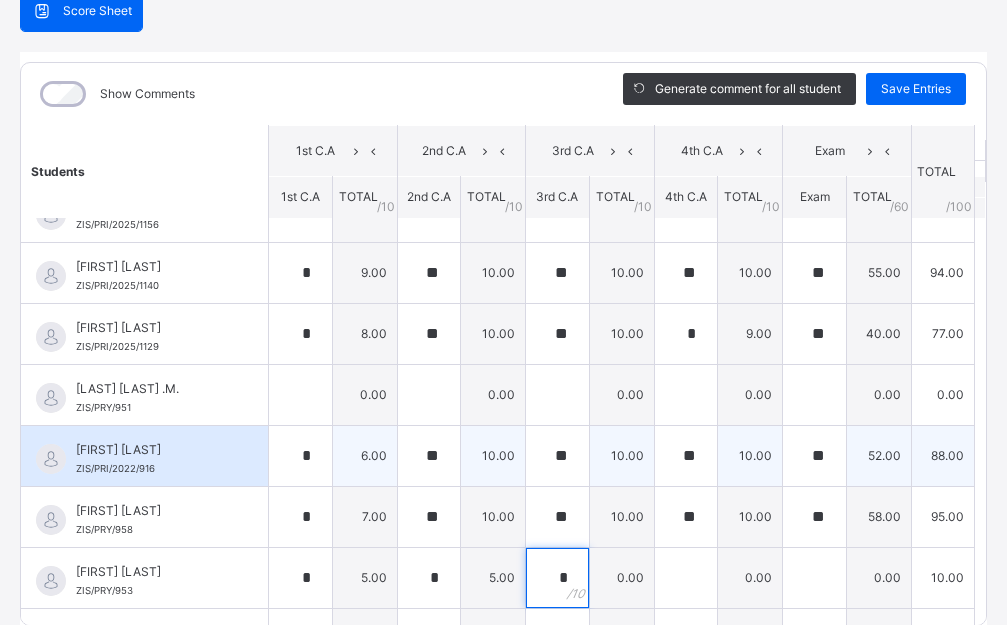 type on "*" 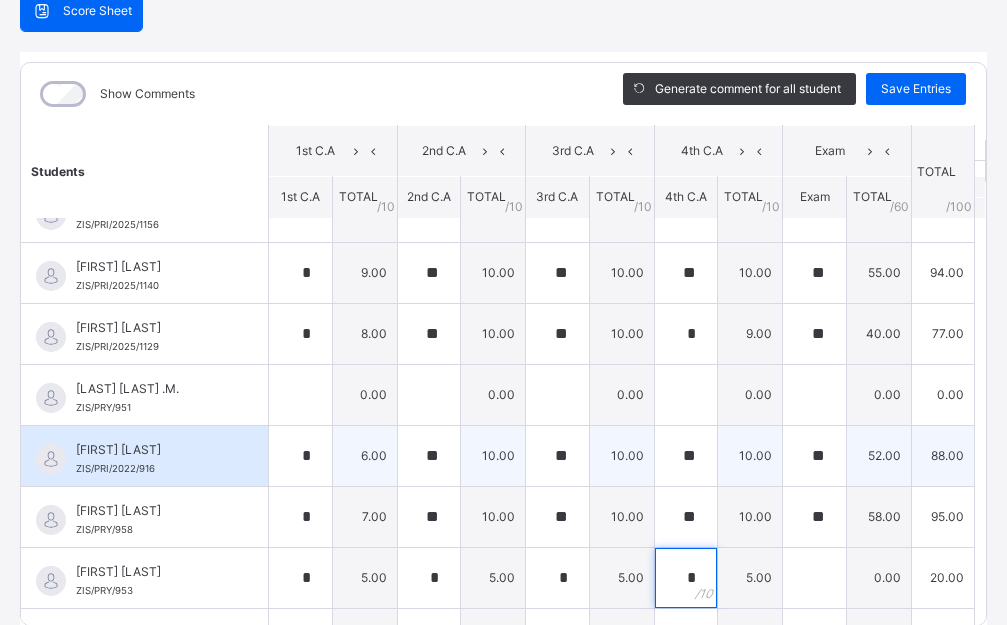 type on "*" 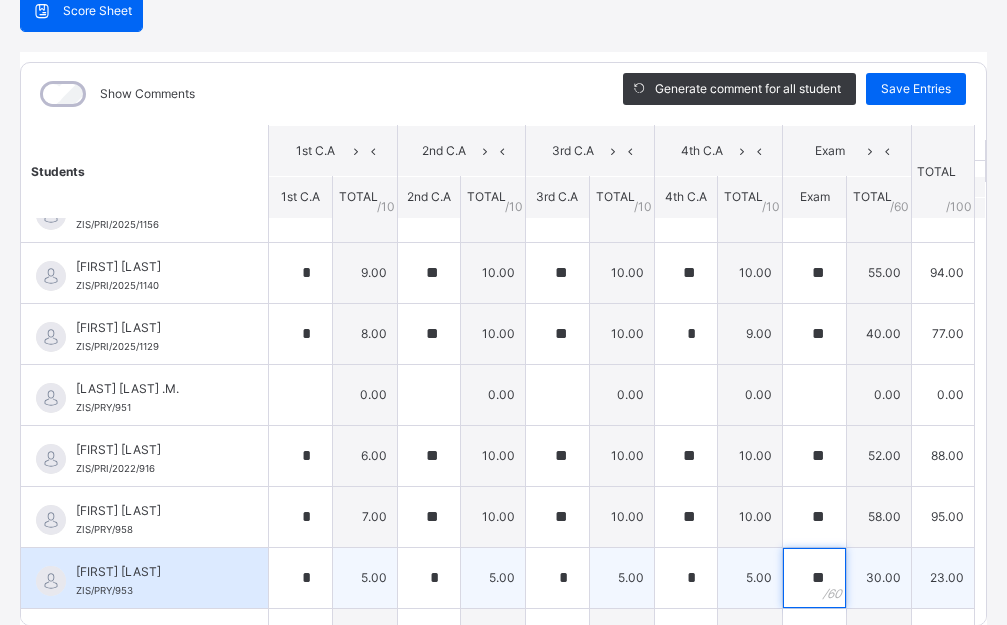 click on "**" at bounding box center [814, 578] 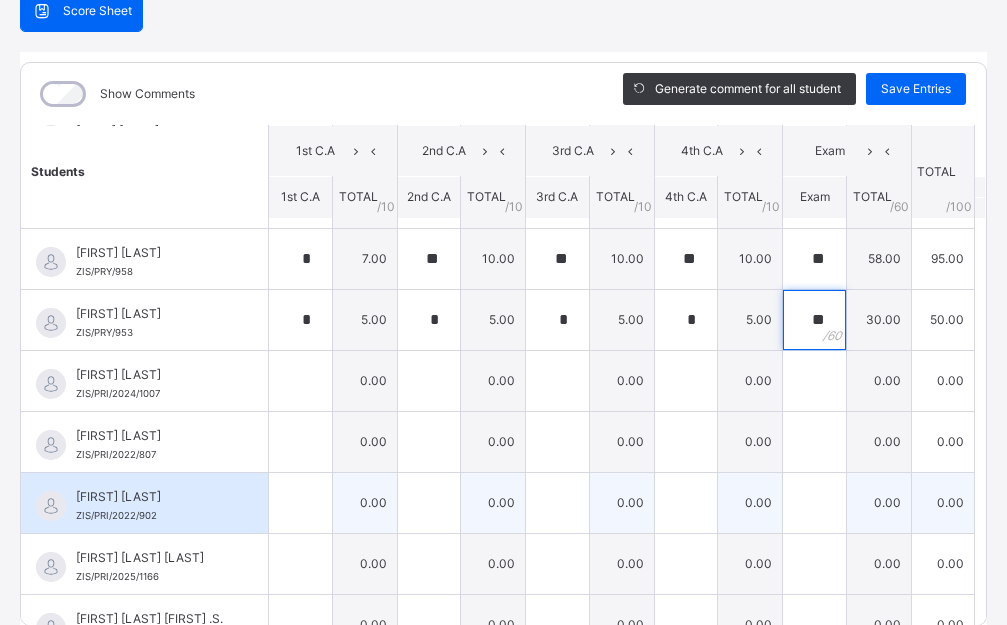 scroll, scrollTop: 337, scrollLeft: 0, axis: vertical 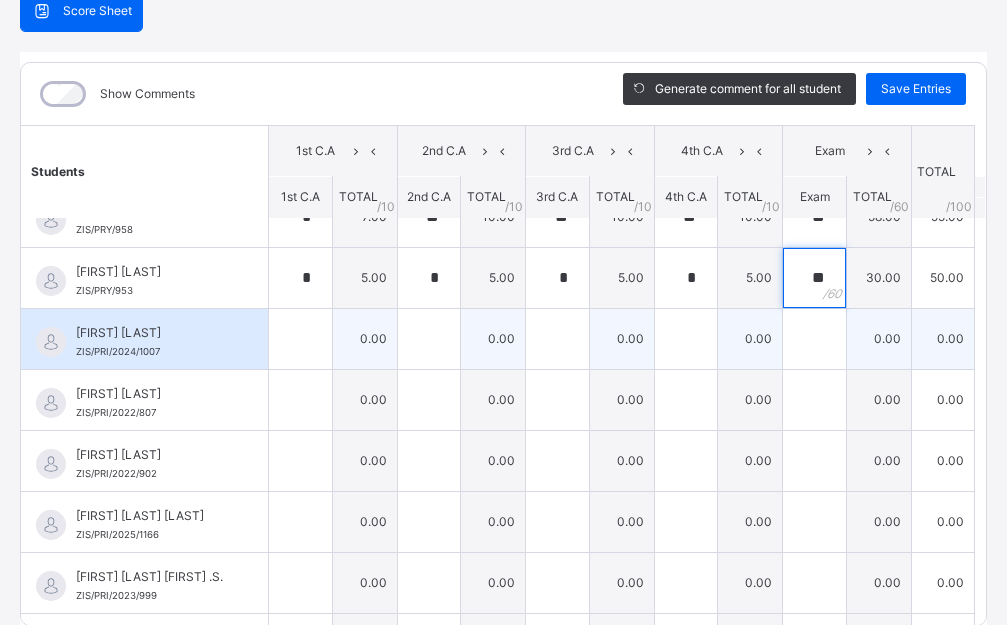 type on "**" 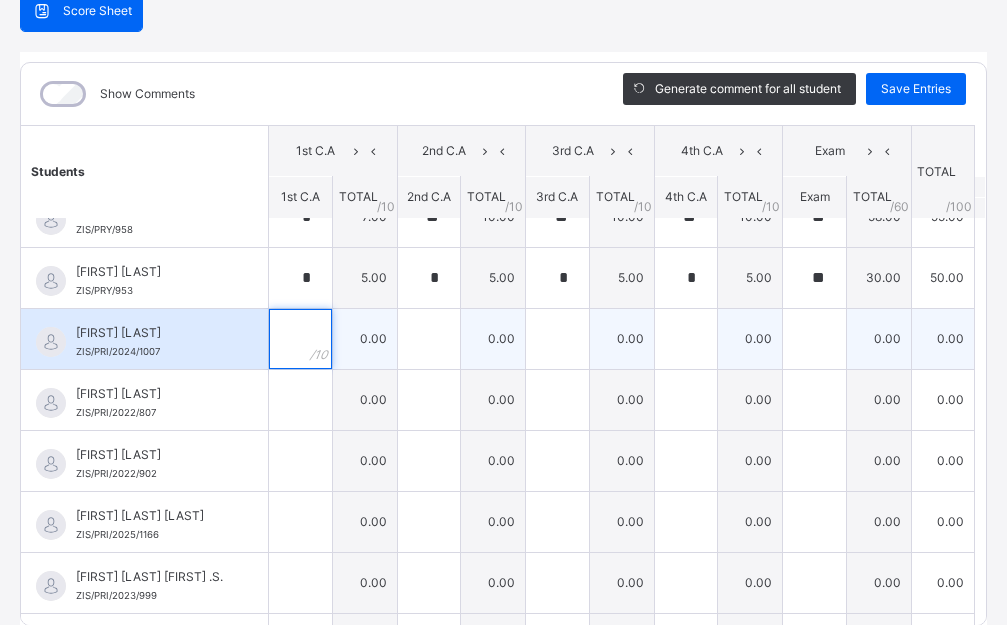 click at bounding box center [300, 339] 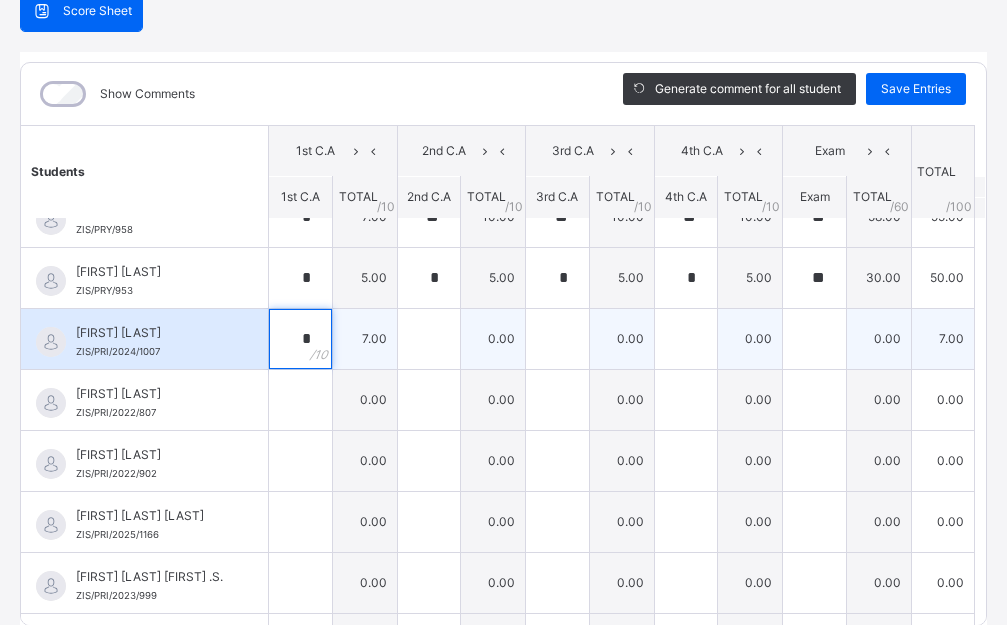 type on "*" 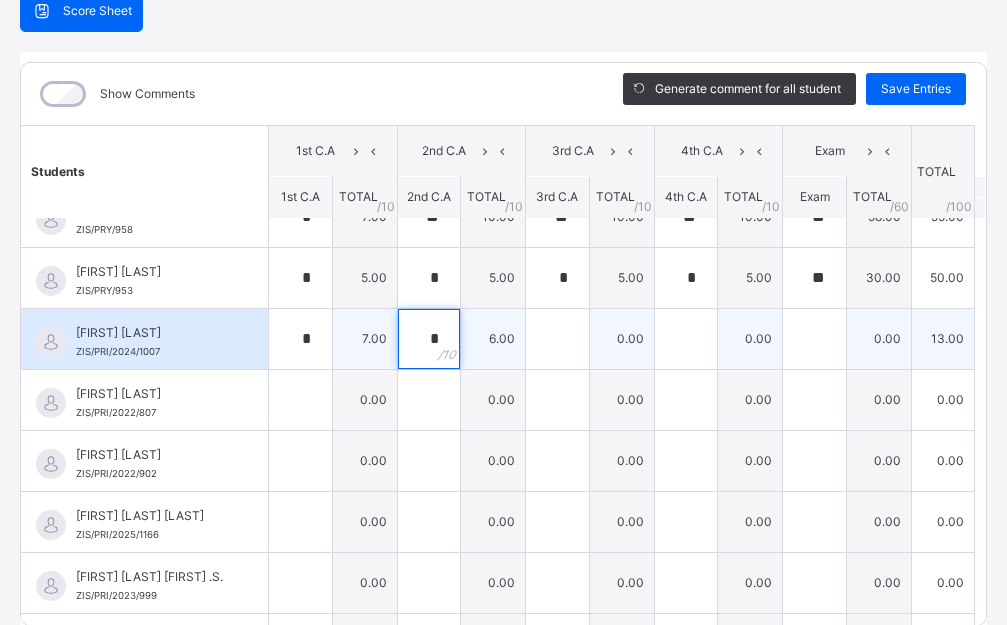 type on "*" 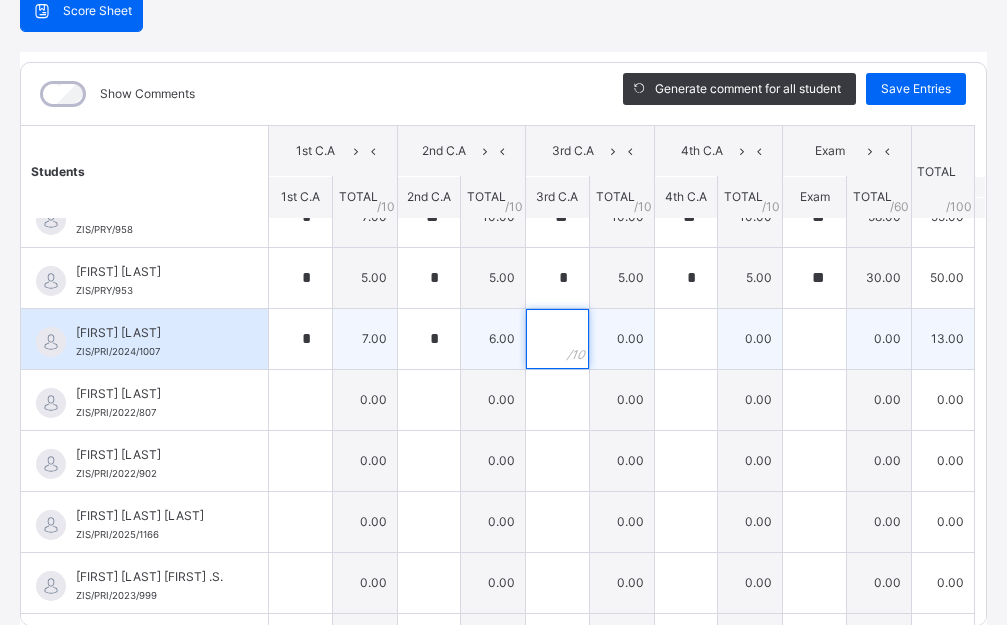 click at bounding box center (557, 339) 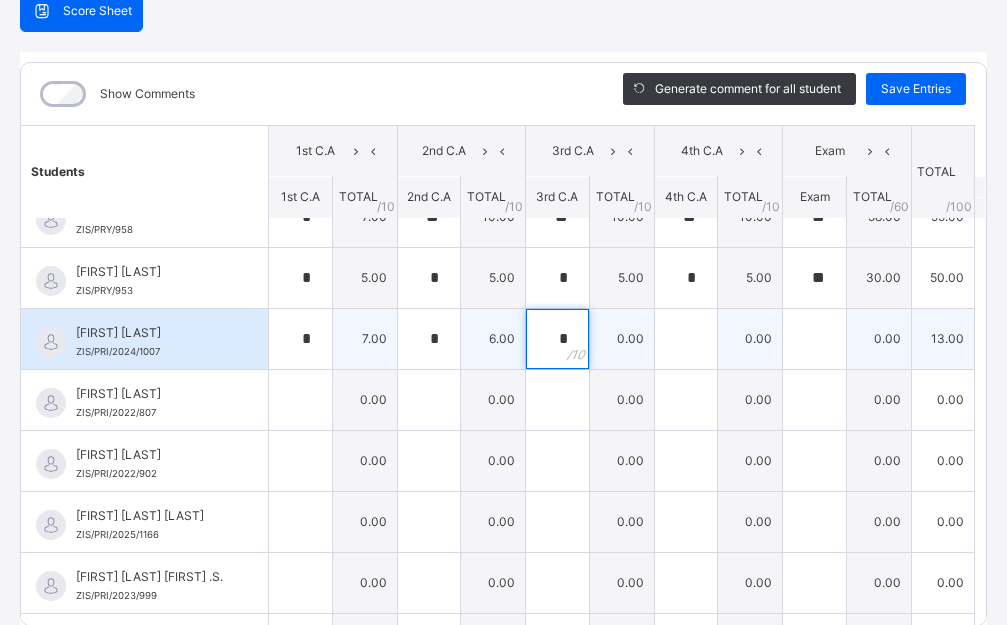 type on "**" 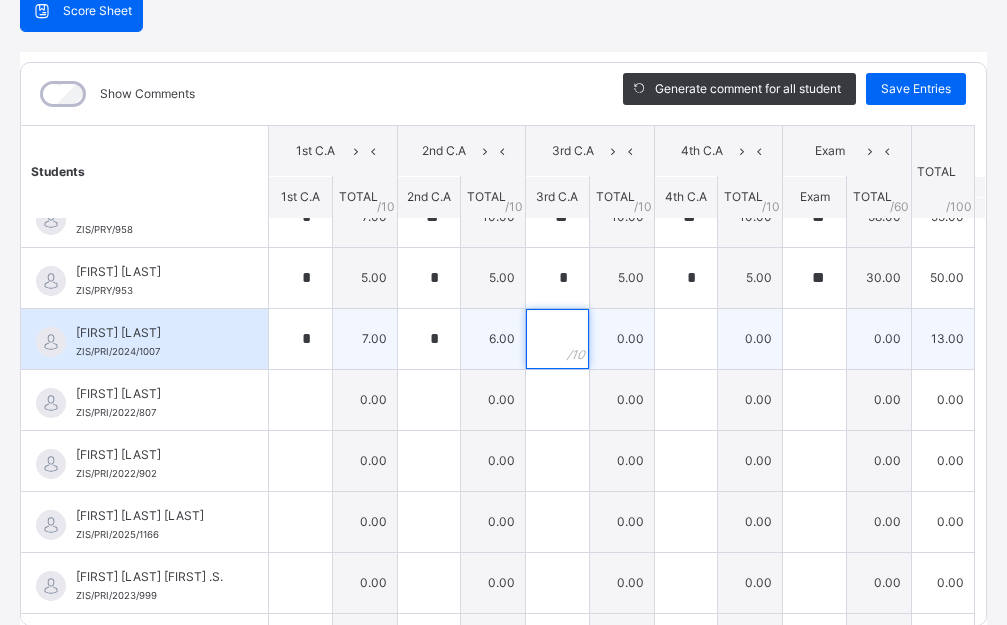 click at bounding box center [557, 339] 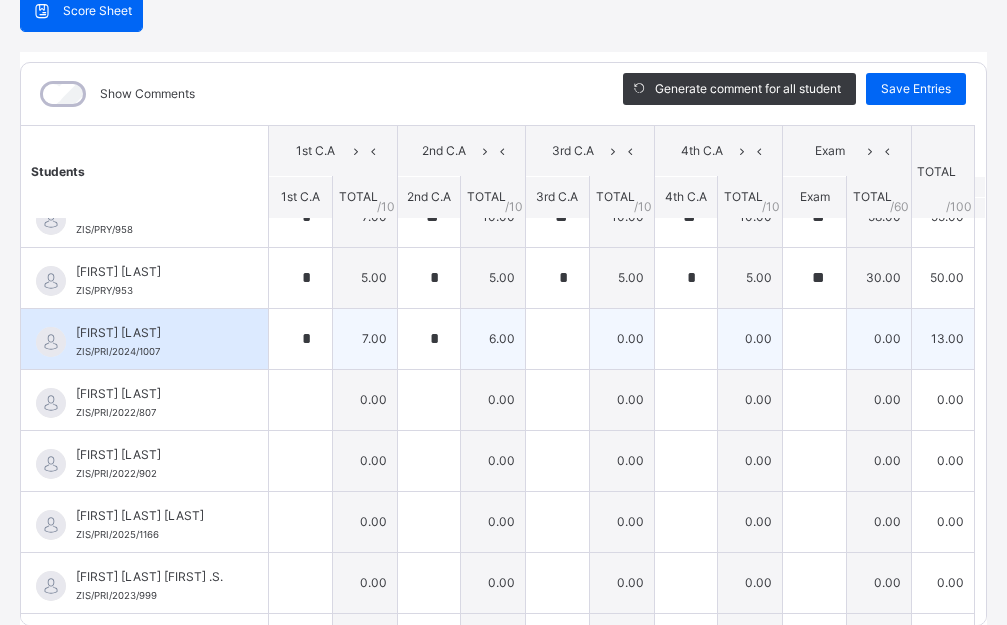 click at bounding box center (557, 339) 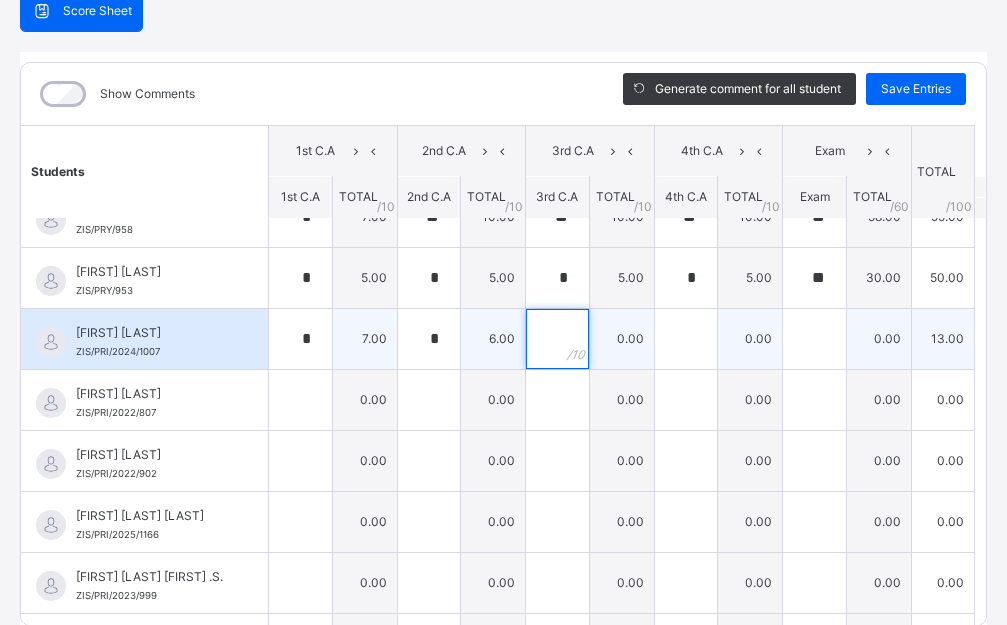 click at bounding box center (557, 339) 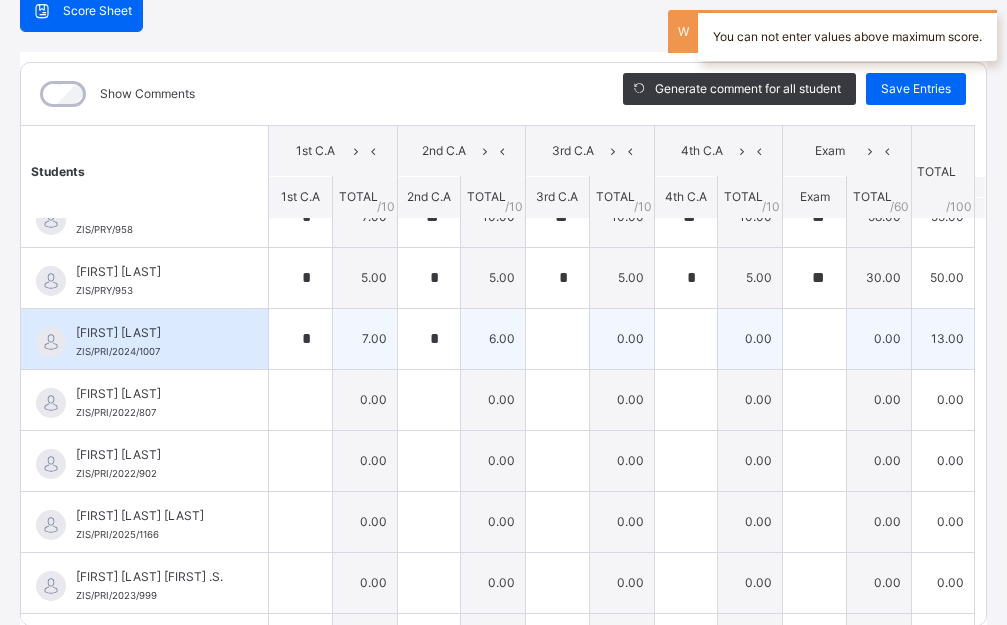 click at bounding box center (557, 339) 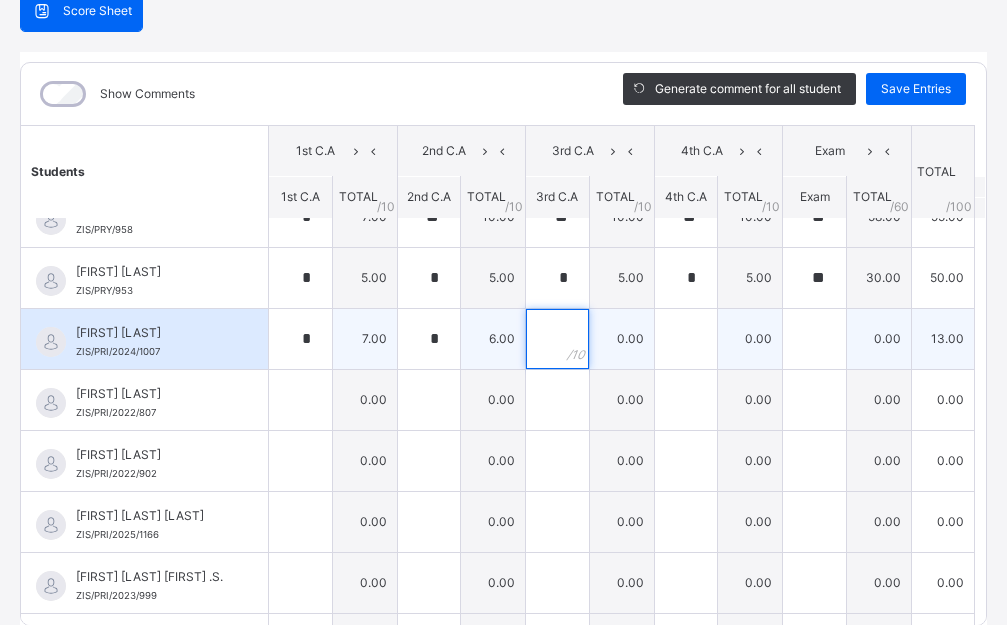click at bounding box center (557, 339) 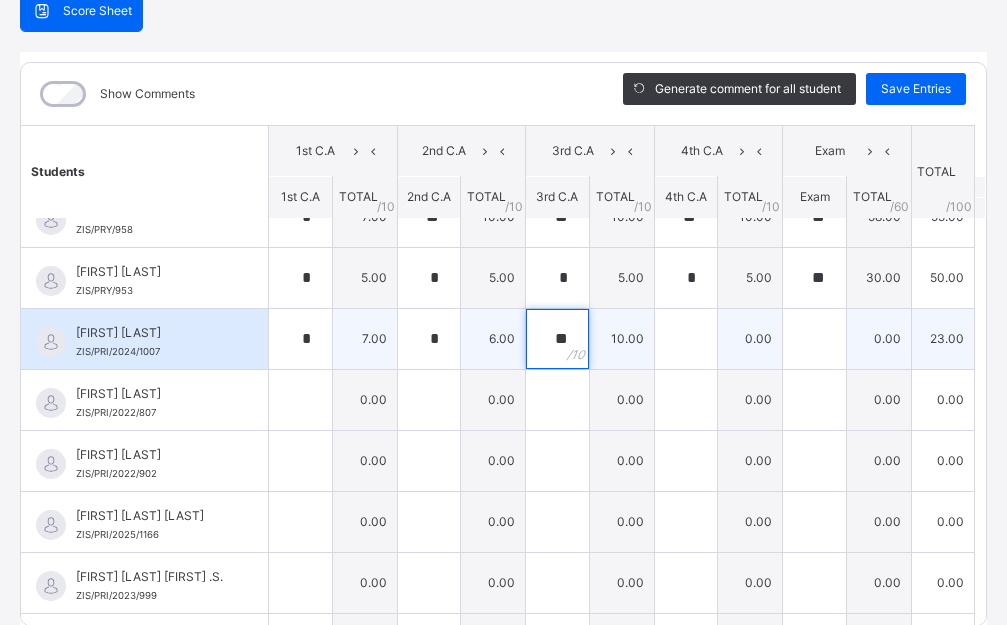 type on "**" 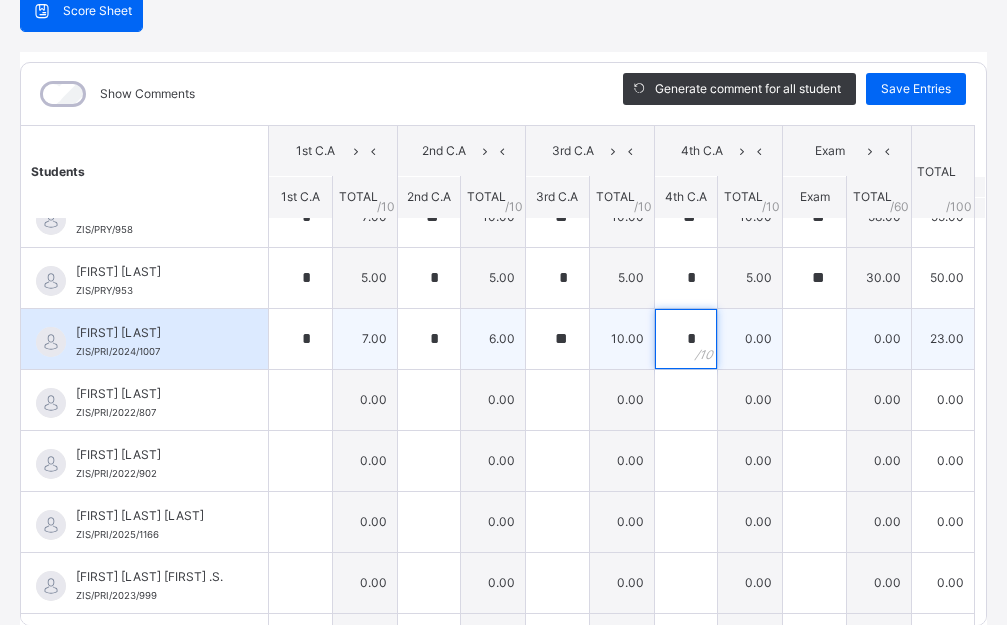 type on "*" 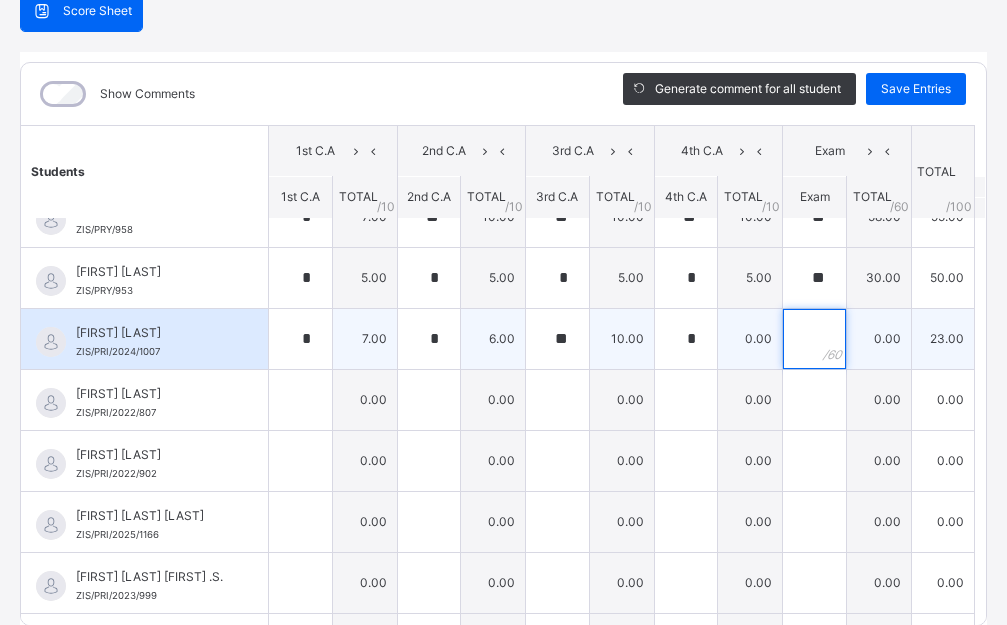 click at bounding box center [814, 339] 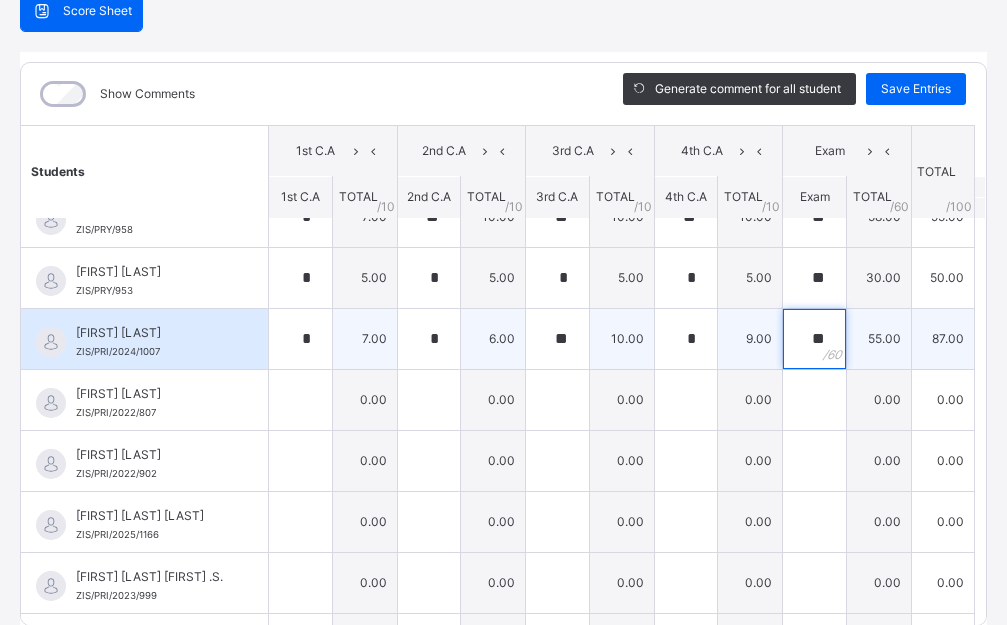 type on "**" 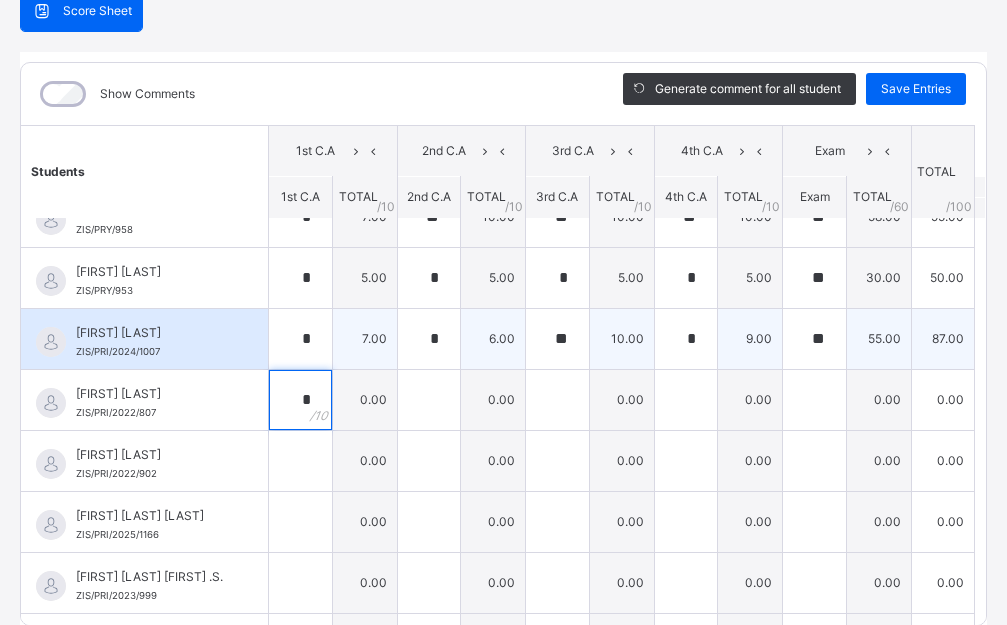 type on "*" 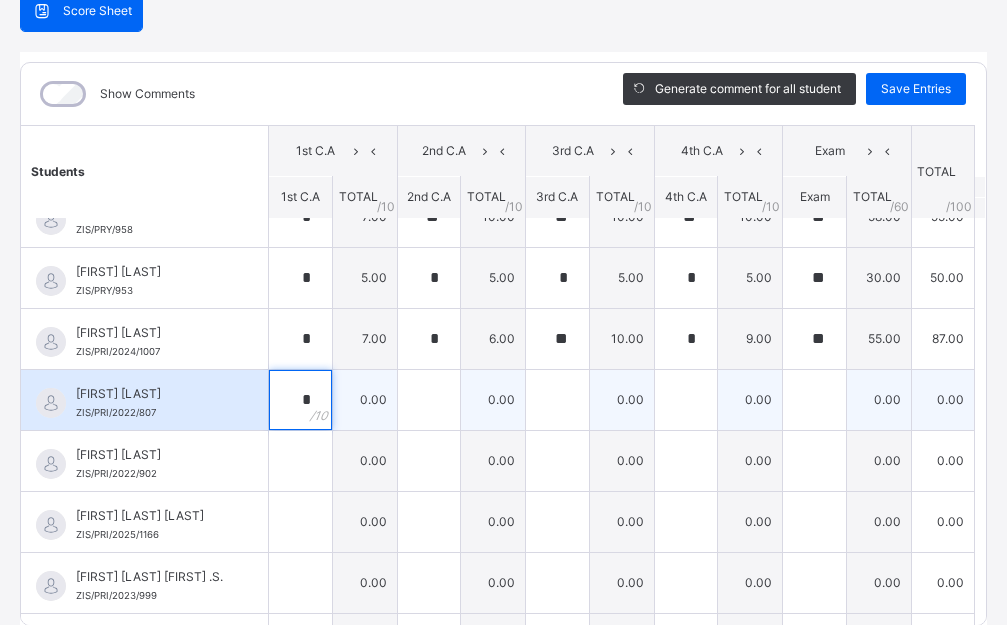 click on "[FIRST]  [LAST] ZIS/PRI/2025/1156 [FIRST]  [LAST] ZIS/PRI/2025/1156 ** 10.00 ** 10.00 ** 10.00 ** 10.00 ** 58.00 98.00 Generate comment 0 / 250   ×   Subject Teacher’s Comment Generate and see in full the comment developed by the AI with an option to regenerate the comment JS [FIRST]  [LAST]   ZIS/PRI/2025/1156   Total 98.00  / 100.00 Sims Bot   Regenerate     Use this comment   [LAST] [LAST] [LAST] ZIS/PRI/2025/1140 [LAST] [LAST] [LAST] ZIS/PRI/2025/1140 * 9.00 ** 10.00 ** 10.00 ** 10.00 ** 55.00 94.00 Generate comment 0 / 250   ×   Subject Teacher’s Comment Generate and see in full the comment developed by the AI with an option to regenerate the comment JS [LAST] [LAST] [LAST]   ZIS/PRI/2025/1140   Total 94.00  / 100.00 Sims Bot   Regenerate     Use this comment   [LAST] [FIRST] [LAST] [LAST] ZIS/PRI/2025/1129 [LAST] [FIRST] [LAST] [LAST] ZIS/PRI/2025/1129 * 8.00 ** 10.00 ** 10.00 * 9.00 ** 40.00 77.00 Generate comment 0 / 250   ×   Subject Teacher’s Comment JS [LAST] [FIRST] [LAST]     Total" at bounding box center (503, 338) 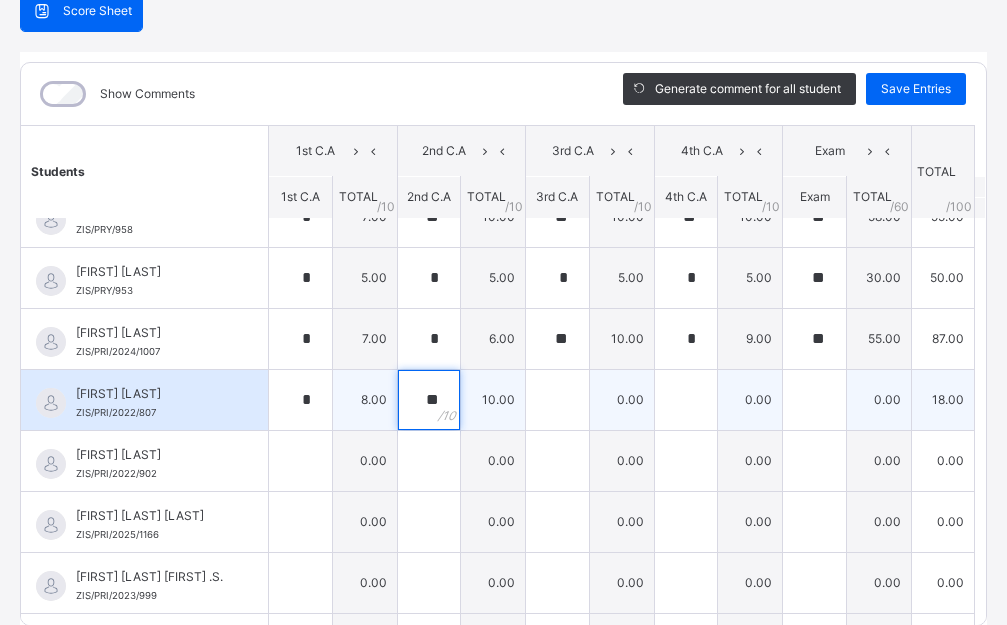 type on "**" 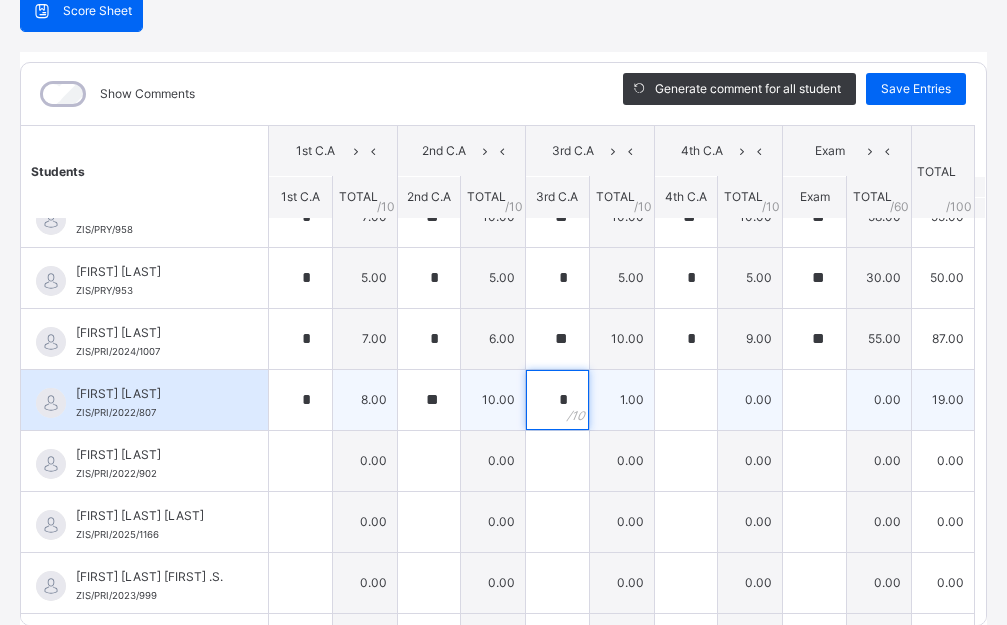 type on "**" 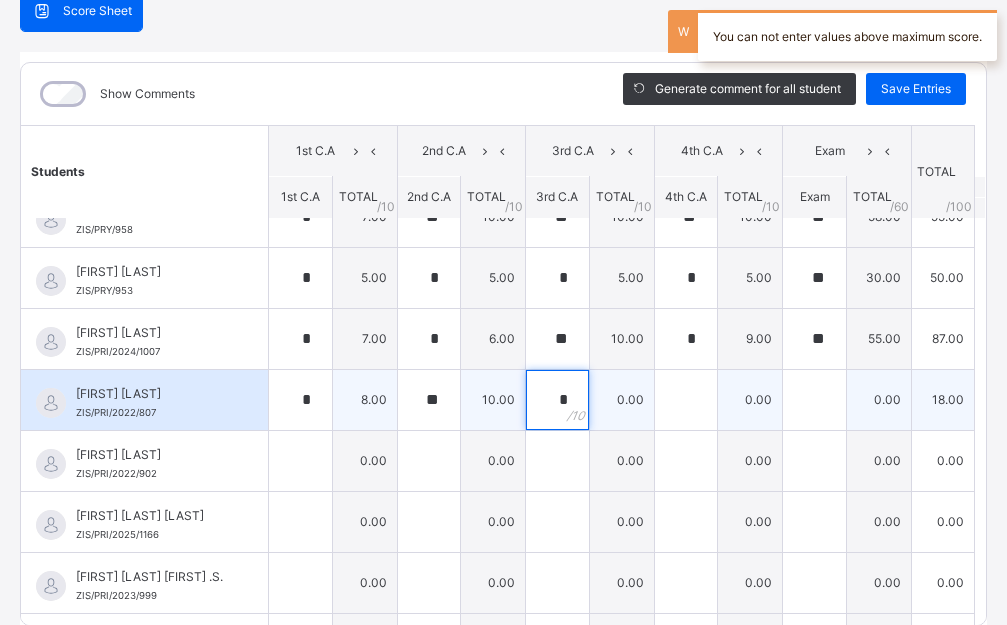 click on "*" at bounding box center (557, 400) 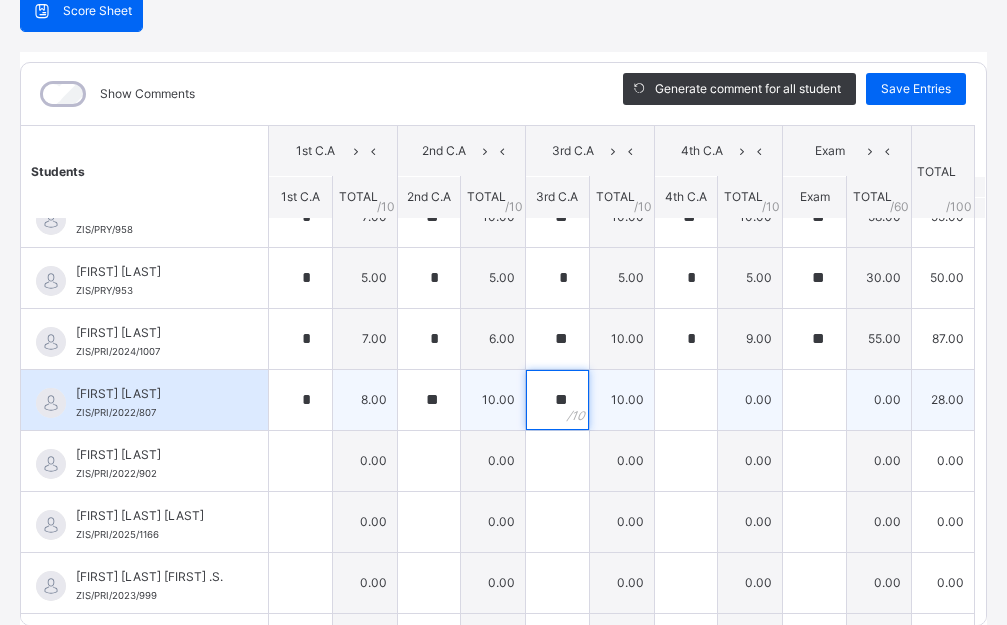 type on "**" 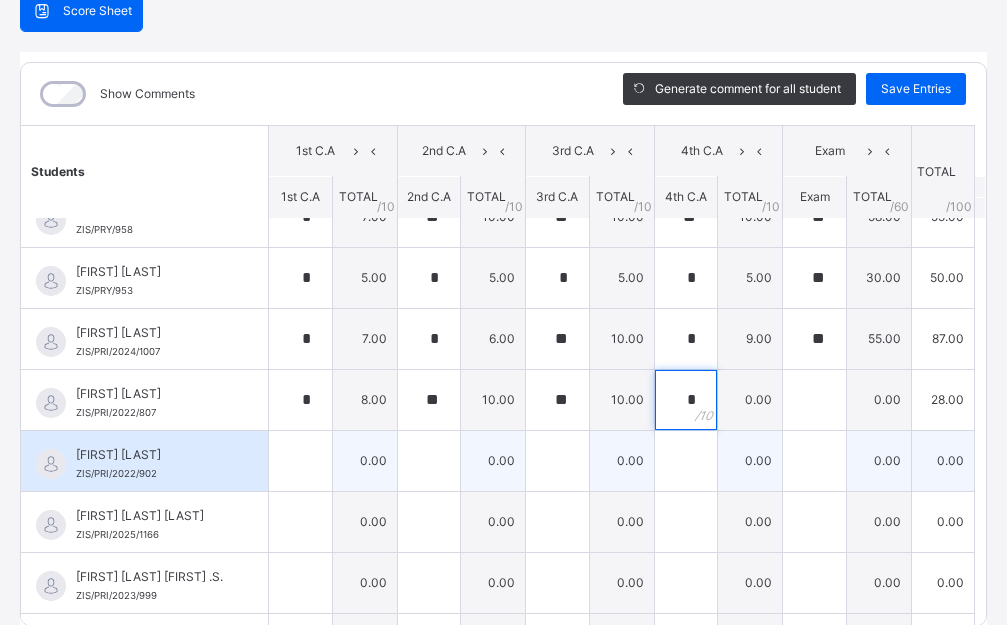 click on "*" at bounding box center [686, 400] 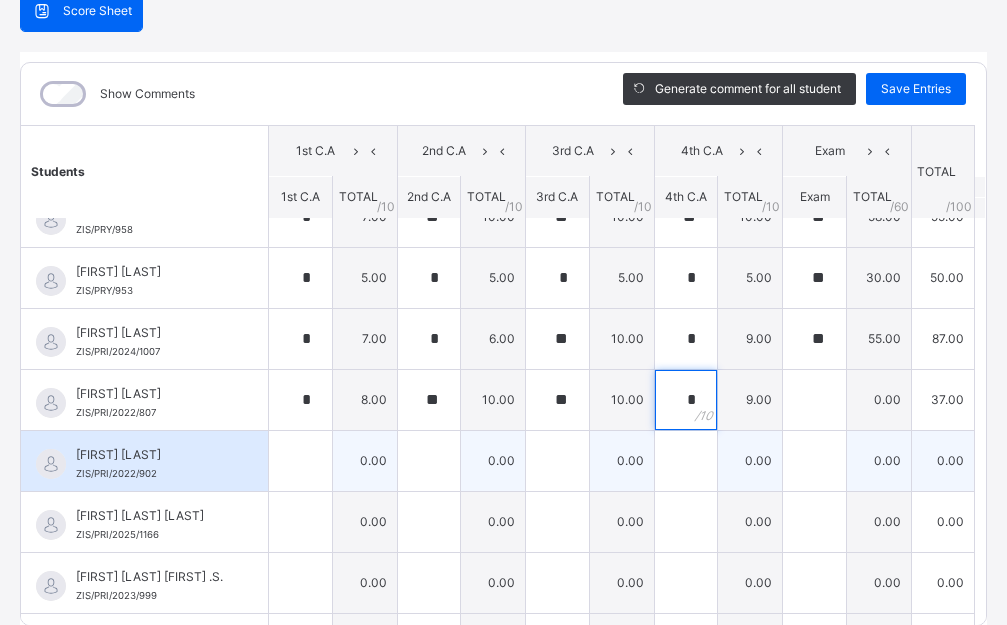 type on "*" 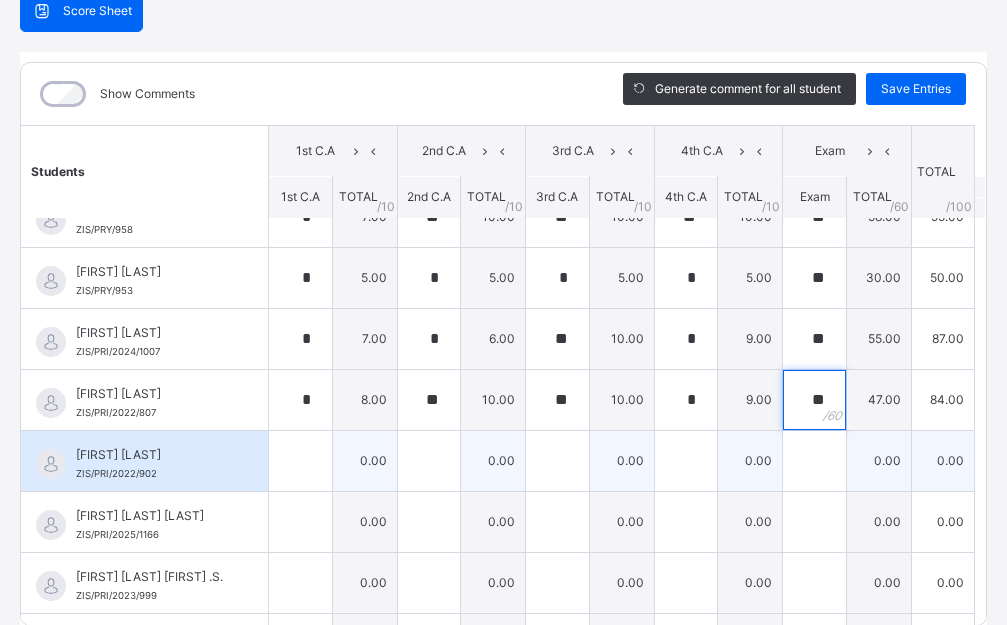 type on "**" 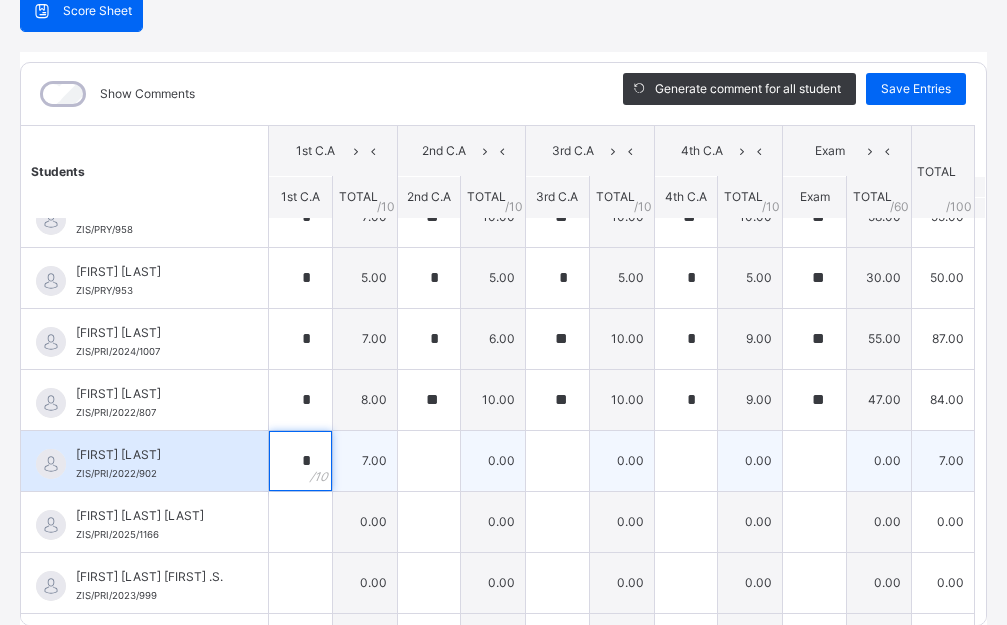 type on "*" 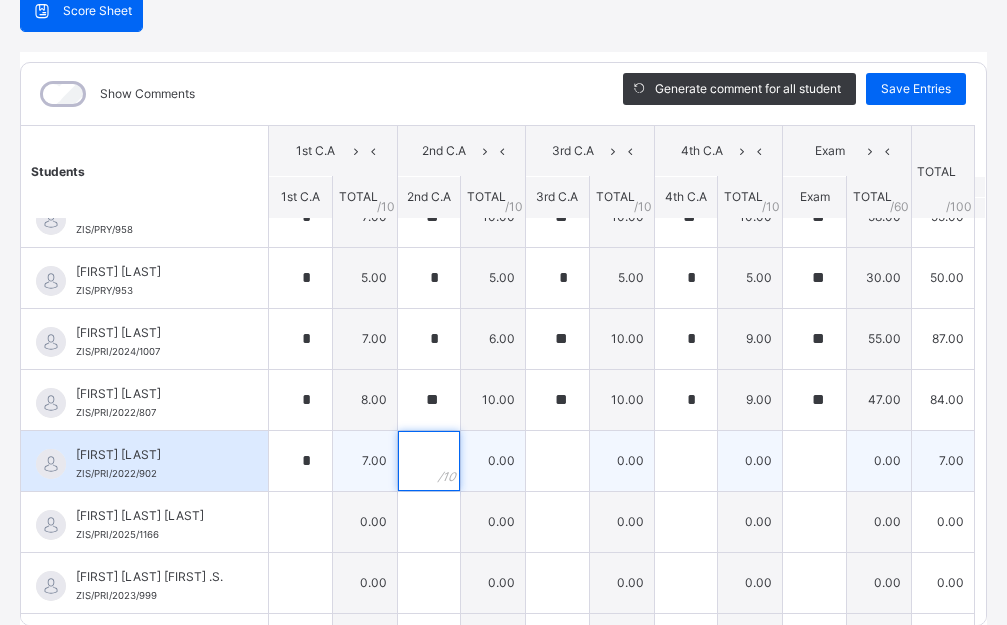 click at bounding box center (429, 461) 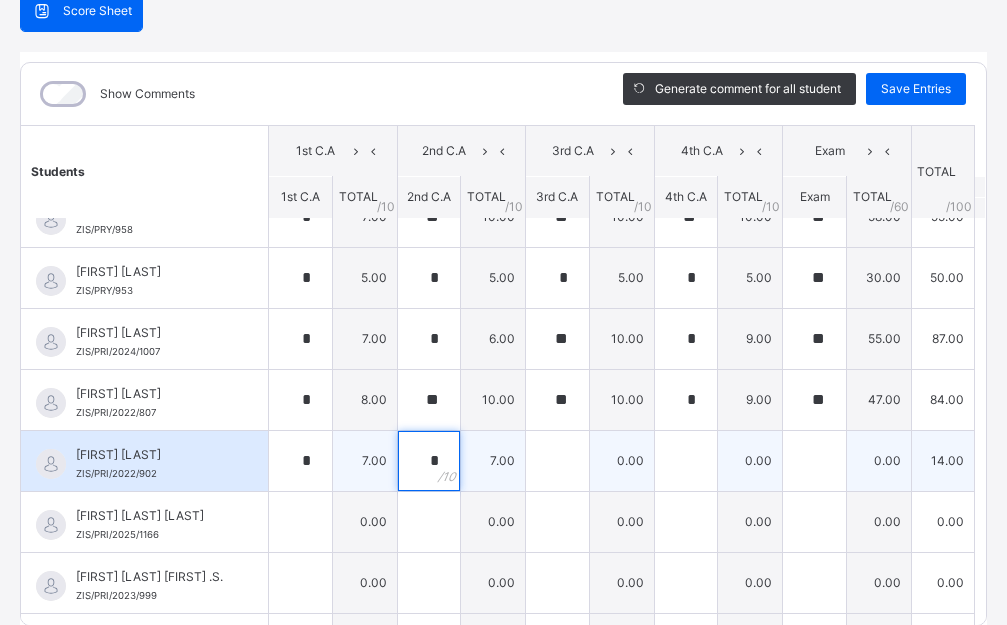 type on "*" 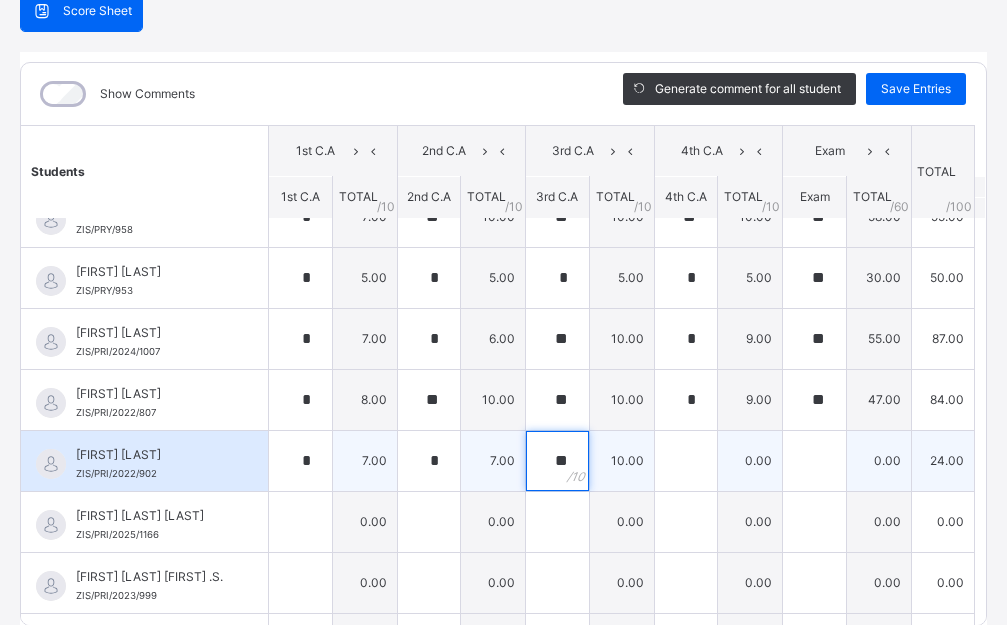 type on "**" 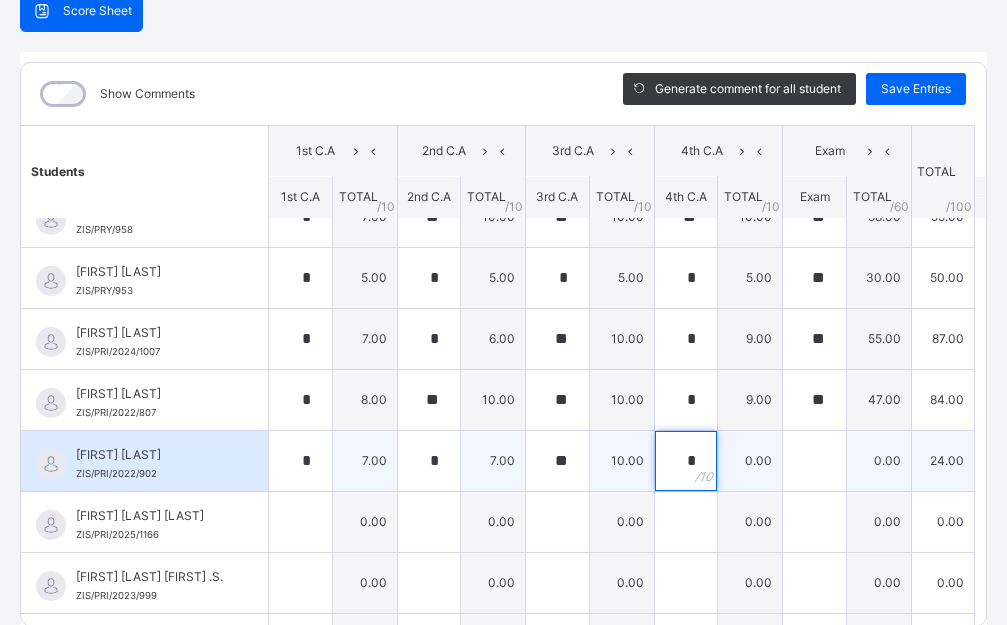 type on "**" 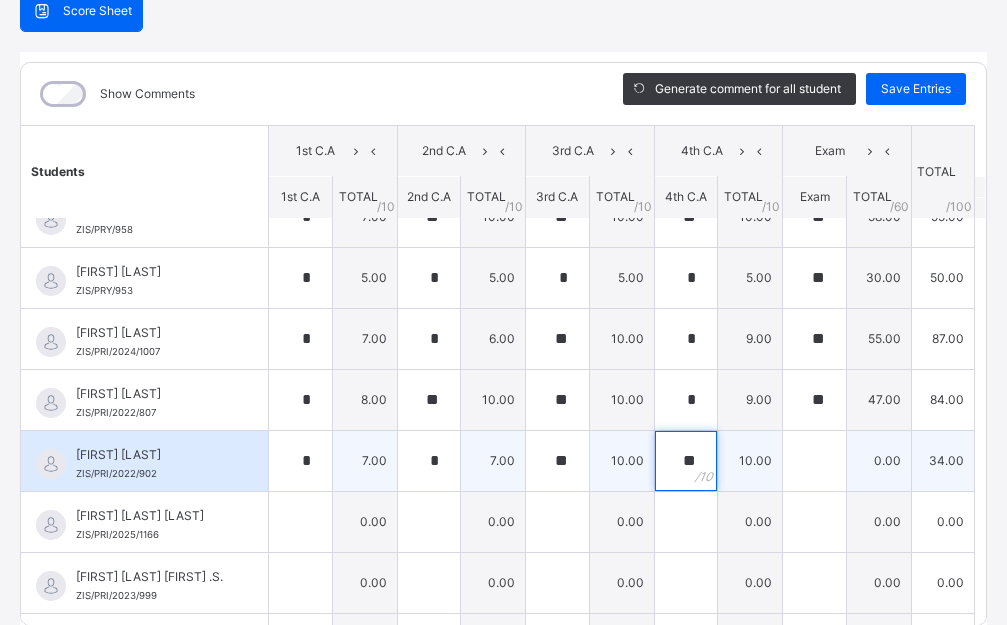 type on "**" 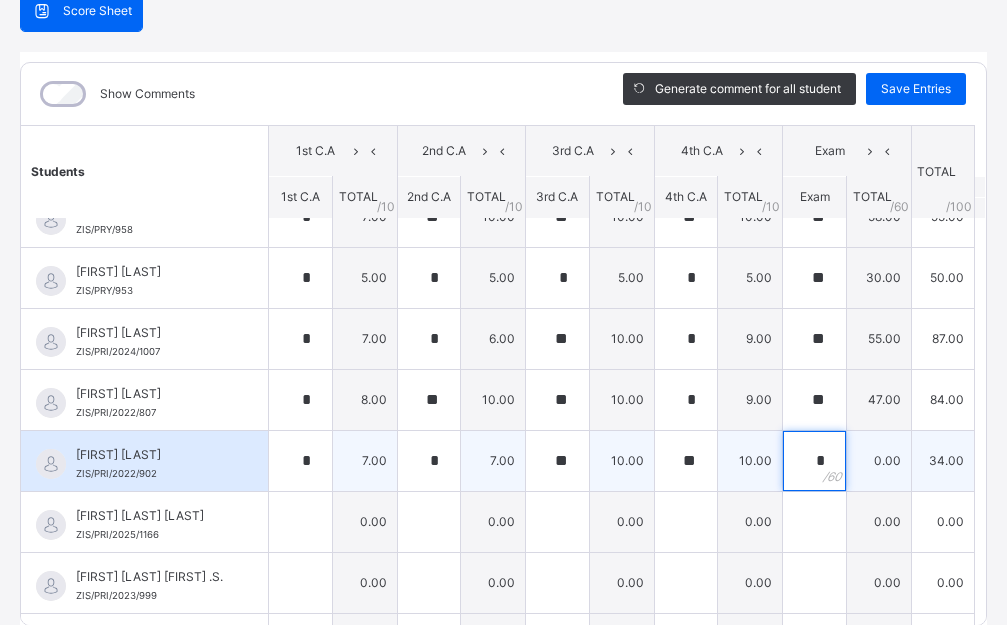 click on "*" at bounding box center (814, 461) 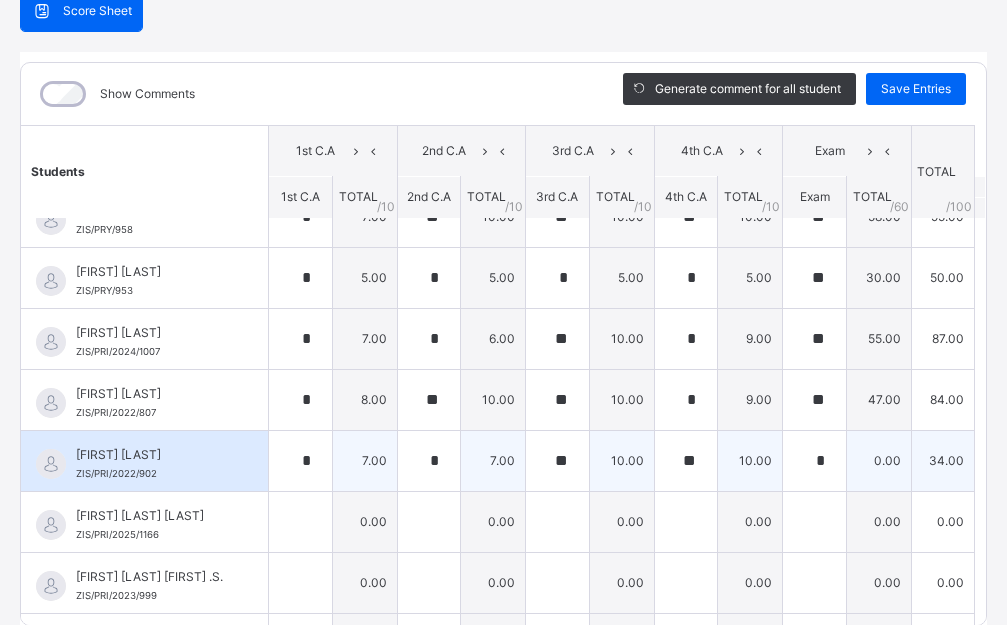 click on "*" at bounding box center (814, 461) 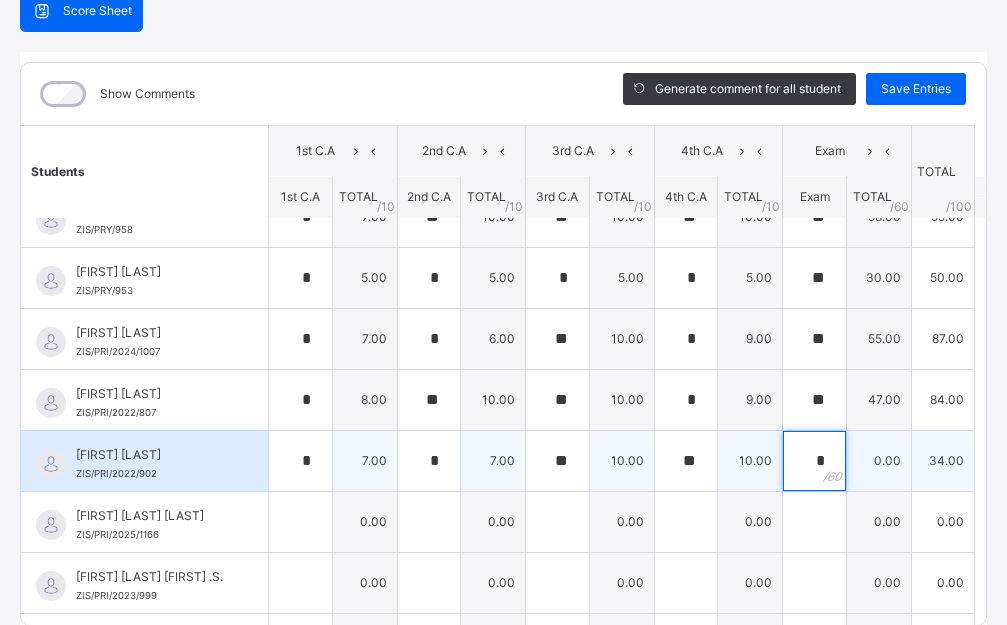 click on "*" at bounding box center (814, 461) 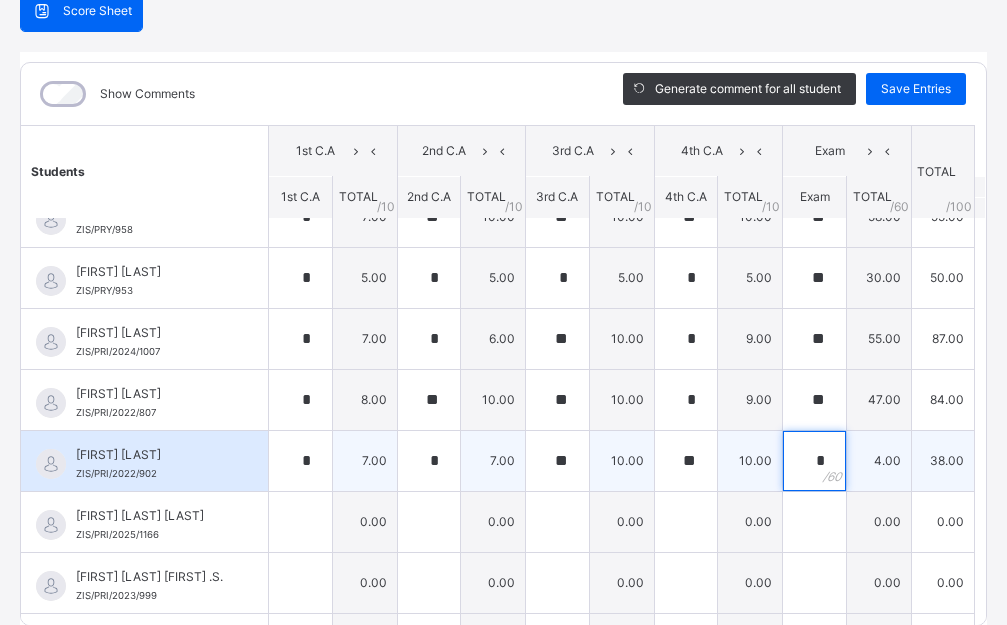 click on "*" at bounding box center (814, 461) 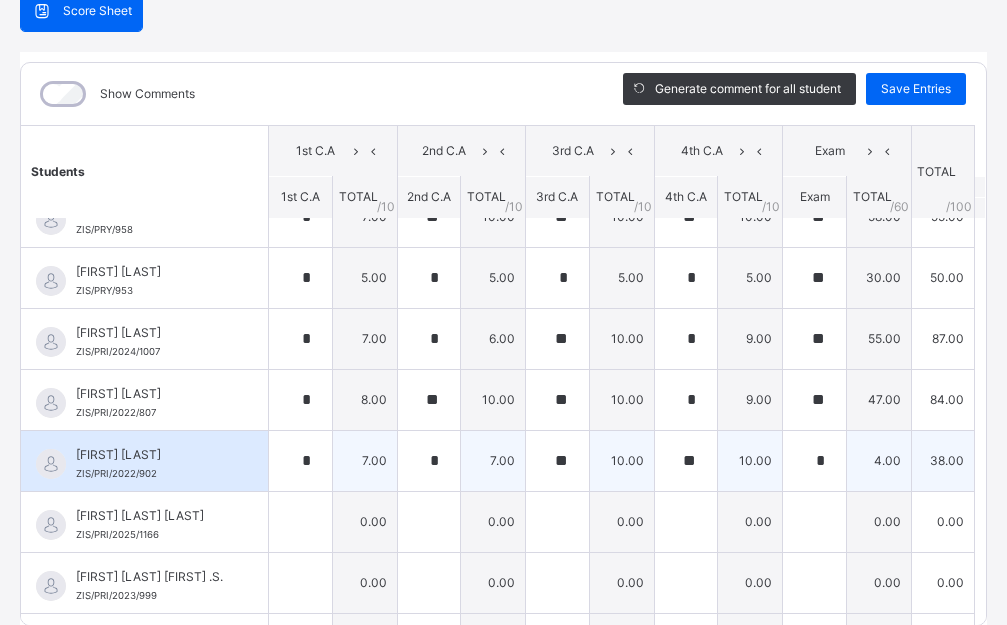 click on "*" at bounding box center (814, 461) 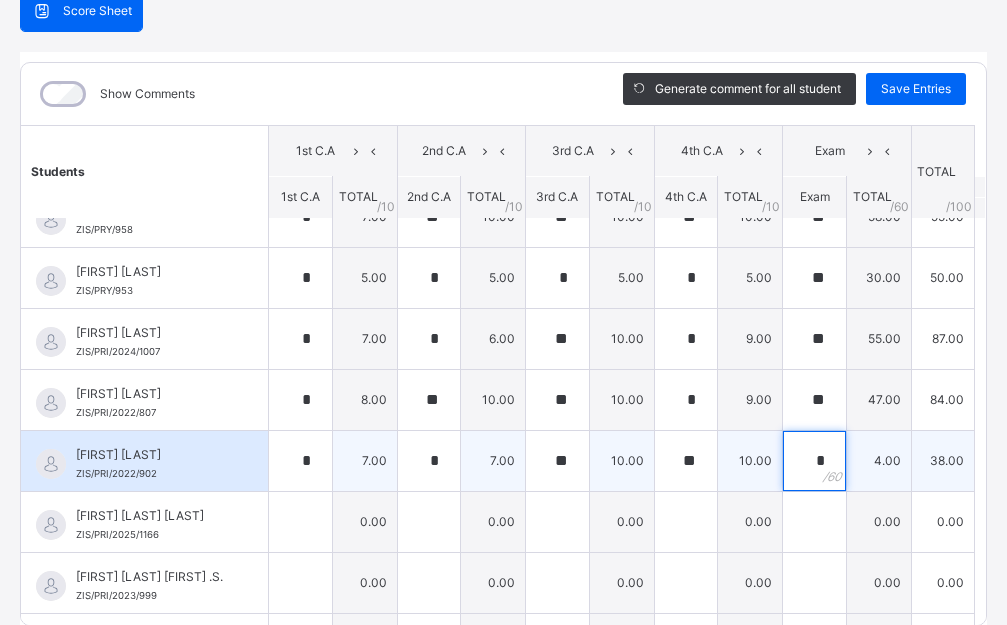 click on "*" at bounding box center [814, 461] 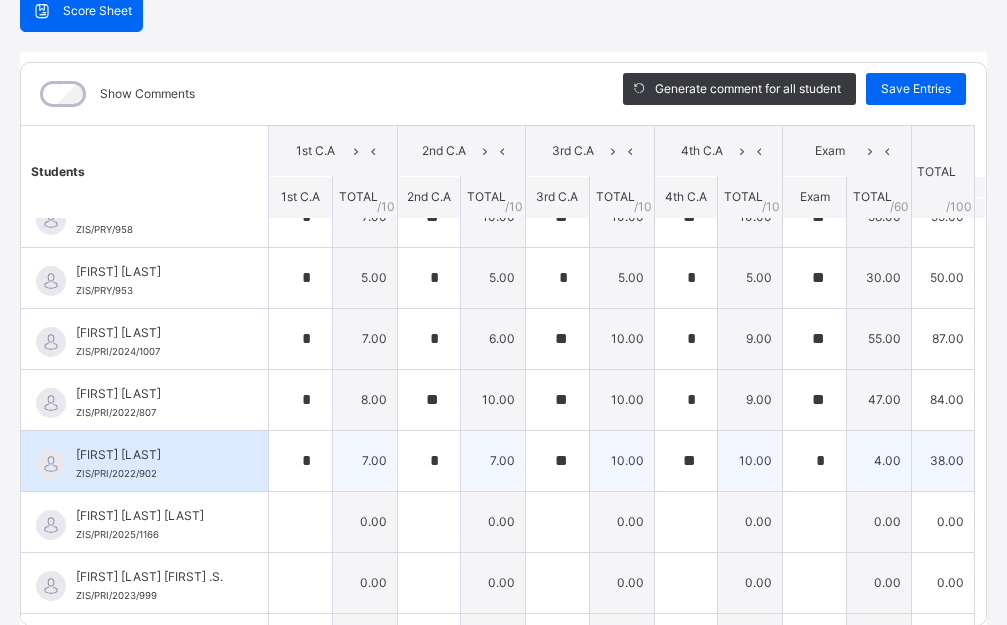 click on "*" at bounding box center (814, 461) 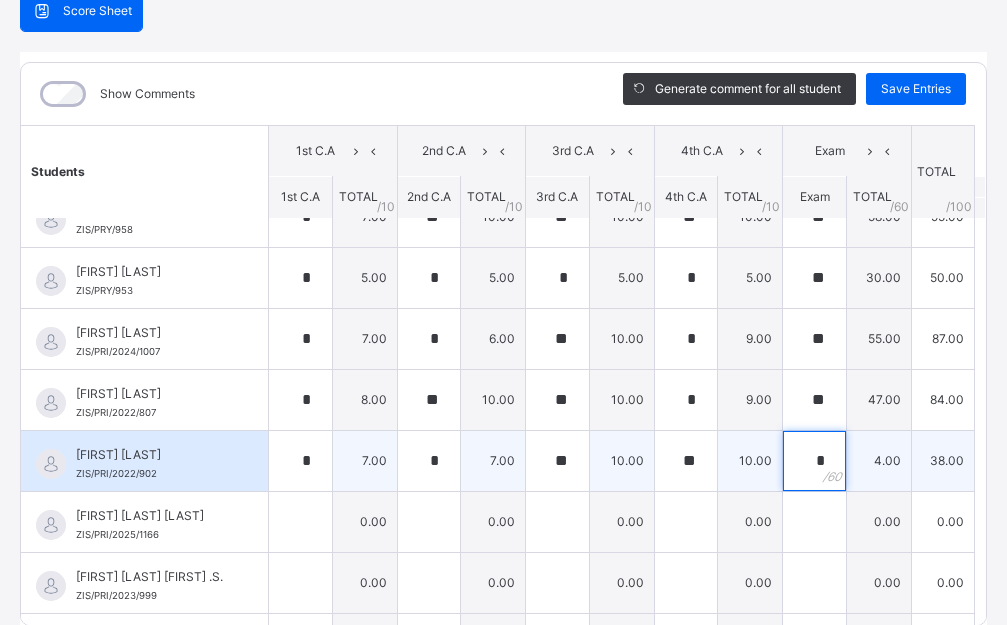 click on "*" at bounding box center [814, 461] 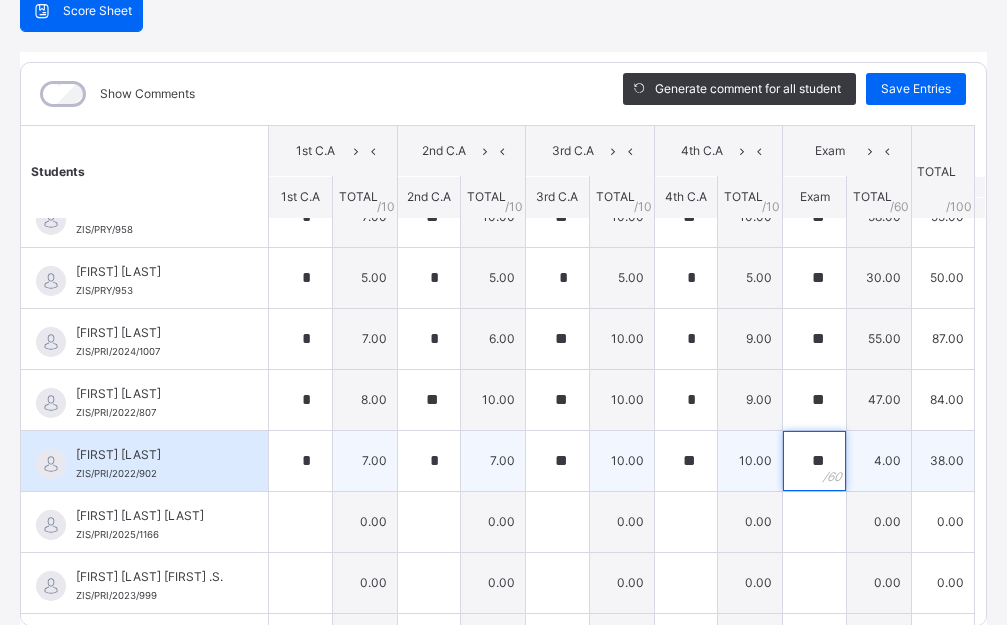 type on "**" 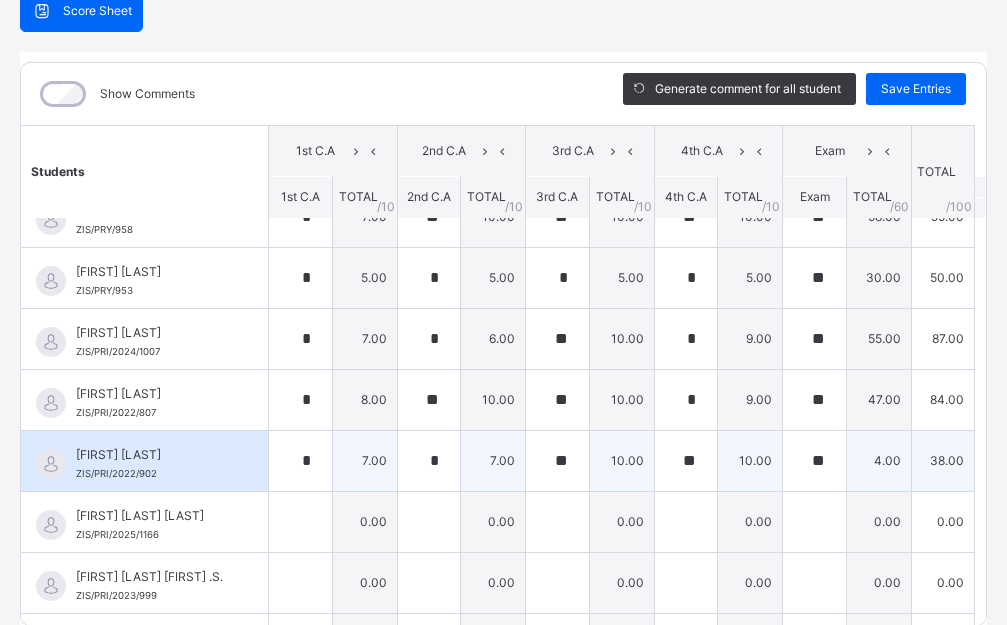 click on "**" at bounding box center (814, 461) 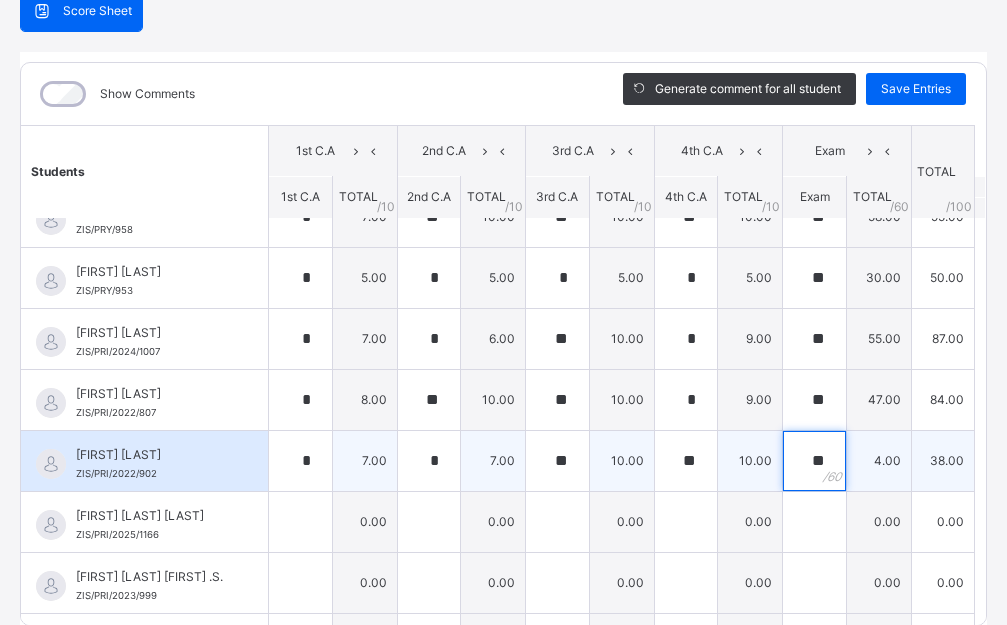 click on "**" at bounding box center (814, 461) 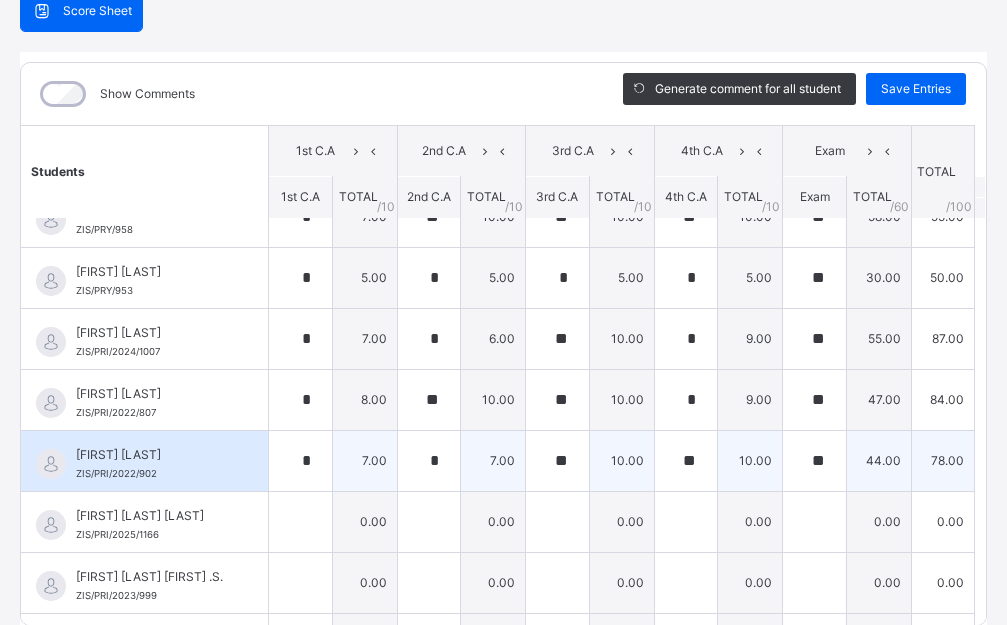 click on "**" at bounding box center (814, 461) 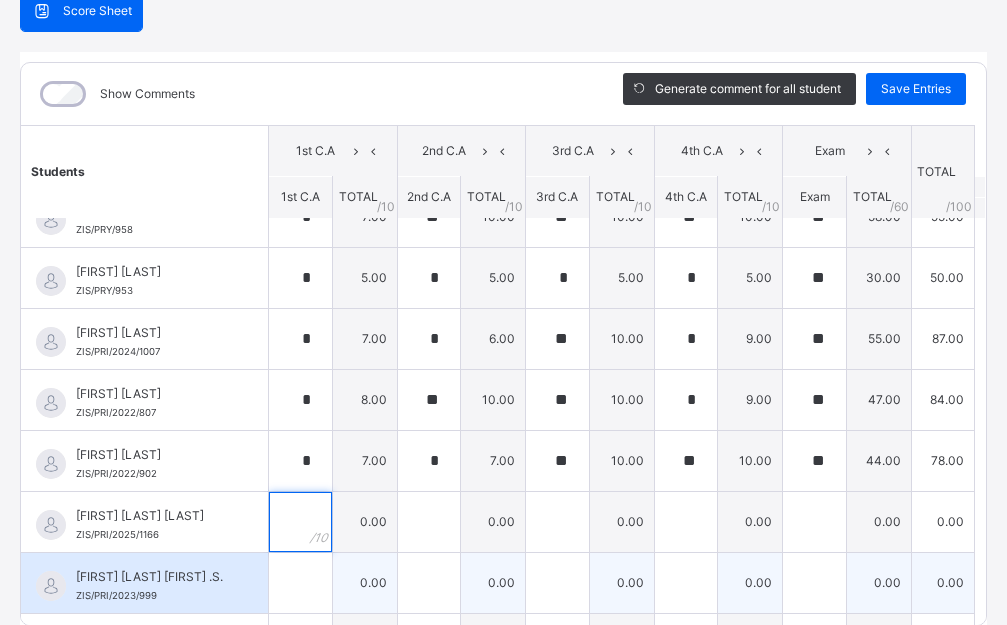 type on "*" 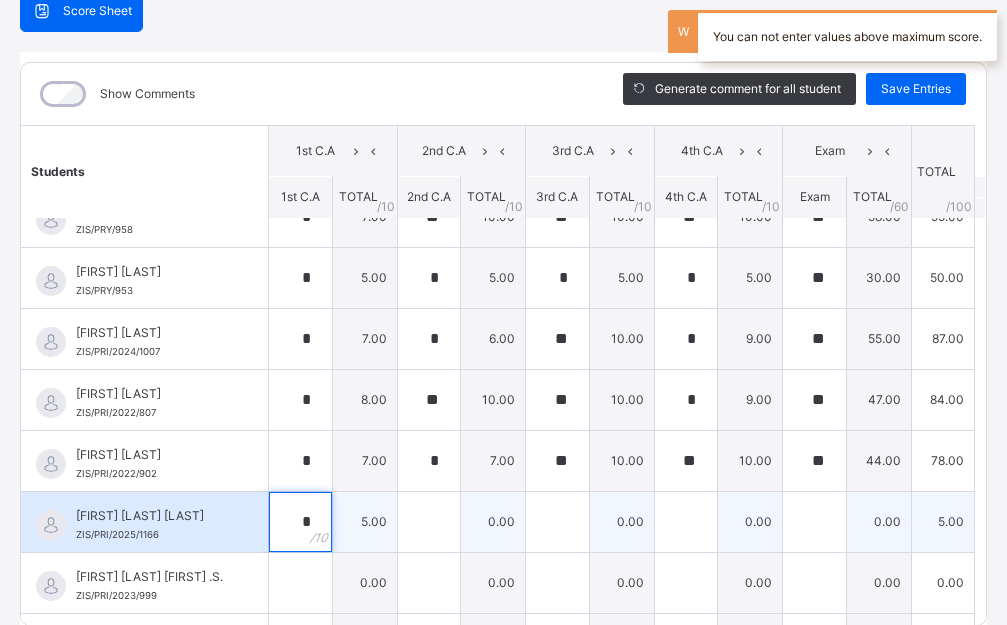 type on "*" 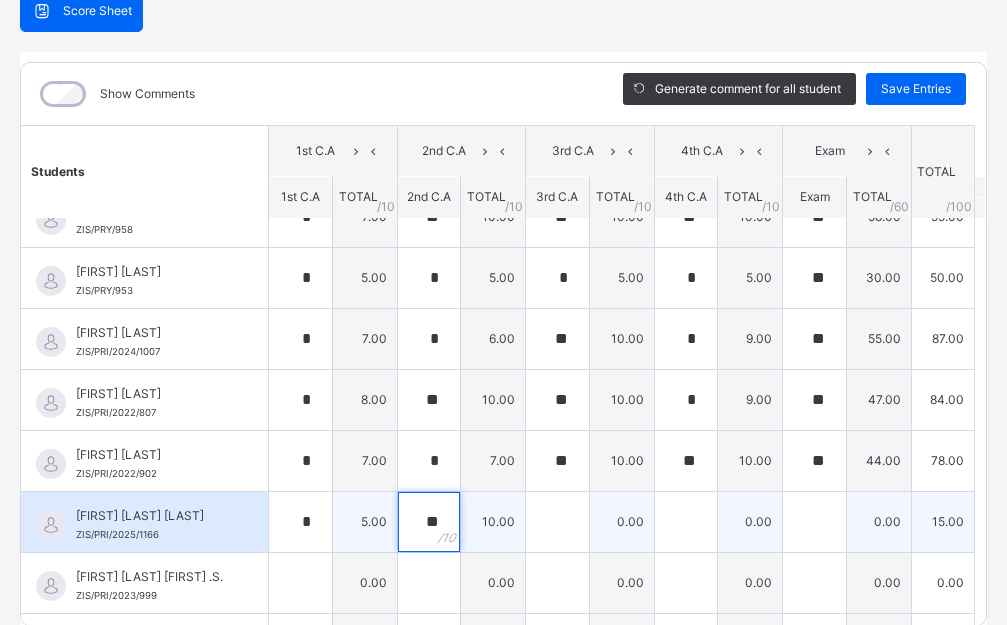 type on "**" 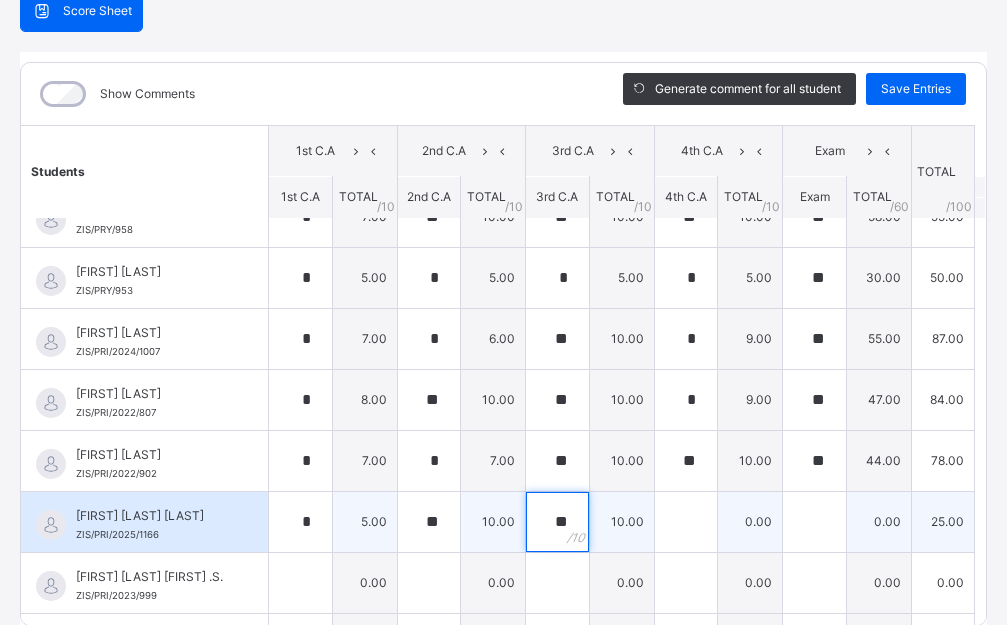 type on "**" 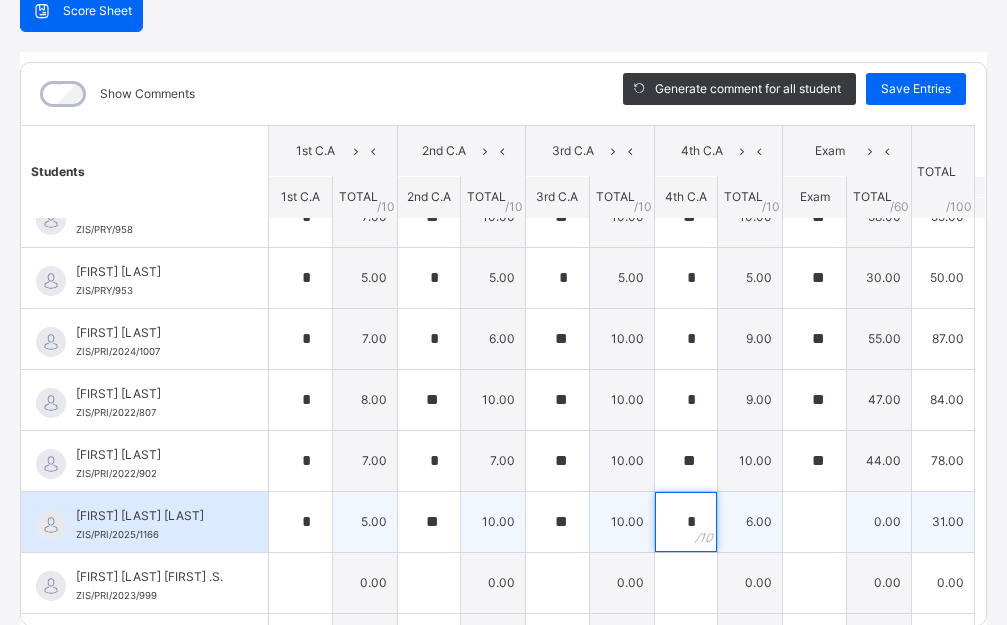 type on "*" 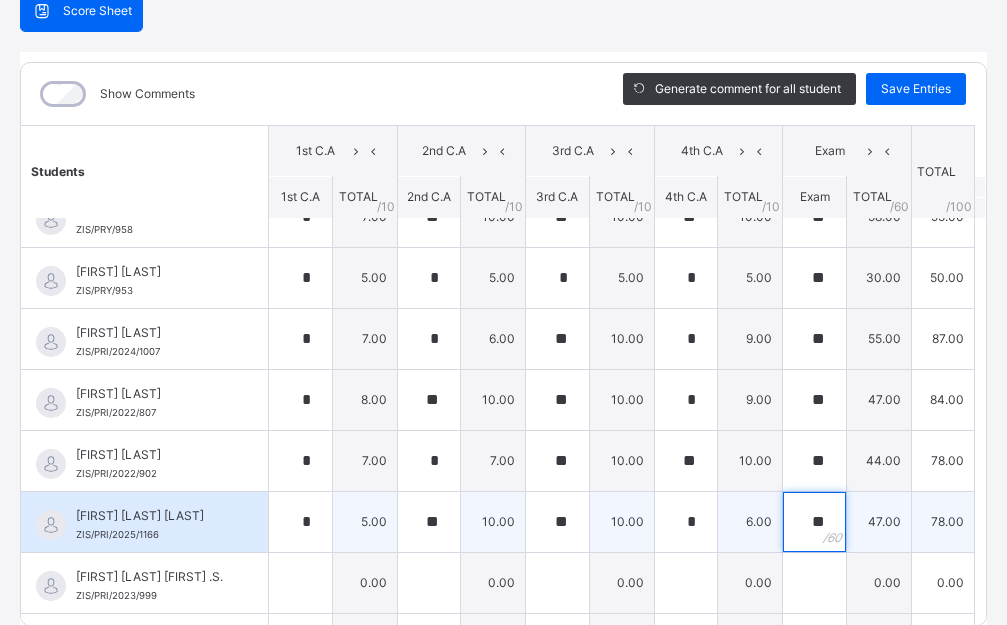 type on "**" 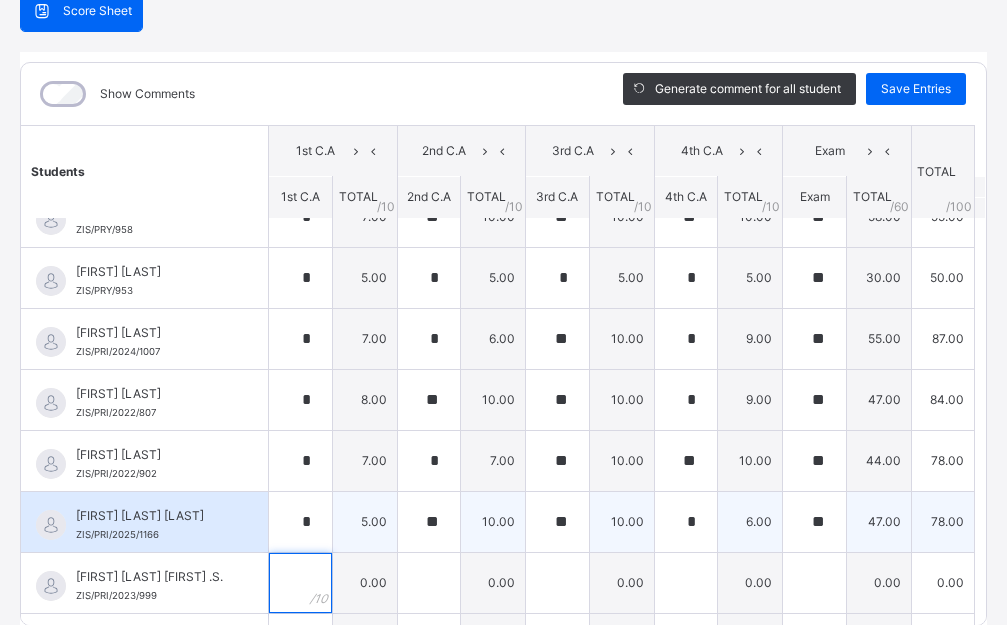scroll, scrollTop: 342, scrollLeft: 0, axis: vertical 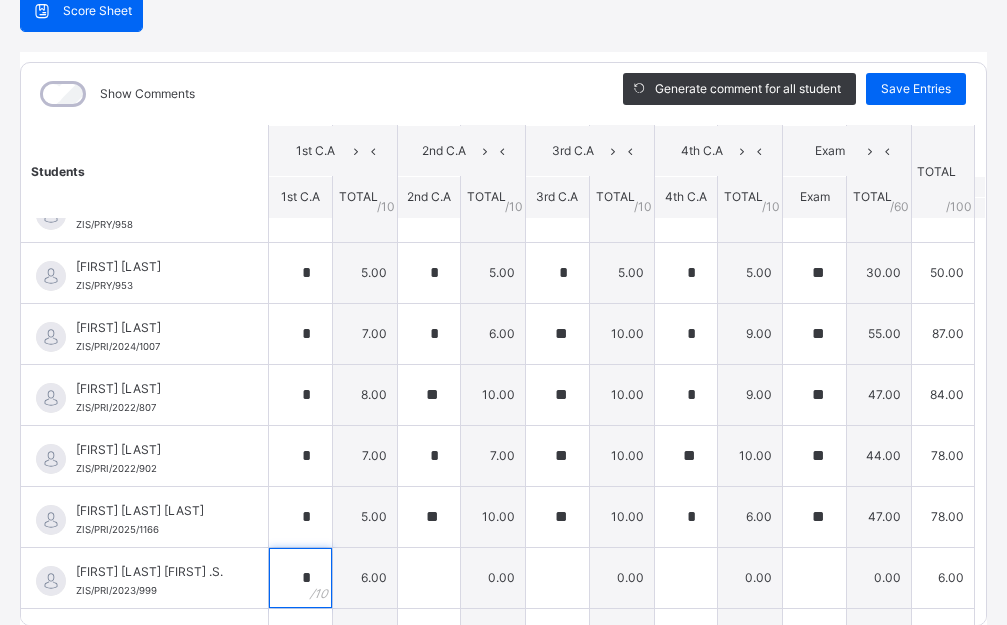 type on "*" 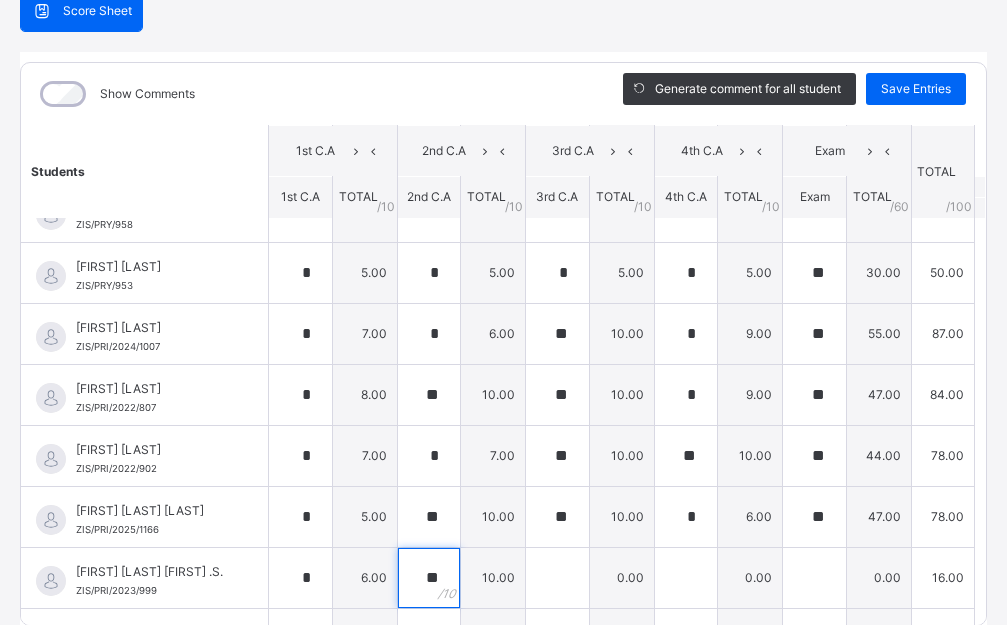 type on "**" 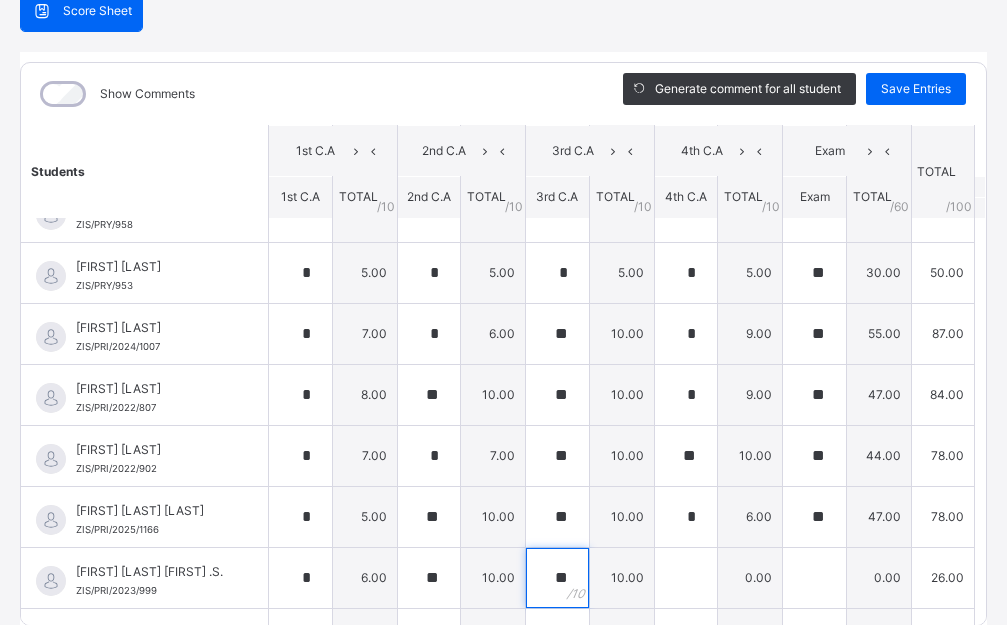 type on "**" 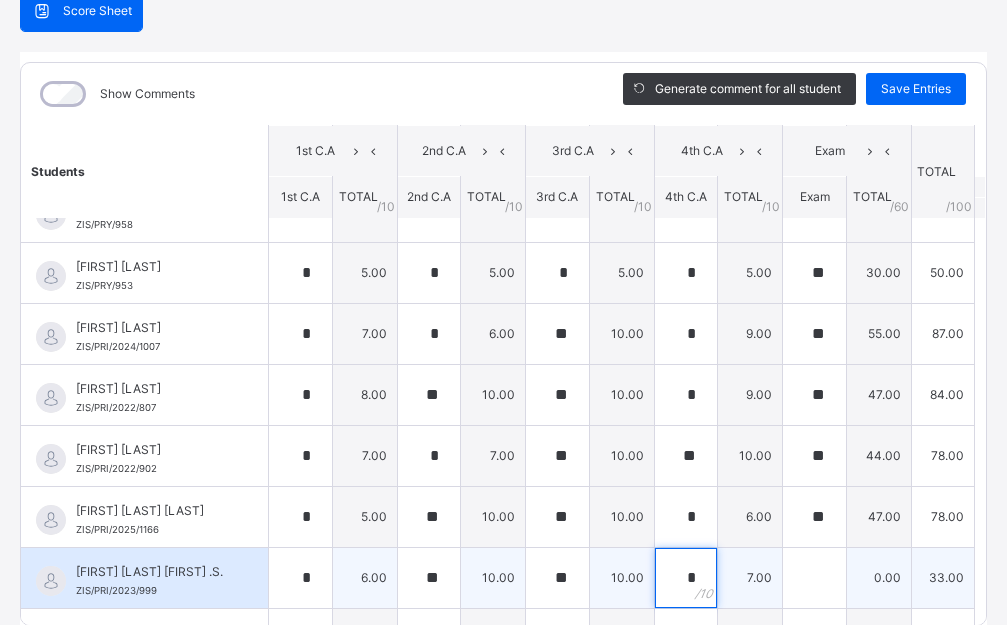 type on "*" 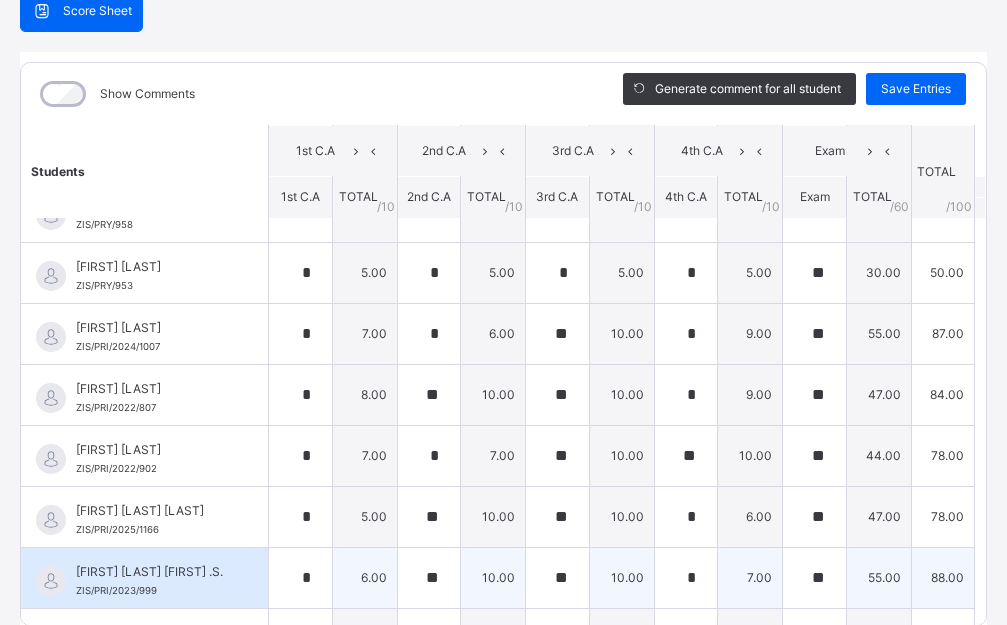 click on "**" at bounding box center (814, 578) 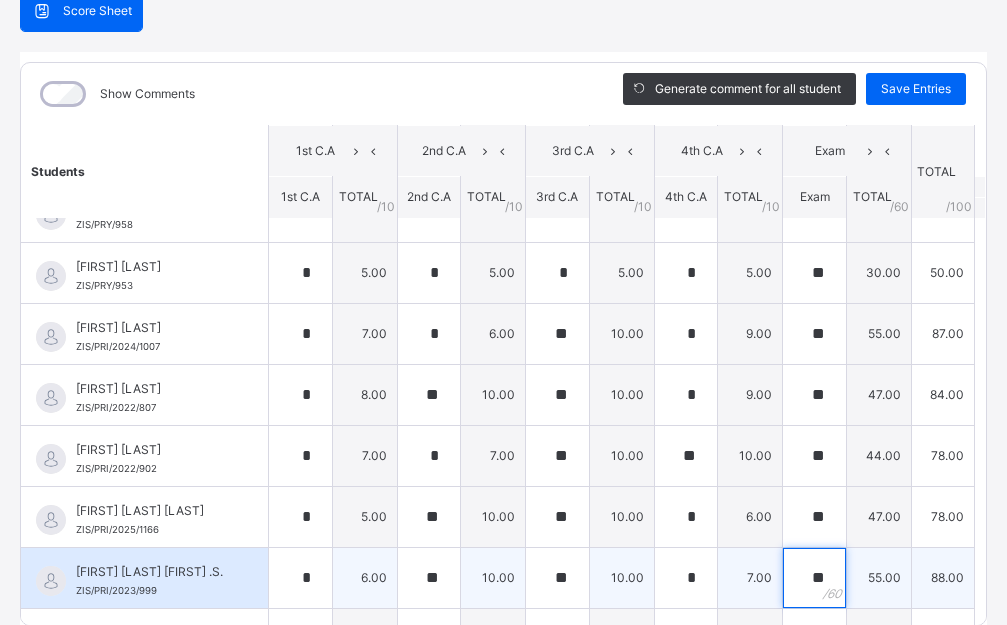 click on "**" at bounding box center [814, 578] 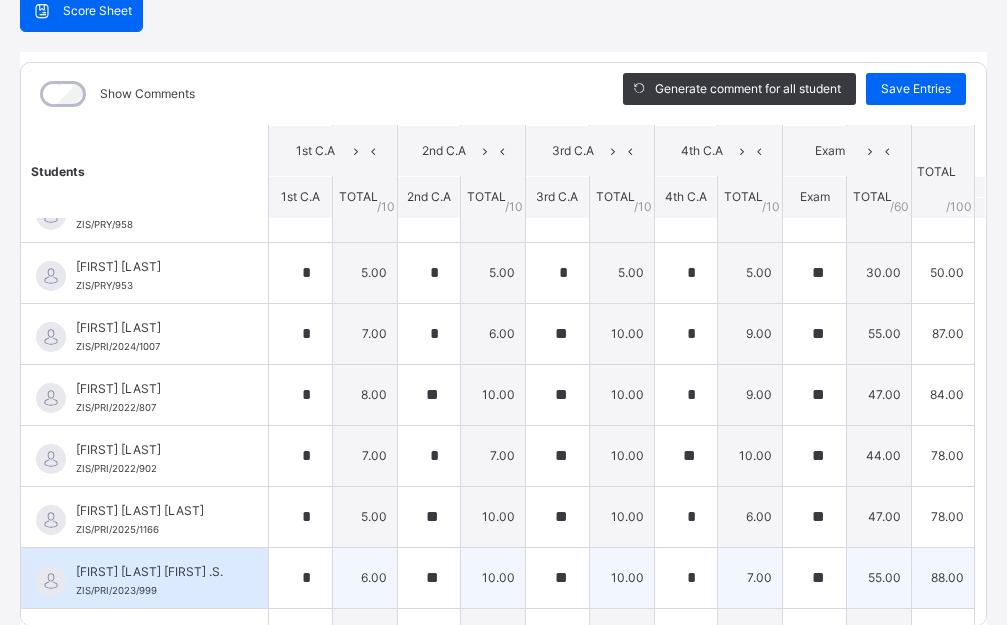 click on "**" at bounding box center (814, 578) 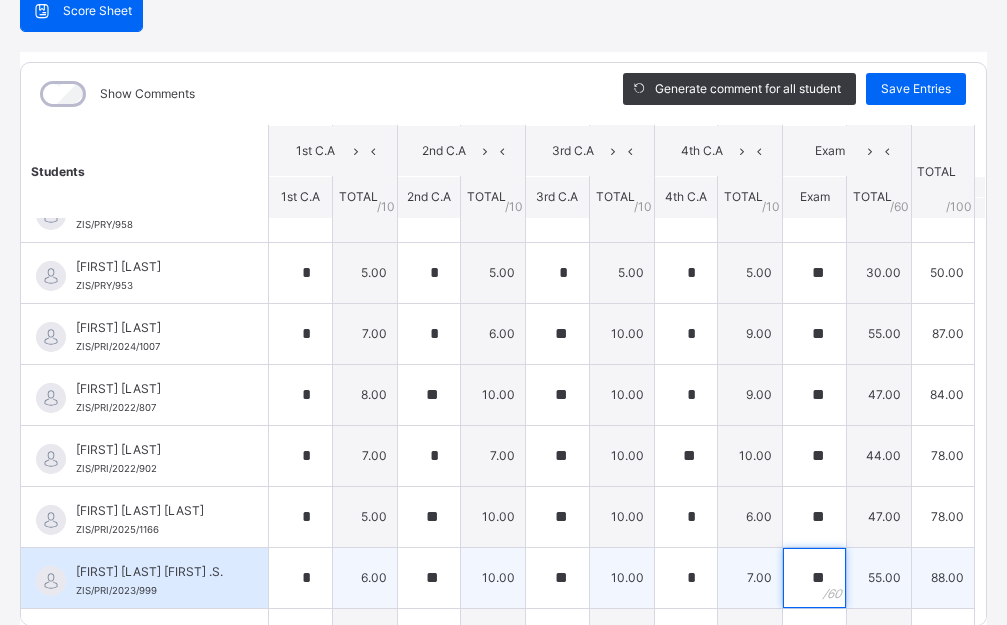 drag, startPoint x: 886, startPoint y: 567, endPoint x: 902, endPoint y: 586, distance: 24.839485 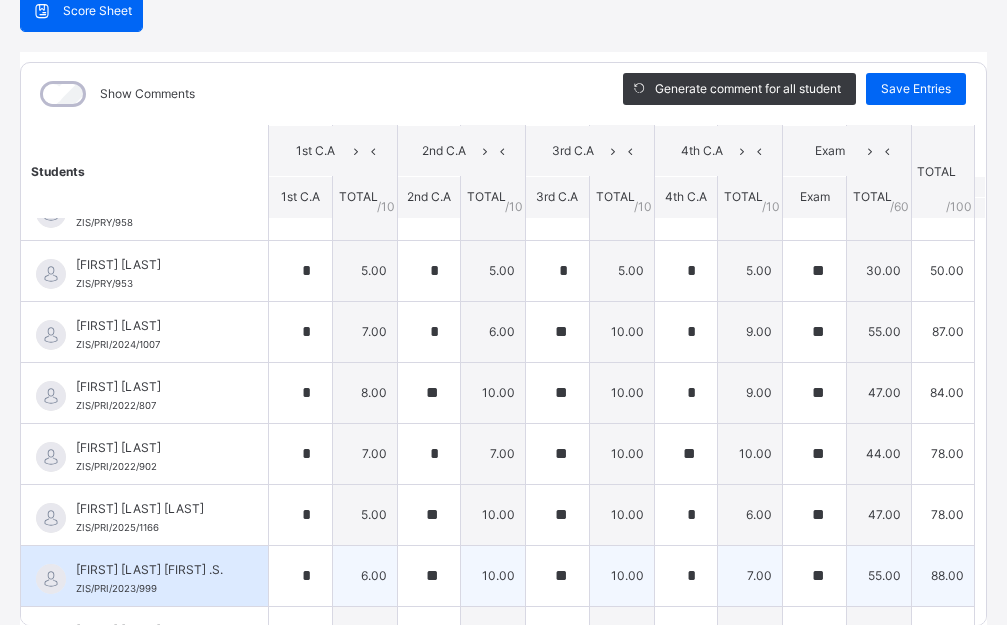 click on "**" at bounding box center (814, 576) 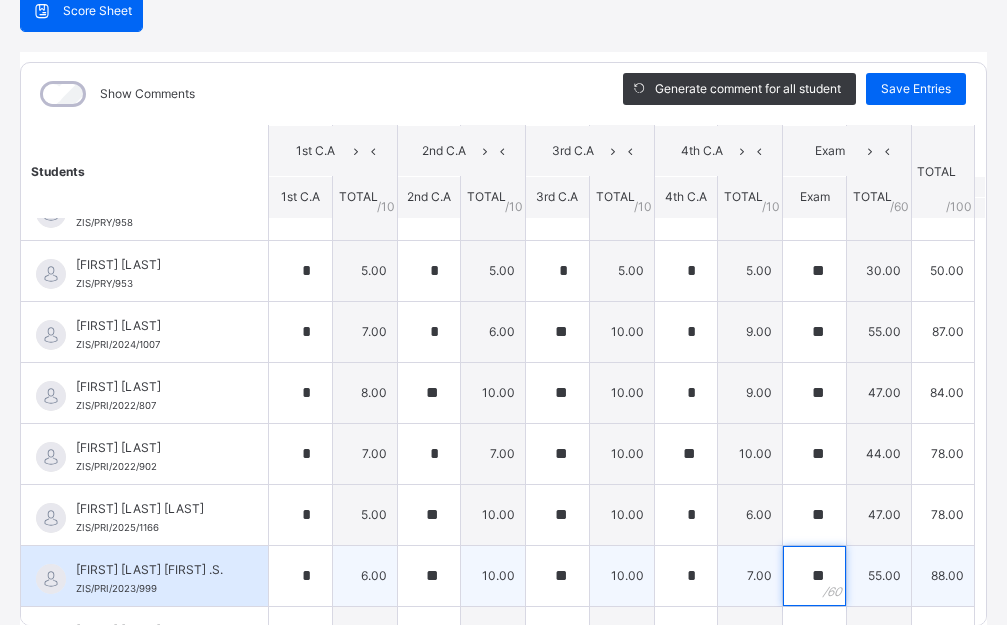 click on "**" at bounding box center (814, 576) 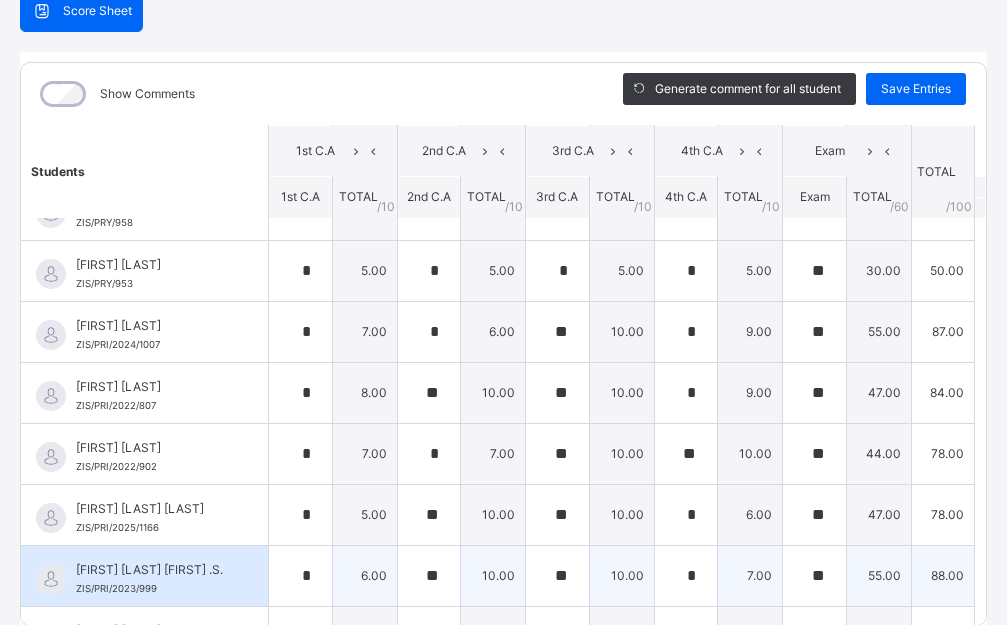 click on "**" at bounding box center [814, 576] 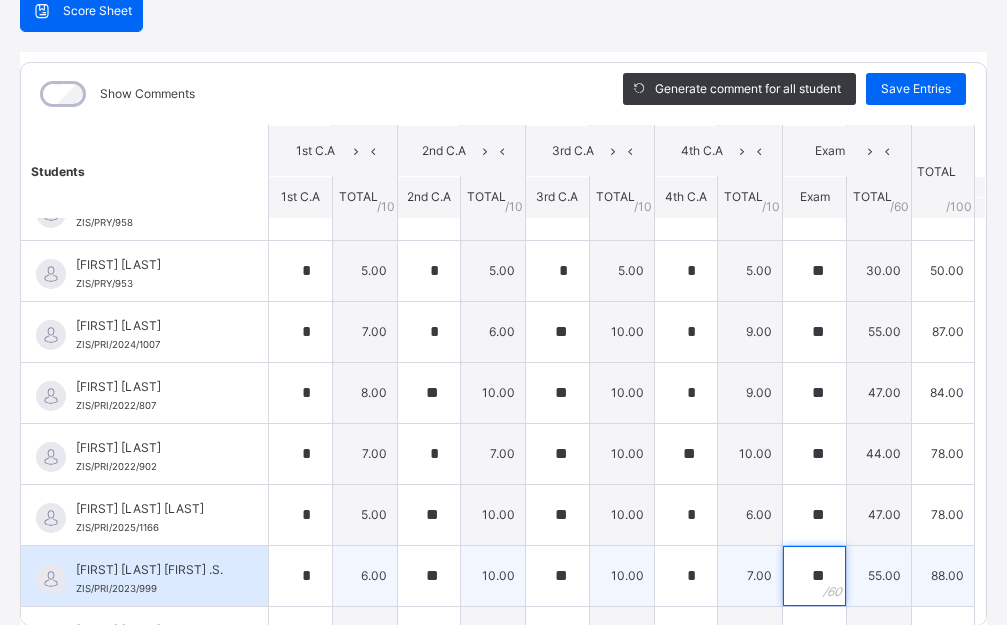 click on "**" at bounding box center (814, 576) 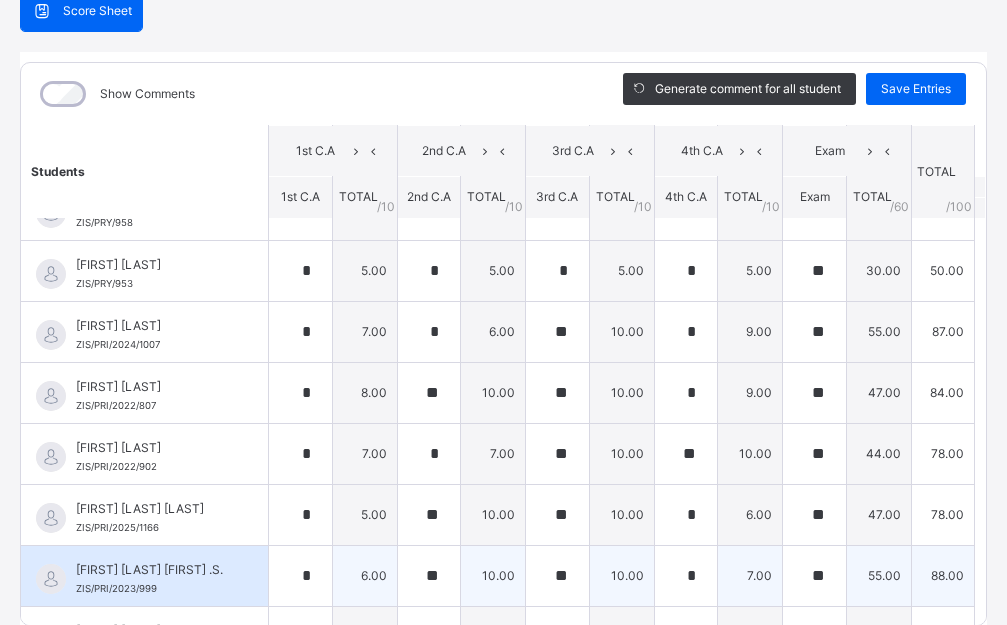 click on "**" at bounding box center [814, 576] 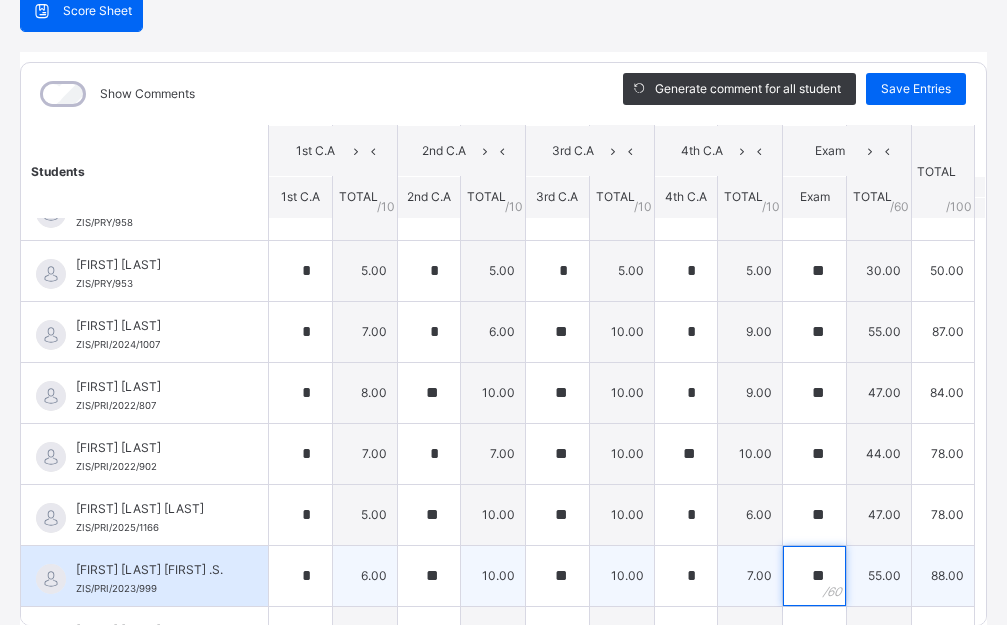 click on "**" at bounding box center [814, 576] 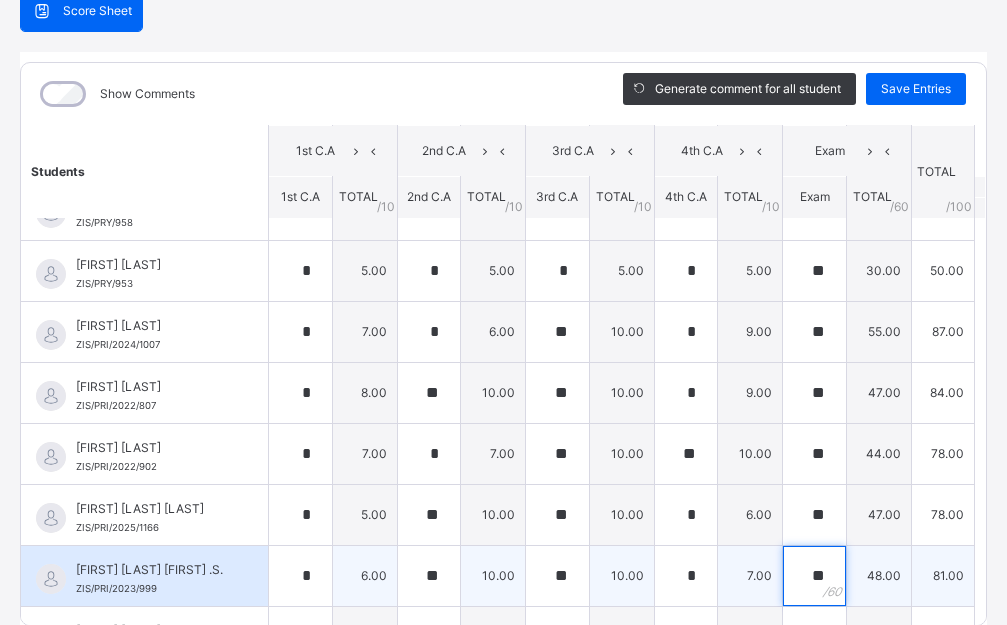 type on "**" 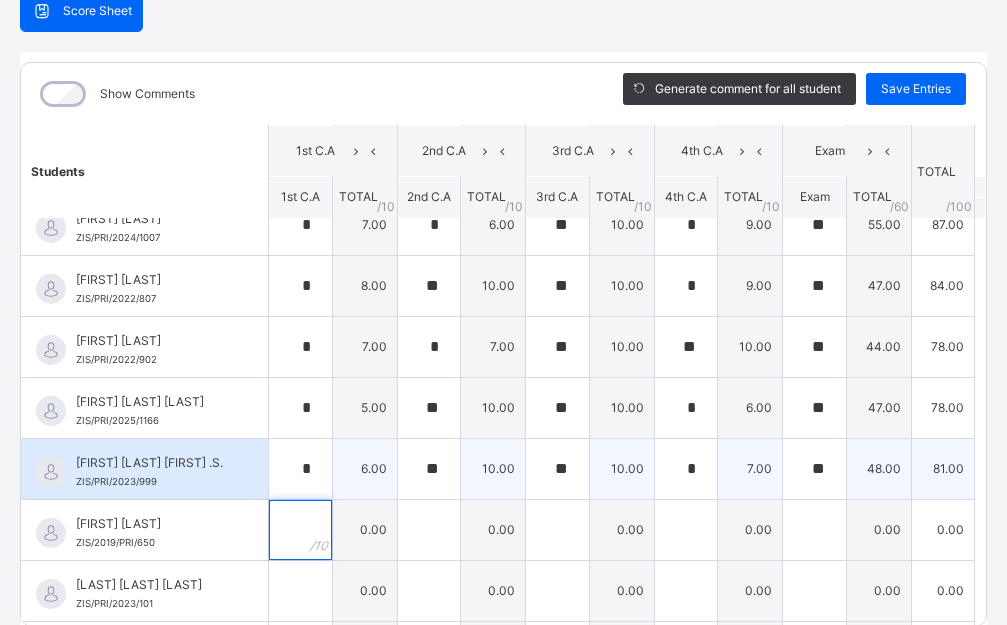 scroll, scrollTop: 526, scrollLeft: 0, axis: vertical 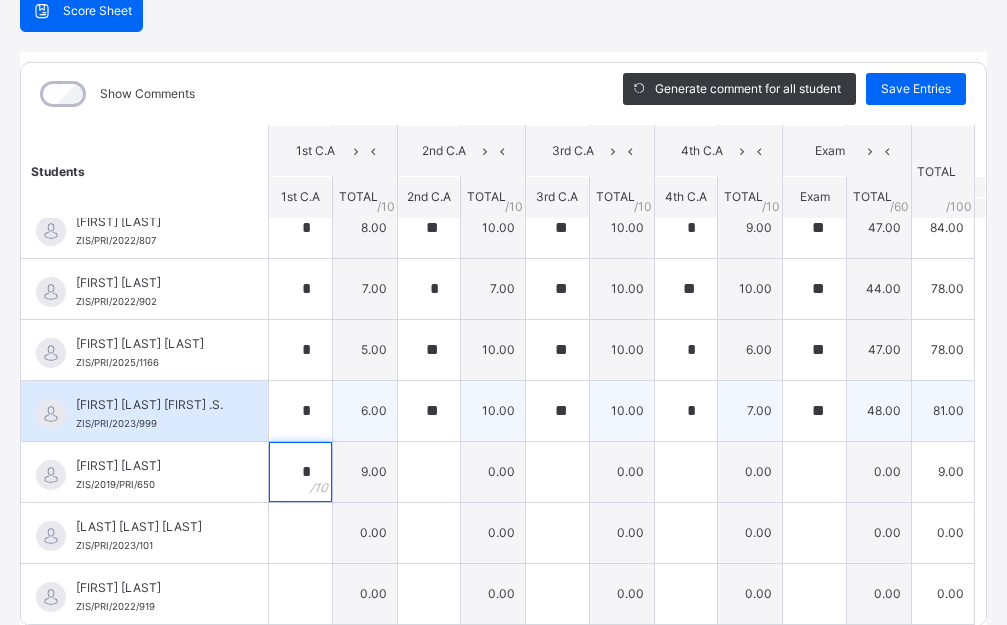type on "*" 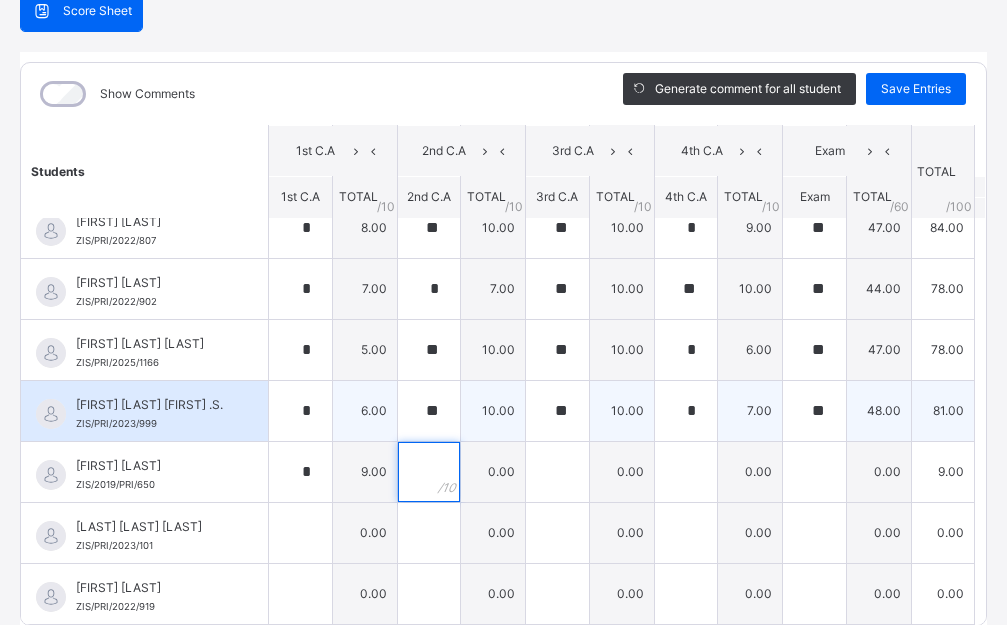 type on "*" 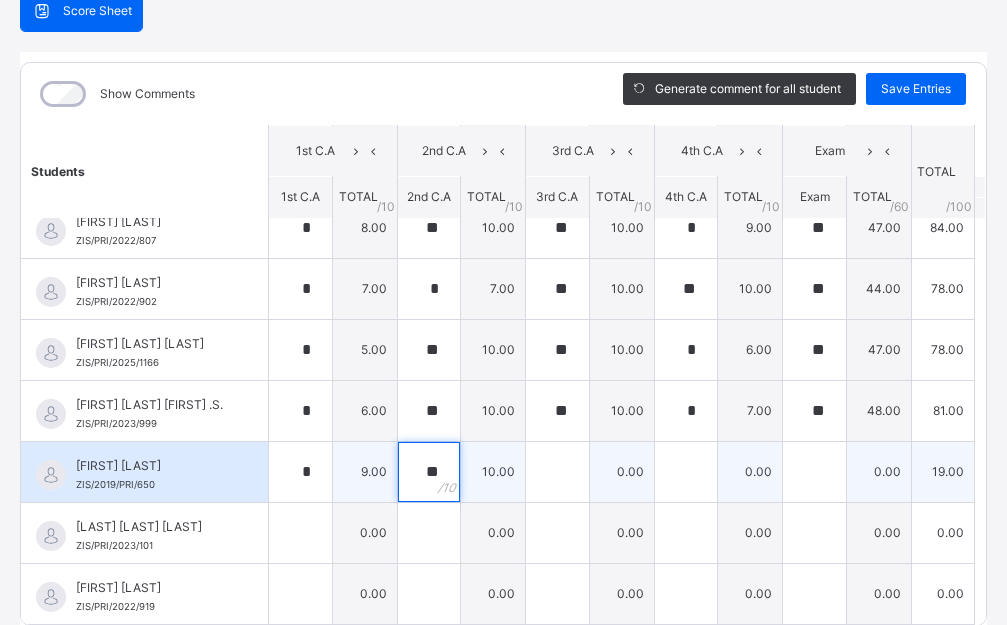 type on "**" 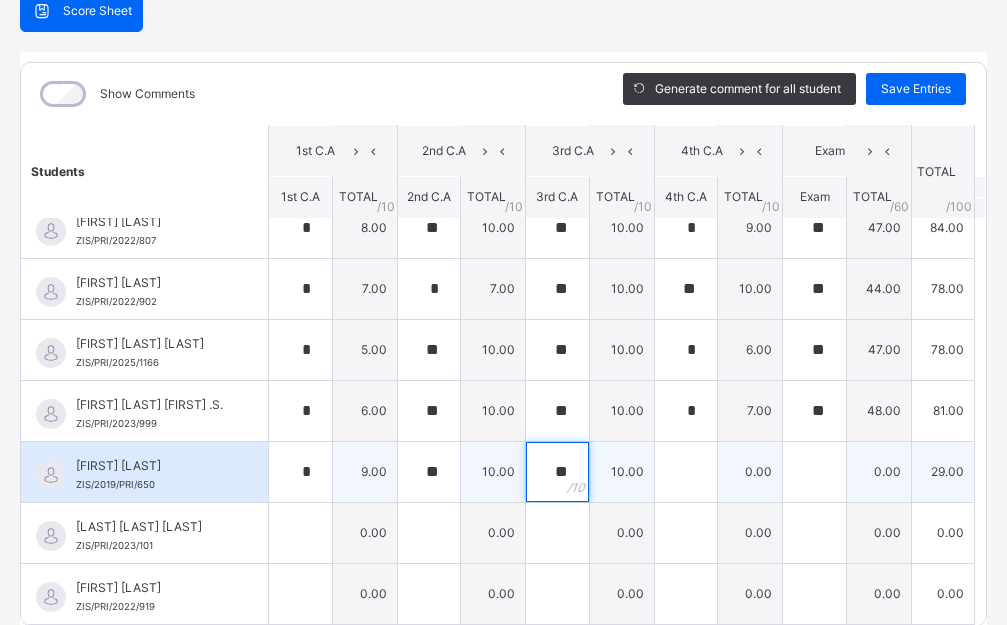 type on "**" 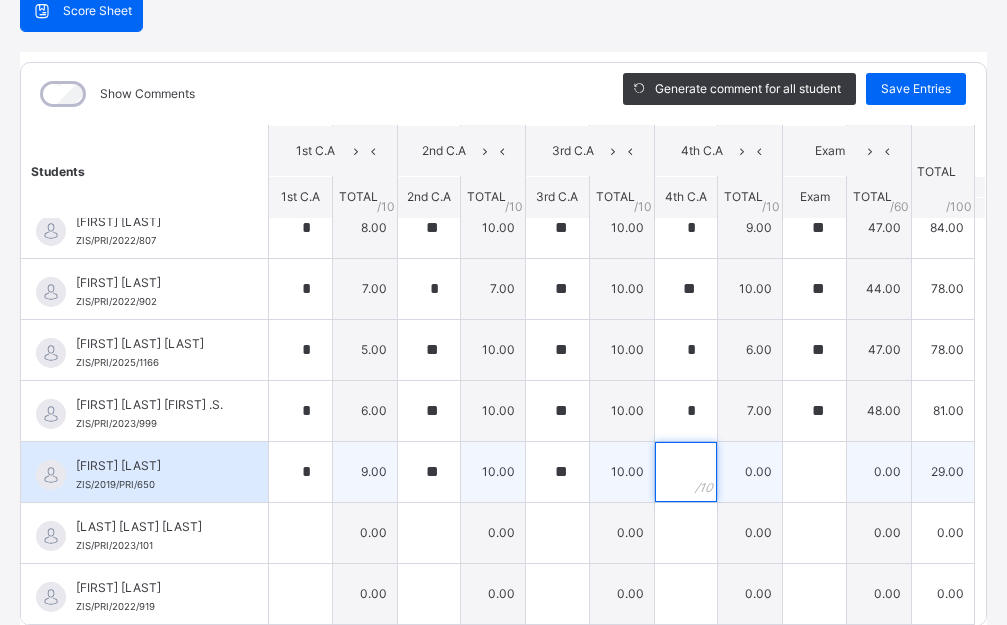 click at bounding box center [686, 472] 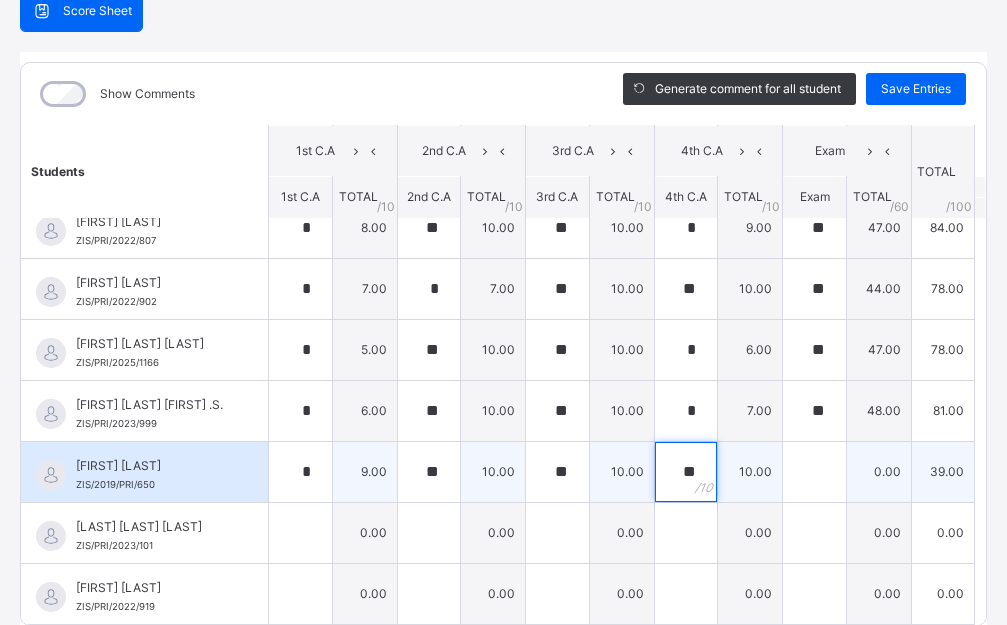 type on "**" 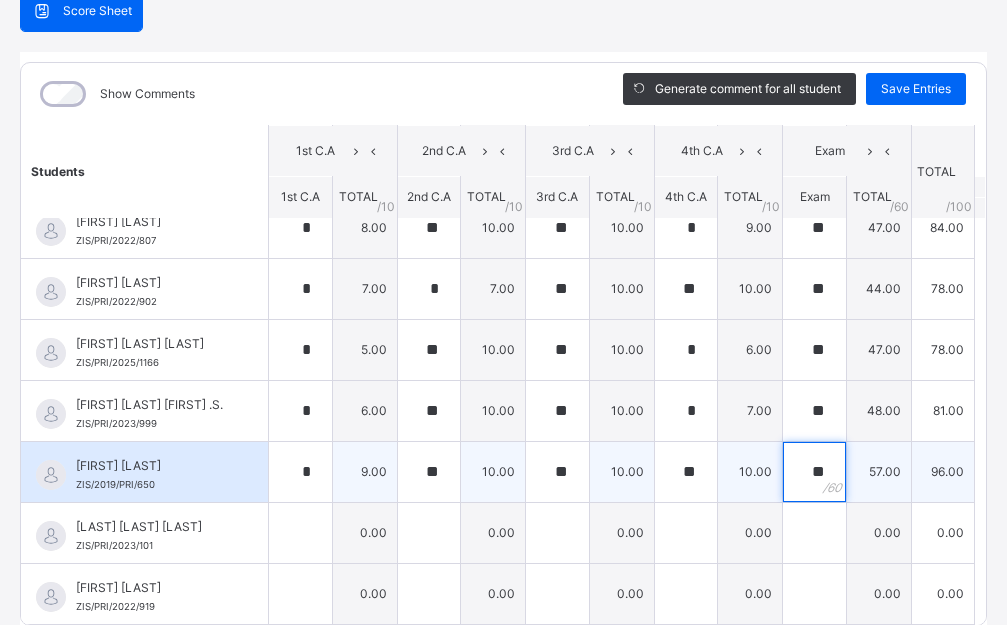 type on "**" 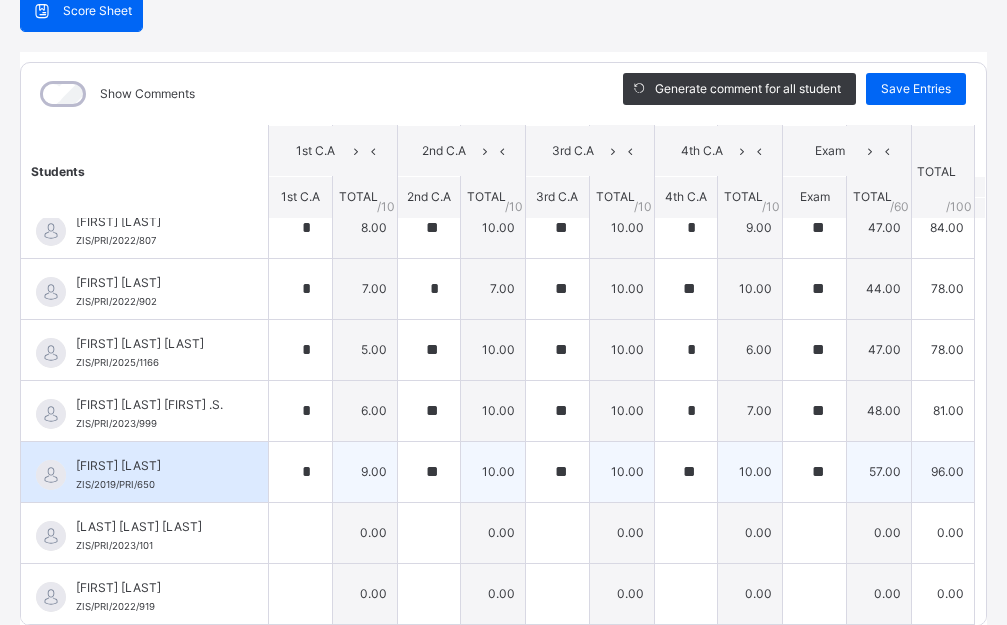 click on "**" at bounding box center (814, 472) 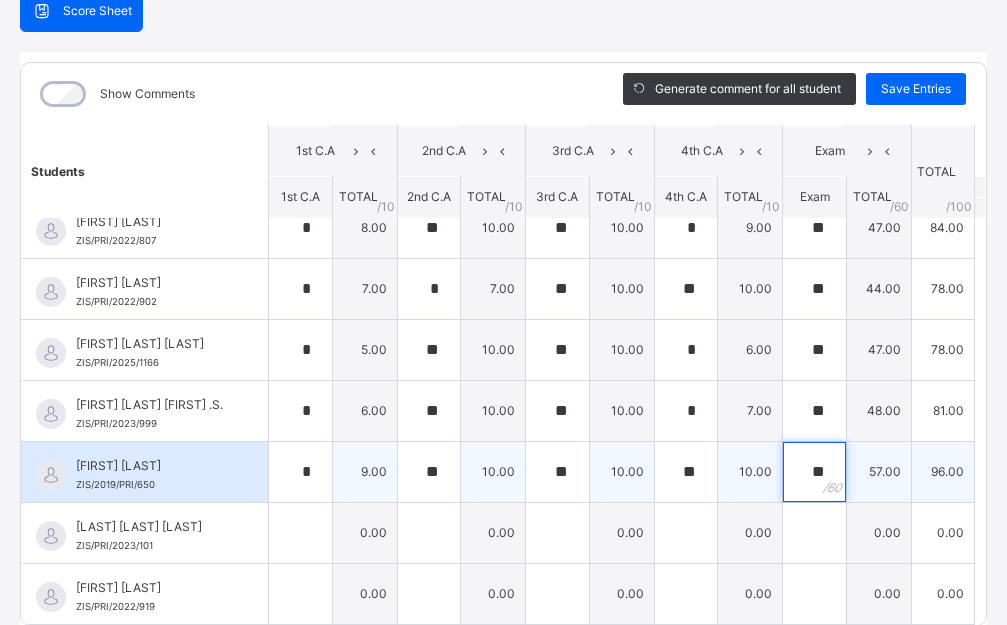 click on "**" at bounding box center [814, 472] 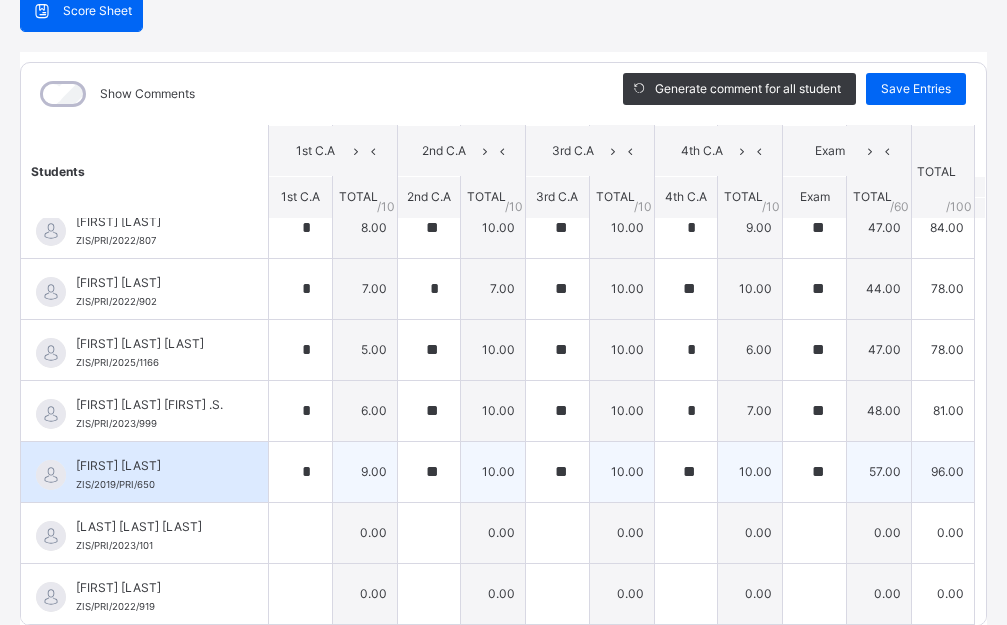 click on "**" at bounding box center (814, 472) 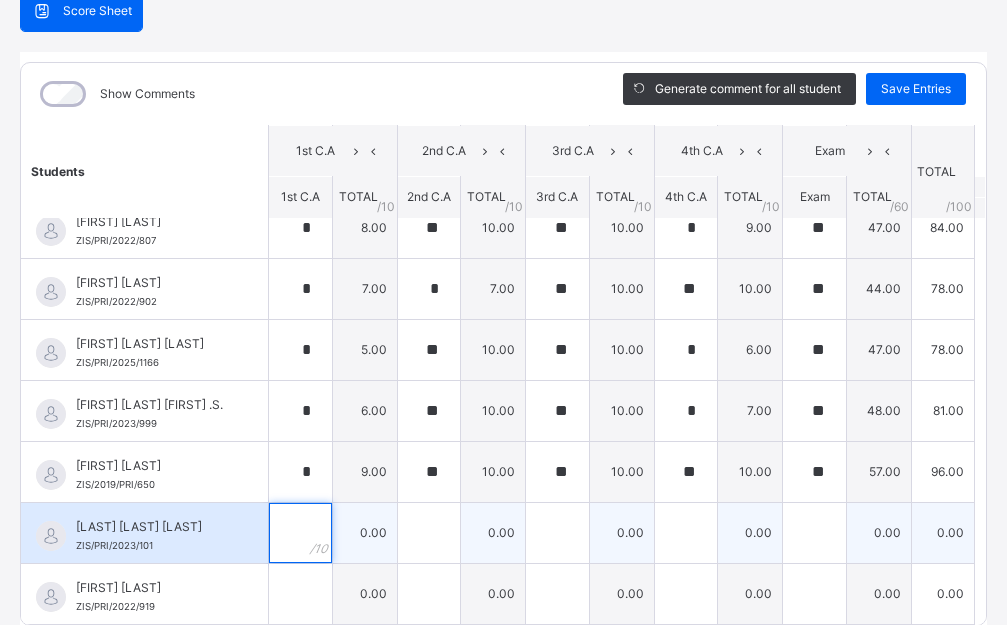 click at bounding box center [300, 533] 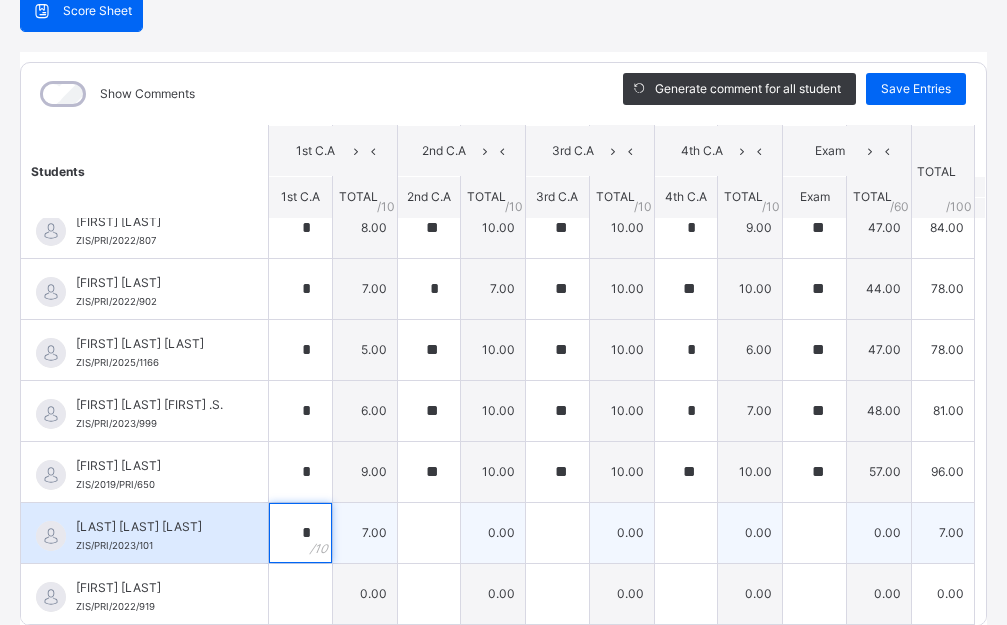 type on "*" 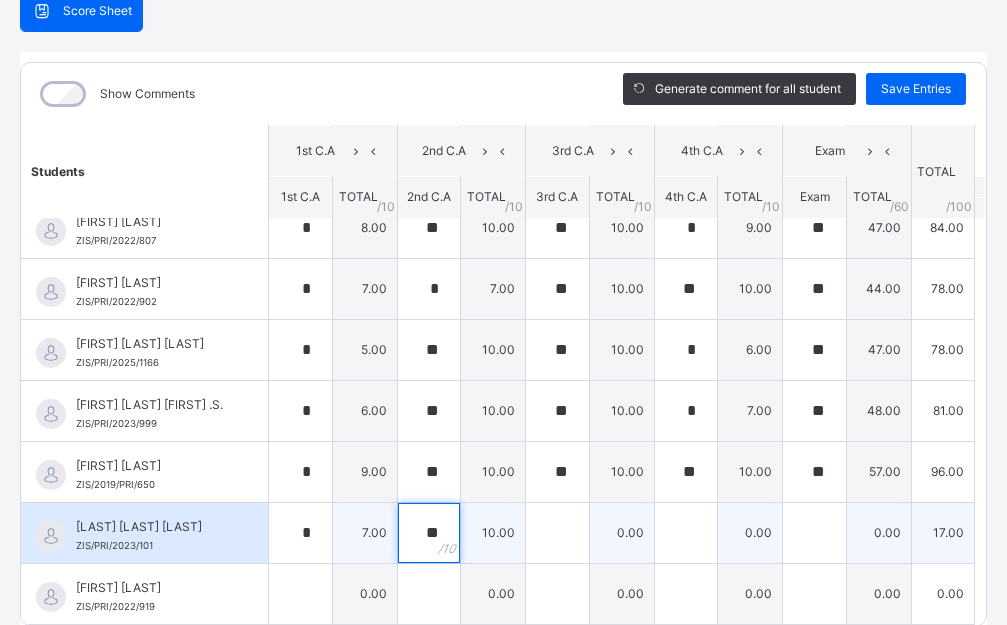 type on "**" 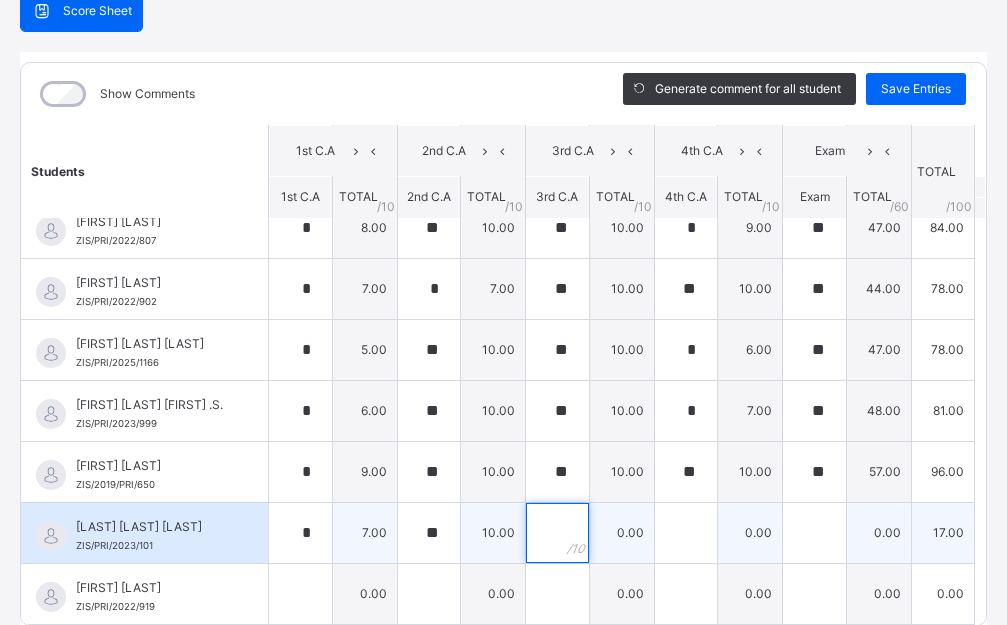 click at bounding box center [557, 533] 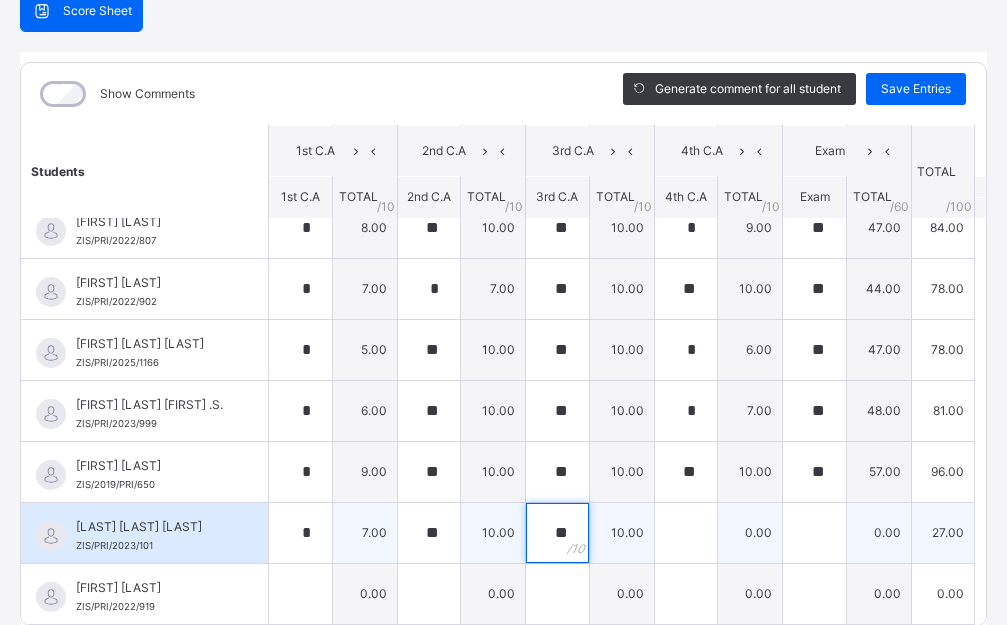 type on "**" 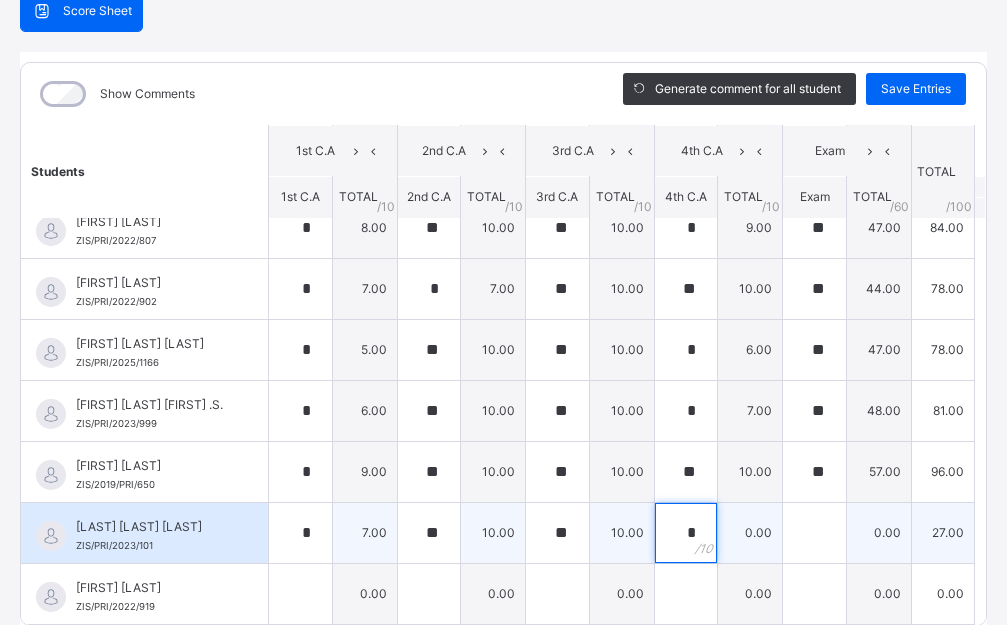 type on "*" 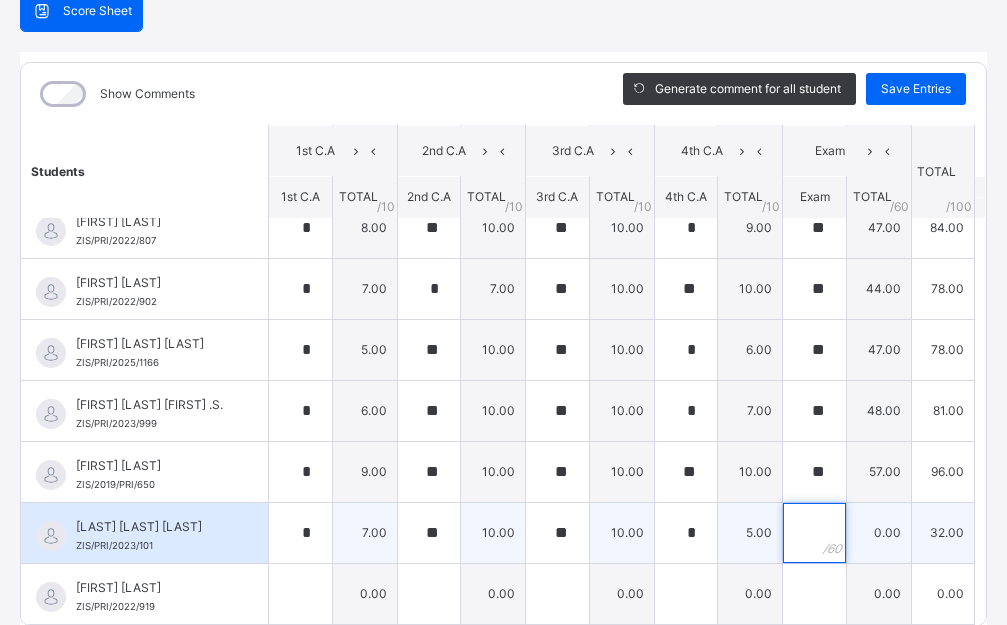 click at bounding box center (814, 533) 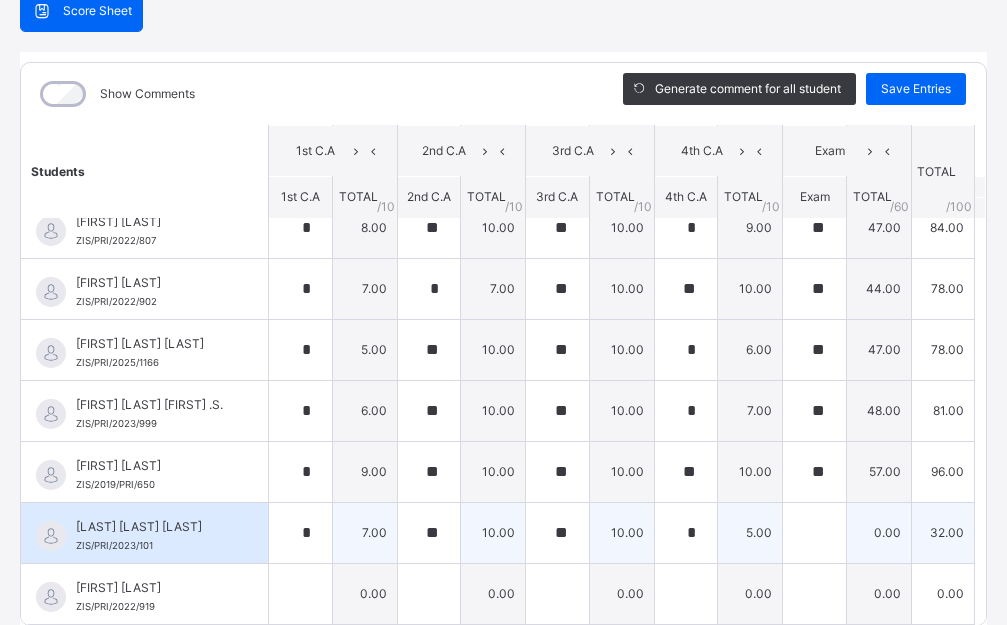 click at bounding box center (814, 533) 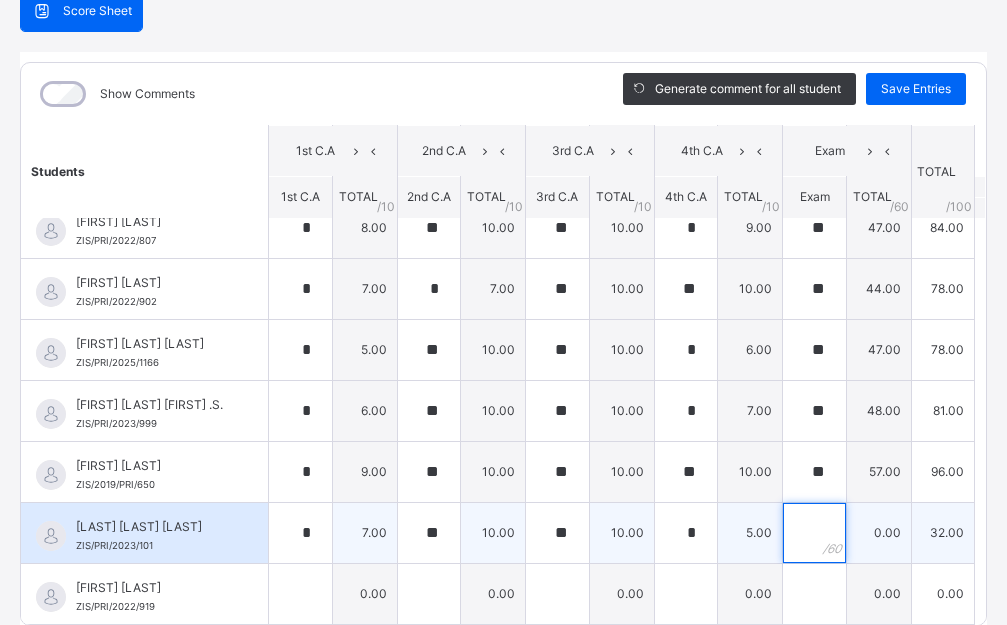 click at bounding box center (814, 533) 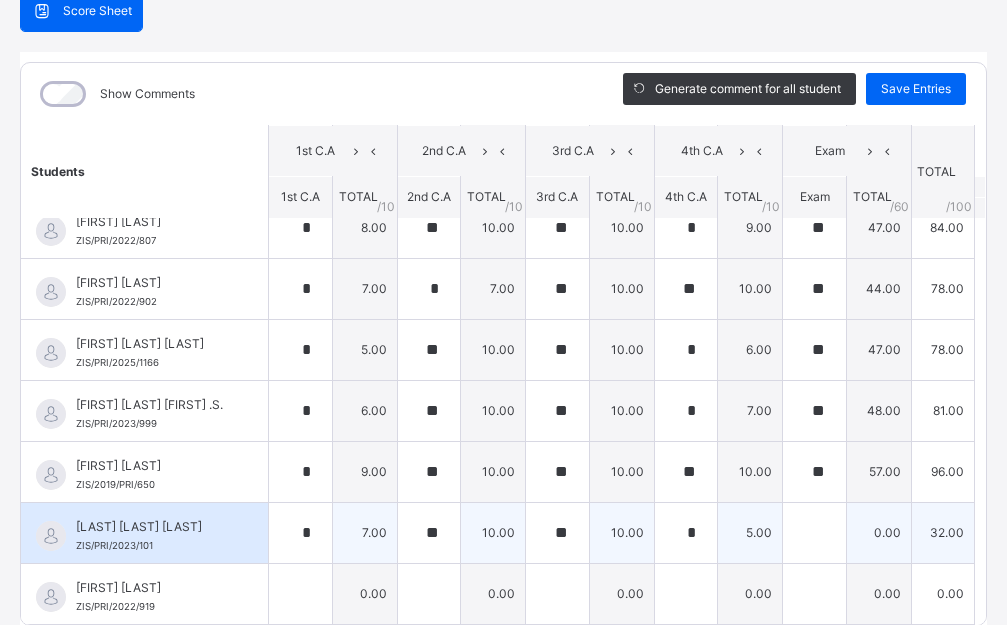 click at bounding box center (814, 533) 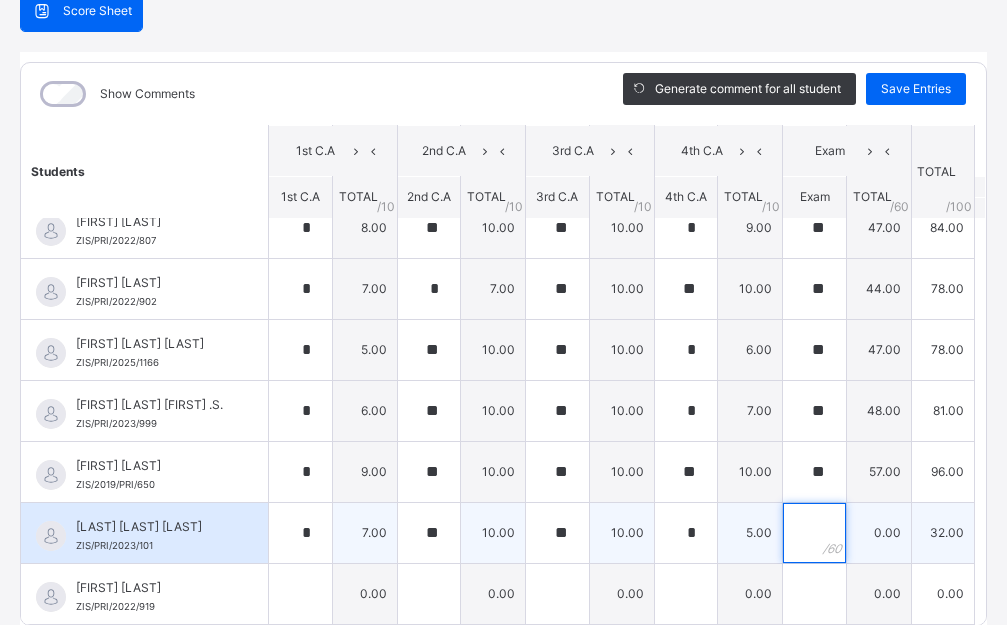 click at bounding box center [814, 533] 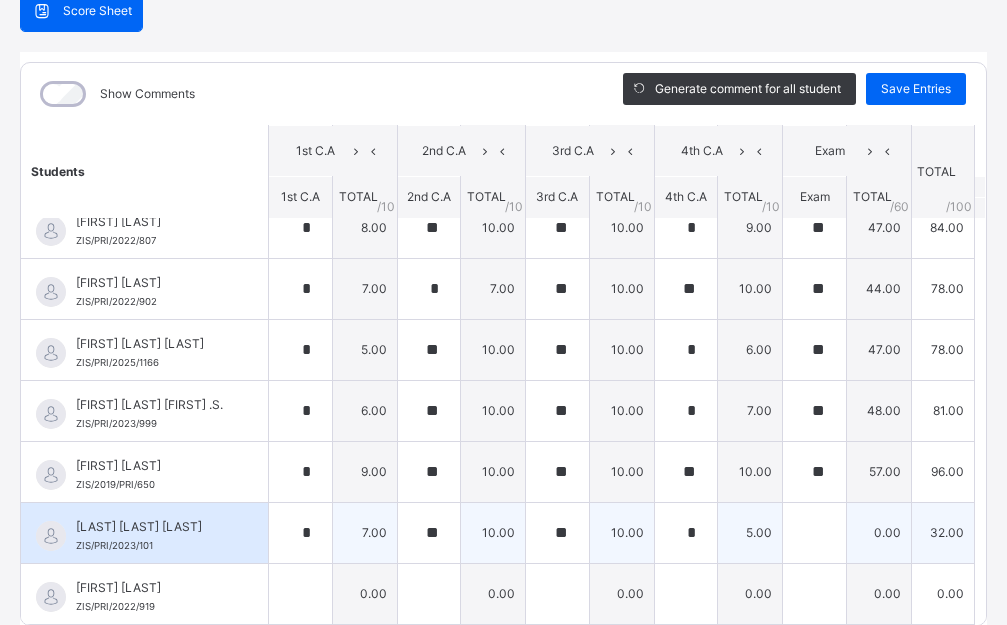 click at bounding box center [814, 533] 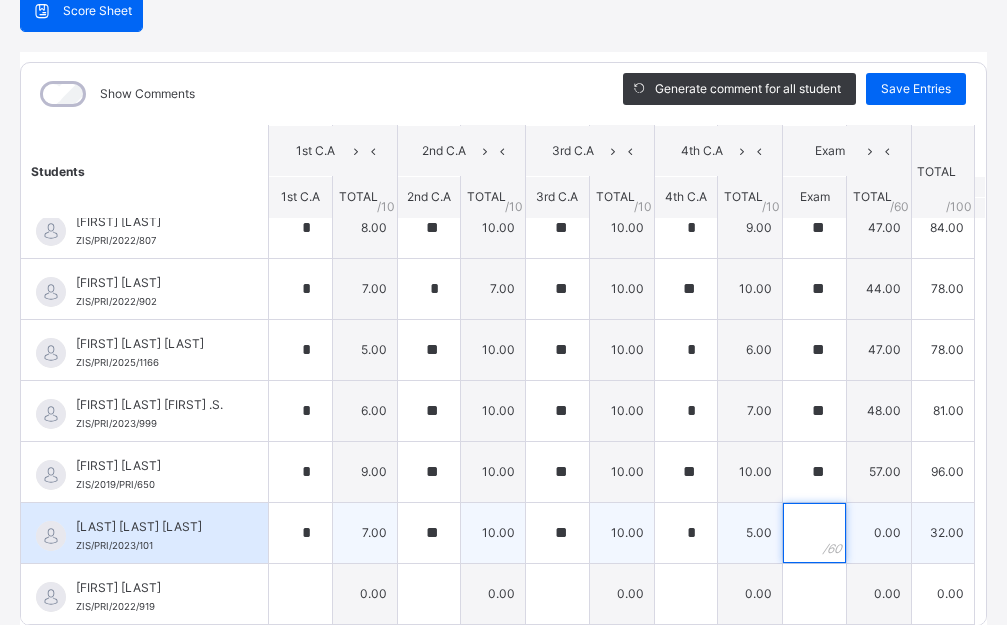 click at bounding box center (814, 533) 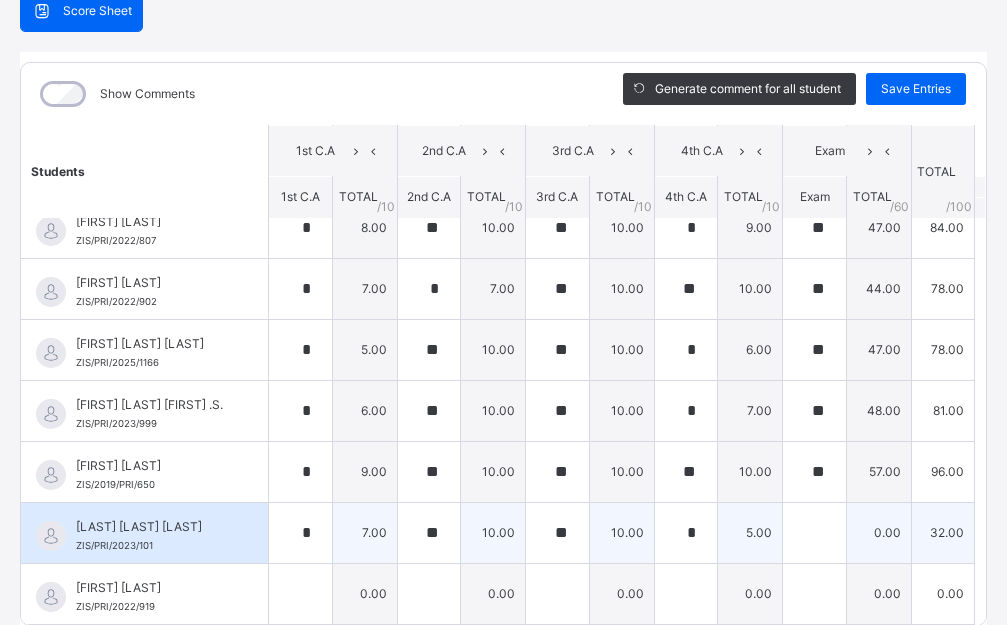 click at bounding box center (814, 533) 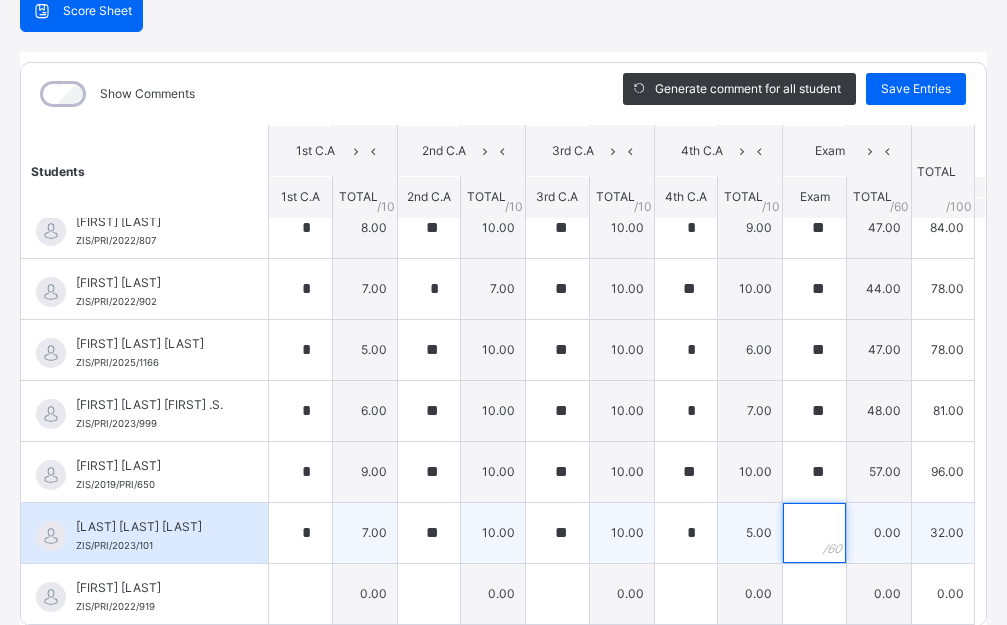 click at bounding box center [814, 533] 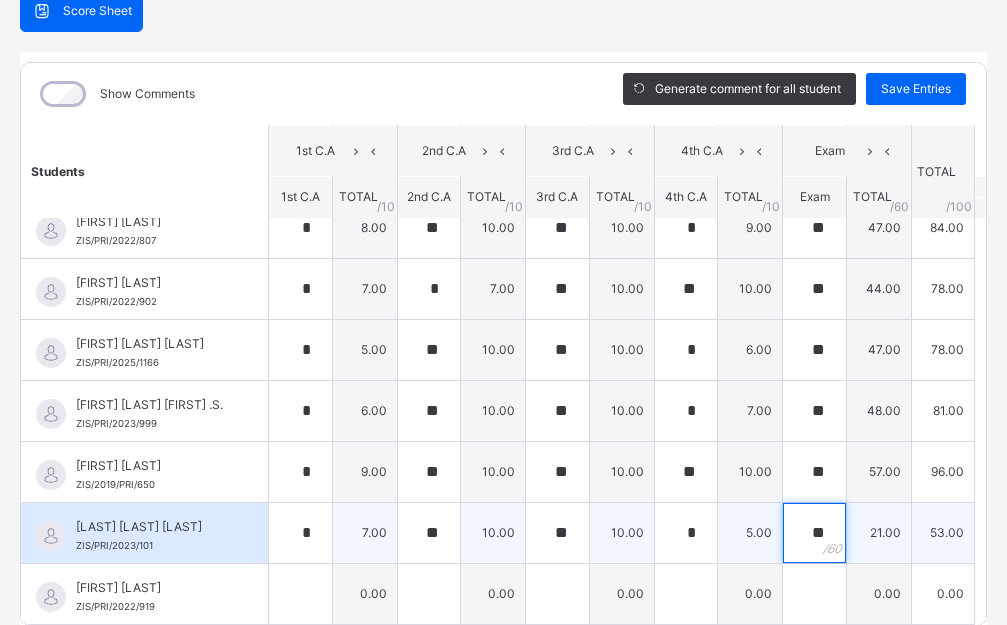 type on "**" 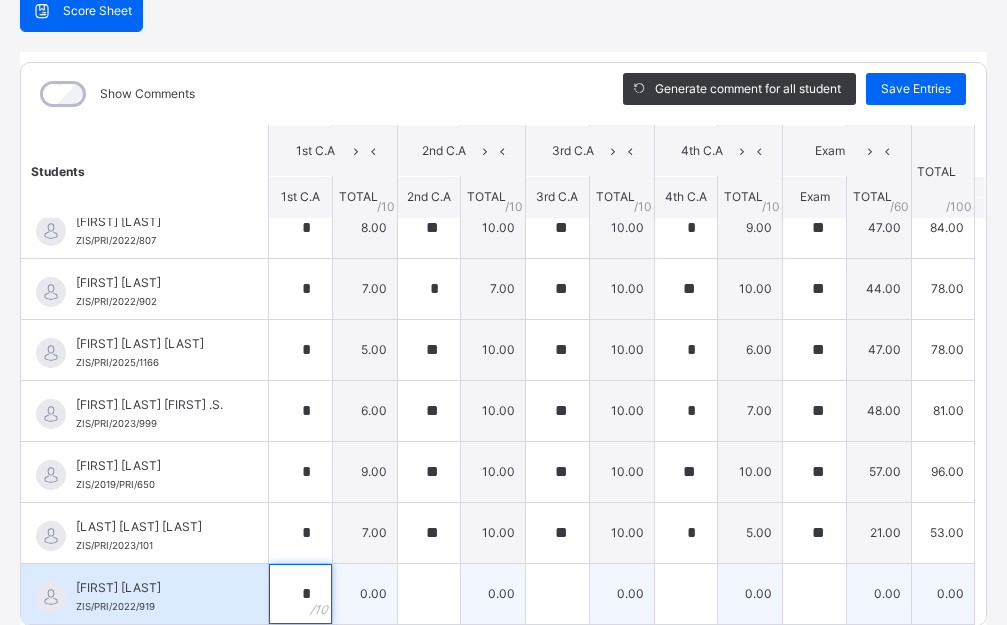type on "*" 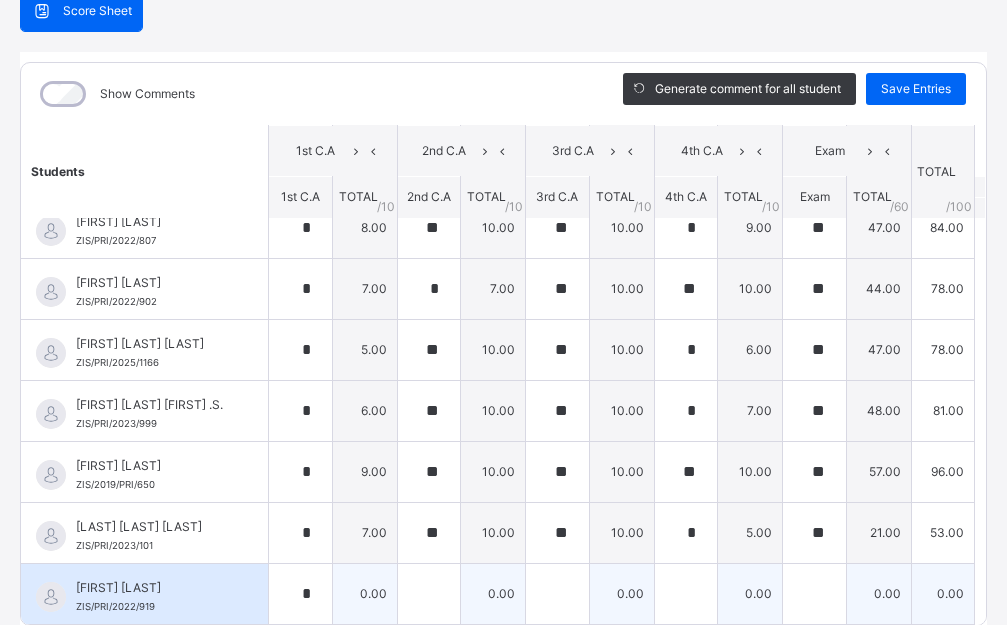 click on "*" at bounding box center (300, 594) 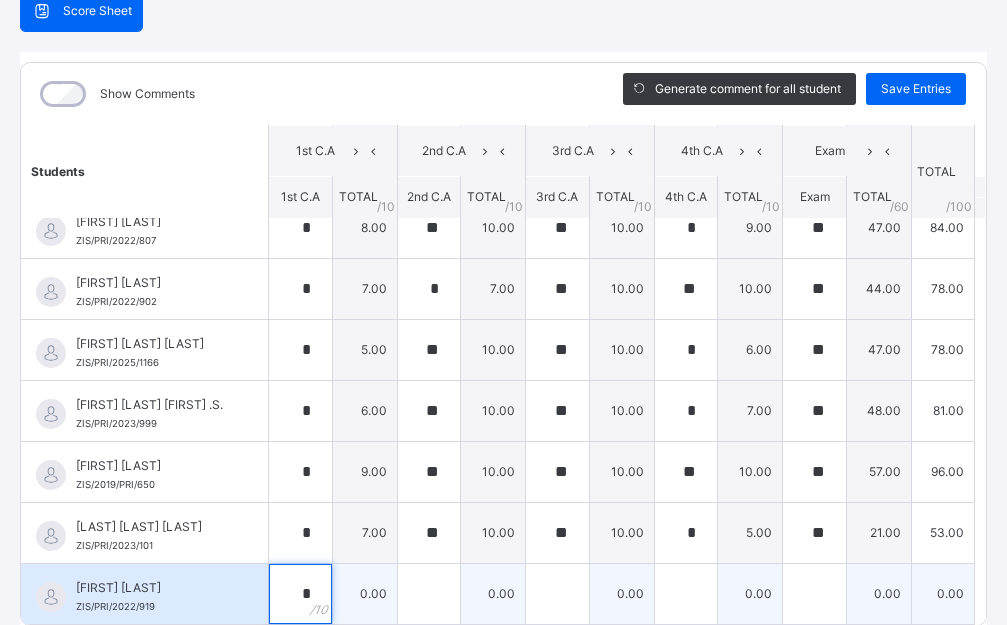click on "*" at bounding box center (300, 594) 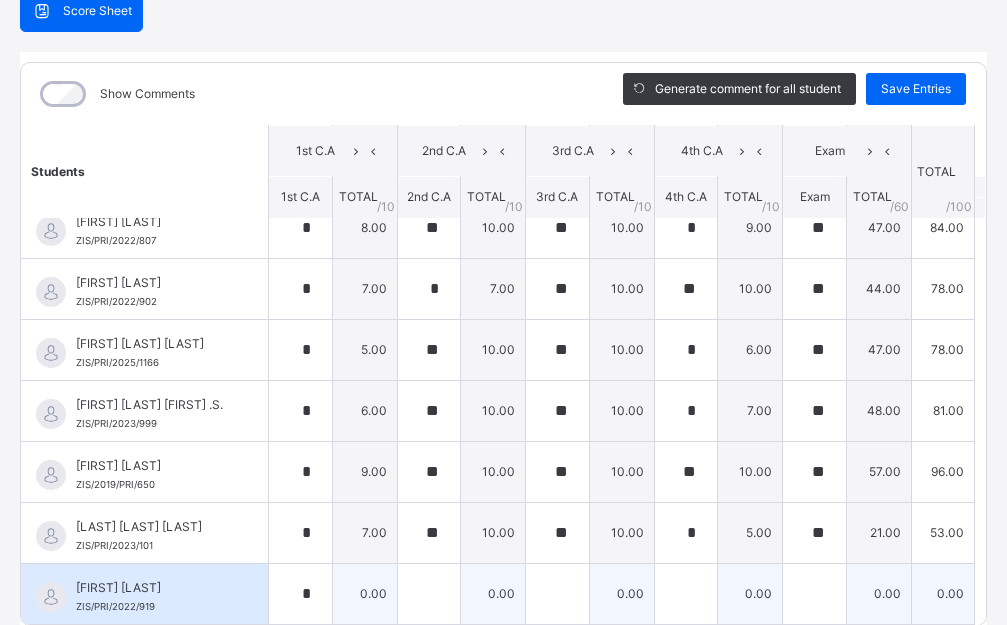 click on "*" at bounding box center (300, 594) 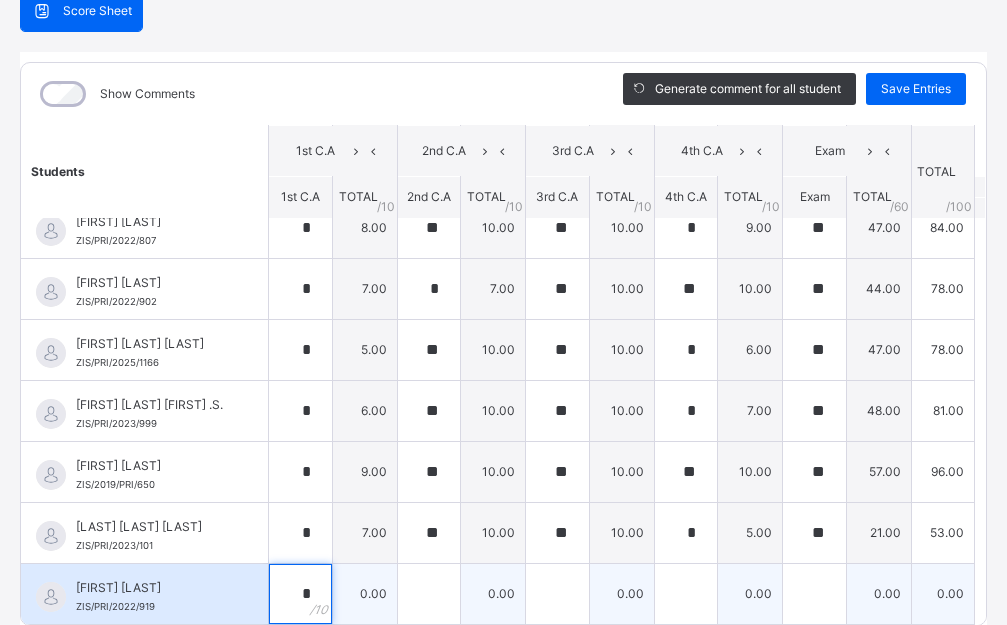 click on "*" at bounding box center [300, 594] 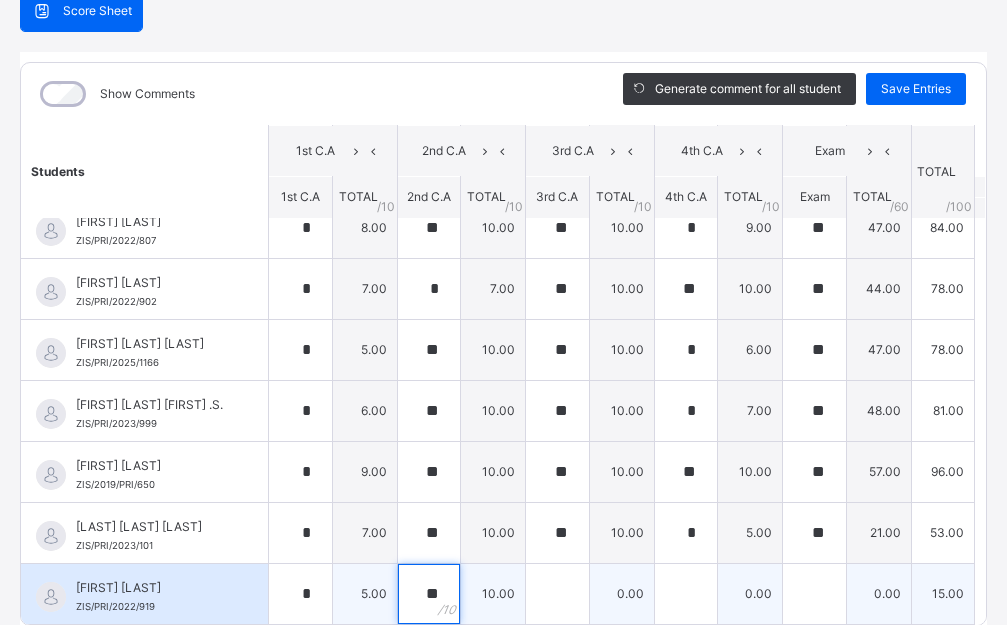 type on "**" 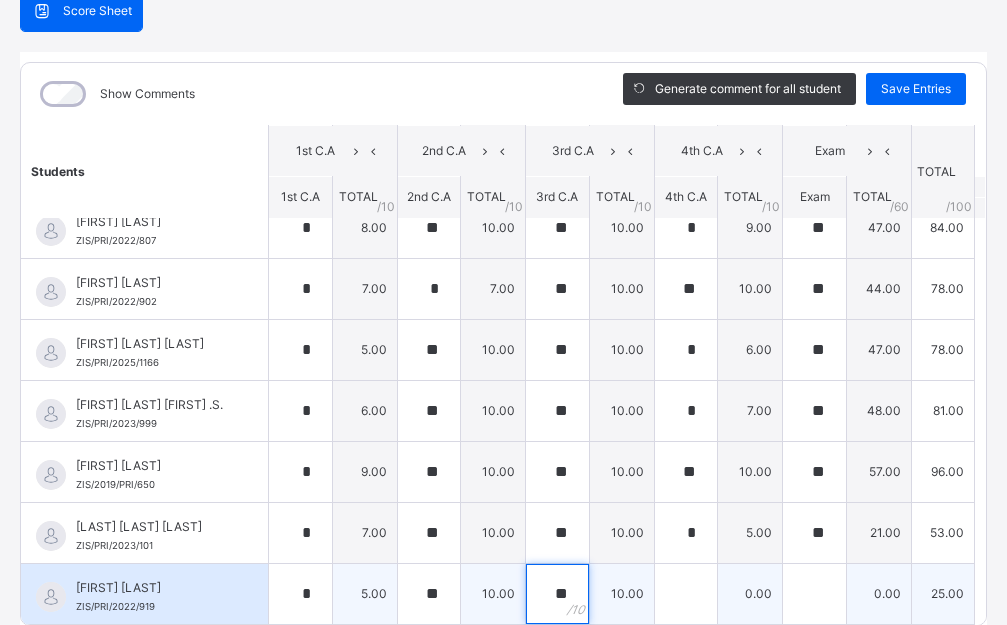 type on "**" 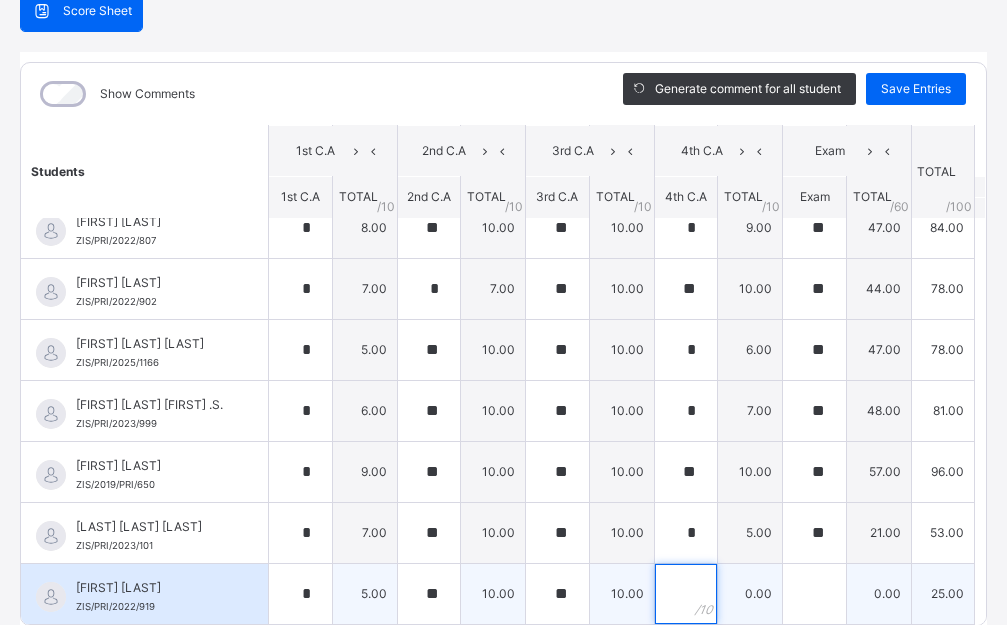 type on "*" 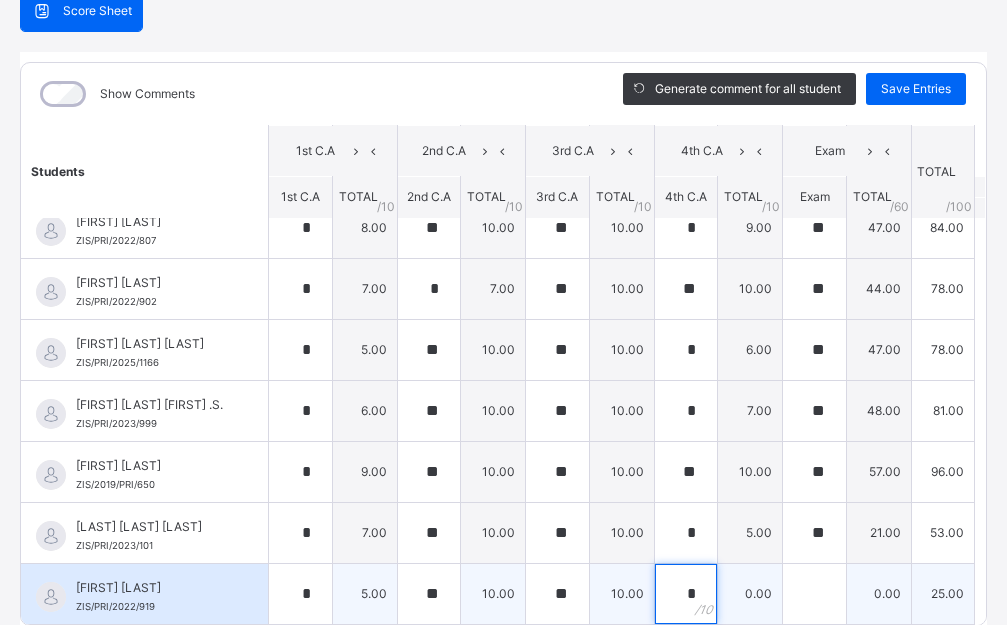 click on "*" at bounding box center [686, 594] 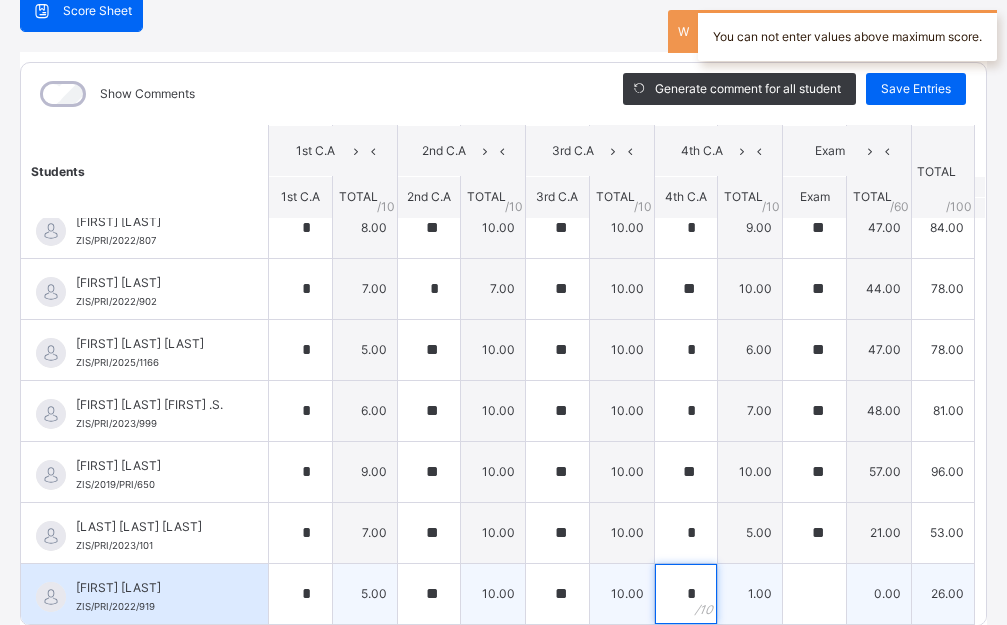drag, startPoint x: 749, startPoint y: 562, endPoint x: 762, endPoint y: 562, distance: 13 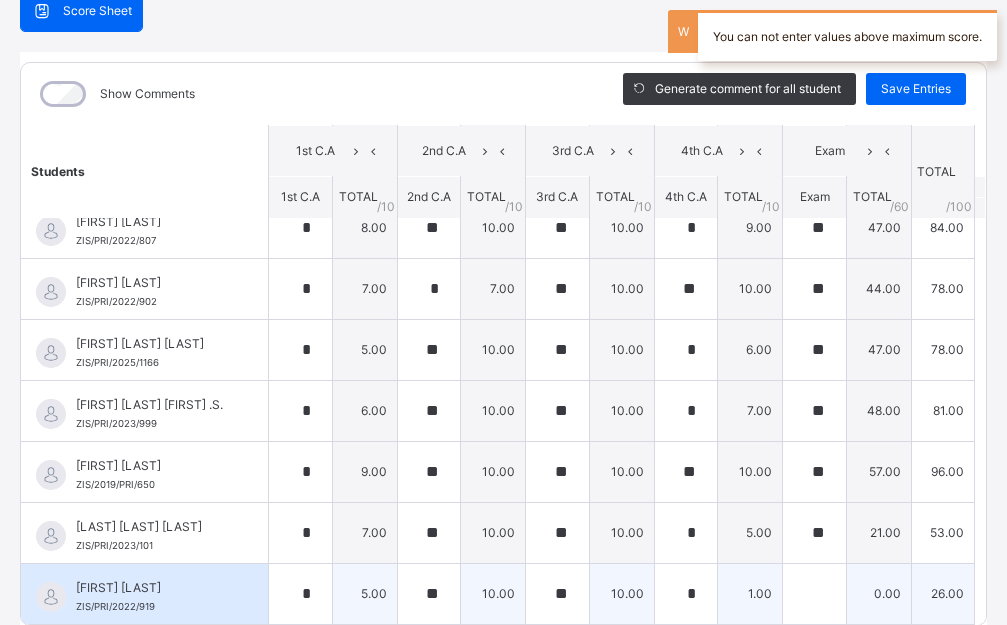 click on "*" at bounding box center (686, 594) 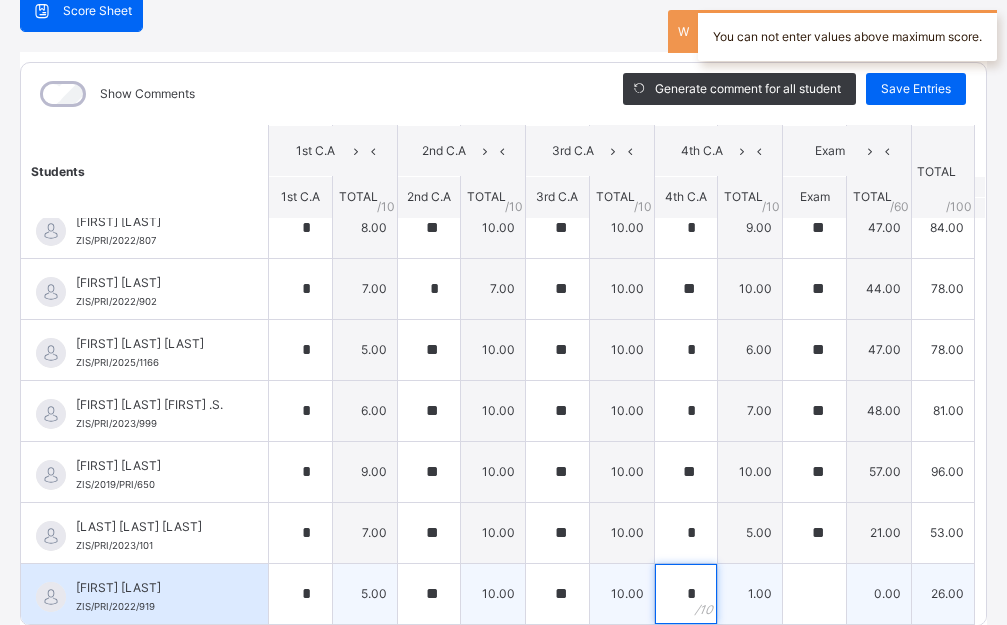 click on "*" at bounding box center (686, 594) 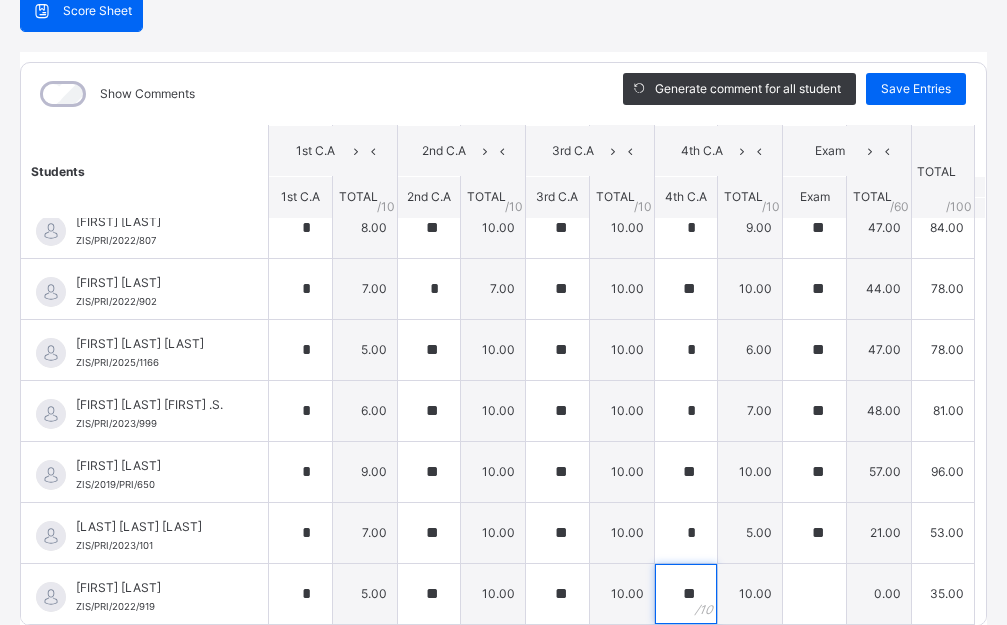 type on "**" 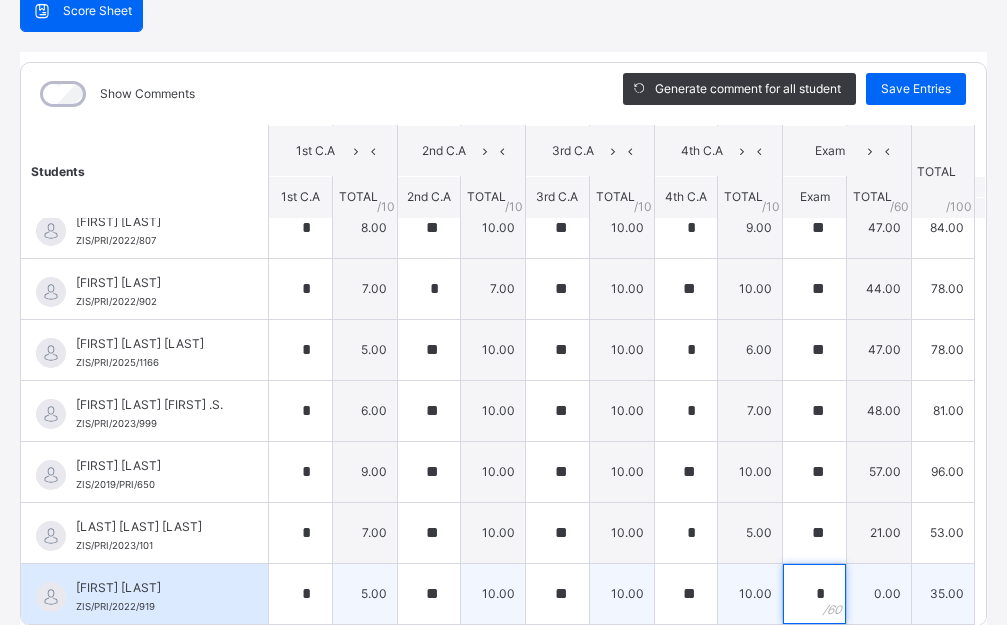 click on "*" at bounding box center (814, 594) 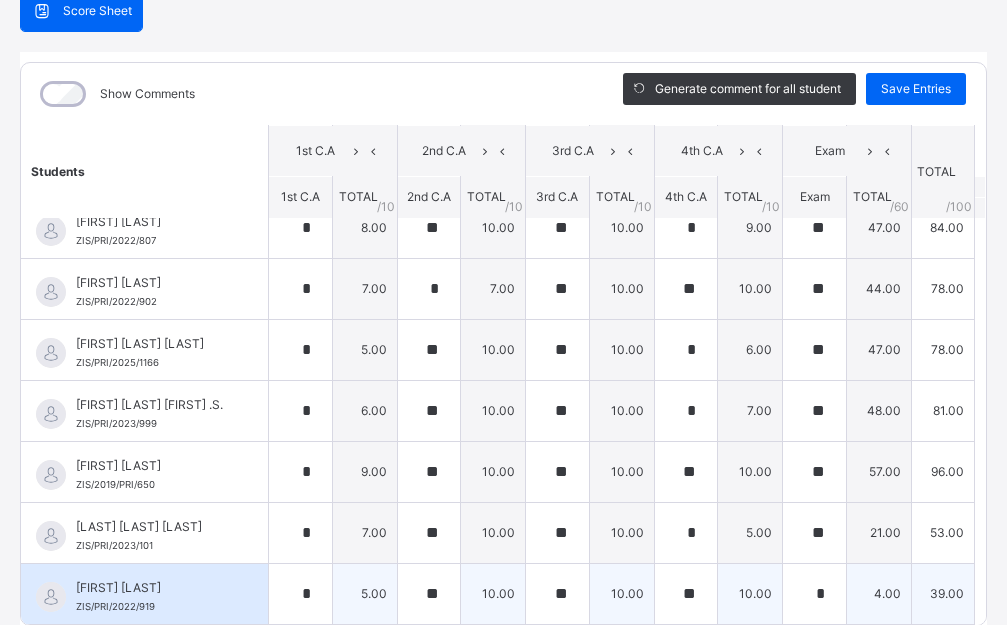 click on "*" at bounding box center [814, 594] 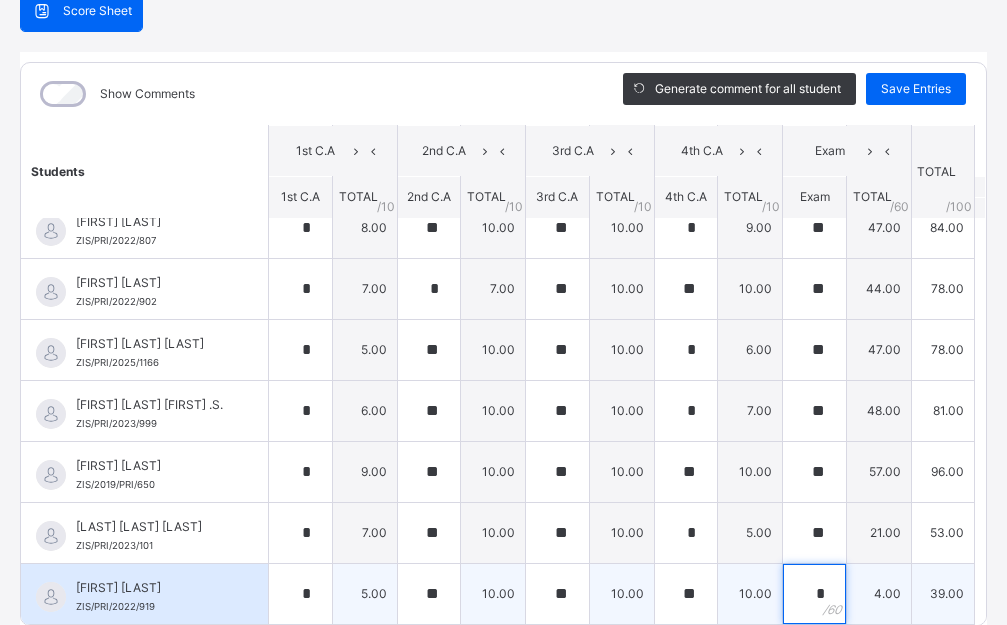 click on "*" at bounding box center (814, 594) 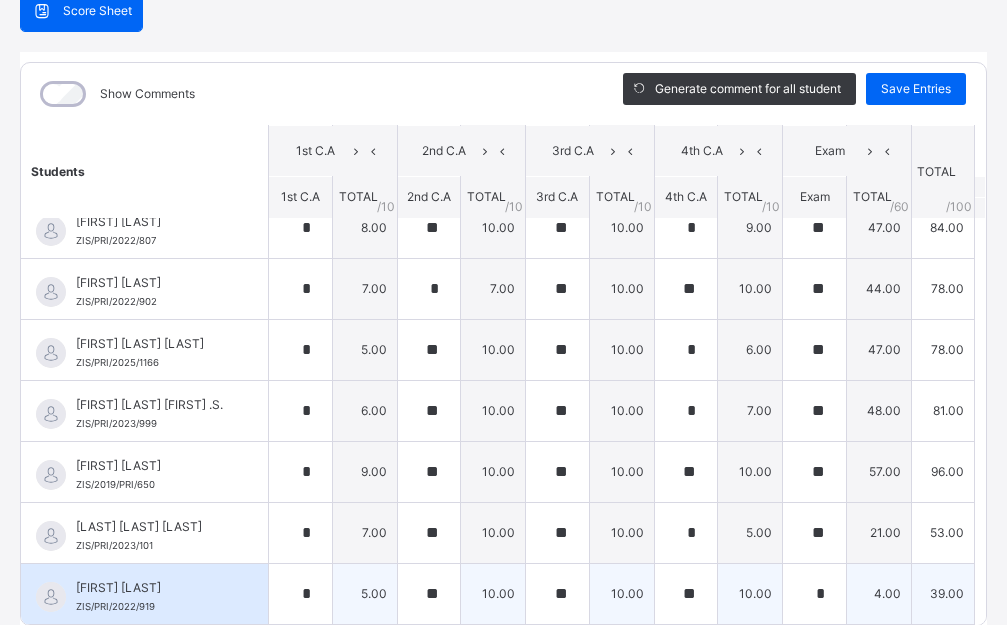 click on "*" at bounding box center (814, 594) 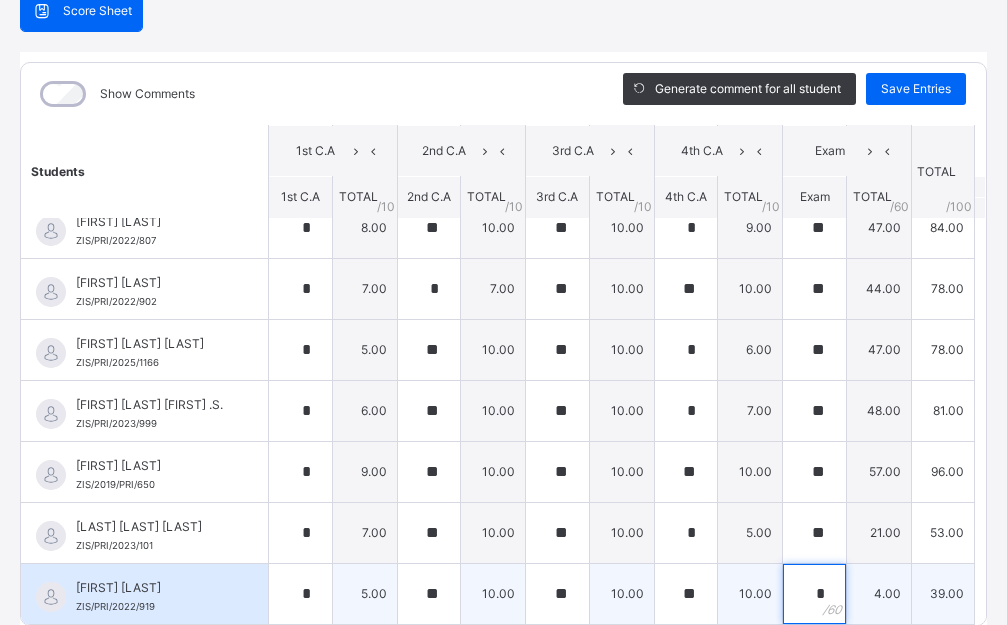 click on "*" at bounding box center [814, 594] 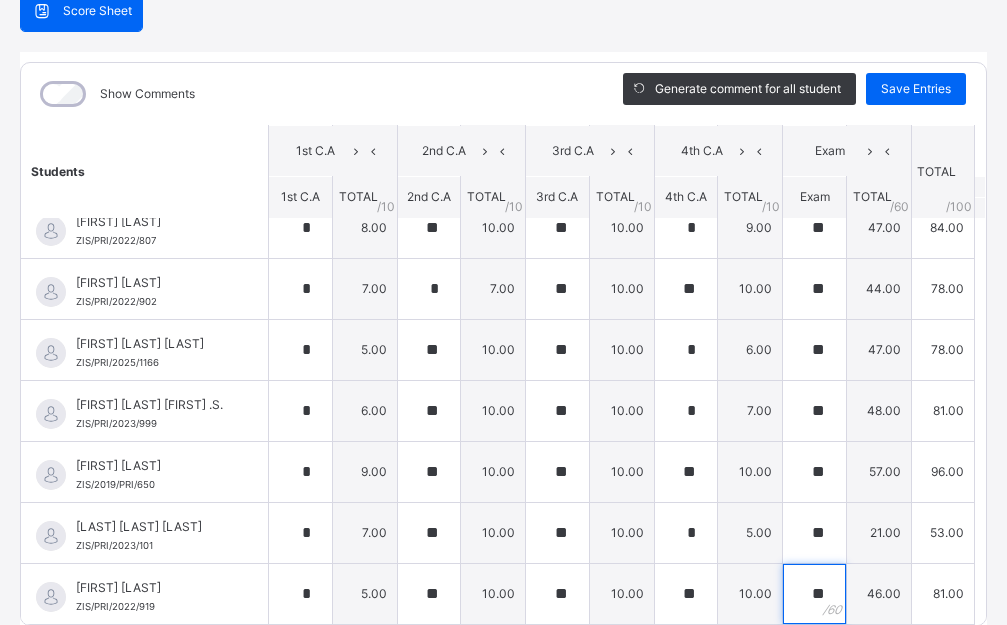 scroll, scrollTop: 126, scrollLeft: 0, axis: vertical 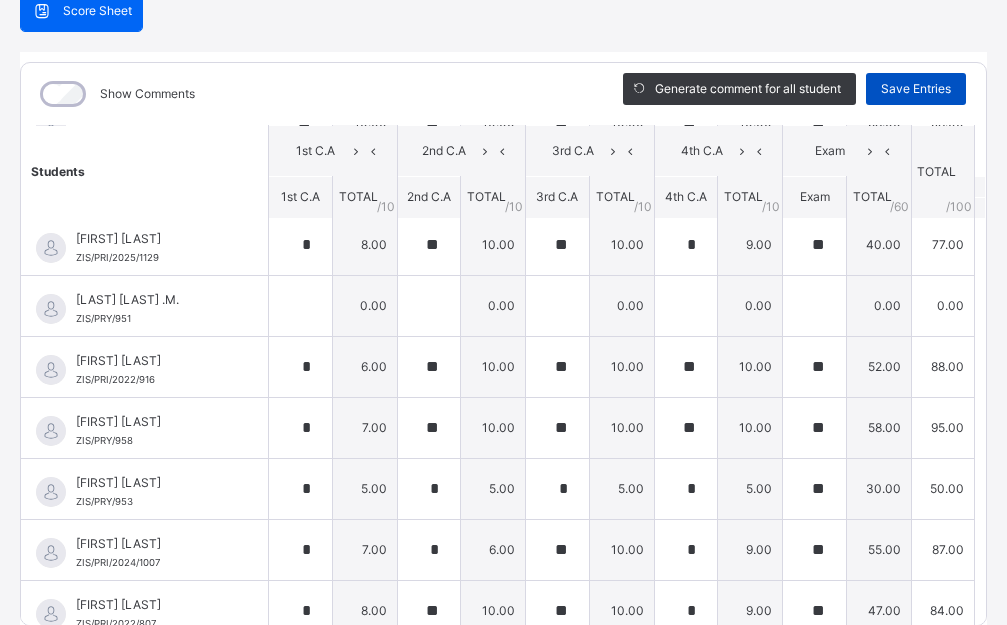 type on "**" 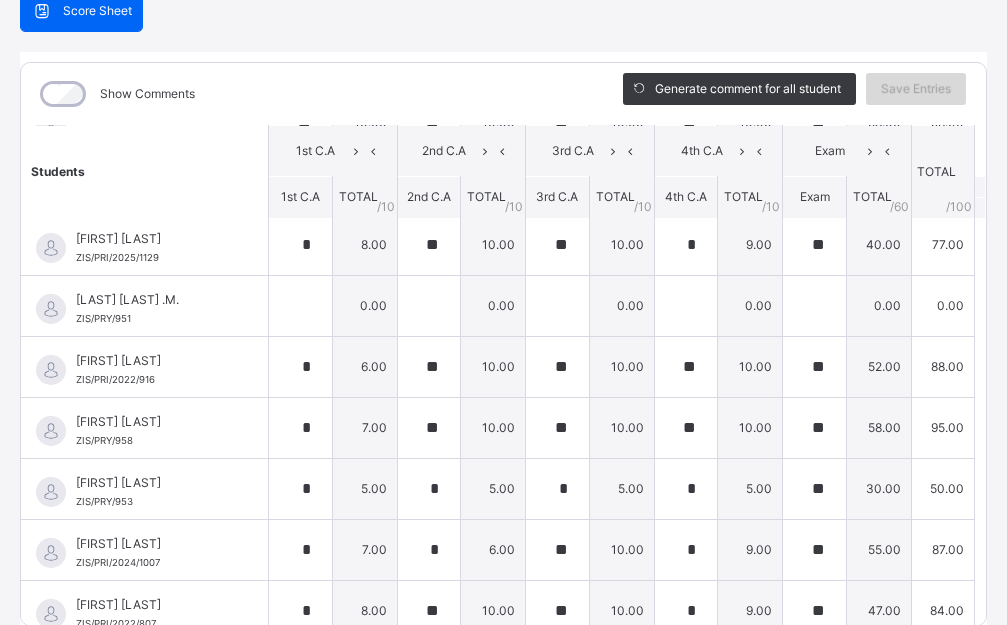 scroll, scrollTop: 0, scrollLeft: 0, axis: both 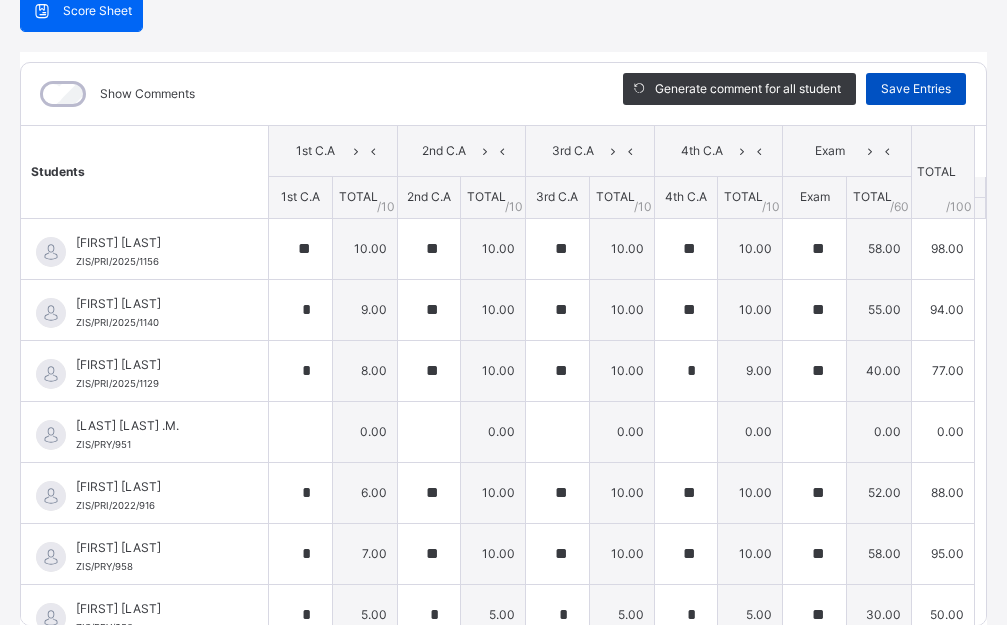 type on "**" 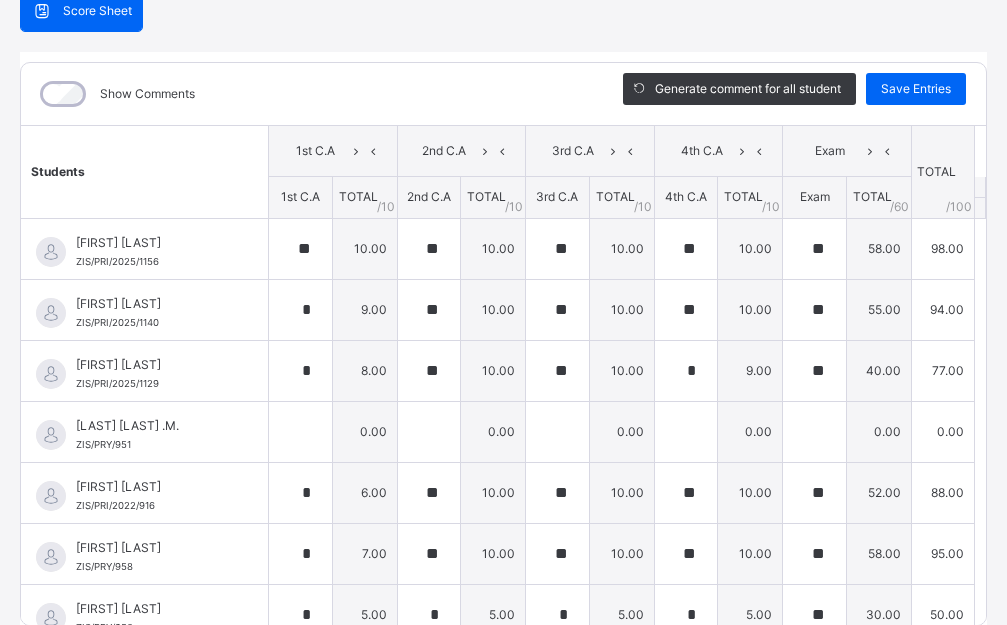 click on "Exam" at bounding box center [847, 151] 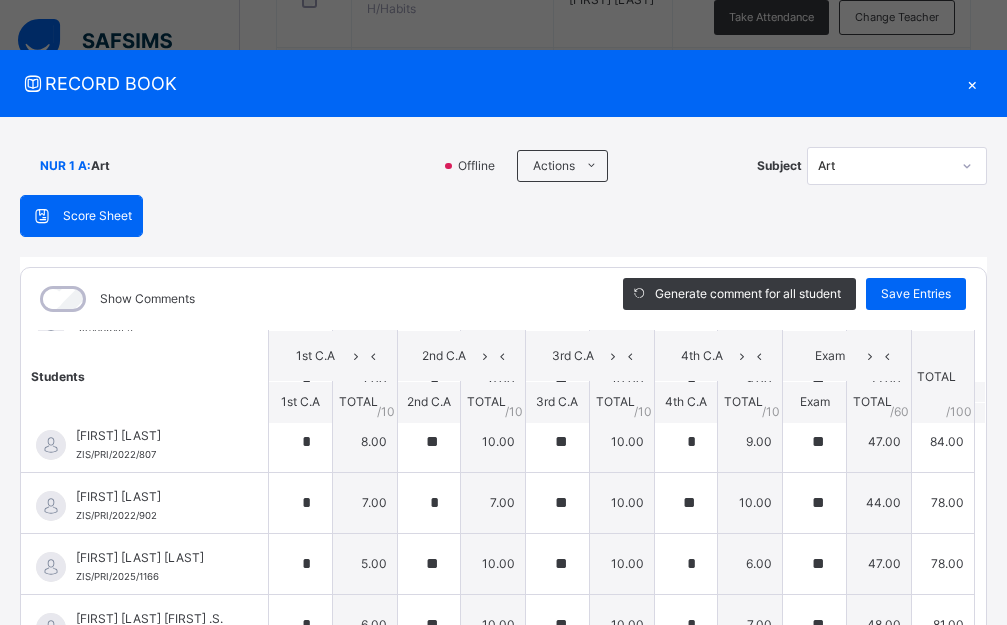 scroll, scrollTop: 526, scrollLeft: 0, axis: vertical 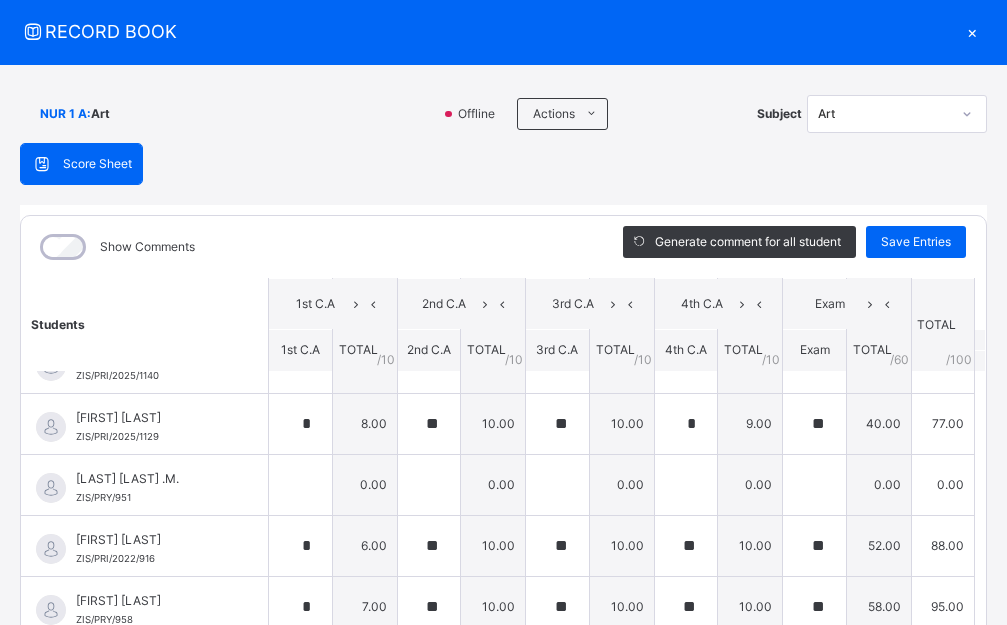 click on "Art" at bounding box center [884, 114] 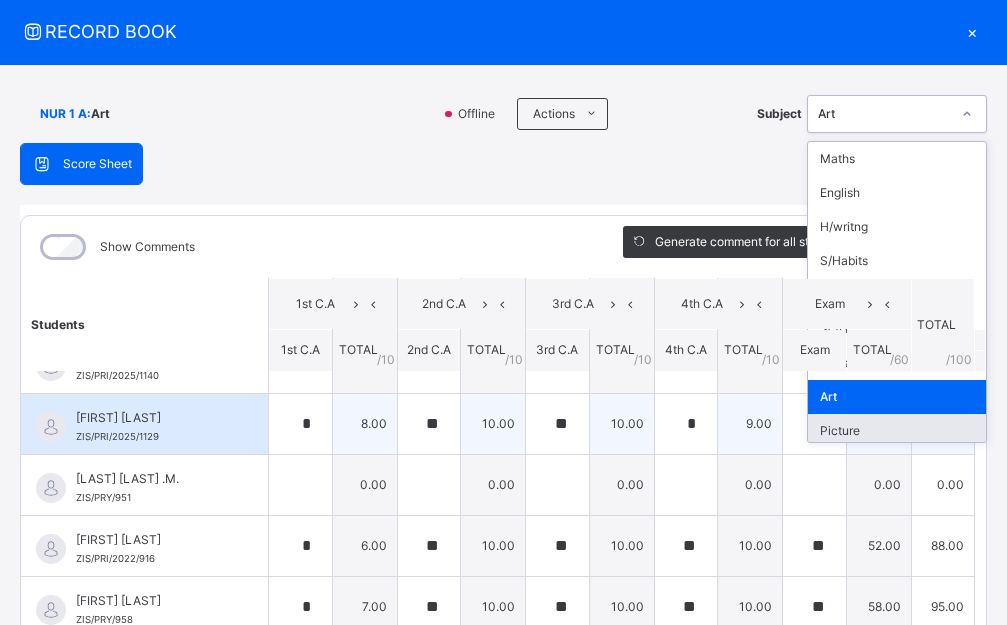 click on "Picture" at bounding box center [897, 431] 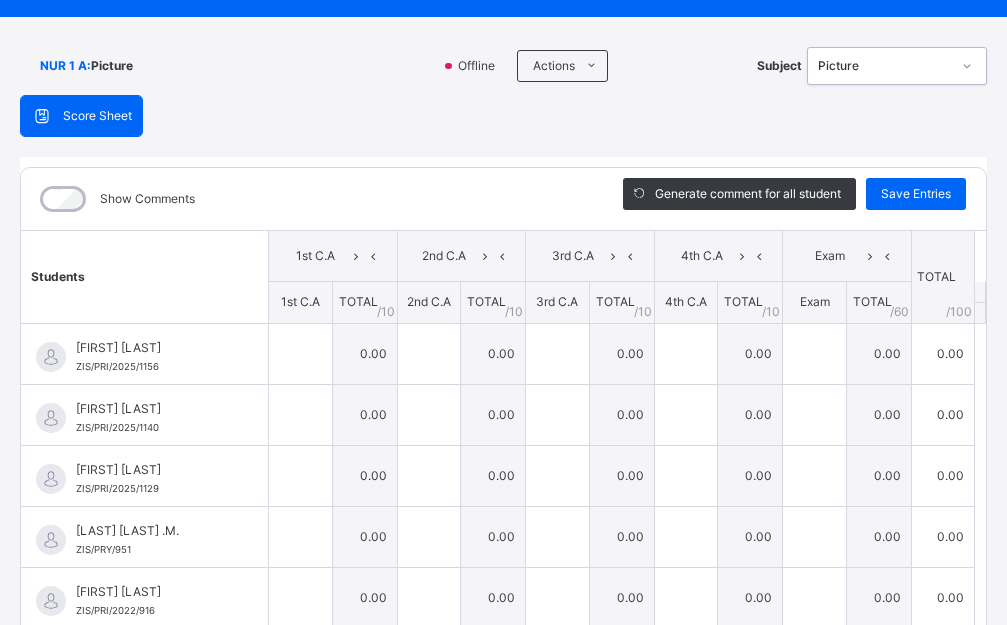 scroll, scrollTop: 300, scrollLeft: 0, axis: vertical 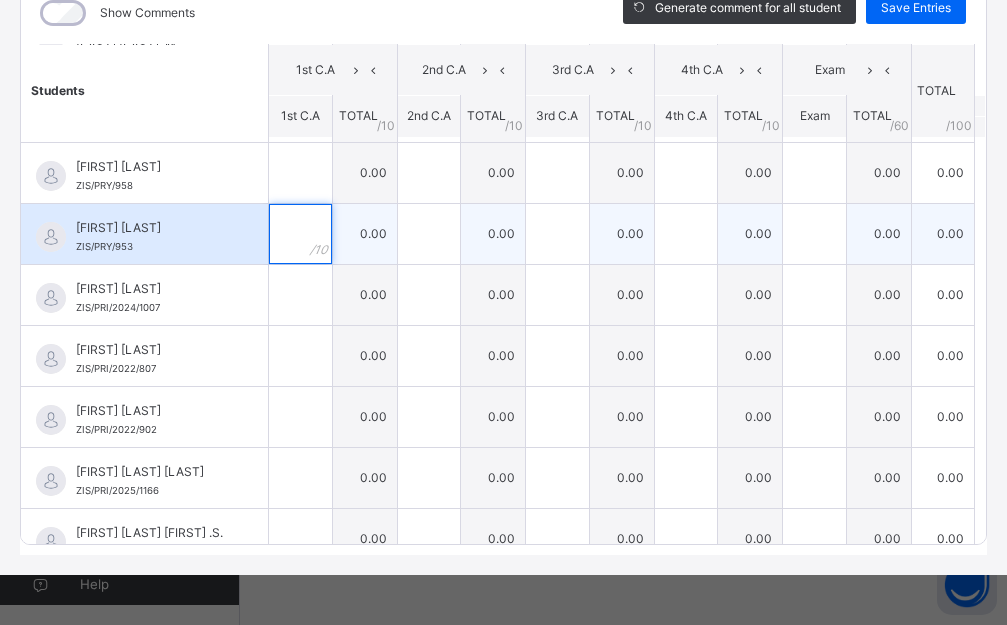 click at bounding box center (300, 234) 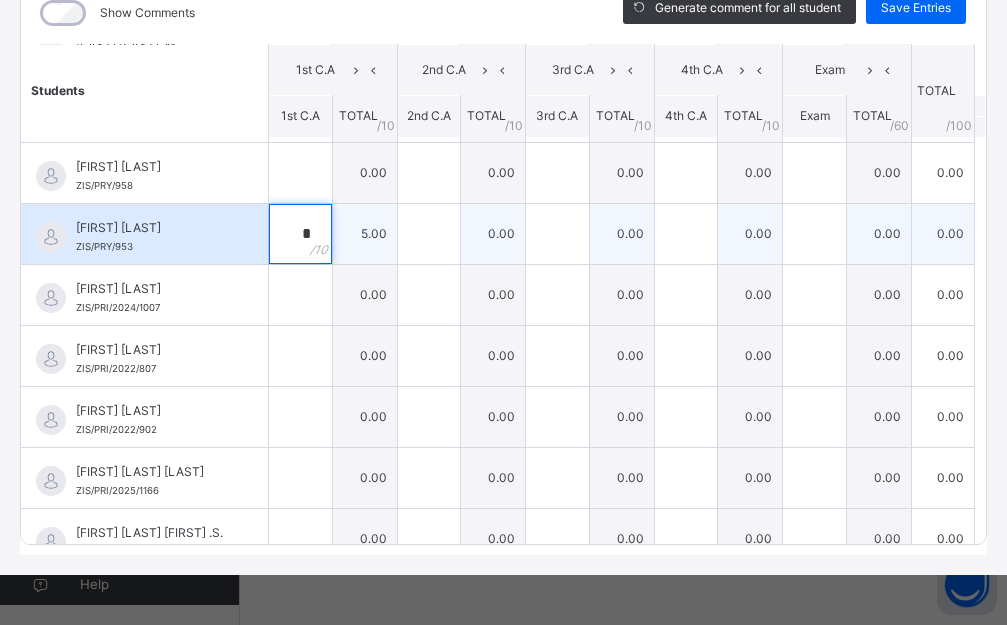 type on "*" 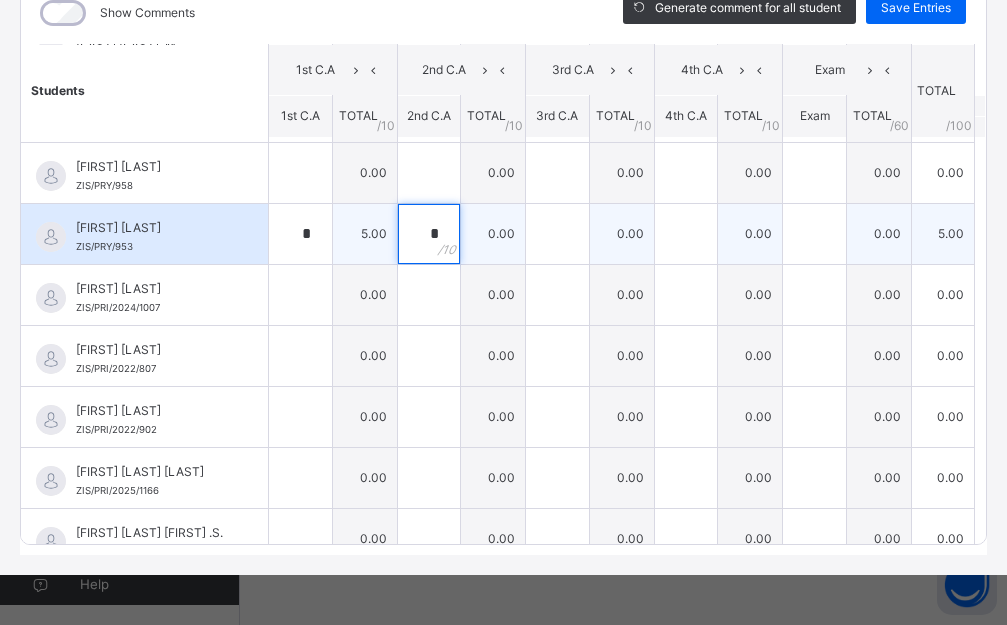 type on "*" 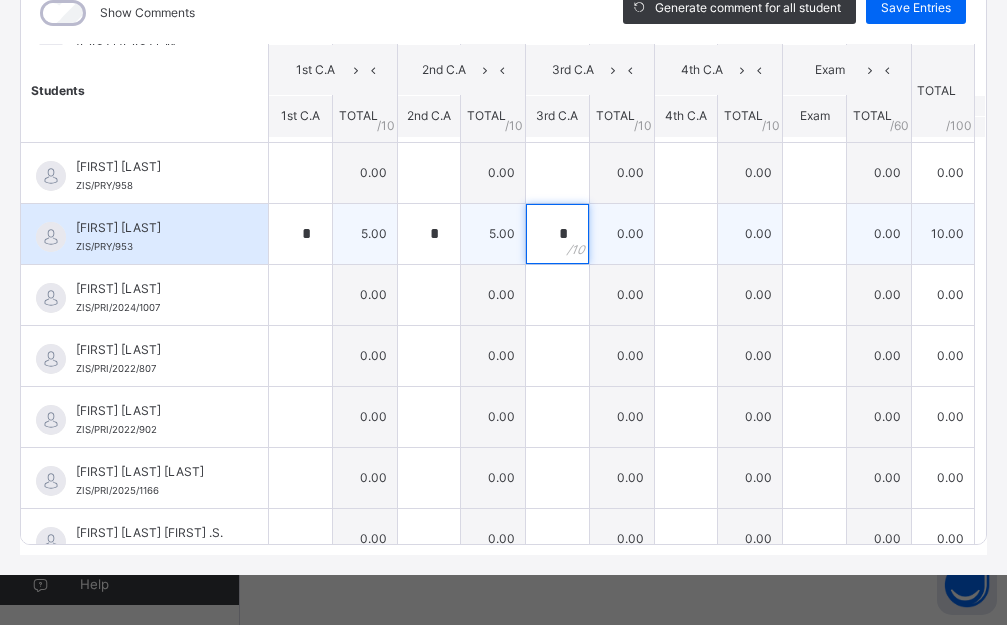 type on "*" 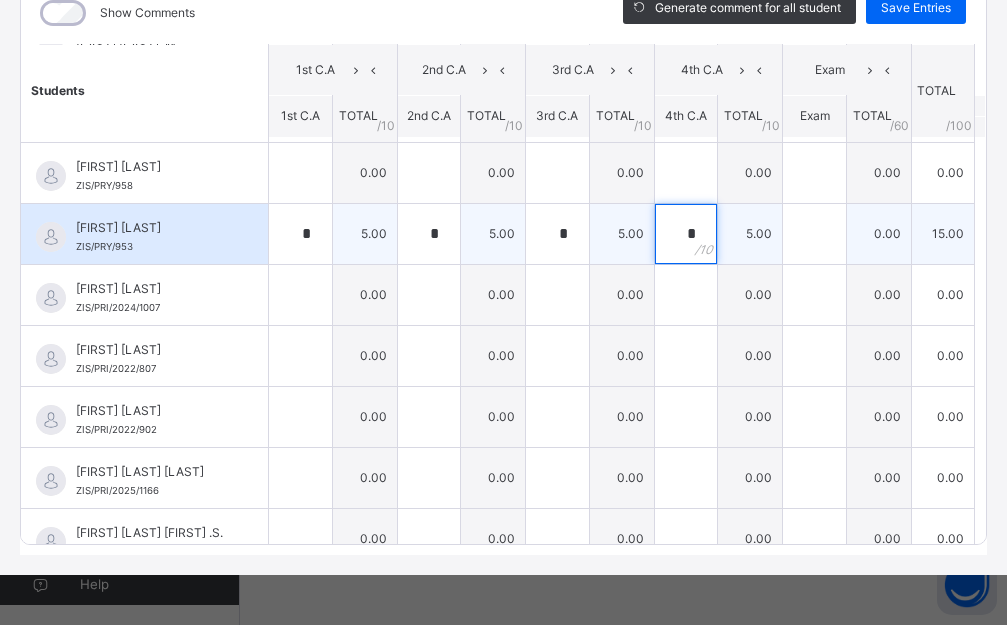type on "*" 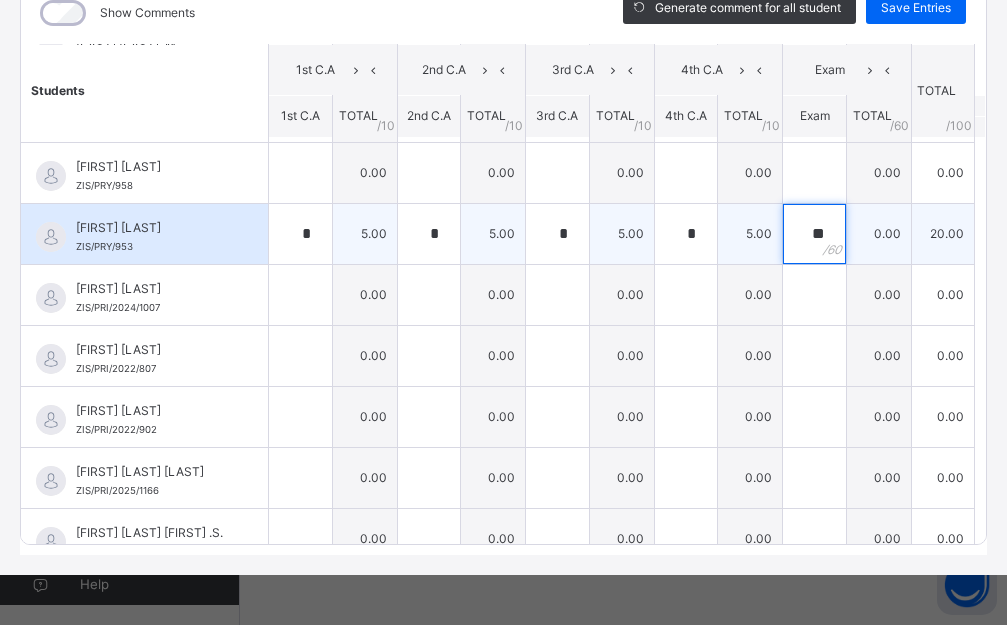 type on "**" 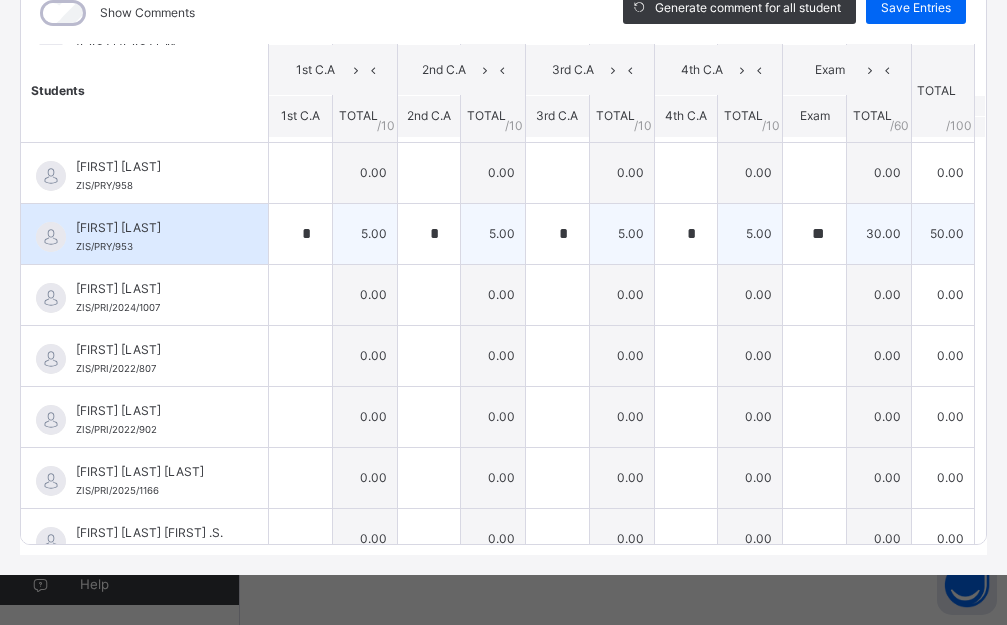 drag, startPoint x: 895, startPoint y: 222, endPoint x: 881, endPoint y: 198, distance: 27.784887 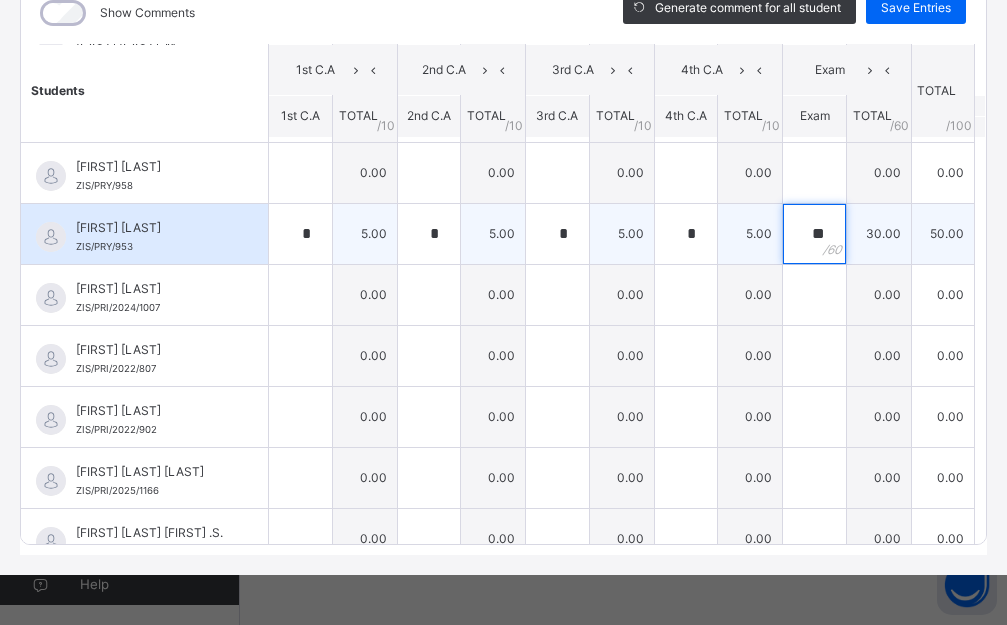 click on "**" at bounding box center [814, 234] 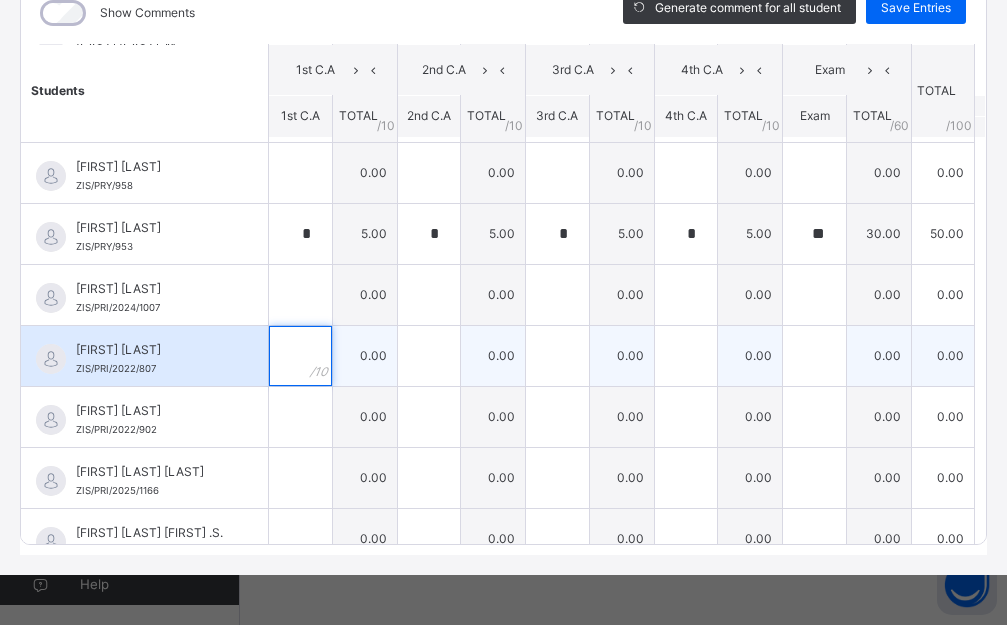click at bounding box center (300, 356) 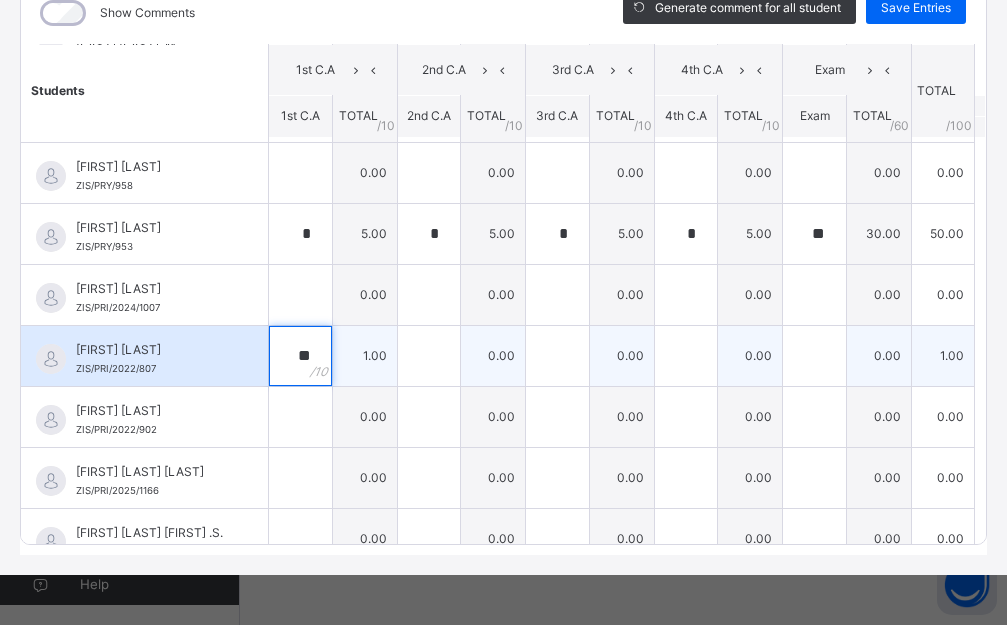 type on "**" 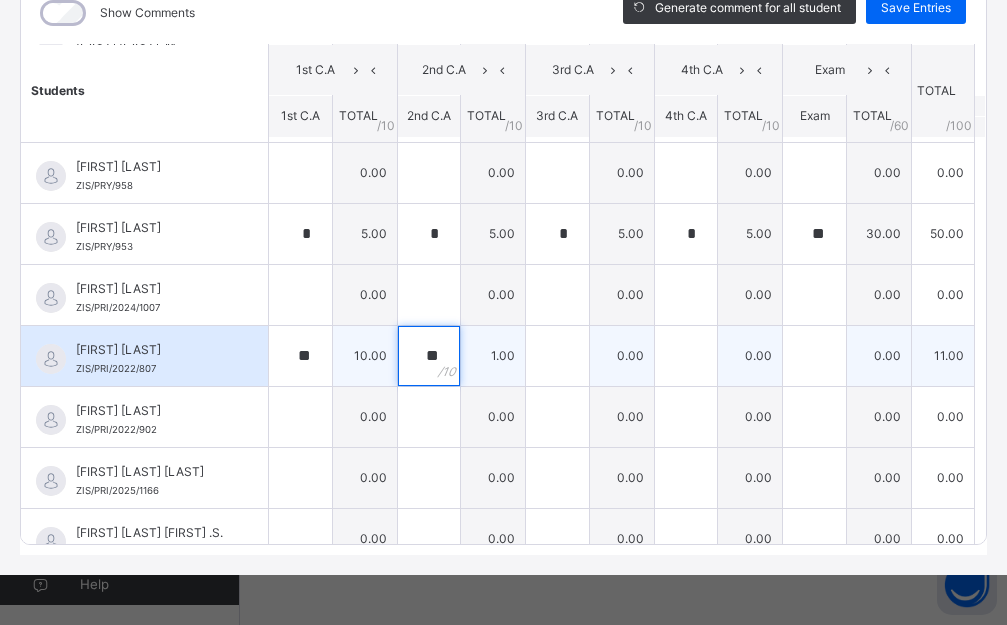 type on "**" 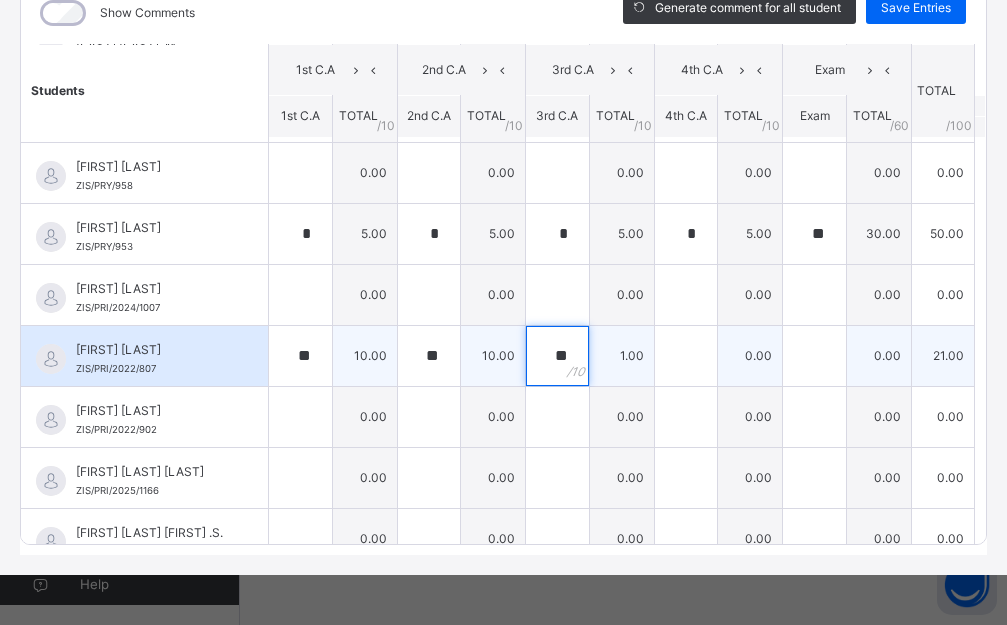 type on "**" 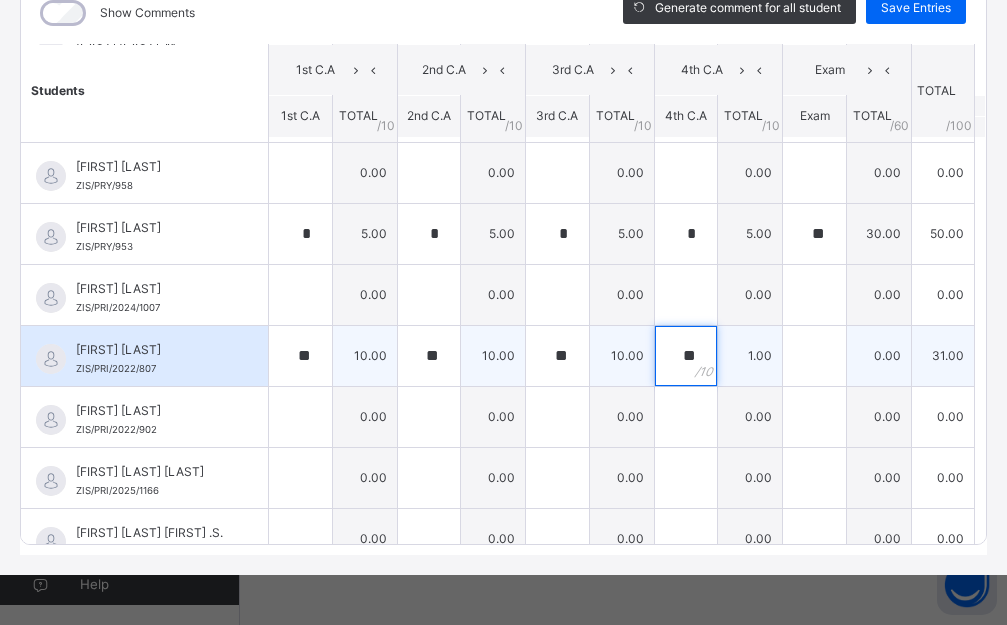 type on "**" 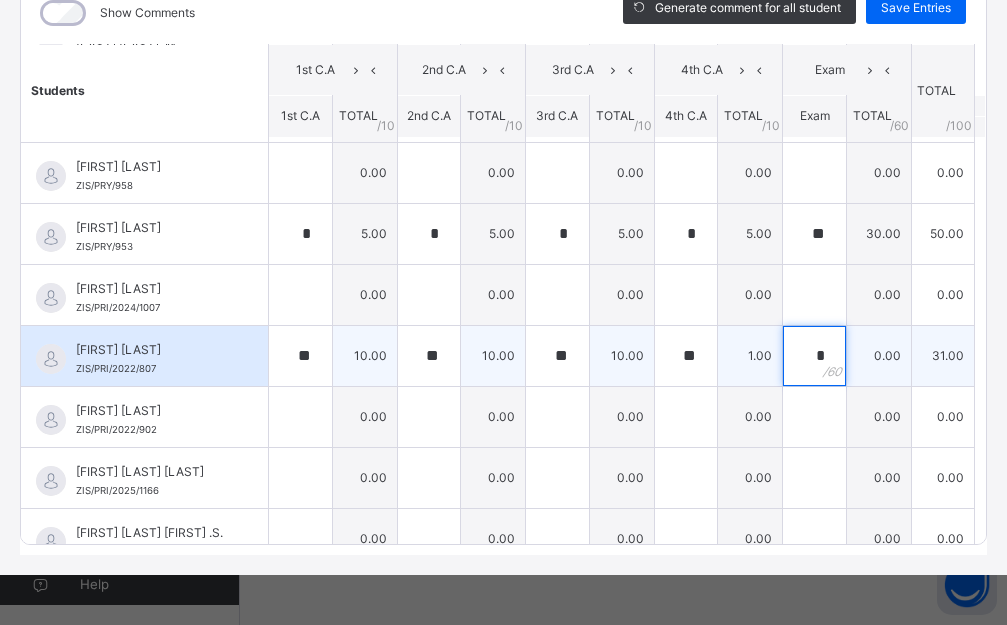 type on "*" 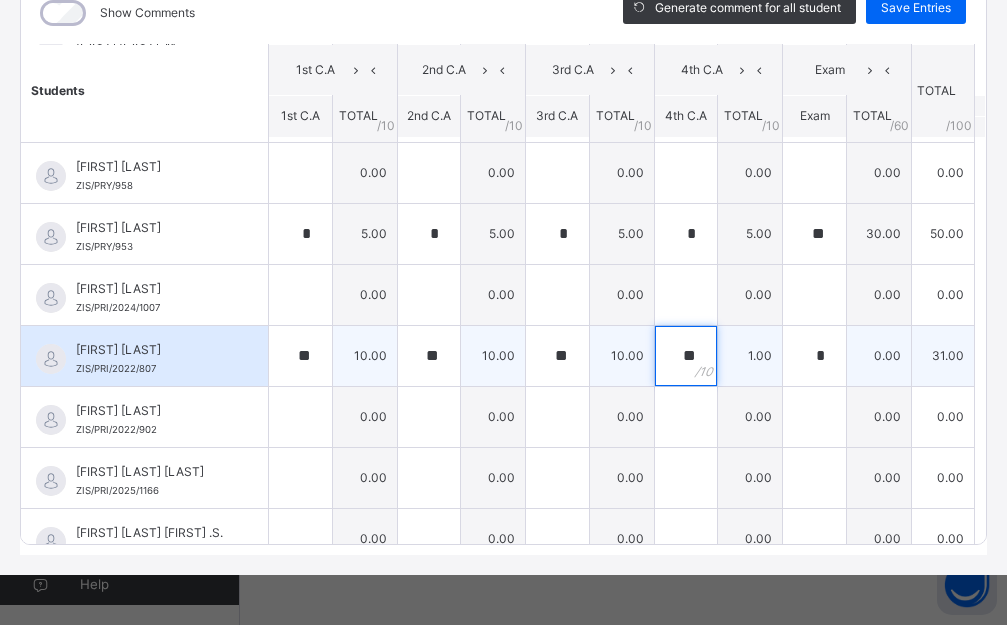 click on "**" at bounding box center (686, 356) 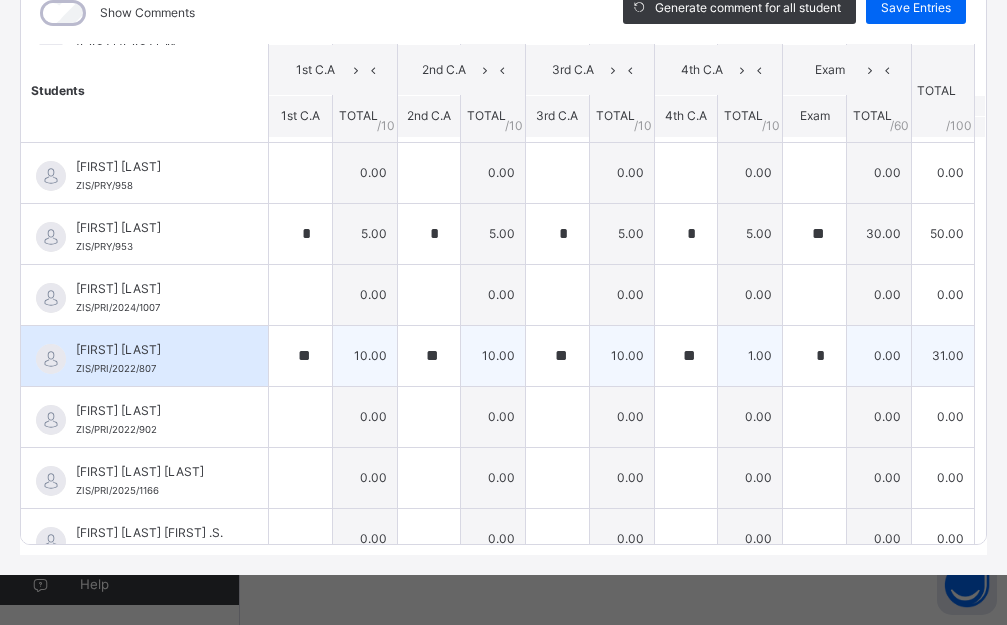 click on "**" at bounding box center (686, 356) 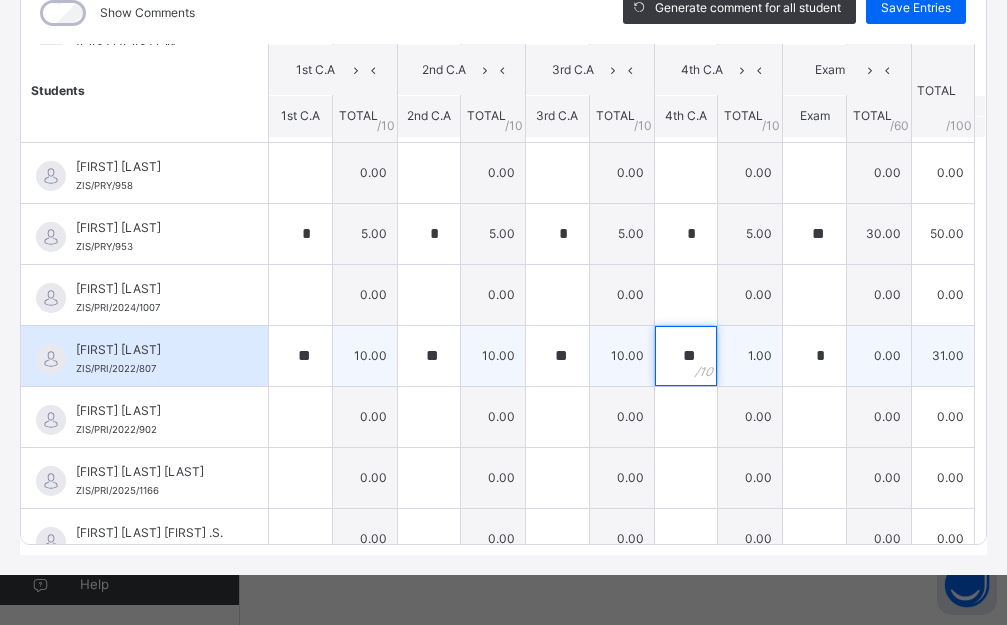 click on "**" at bounding box center (686, 356) 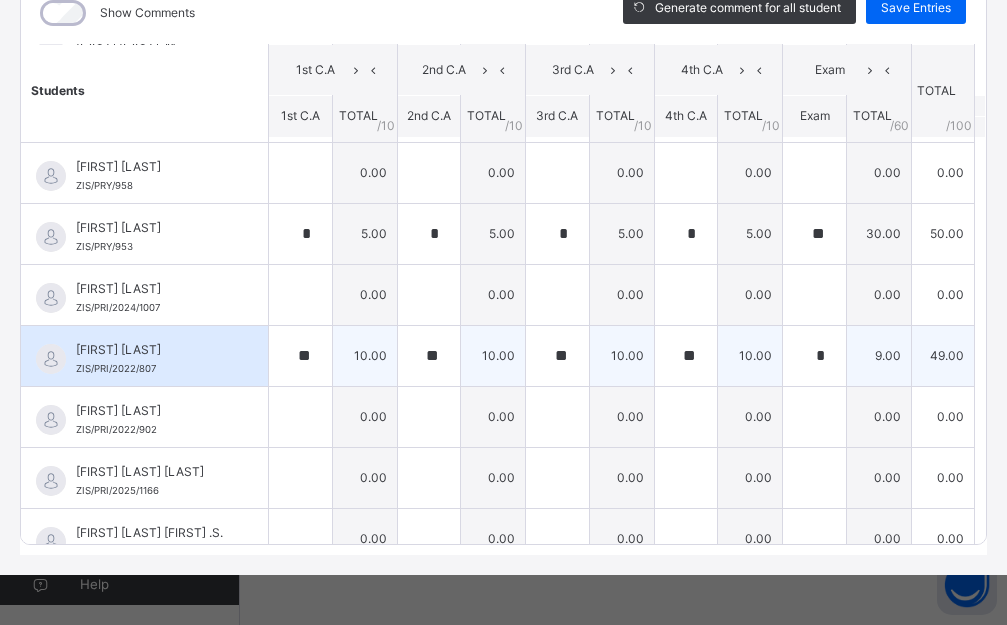 click on "**" at bounding box center (686, 356) 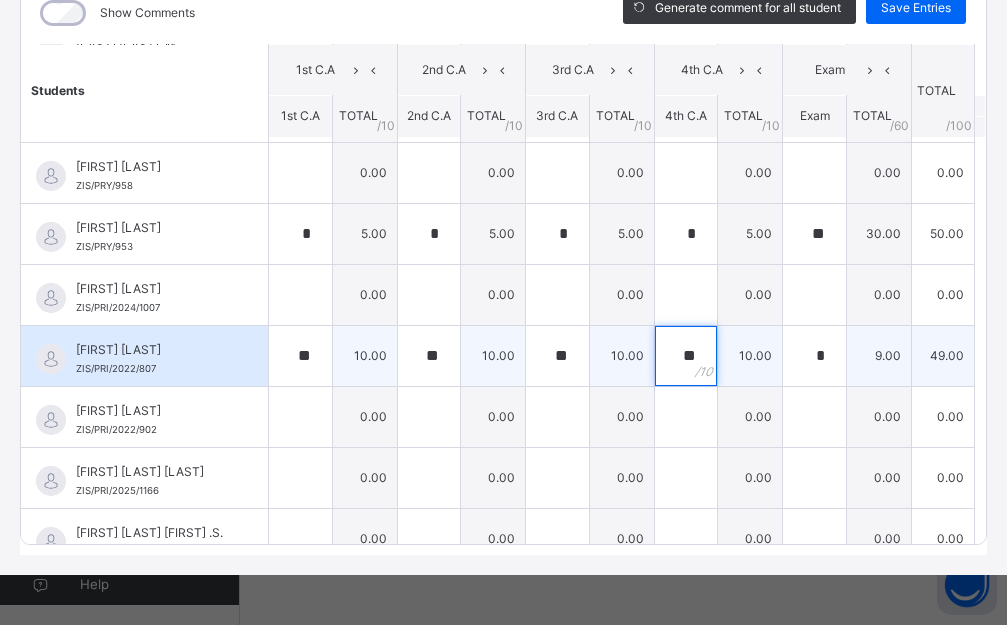 click on "**" at bounding box center [686, 356] 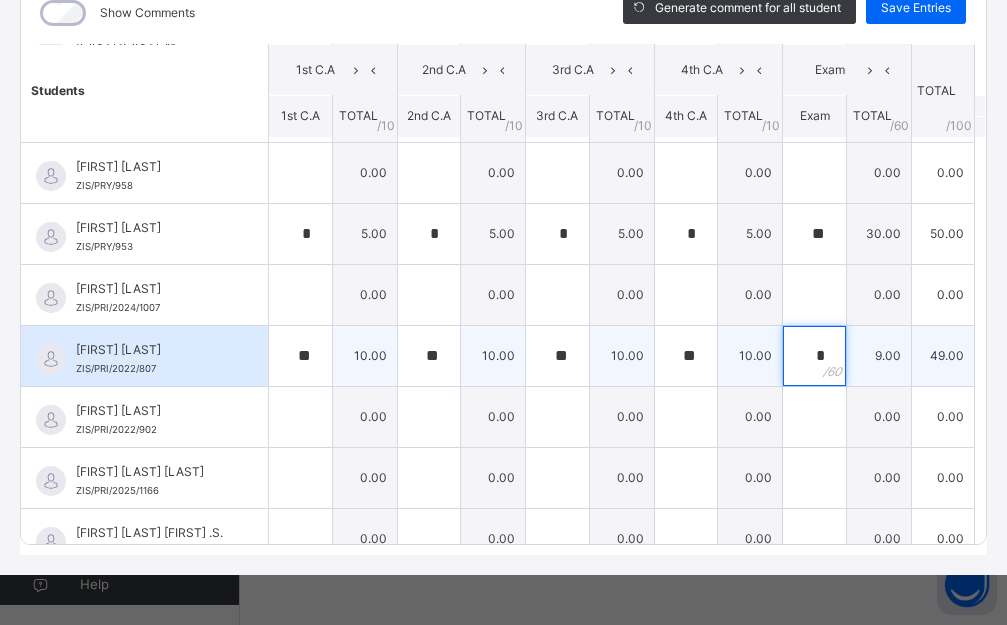 click on "*" at bounding box center [814, 356] 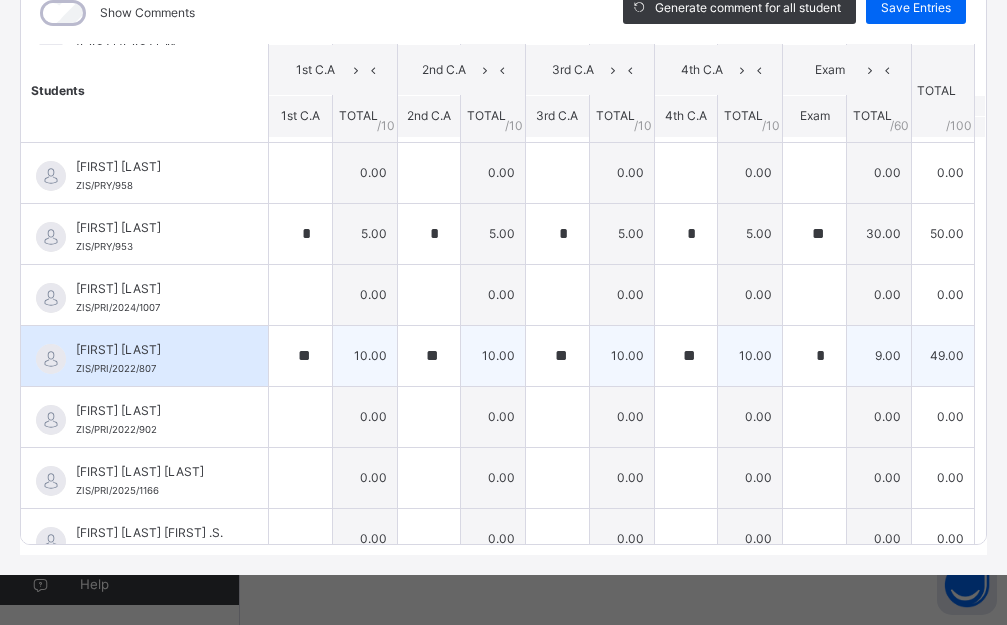click on "*" at bounding box center [814, 356] 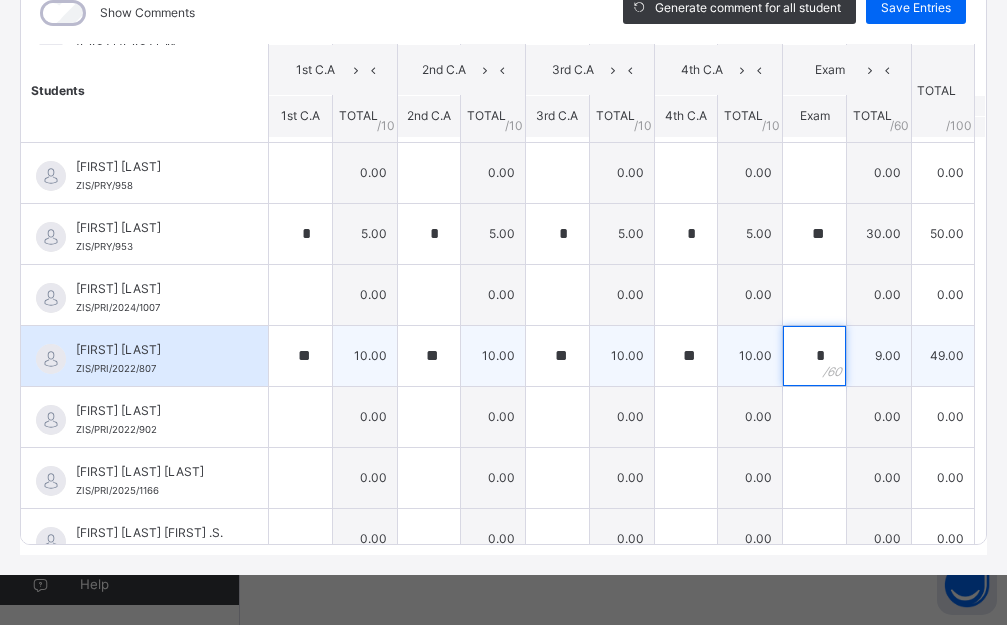 click on "*" at bounding box center [814, 356] 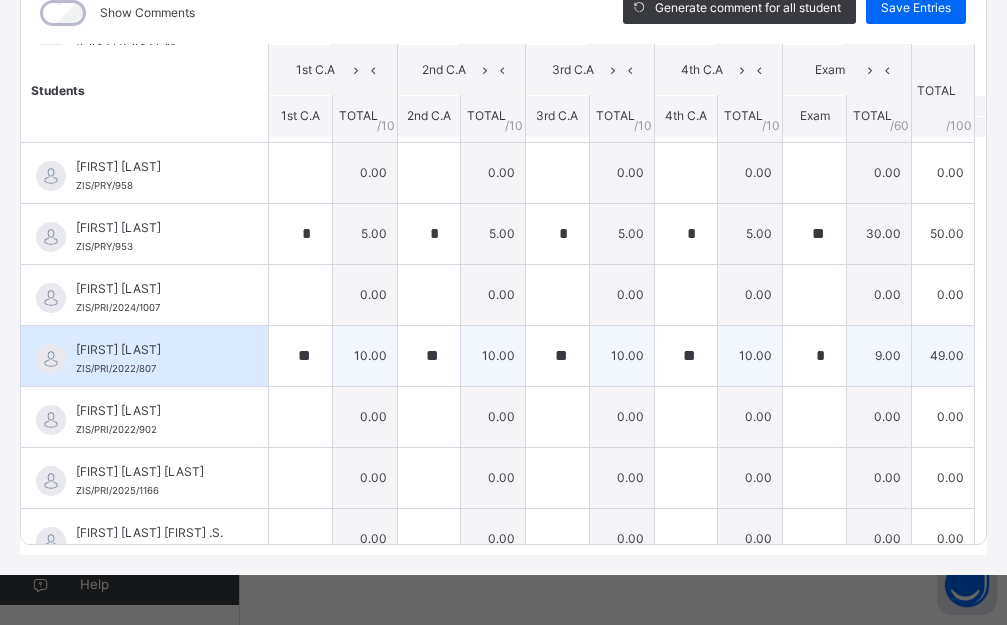 click on "*" at bounding box center [814, 356] 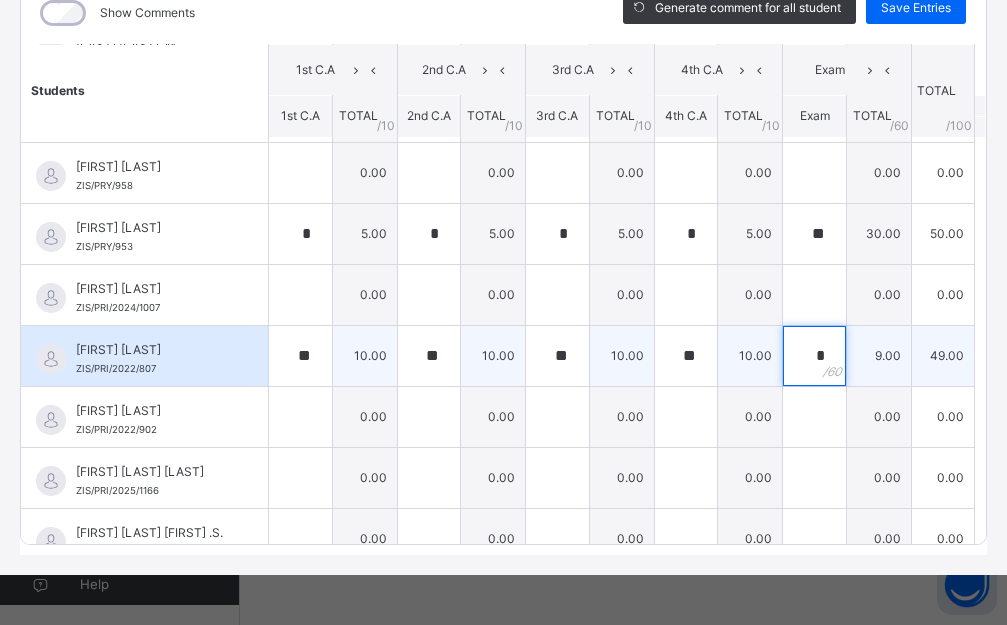 click on "*" at bounding box center (814, 356) 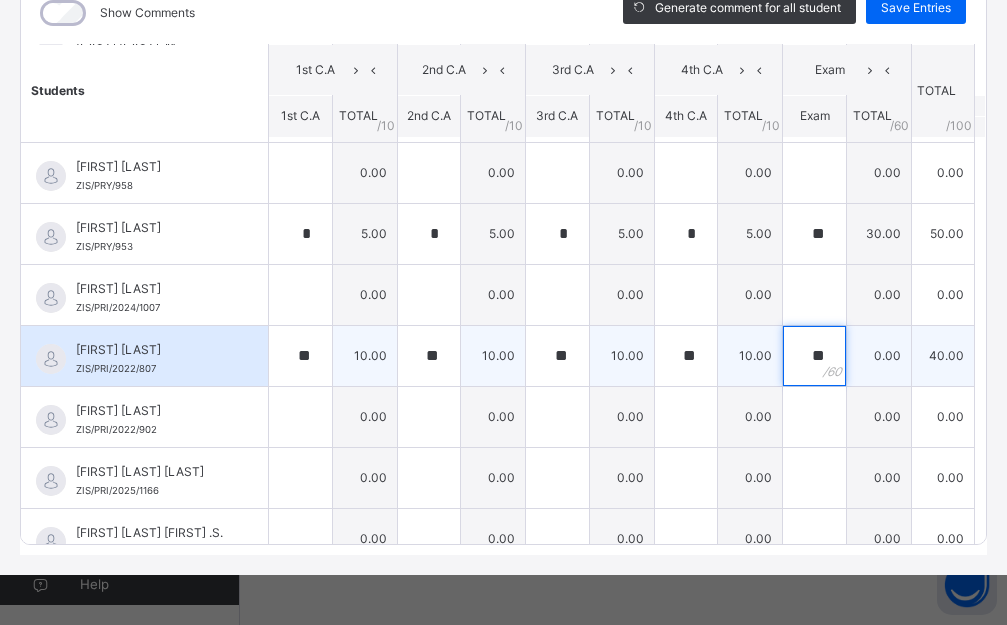 click on "**" at bounding box center [814, 356] 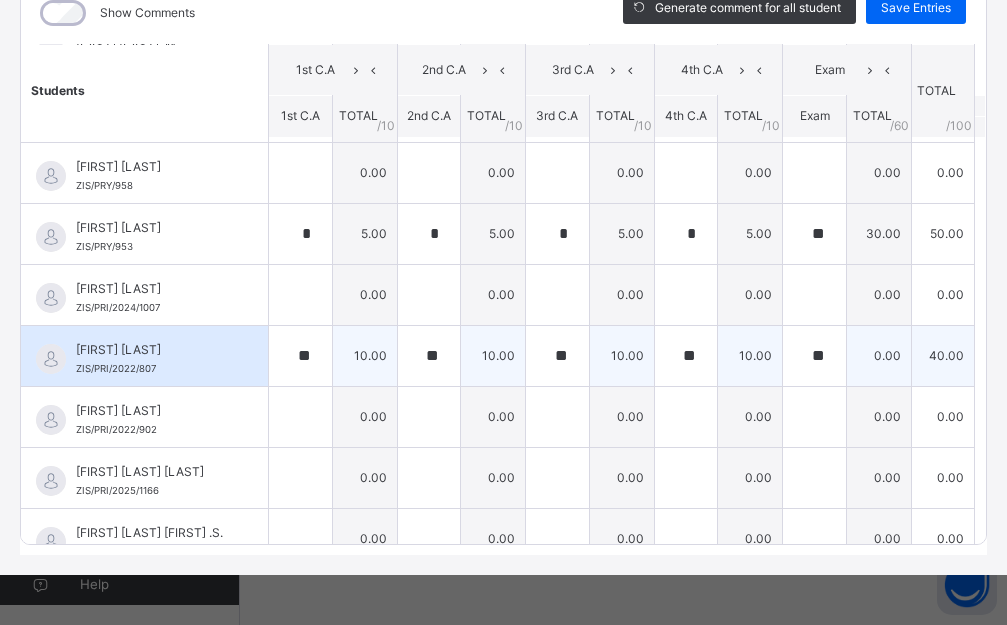 click on "**" at bounding box center (814, 356) 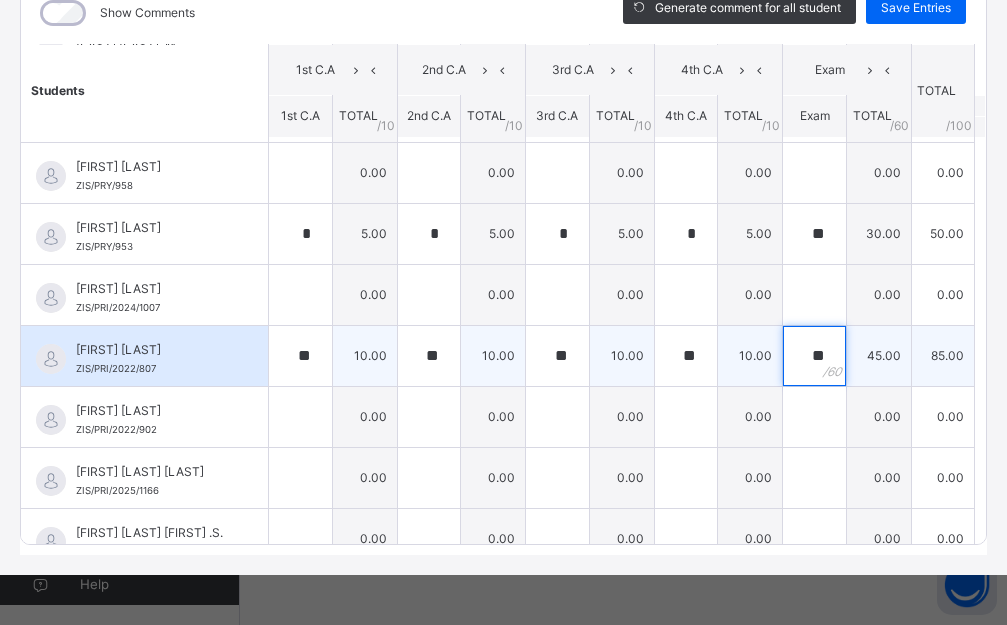 click on "**" at bounding box center (814, 356) 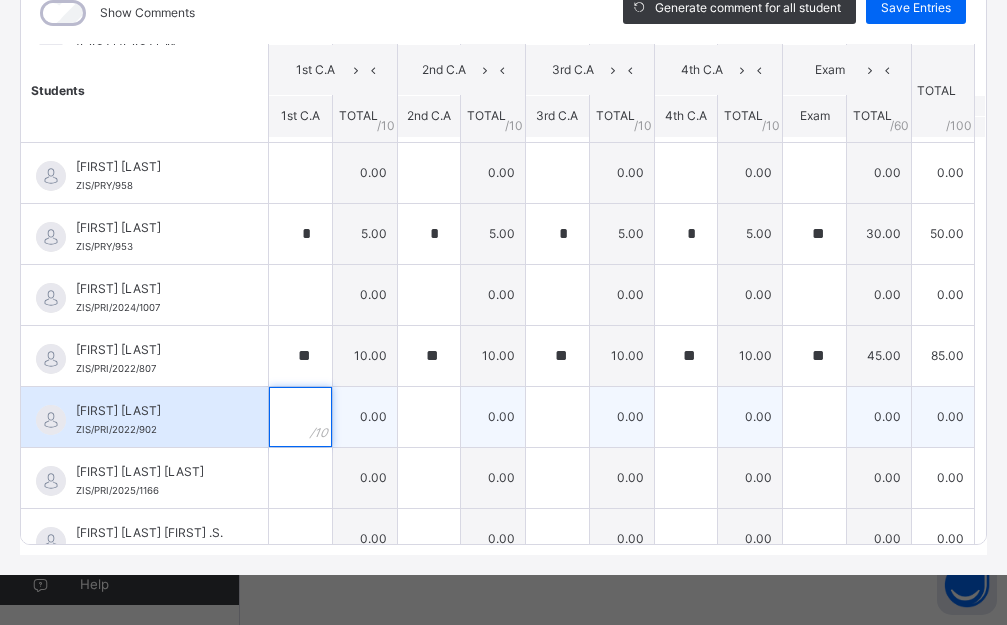 scroll, scrollTop: 943, scrollLeft: 0, axis: vertical 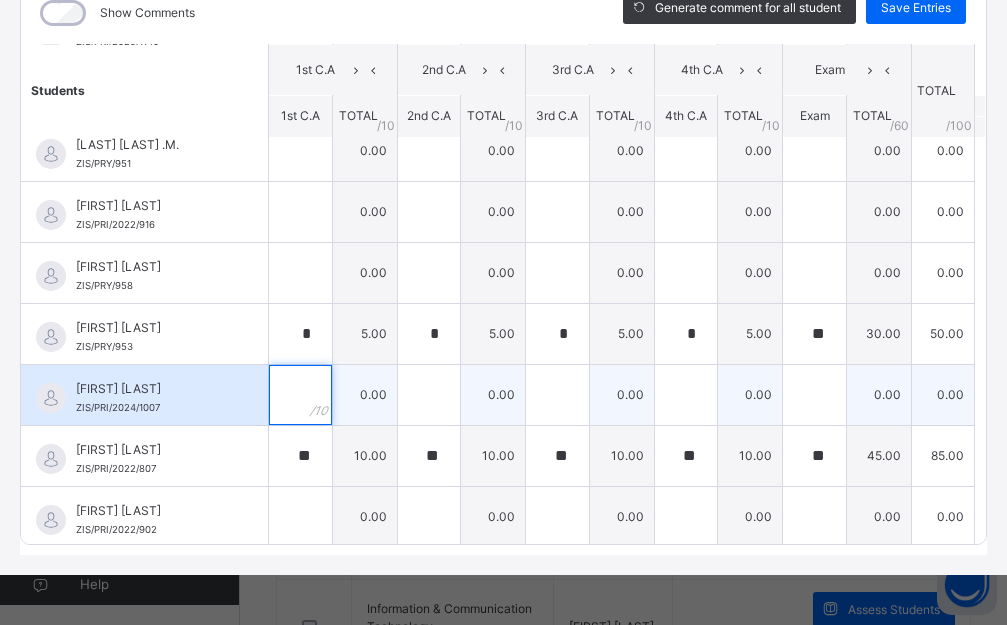 click at bounding box center [300, 395] 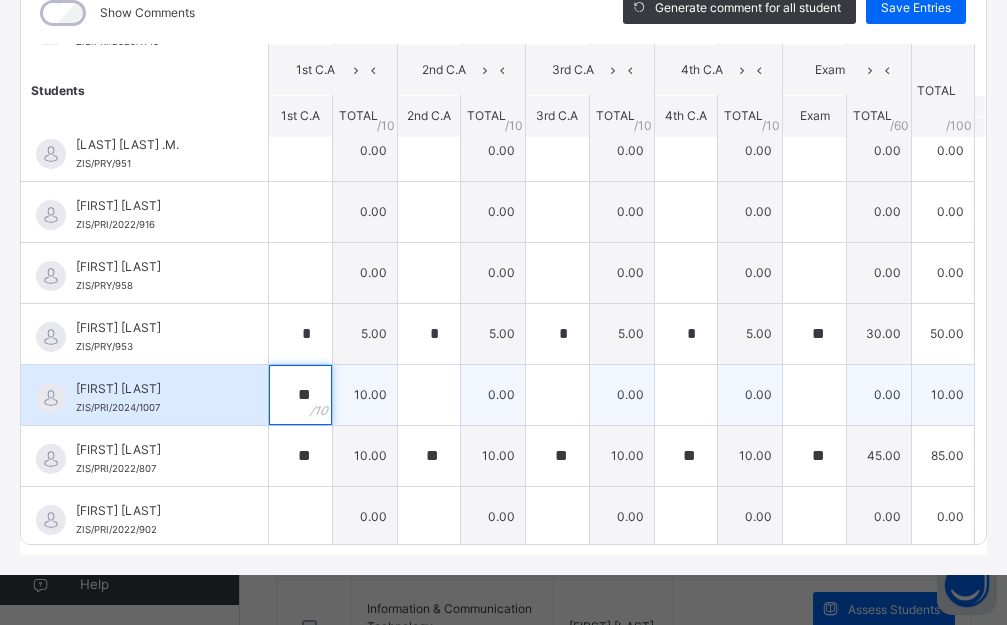 type on "**" 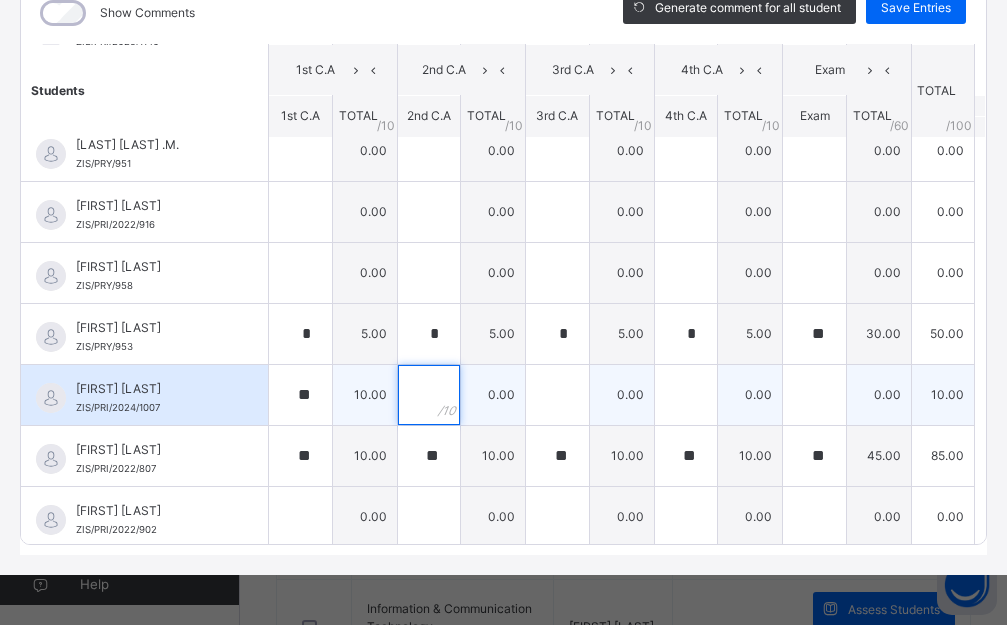 click at bounding box center [429, 395] 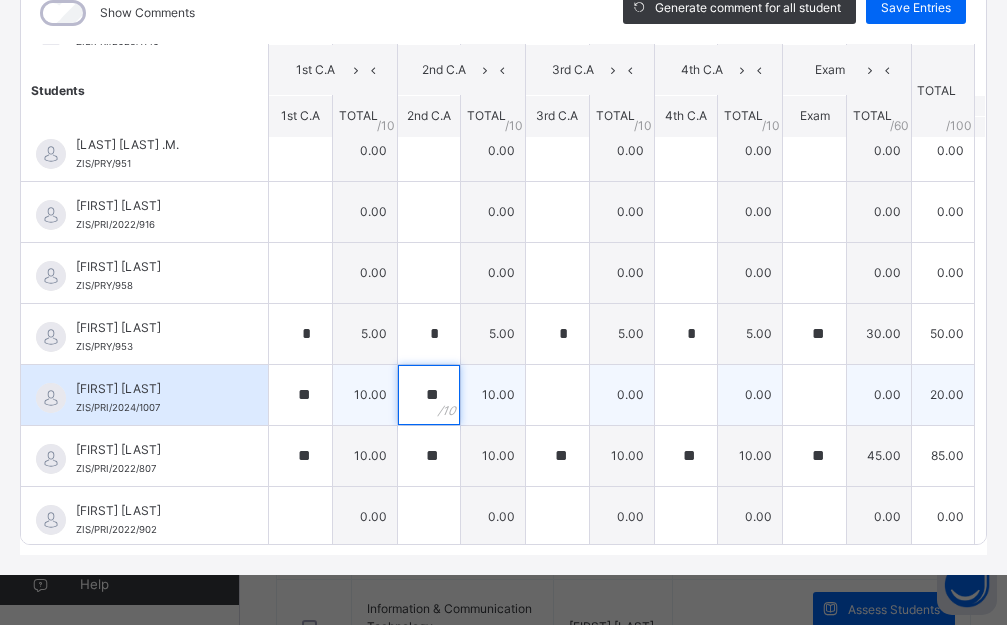 type on "**" 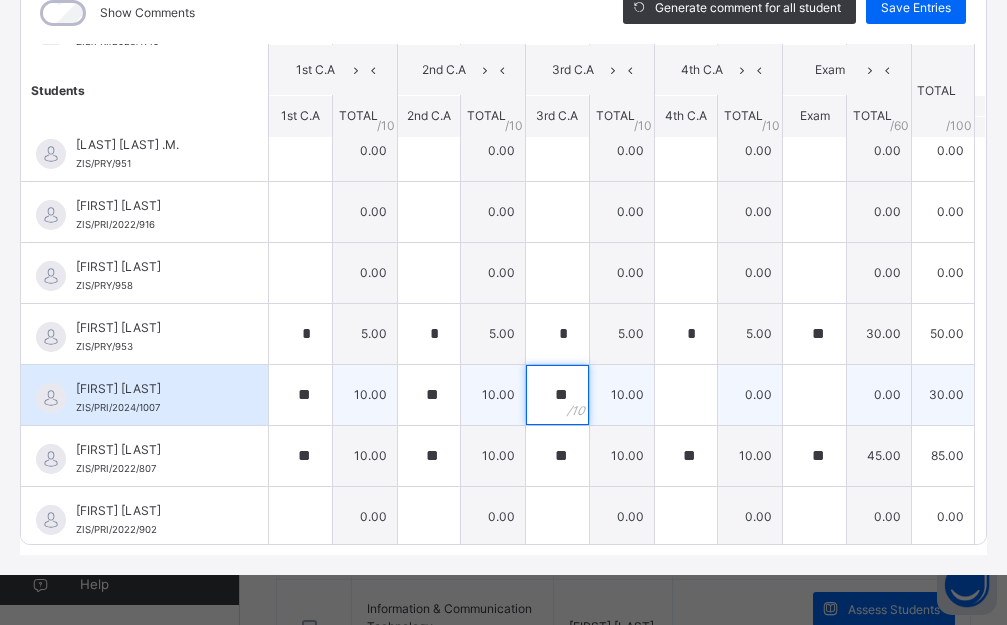type on "**" 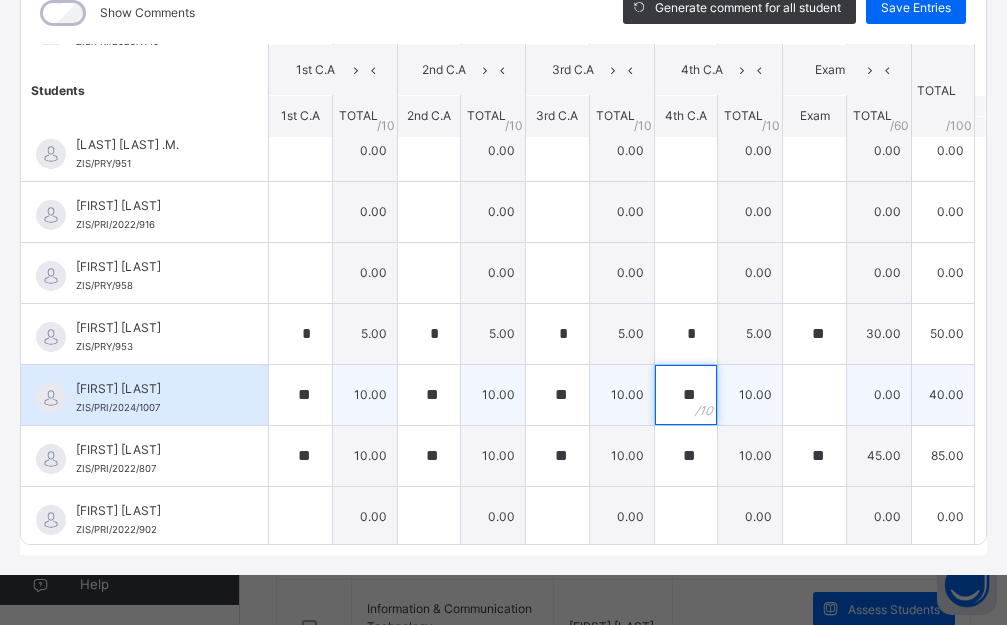 type on "**" 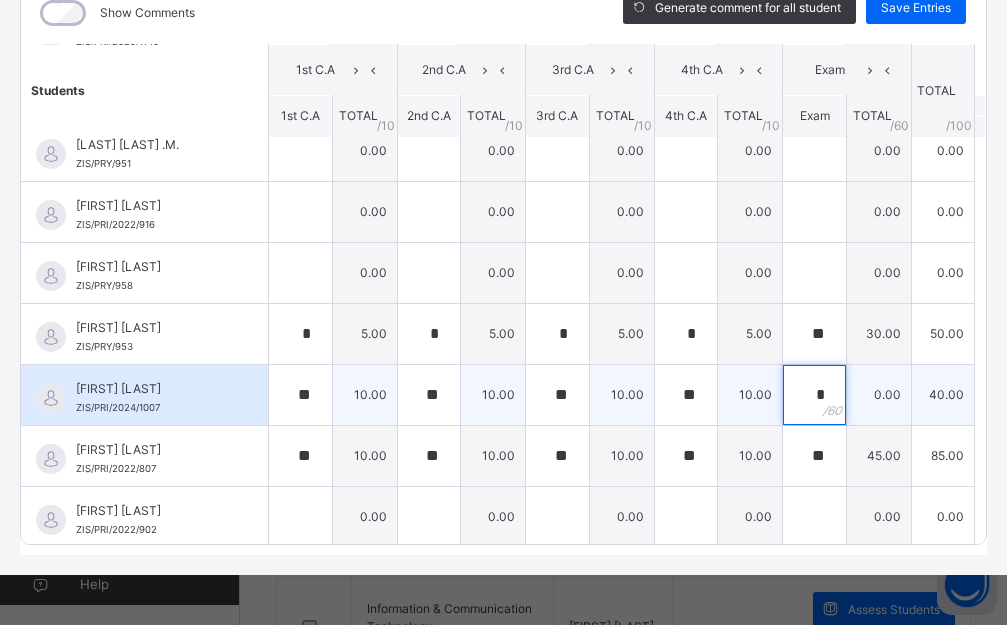click on "*" at bounding box center [814, 395] 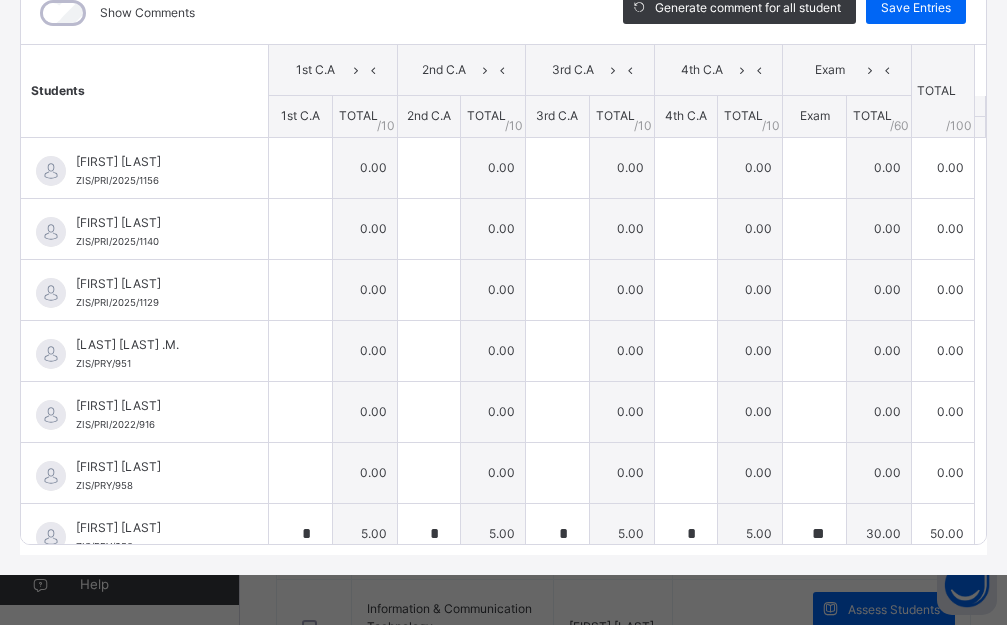 scroll, scrollTop: 200, scrollLeft: 0, axis: vertical 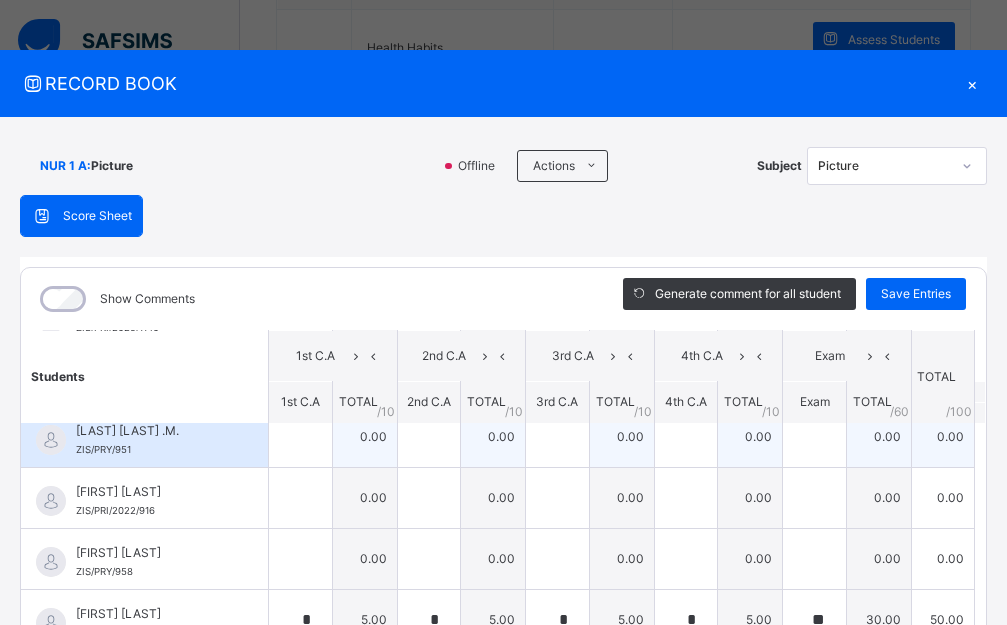 type on "**" 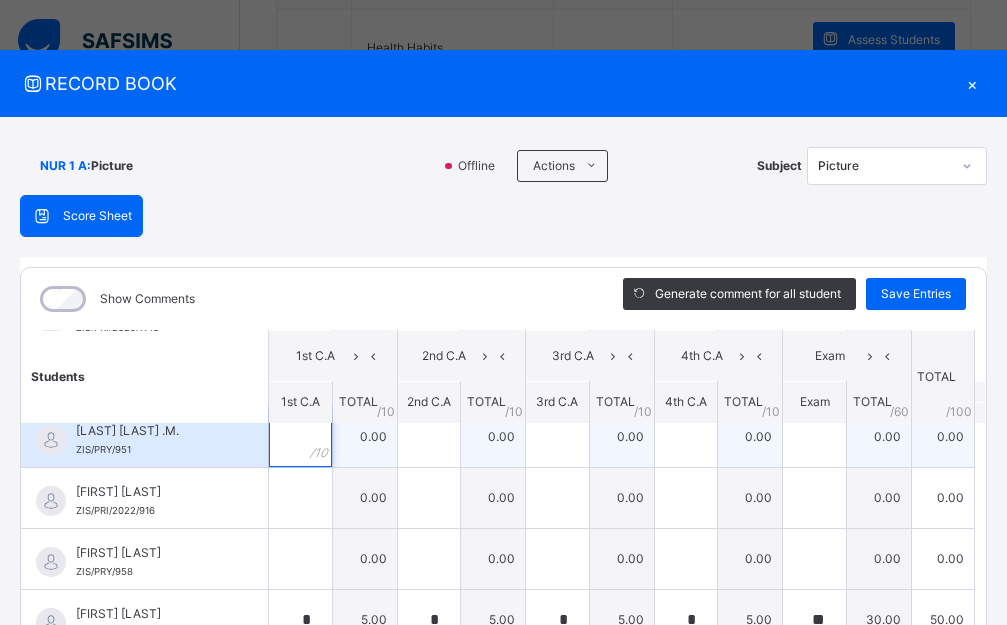 click at bounding box center [300, 437] 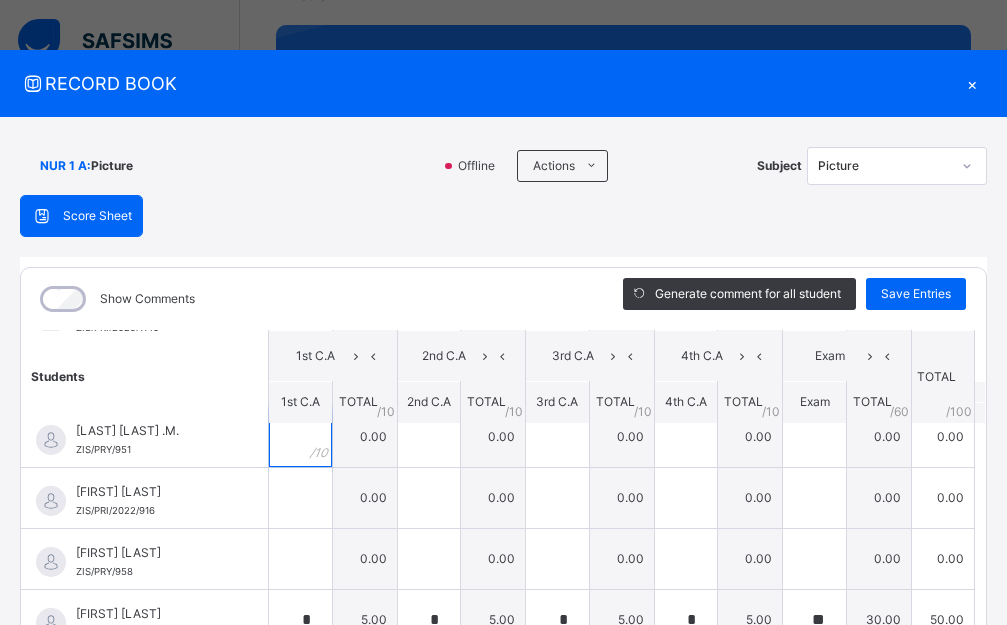 scroll, scrollTop: 0, scrollLeft: 0, axis: both 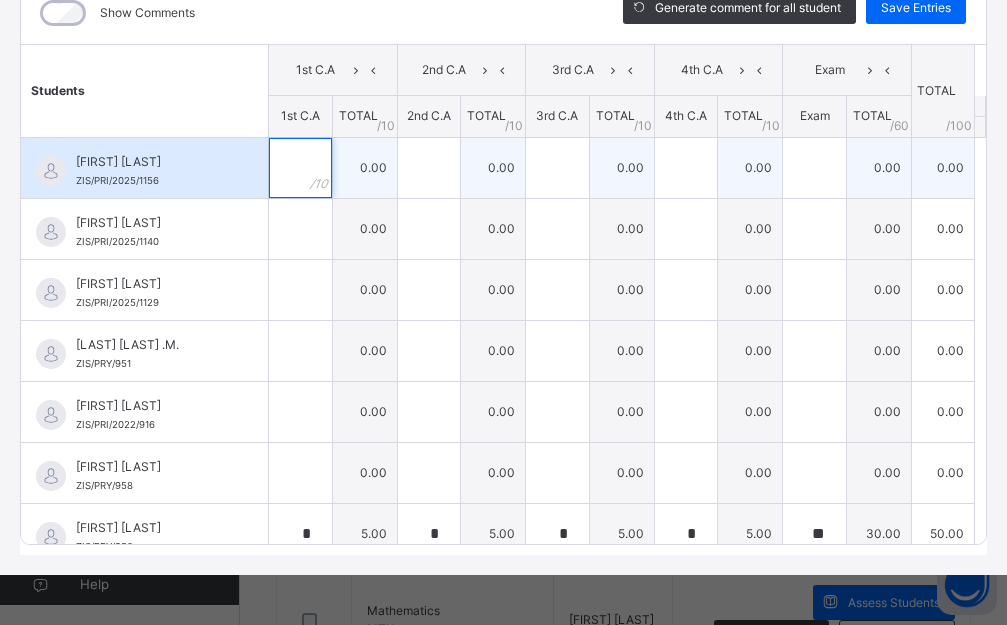 click at bounding box center (300, 168) 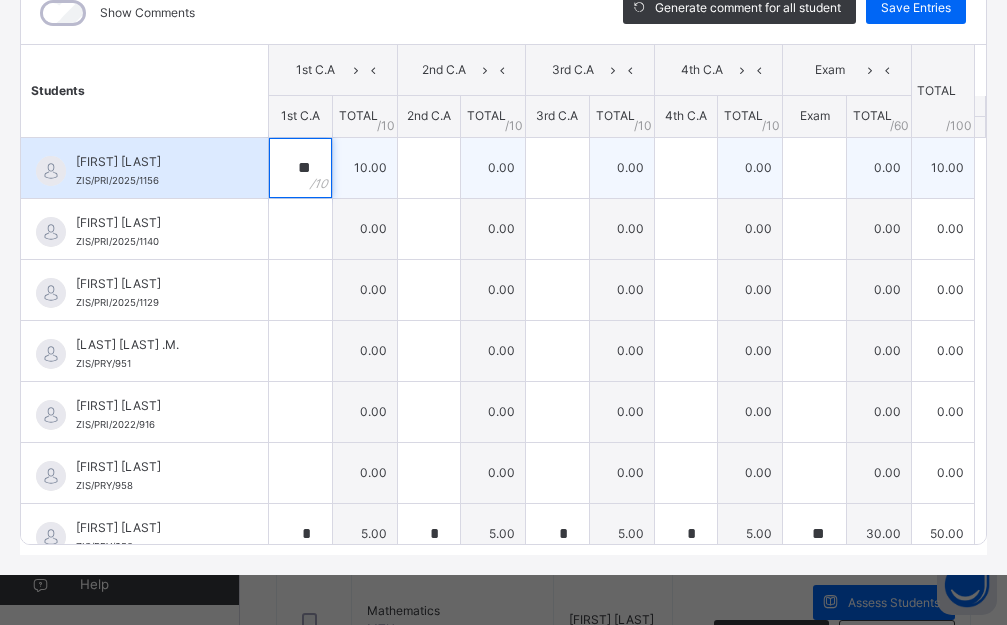 type on "**" 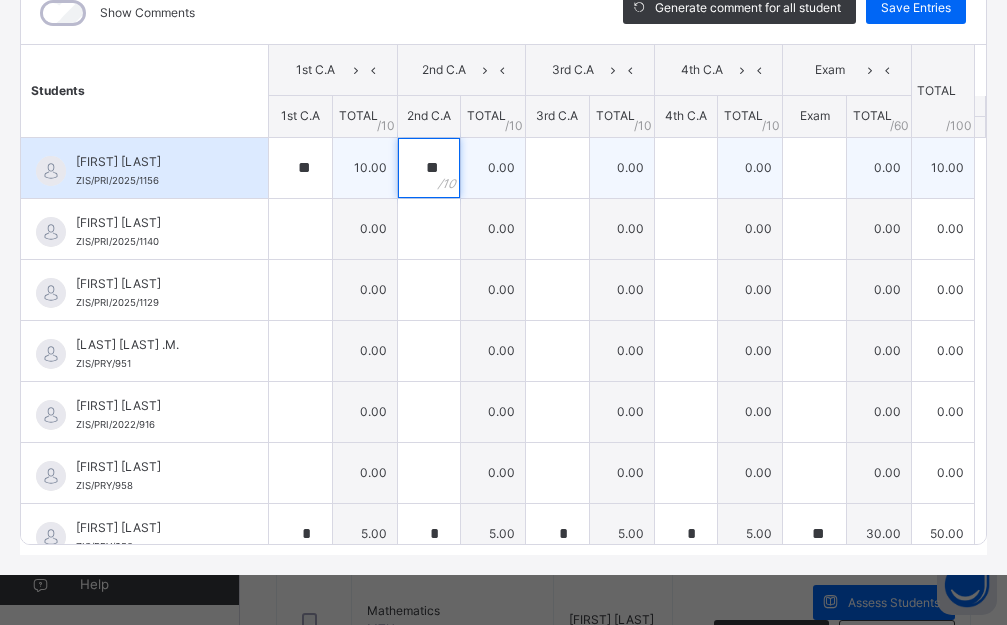 type on "**" 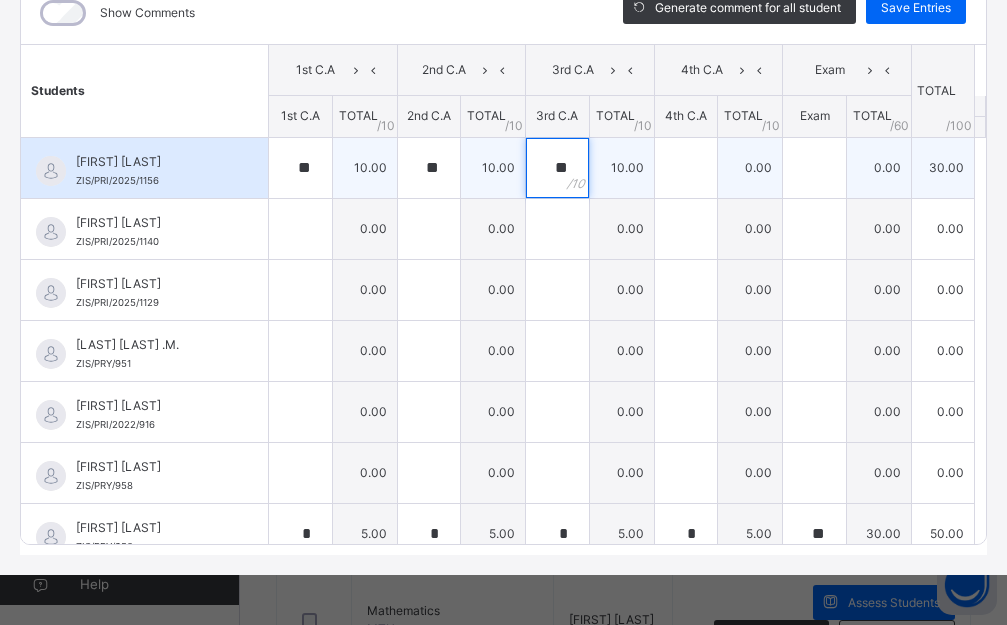 type on "**" 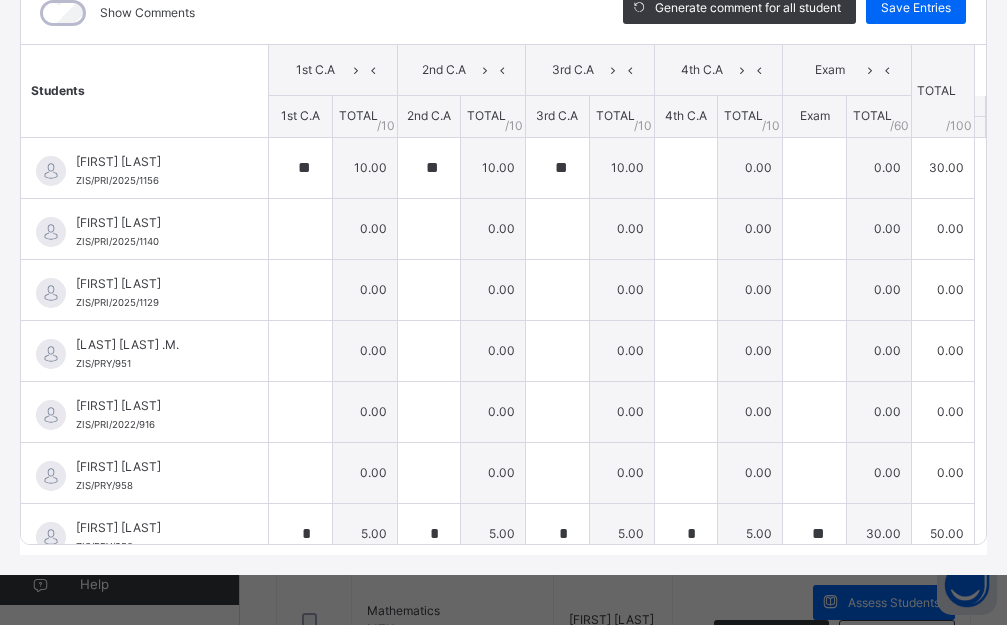 type 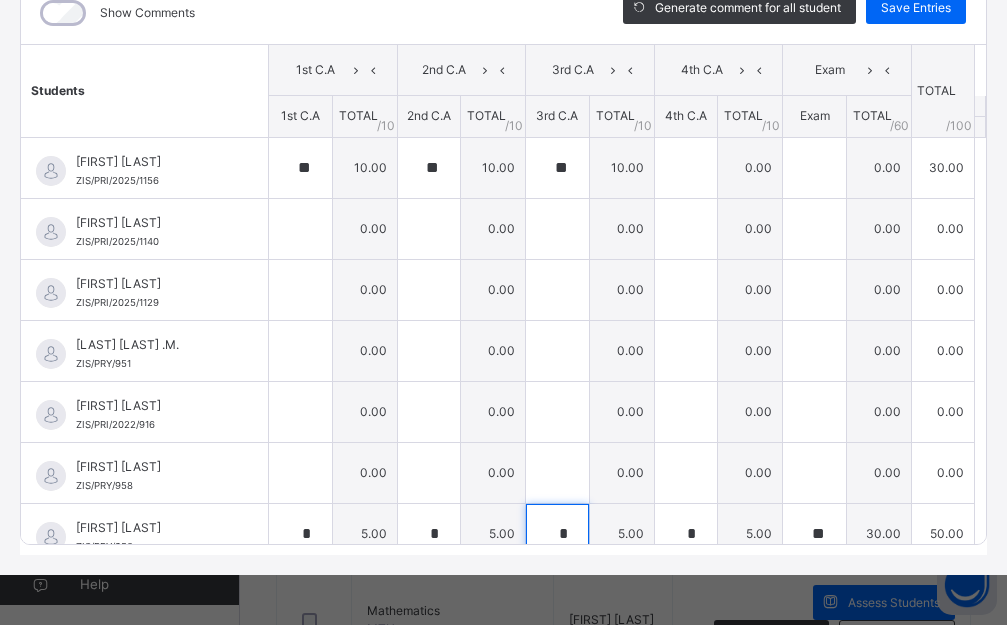 click at bounding box center (686, 473) 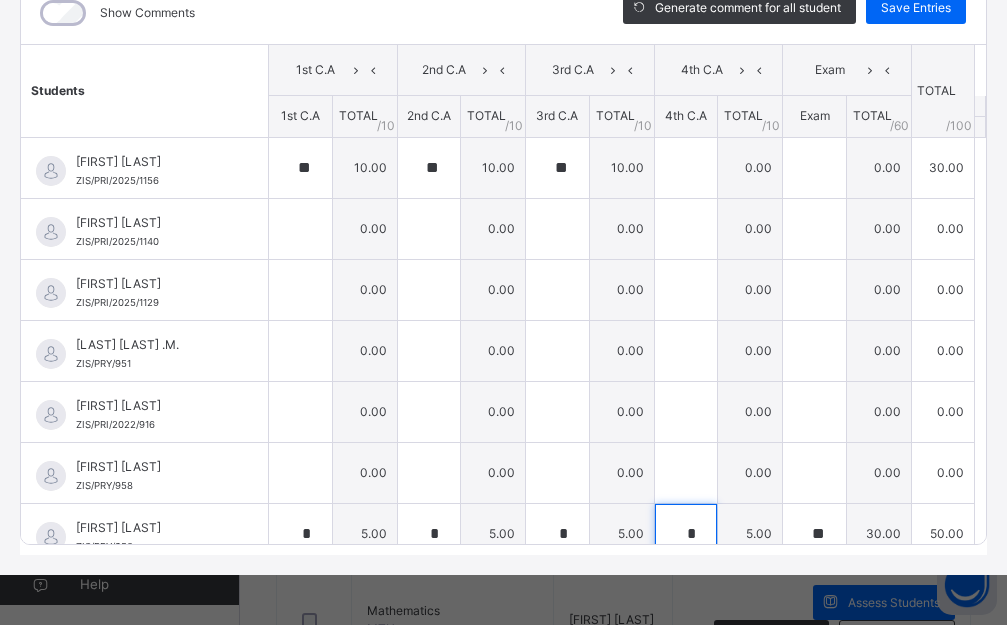 click at bounding box center (686, 473) 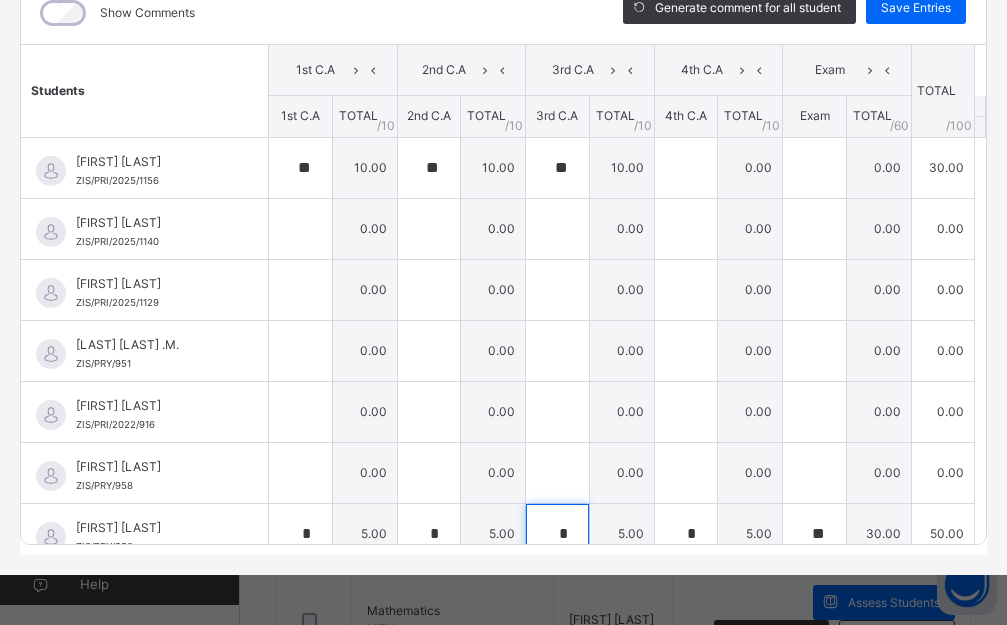 click at bounding box center [686, 473] 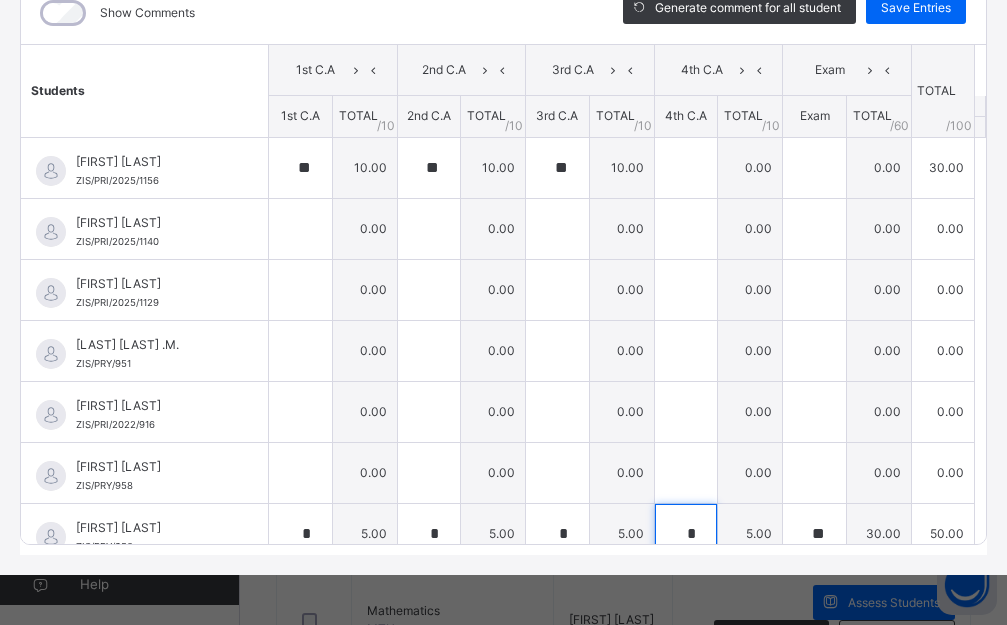 click at bounding box center [686, 473] 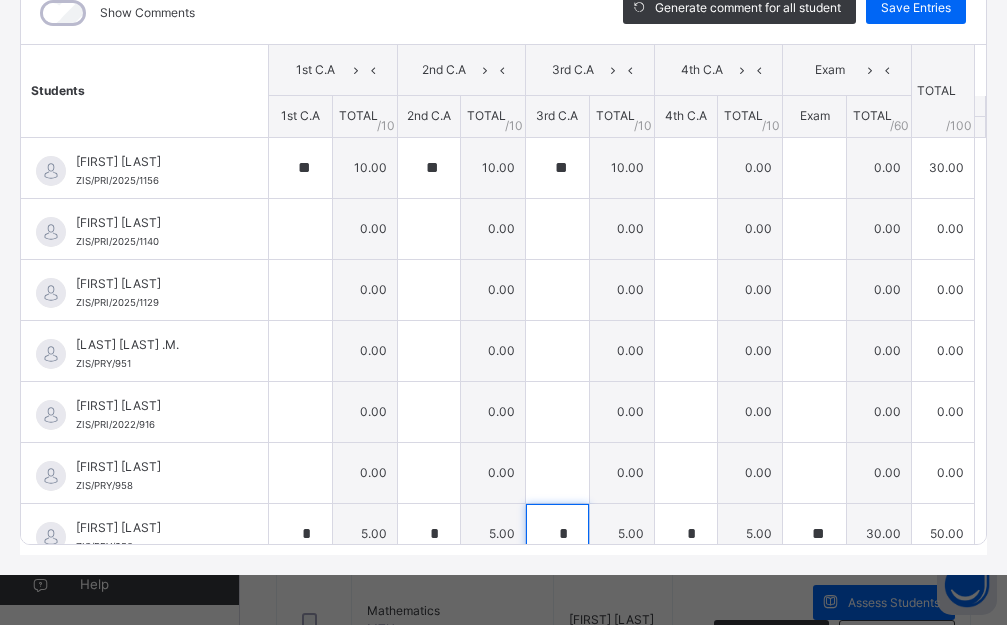 click at bounding box center [686, 473] 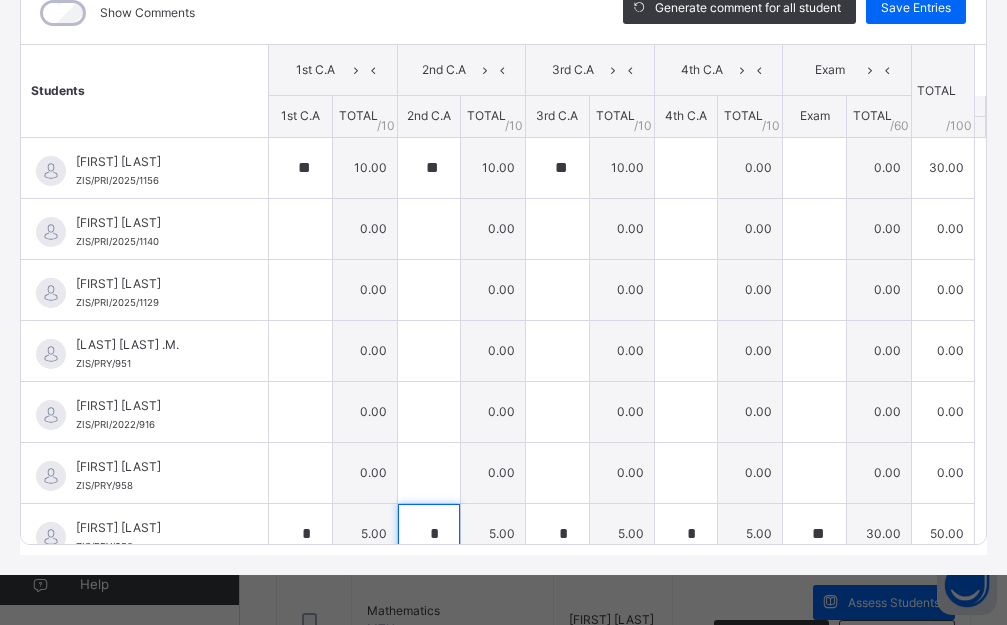 click at bounding box center (686, 473) 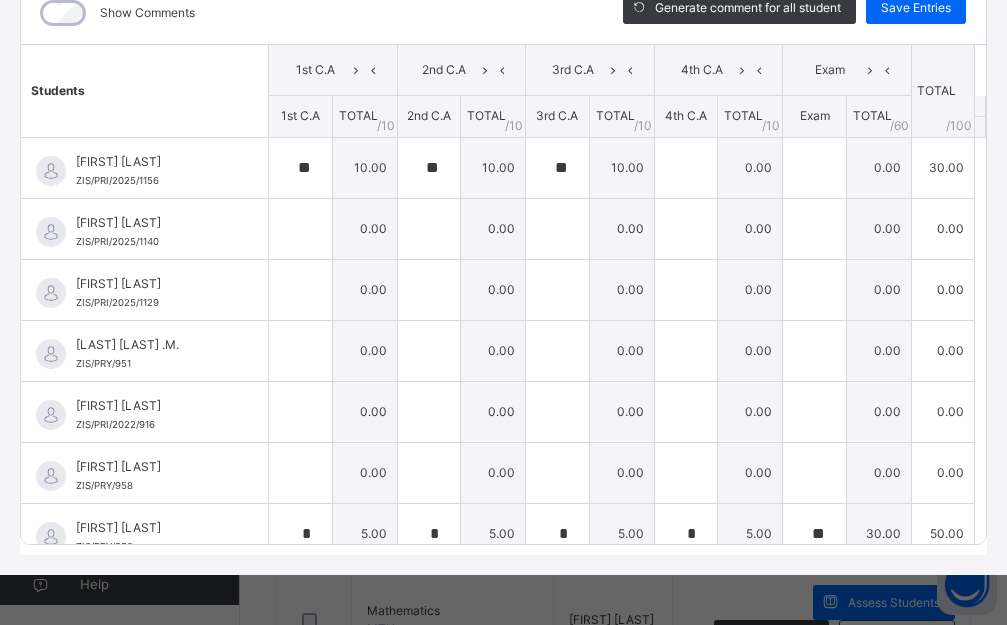 scroll, scrollTop: 526, scrollLeft: 0, axis: vertical 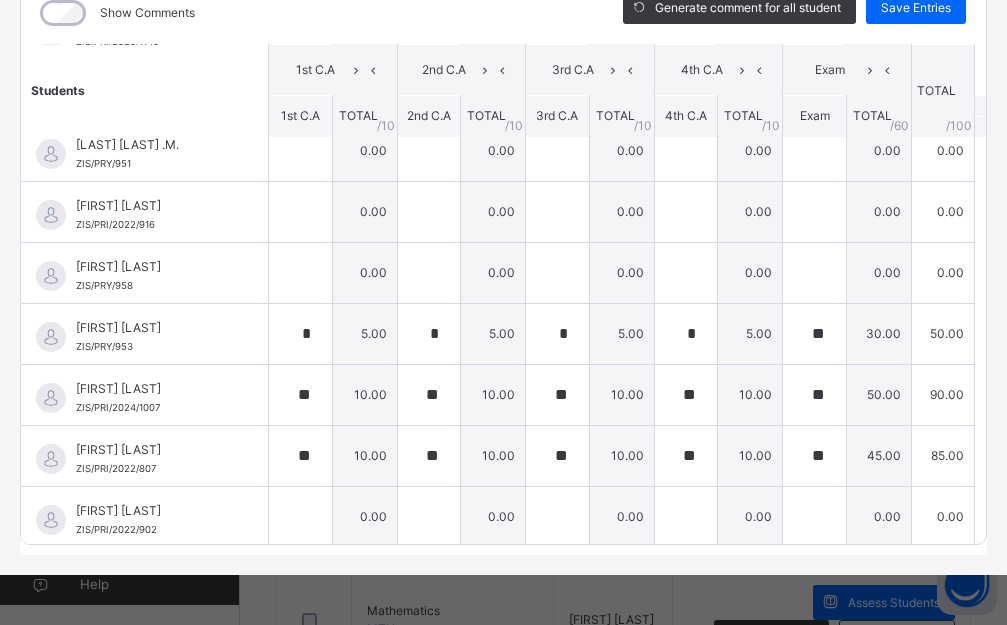 click at bounding box center (686, -32) 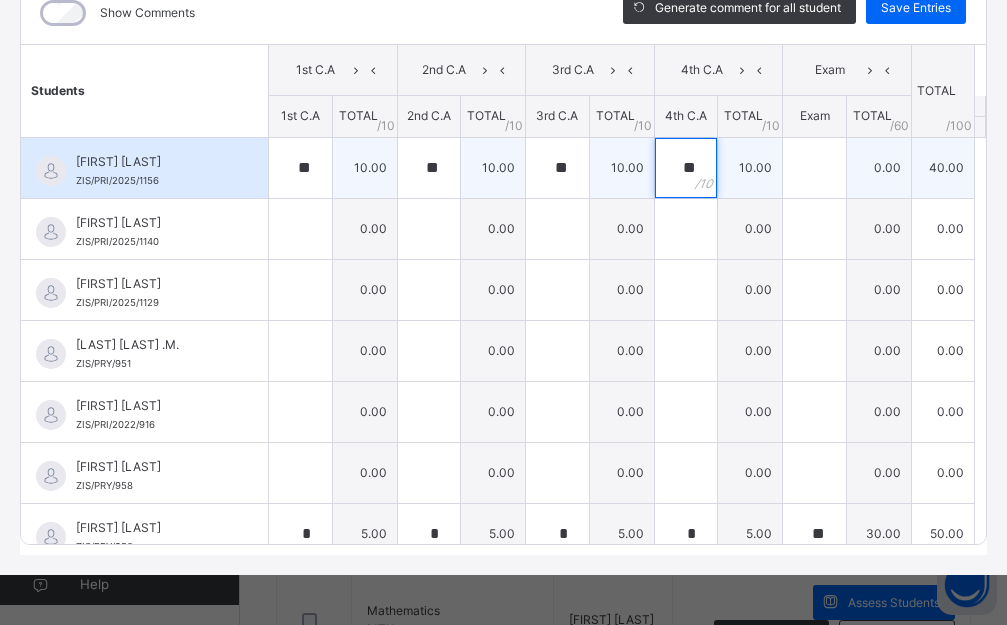 type on "**" 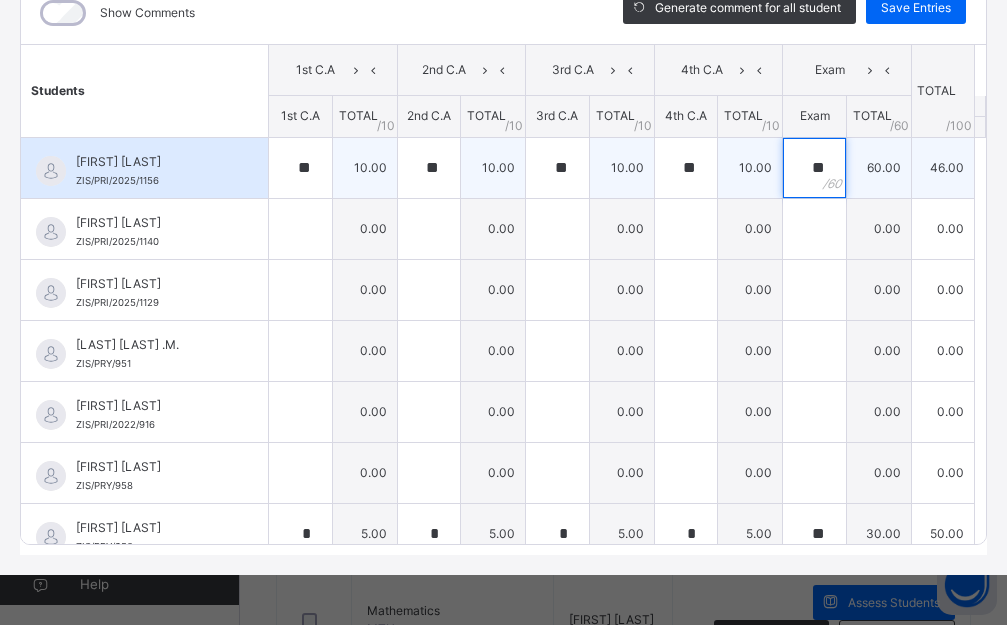 type on "**" 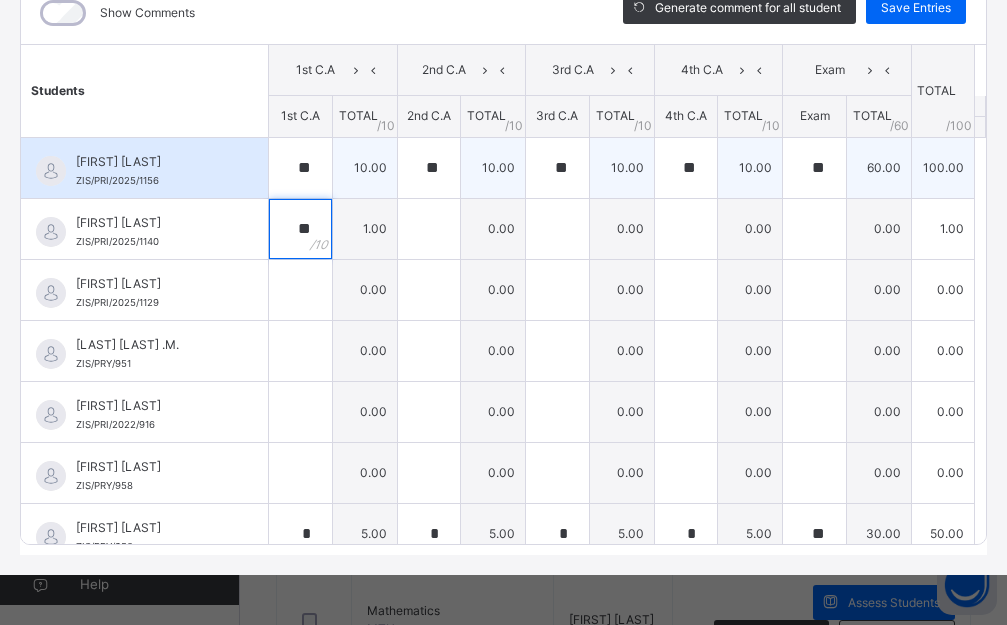 type on "**" 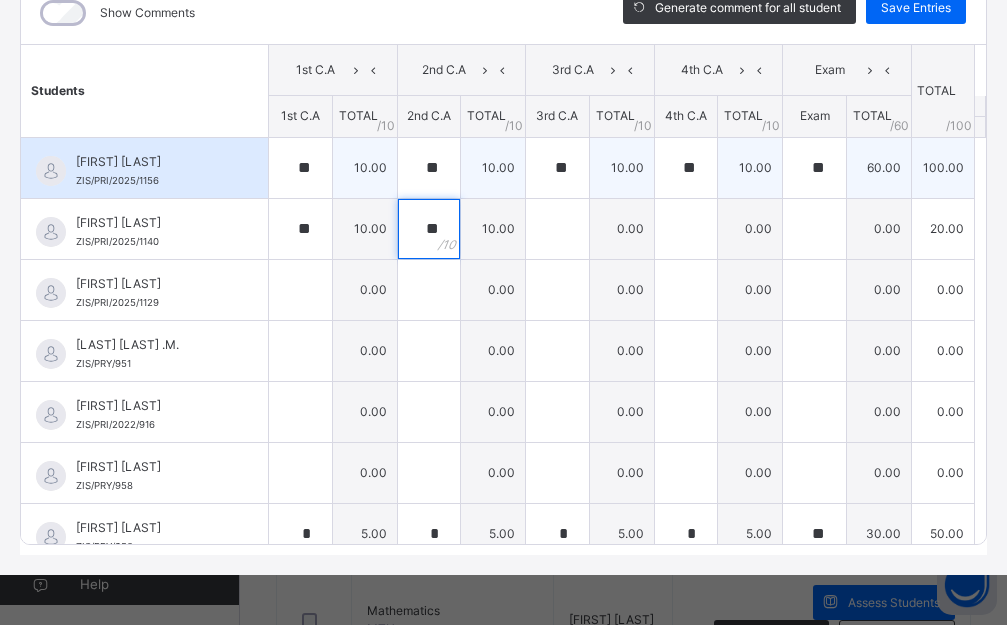 type on "**" 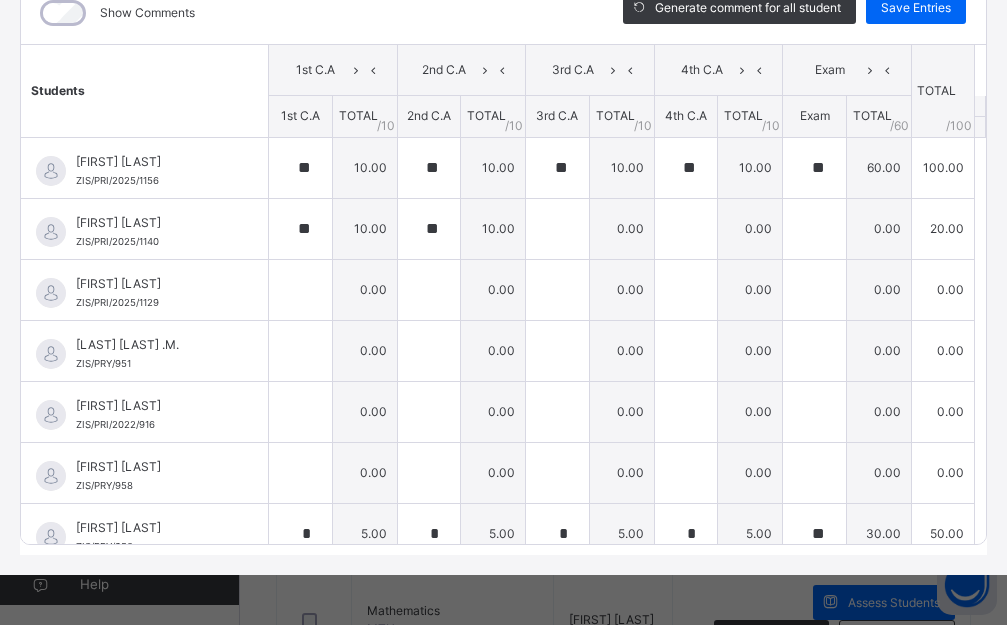 click on "*" at bounding box center [557, 534] 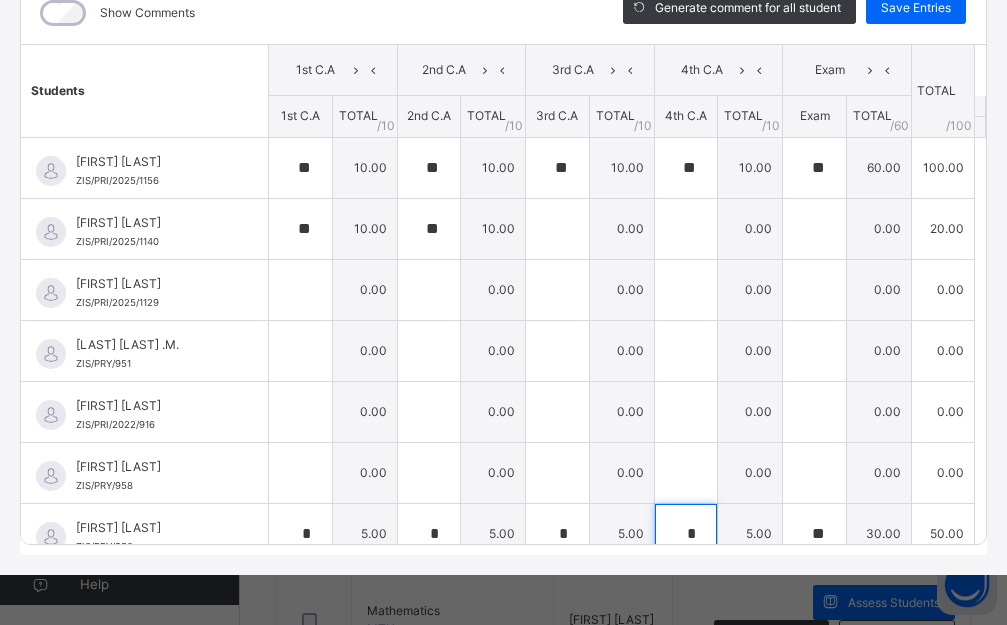 click on "*" at bounding box center [557, 534] 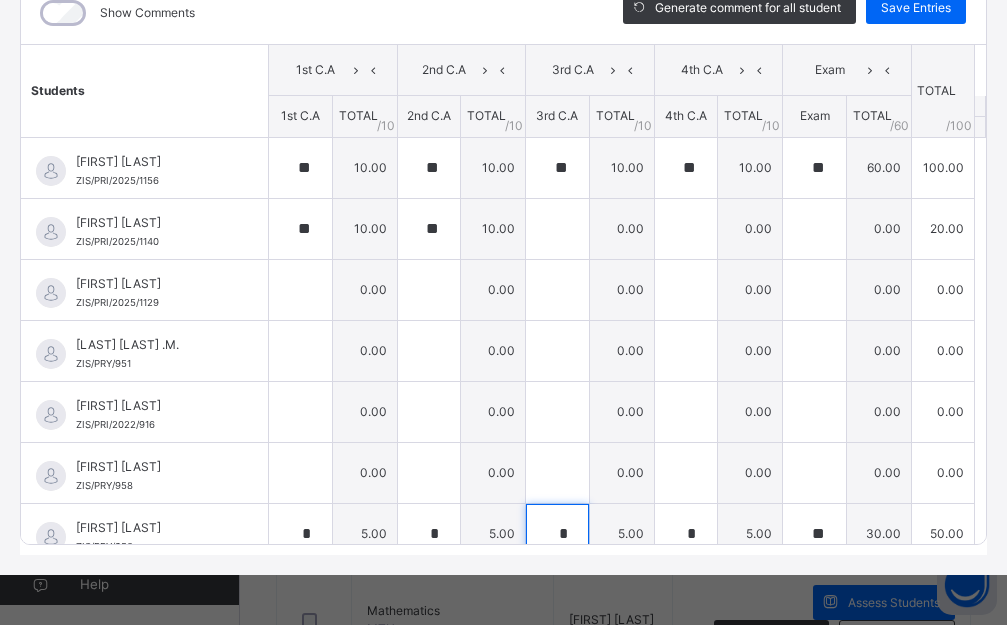 click on "*" at bounding box center [557, 534] 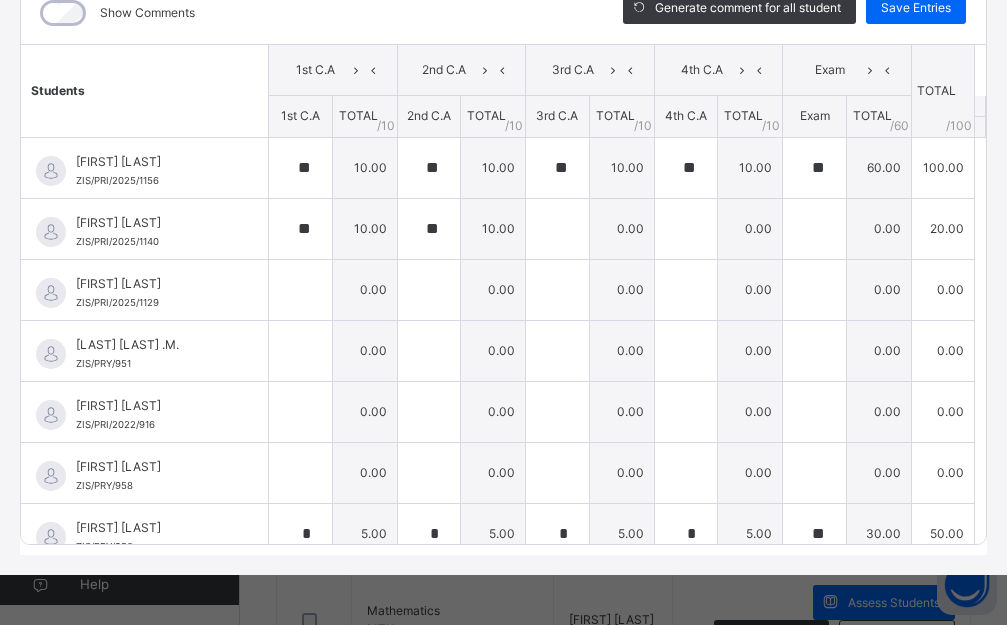 click on "*" at bounding box center (557, 534) 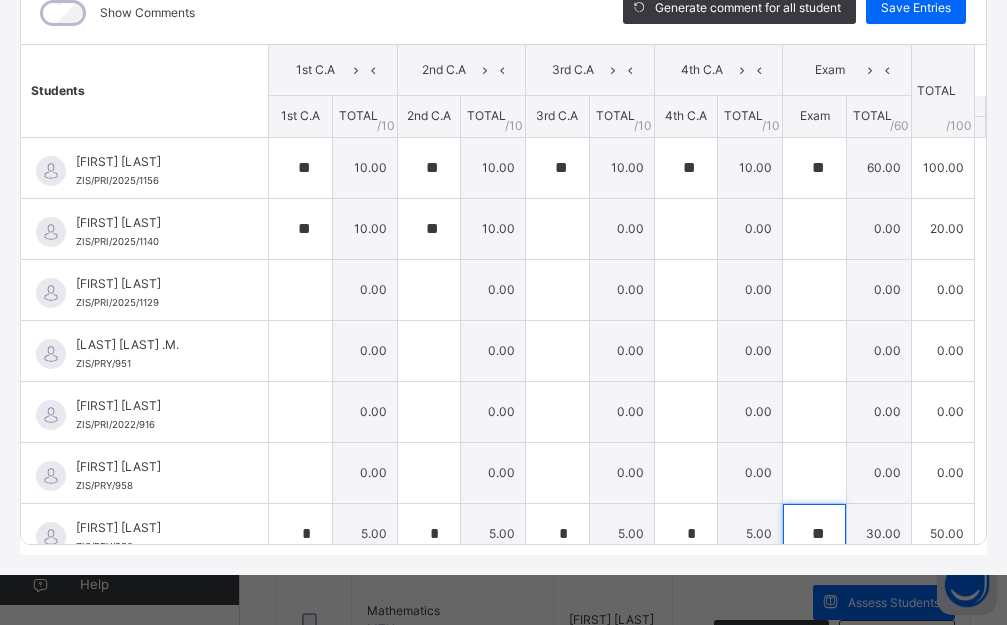click on "*" at bounding box center (557, 534) 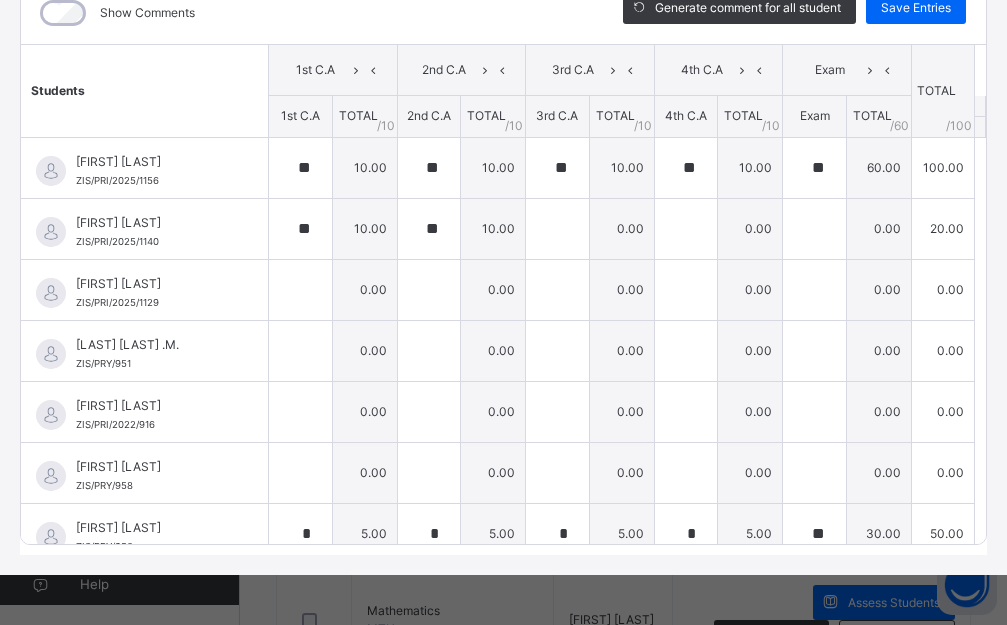 click on "*" at bounding box center (557, 534) 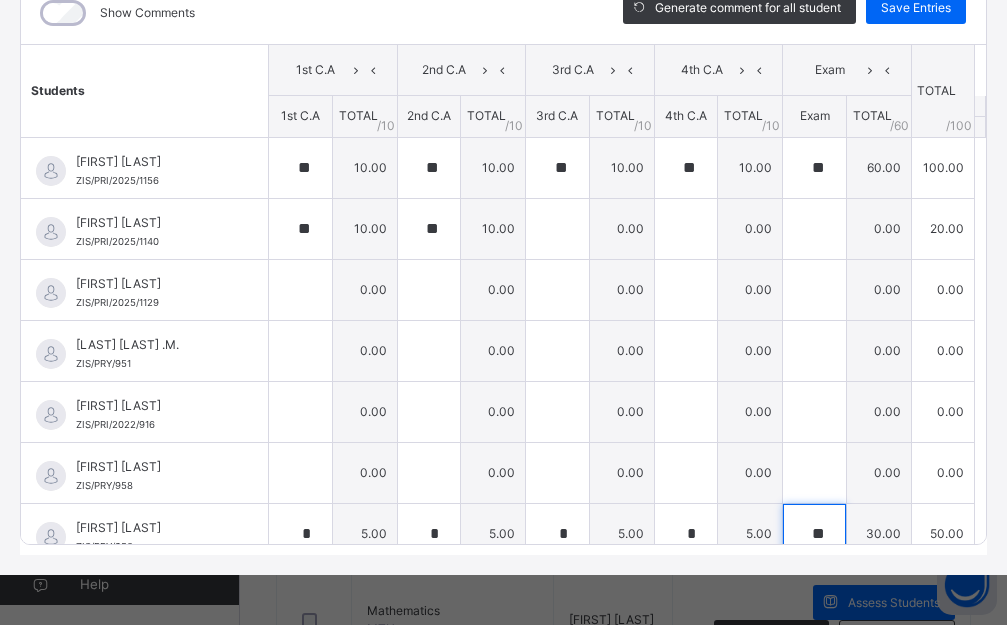 click on "*" at bounding box center (557, 534) 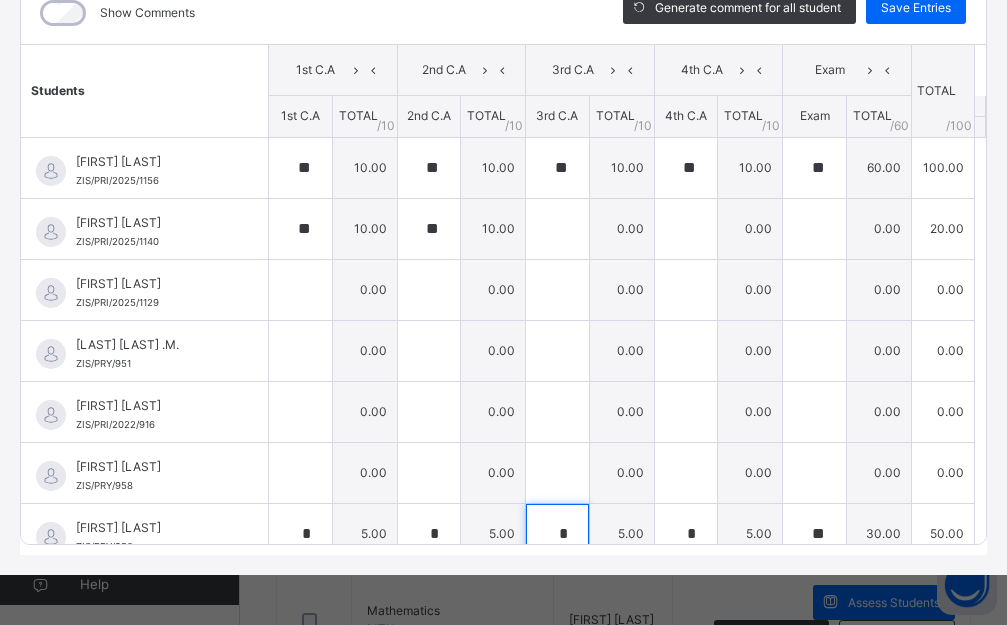 click on "*" at bounding box center [557, 534] 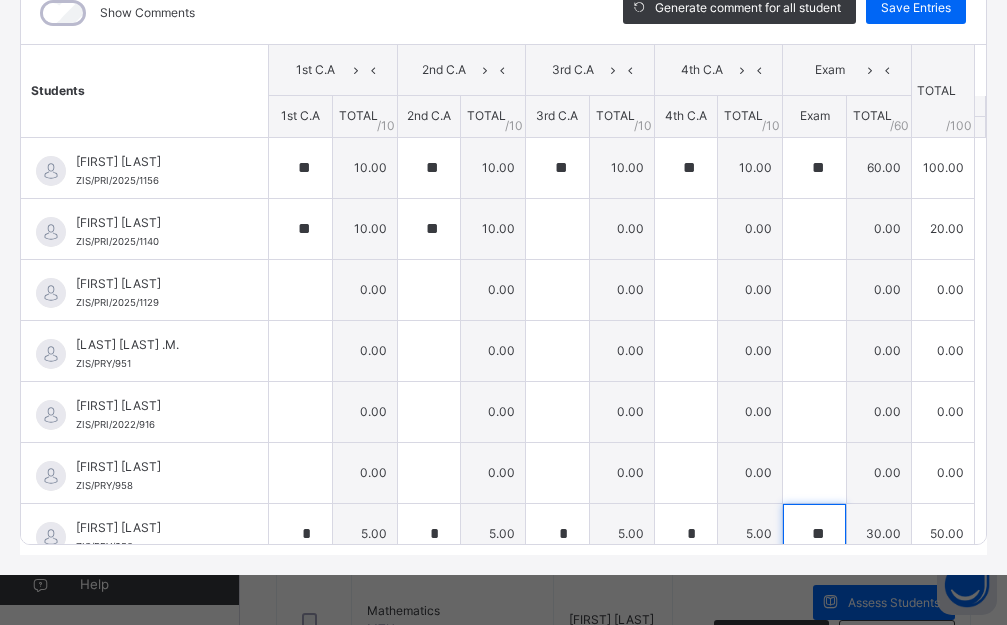 click on "*" at bounding box center (557, 534) 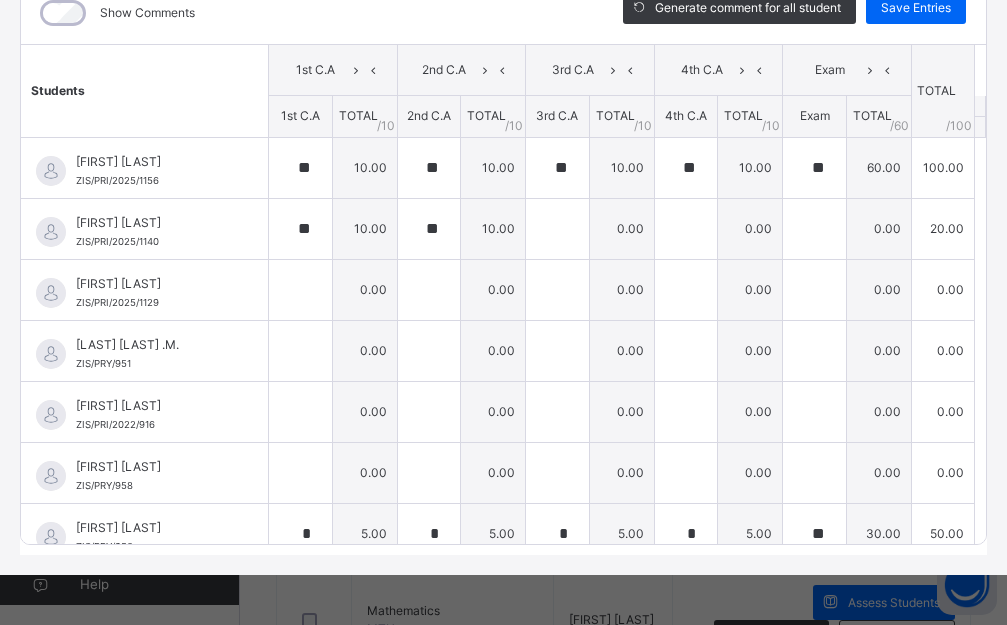 click on "*" at bounding box center (557, 534) 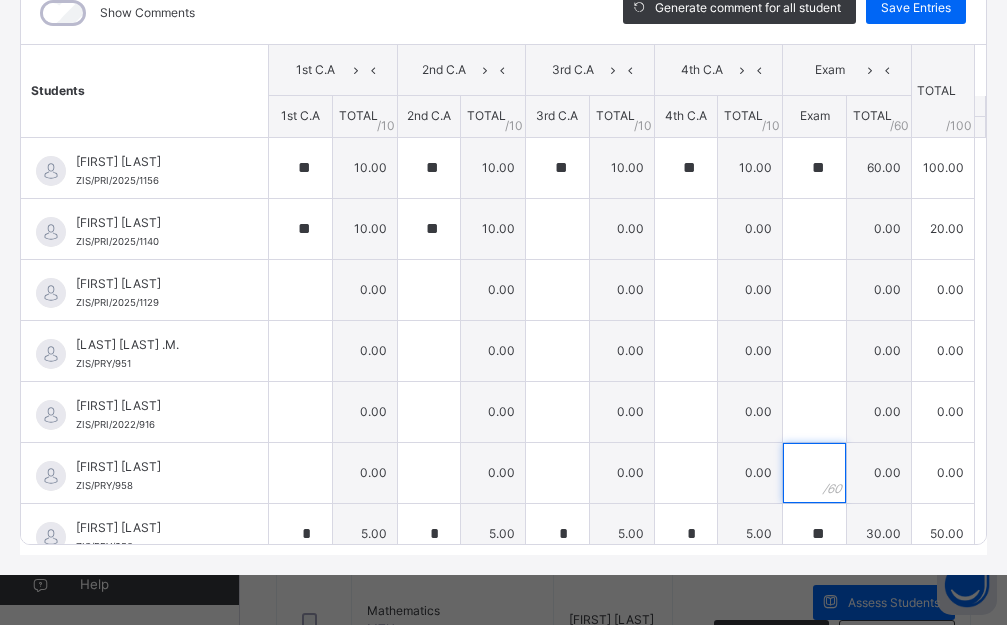 click on "[FIRST]  [LAST] ZIS/PRI/2025/1156 [FIRST]  [LAST] ZIS/PRI/2025/1156 ** 10.00 ** 10.00 ** 10.00 ** 10.00 ** 60.00 100.00 Generate comment 0 / 250   ×   Subject Teacher’s Comment Generate and see in full the comment developed by the AI with an option to regenerate the comment JS [FIRST]  [LAST]   ZIS/PRI/2025/1156   Total 100.00  / 100.00 Sims Bot   Regenerate     Use this comment   [LAST] [LAST] [LAST] ZIS/PRI/2025/1140 [LAST] [LAST] [LAST] ZIS/PRI/2025/1140 ** 10.00 ** 10.00 0.00 0.00 0.00 20.00 Generate comment 0 / 250   ×   Subject Teacher’s Comment Generate and see in full the comment developed by the AI with an option to regenerate the comment JS [LAST] [LAST] [LAST]   ZIS/PRI/2025/1140   Total 20.00  / 100.00 Sims Bot   Regenerate     Use this comment   [LAST] [FIRST] [LAST] [LAST] ZIS/PRI/2025/1129 [LAST] [FIRST] [LAST] [LAST] ZIS/PRI/2025/1129 0.00 0.00 0.00 0.00 0.00 0.00 Generate comment 0 / 250   ×   Subject Teacher’s Comment JS [LAST] [FIRST] [LAST]   ZIS/PRI/2025/1129   Total 0.00  /" at bounding box center [503, 594] 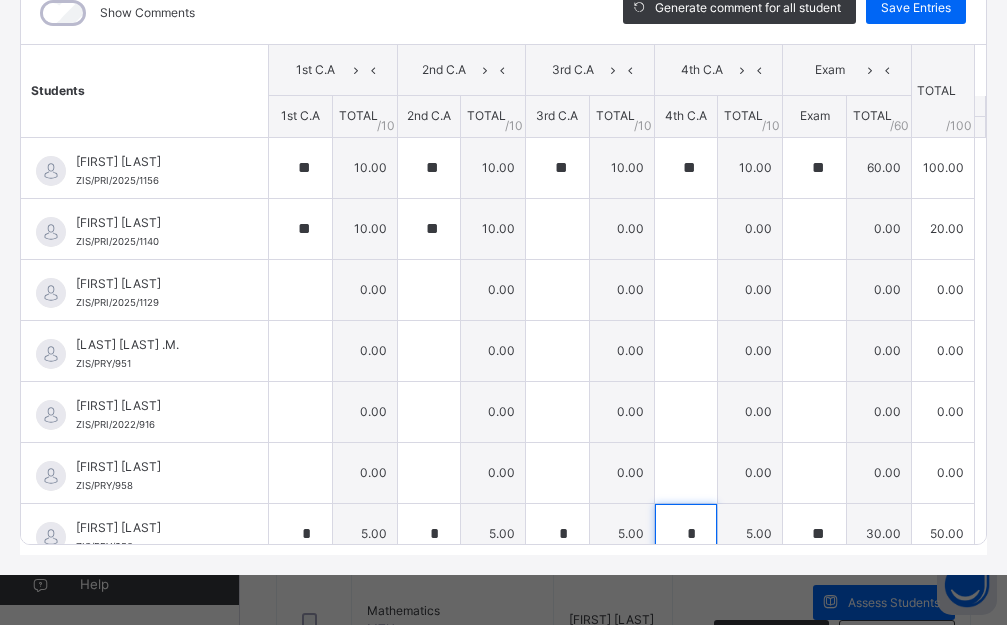 click on "*" at bounding box center (557, 534) 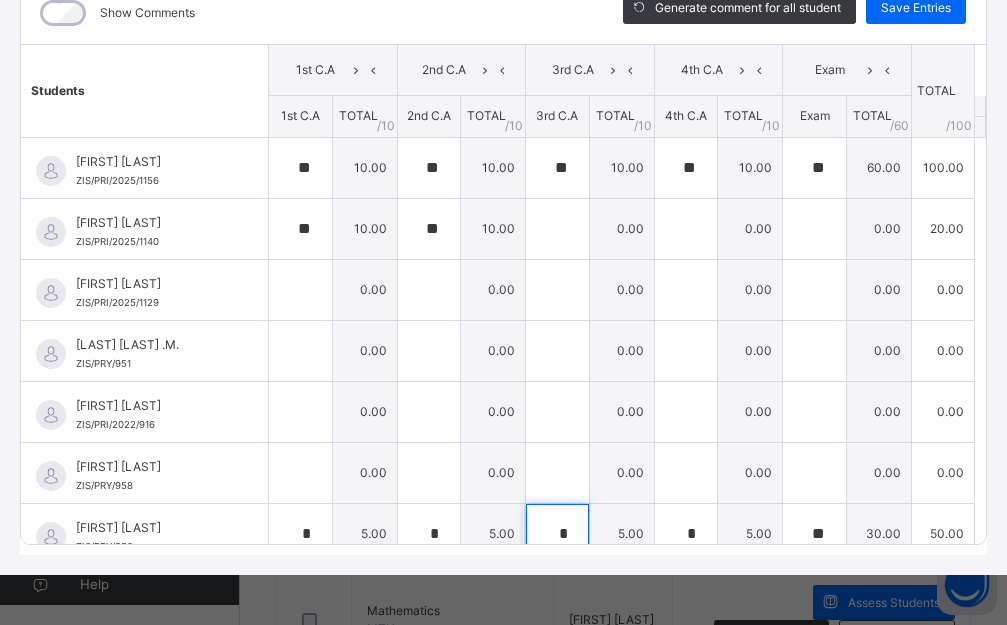 click on "*" at bounding box center (557, 534) 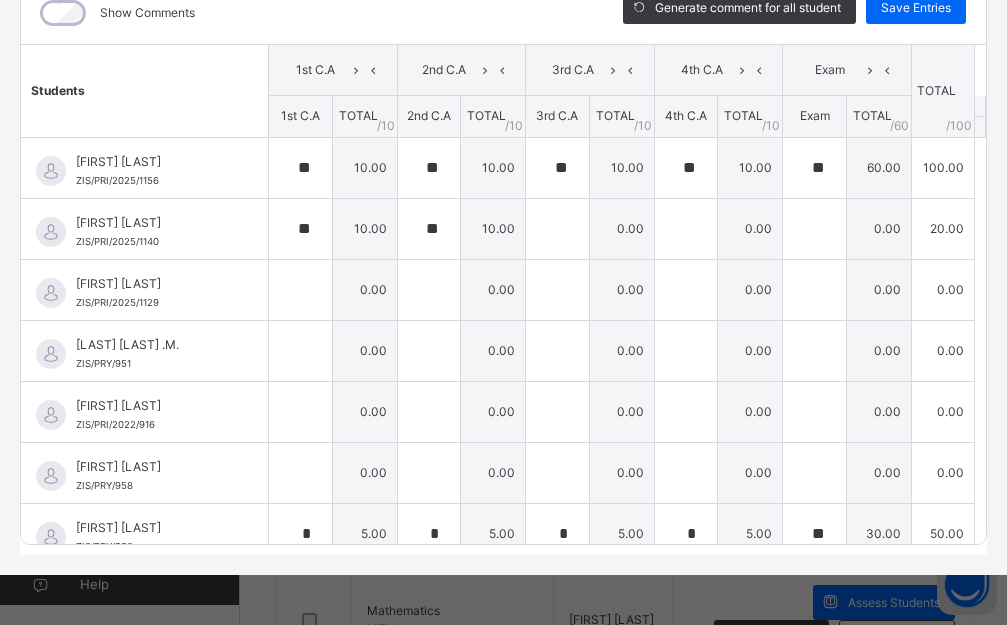 click on "*" at bounding box center [557, 534] 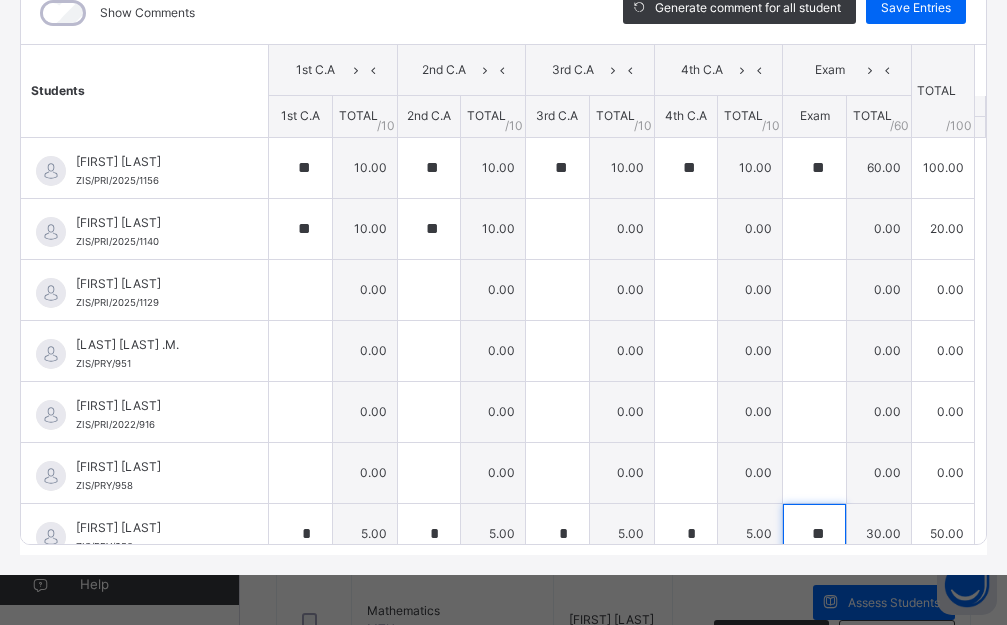 click on "*" at bounding box center [557, 534] 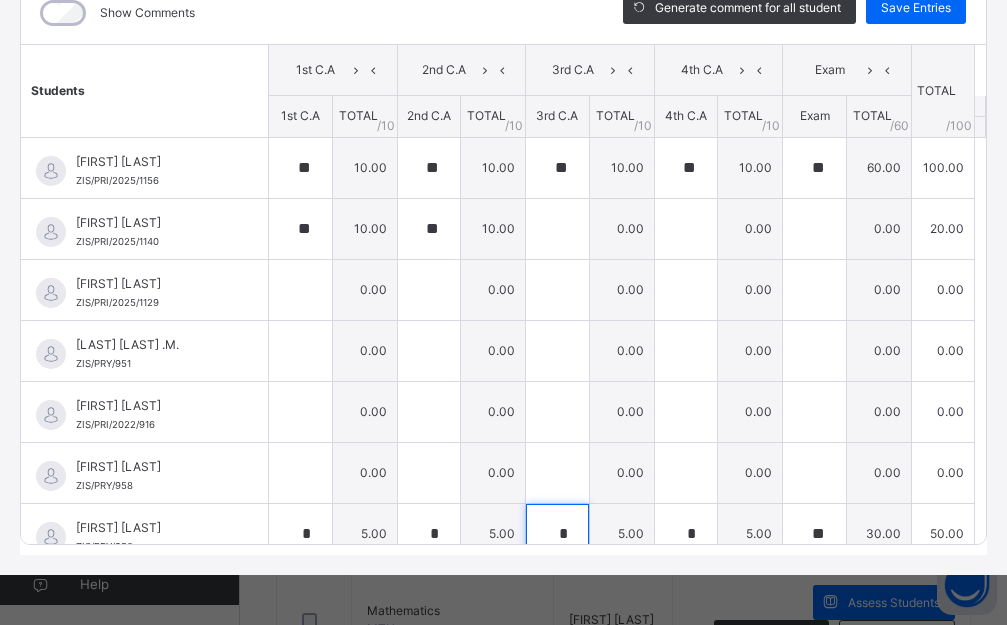 click on "*" at bounding box center [557, 534] 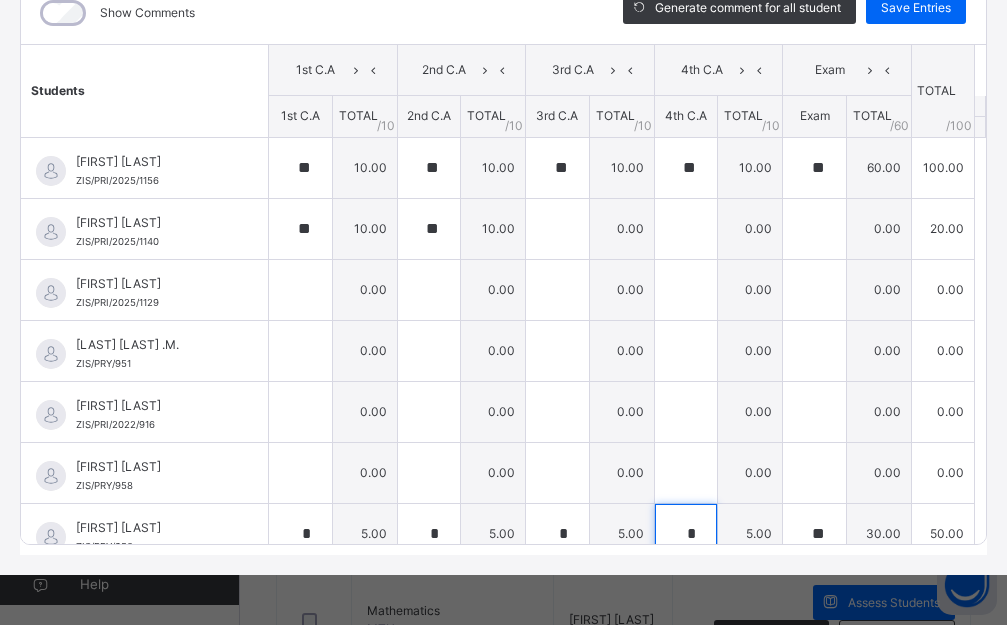 click on "*" at bounding box center (557, 534) 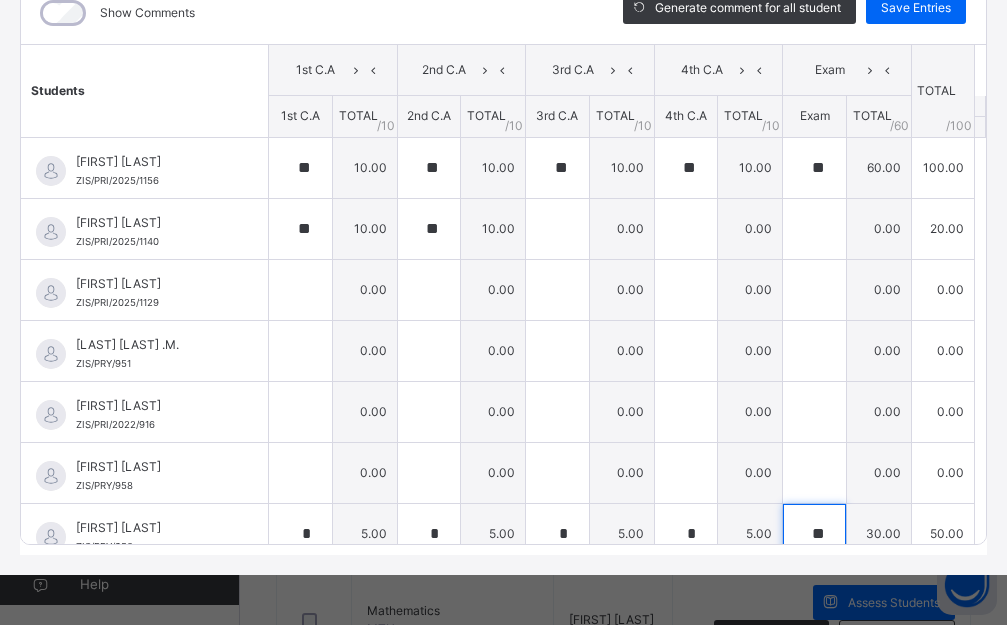 click on "*" at bounding box center [557, 534] 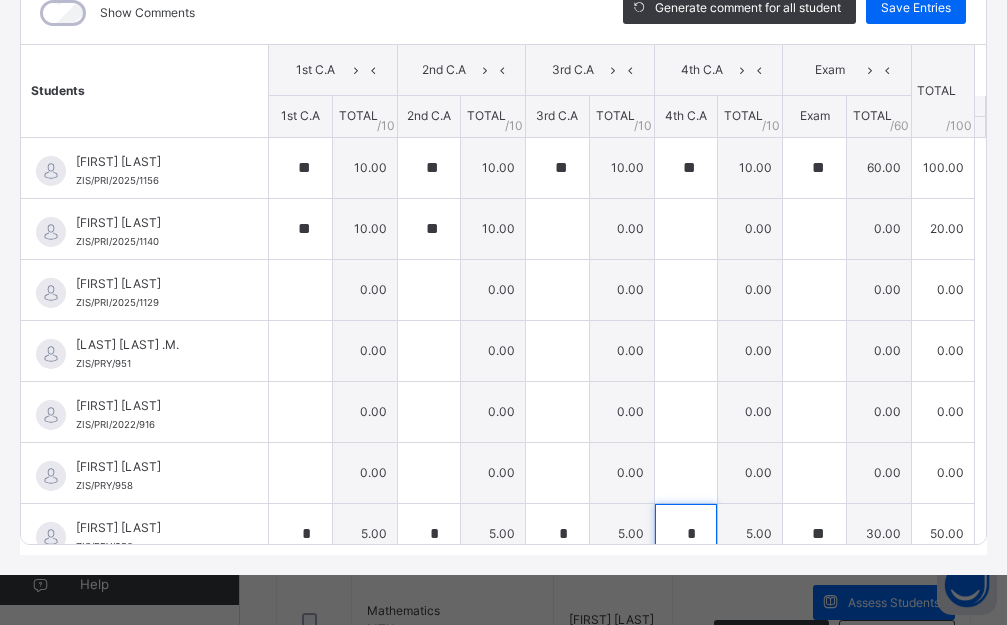 click on "*" at bounding box center (557, 534) 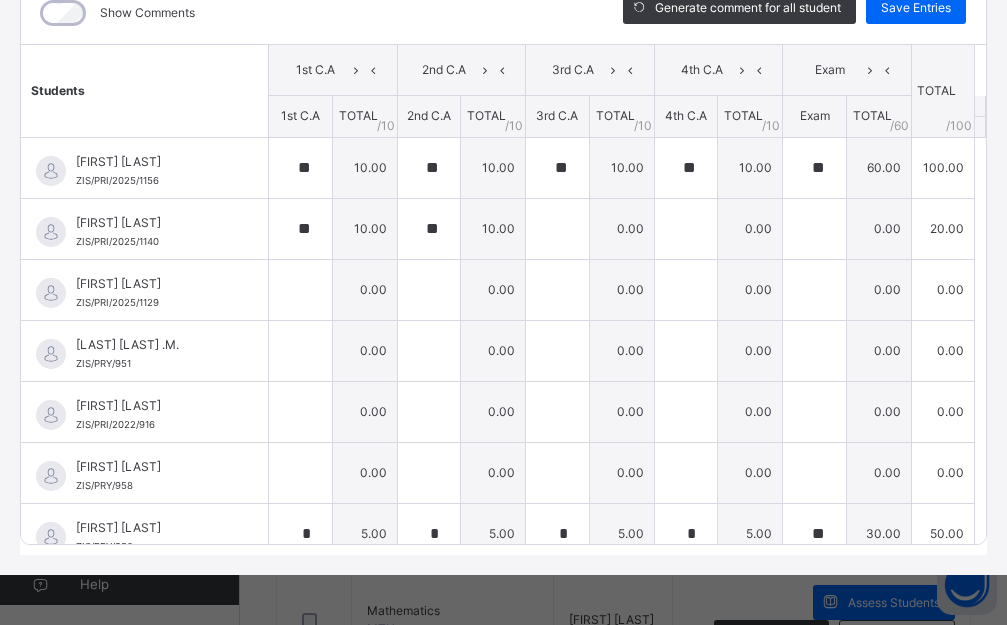 click on "*" at bounding box center [557, 534] 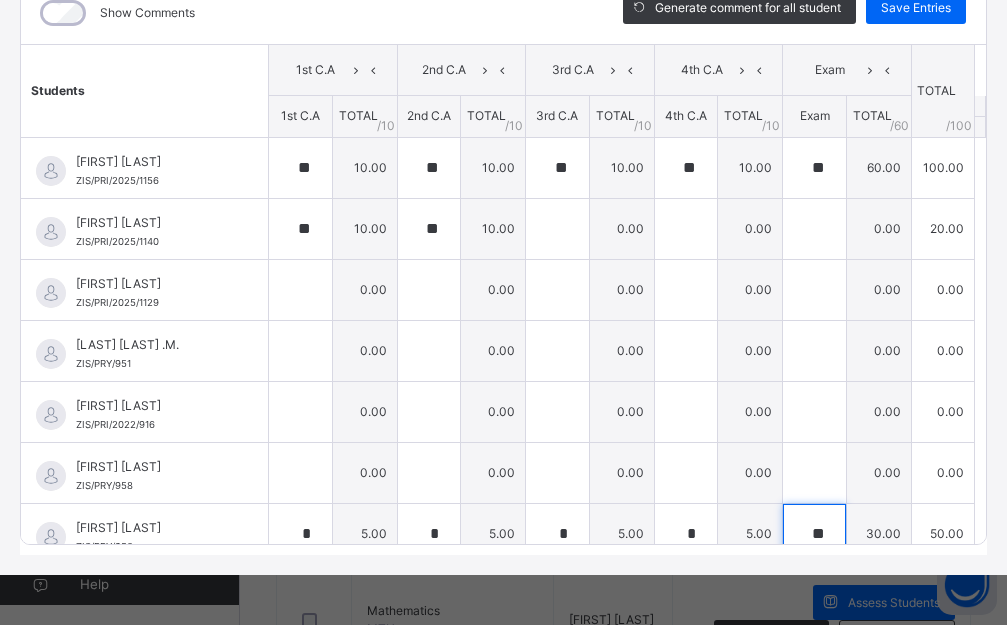 click on "*" at bounding box center (557, 534) 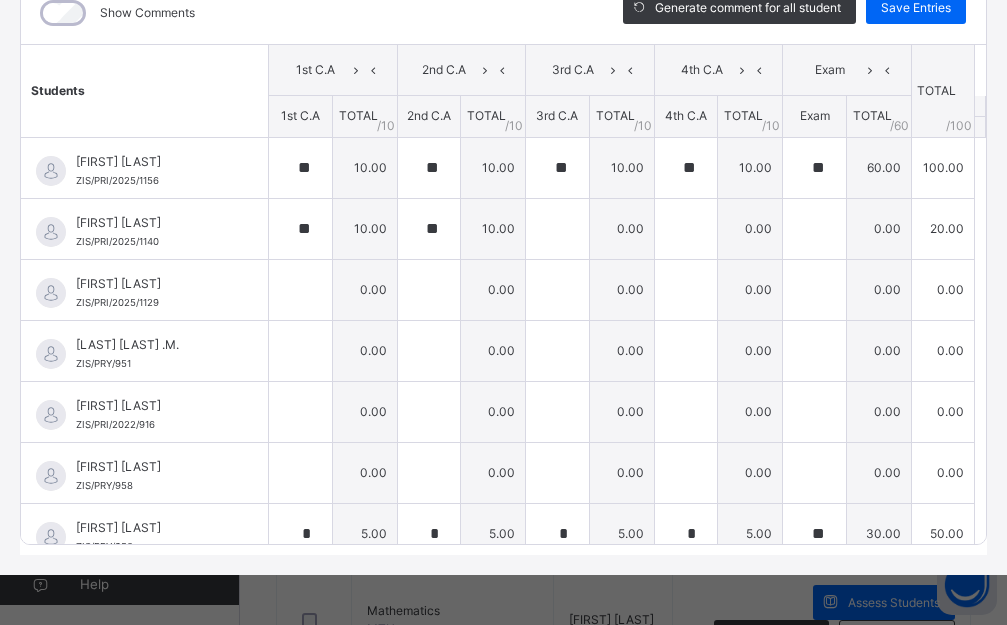 click on "*" at bounding box center (557, 534) 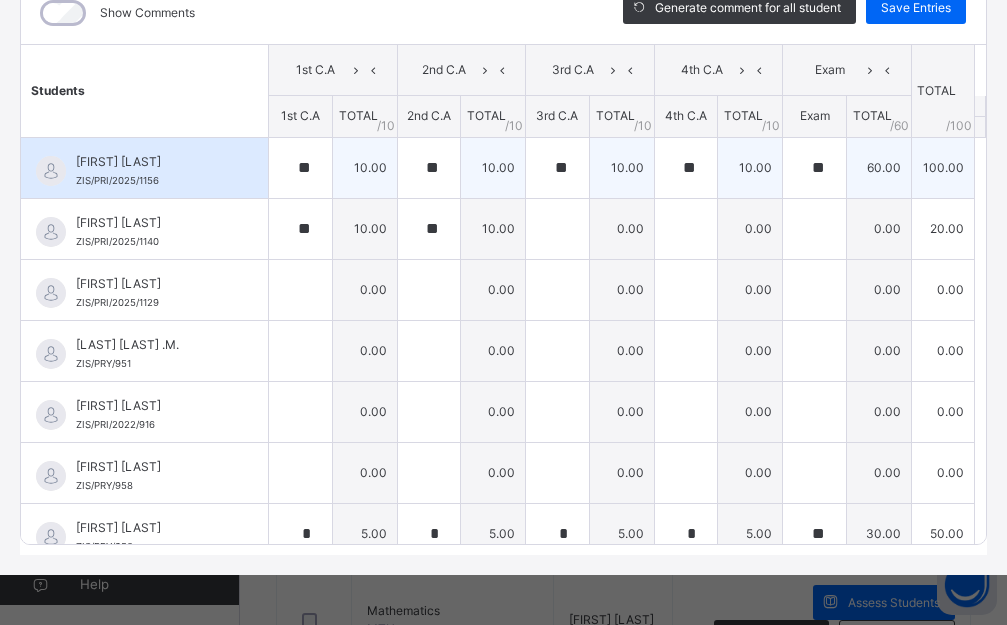 scroll, scrollTop: 943, scrollLeft: 0, axis: vertical 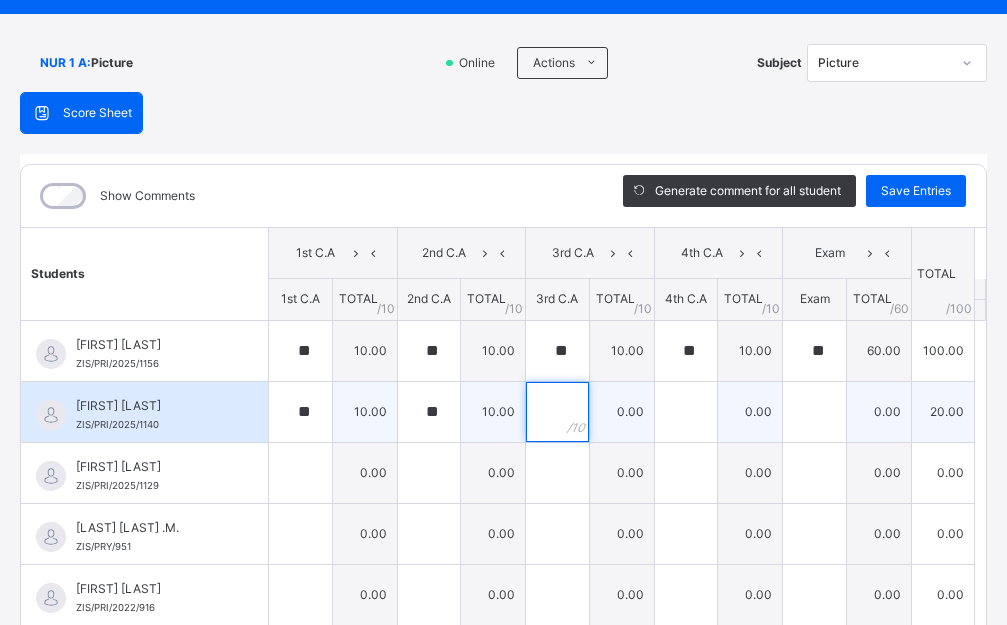 click at bounding box center [557, 412] 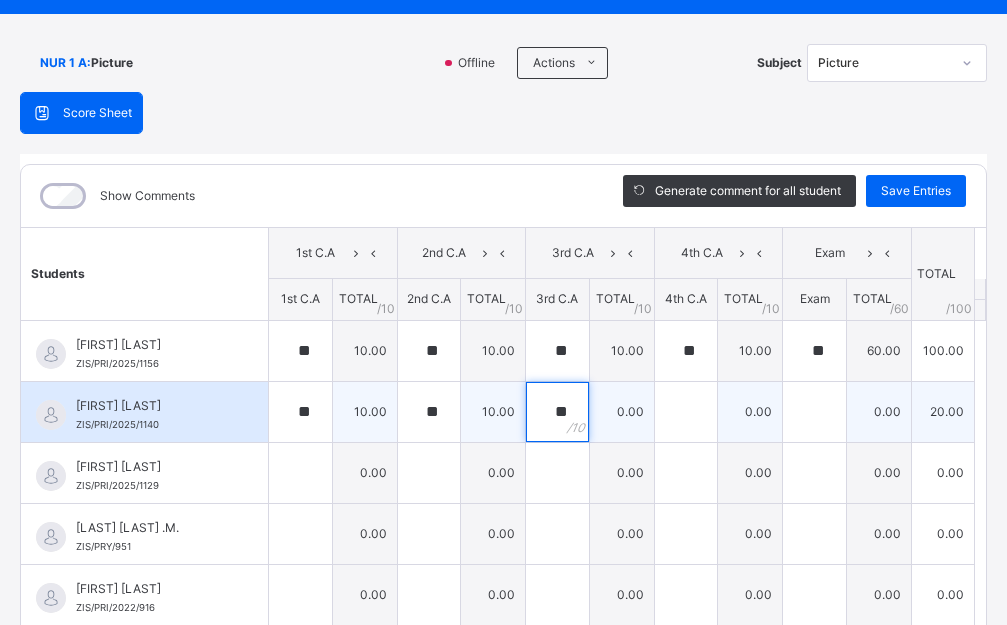 type on "**" 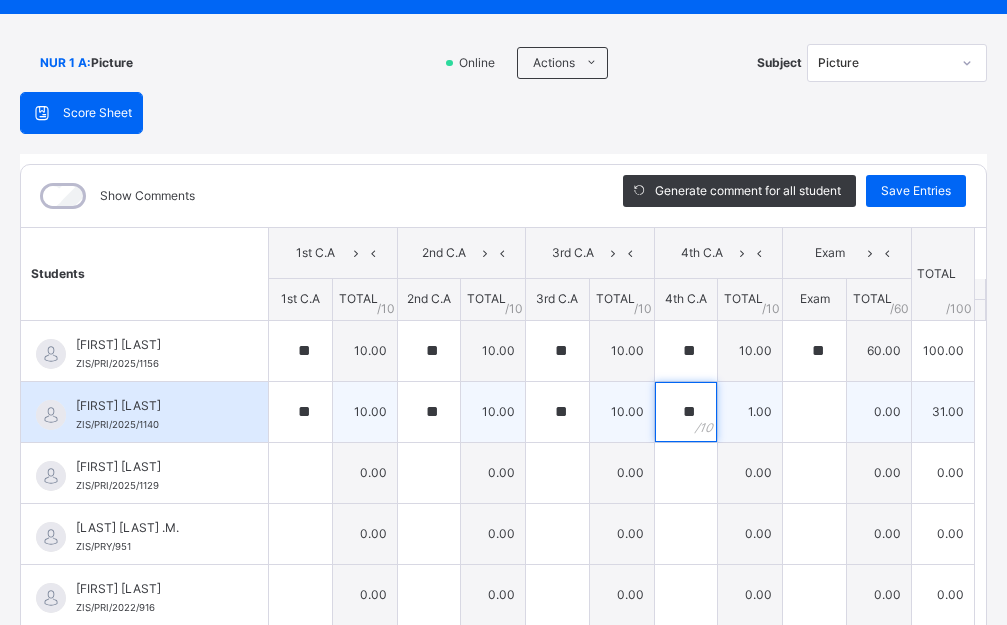 type on "**" 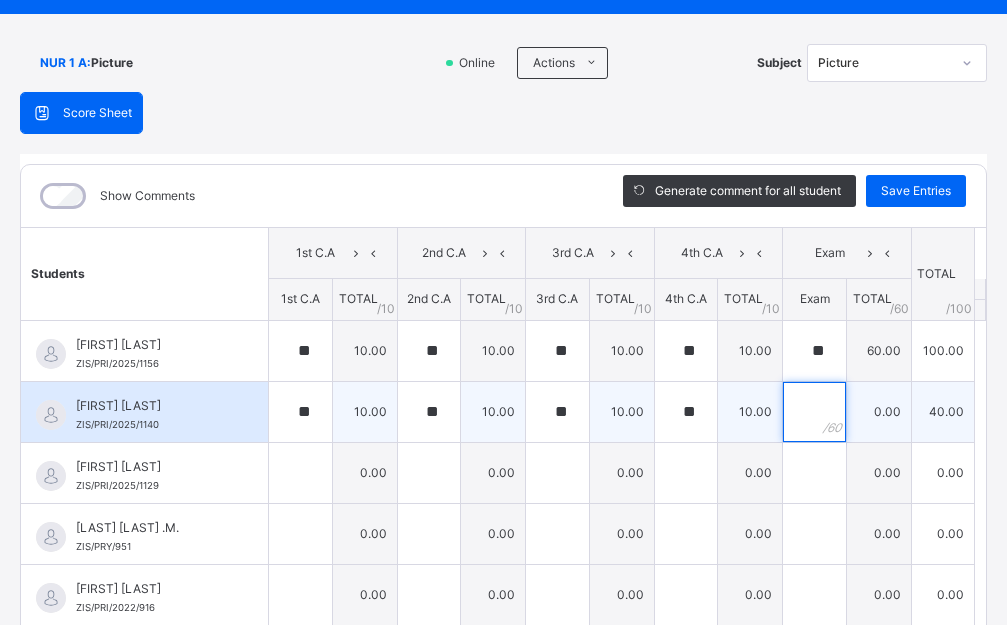 click at bounding box center (814, 412) 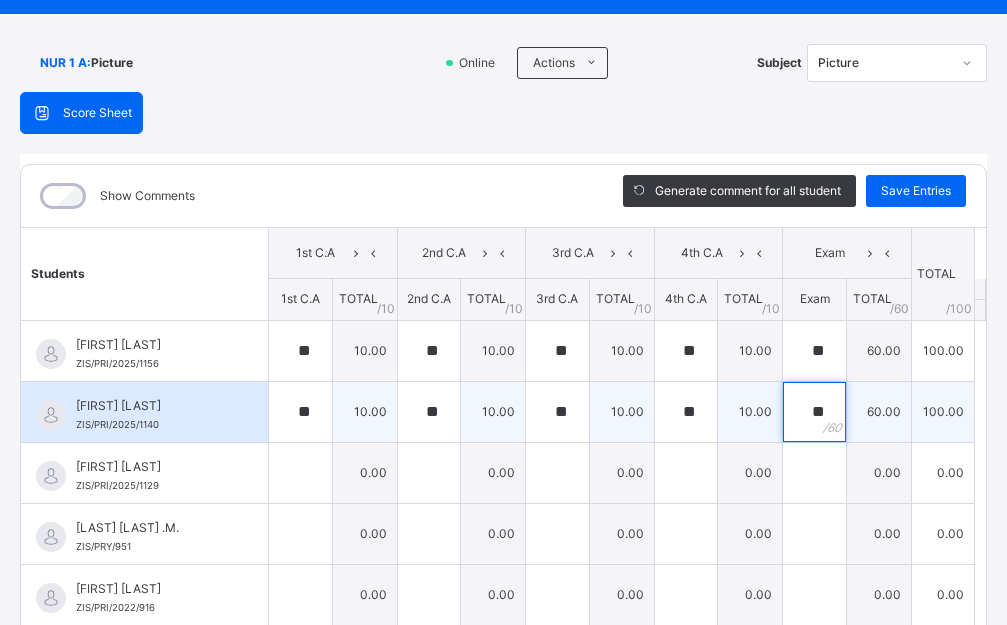type on "**" 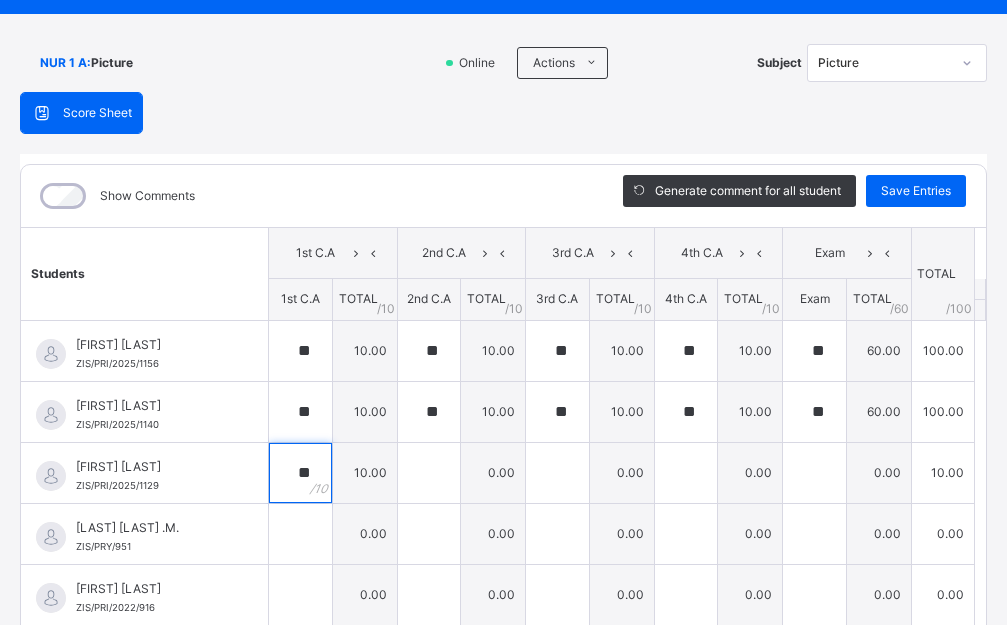 type on "**" 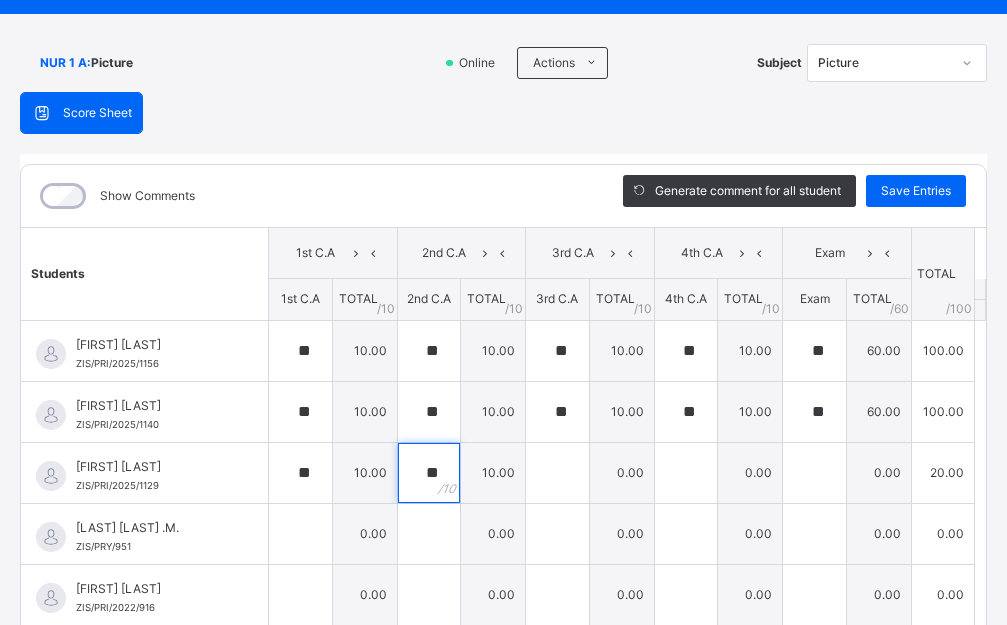 type on "**" 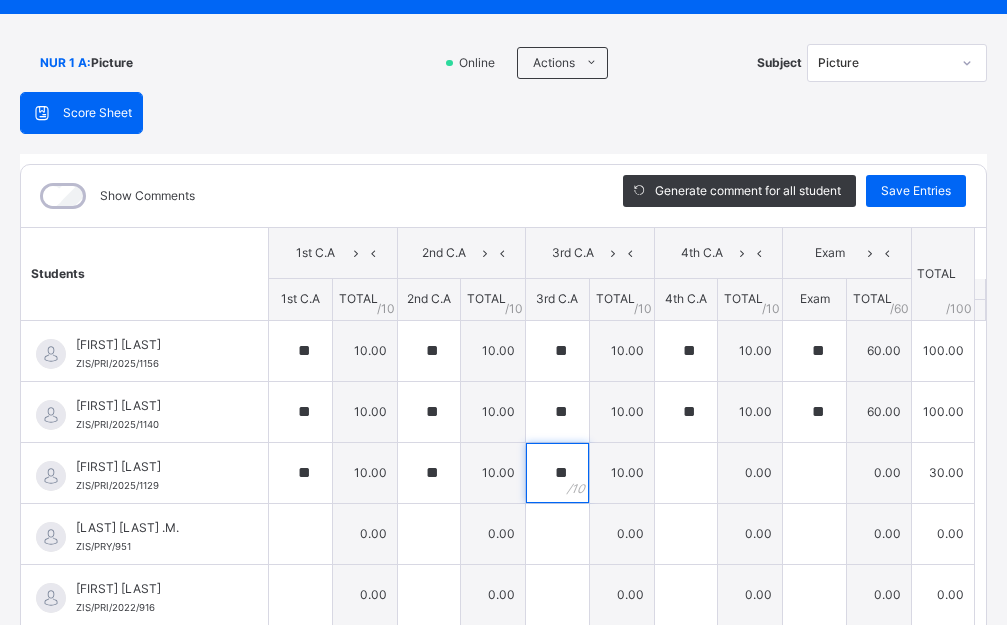 type on "**" 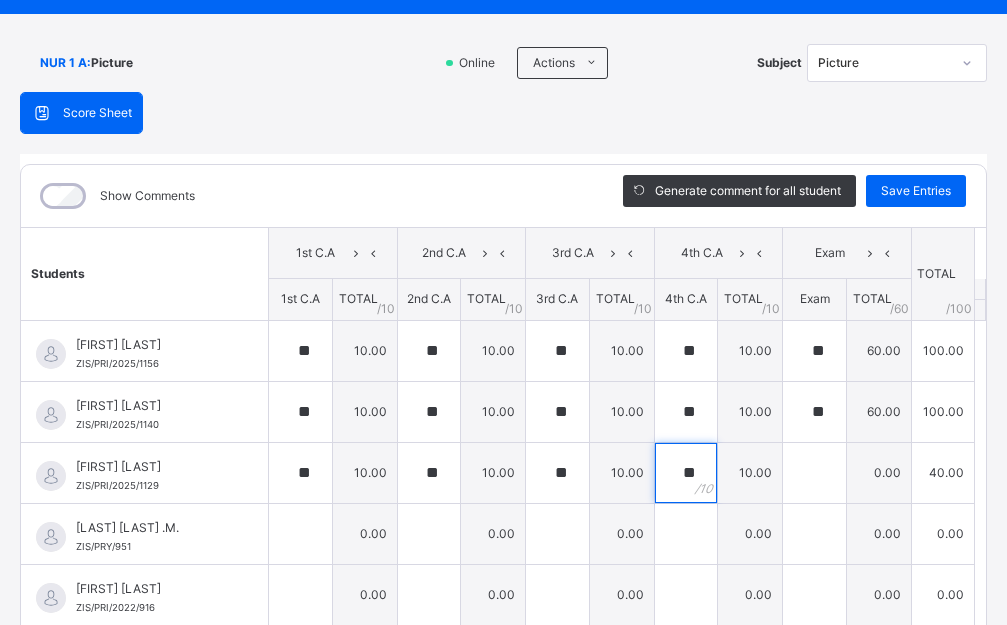 type on "**" 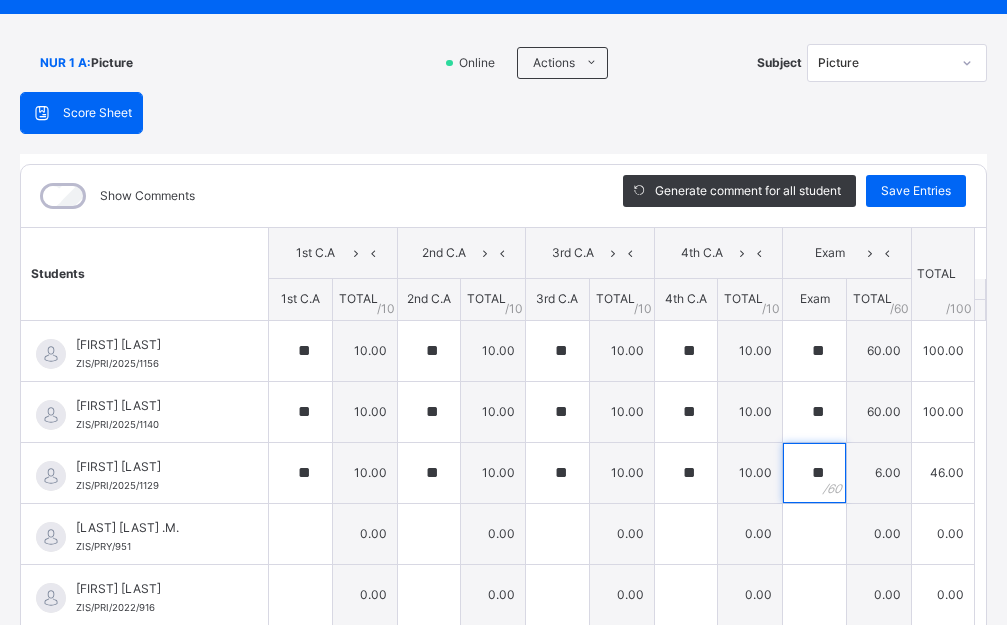 type on "**" 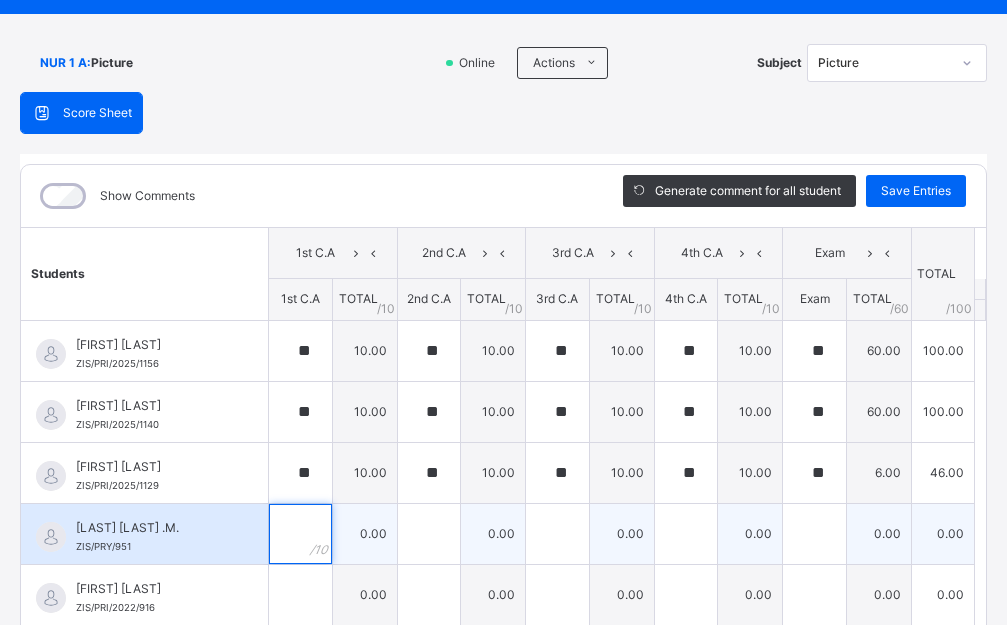 click at bounding box center [300, 534] 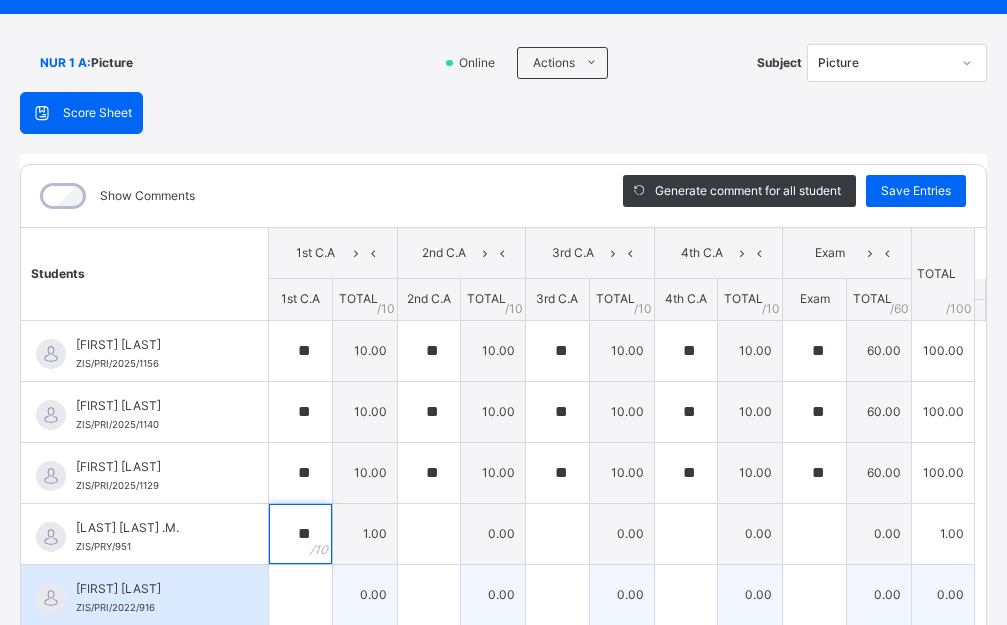 type on "**" 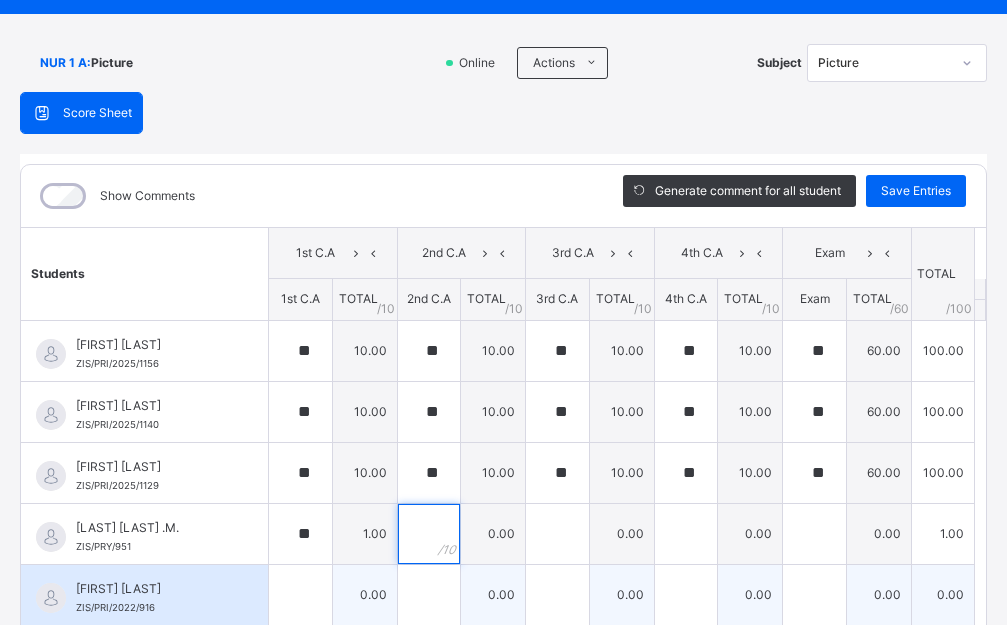 type on "*" 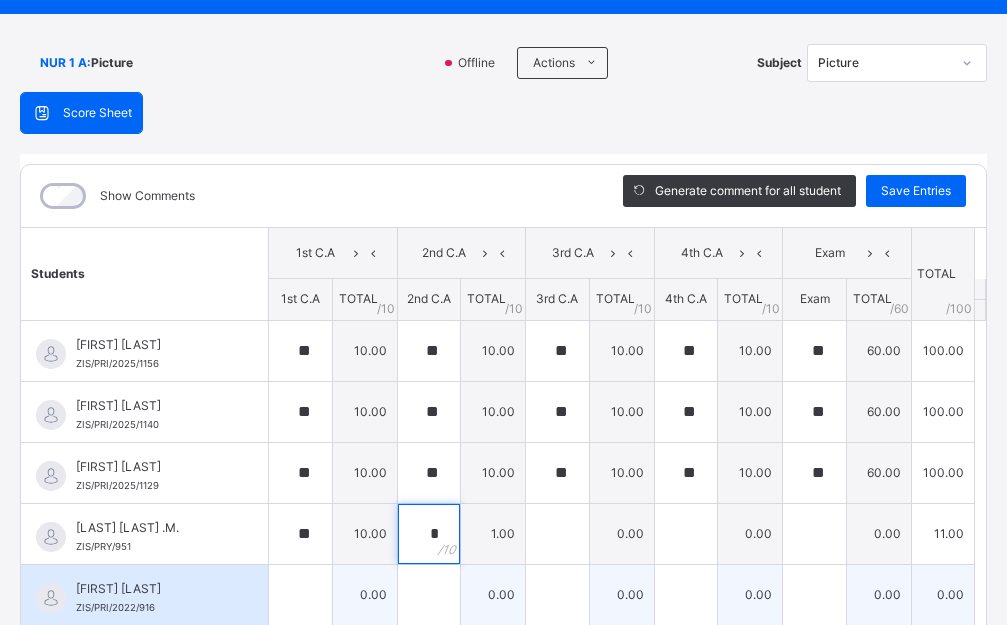type 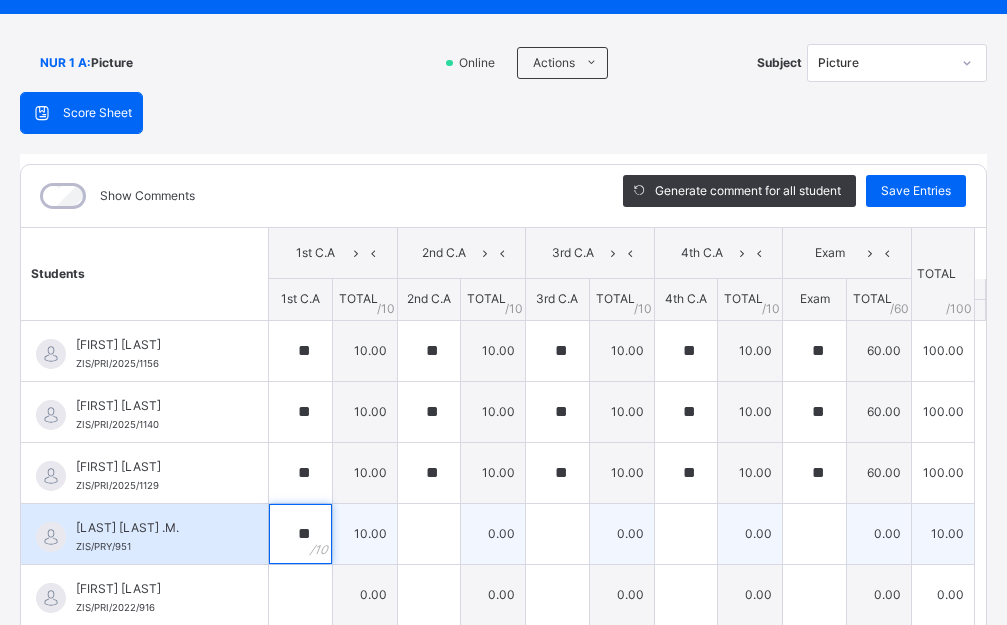 click on "**" at bounding box center (300, 534) 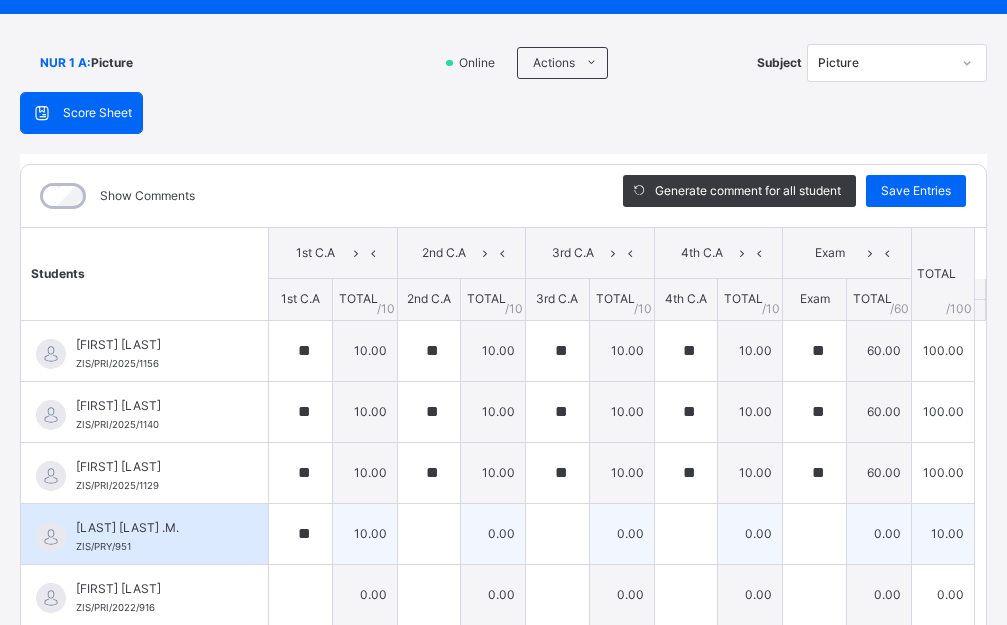 click on "**" at bounding box center [300, 534] 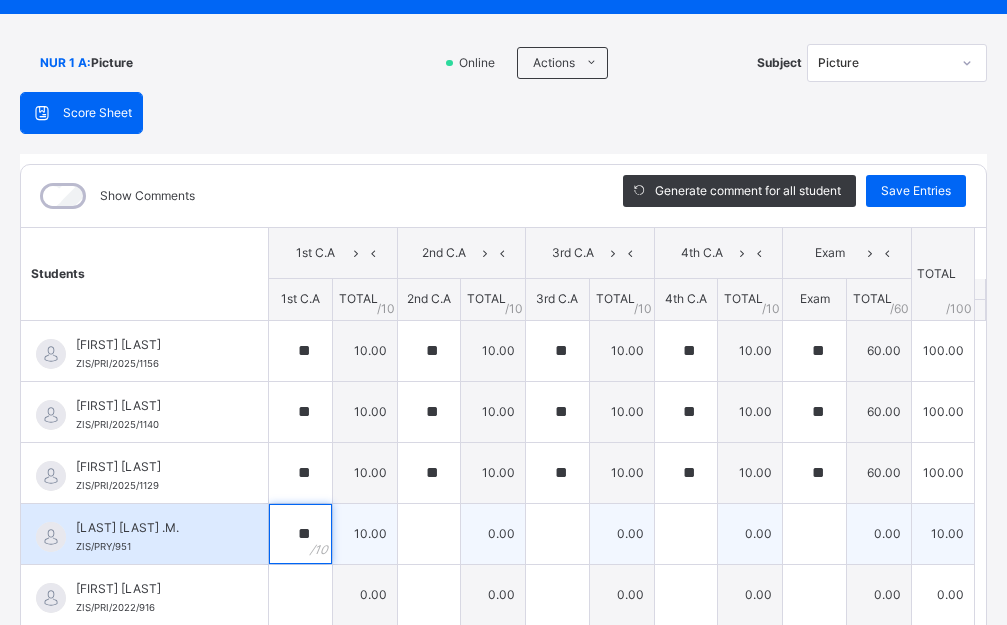 click on "**" at bounding box center [300, 534] 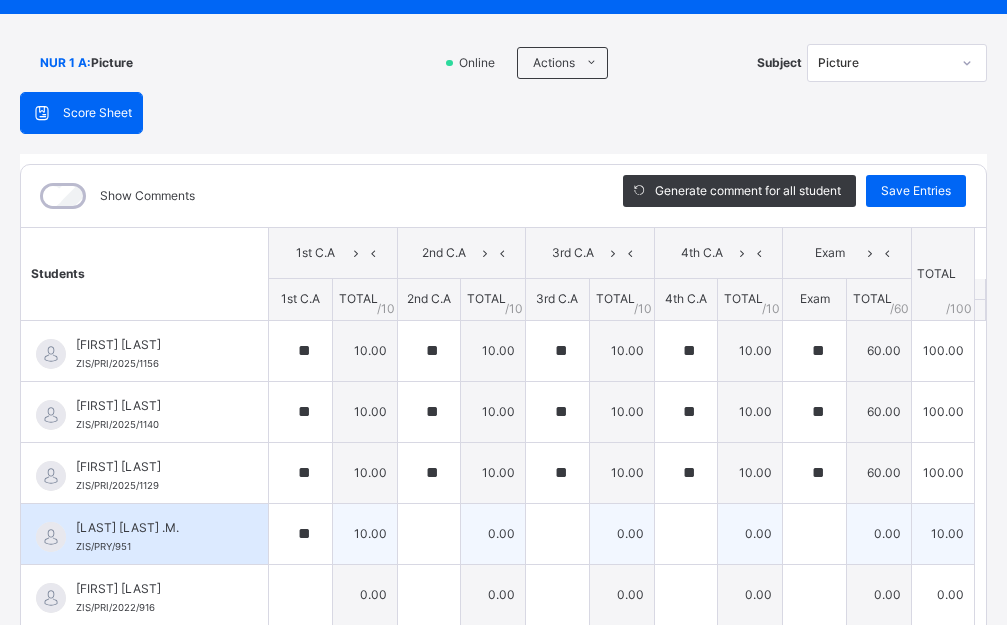 click on "**" at bounding box center [300, 534] 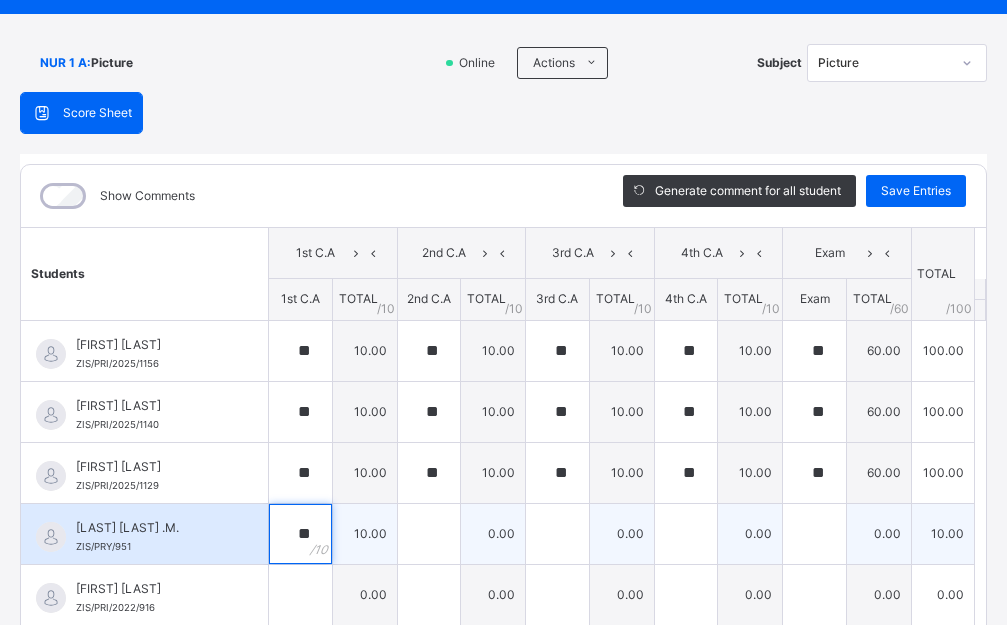 click on "**" at bounding box center (300, 534) 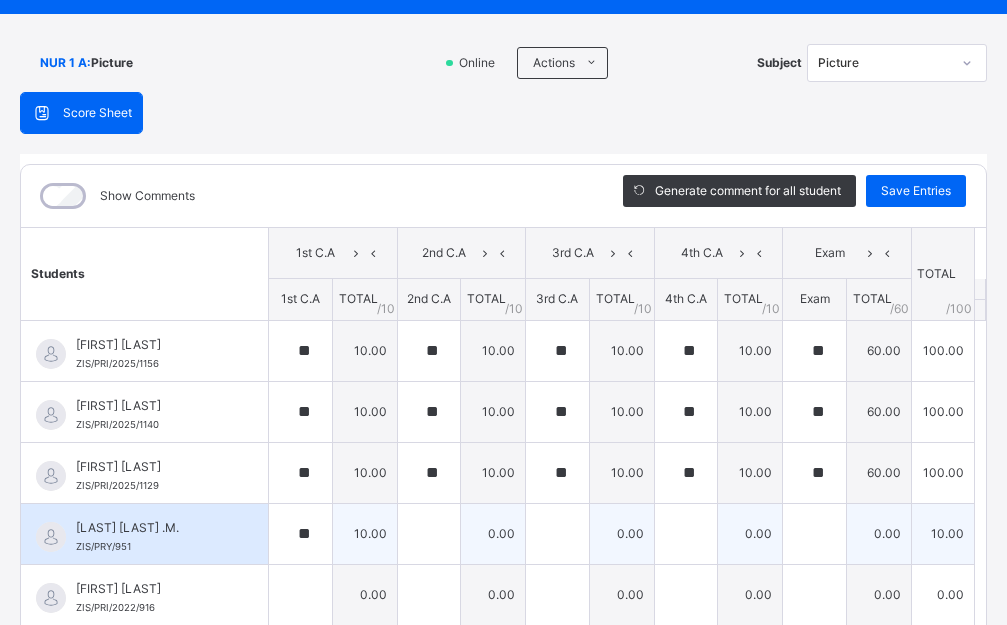 click on "**" at bounding box center (300, 534) 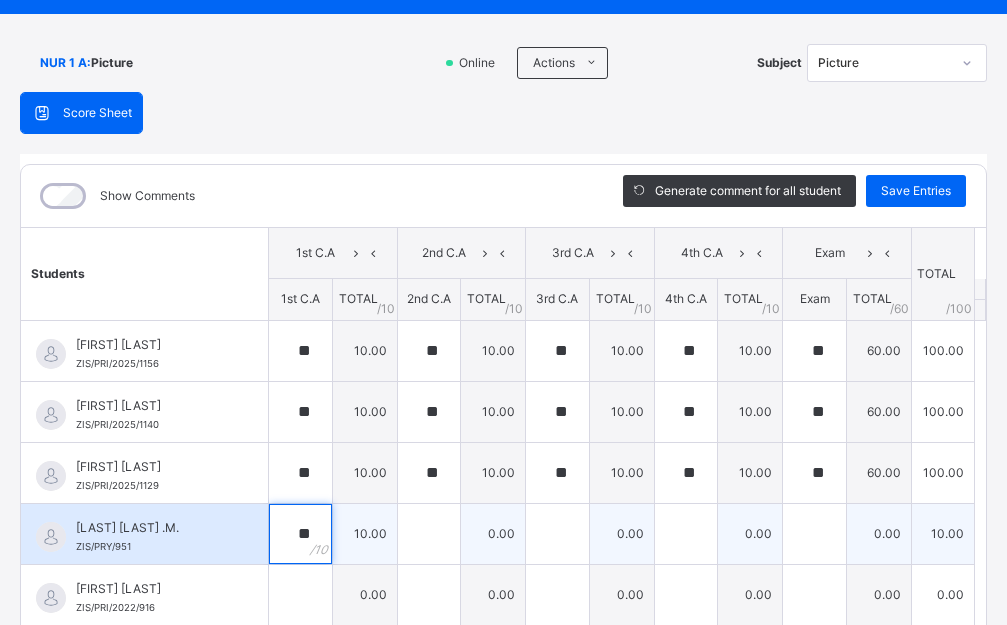 click on "**" at bounding box center (300, 534) 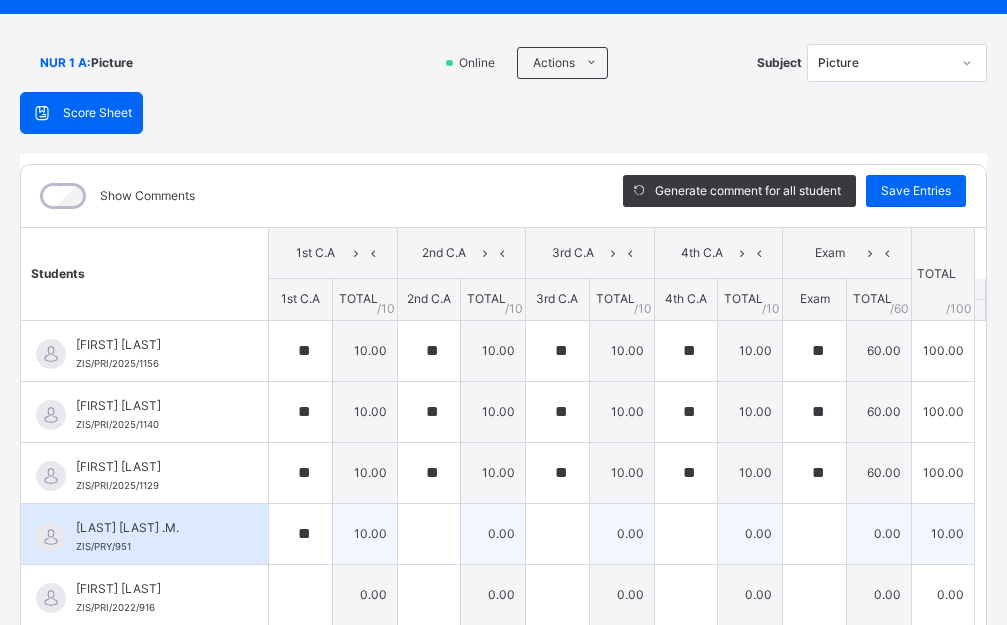 click on "**" at bounding box center [300, 534] 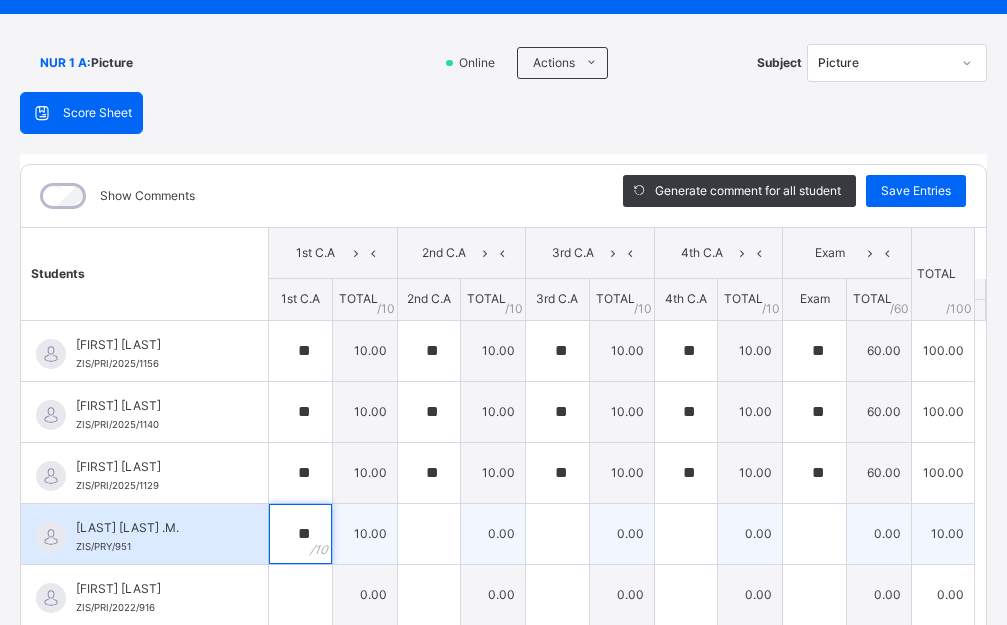 click on "**" at bounding box center (300, 534) 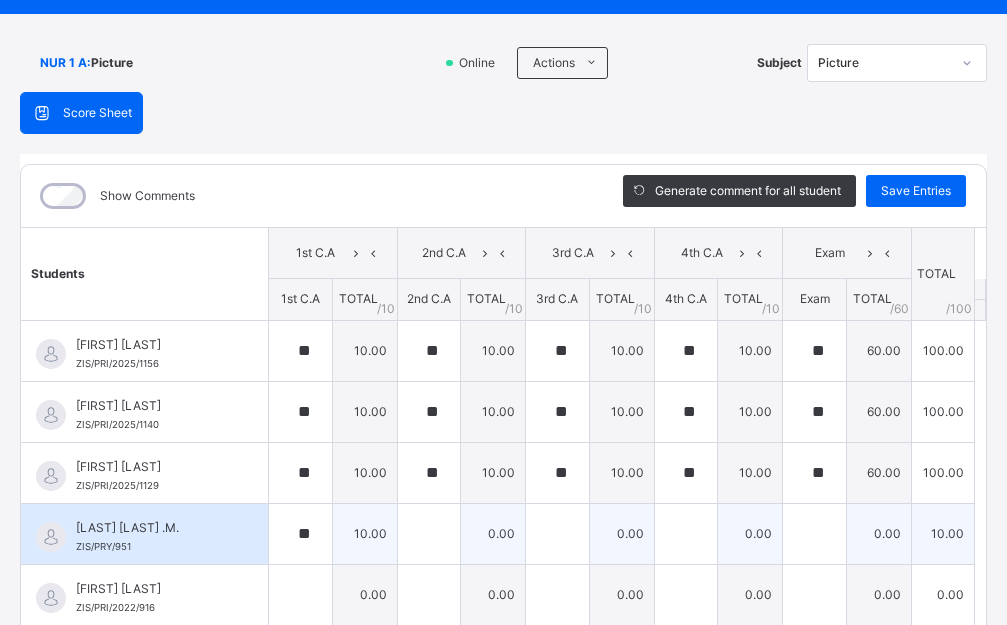 click on "**" at bounding box center [300, 534] 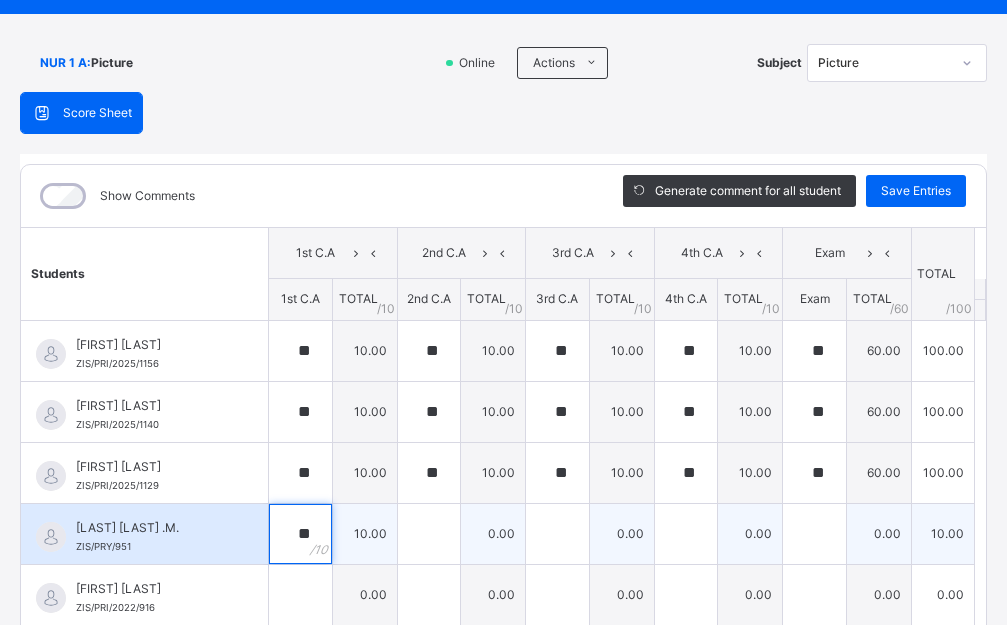 click on "**" at bounding box center (300, 534) 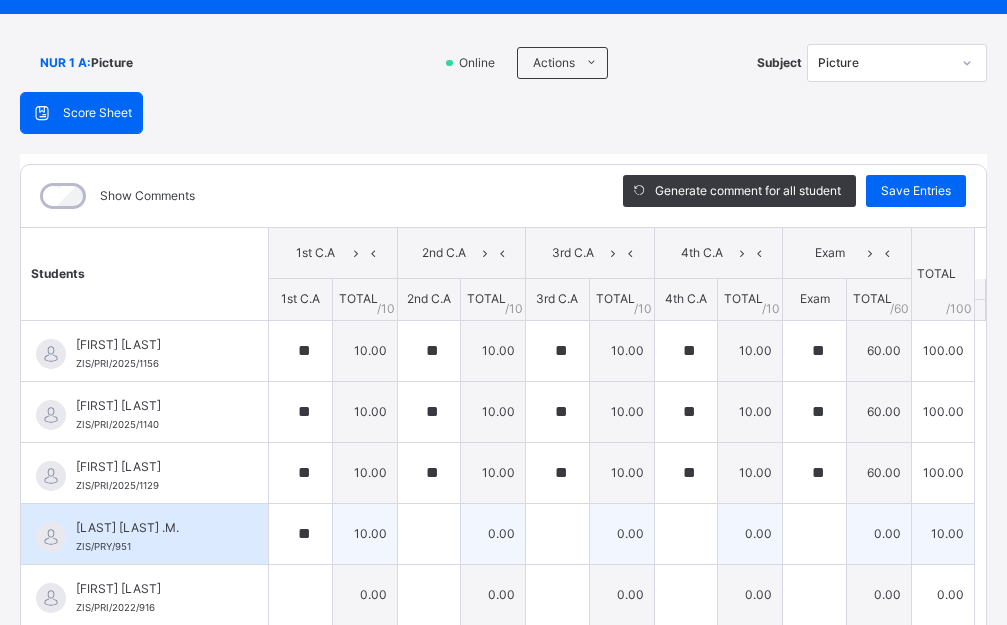 click on "**" at bounding box center [300, 534] 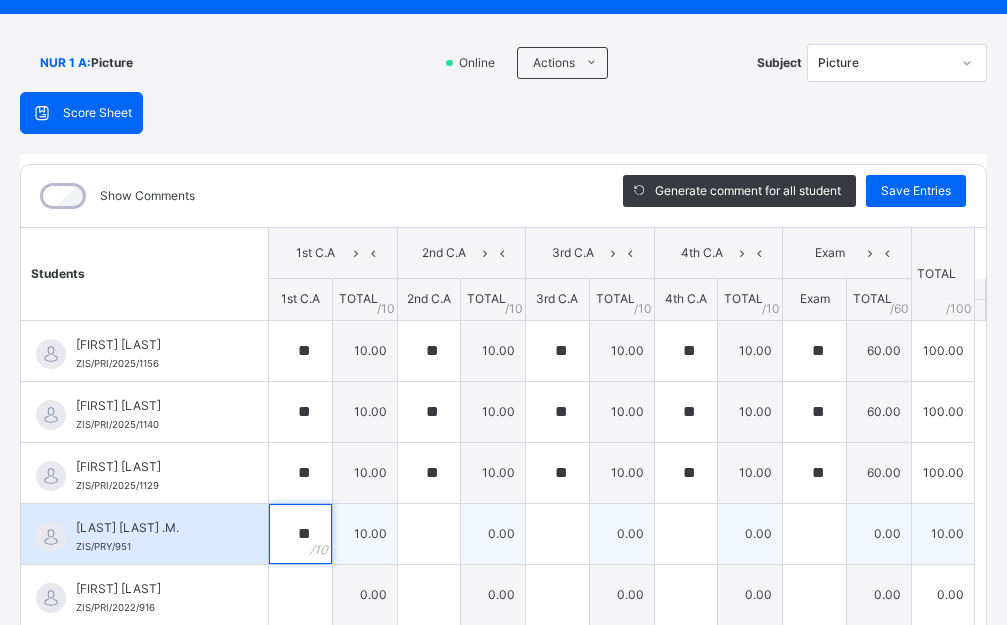click on "**" at bounding box center [300, 534] 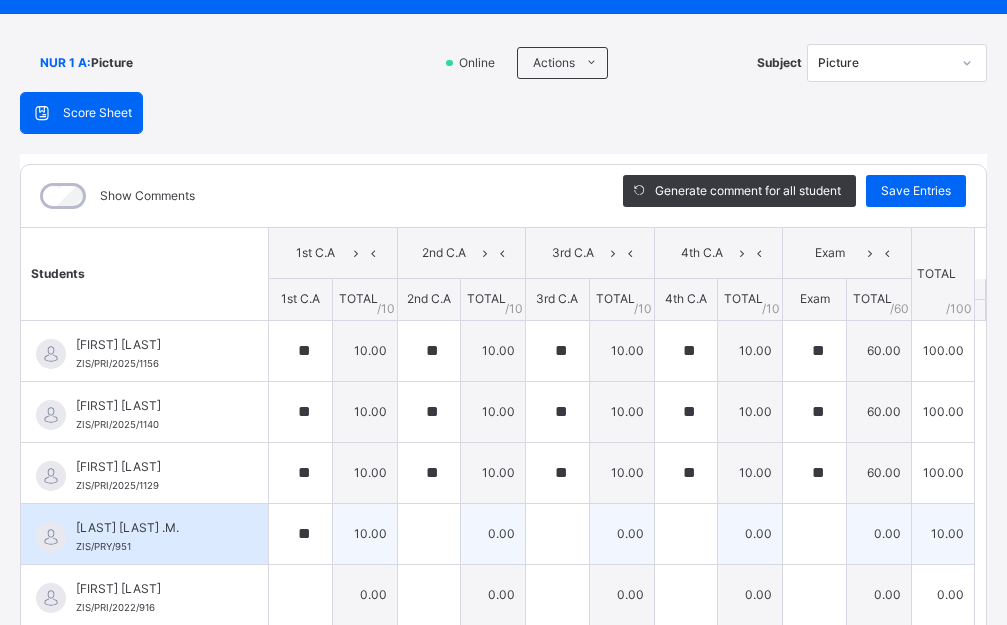 click on "**" at bounding box center [300, 534] 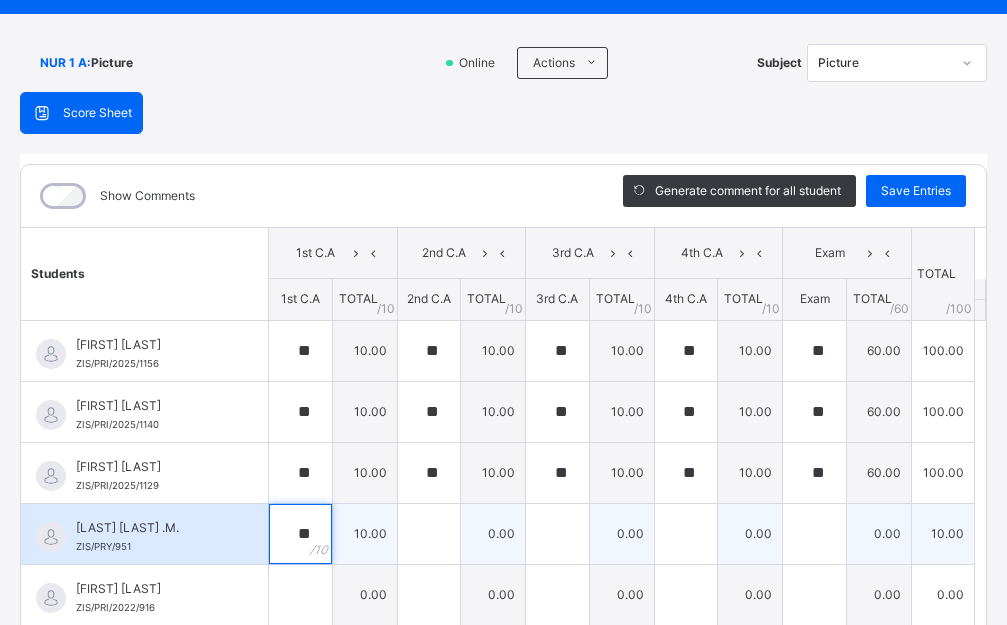click on "**" at bounding box center [300, 534] 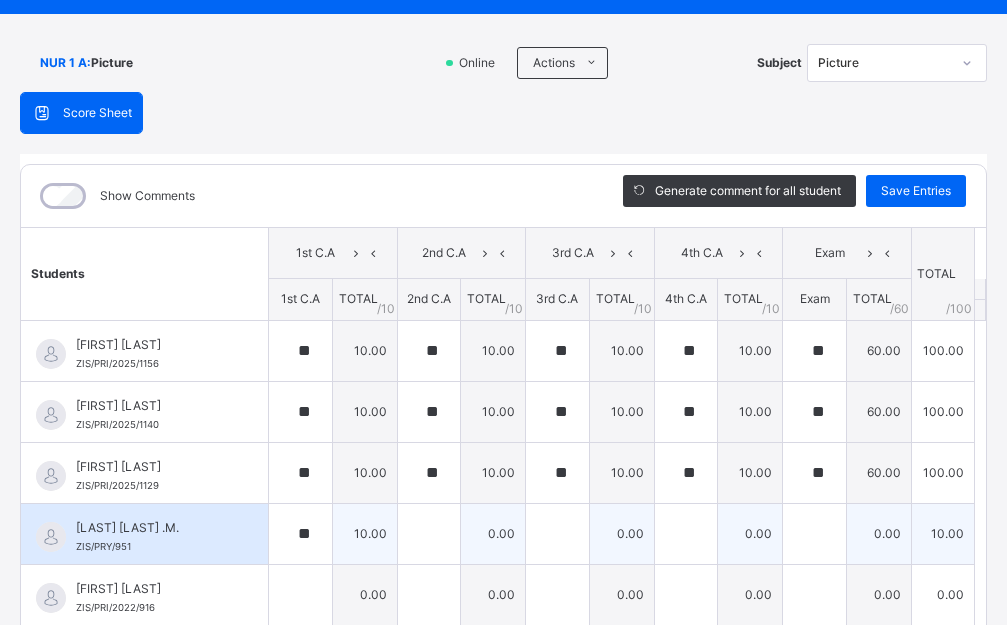 click on "**" at bounding box center (300, 534) 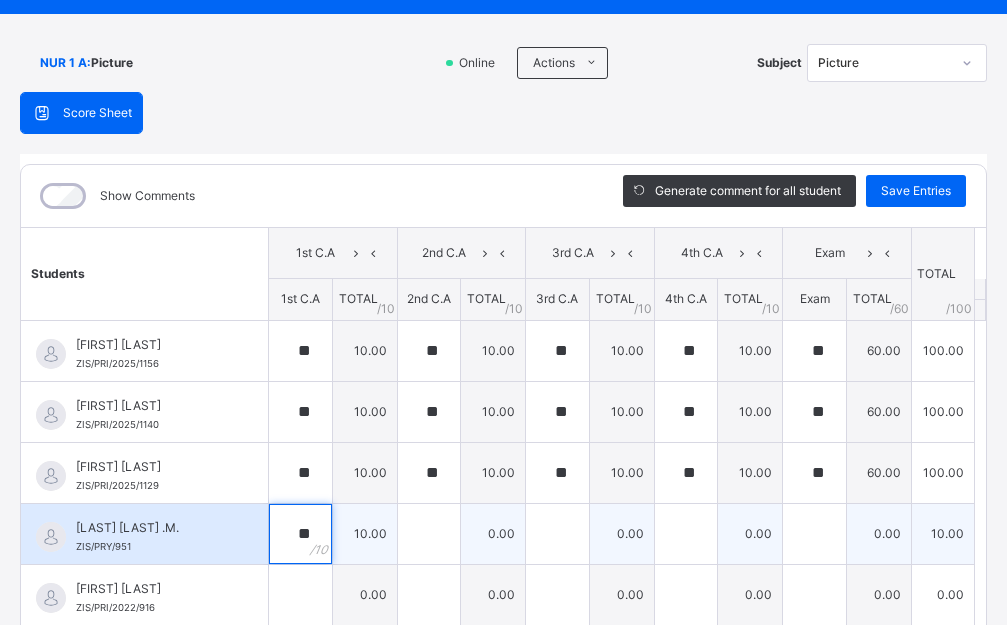 click on "**" at bounding box center (300, 534) 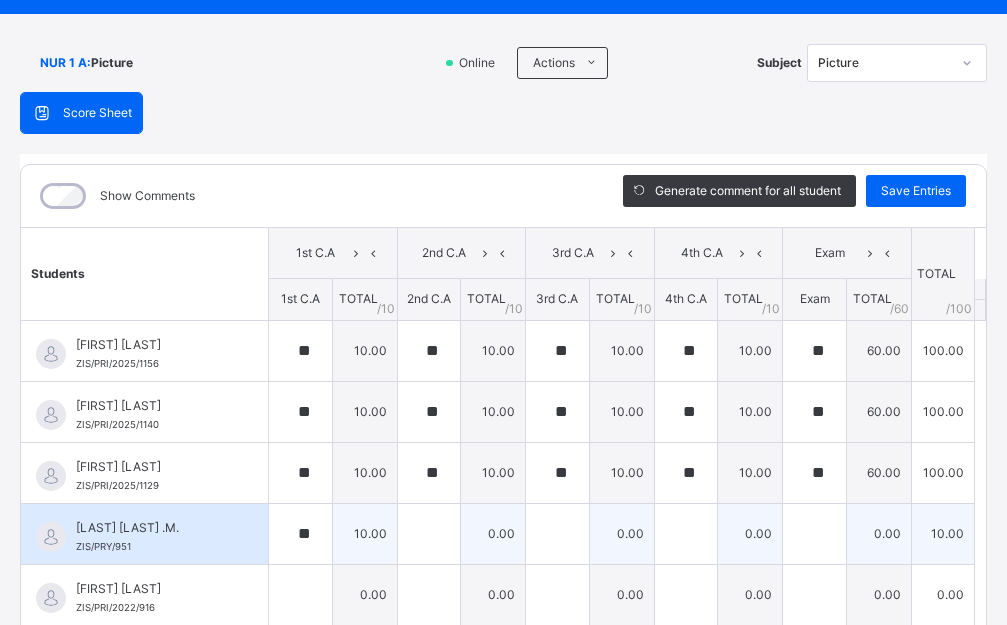 click on "**" at bounding box center [300, 534] 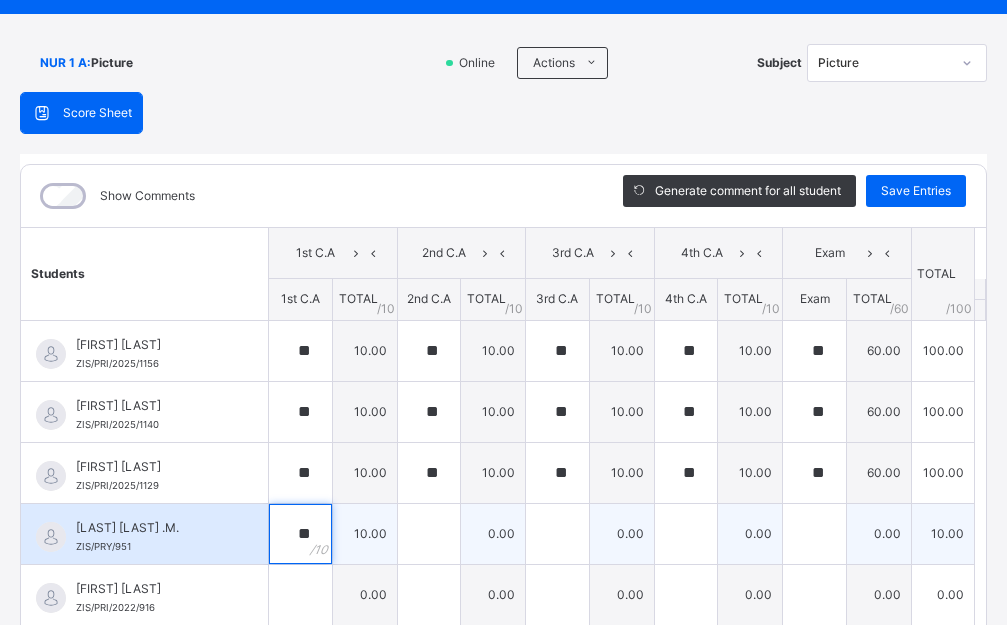 click on "**" at bounding box center (300, 534) 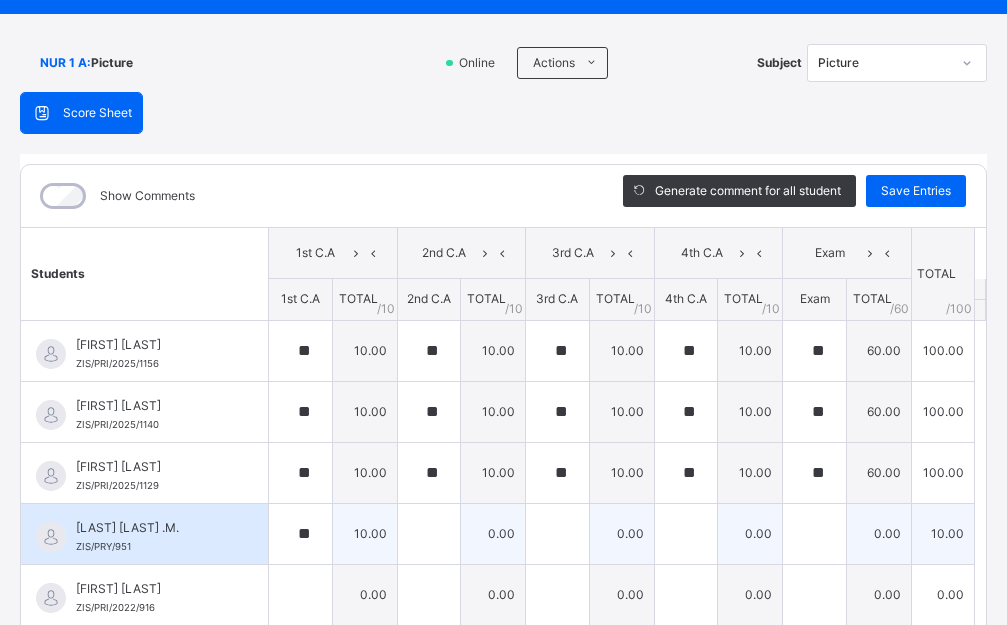 click on "**" at bounding box center [300, 534] 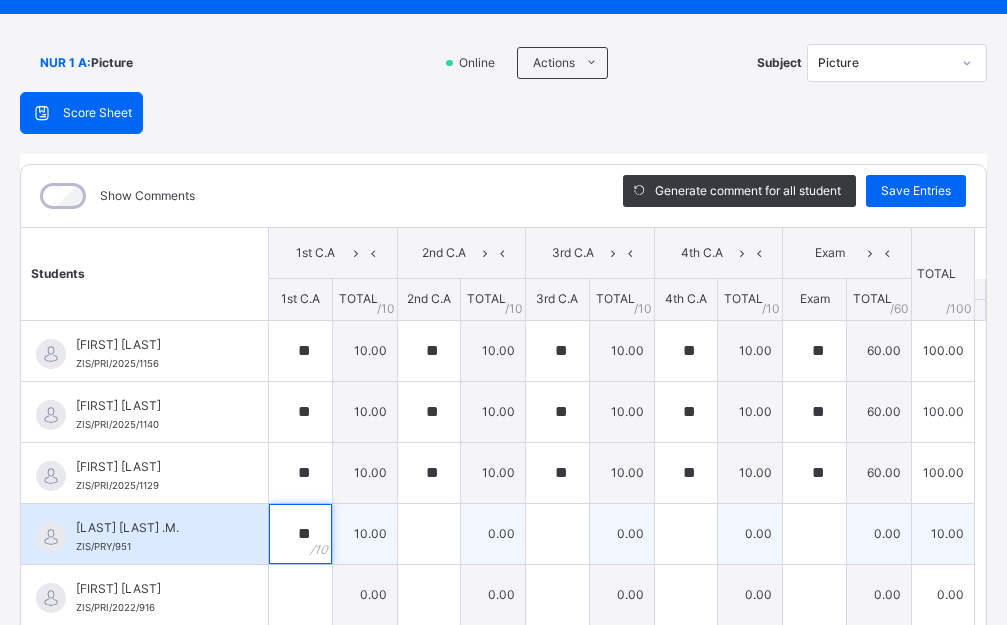 click on "**" at bounding box center [300, 534] 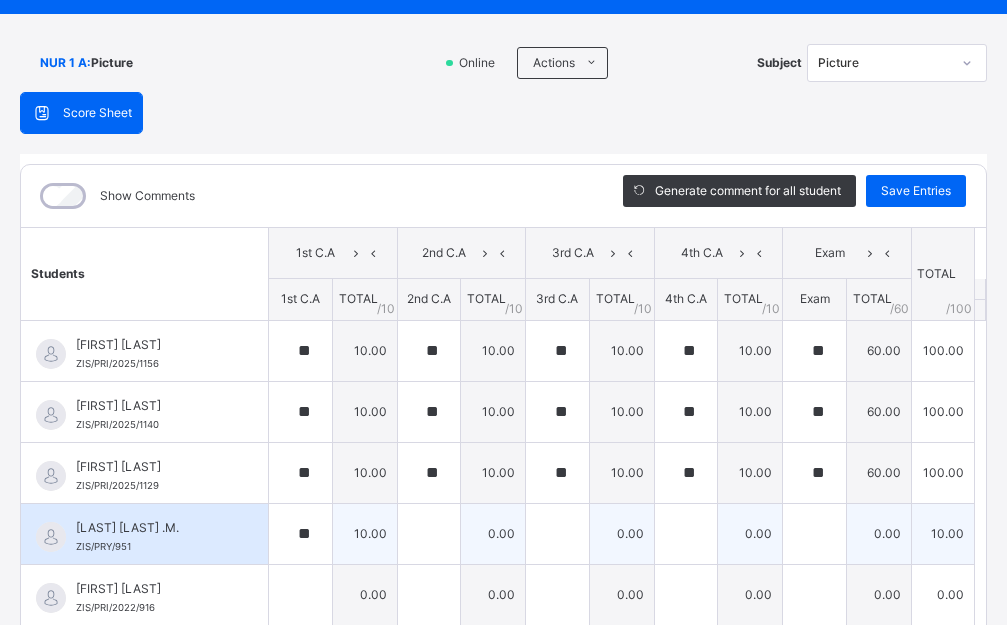click on "**" at bounding box center [300, 534] 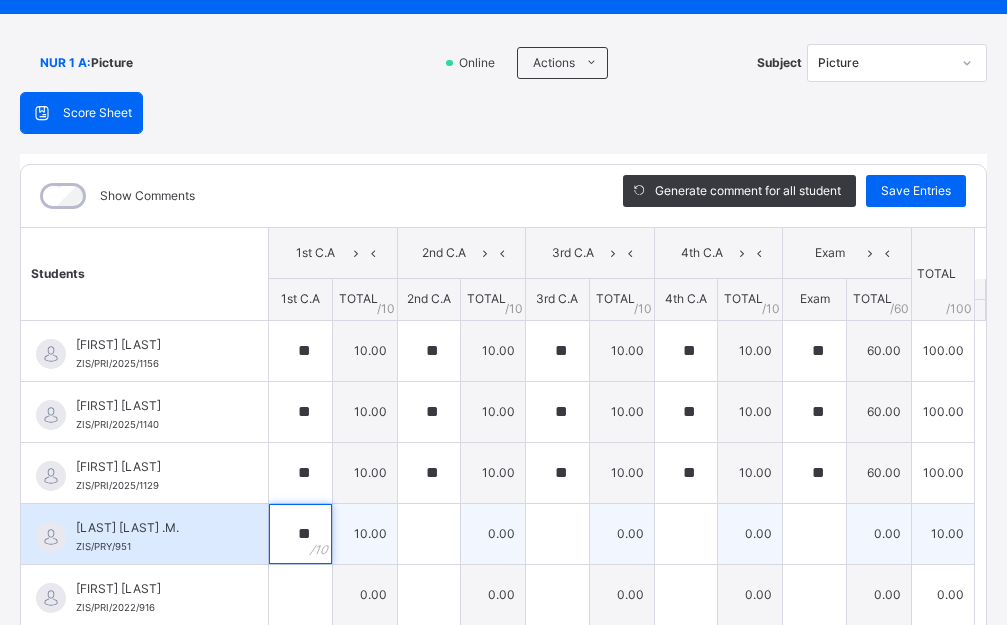 click on "**" at bounding box center (300, 534) 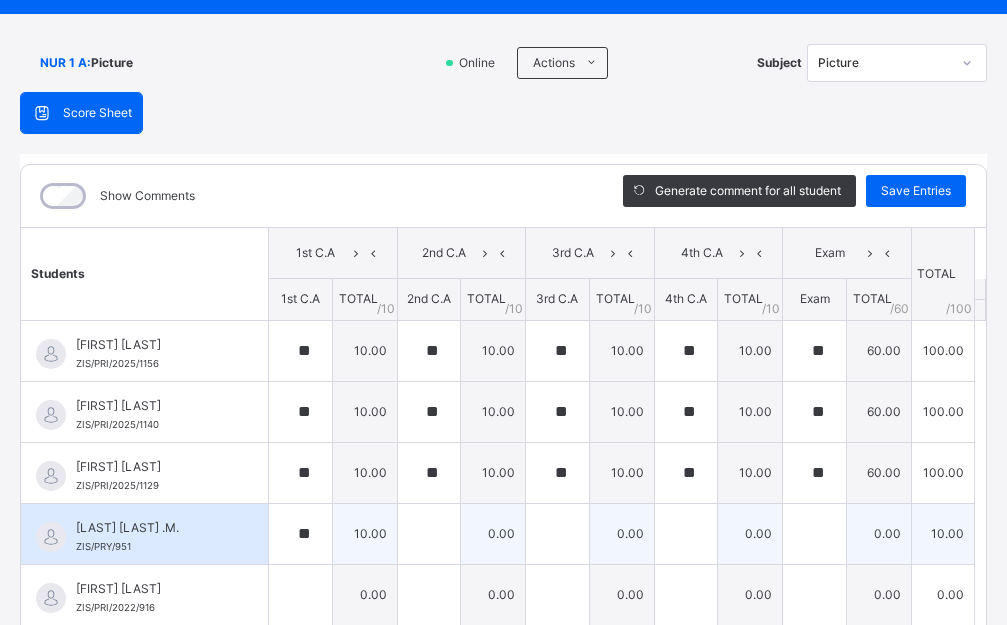 click on "**" at bounding box center [300, 534] 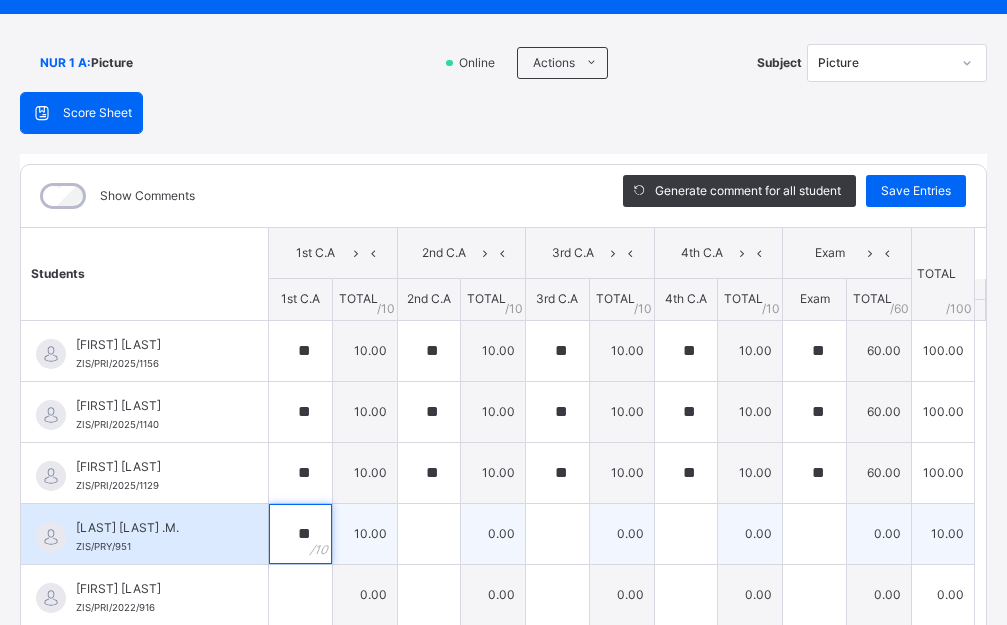 click on "**" at bounding box center (300, 534) 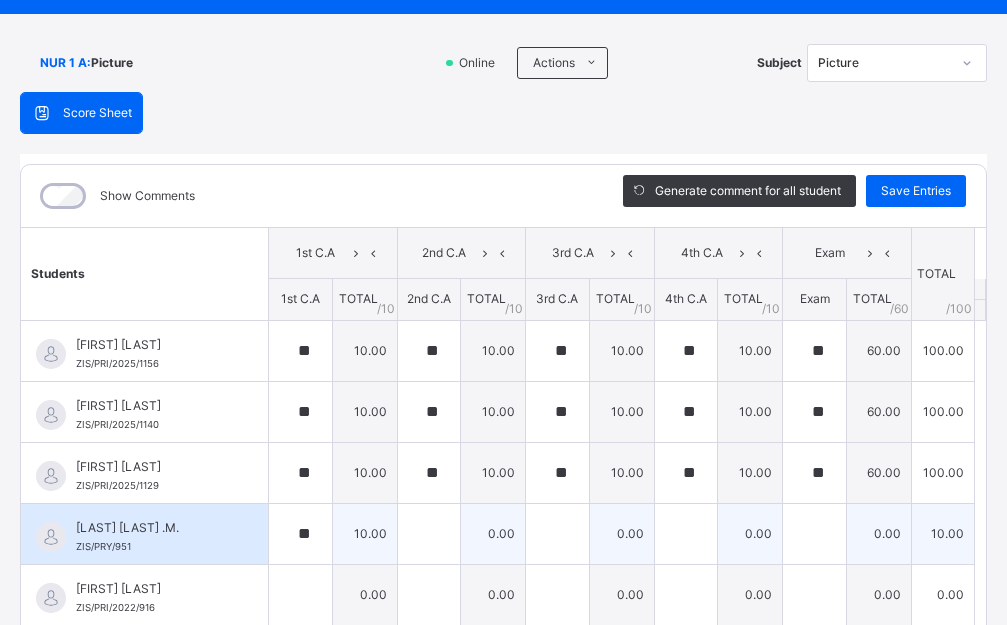 click on "**" at bounding box center (300, 534) 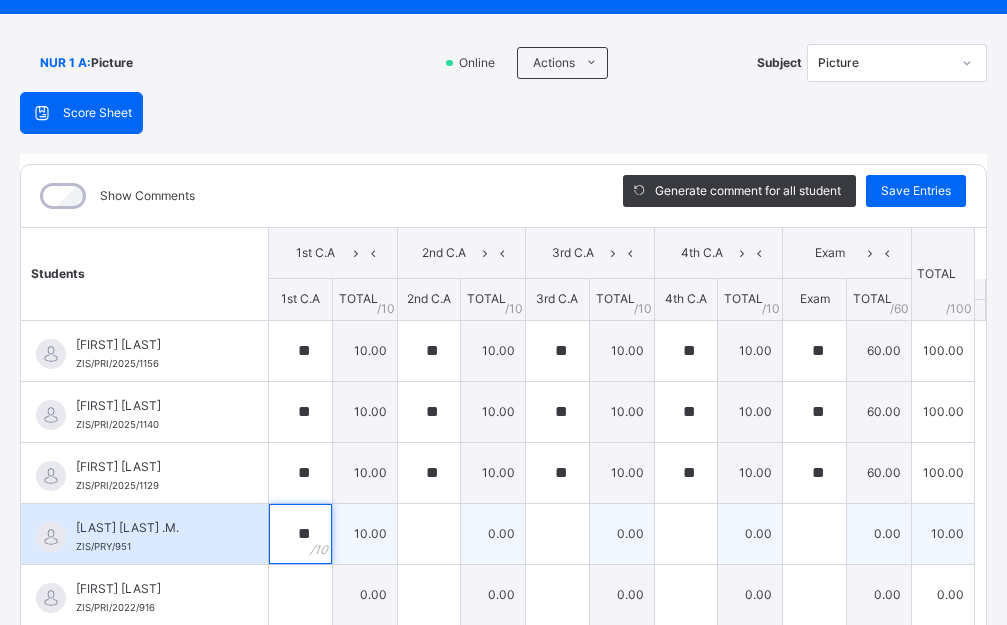 drag, startPoint x: 400, startPoint y: 527, endPoint x: 413, endPoint y: 516, distance: 17.029387 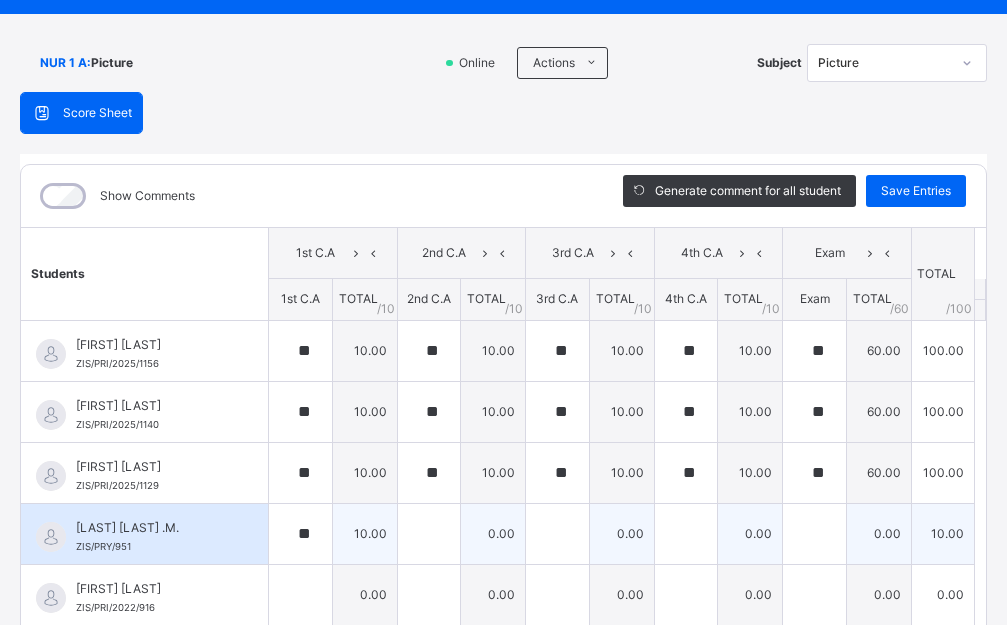 click on "**" at bounding box center (300, 534) 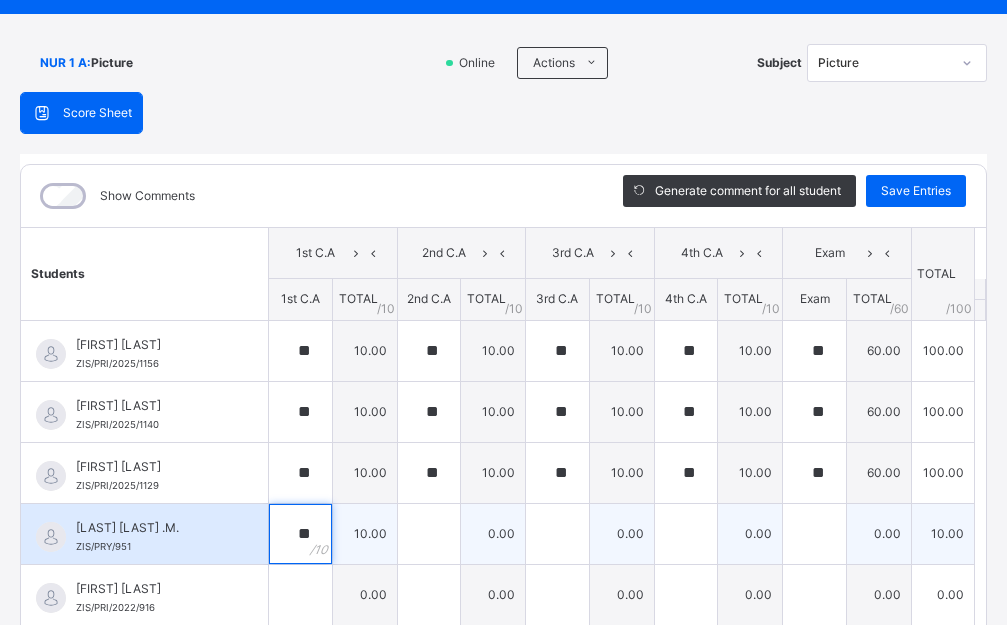click on "**" at bounding box center [300, 534] 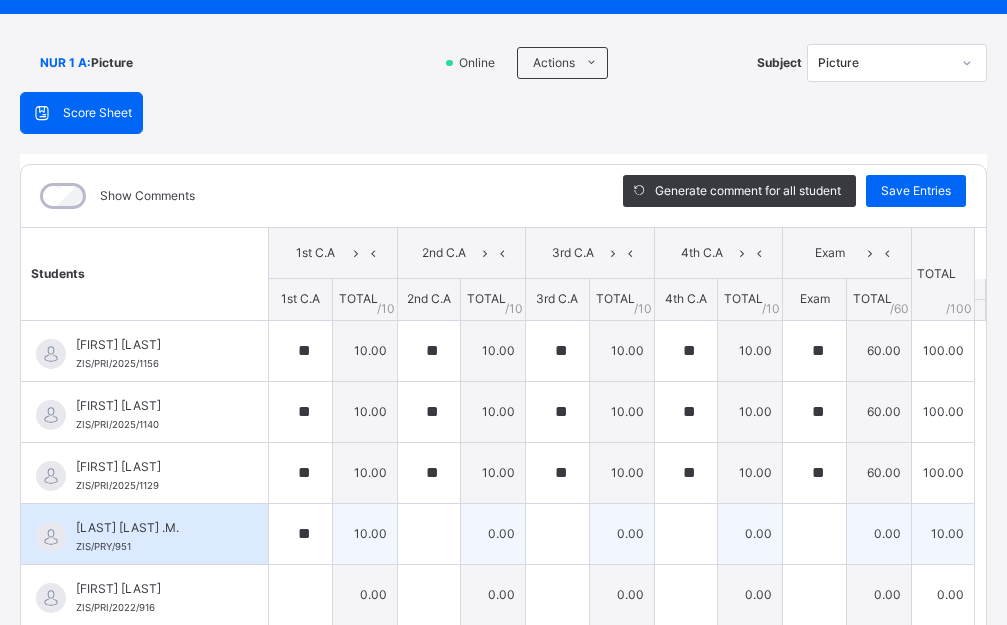 click on "**" at bounding box center (300, 534) 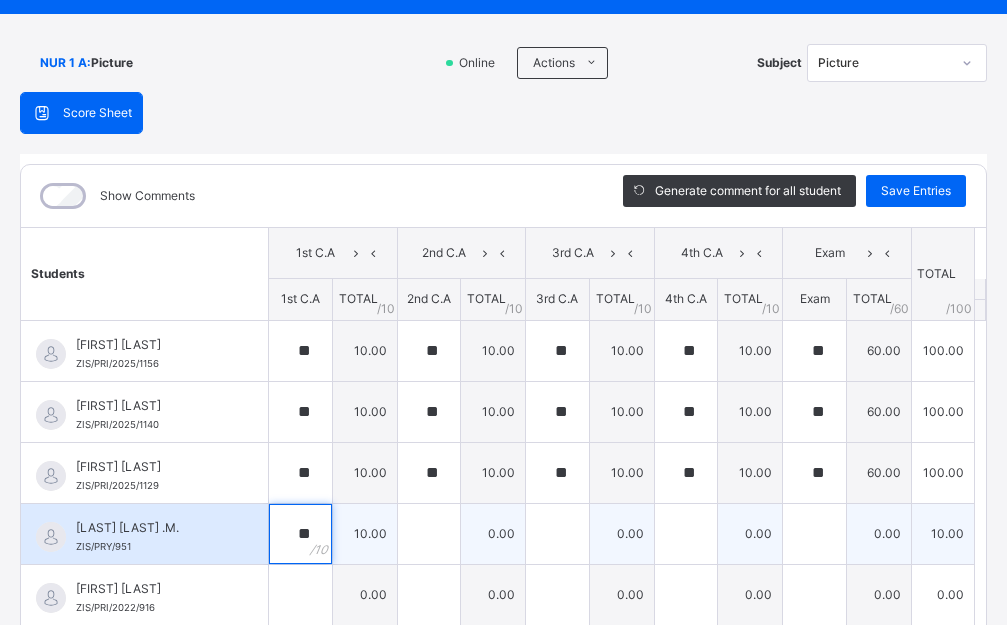click on "**" at bounding box center [300, 534] 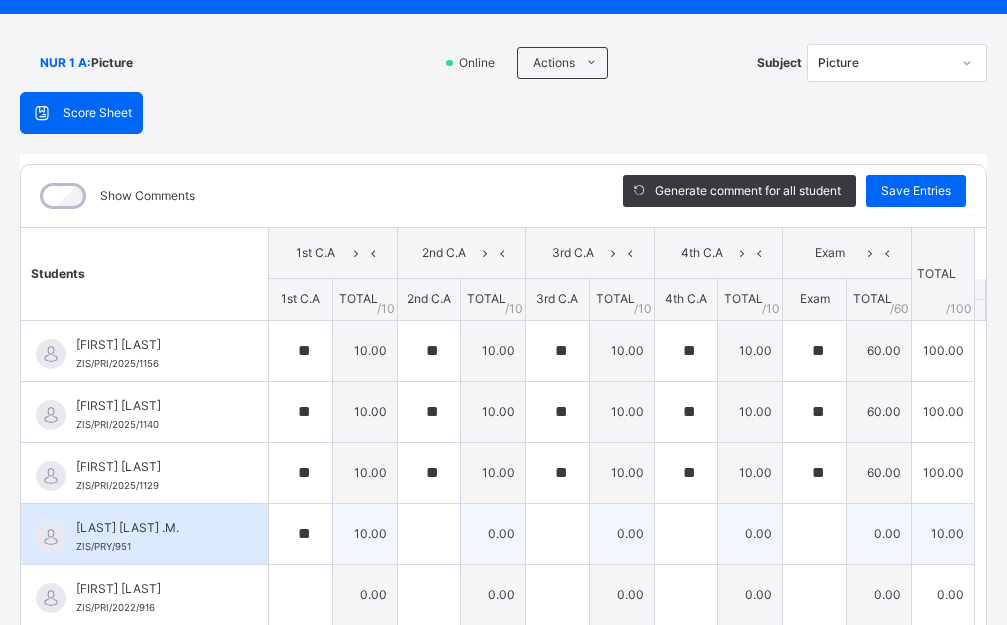 click on "**" at bounding box center [300, 534] 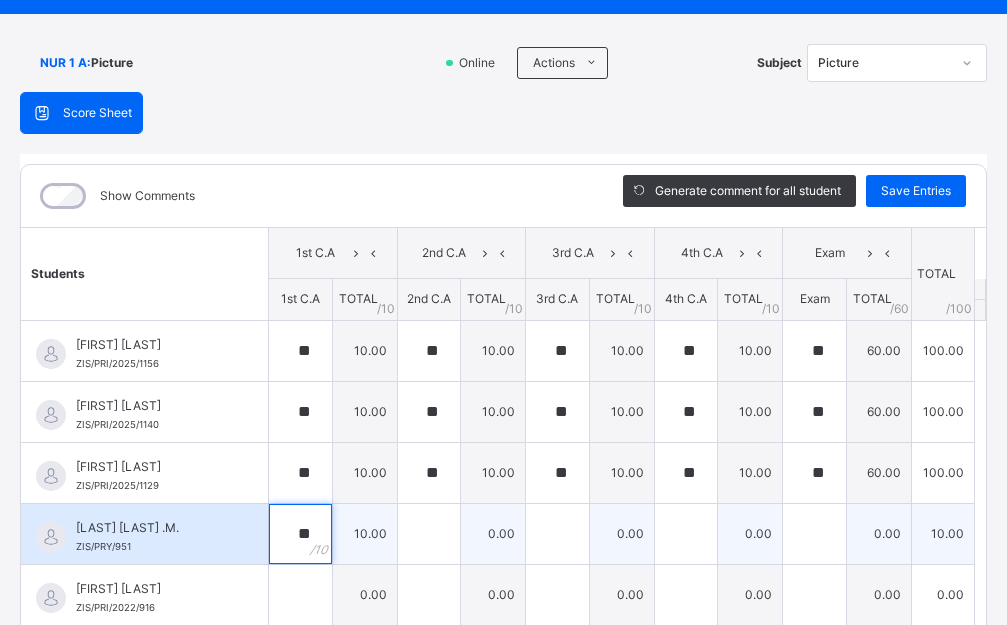 click on "**" at bounding box center [300, 534] 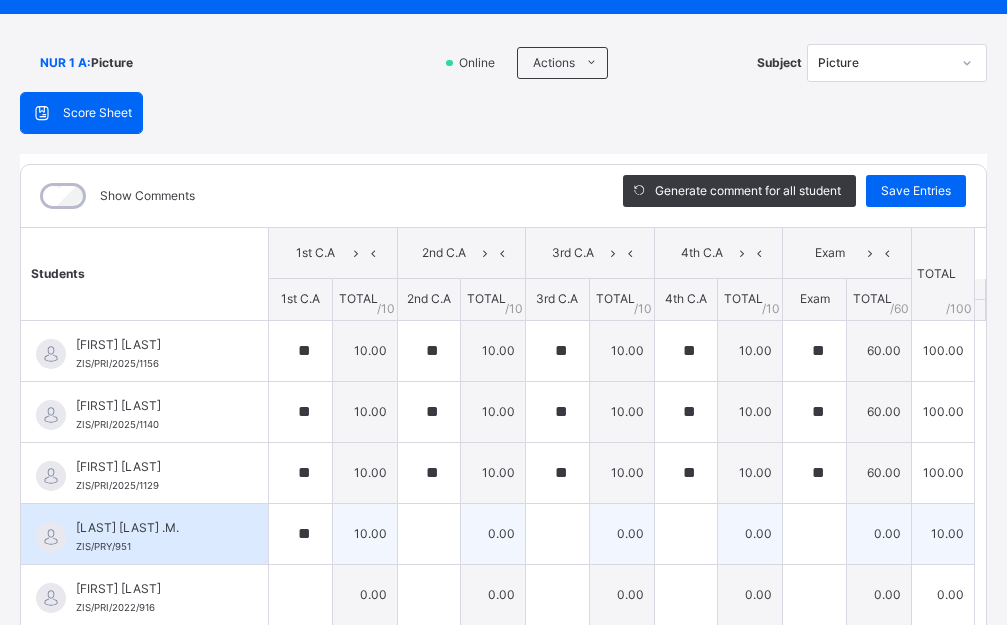 click on "**" at bounding box center [300, 534] 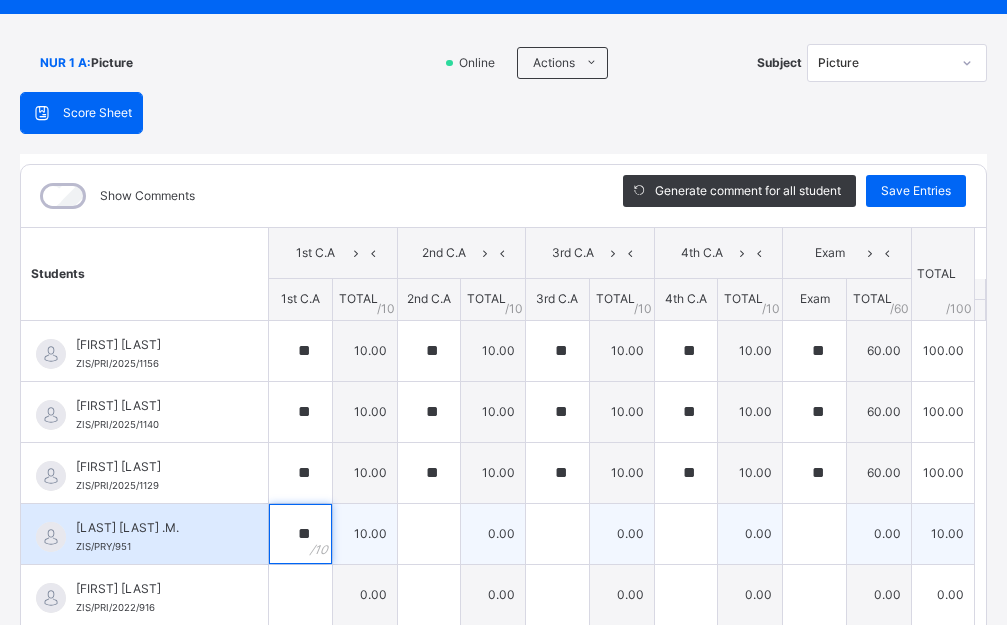 click on "**" at bounding box center [300, 534] 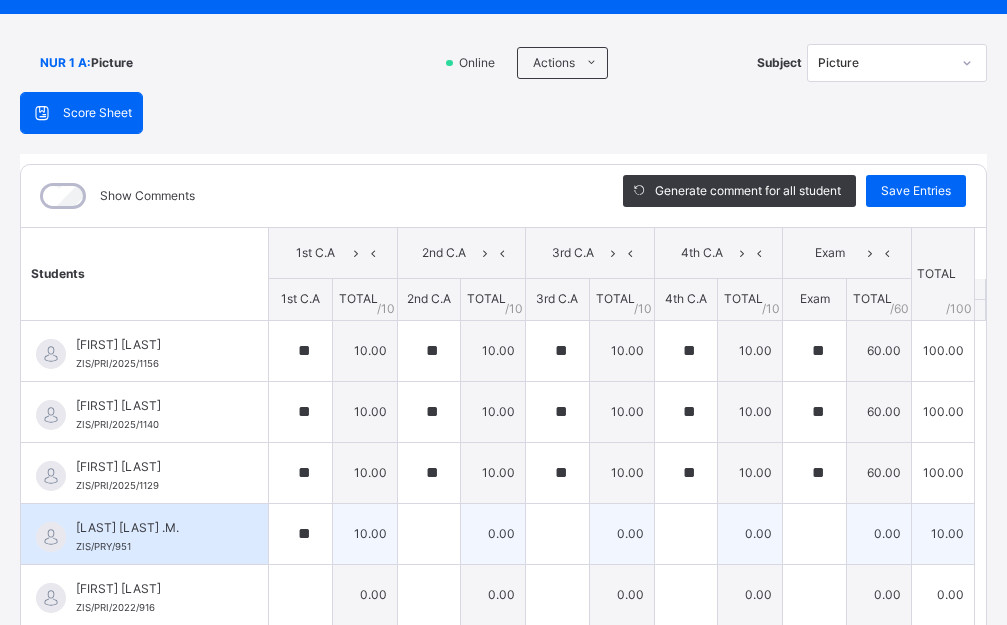 click on "**" at bounding box center (300, 534) 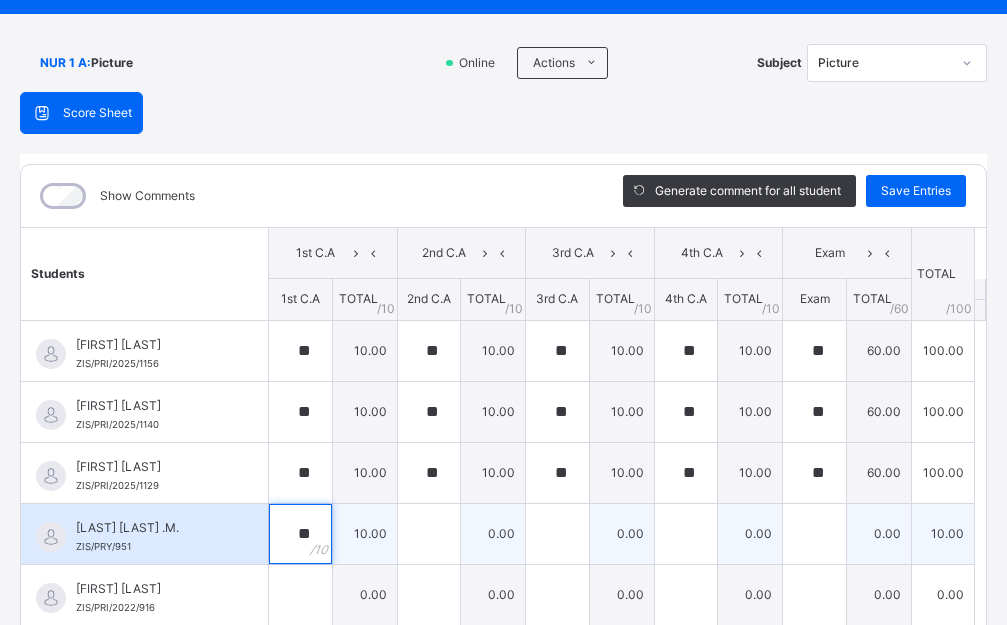 click on "**" at bounding box center (300, 534) 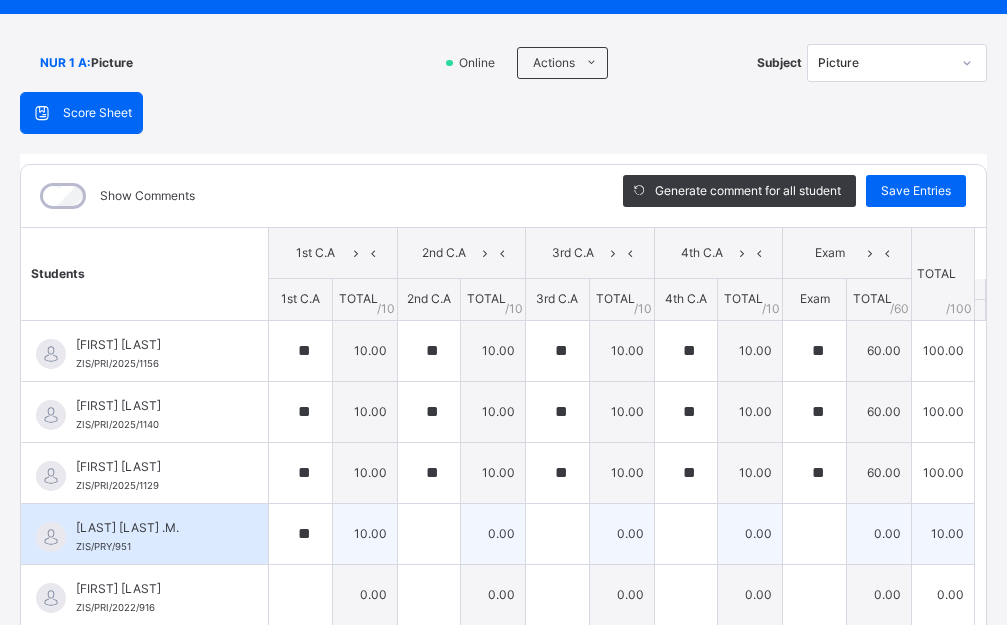 click on "**" at bounding box center (300, 534) 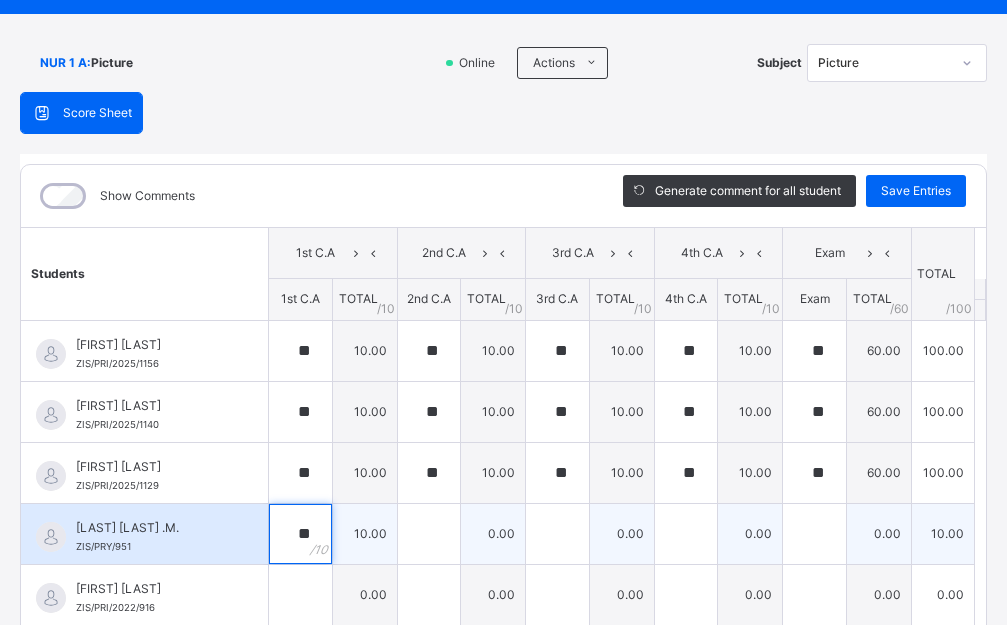 click on "**" at bounding box center (300, 534) 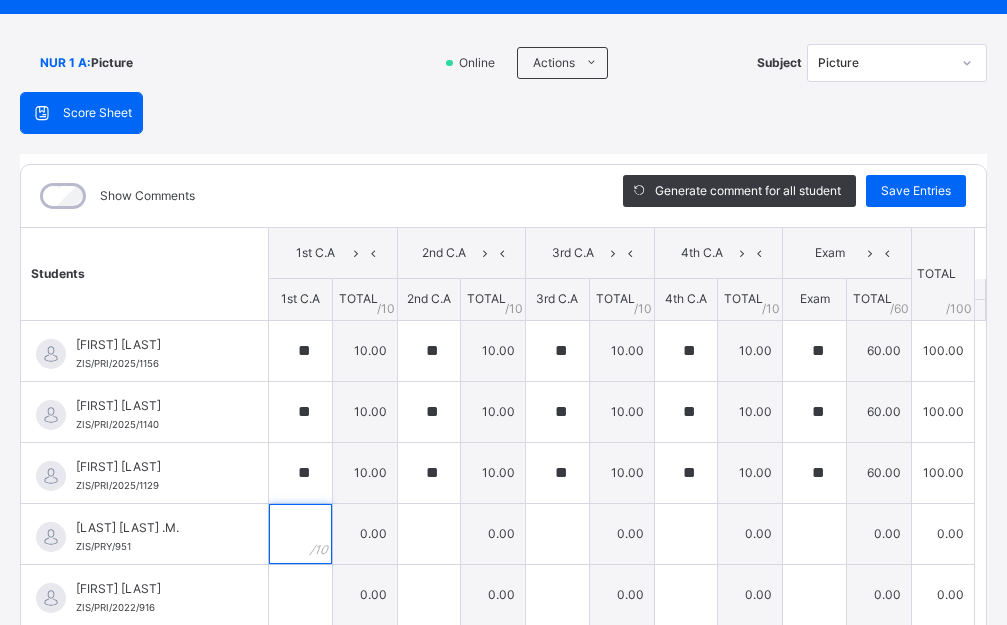 scroll, scrollTop: 200, scrollLeft: 0, axis: vertical 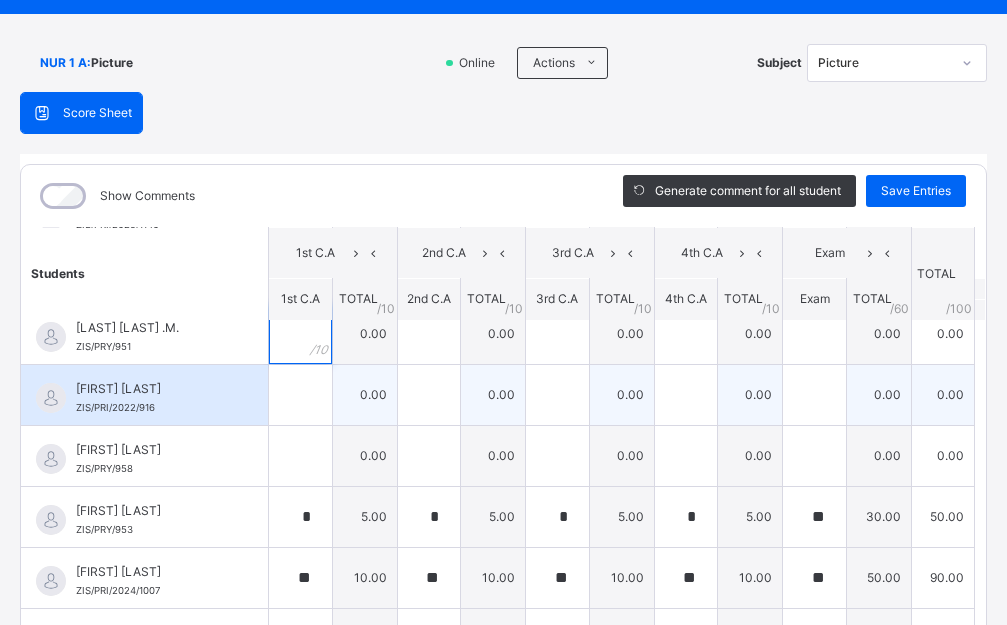 type 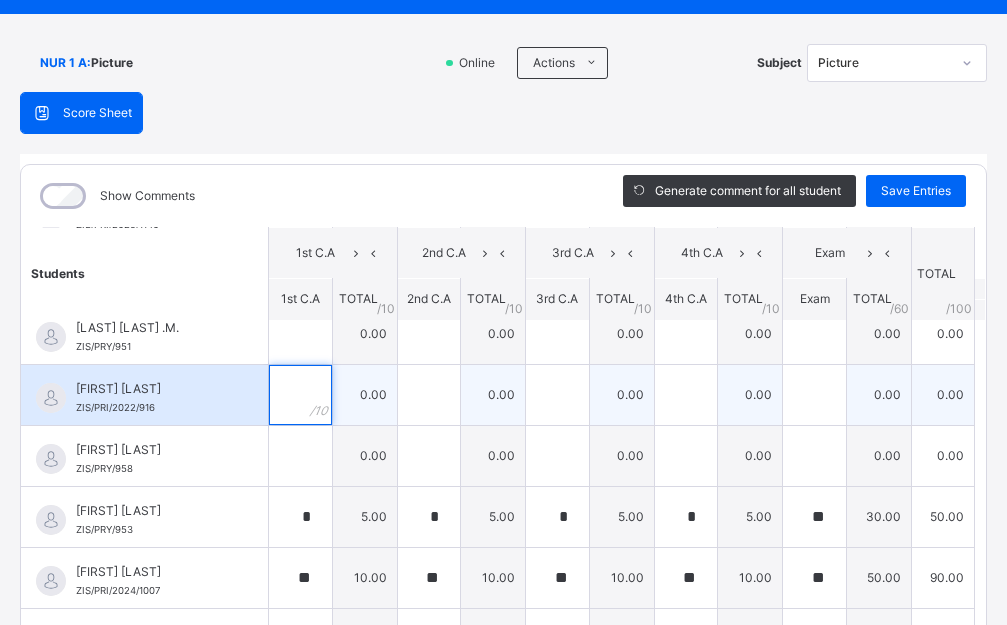 click at bounding box center (300, 395) 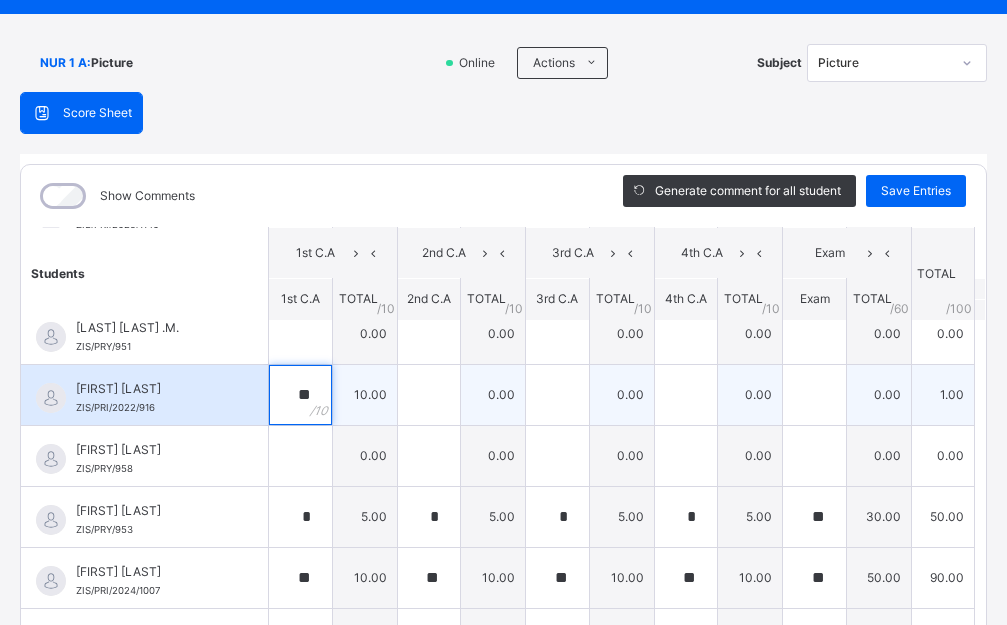 type on "**" 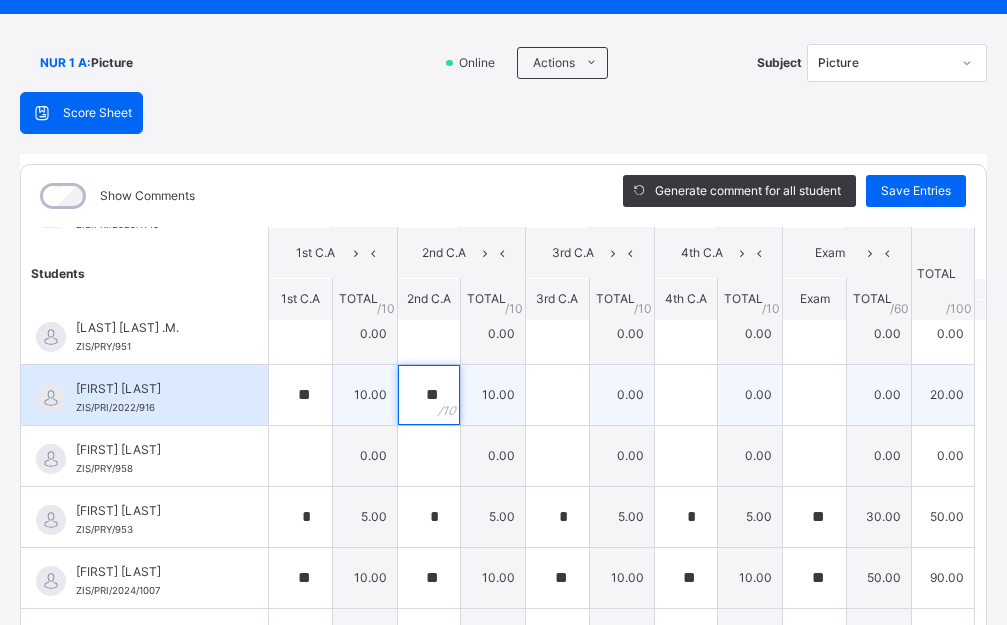 type on "**" 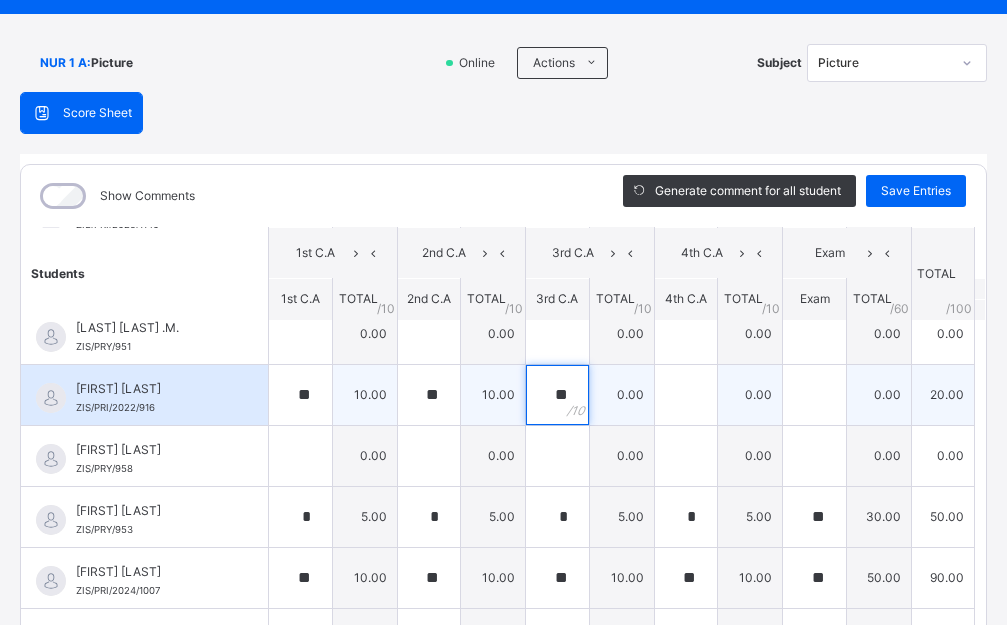type on "**" 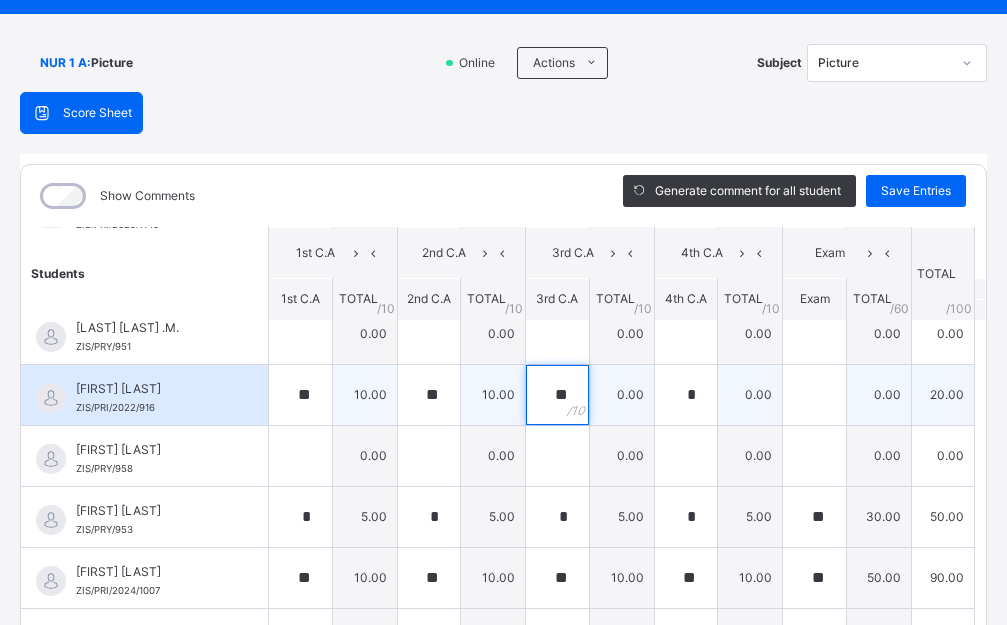 click on "**" at bounding box center [557, 395] 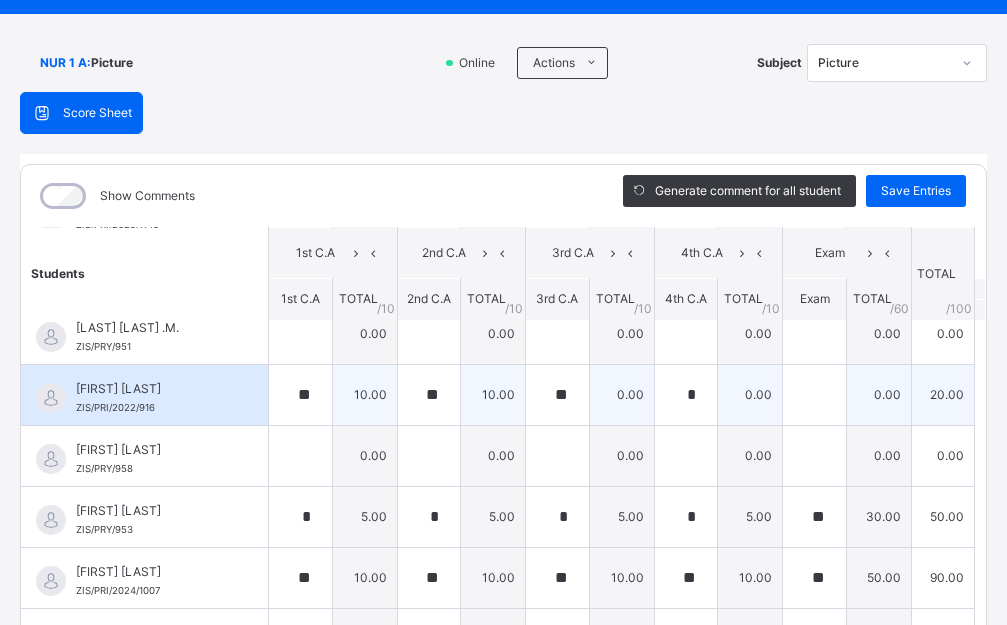 click on "**" at bounding box center [557, 395] 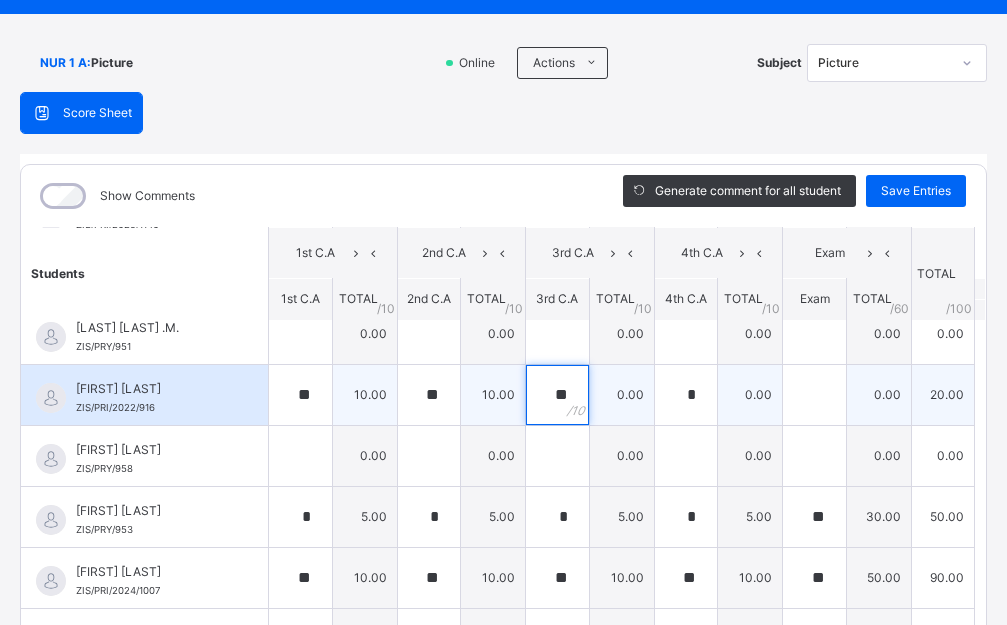 click on "**" at bounding box center [557, 395] 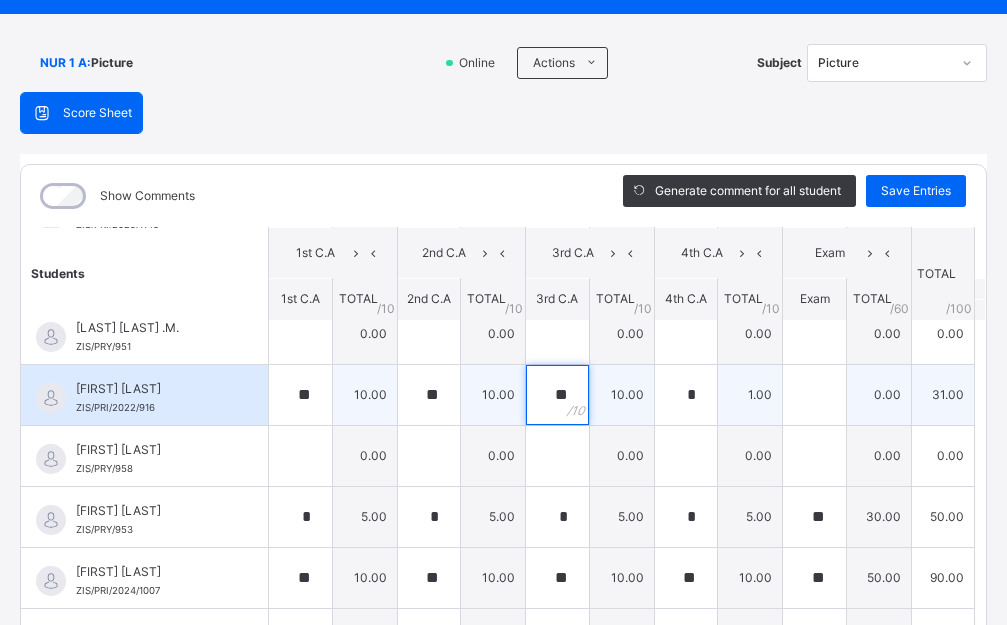 click on "**" at bounding box center [557, 395] 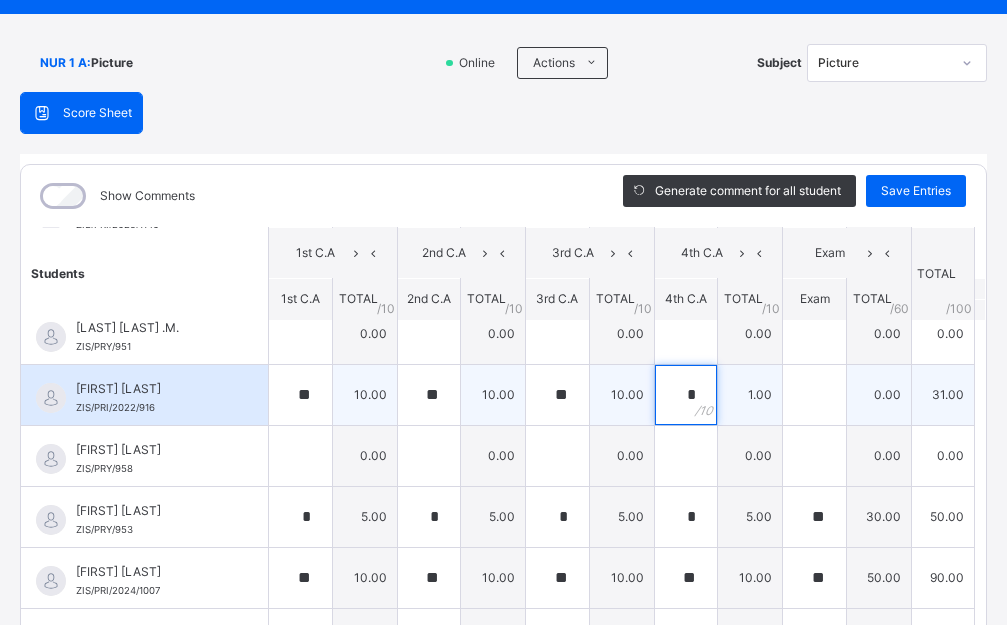 click on "*" at bounding box center [686, 395] 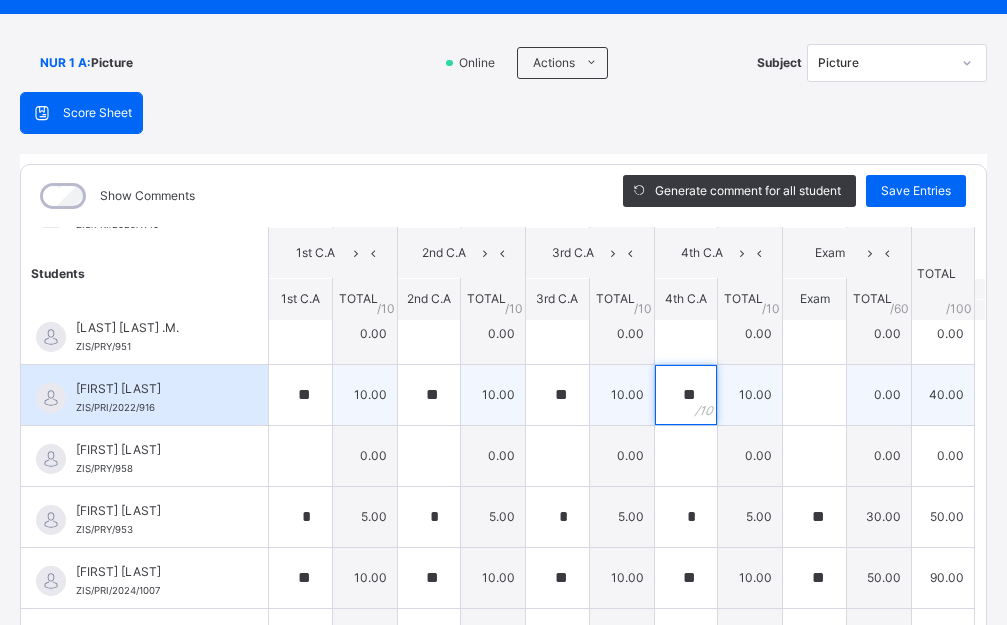 type on "**" 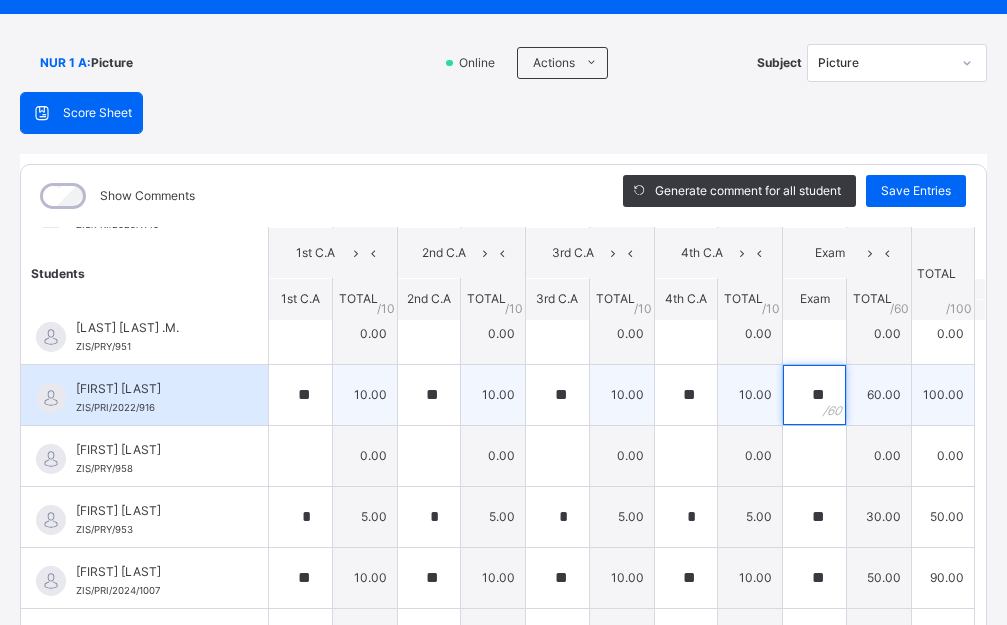 type on "**" 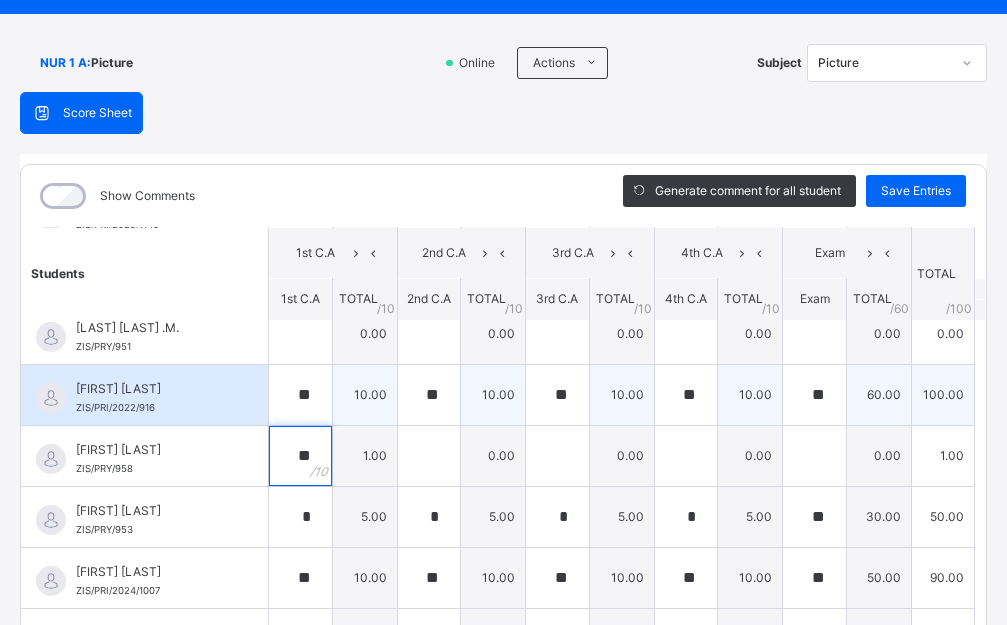 type on "**" 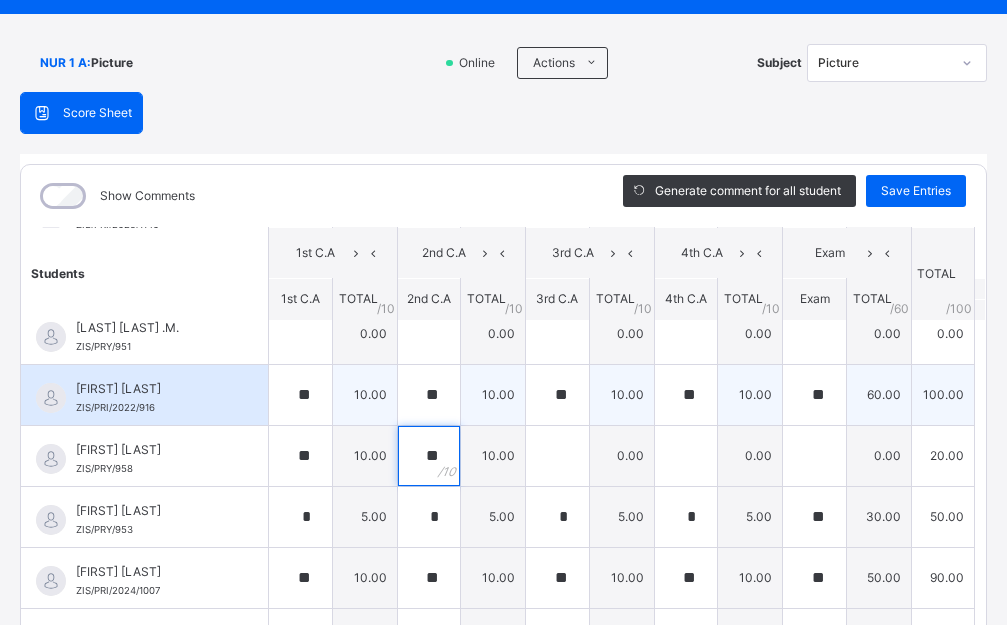 type on "**" 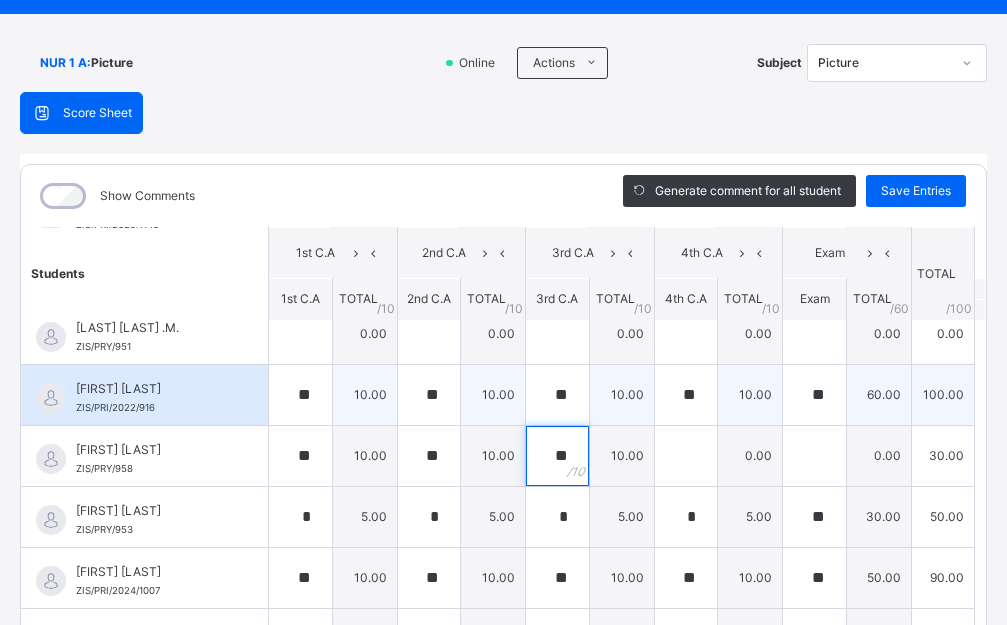type on "**" 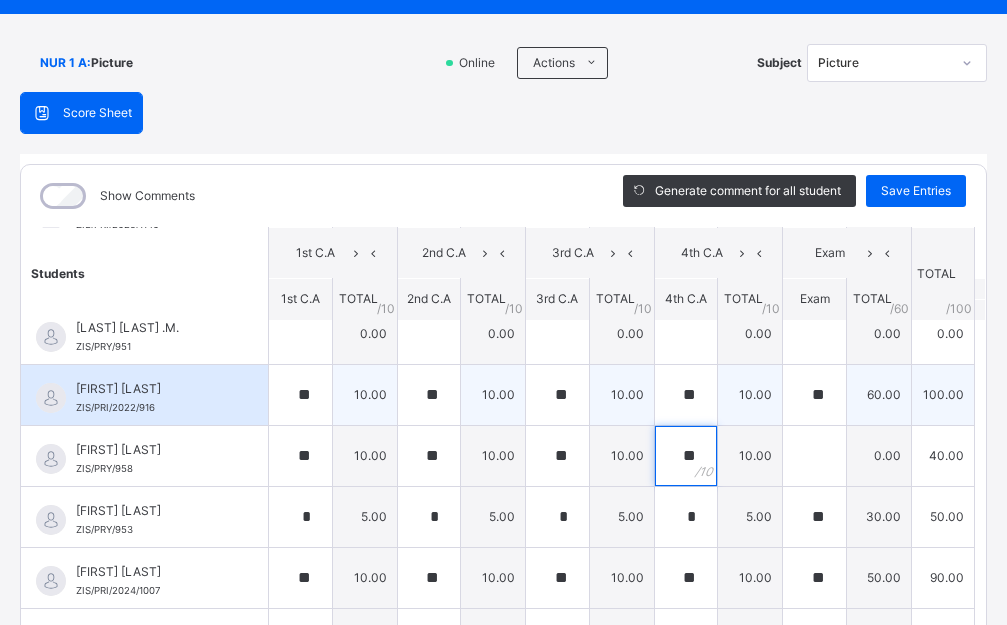 type on "**" 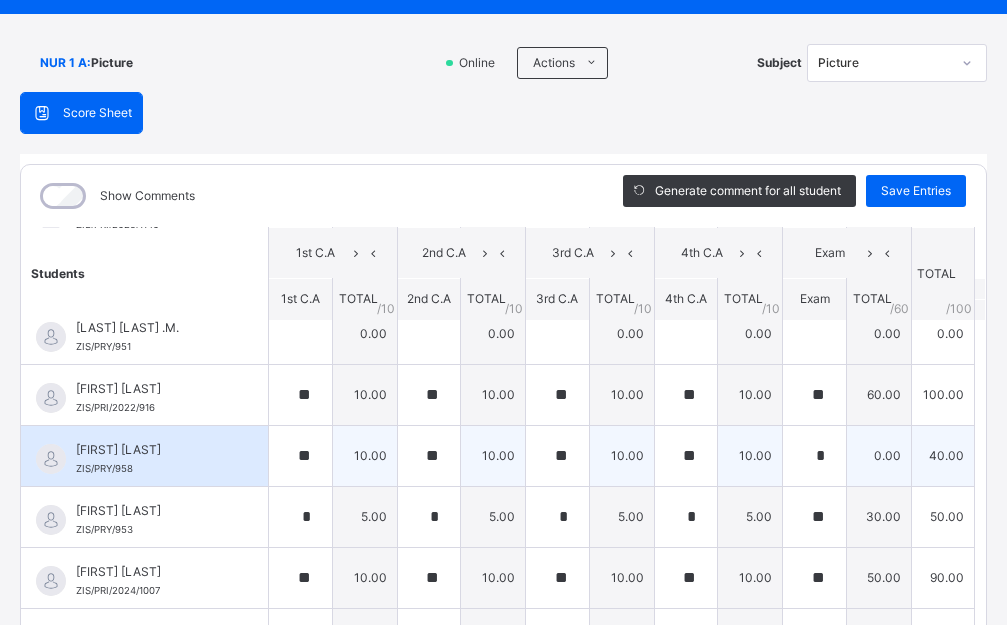 click on "*" at bounding box center [814, 456] 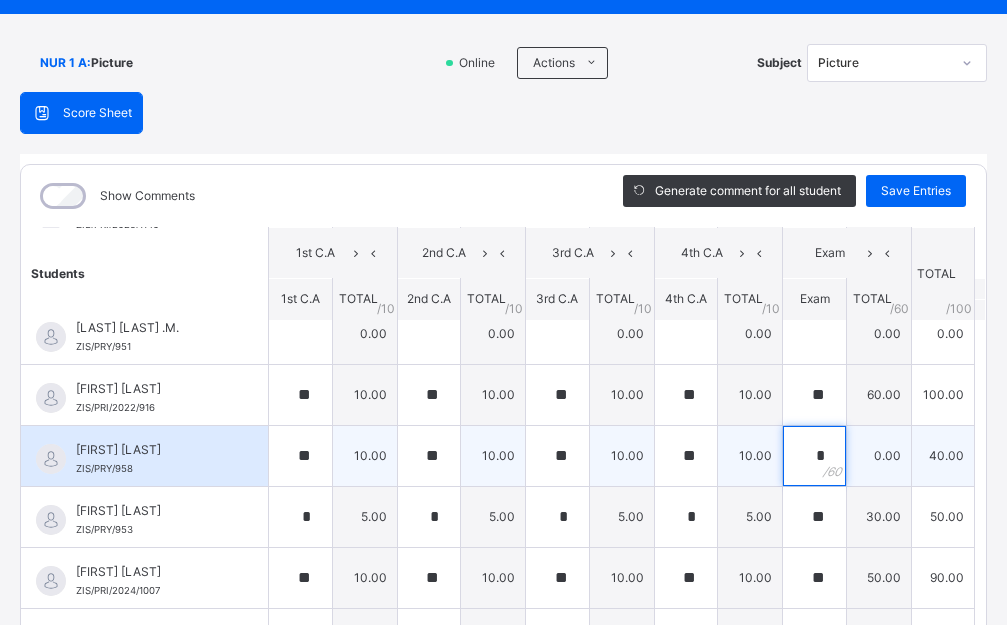 click on "*" at bounding box center (814, 456) 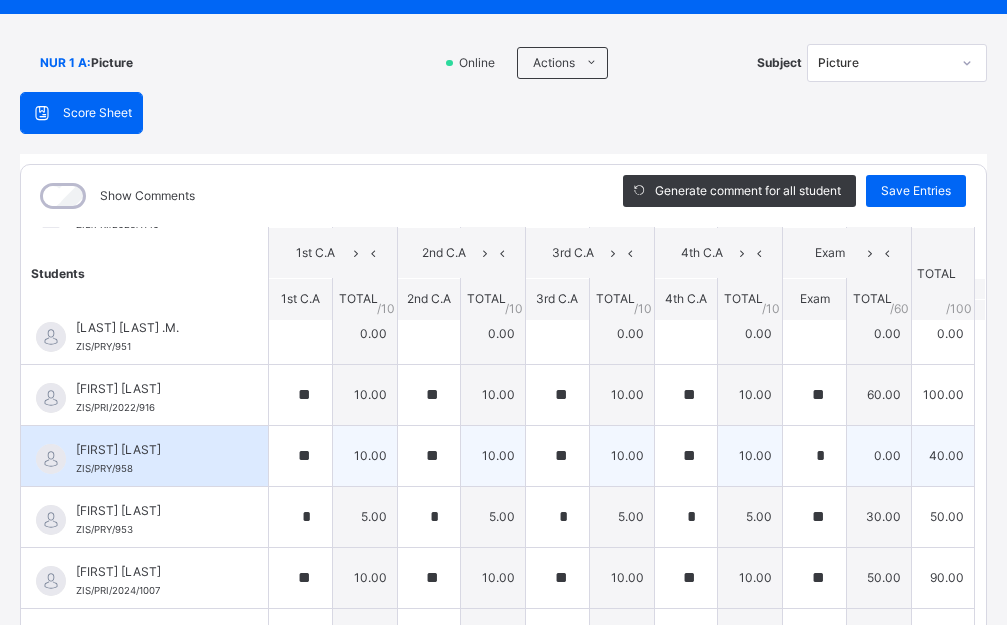 click on "*" at bounding box center (814, 456) 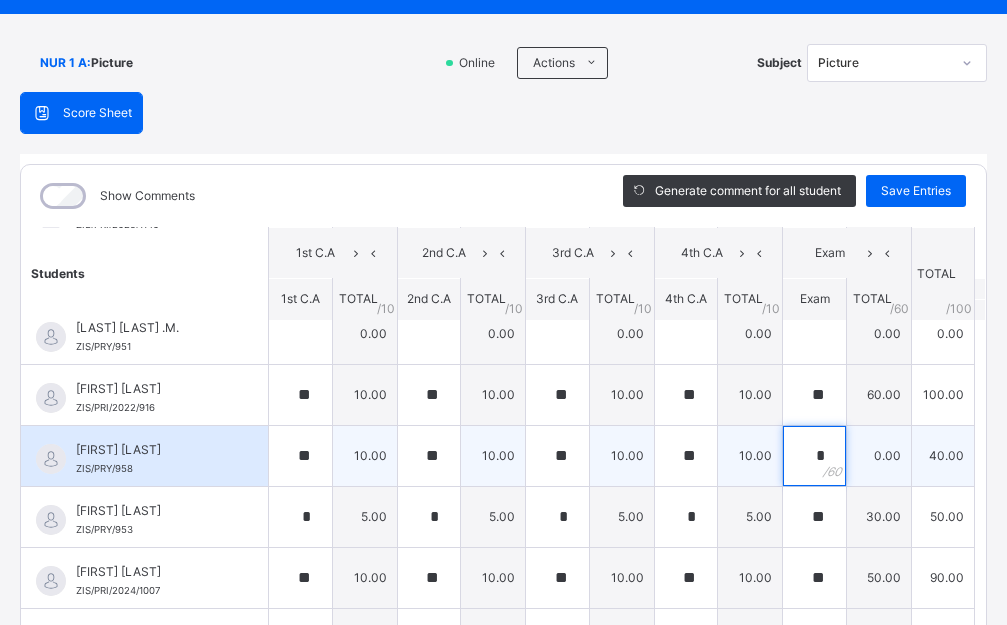 click on "*" at bounding box center [814, 456] 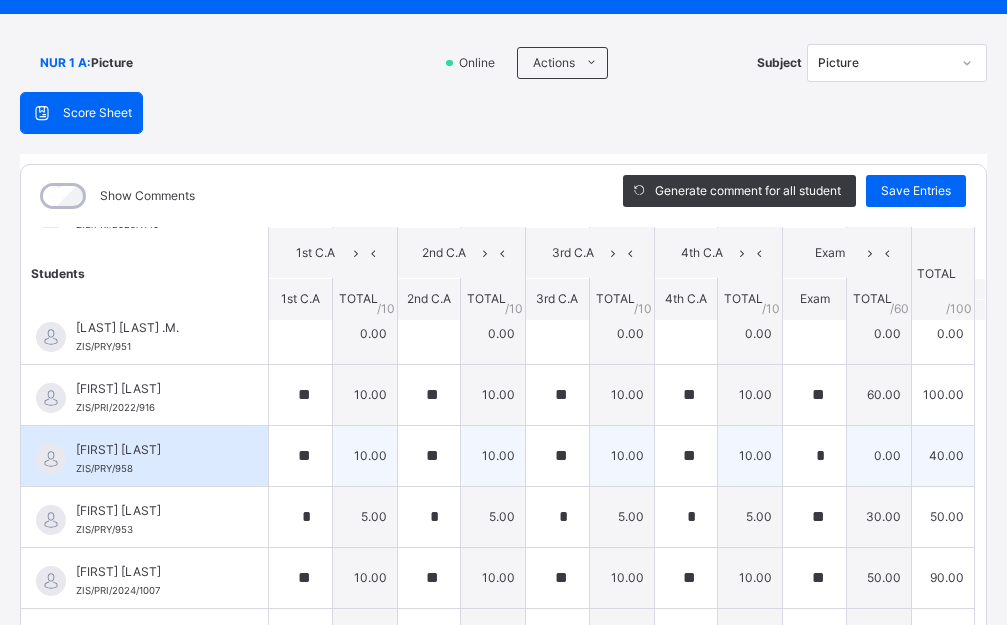click on "*" at bounding box center (814, 456) 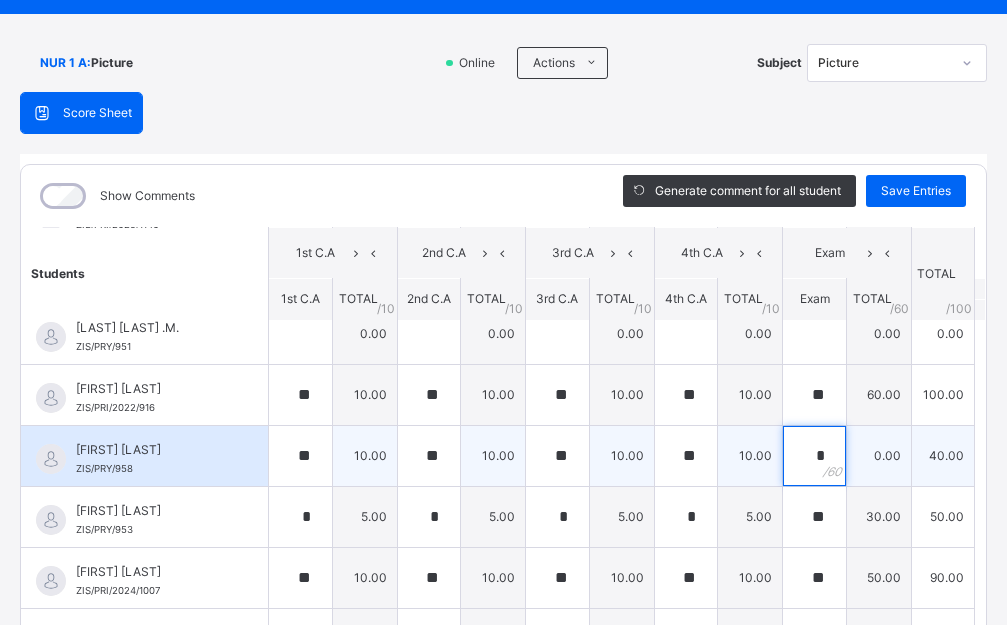 click on "*" at bounding box center [814, 456] 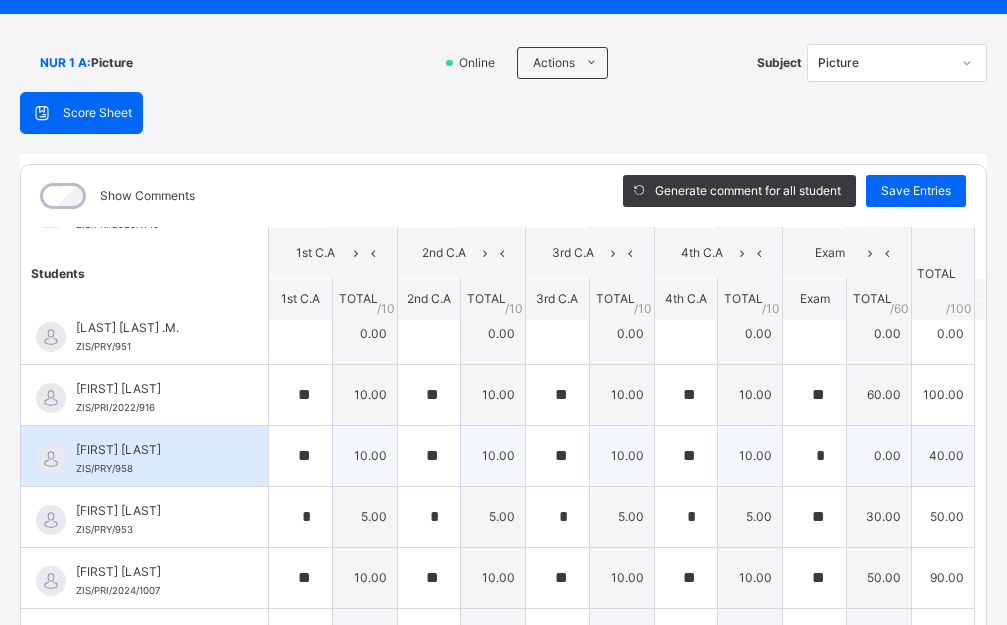 click on "*" at bounding box center (814, 456) 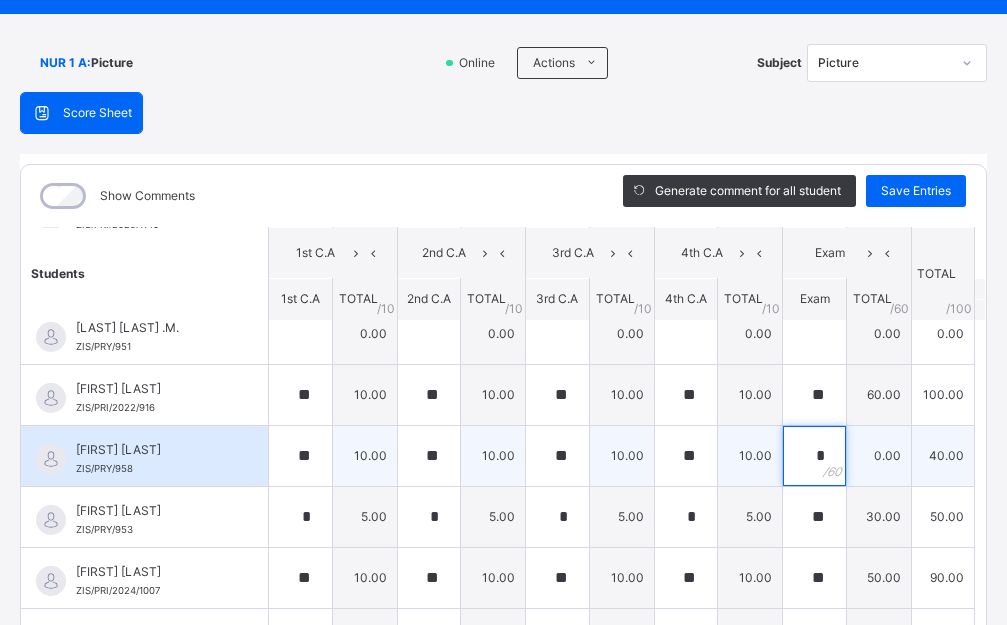 click on "*" at bounding box center (814, 456) 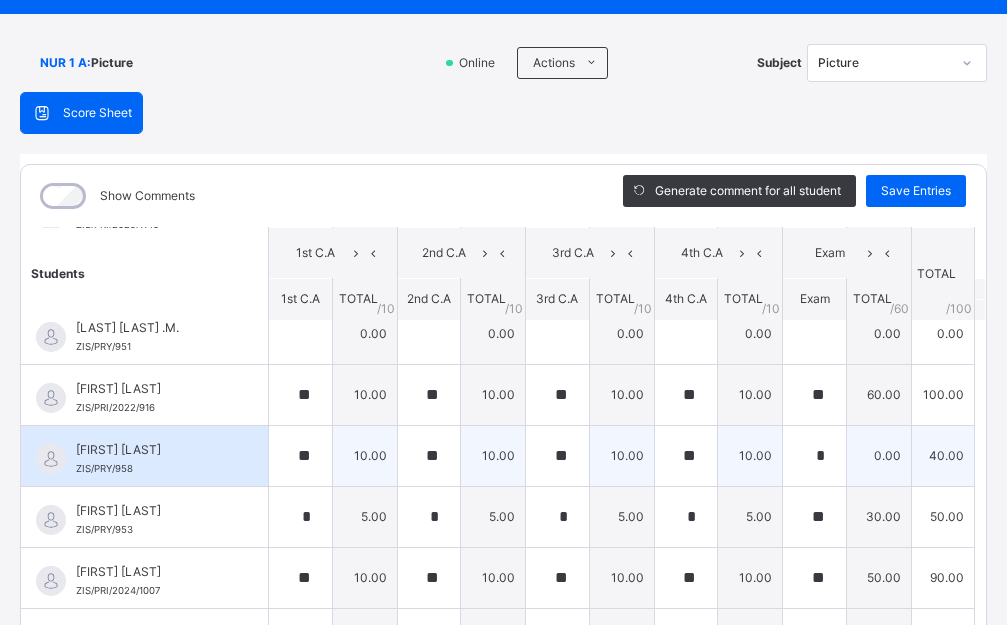 click on "*" at bounding box center (814, 456) 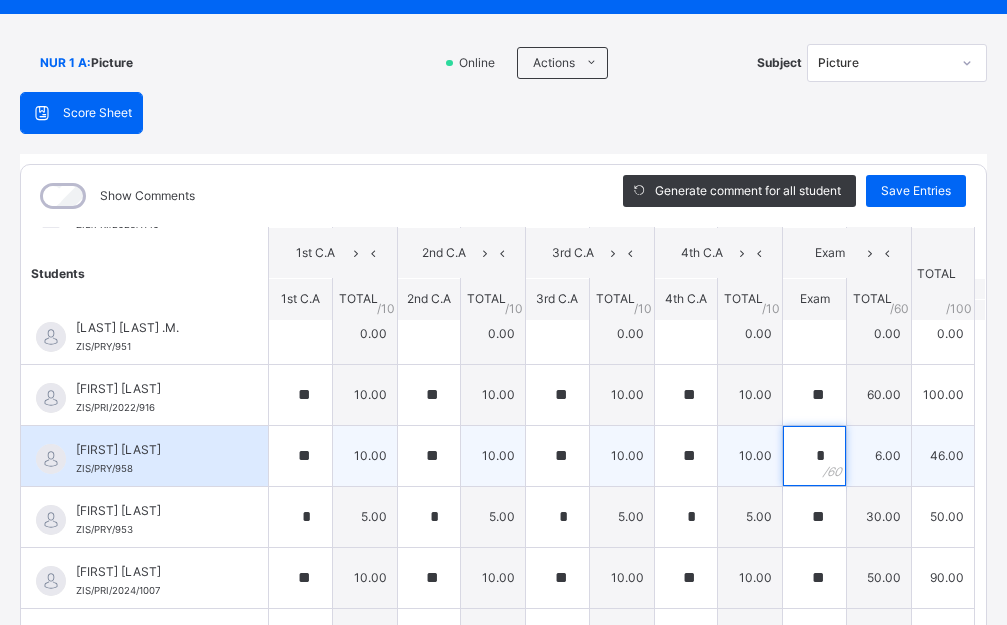 click on "*" at bounding box center [814, 456] 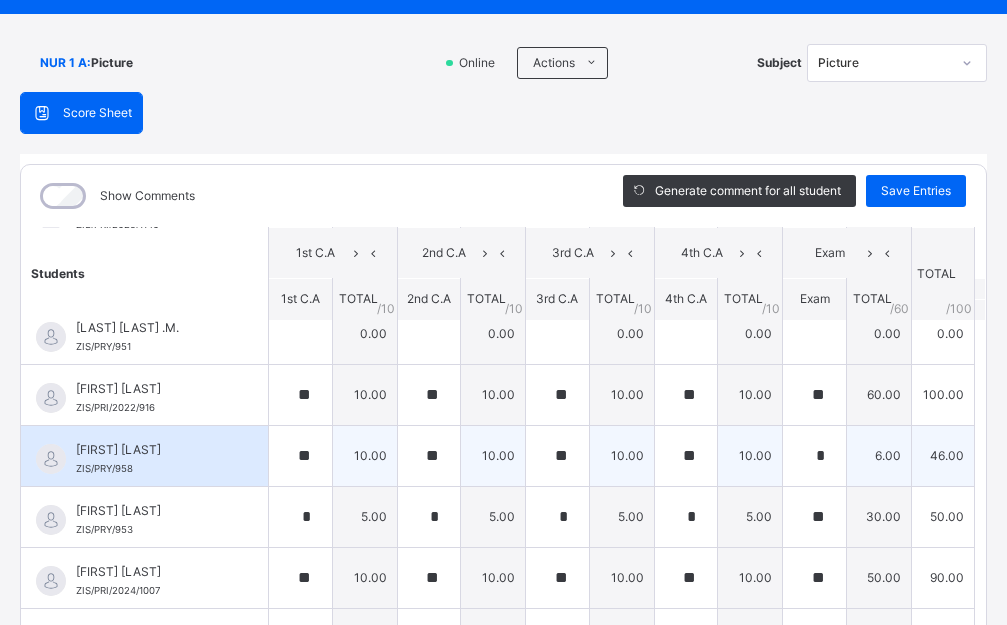 click on "*" at bounding box center [814, 456] 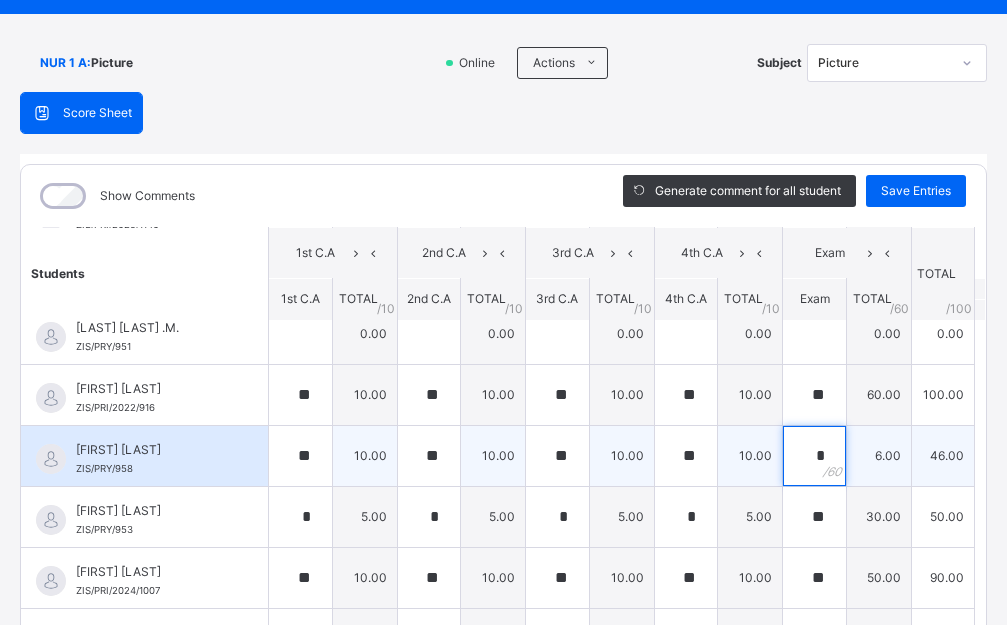 click on "*" at bounding box center [814, 456] 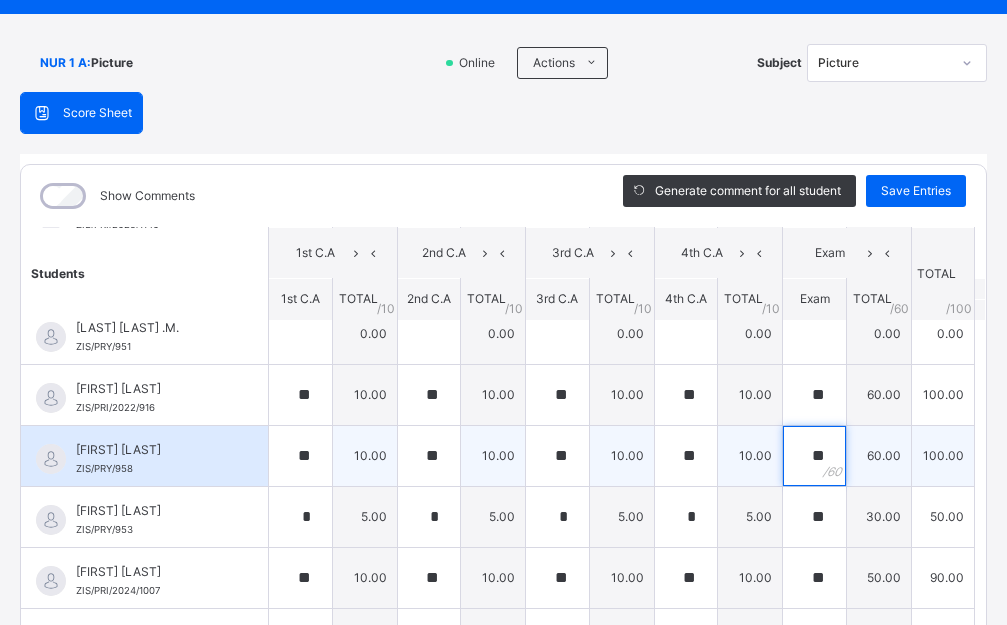 type on "**" 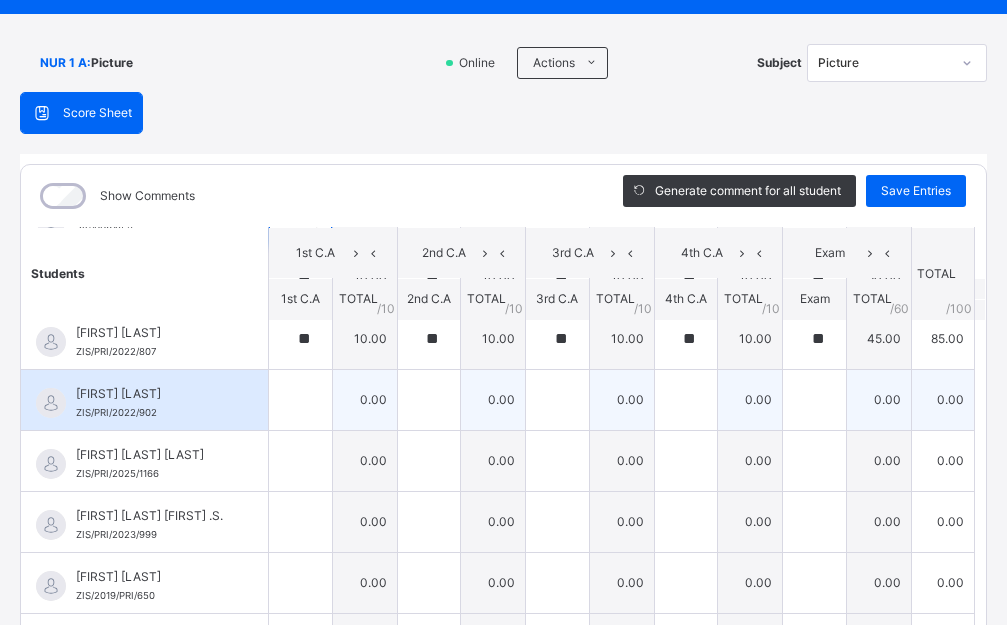 scroll, scrollTop: 400, scrollLeft: 0, axis: vertical 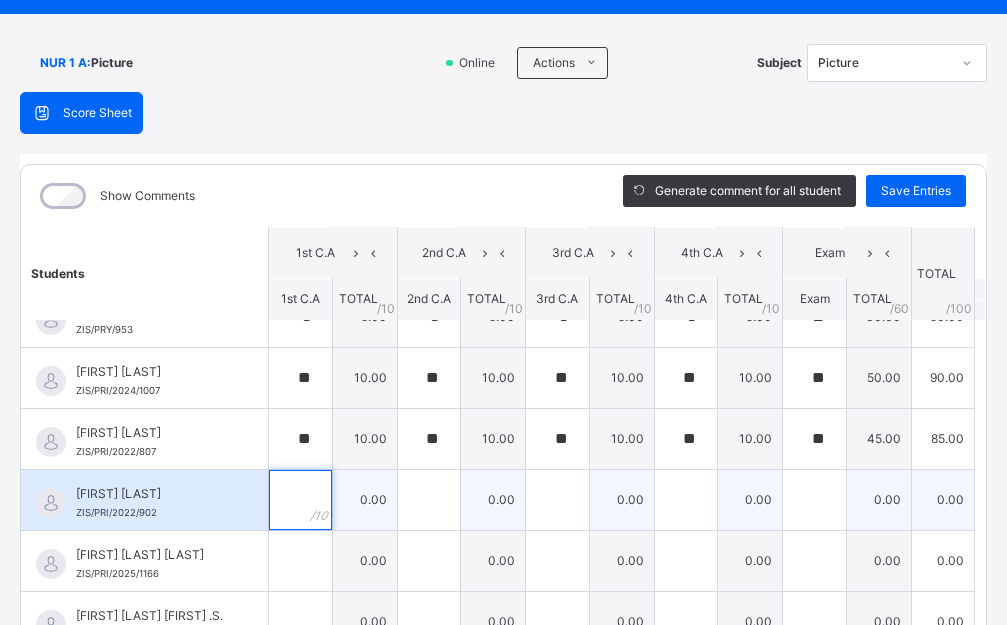 click at bounding box center (300, 500) 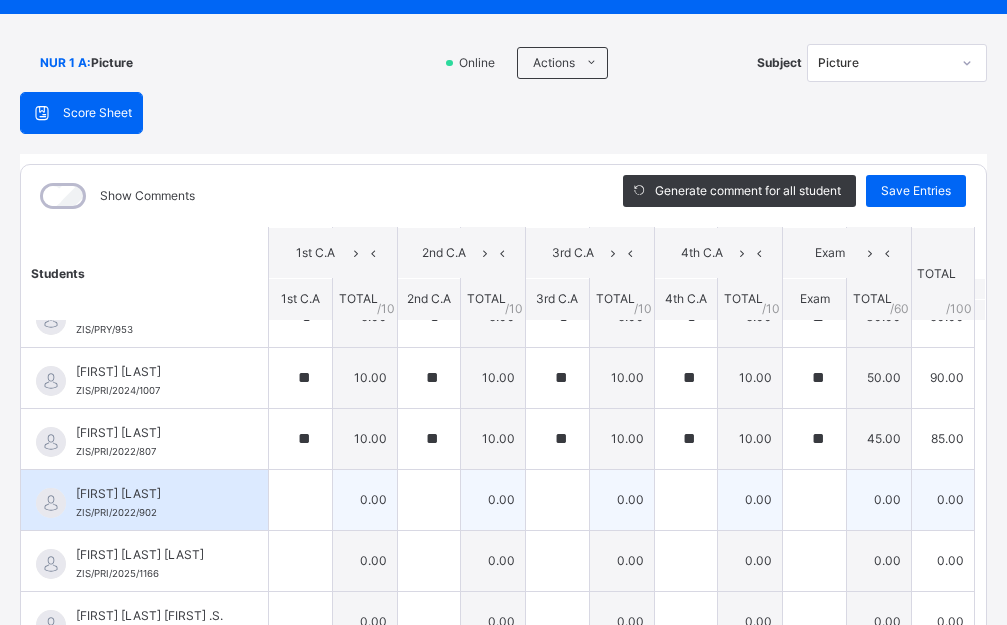 click at bounding box center (300, 500) 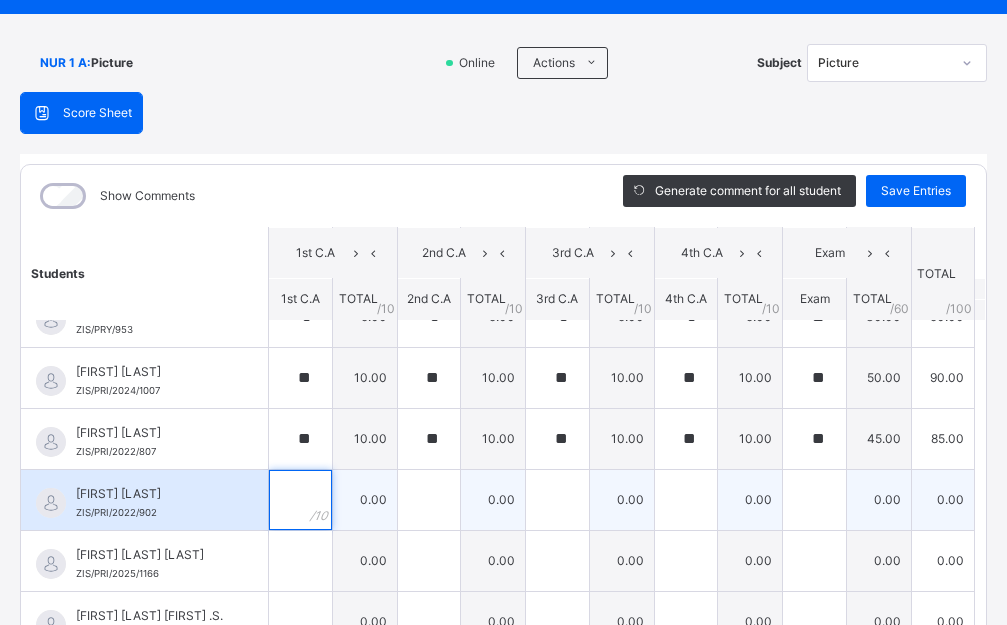 click at bounding box center [300, 500] 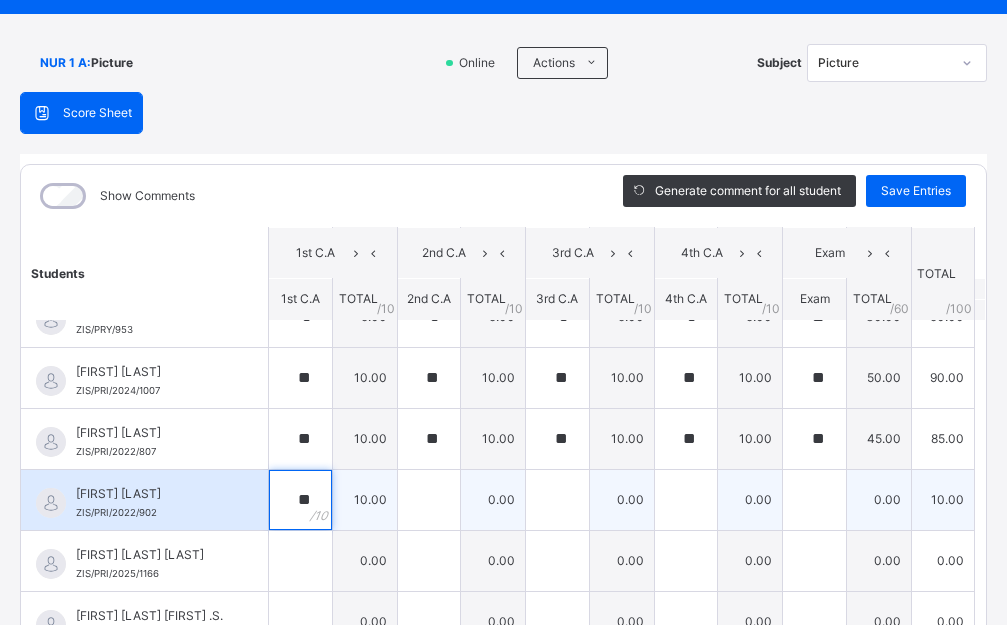 type 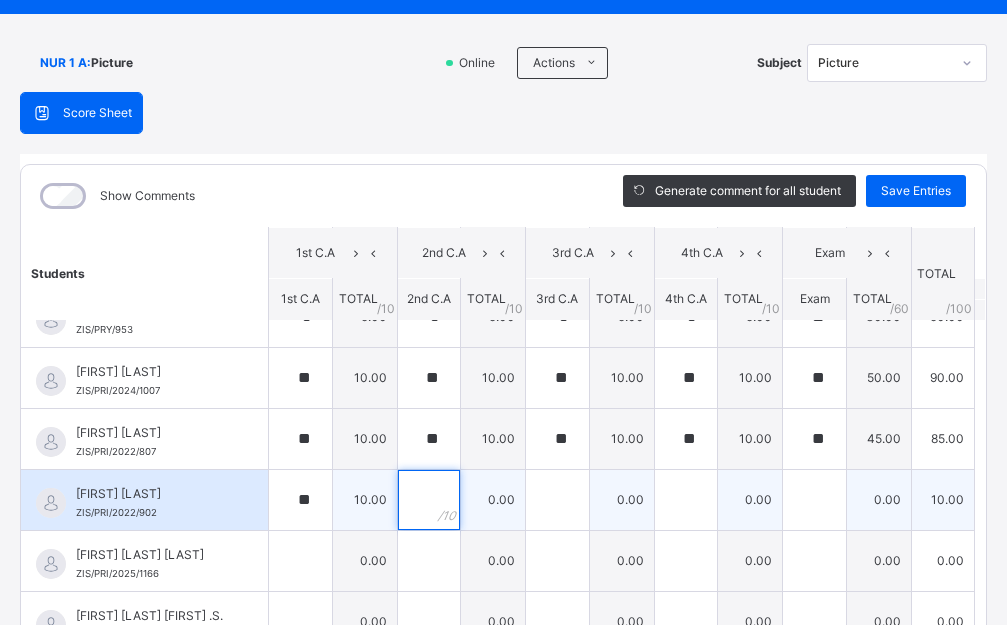 click at bounding box center [429, 500] 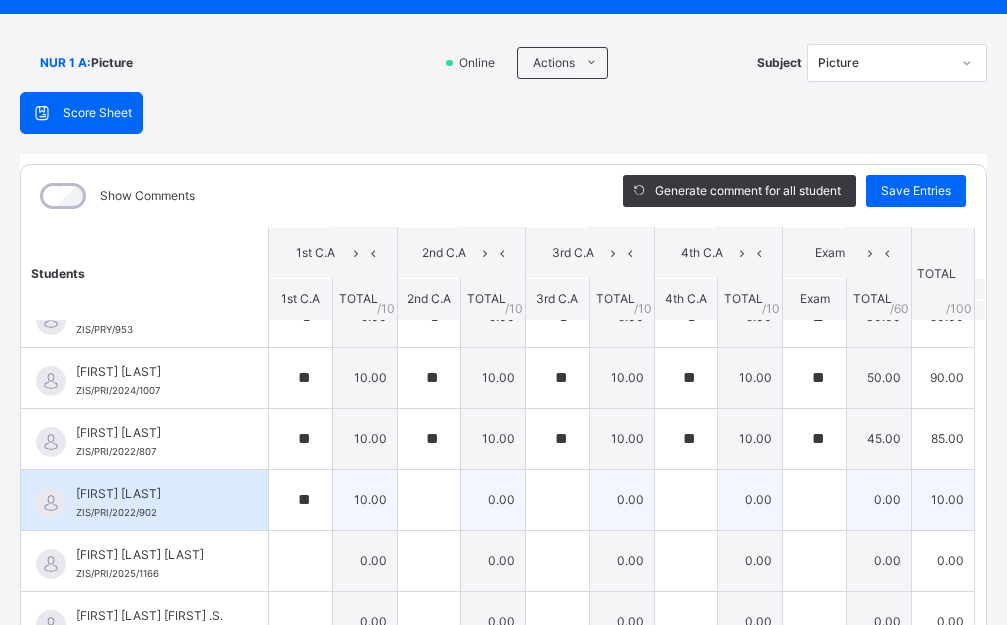 click at bounding box center [429, 500] 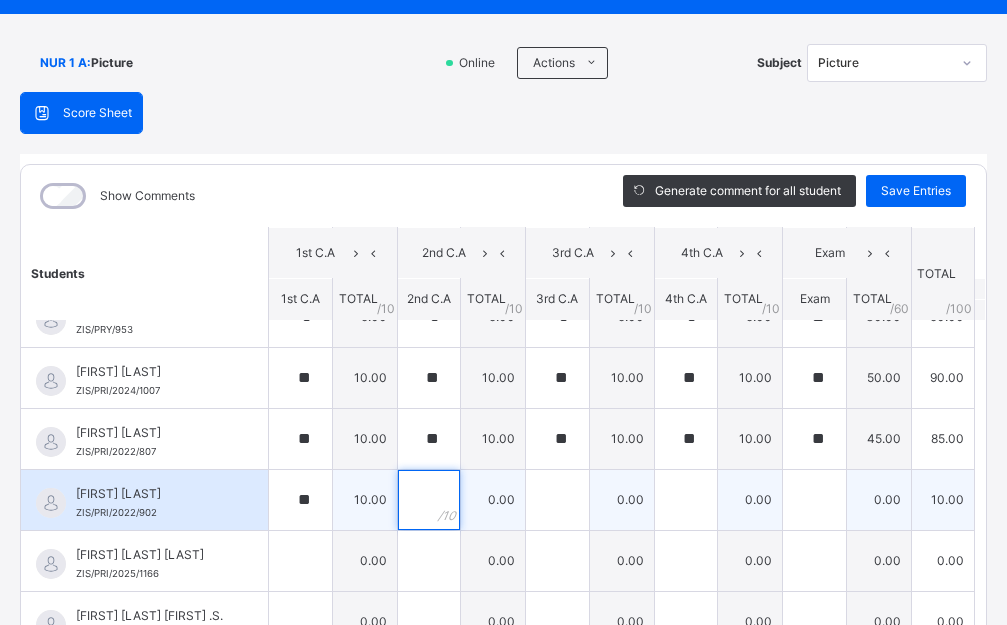 click at bounding box center (429, 500) 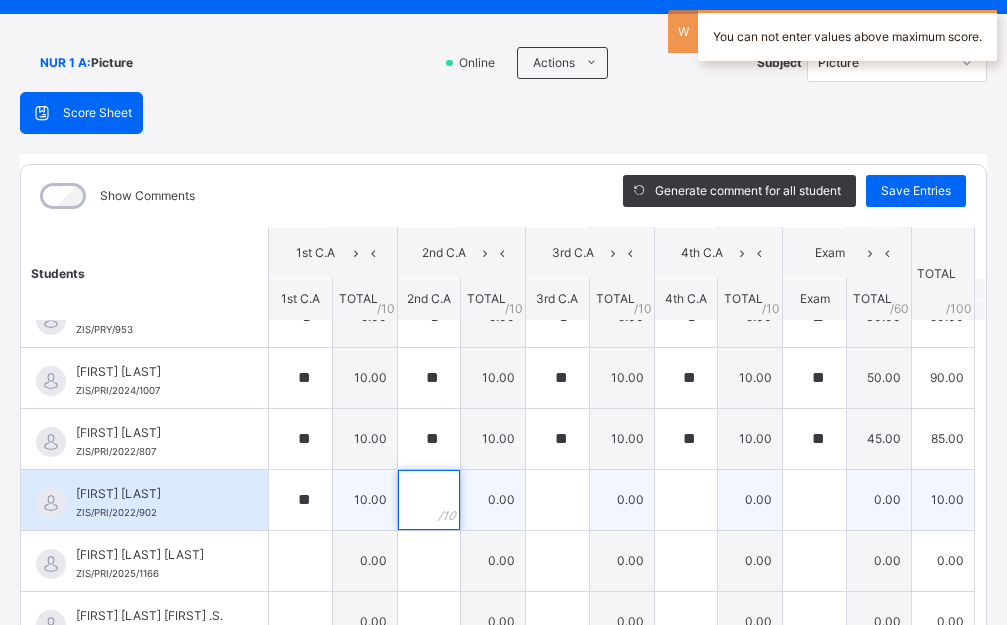 drag, startPoint x: 513, startPoint y: 491, endPoint x: 505, endPoint y: 503, distance: 14.422205 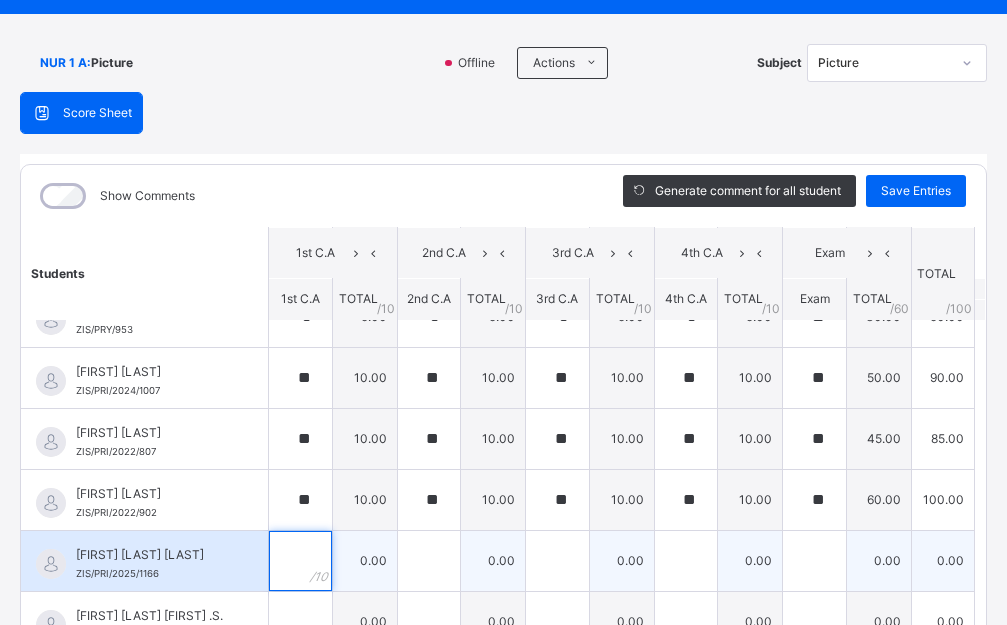 click at bounding box center [300, 561] 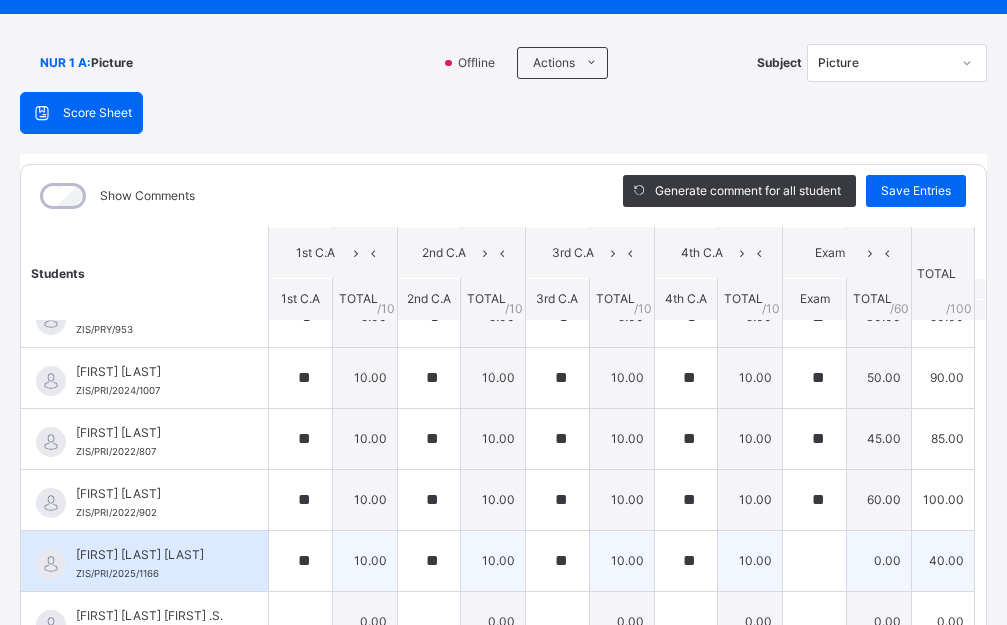 click at bounding box center (814, 561) 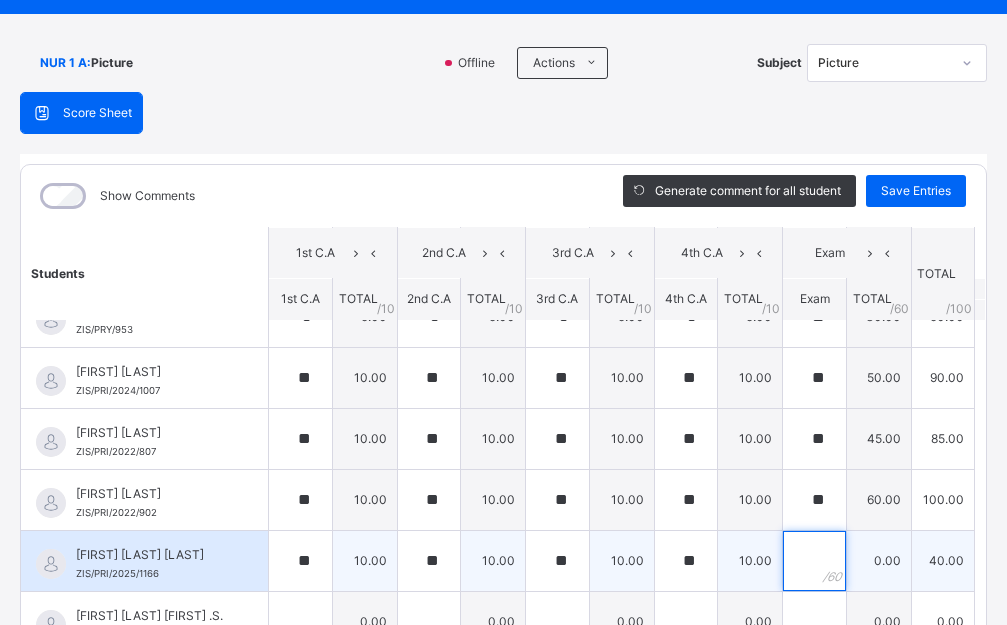 click at bounding box center [814, 561] 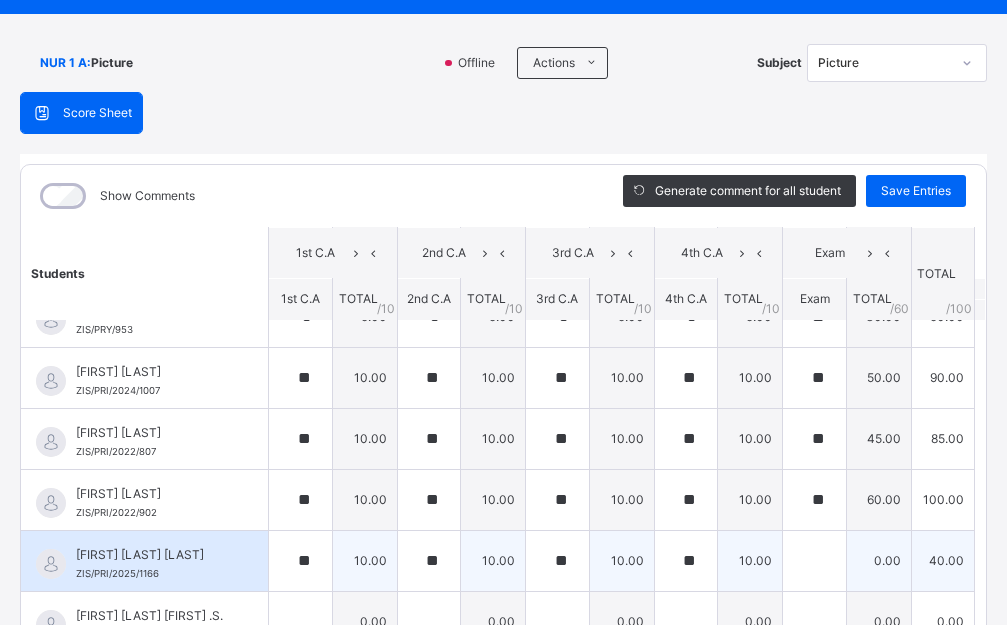 click at bounding box center [814, 561] 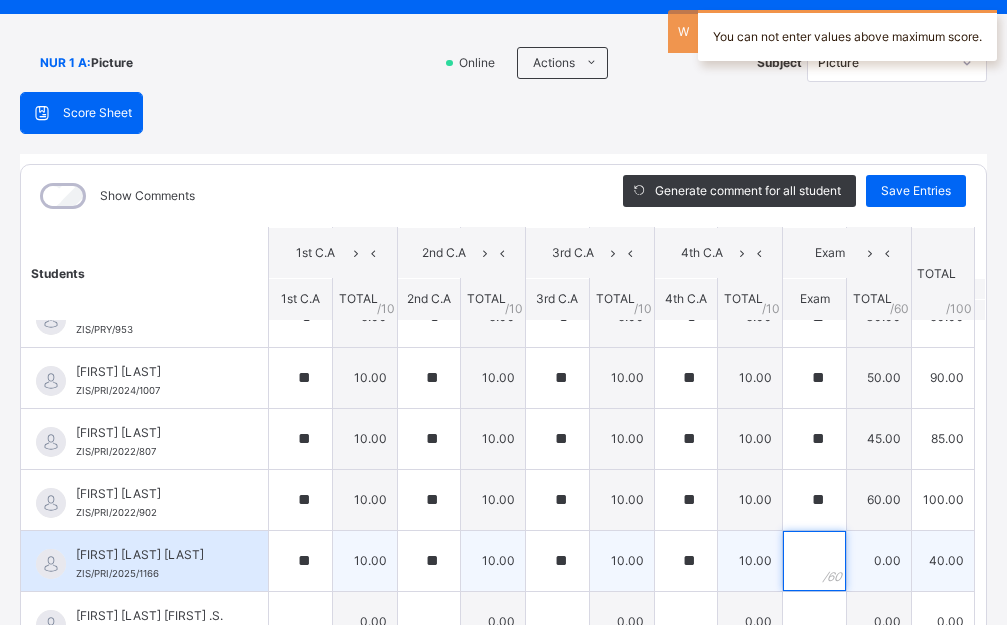 click at bounding box center (814, 561) 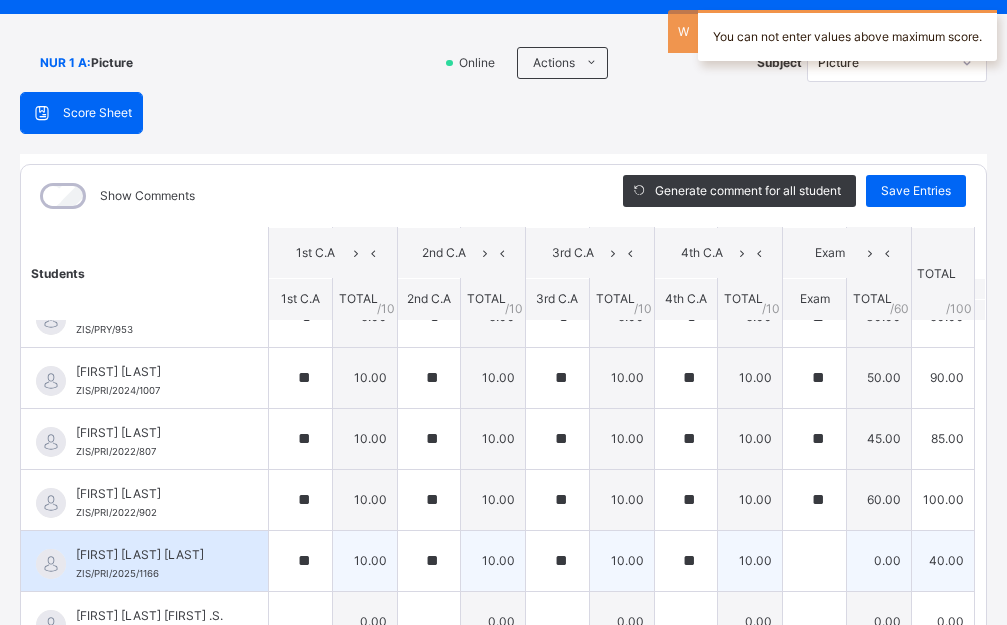 click at bounding box center (814, 561) 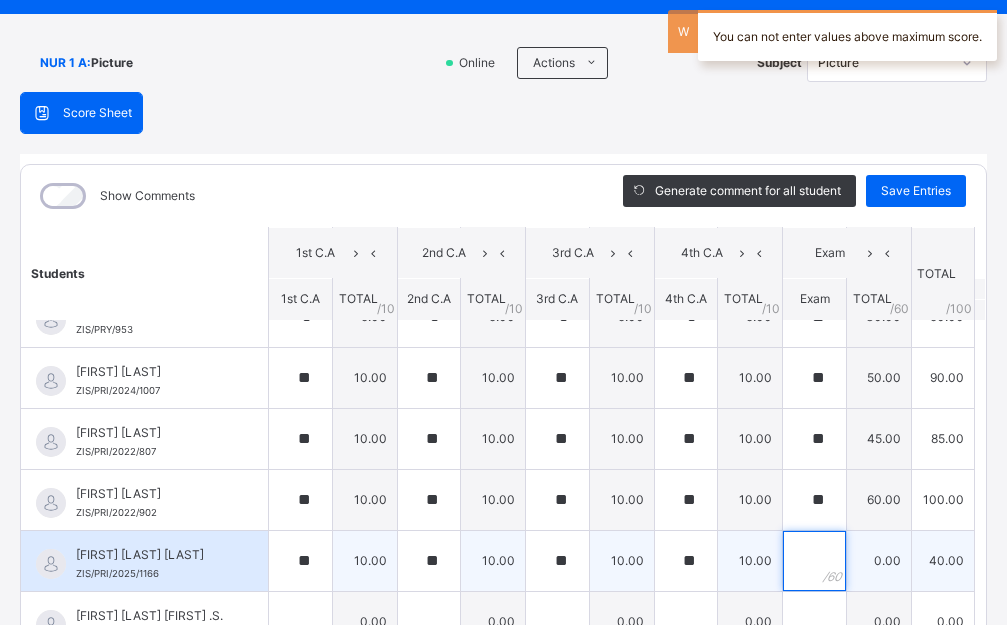 click at bounding box center [814, 561] 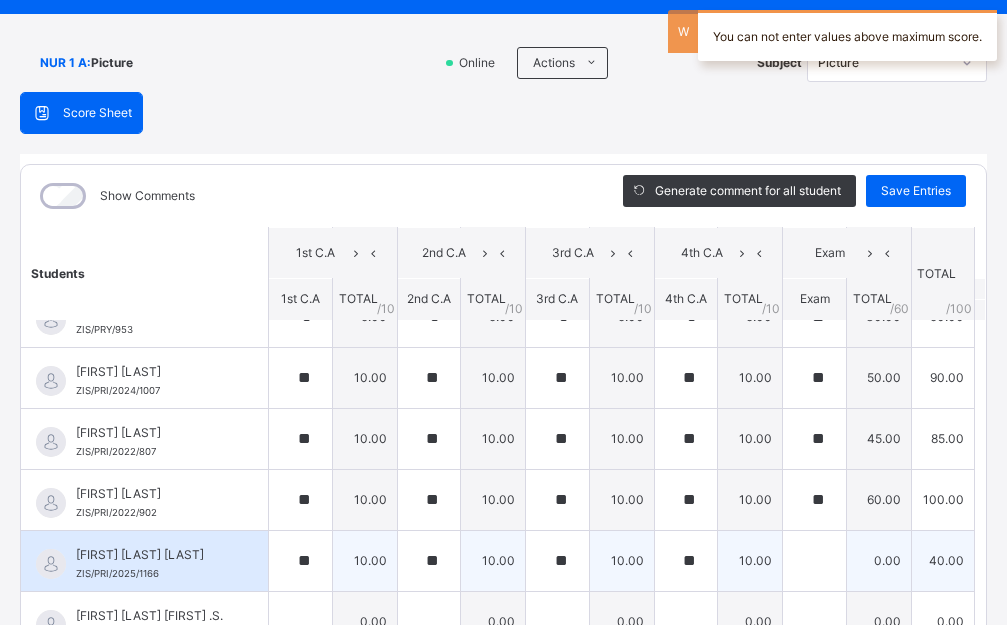 click at bounding box center (814, 561) 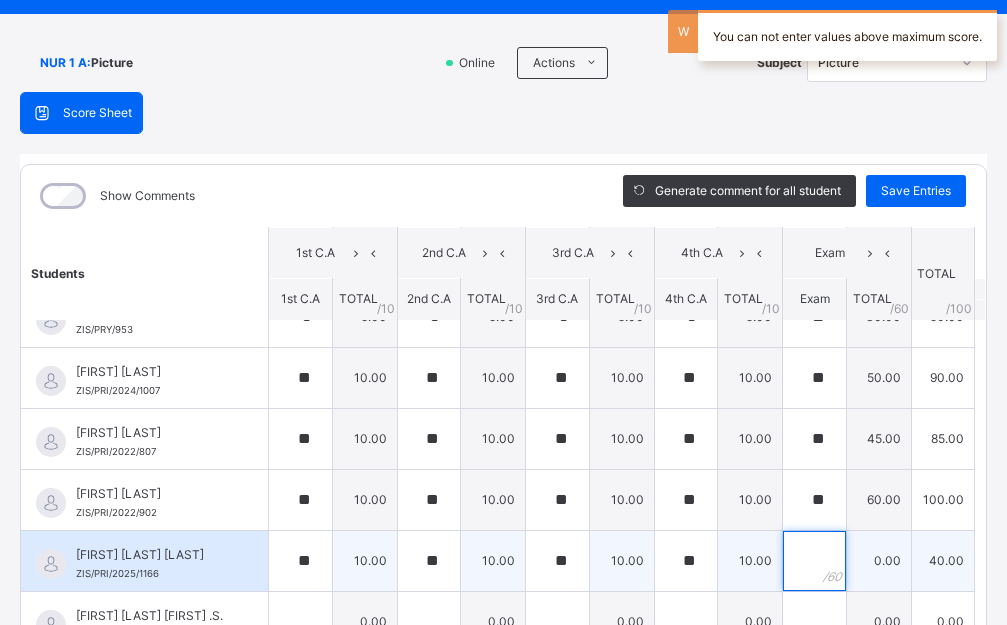 click at bounding box center (814, 561) 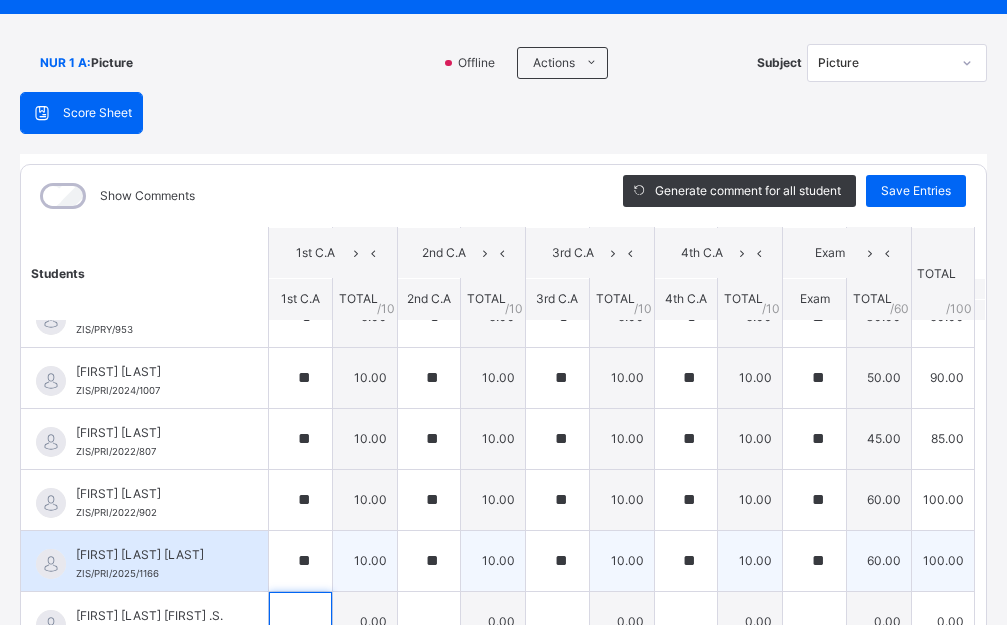scroll, scrollTop: 147, scrollLeft: 0, axis: vertical 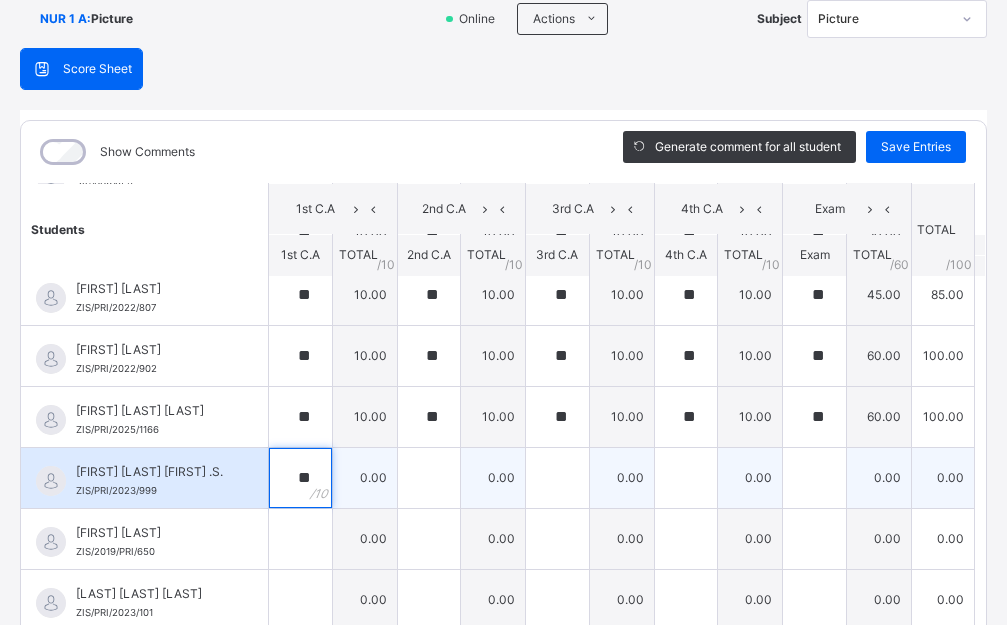 click on "**" at bounding box center (300, 478) 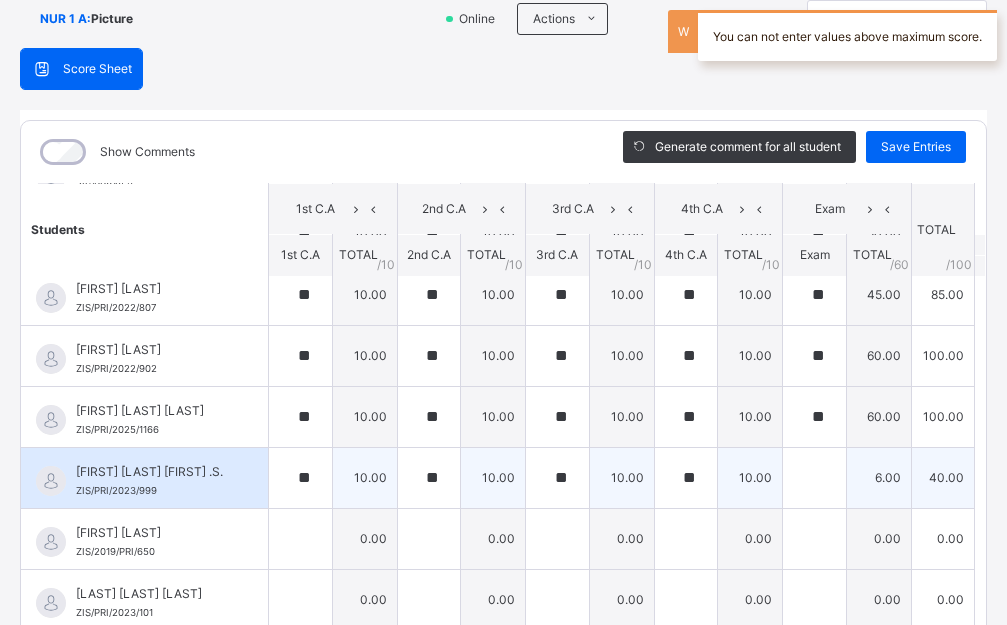 click at bounding box center [814, 478] 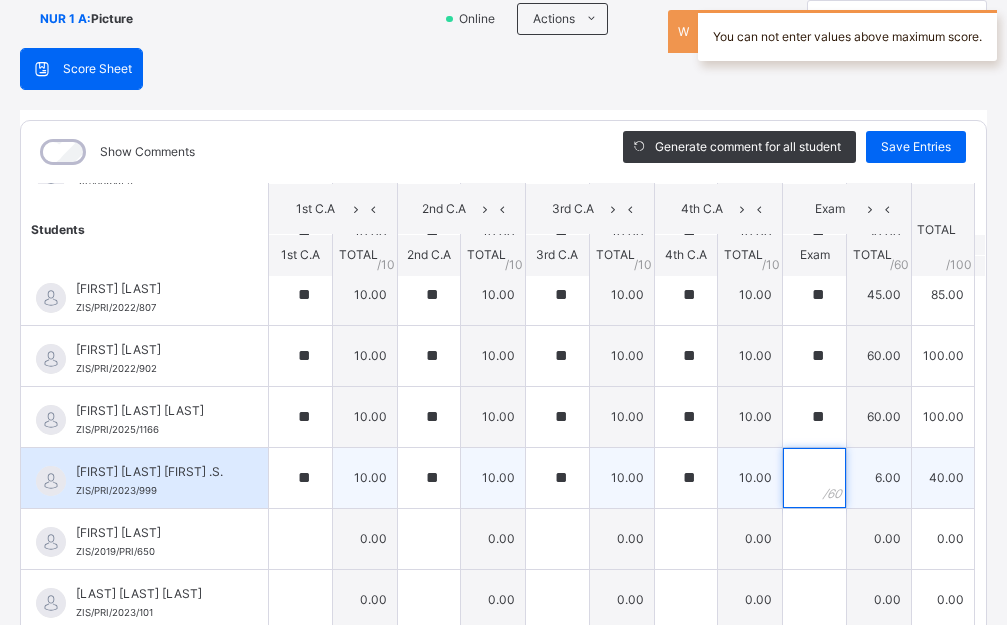 click at bounding box center [814, 478] 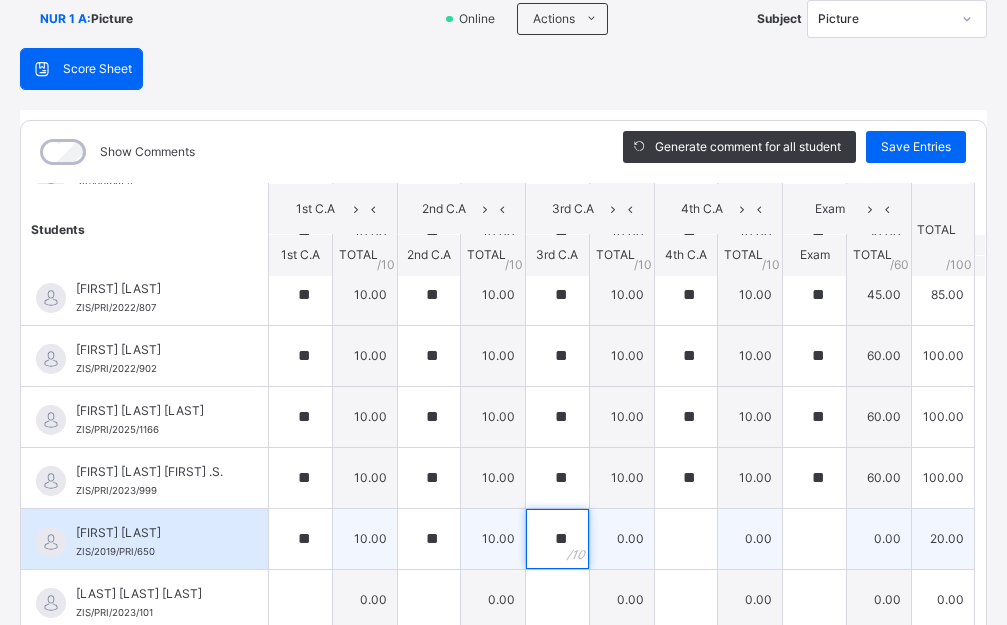 click on "**" at bounding box center (557, 539) 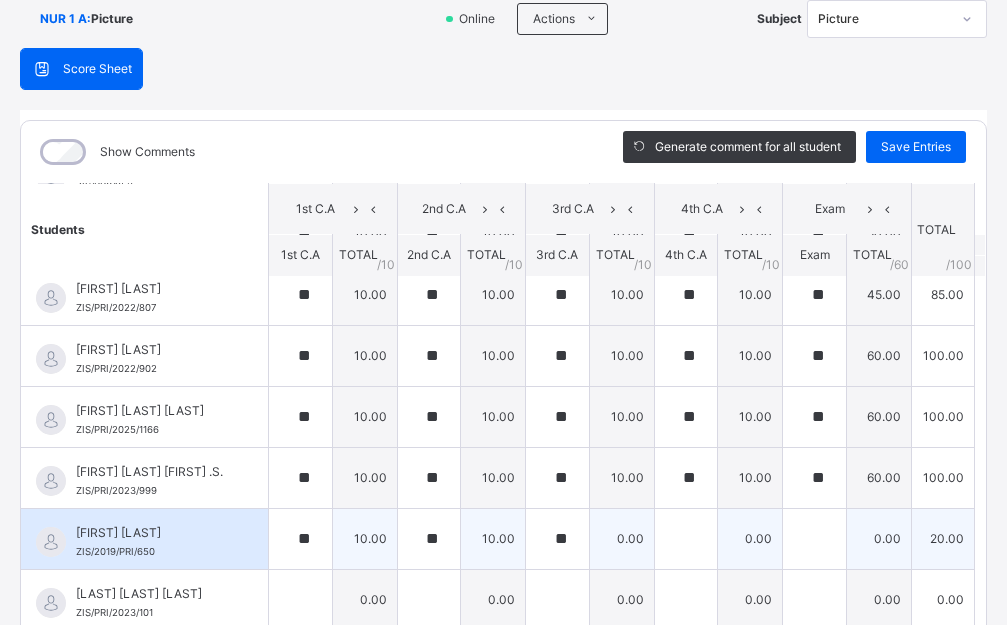click on "[FIRST] [LAST] [STUDENT_ID] [FIRST] [LAST] [STUDENT_ID] ** 10.00 ** 10.00 ** 0.00 0.00 0.00 20.00 Generate comment 0 / 250" at bounding box center (503, 538) 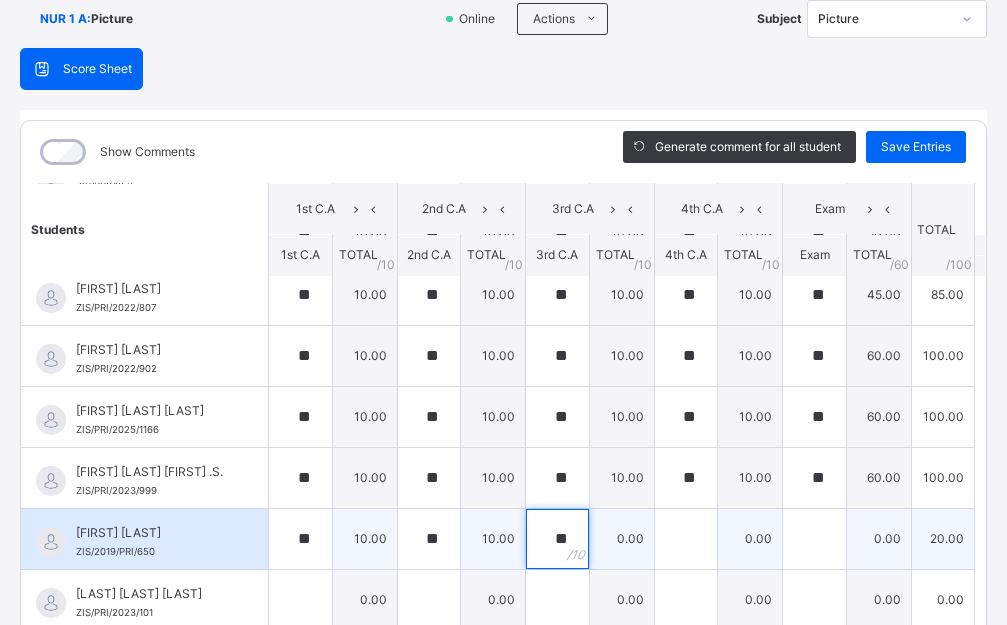 click on "**" at bounding box center (557, 539) 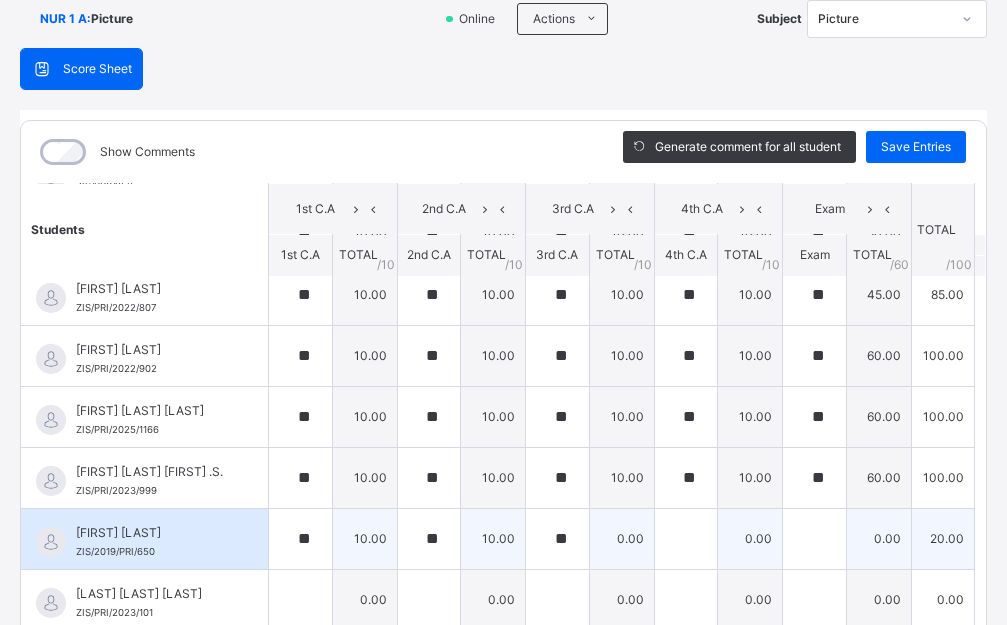 click on "**" at bounding box center (557, 539) 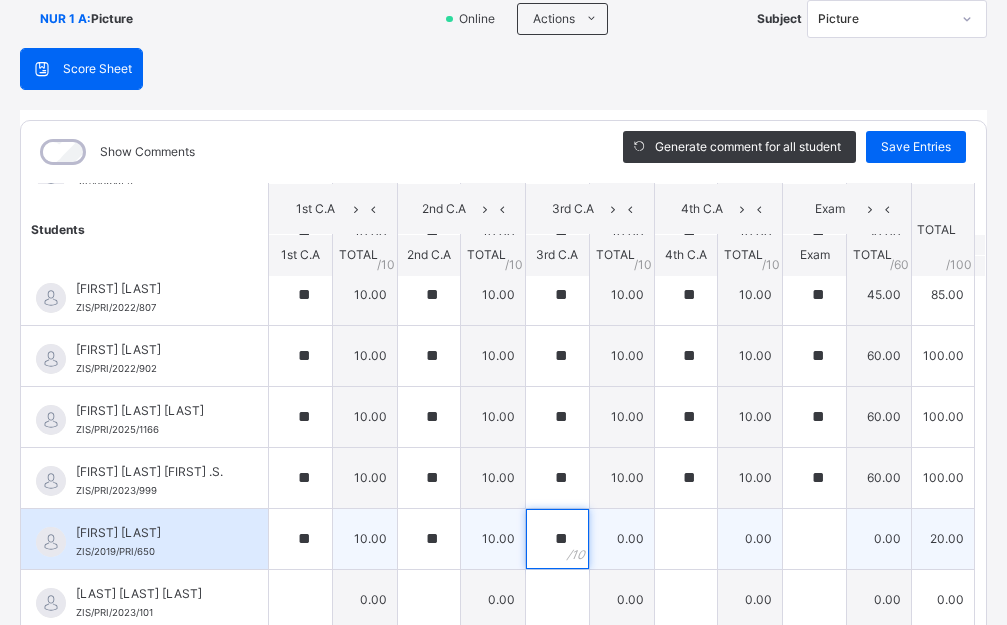 click on "**" at bounding box center [557, 539] 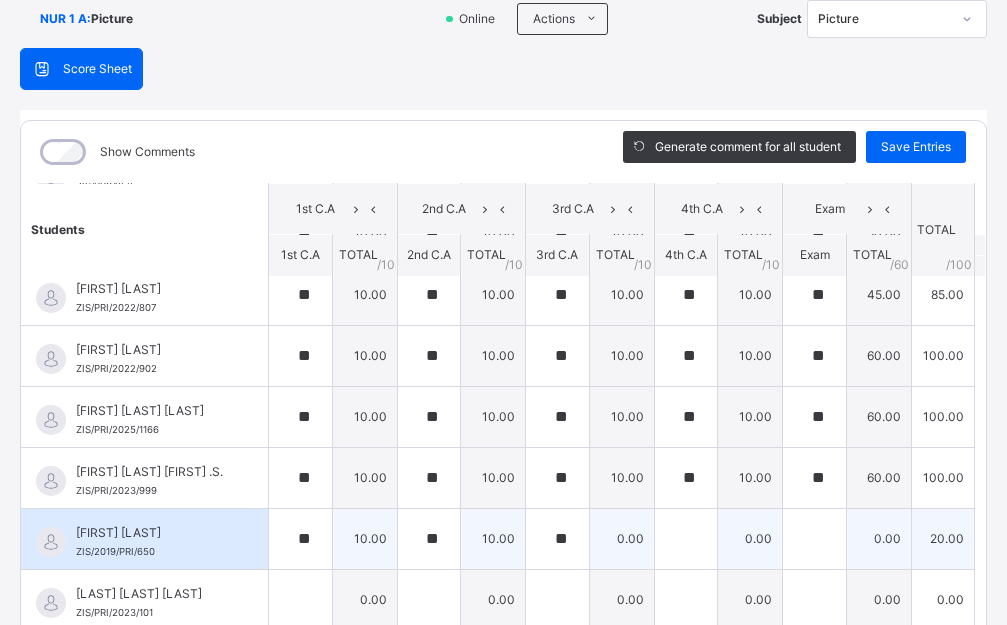click on "**" at bounding box center [557, 539] 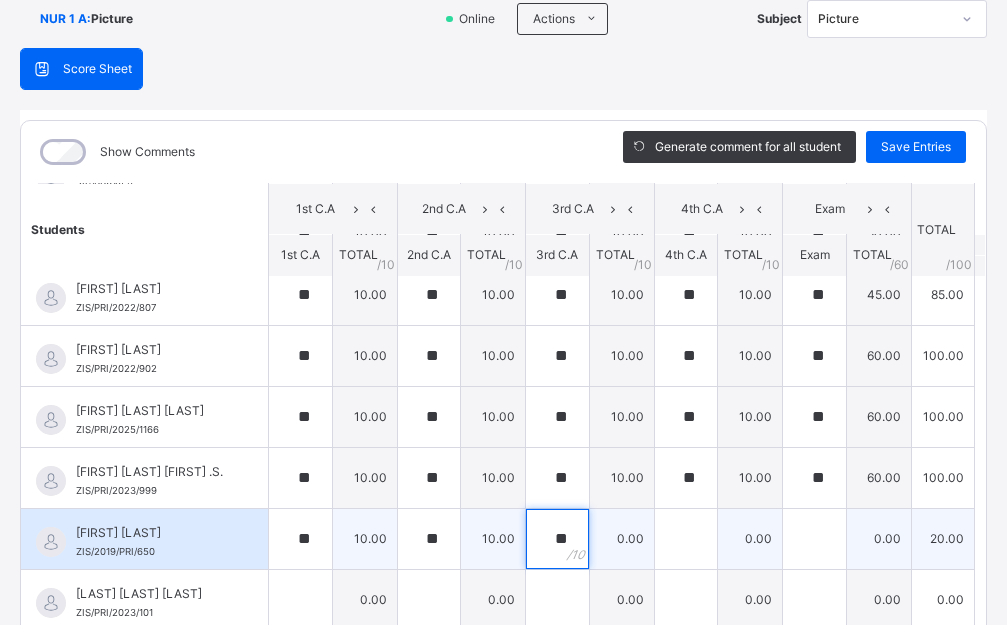 click on "**" at bounding box center (557, 539) 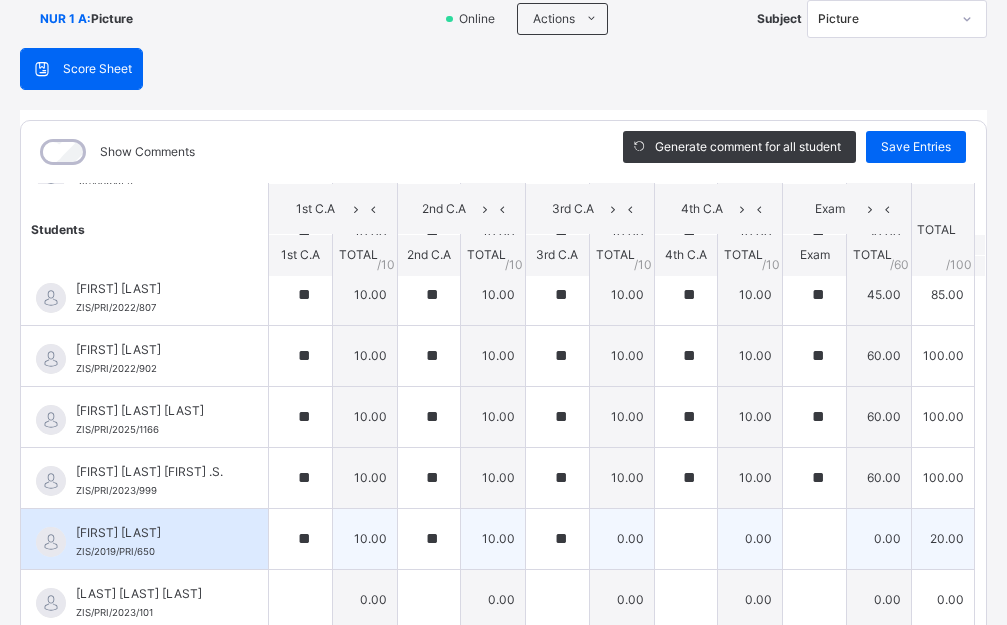click on "**" at bounding box center (557, 539) 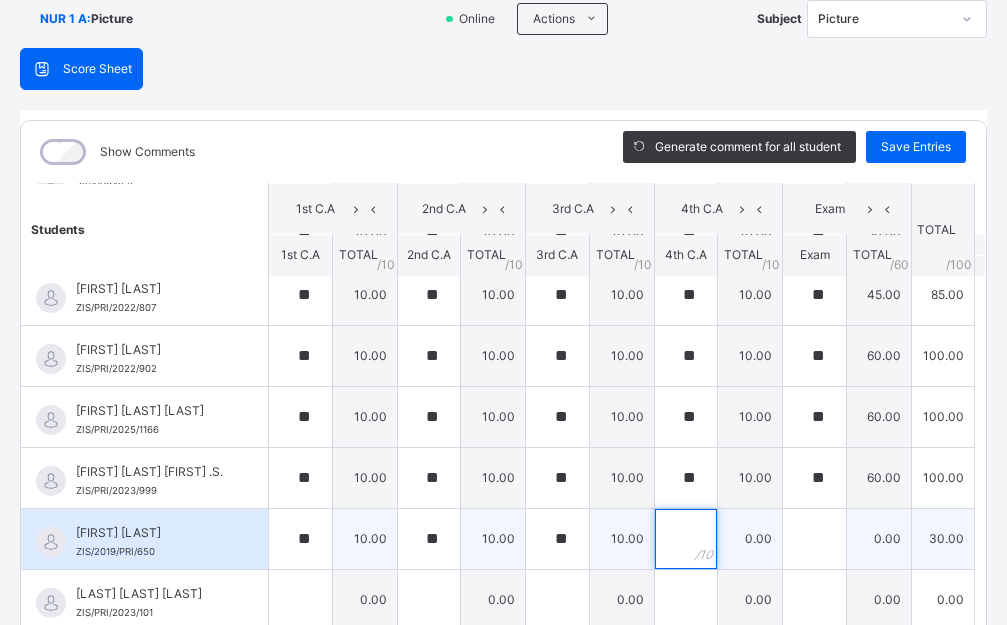 click at bounding box center [686, 539] 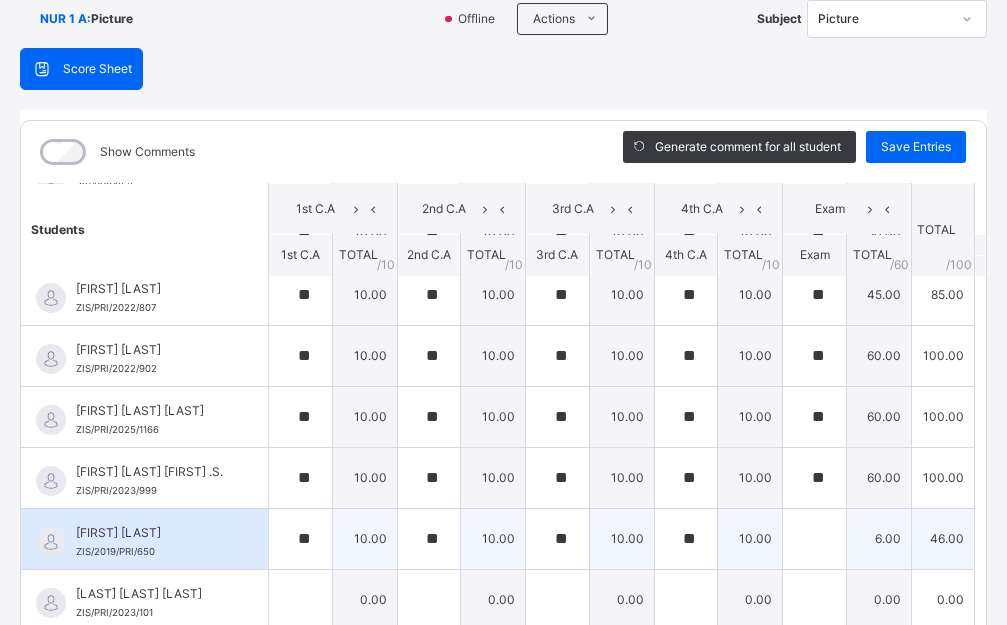 click at bounding box center [814, 539] 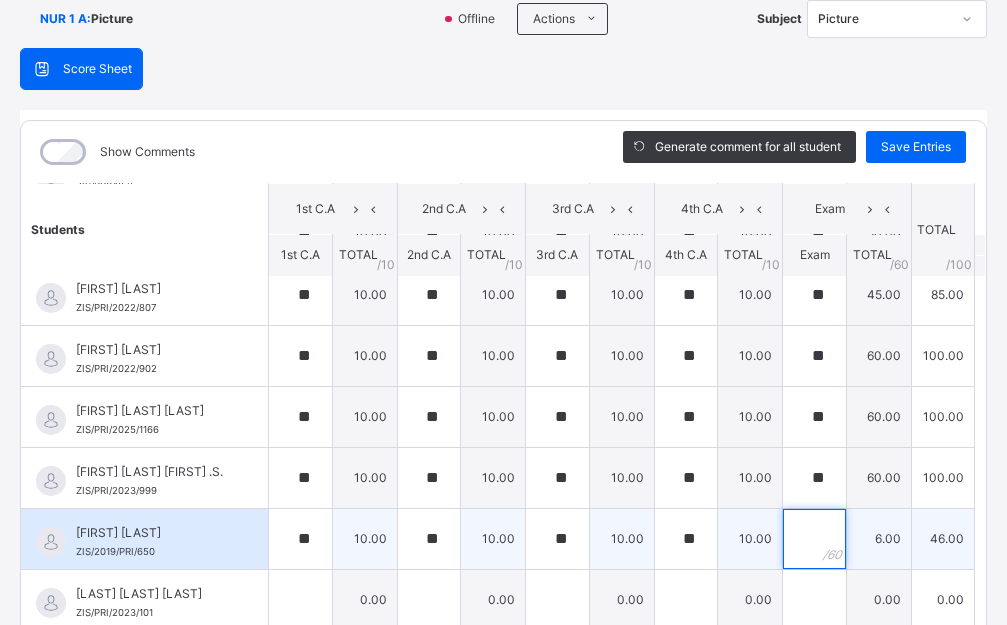 click at bounding box center [814, 539] 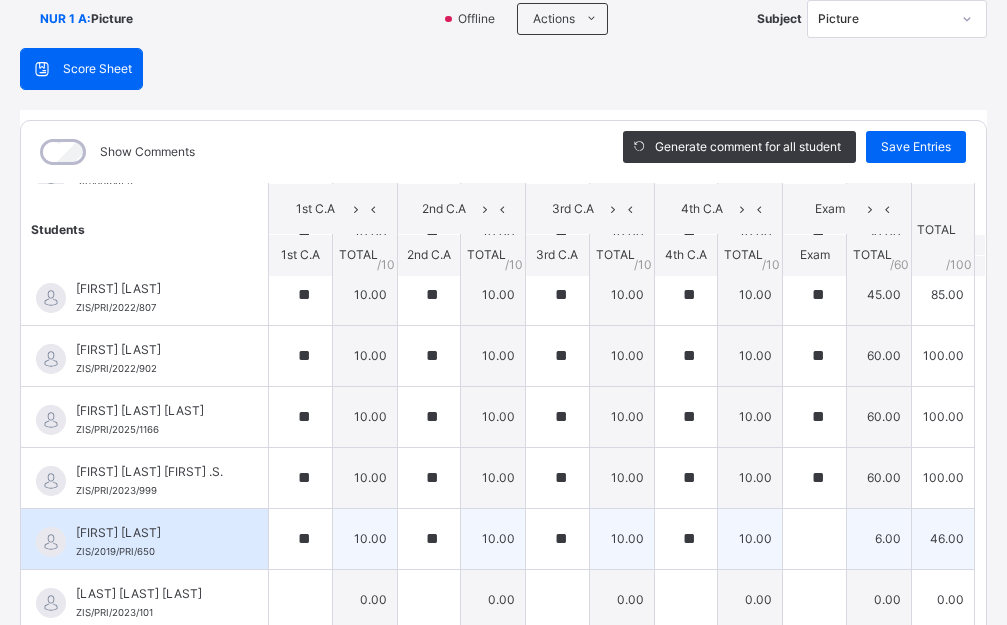 click at bounding box center [814, 539] 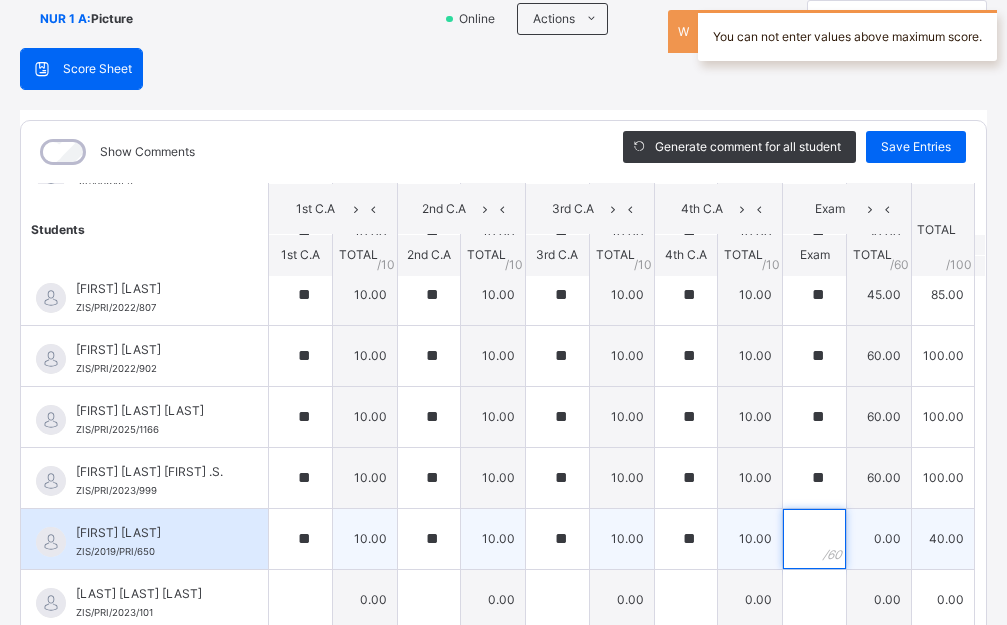 drag, startPoint x: 887, startPoint y: 535, endPoint x: 895, endPoint y: 525, distance: 12.806249 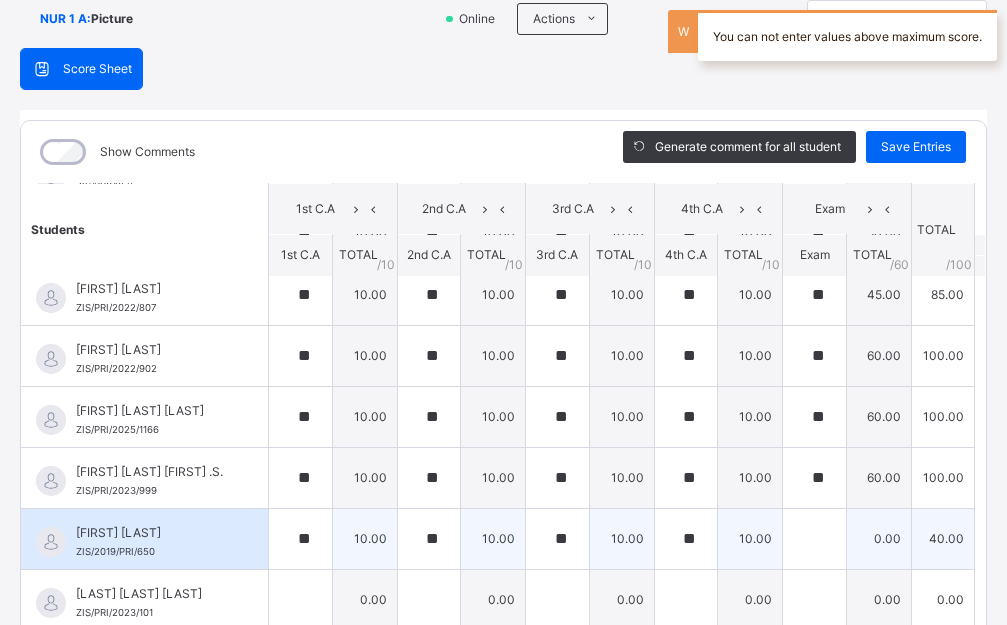 click at bounding box center [814, 539] 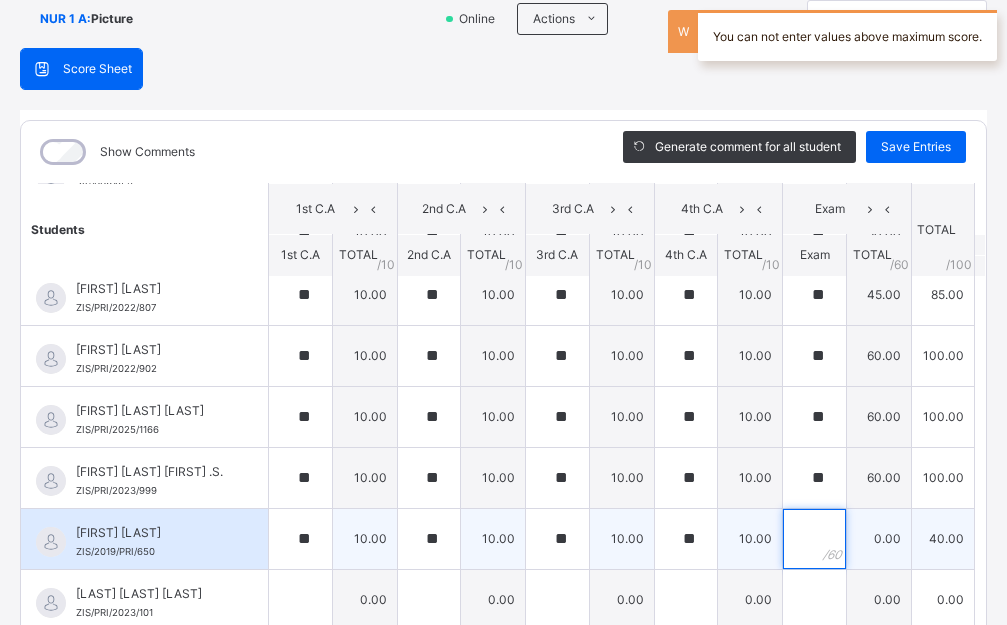 click at bounding box center [814, 539] 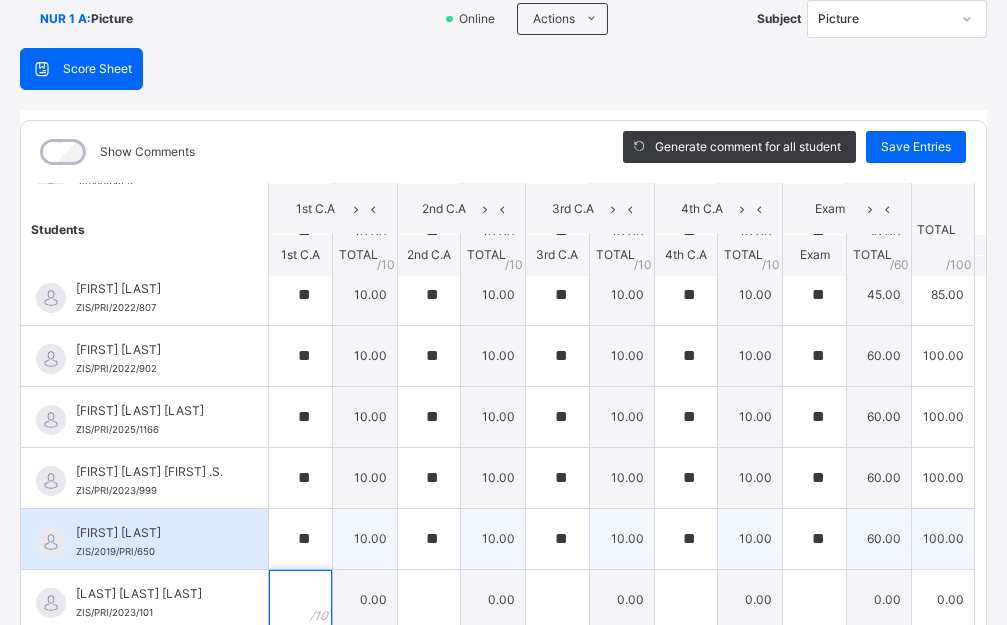 scroll, scrollTop: 169, scrollLeft: 0, axis: vertical 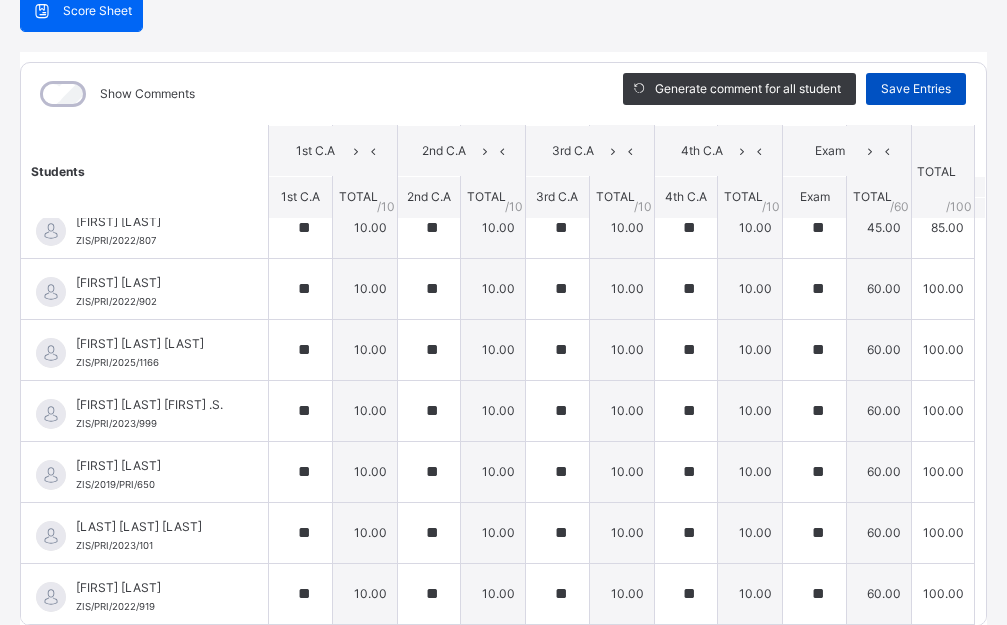 click on "Save Entries" at bounding box center (916, 89) 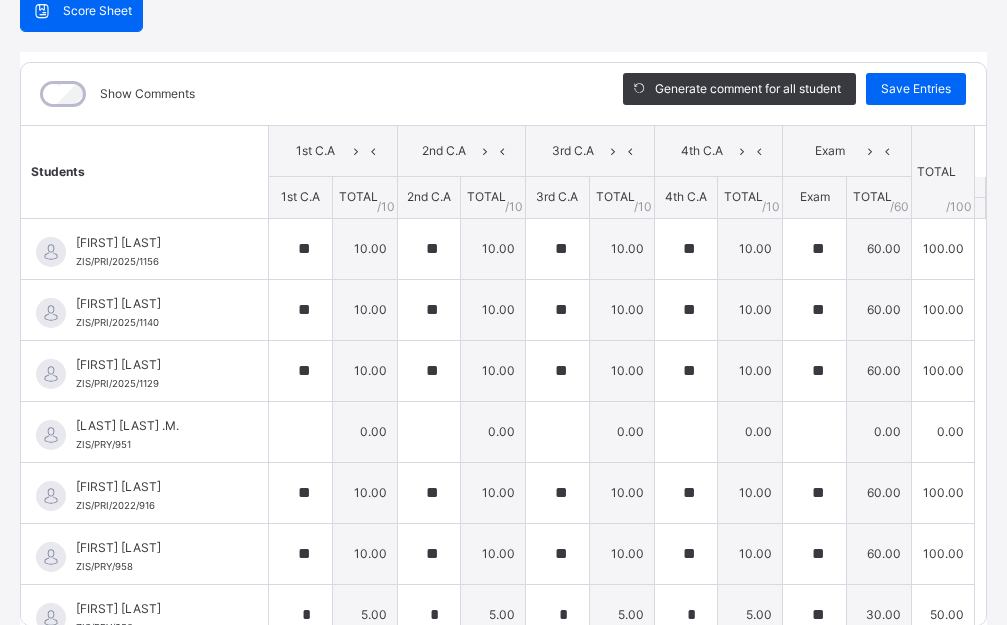 scroll, scrollTop: 0, scrollLeft: 0, axis: both 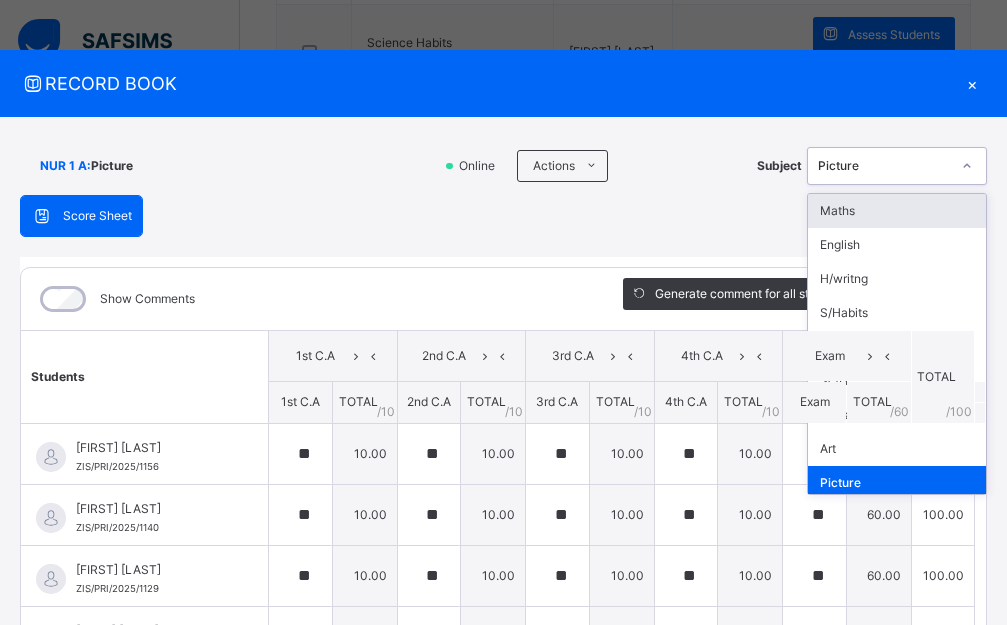 click on "Picture" at bounding box center [884, 166] 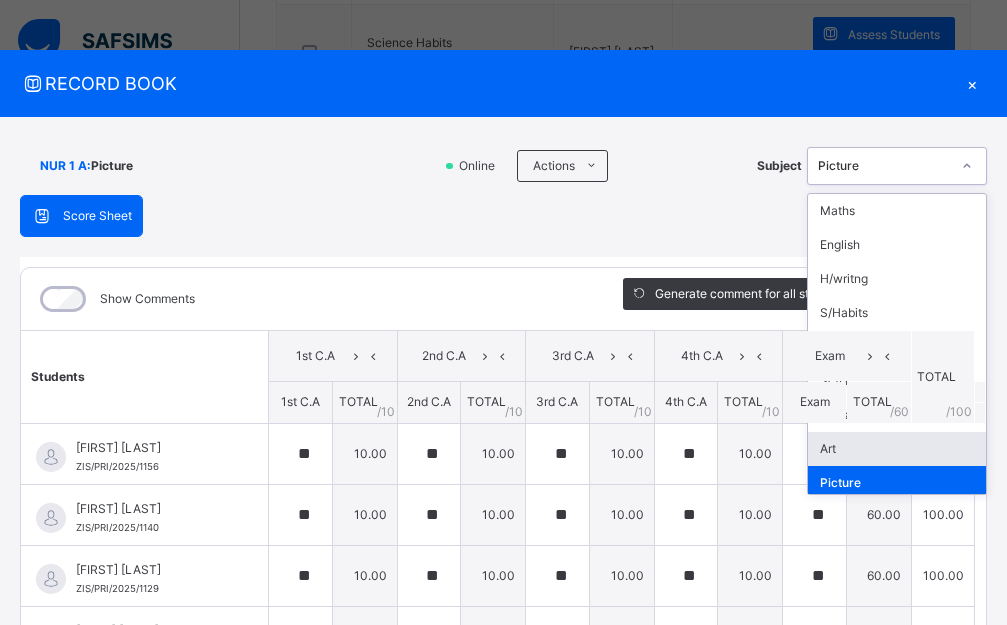 scroll, scrollTop: 74, scrollLeft: 0, axis: vertical 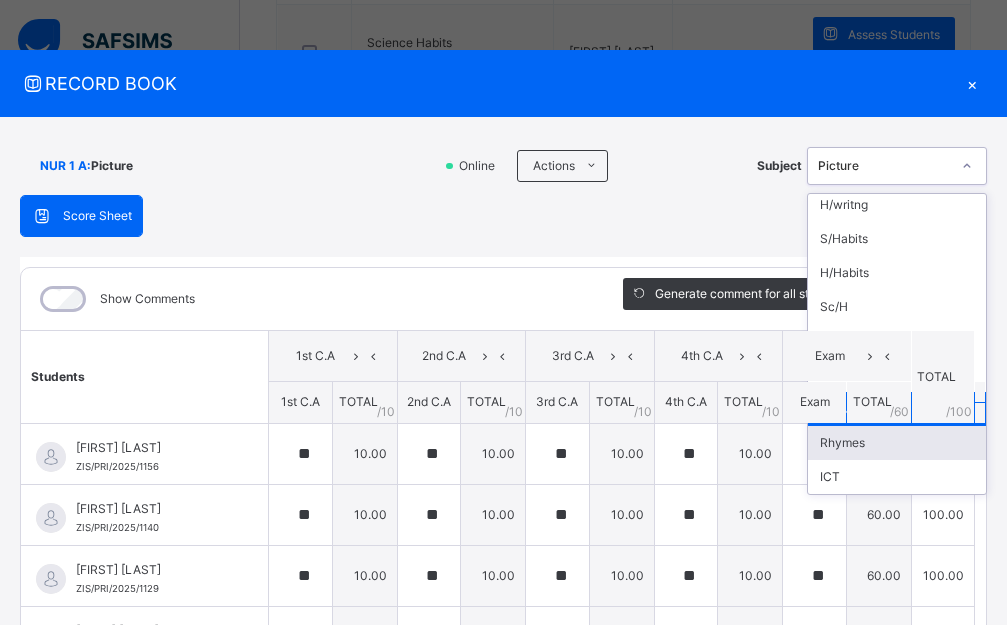 click on "Rhymes" at bounding box center [897, 443] 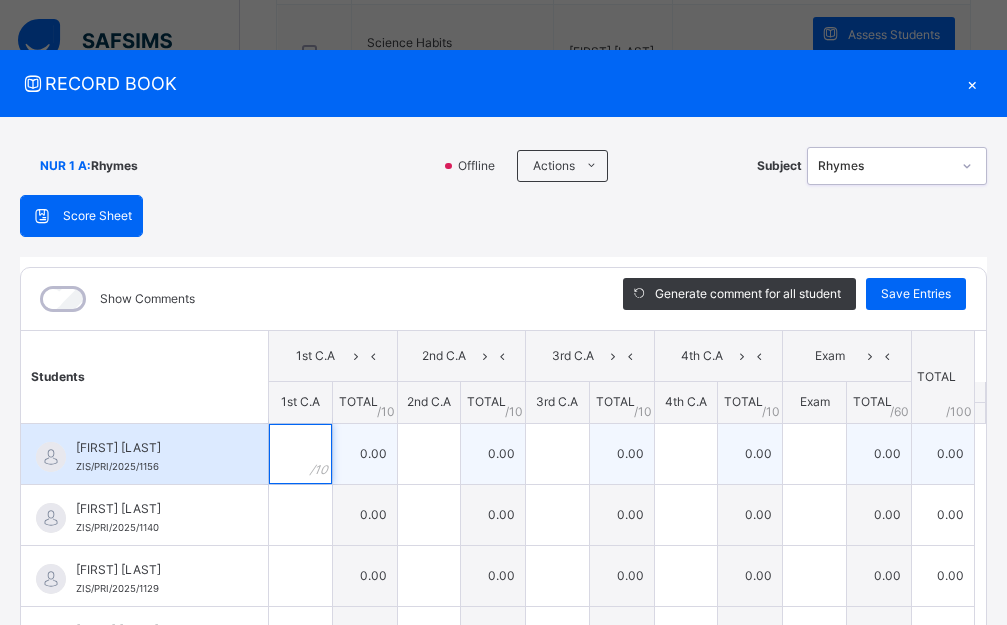click at bounding box center (300, 454) 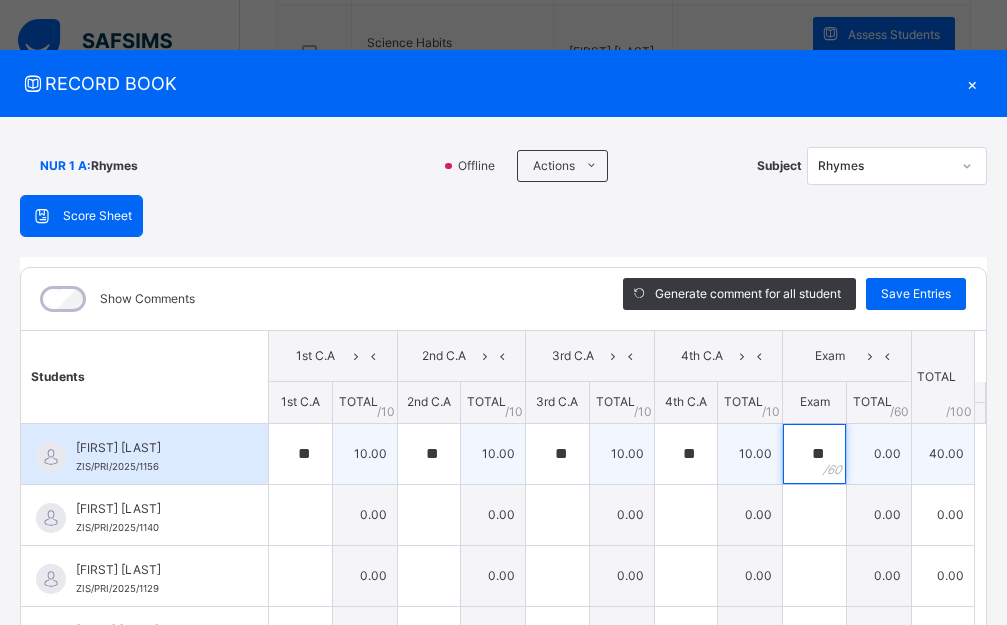 click on "**" at bounding box center [814, 454] 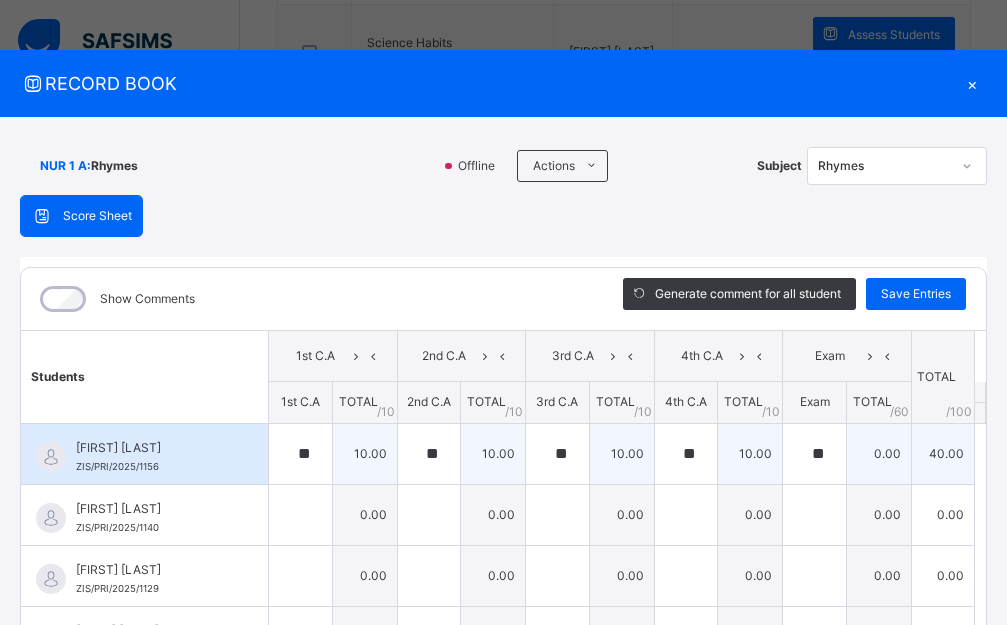 click on "**" at bounding box center (814, 454) 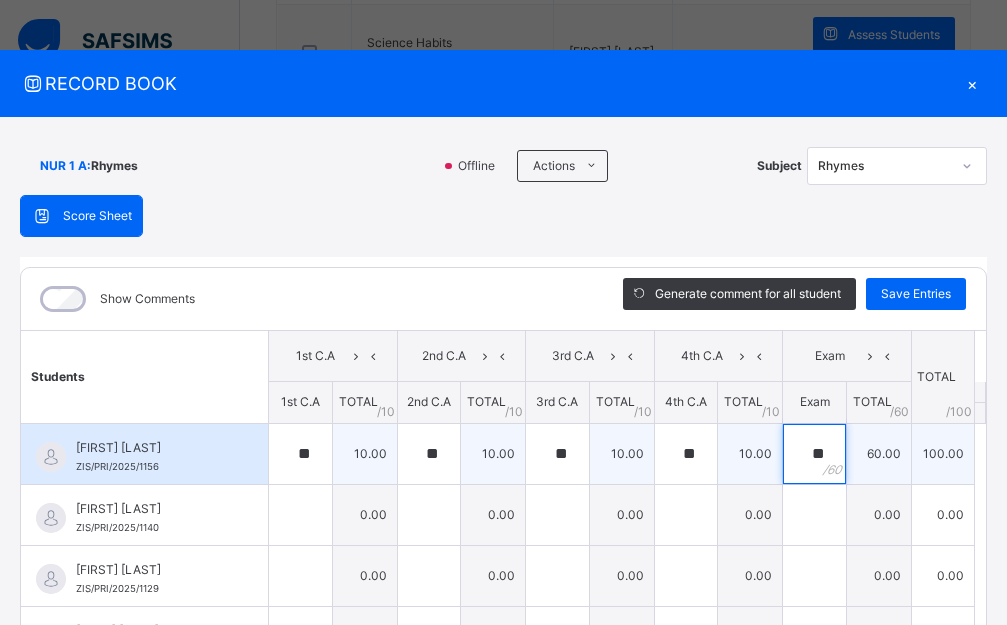 click on "**" at bounding box center (814, 454) 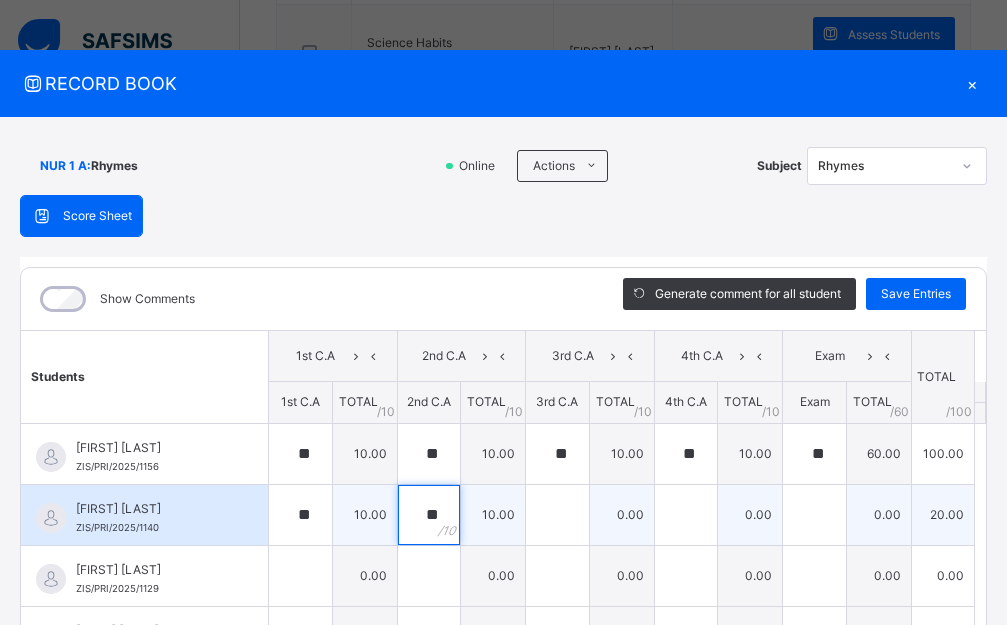 click on "**" at bounding box center [429, 515] 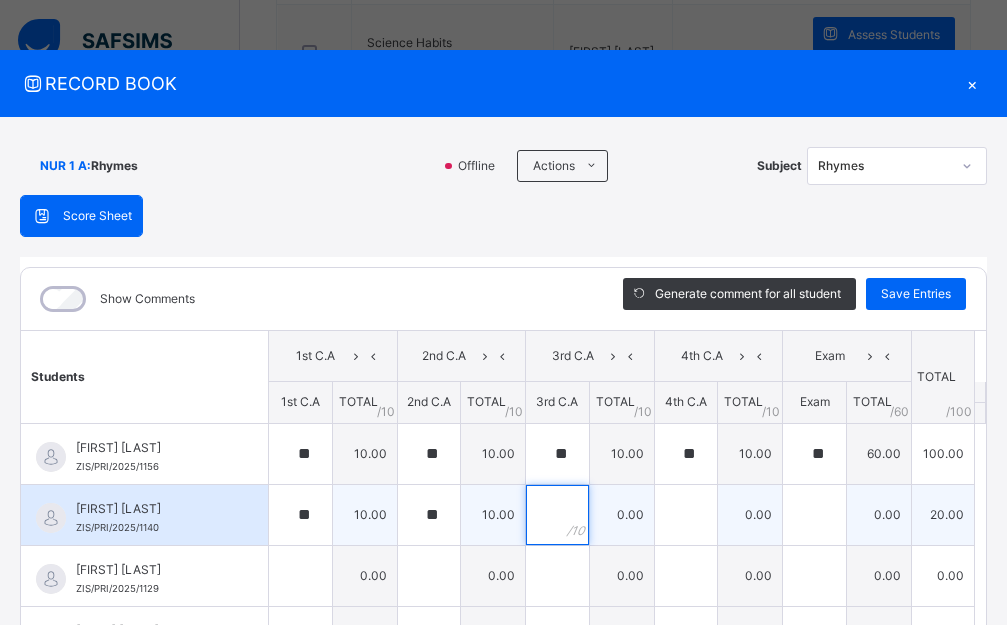 click at bounding box center (557, 515) 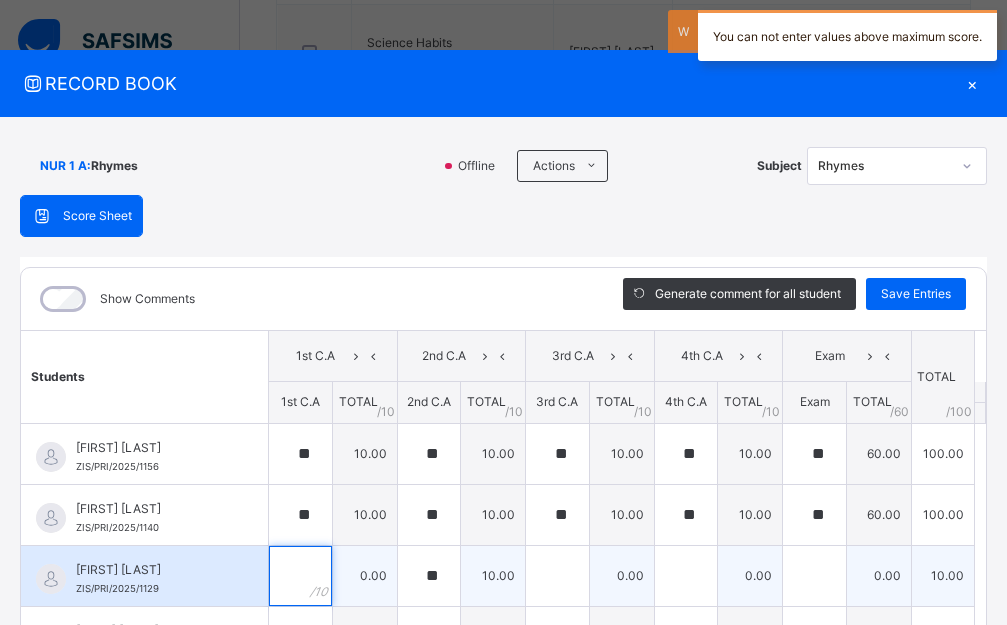 click at bounding box center (300, 576) 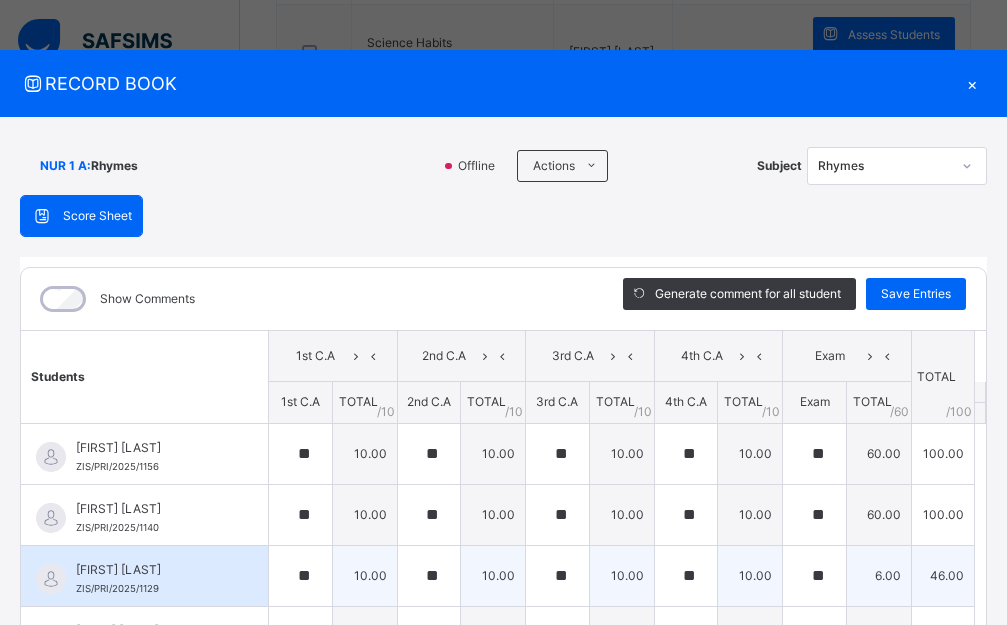 click on "**" at bounding box center (814, 576) 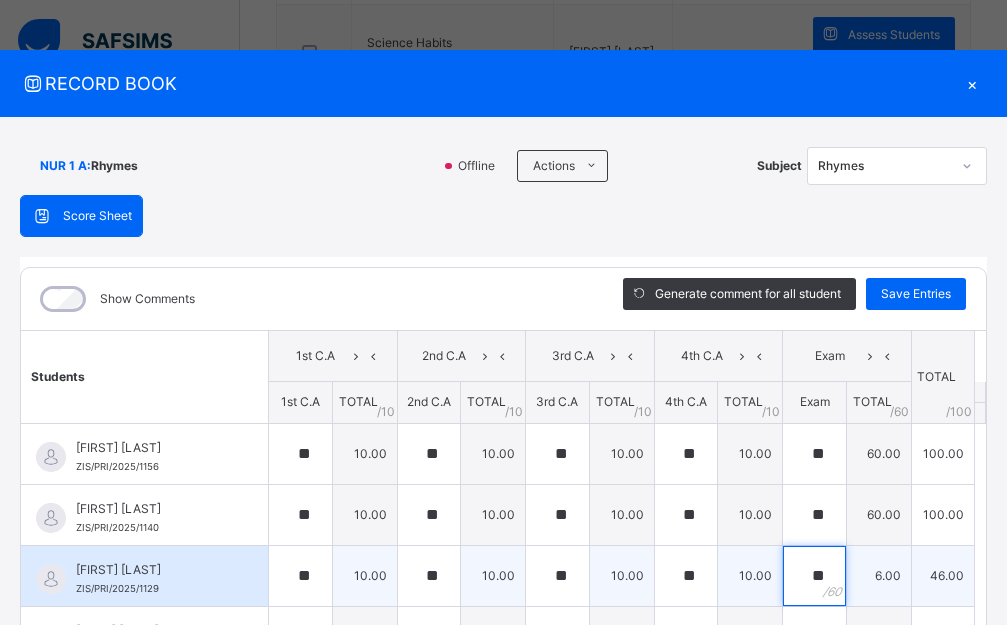 click on "**" at bounding box center (814, 576) 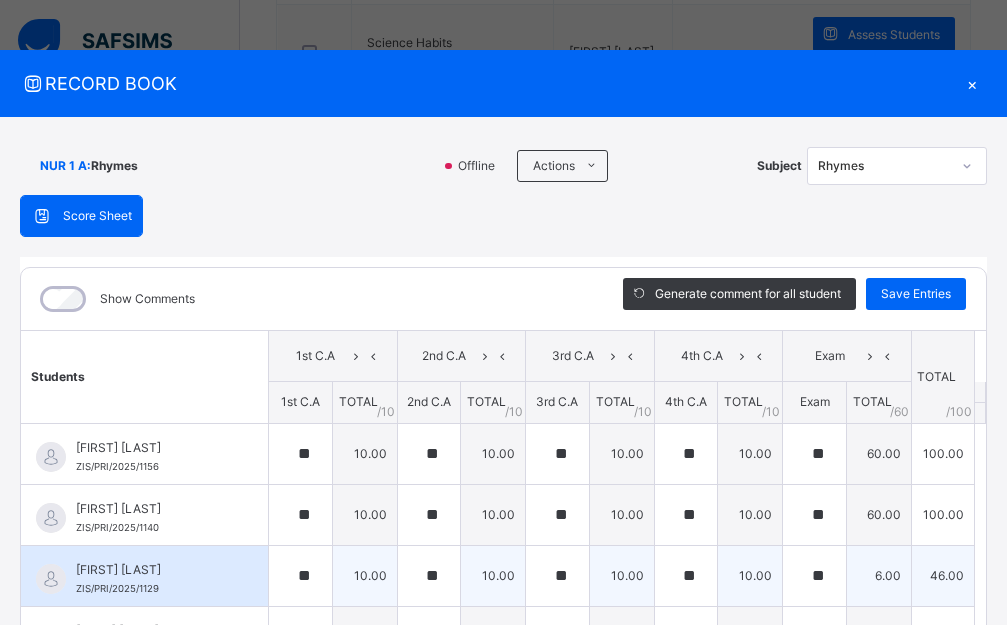 click on "**" at bounding box center (814, 576) 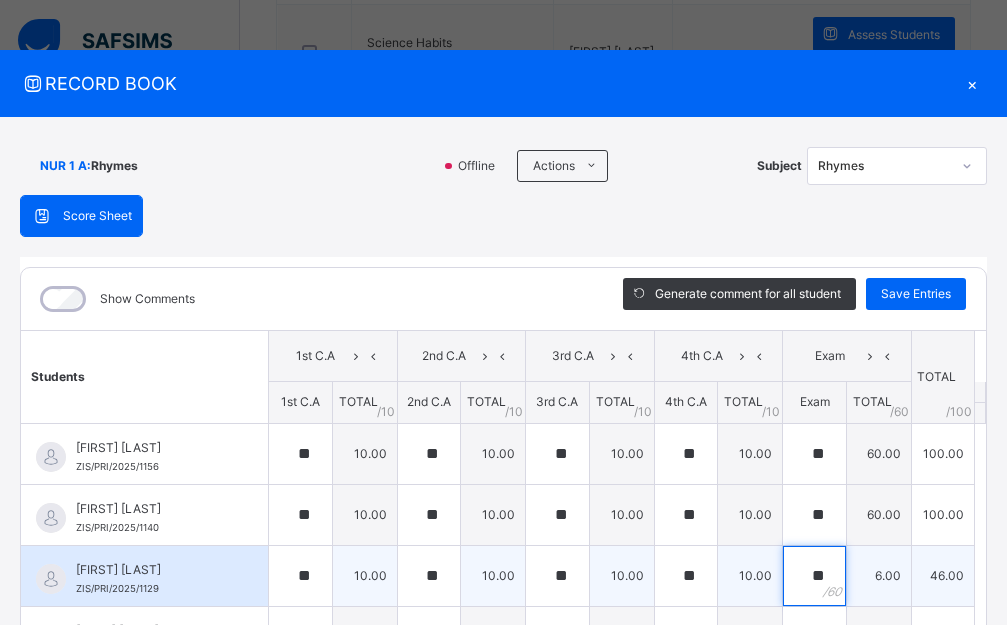 click on "**" at bounding box center [814, 576] 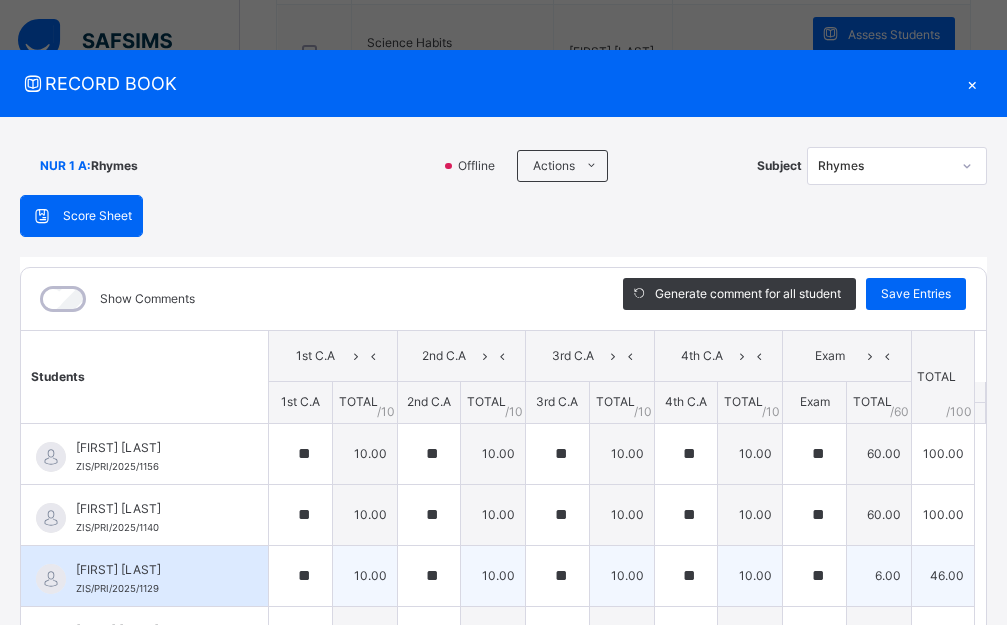 click on "**" at bounding box center (814, 576) 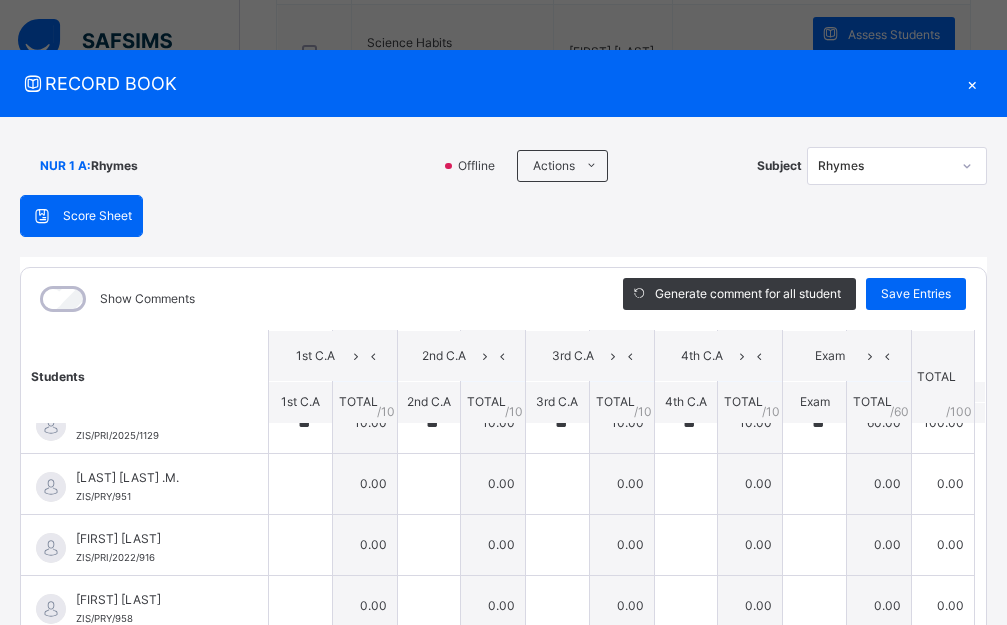 scroll, scrollTop: 200, scrollLeft: 0, axis: vertical 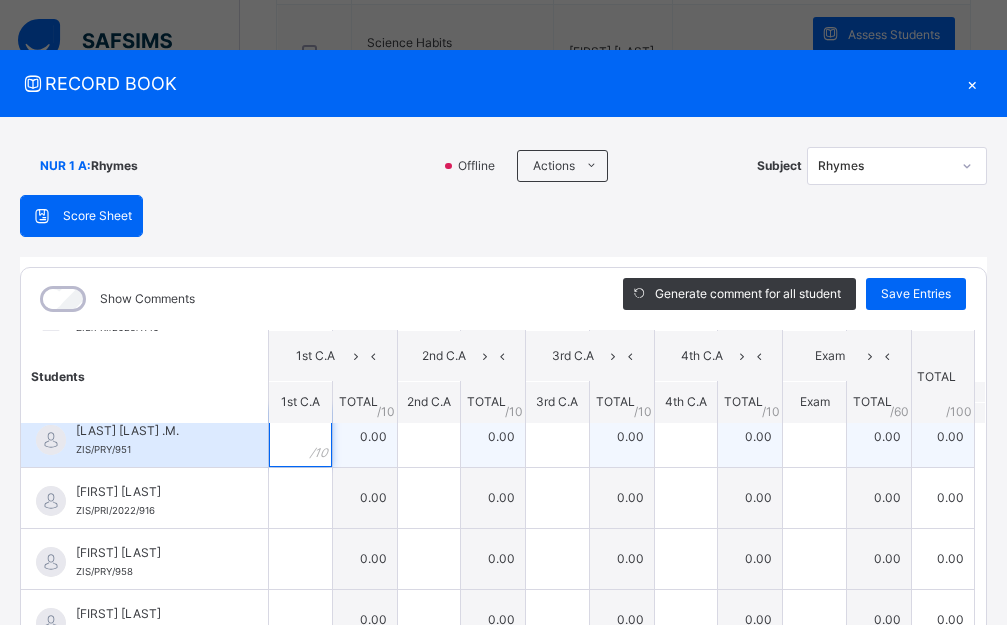 click at bounding box center (300, 437) 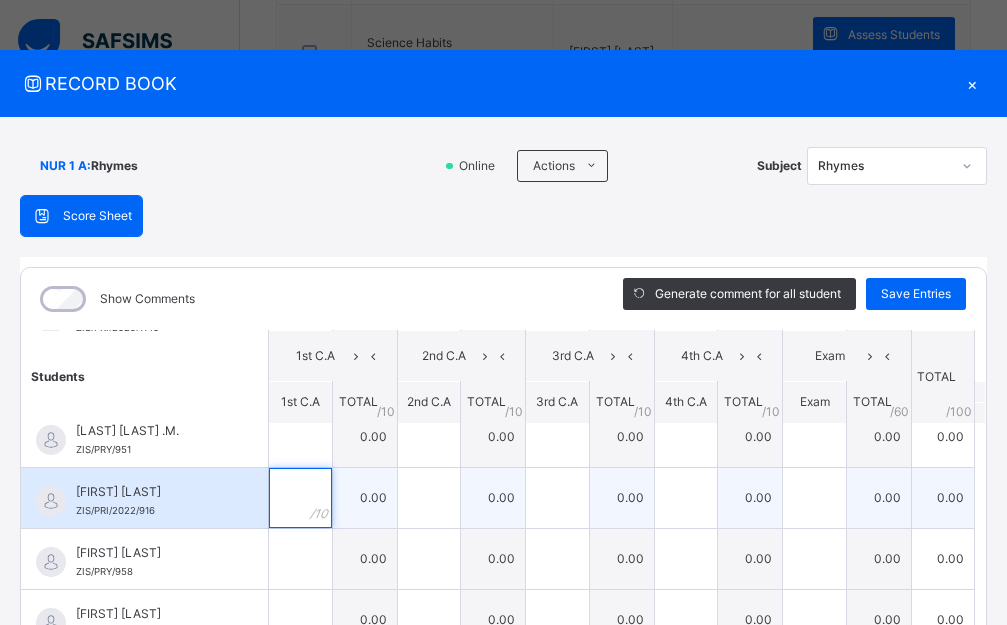 click at bounding box center [300, 498] 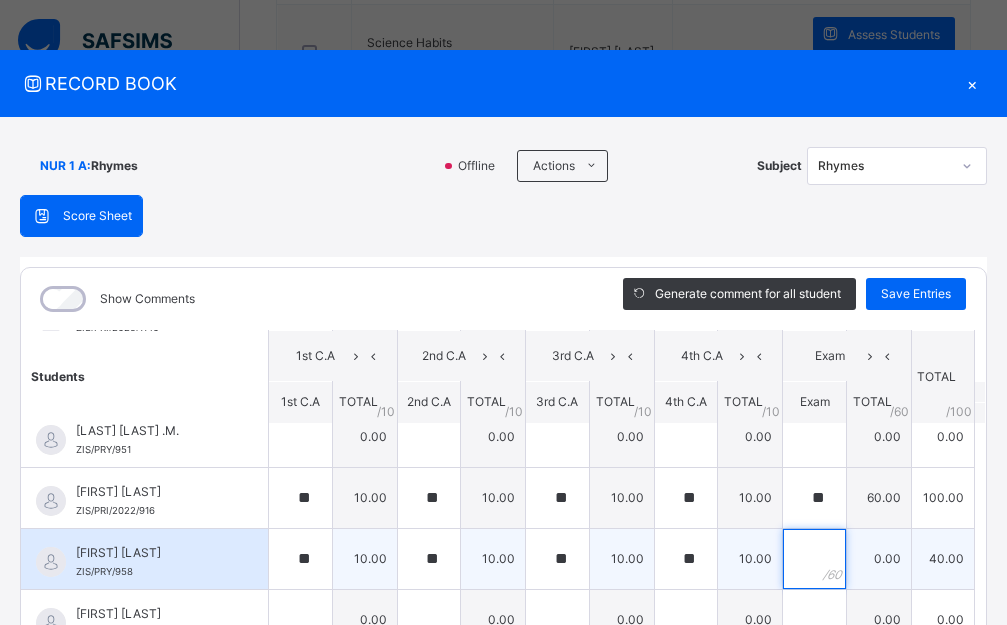click at bounding box center [814, 559] 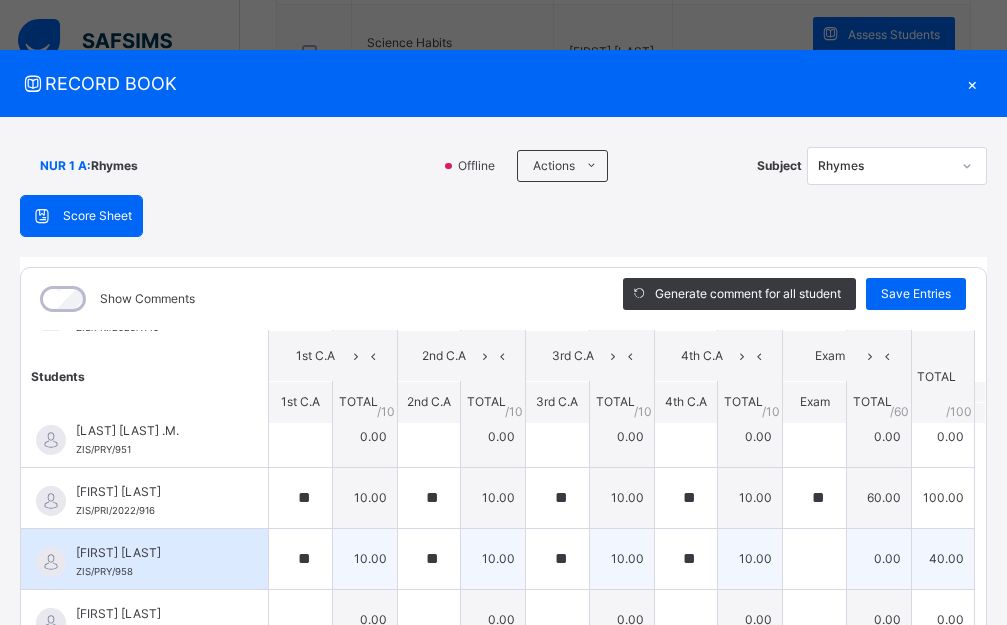 click at bounding box center (814, 559) 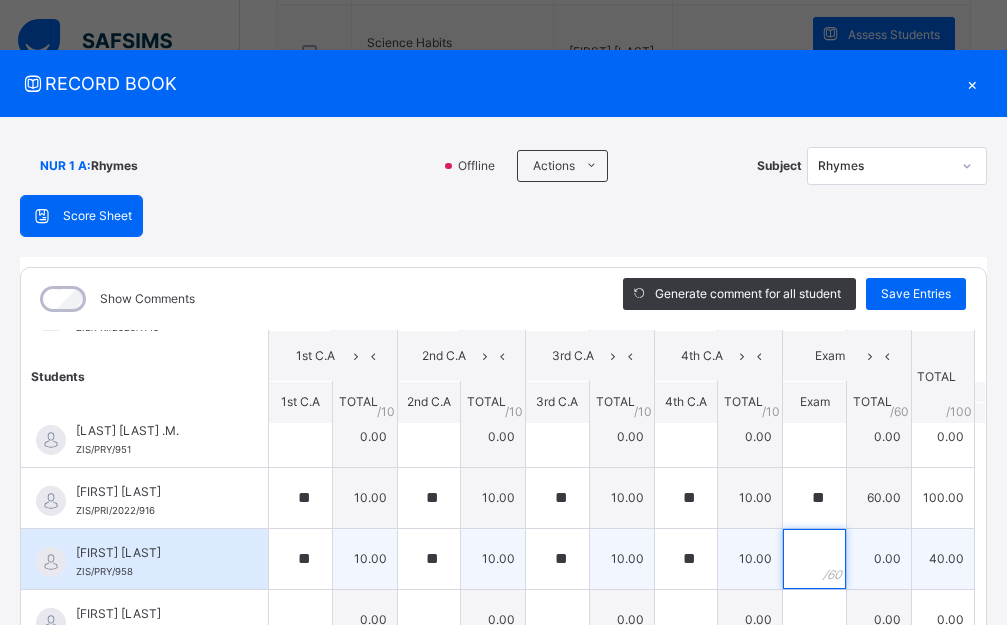 click at bounding box center [814, 559] 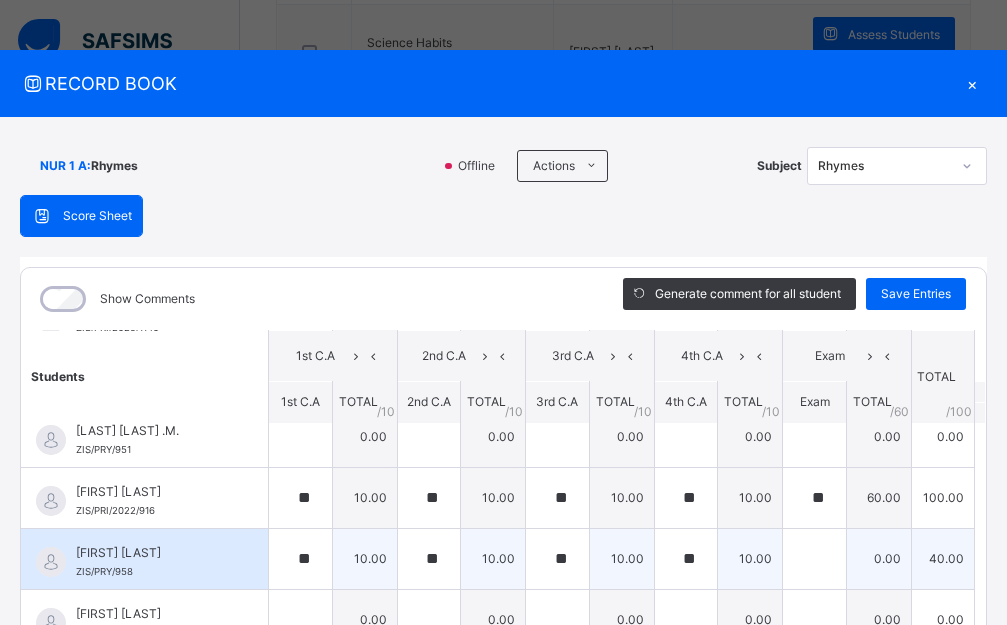 click at bounding box center [814, 559] 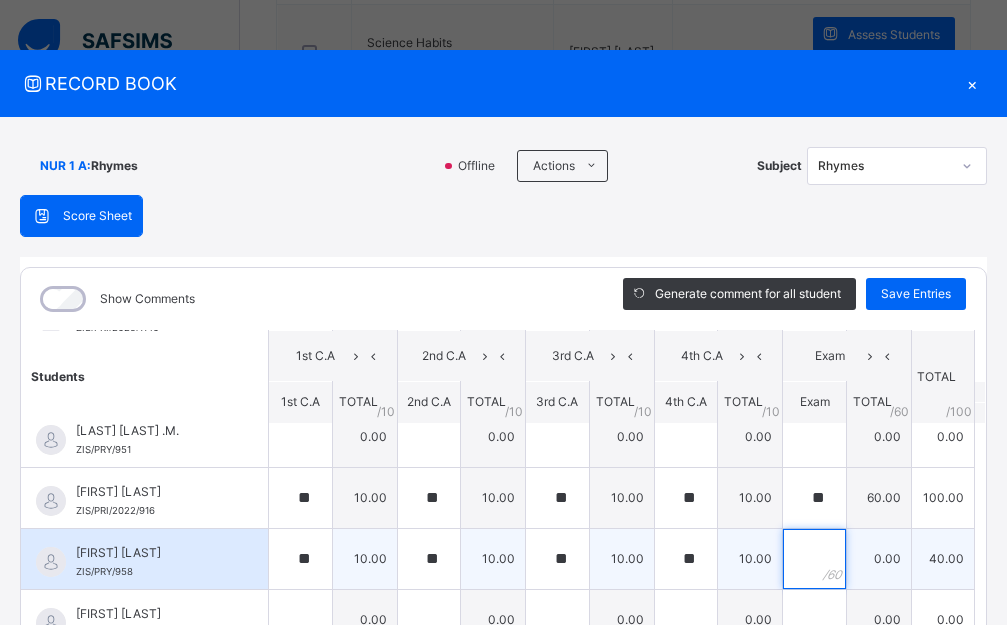 click at bounding box center [814, 559] 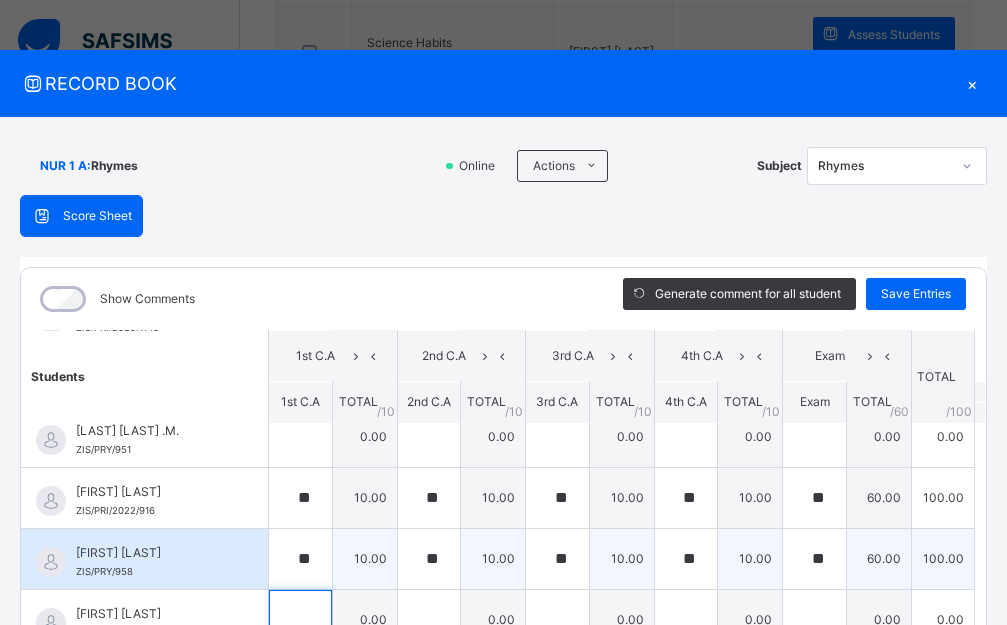 scroll, scrollTop: 42, scrollLeft: 0, axis: vertical 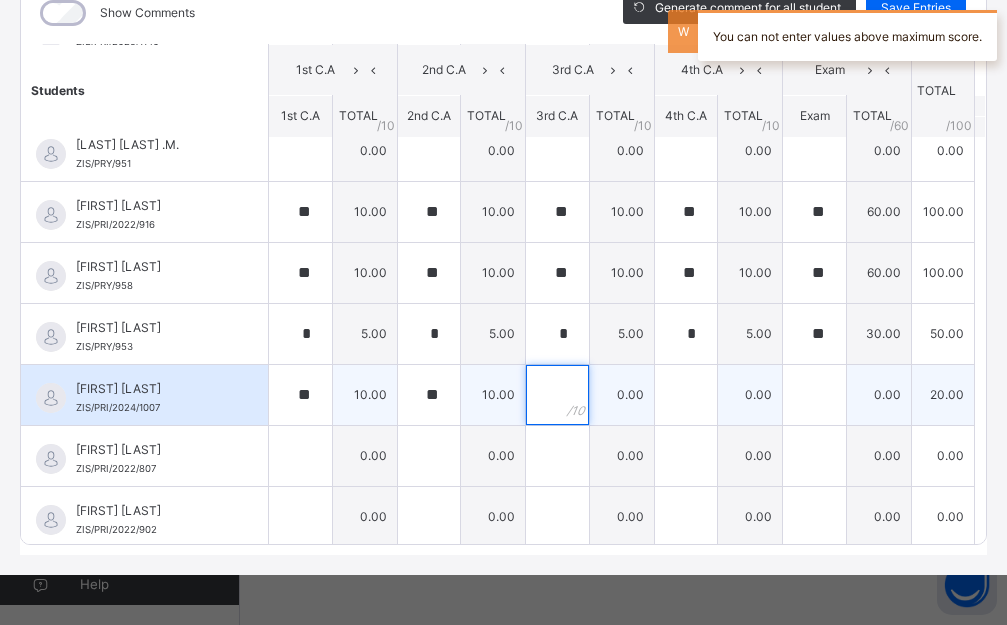click at bounding box center (557, 395) 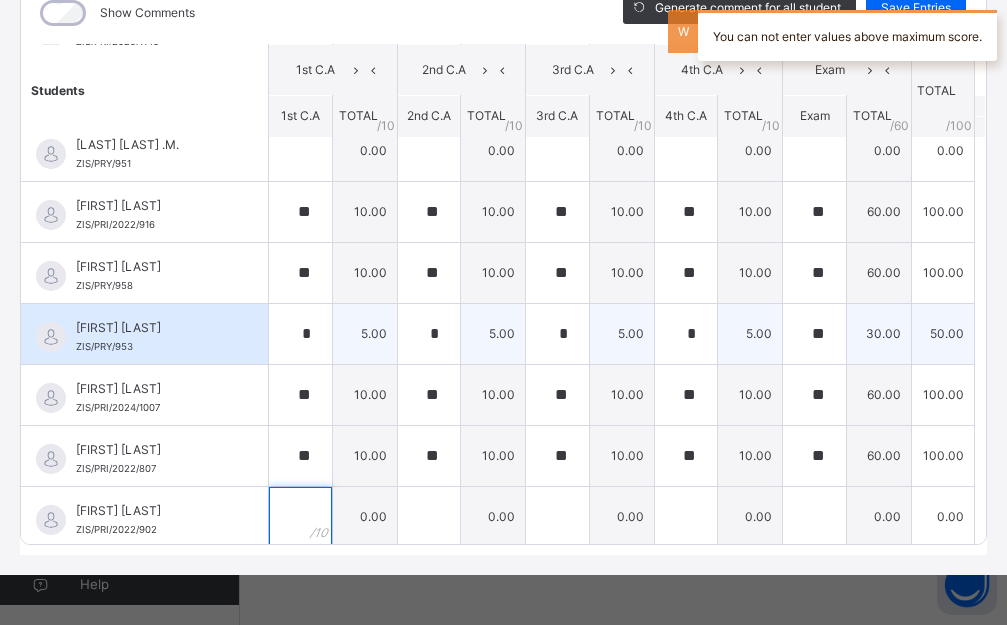 scroll, scrollTop: 220, scrollLeft: 0, axis: vertical 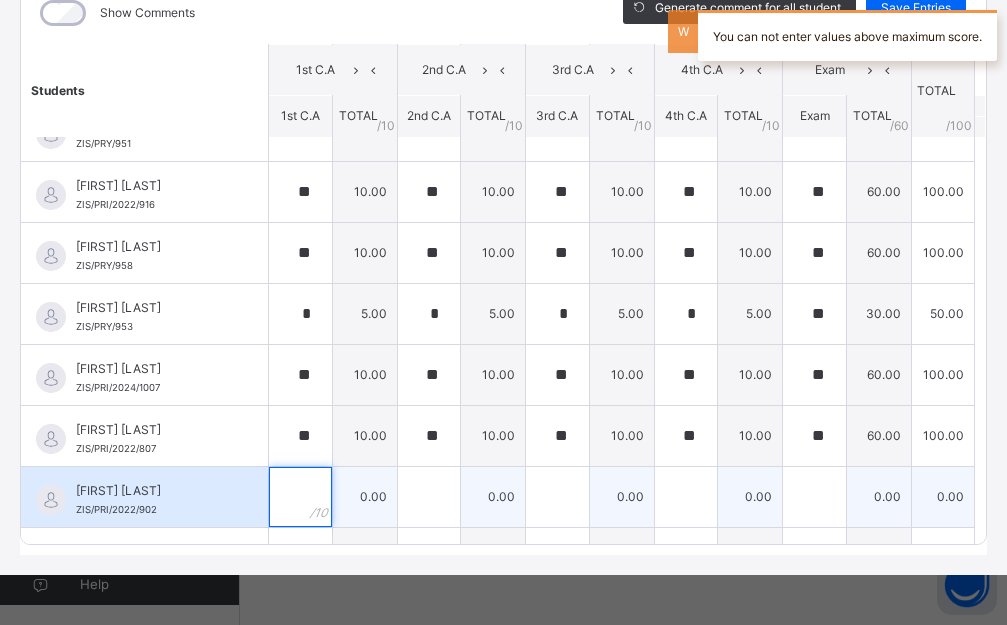 click at bounding box center (300, 497) 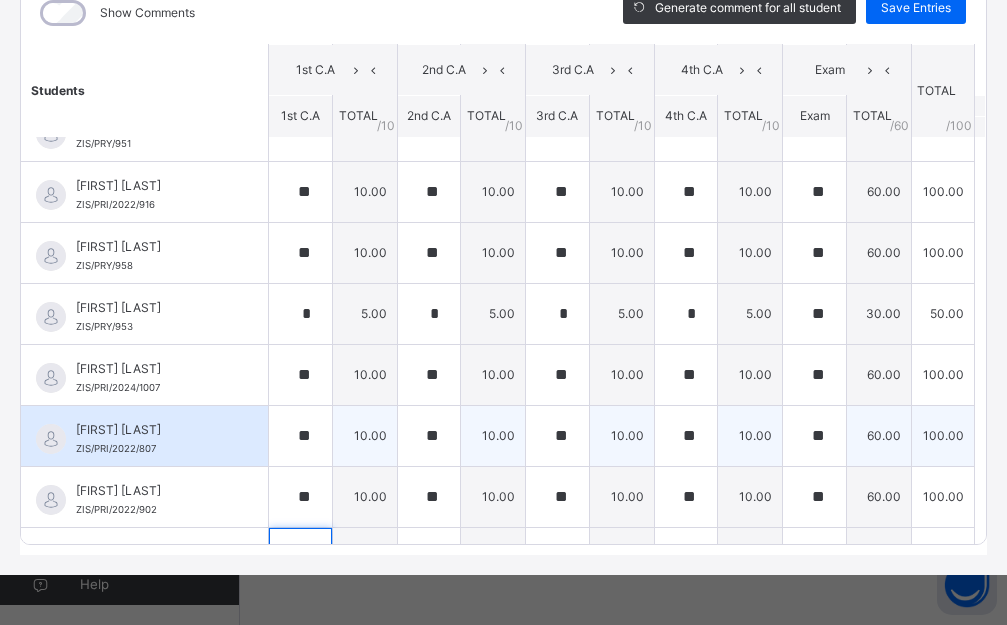 scroll, scrollTop: 492, scrollLeft: 0, axis: vertical 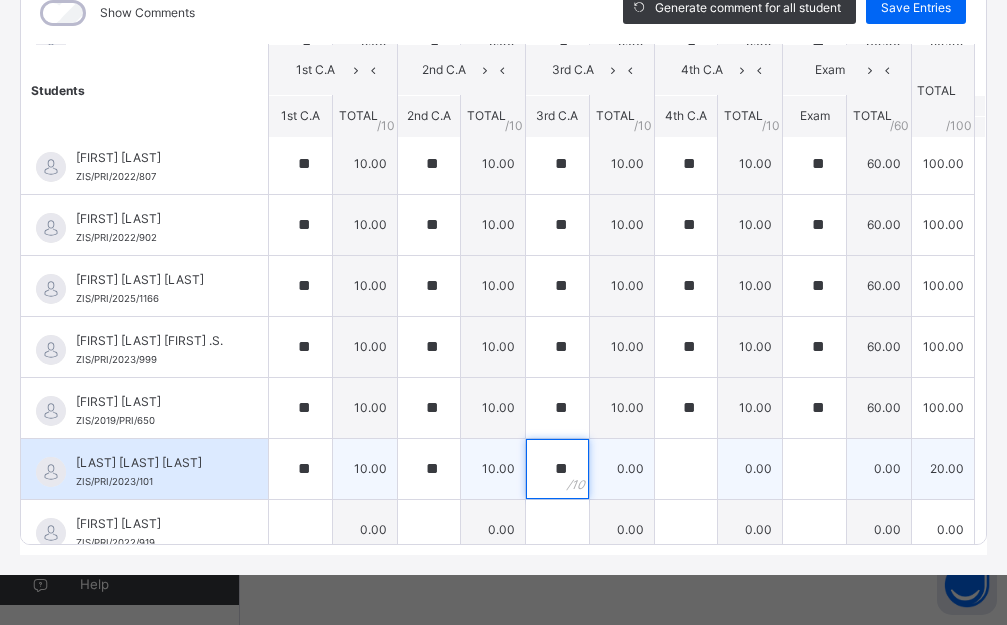 click on "**" at bounding box center [557, 469] 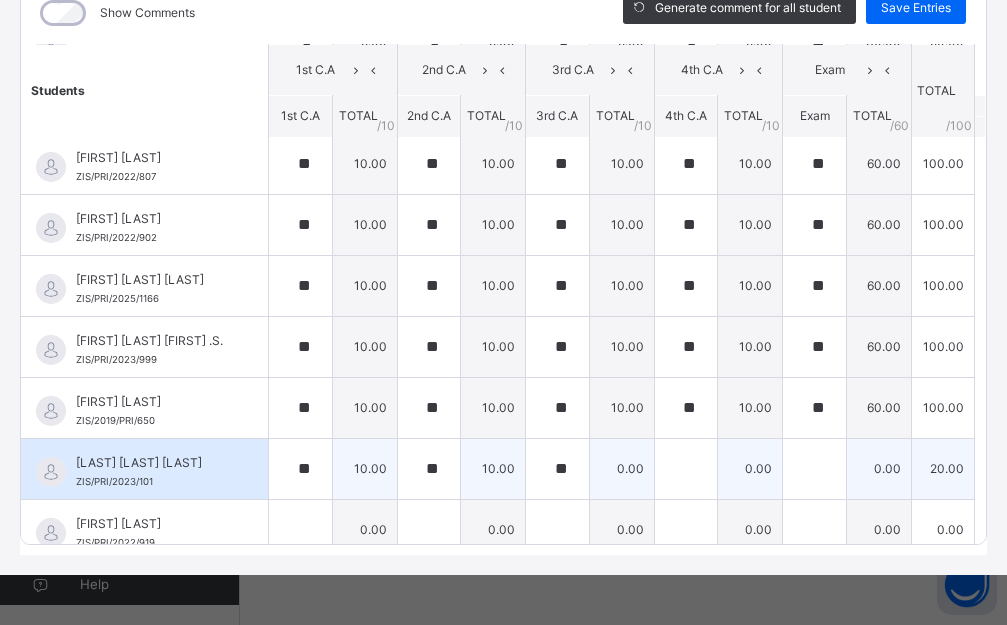 click on "**" at bounding box center (557, 469) 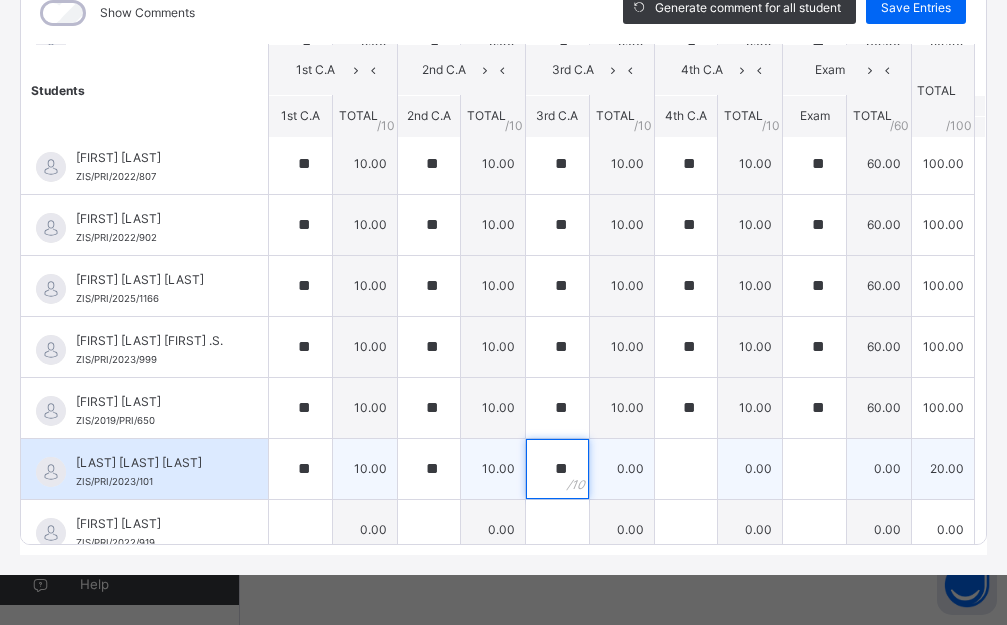 click on "**" at bounding box center [557, 469] 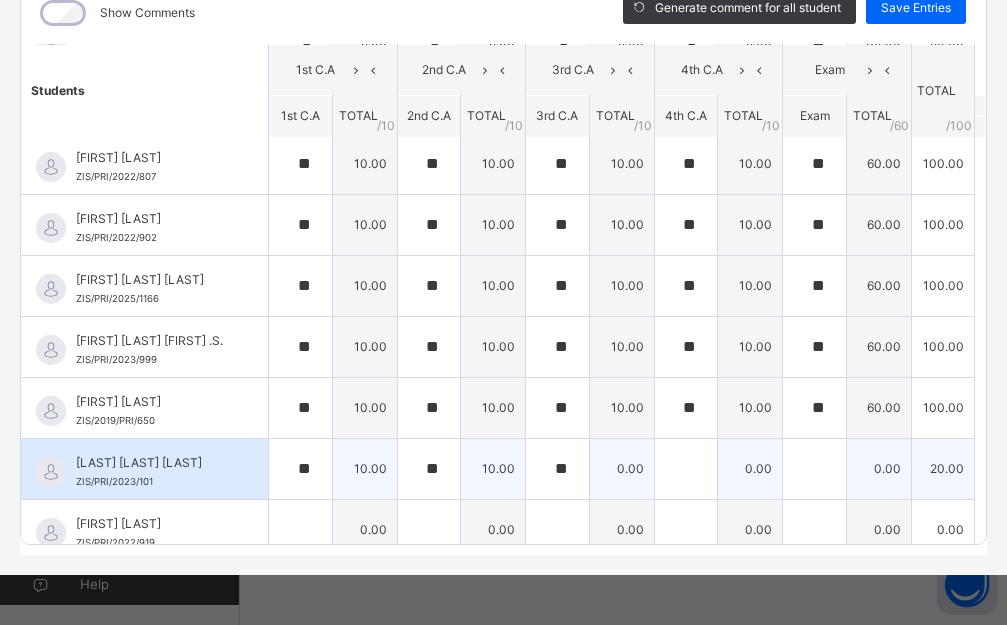 click on "**" at bounding box center [557, 469] 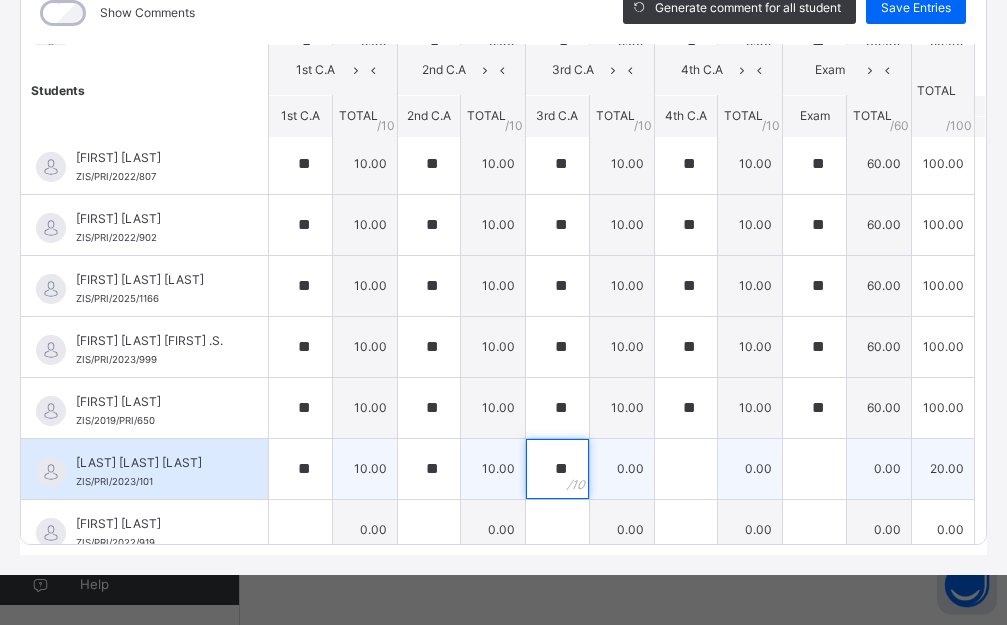click on "**" at bounding box center (557, 469) 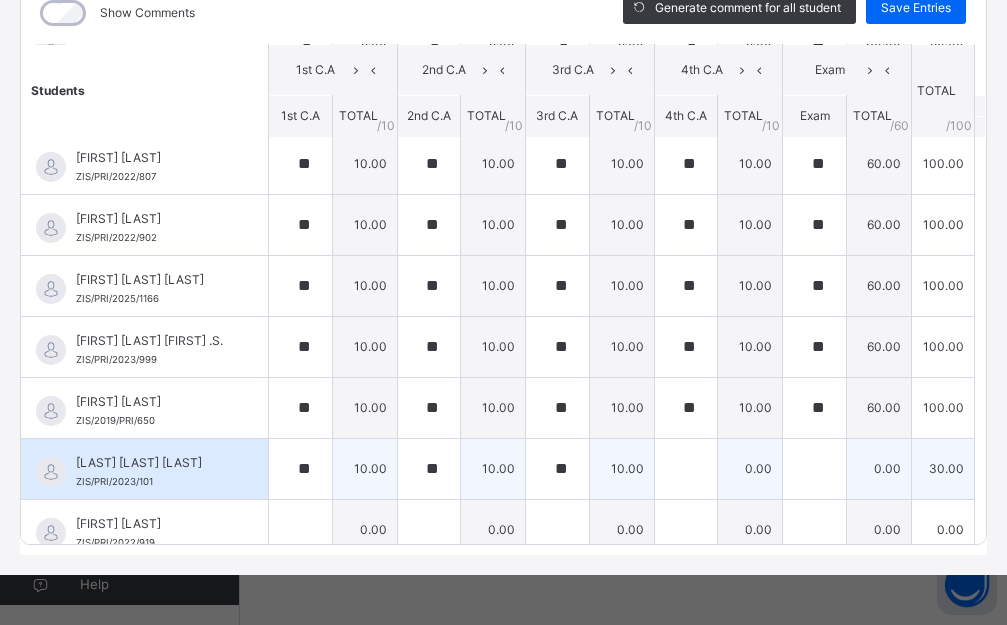 click on "**" at bounding box center [557, 469] 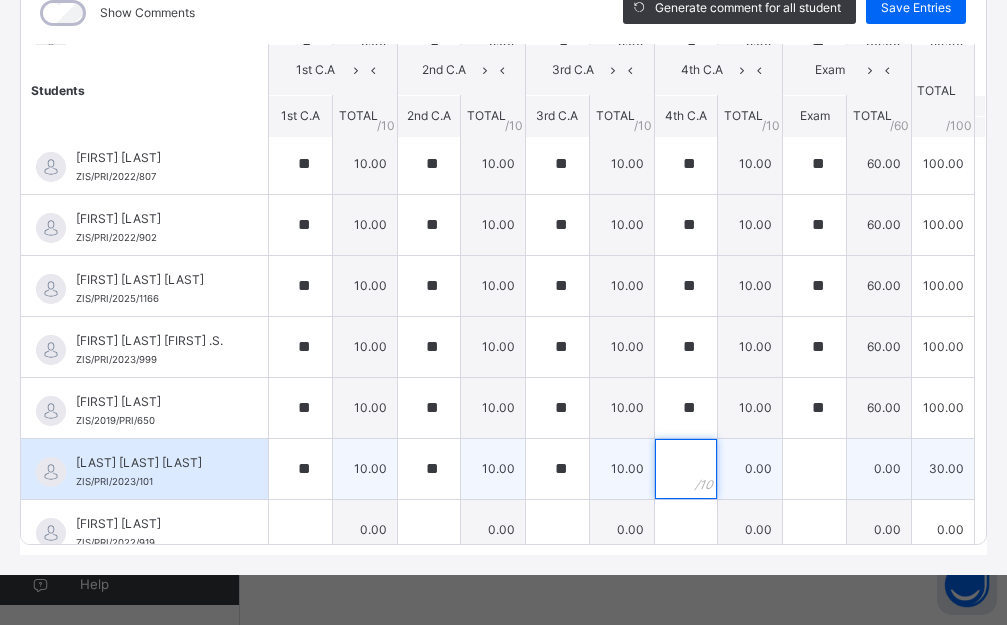 click at bounding box center [686, 469] 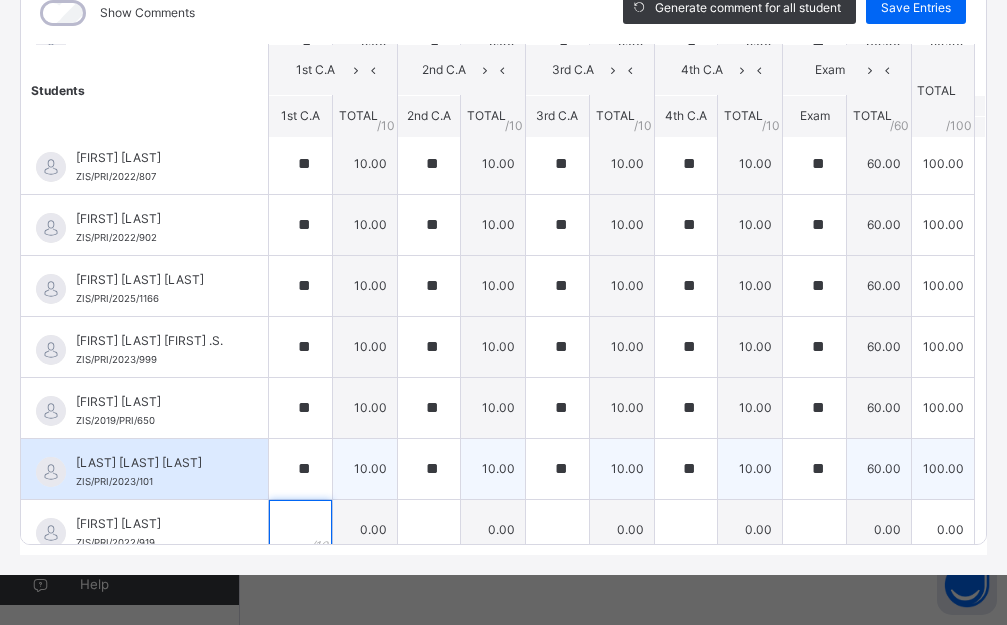 scroll, scrollTop: 525, scrollLeft: 0, axis: vertical 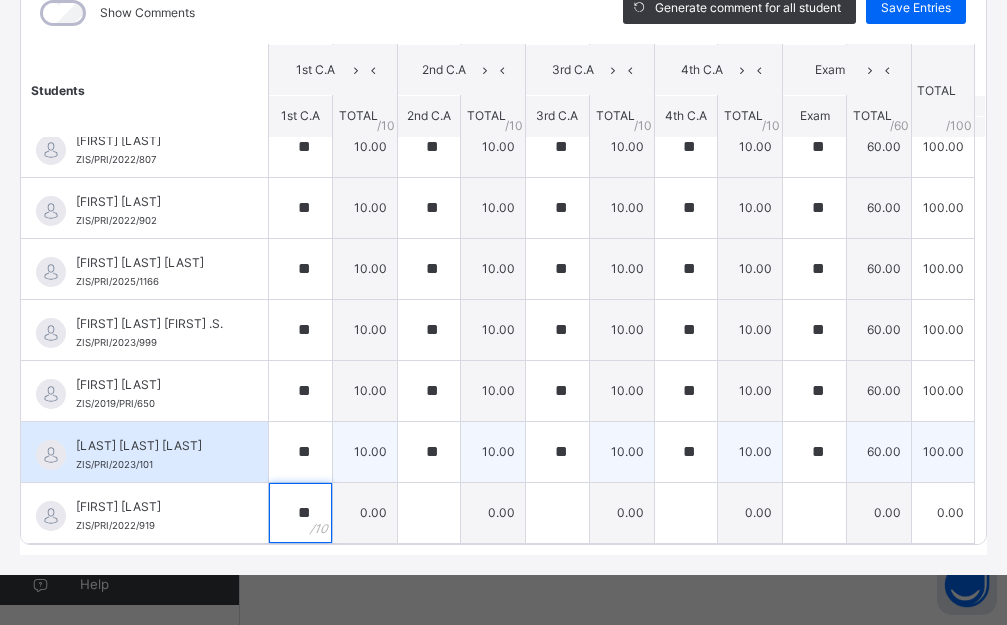 click on "**" at bounding box center [300, 513] 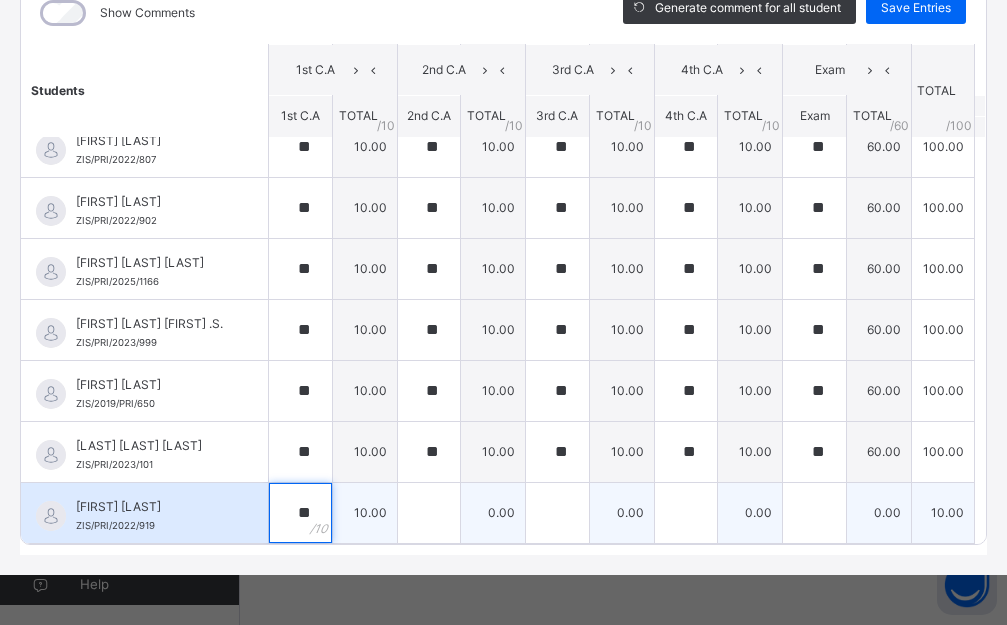 click on "**" at bounding box center [300, 513] 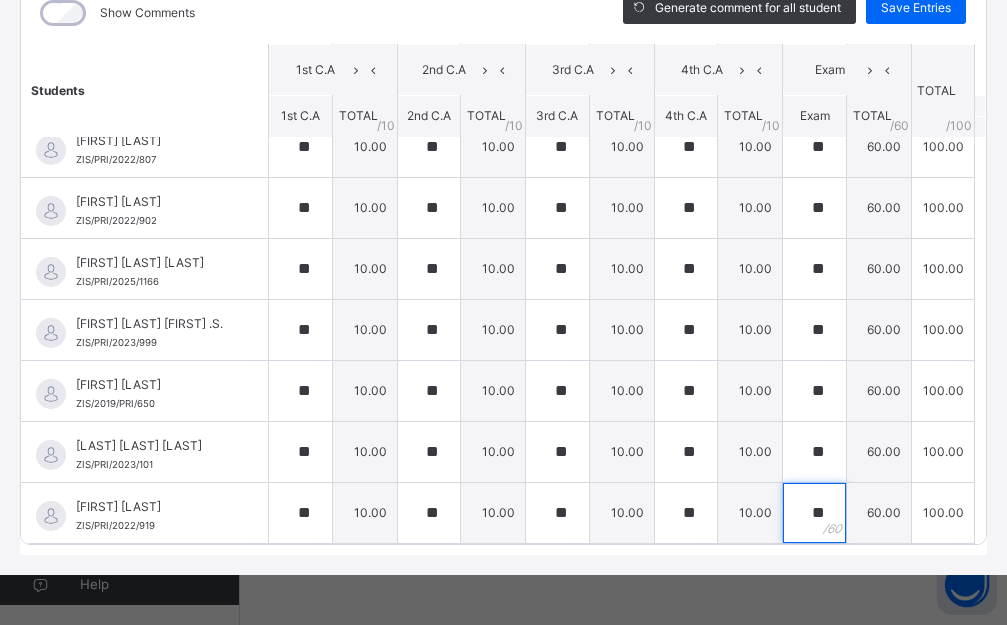 scroll, scrollTop: 0, scrollLeft: 0, axis: both 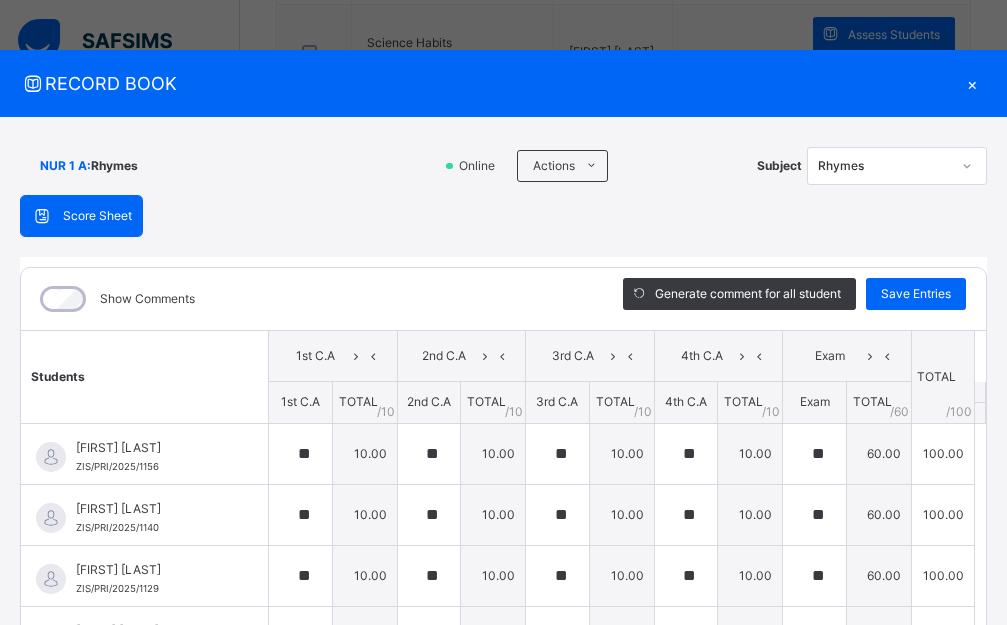 click on "Generate comment for all student   Save Entries" at bounding box center (794, 299) 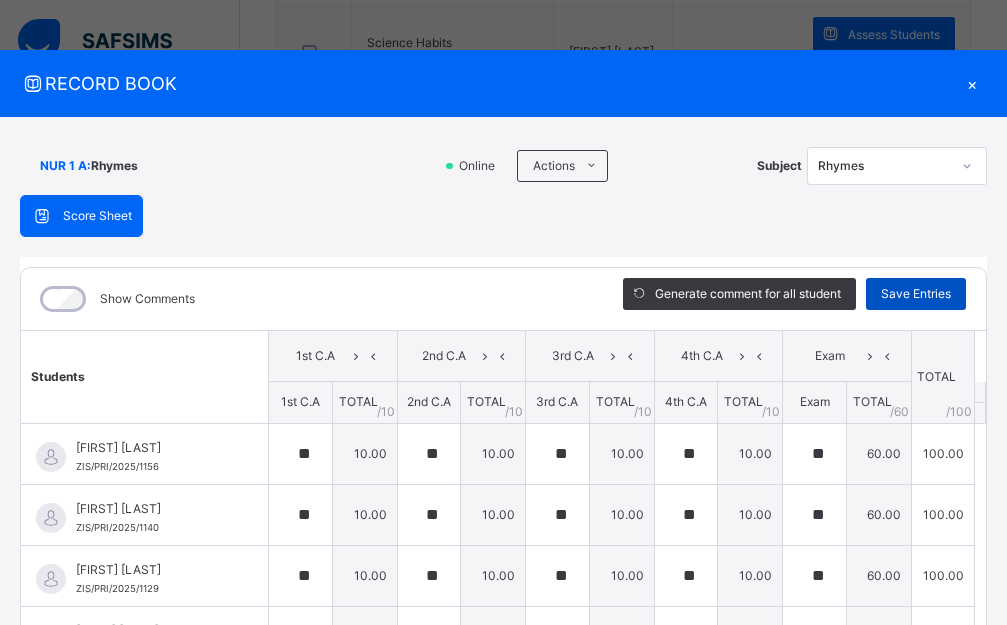 click on "Save Entries" at bounding box center [916, 294] 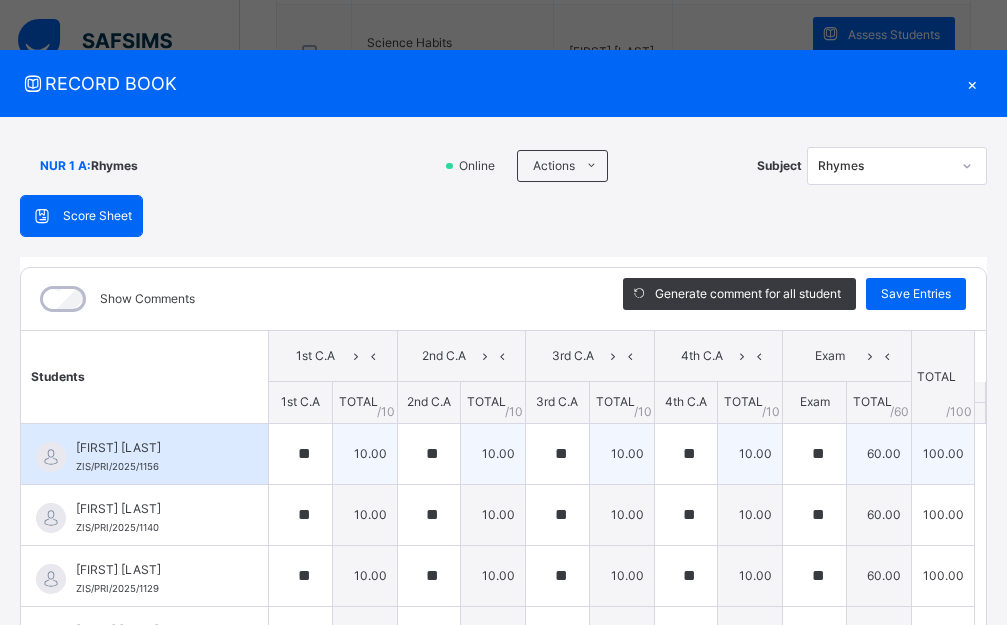 scroll, scrollTop: 303, scrollLeft: 0, axis: vertical 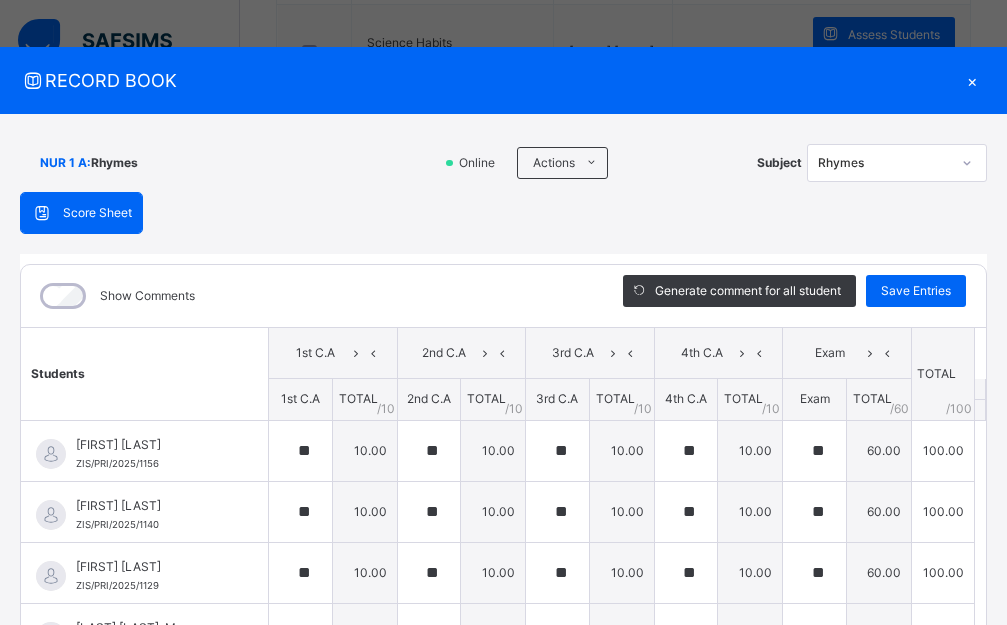 drag, startPoint x: 867, startPoint y: 149, endPoint x: 863, endPoint y: 160, distance: 11.7046995 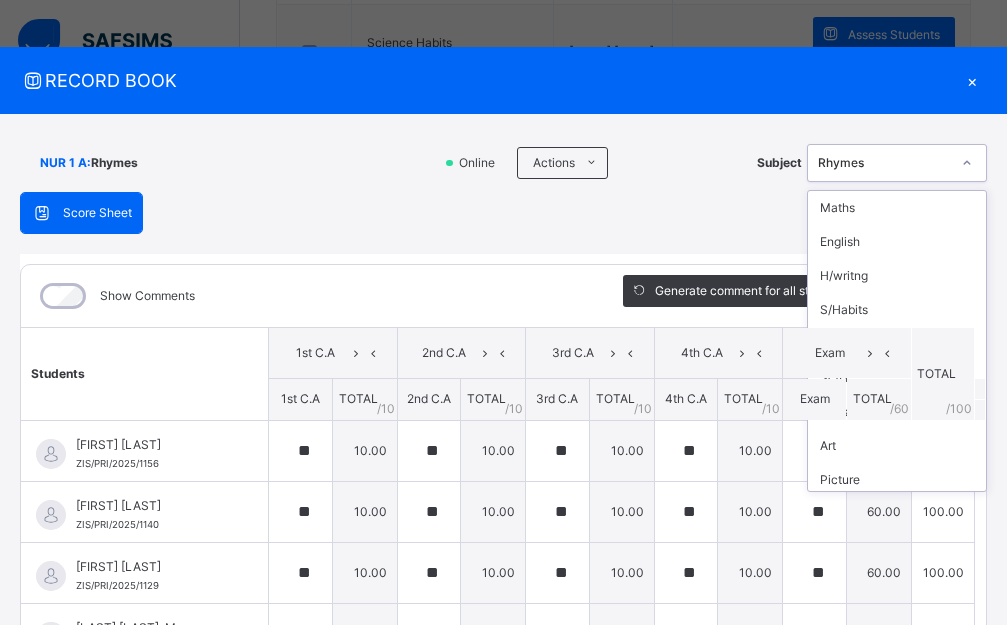 scroll, scrollTop: 74, scrollLeft: 0, axis: vertical 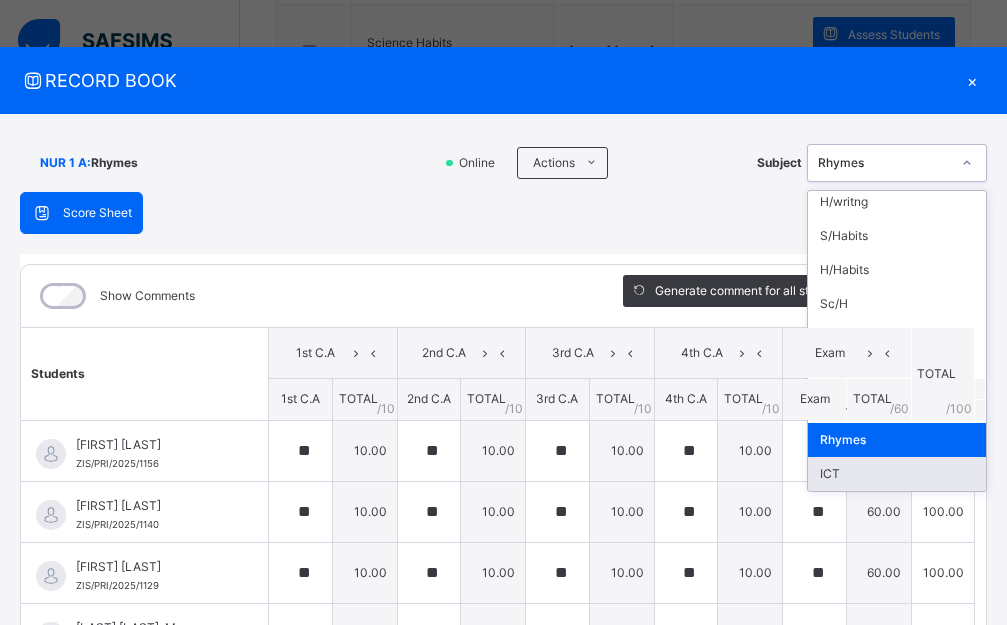 click on "ICT" at bounding box center [897, 474] 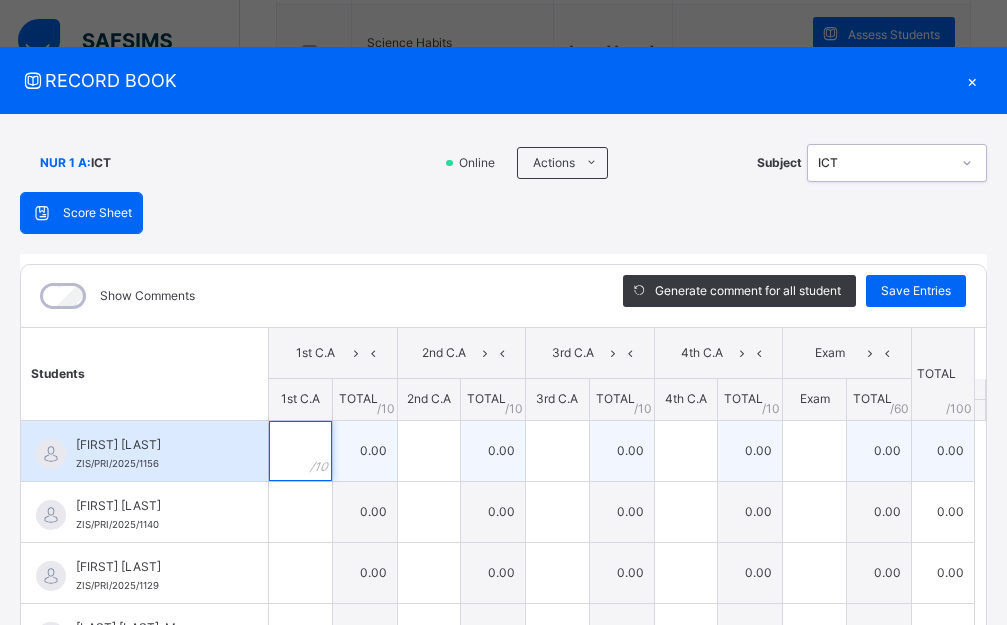 click at bounding box center (300, 451) 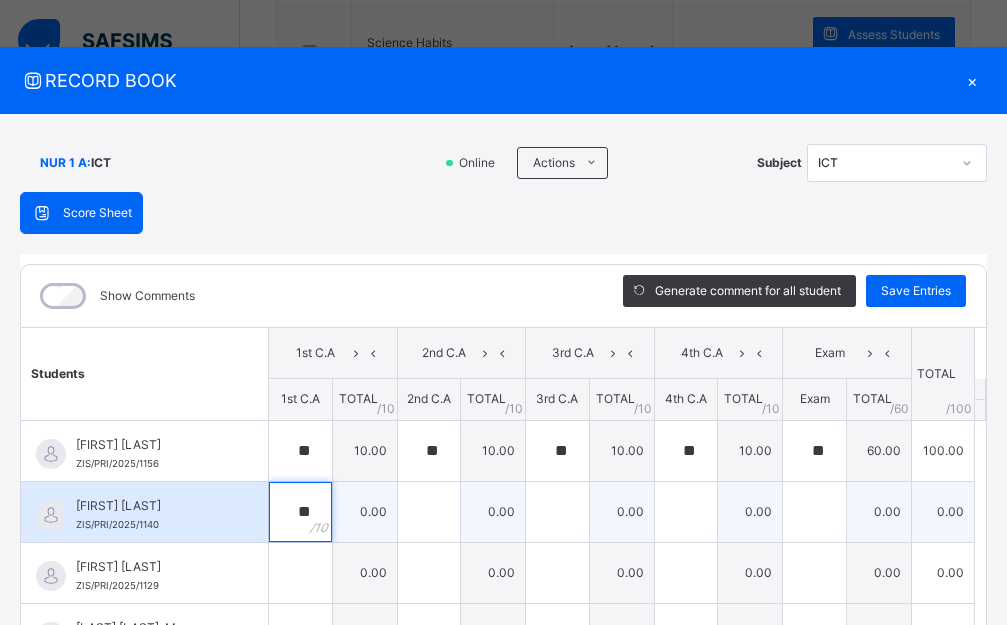 click on "**" at bounding box center [300, 512] 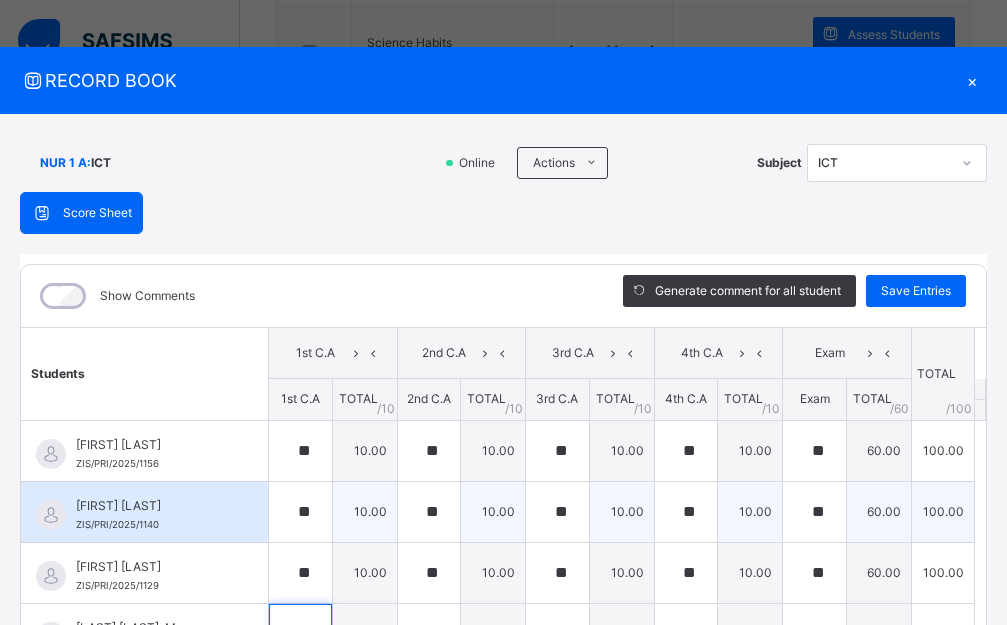 scroll, scrollTop: 59, scrollLeft: 0, axis: vertical 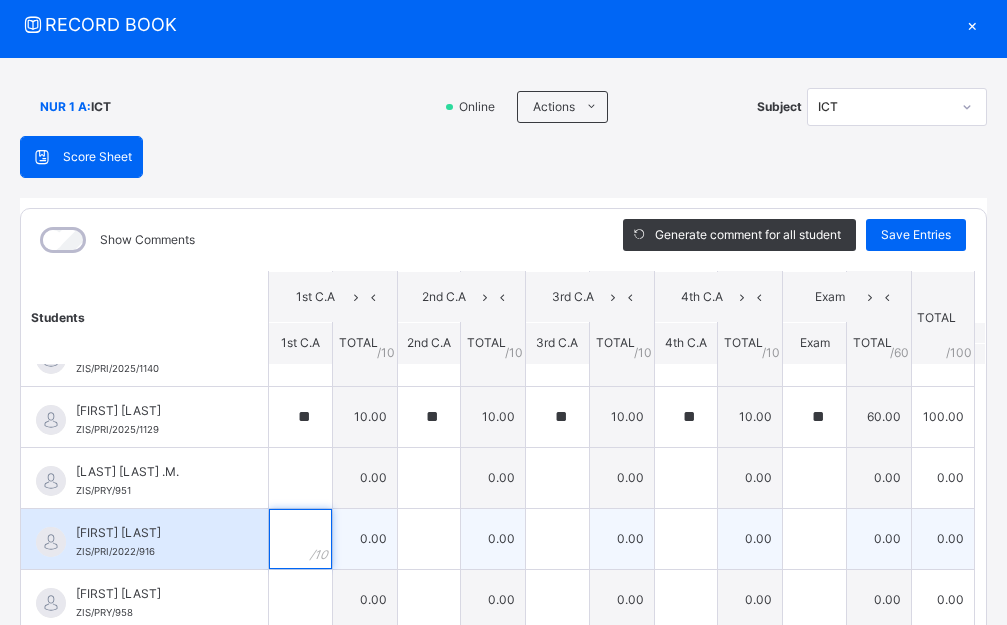click at bounding box center [300, 539] 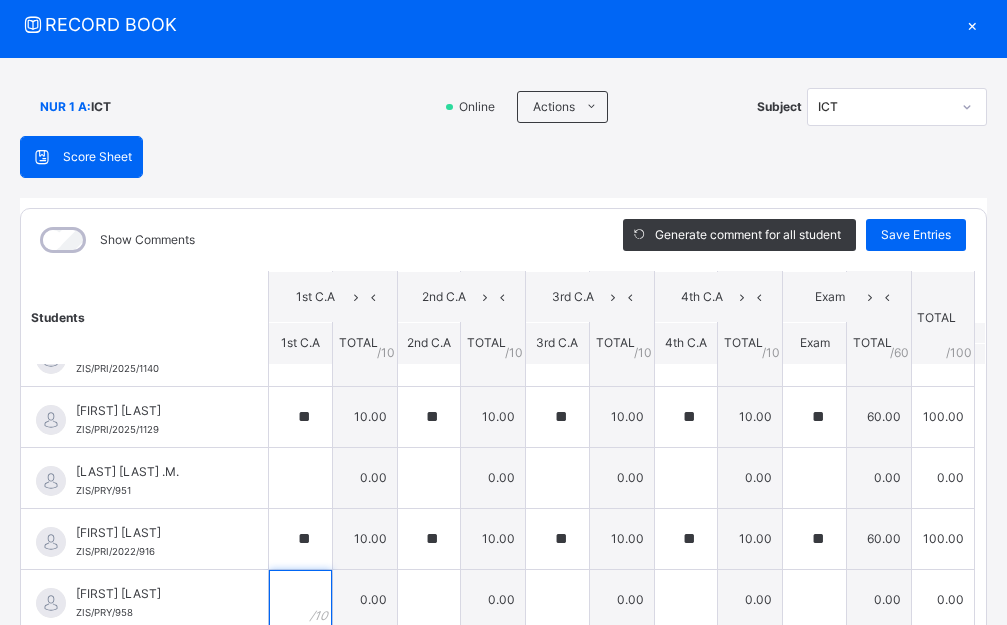 scroll, scrollTop: 81, scrollLeft: 0, axis: vertical 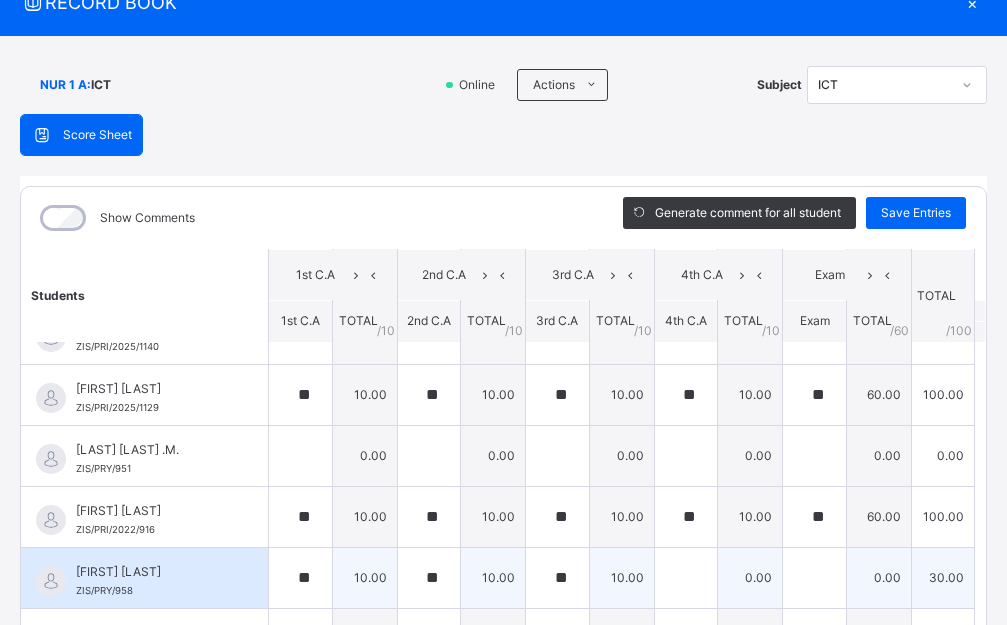 click at bounding box center (686, 578) 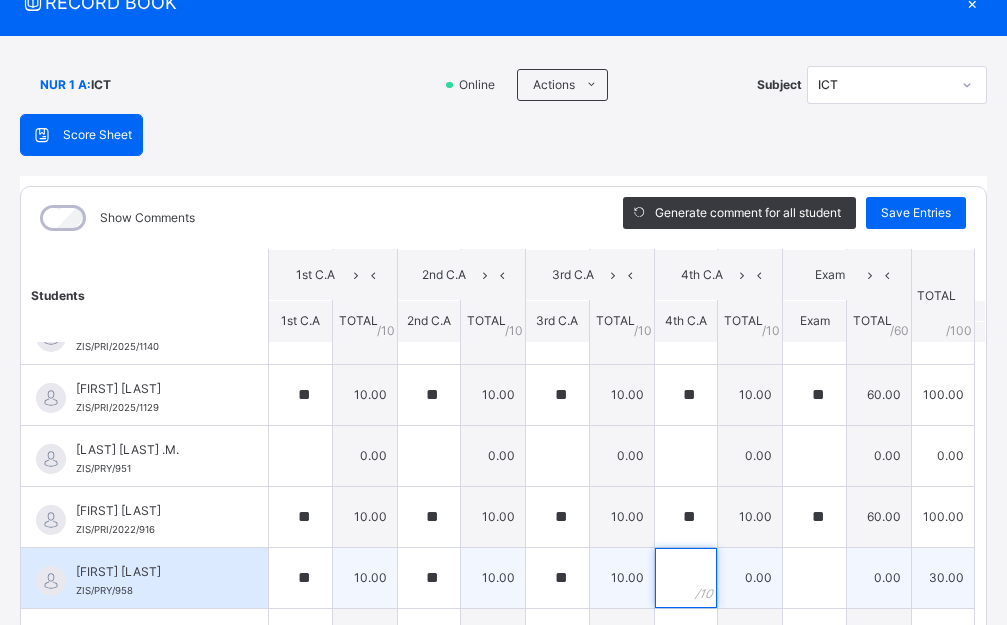 drag, startPoint x: 740, startPoint y: 560, endPoint x: 749, endPoint y: 575, distance: 17.492855 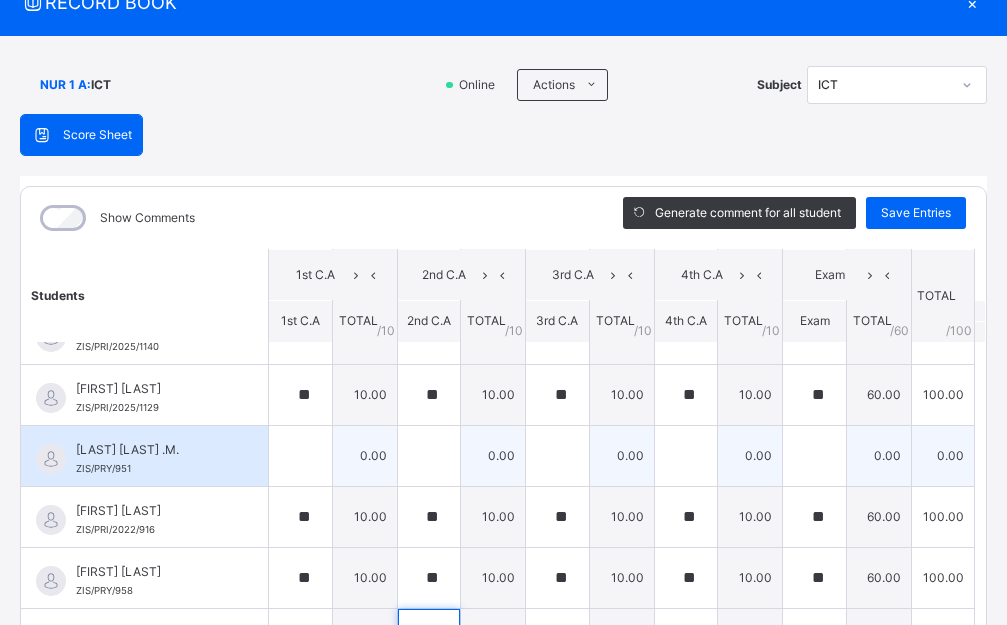 scroll, scrollTop: 303, scrollLeft: 0, axis: vertical 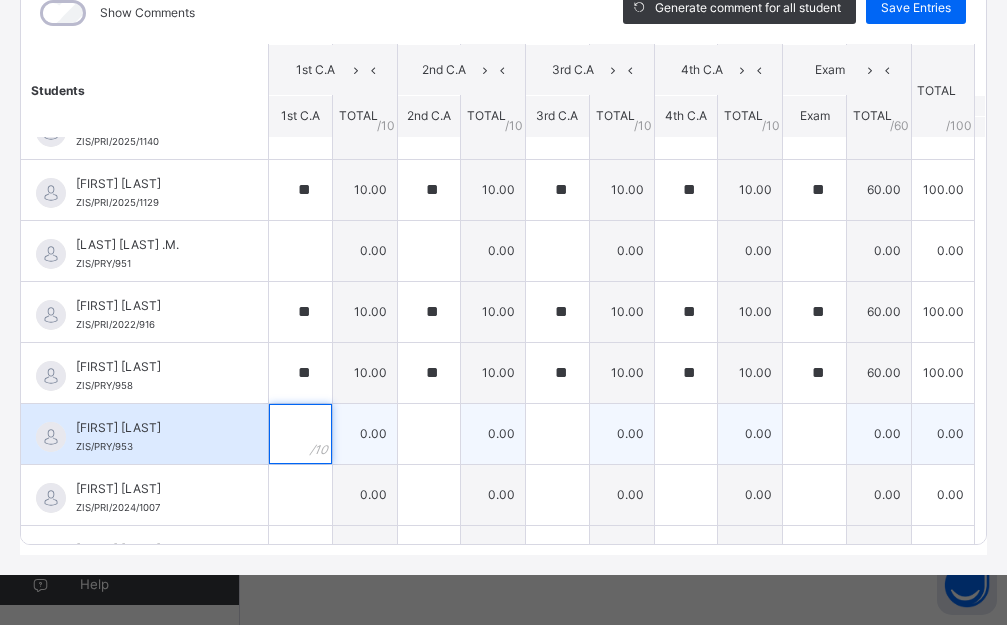click at bounding box center (300, 434) 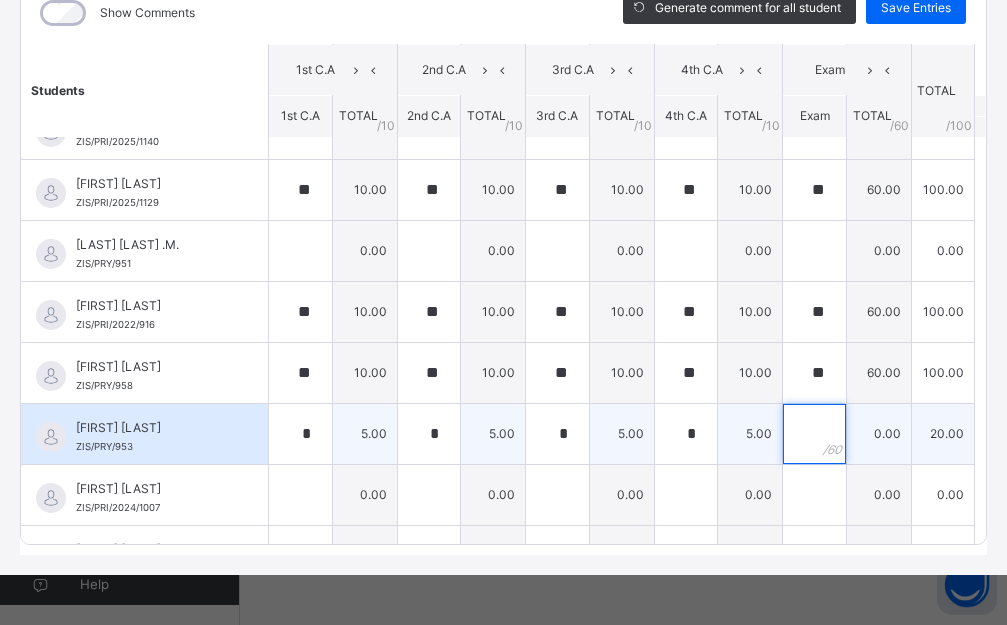 click at bounding box center [814, 434] 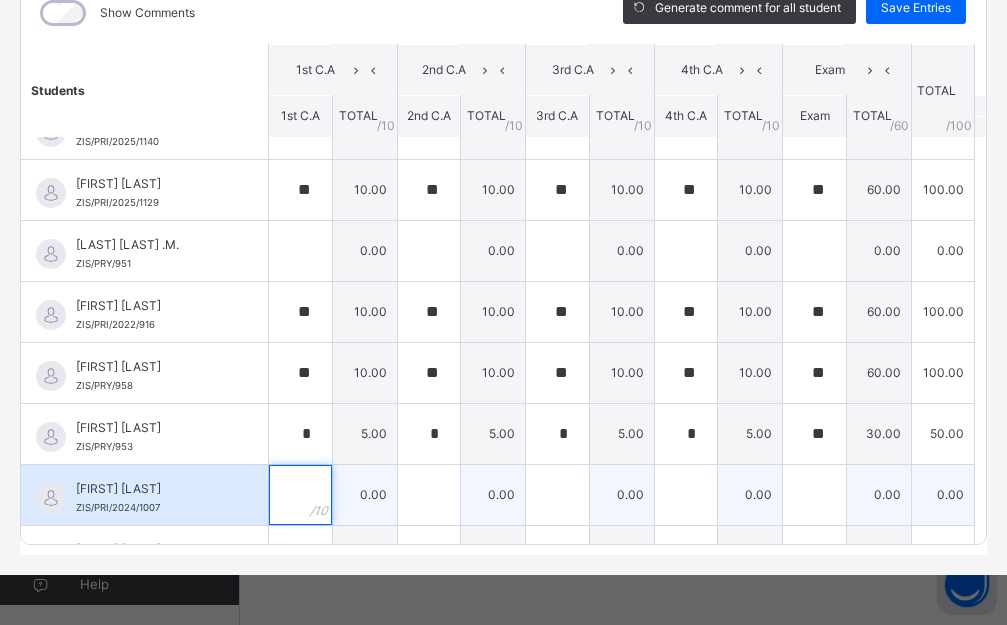 click at bounding box center [300, 495] 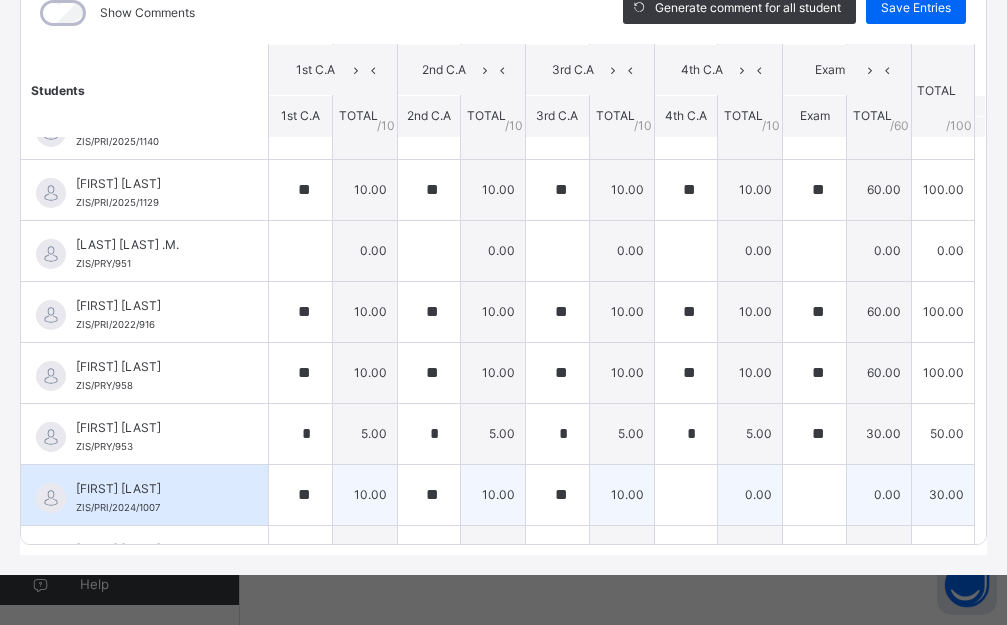 click at bounding box center (686, 495) 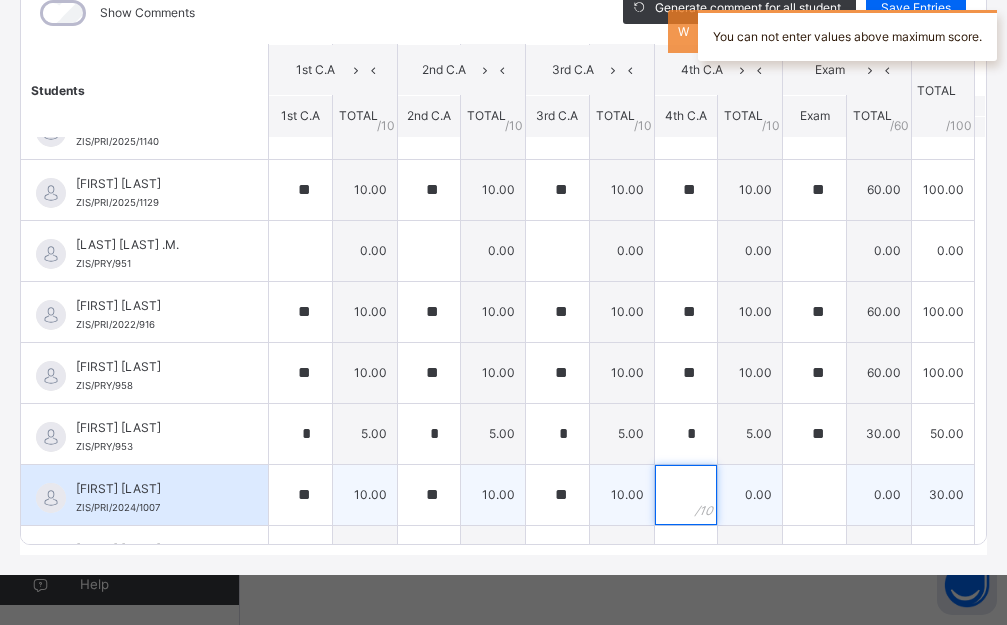 click at bounding box center (686, 495) 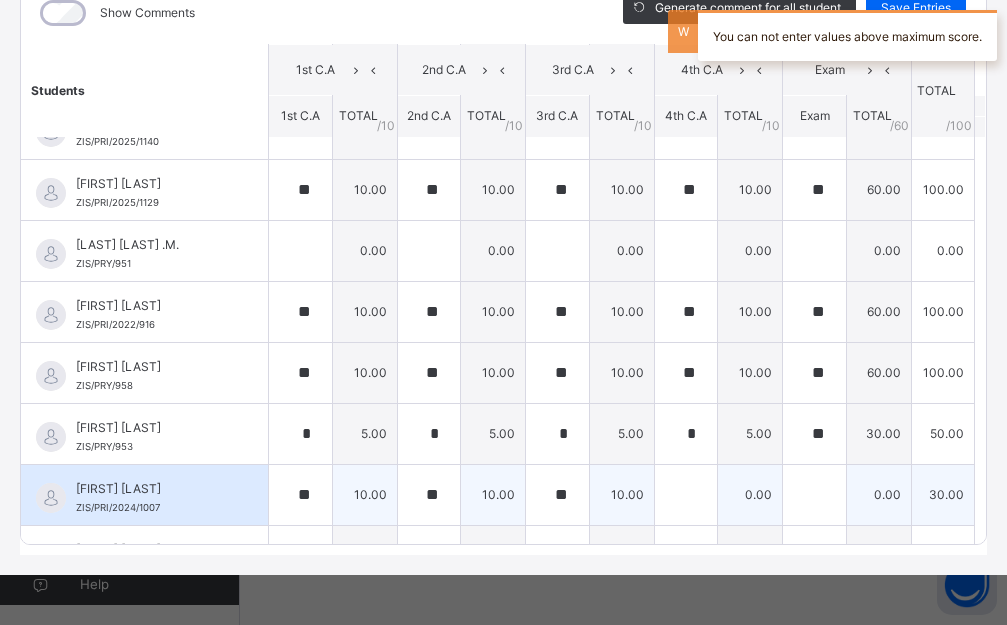click at bounding box center [686, 495] 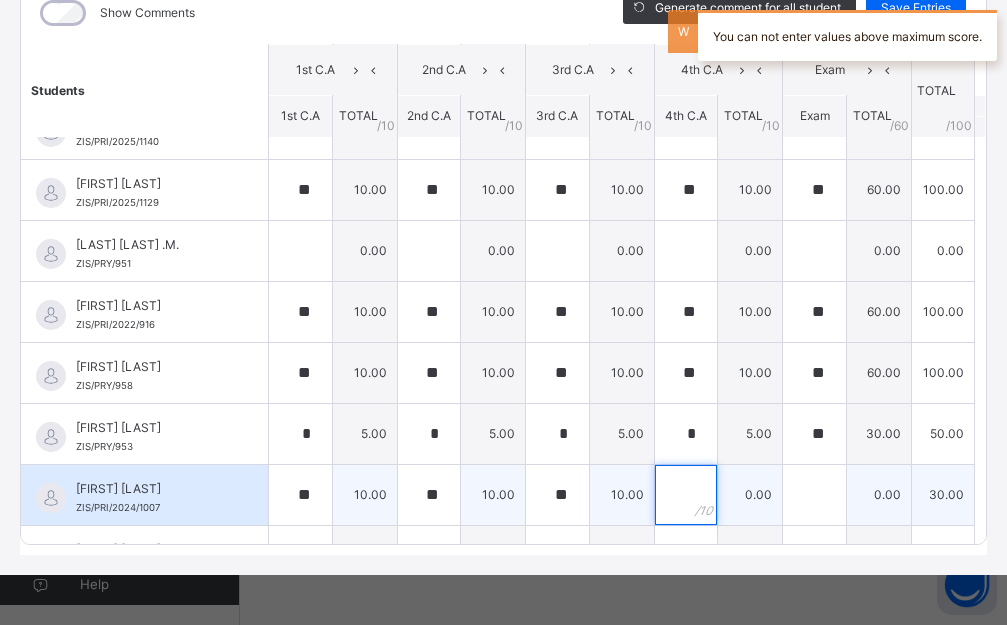 click at bounding box center [686, 495] 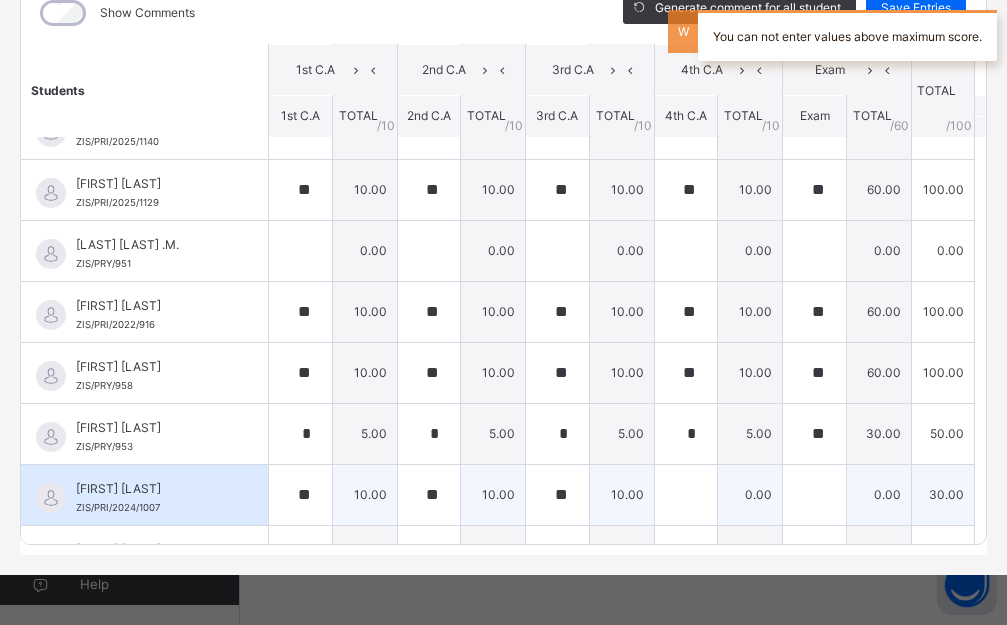 click at bounding box center (686, 495) 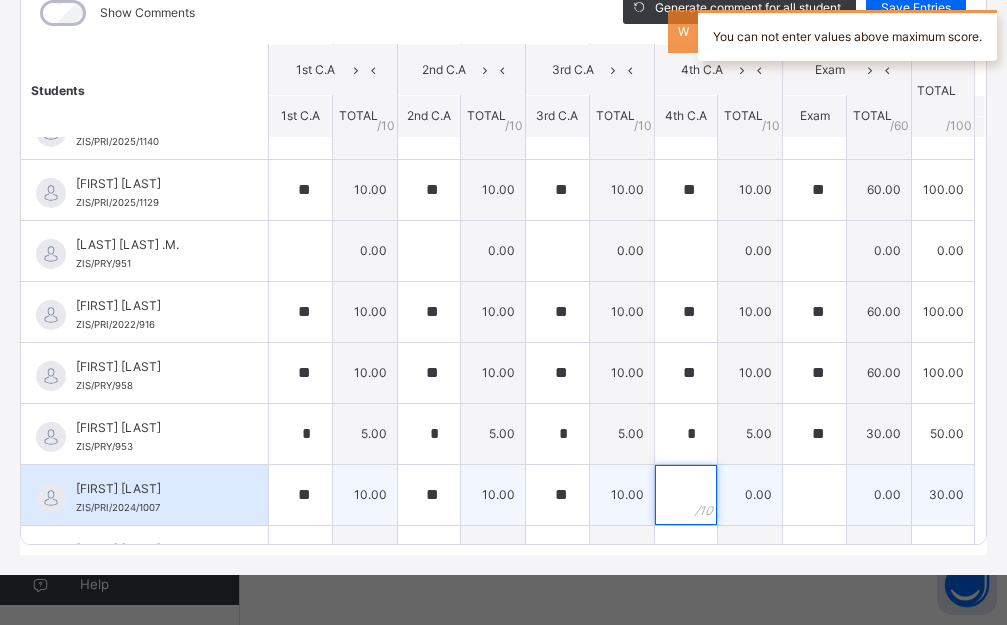 click at bounding box center [686, 495] 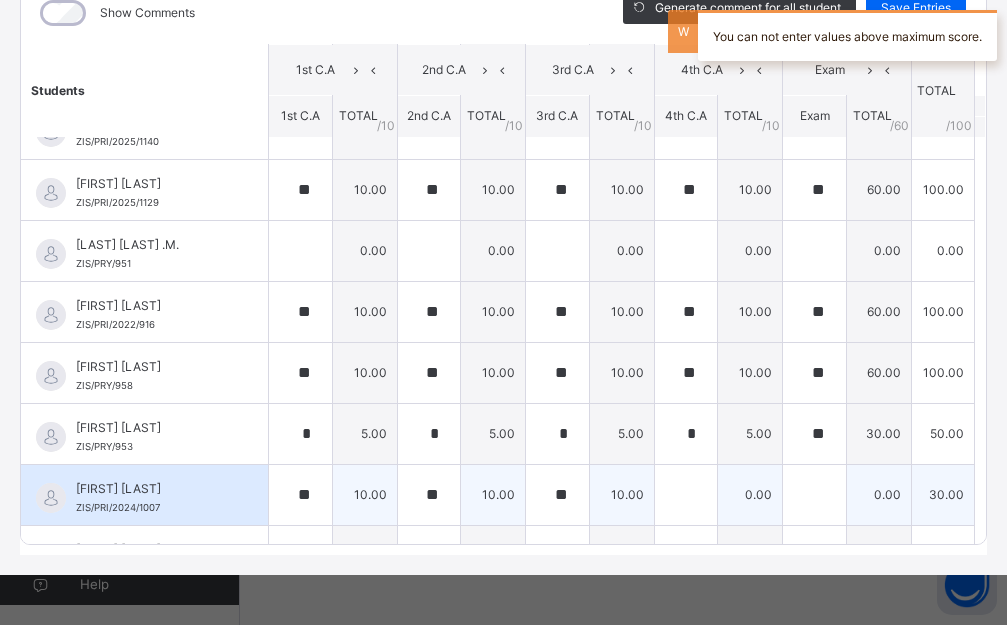 click at bounding box center (686, 495) 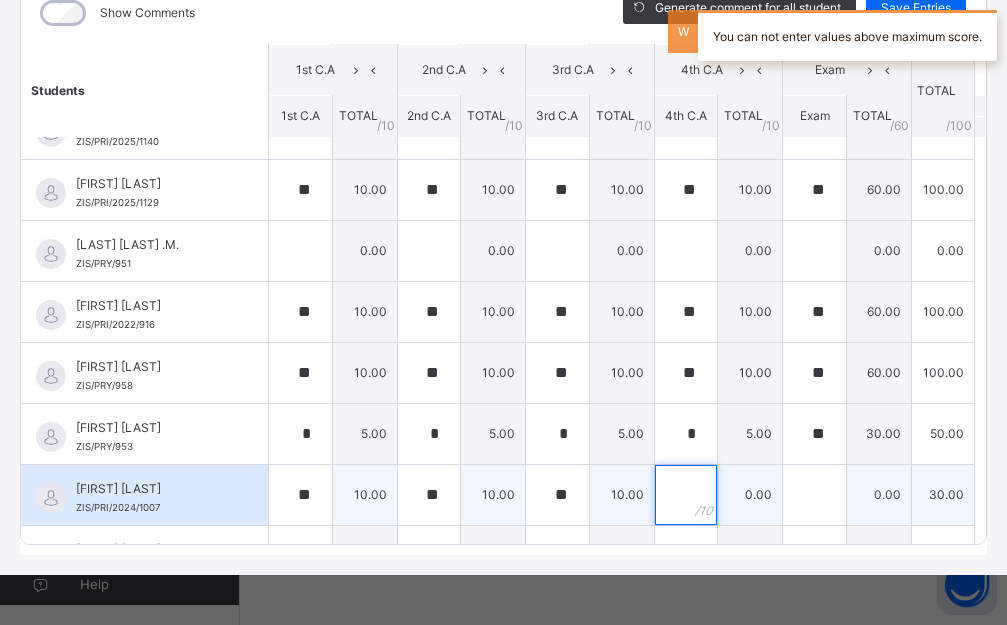 click at bounding box center [686, 495] 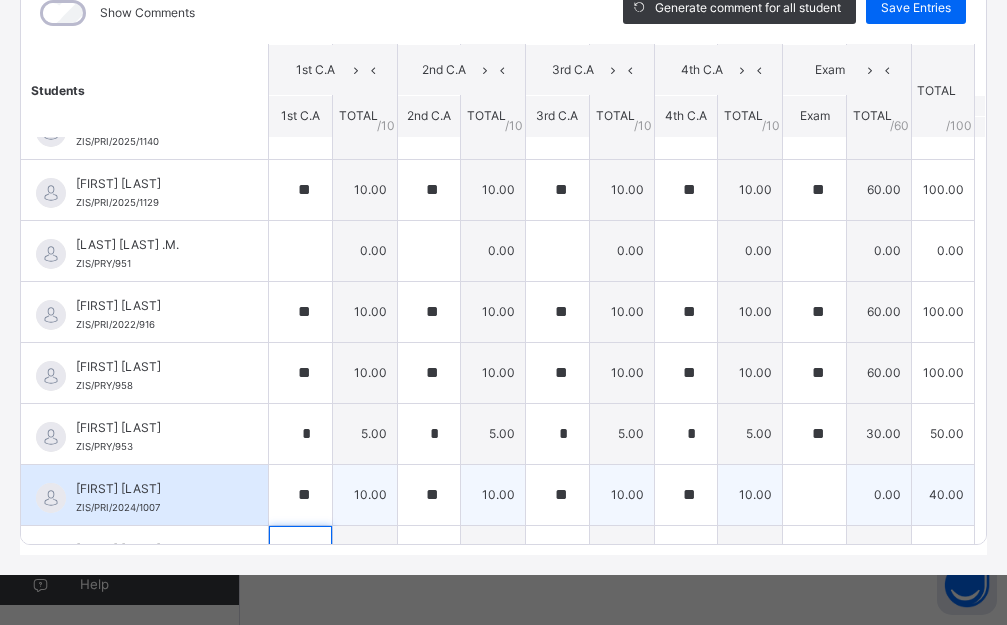 scroll, scrollTop: 159, scrollLeft: 0, axis: vertical 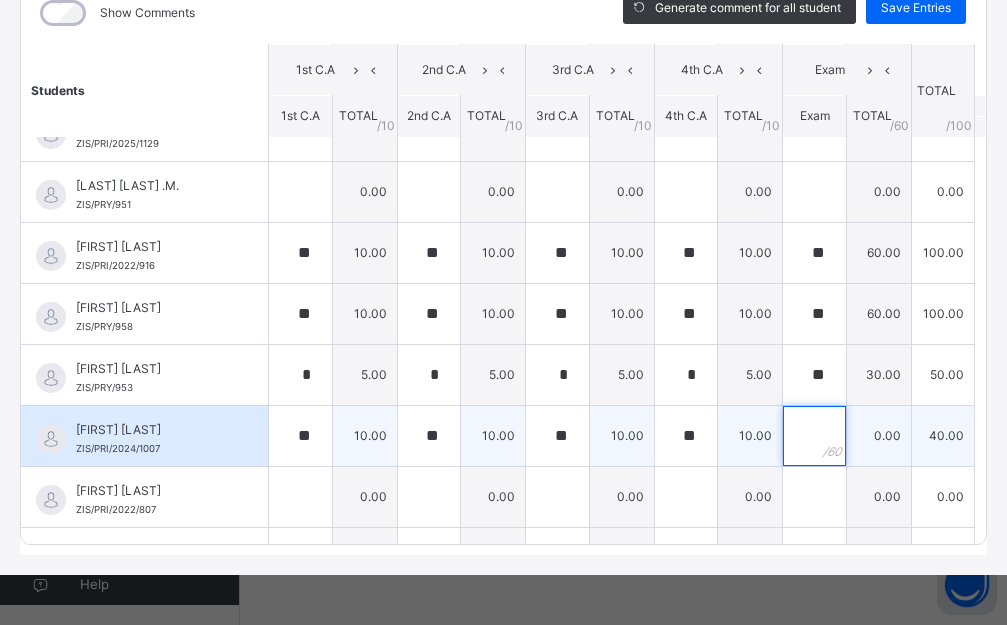 click at bounding box center (814, 436) 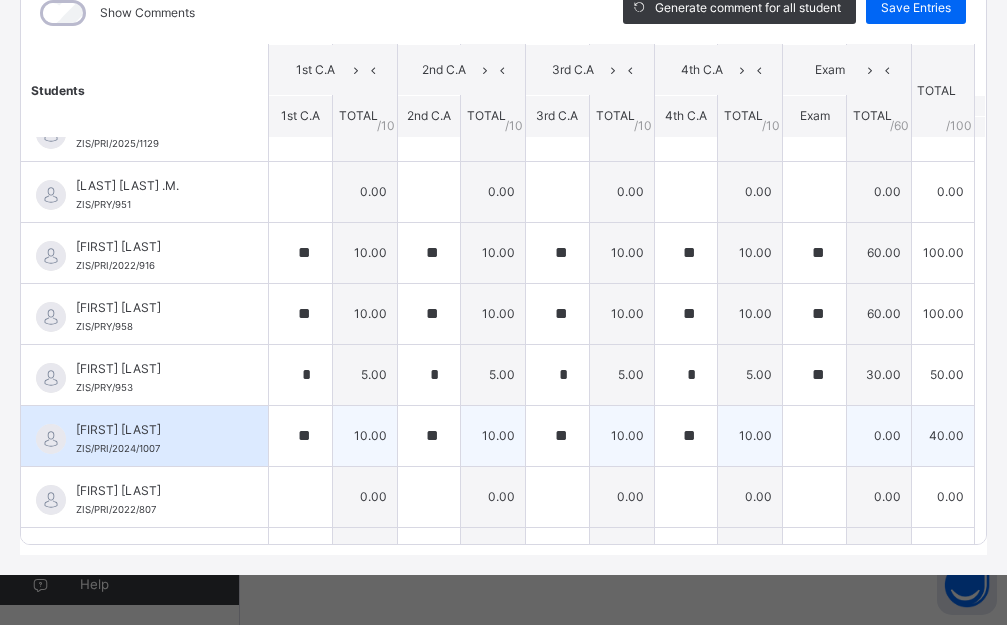 click at bounding box center [814, 436] 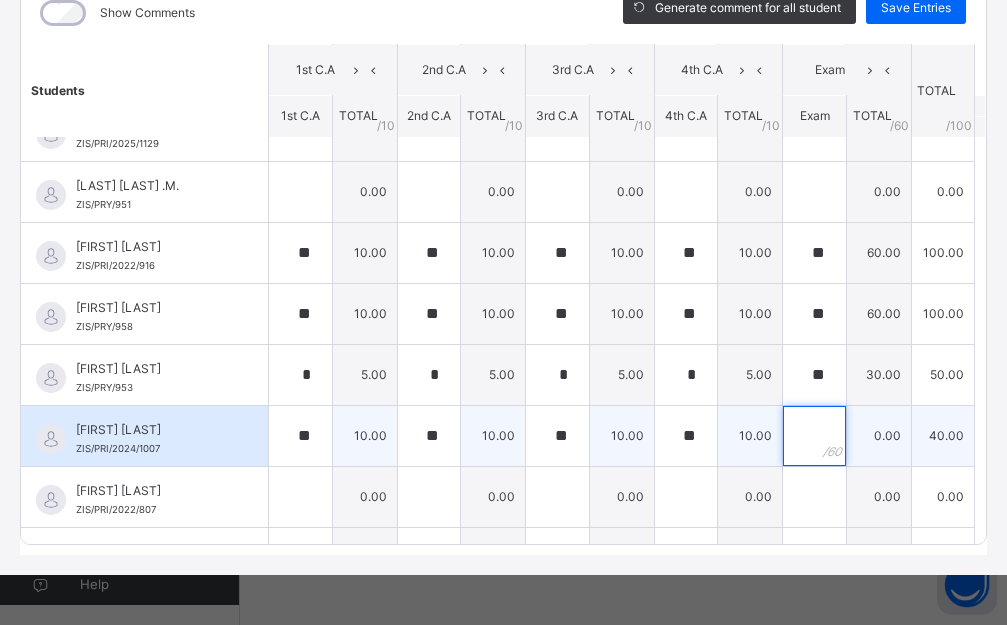click at bounding box center [814, 436] 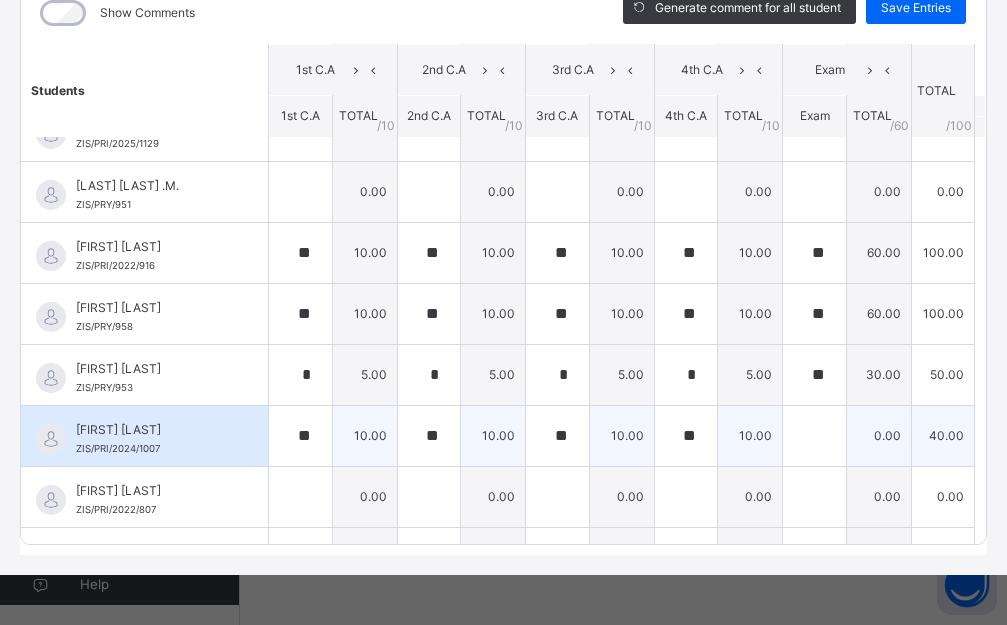click at bounding box center (814, 436) 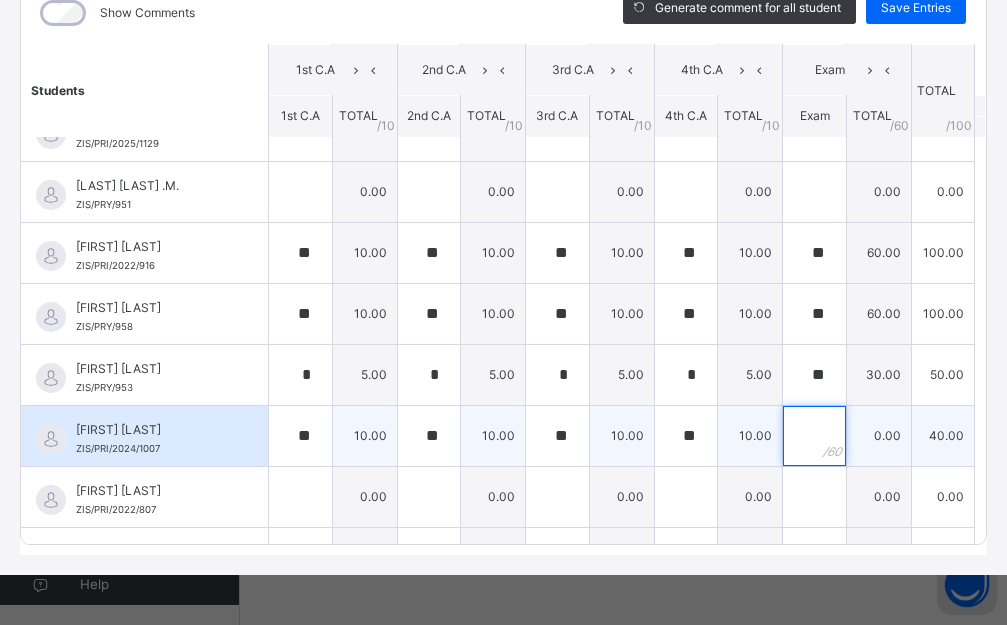 click at bounding box center (814, 436) 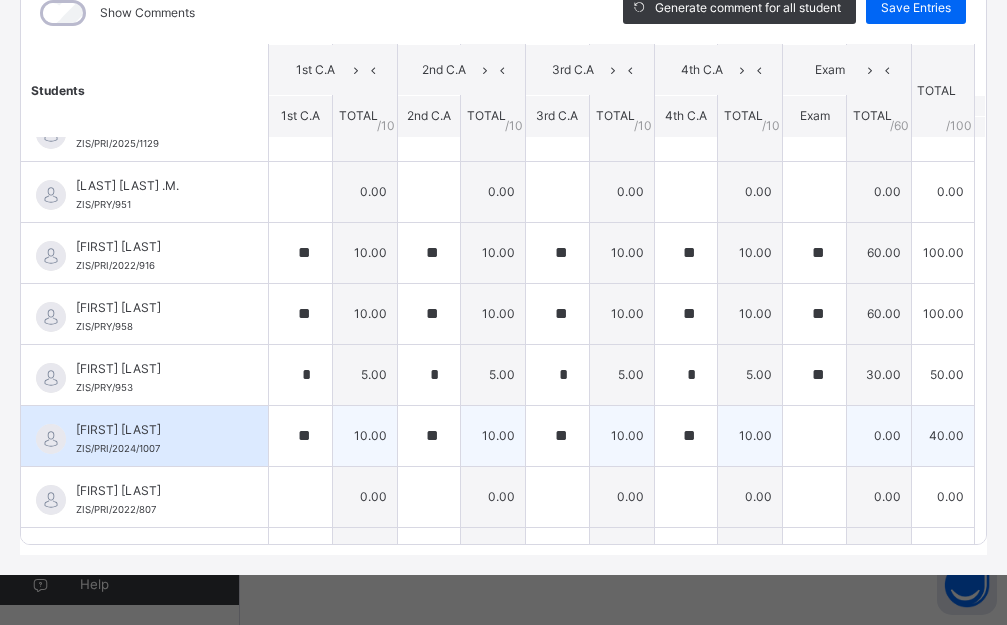 click at bounding box center [814, 436] 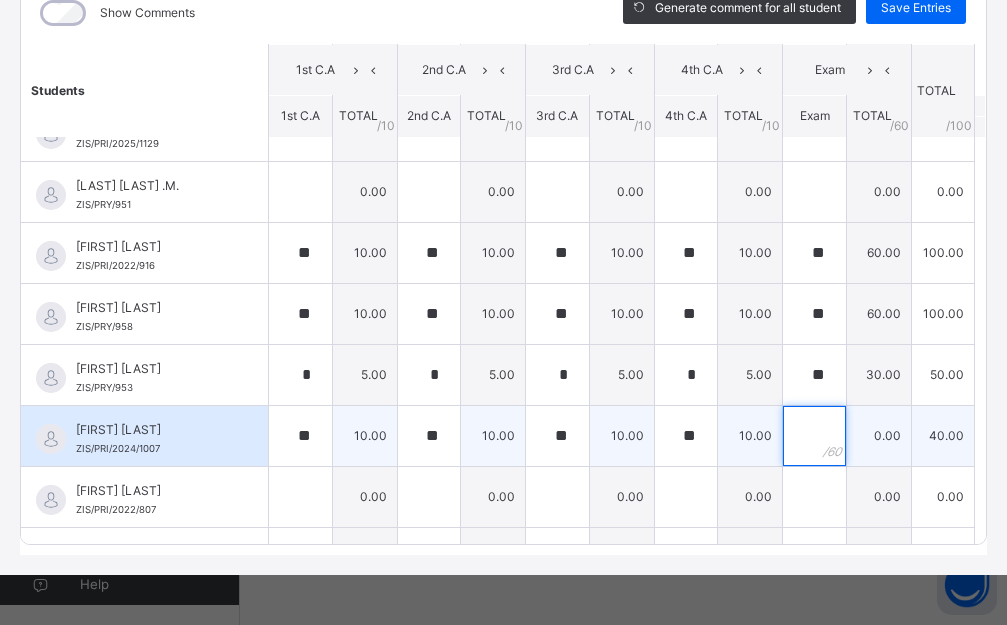 click at bounding box center [814, 436] 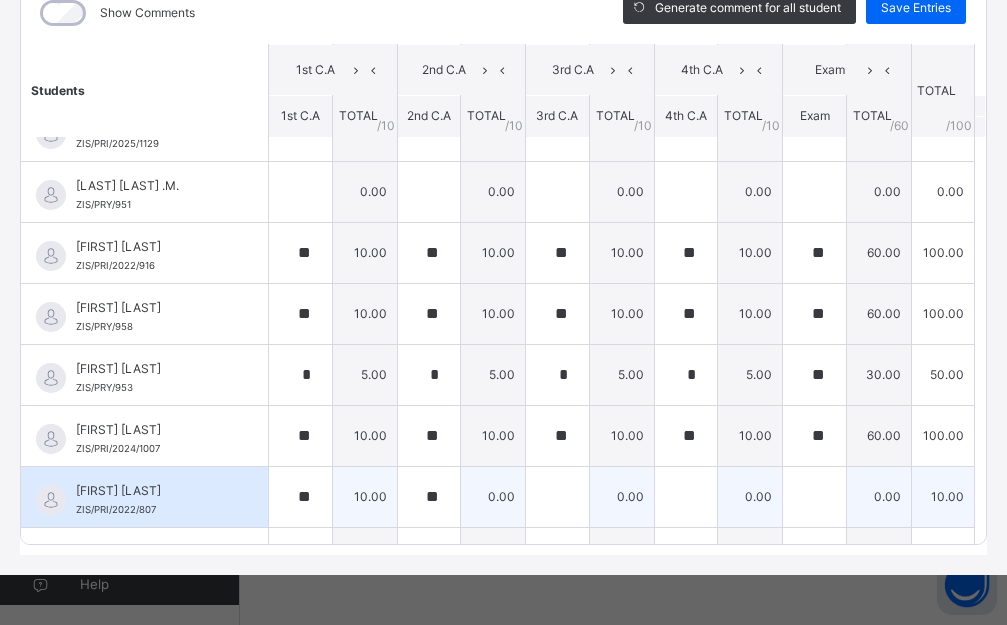 click on "**" at bounding box center [429, 497] 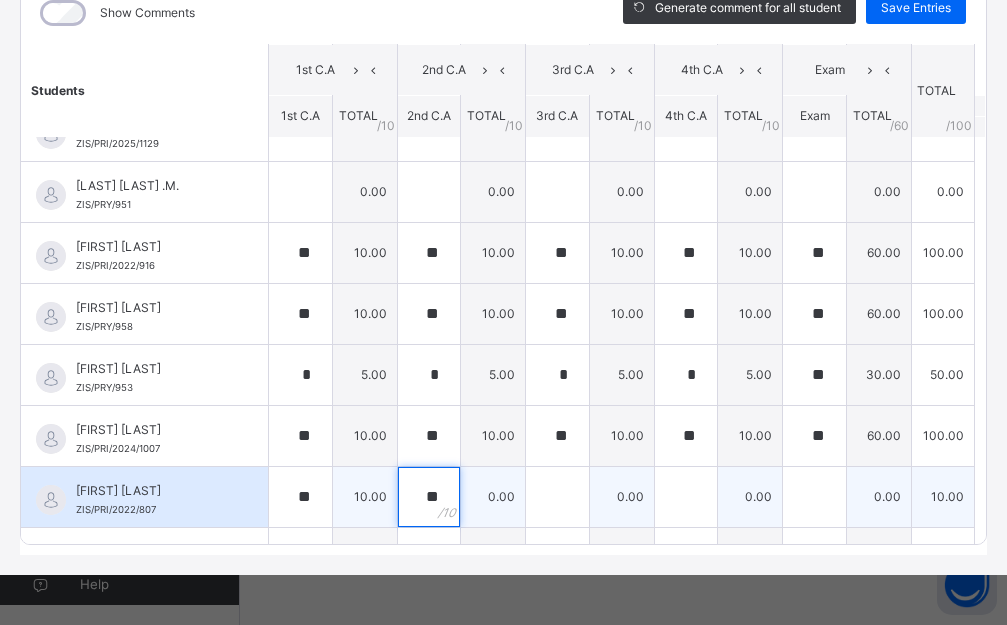 click on "**" at bounding box center (429, 497) 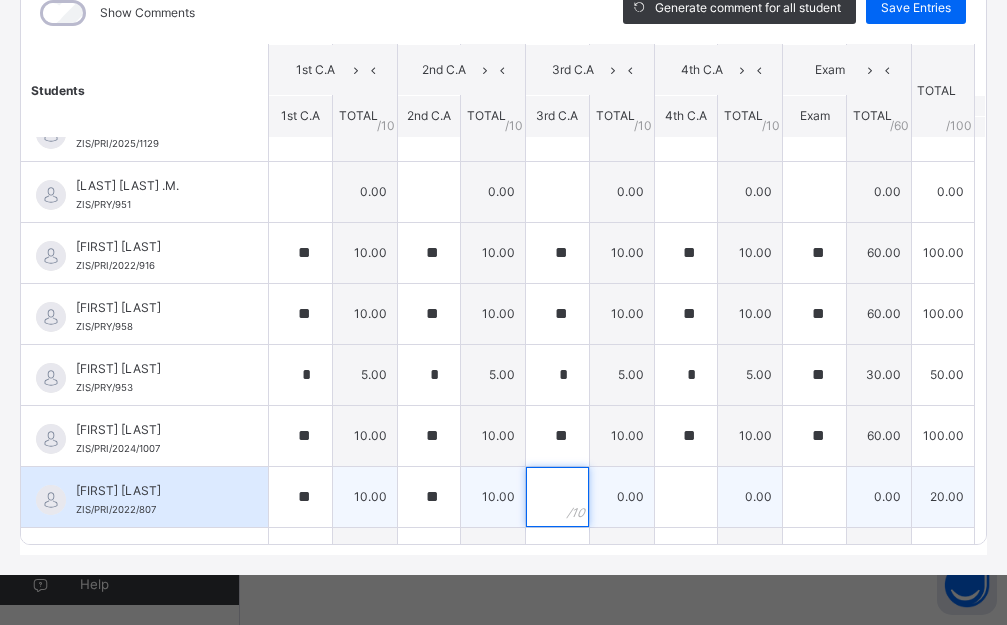 click at bounding box center (557, 497) 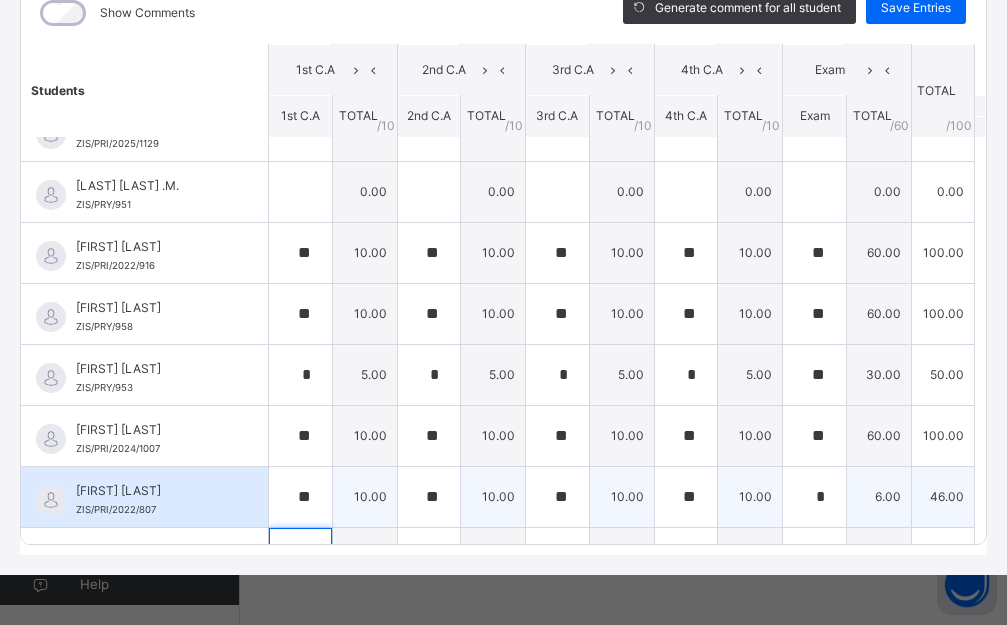 scroll, scrollTop: 431, scrollLeft: 0, axis: vertical 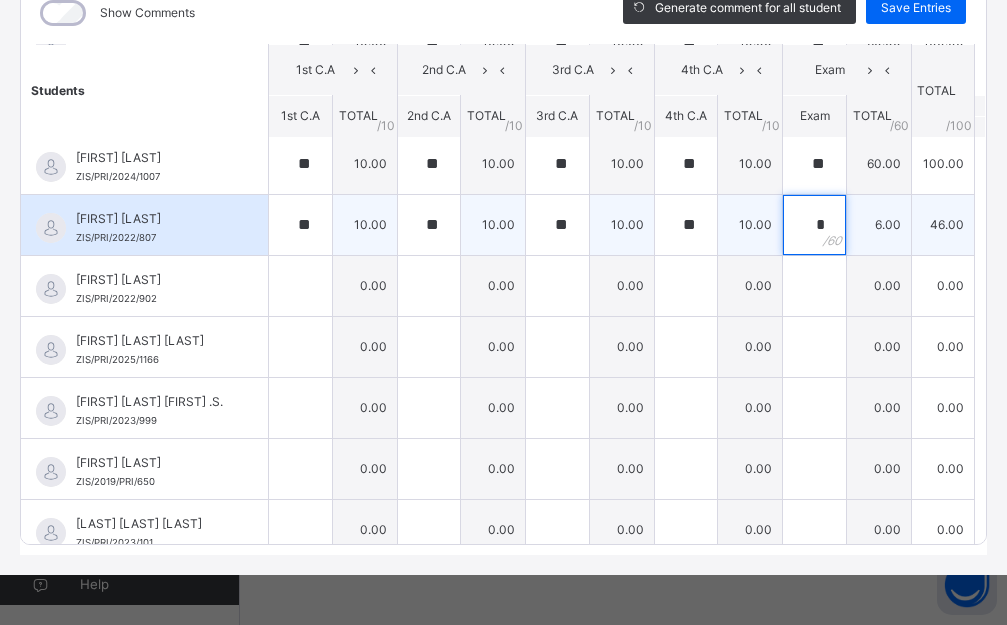 click on "*" at bounding box center [814, 225] 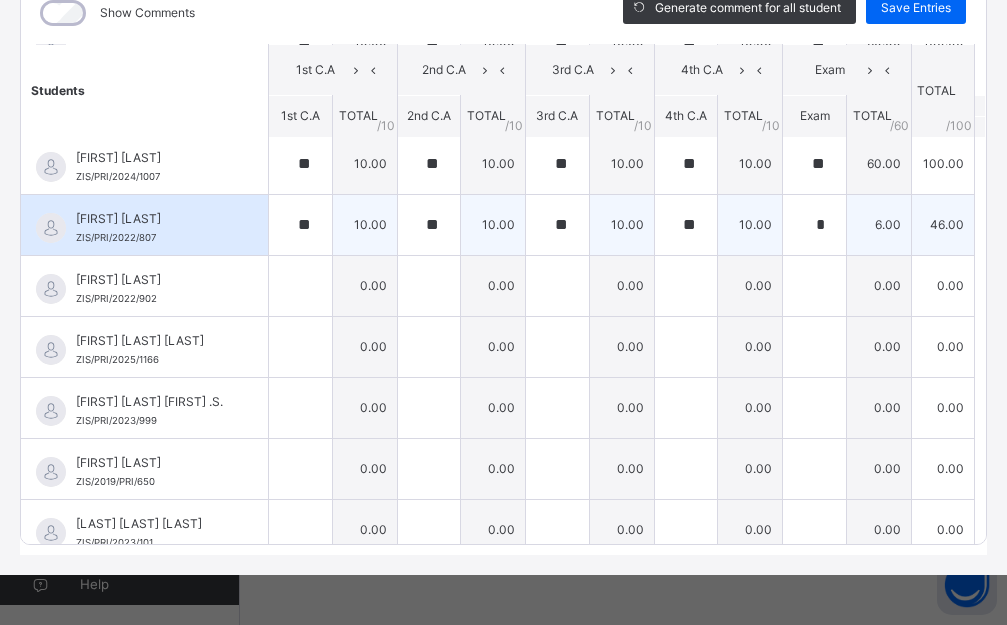 click on "*" at bounding box center [814, 225] 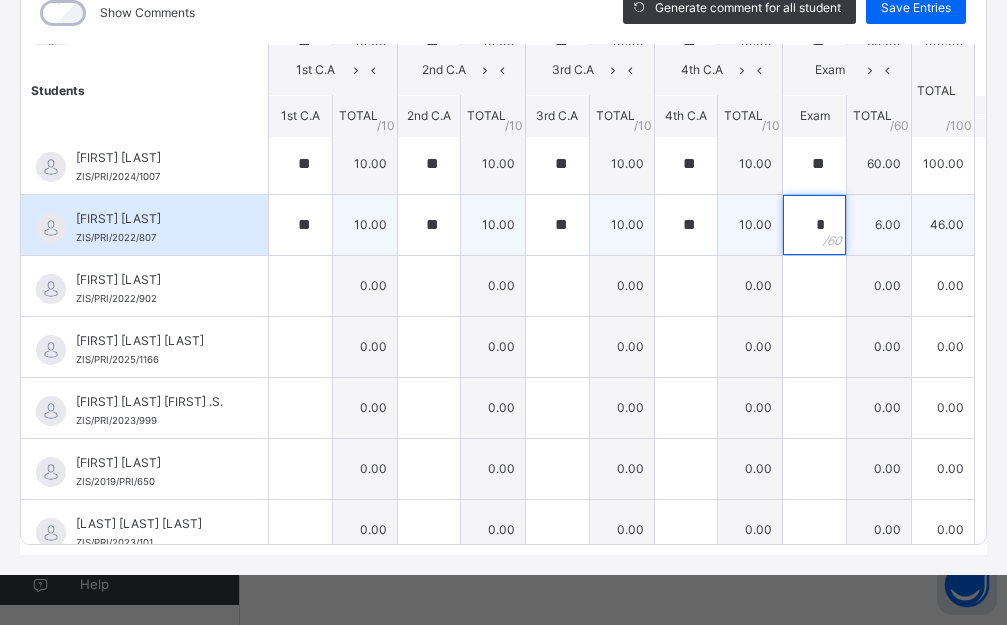 click on "*" at bounding box center [814, 225] 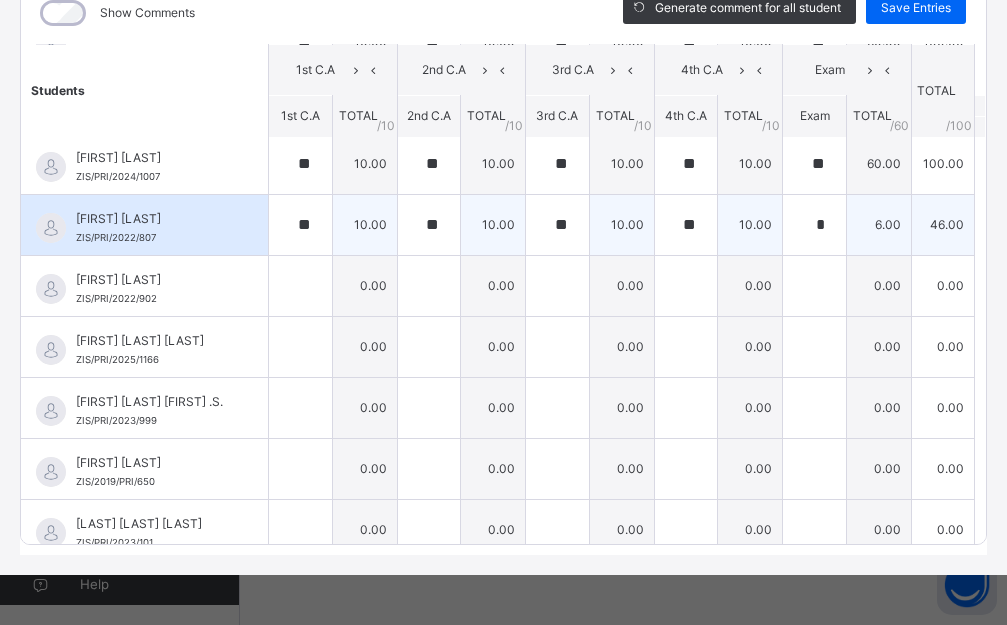 click on "*" at bounding box center [814, 225] 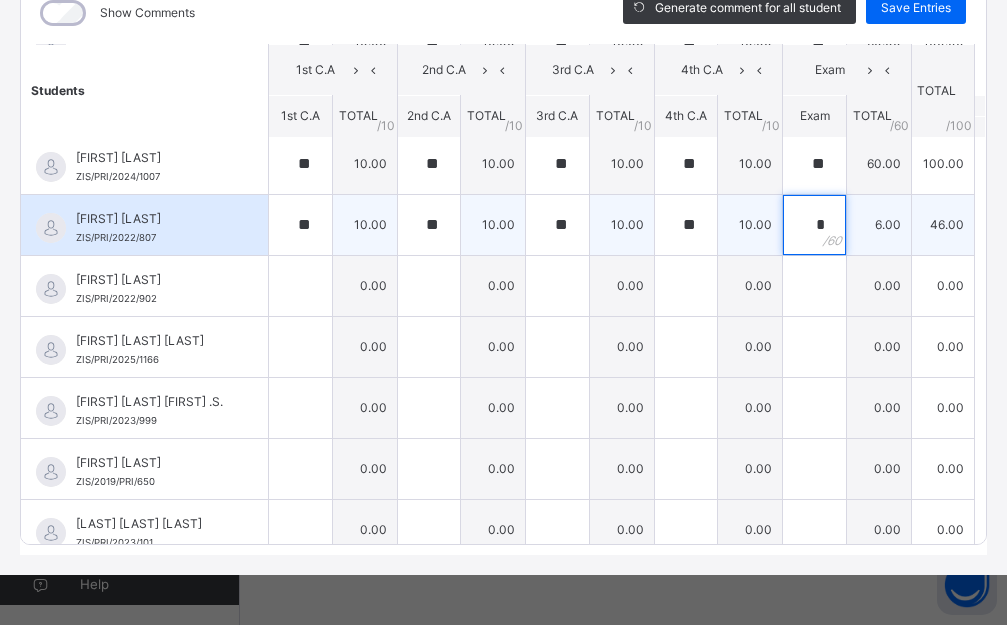 click on "*" at bounding box center (814, 225) 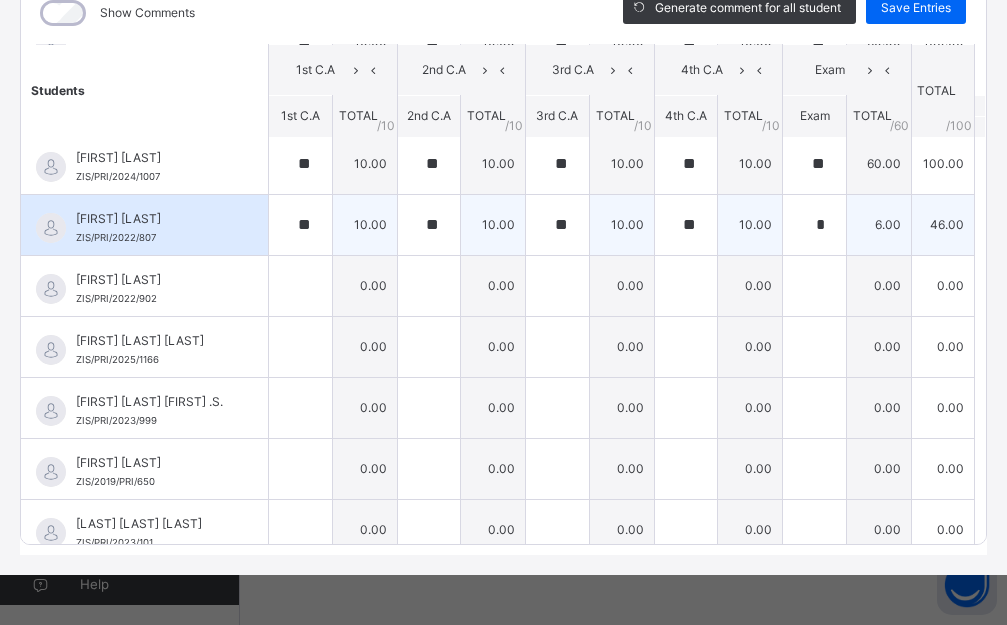 click on "*" at bounding box center [814, 225] 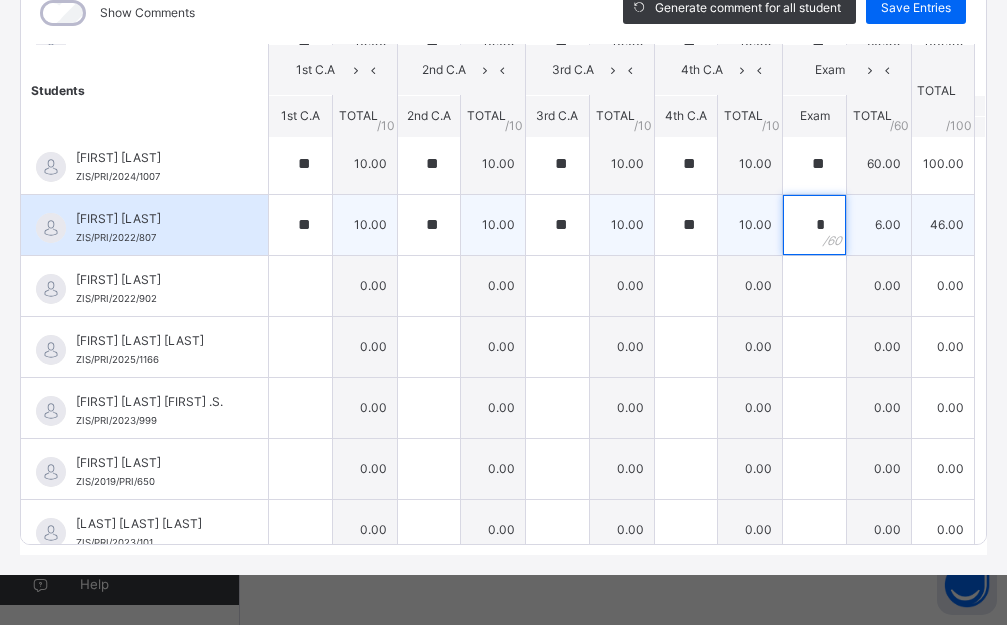 click on "*" at bounding box center [814, 225] 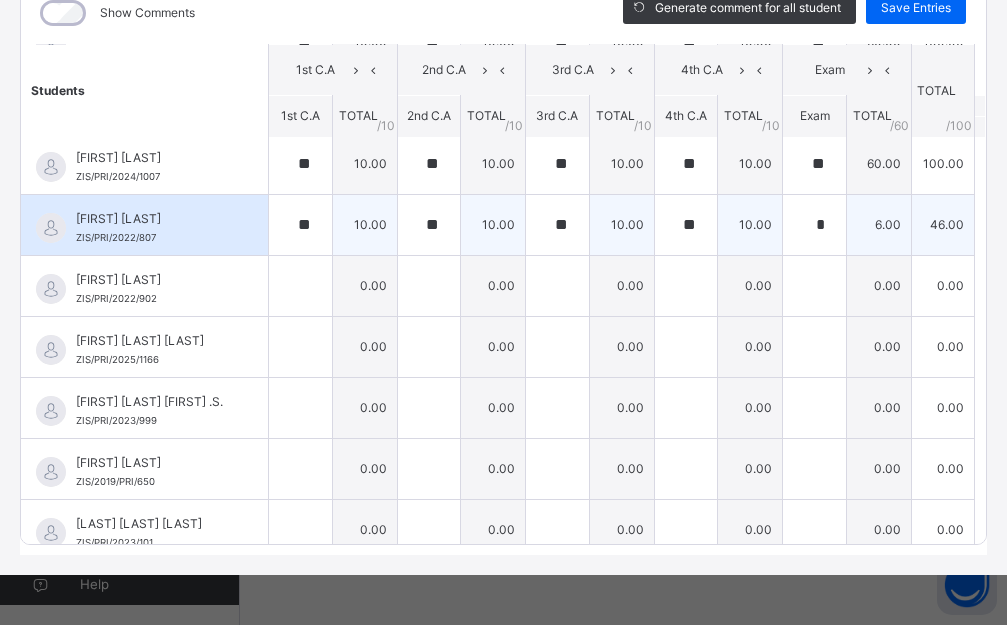 click on "*" at bounding box center [814, 225] 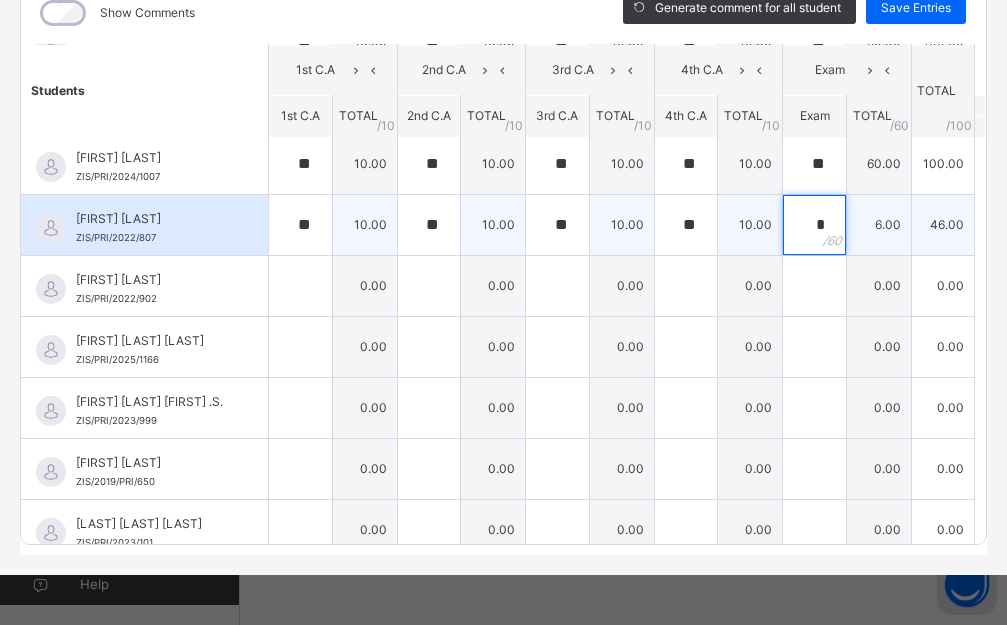 click on "*" at bounding box center [814, 225] 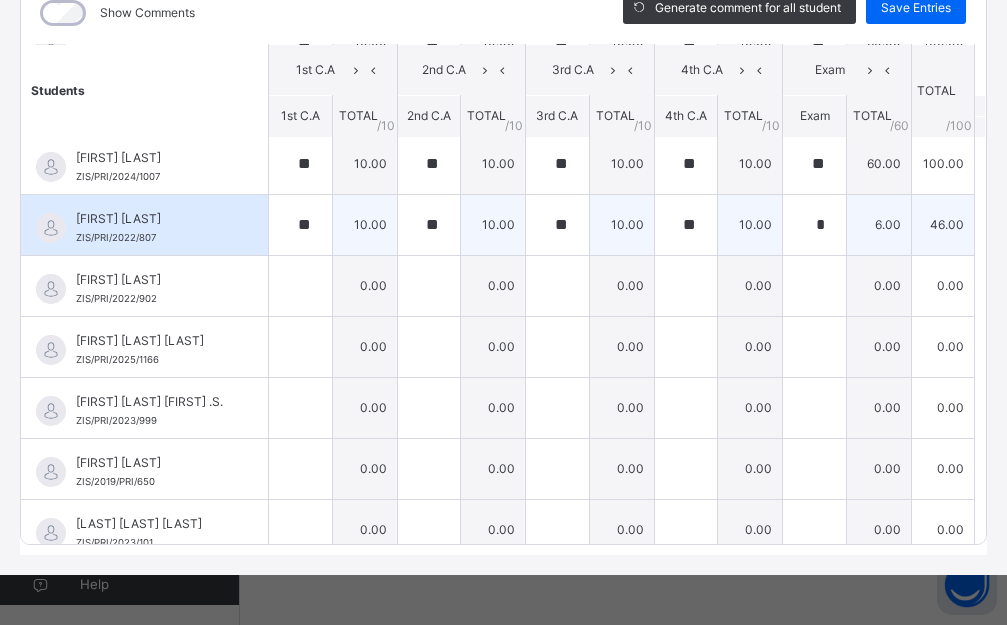 click on "*" at bounding box center (814, 225) 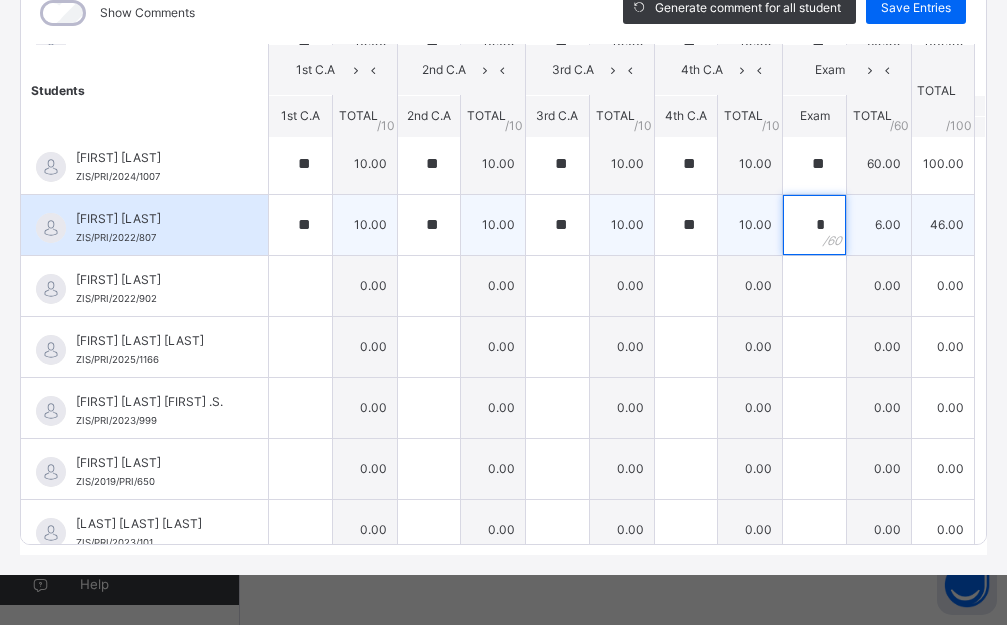 click on "*" at bounding box center (814, 225) 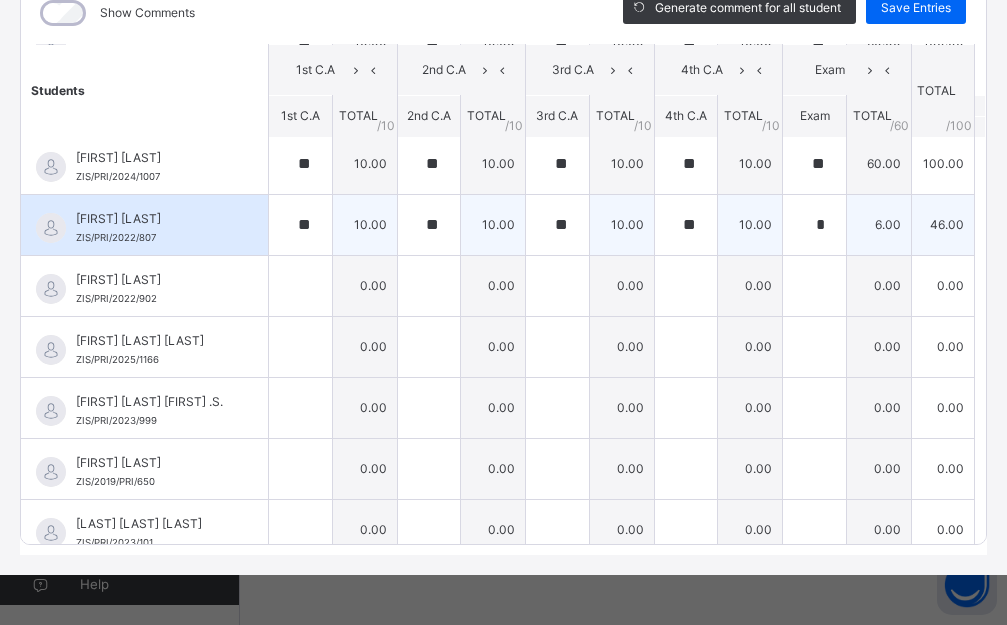click on "*" at bounding box center [814, 225] 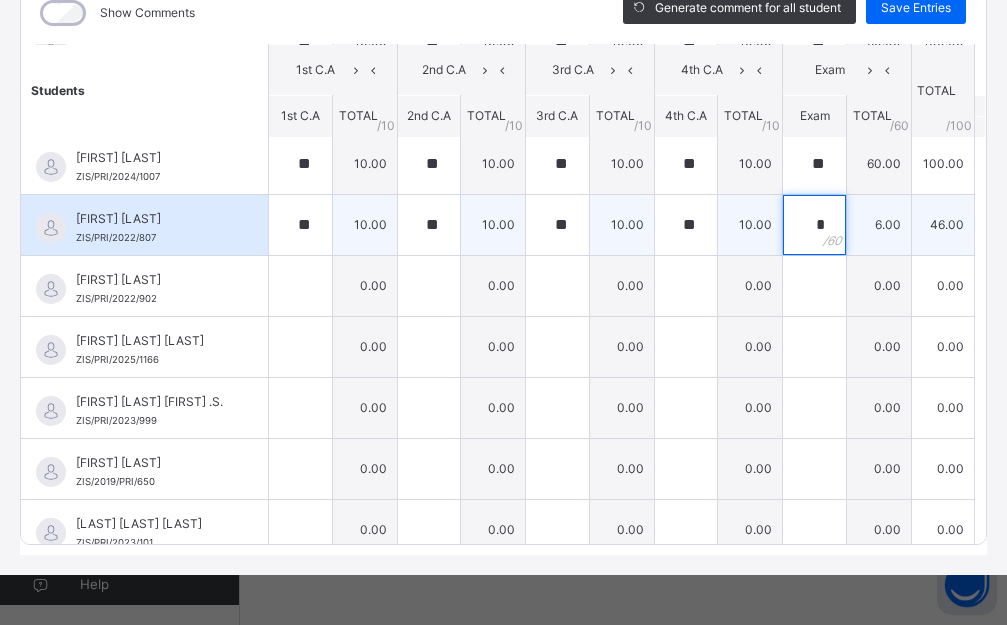 click on "*" at bounding box center [814, 225] 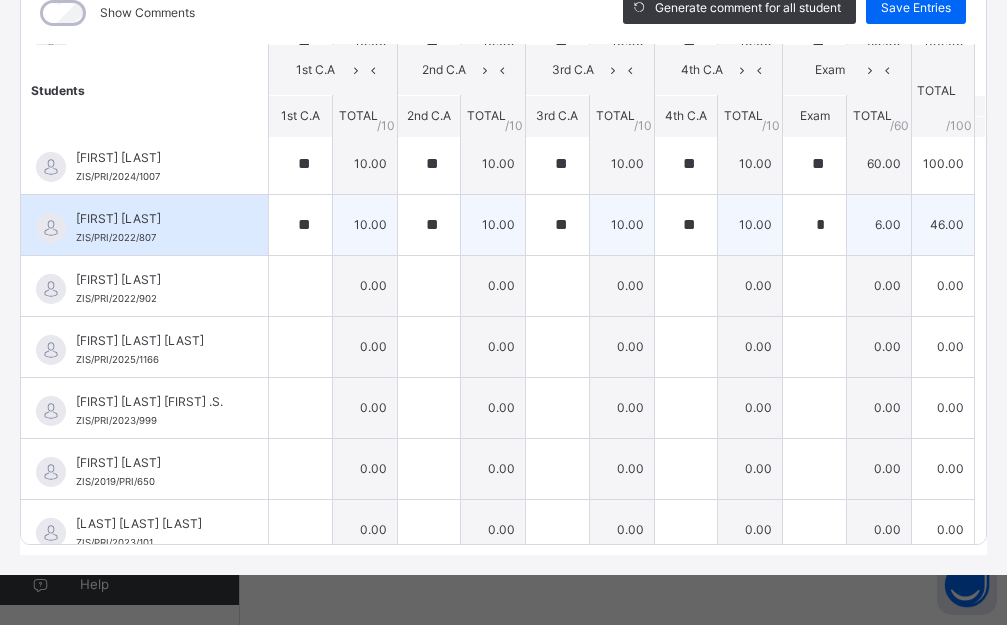 click on "*" at bounding box center [814, 225] 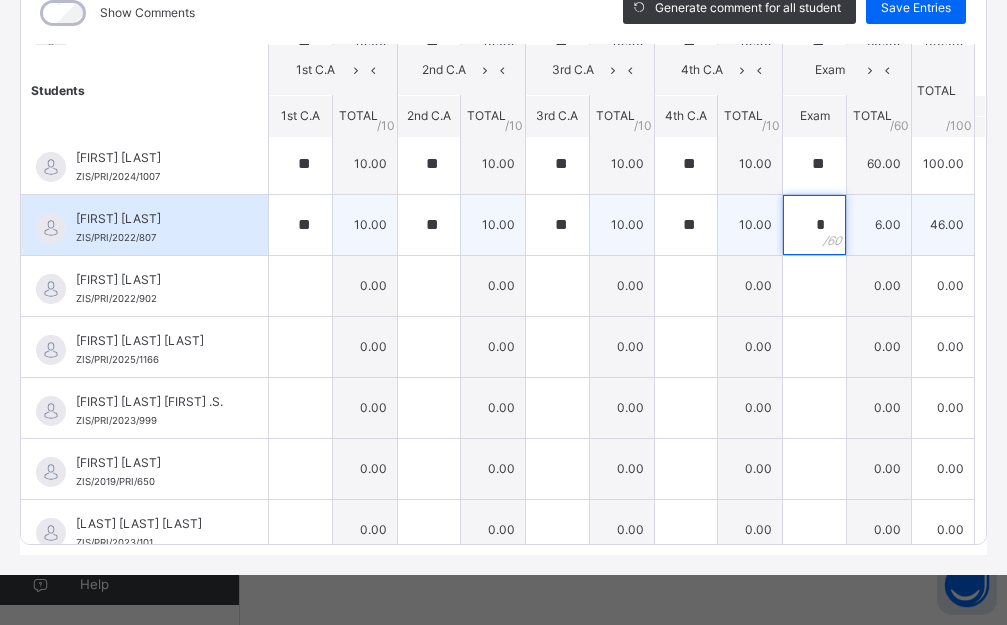 click on "*" at bounding box center (814, 225) 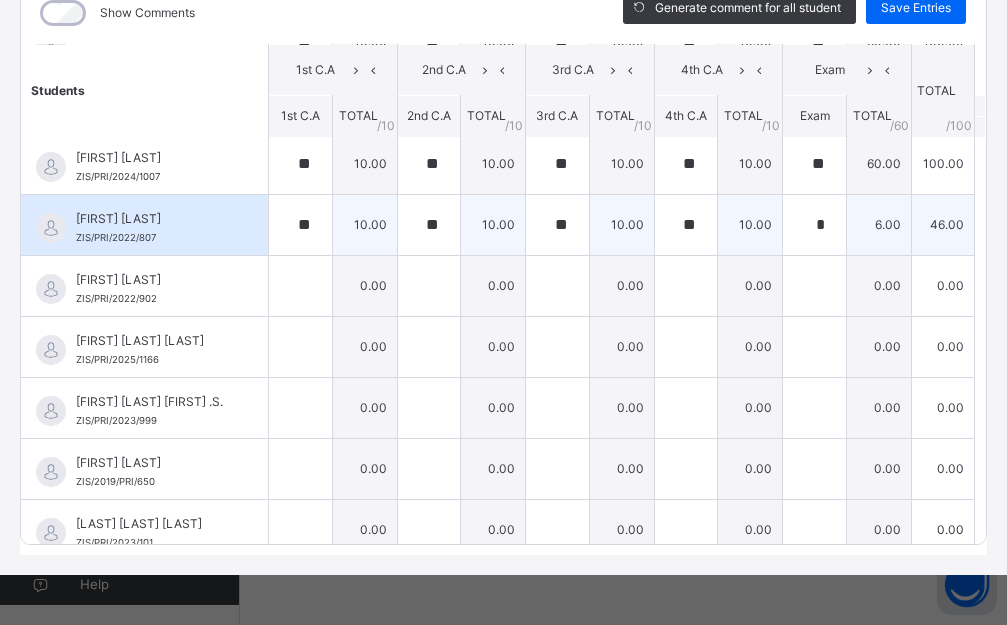 click on "*" at bounding box center (814, 225) 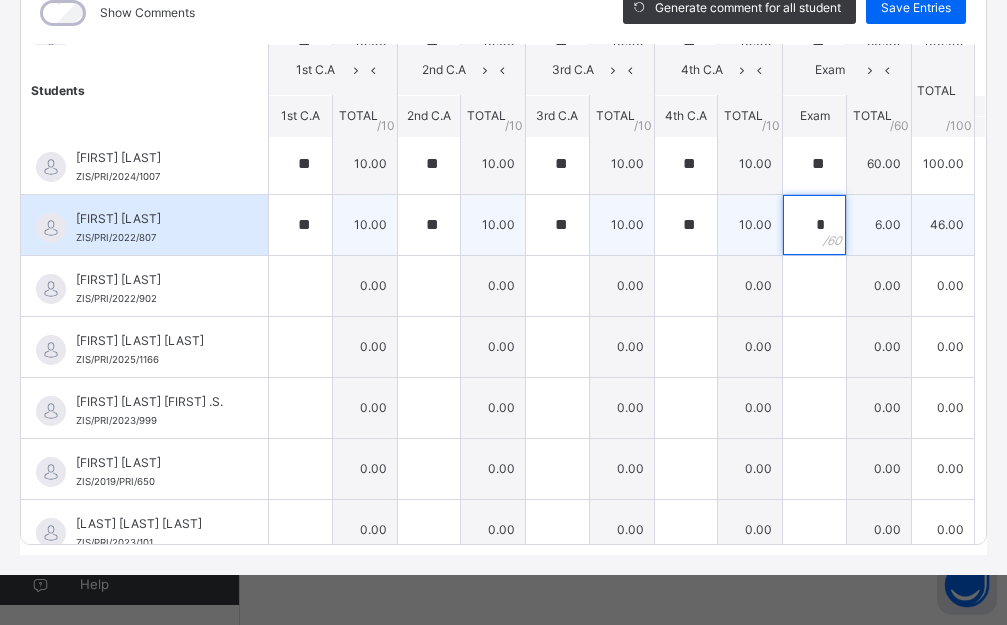 click on "*" at bounding box center [814, 225] 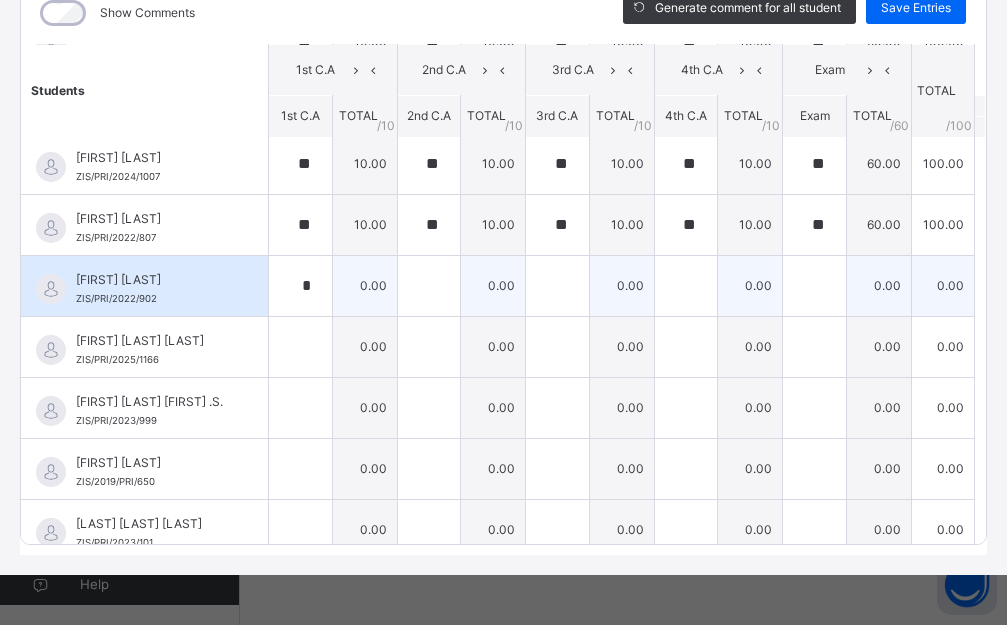 click on "*" at bounding box center (300, 286) 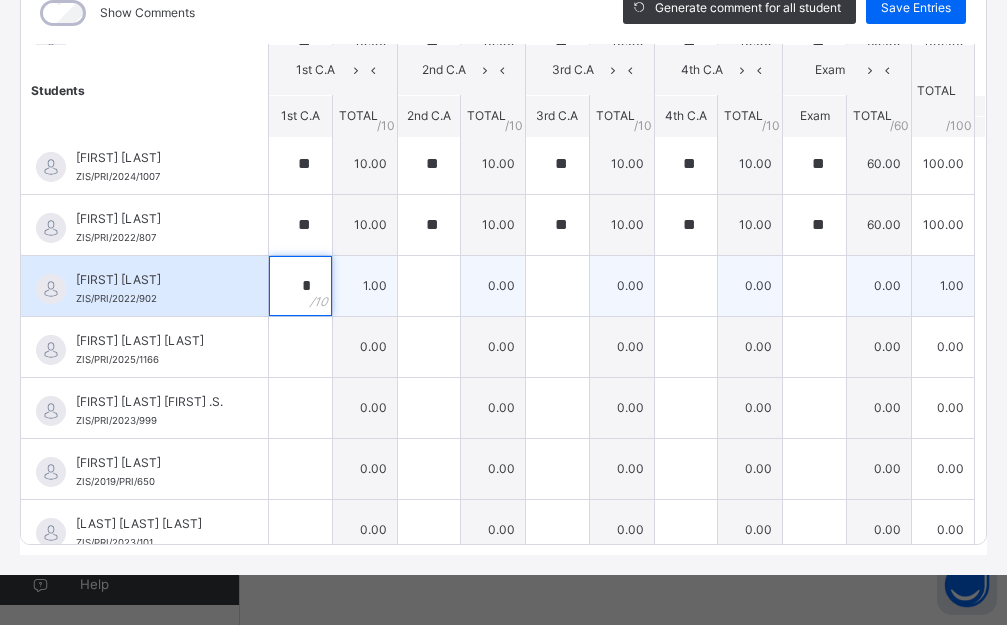 click on "*" at bounding box center (300, 286) 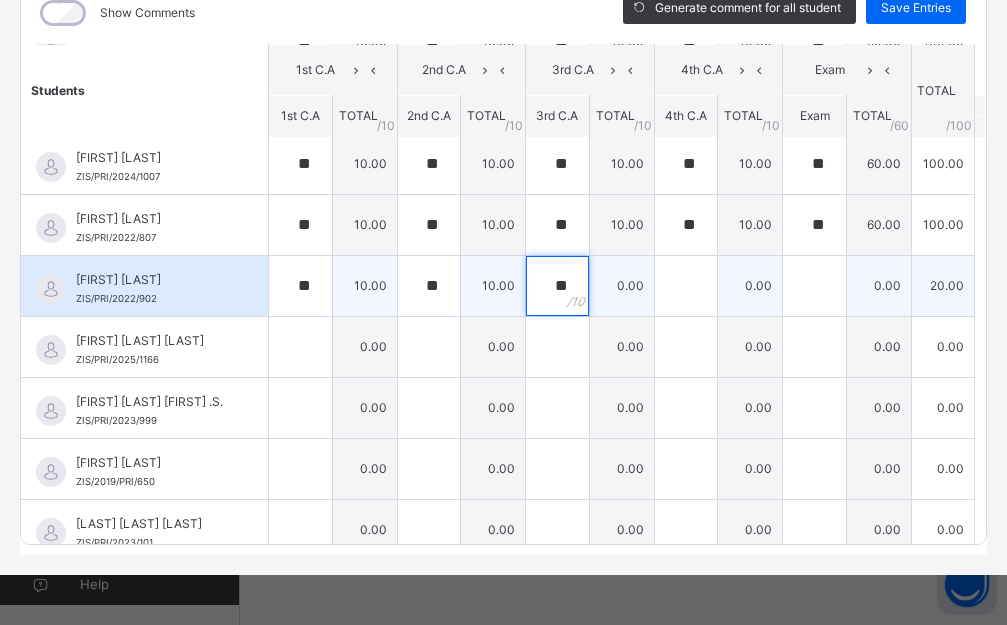 click on "**" at bounding box center (557, 286) 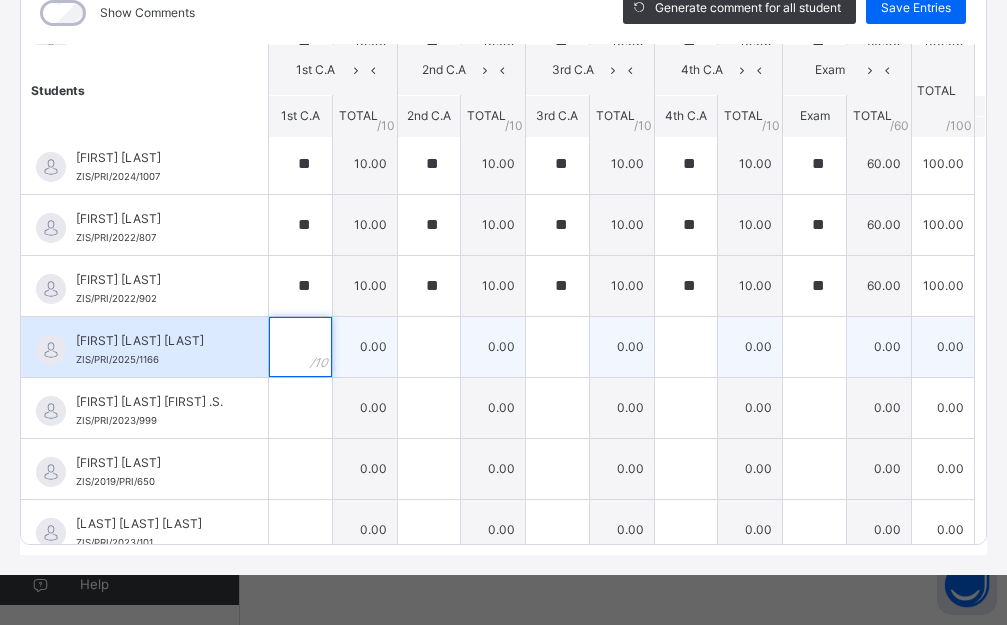 click at bounding box center (300, 347) 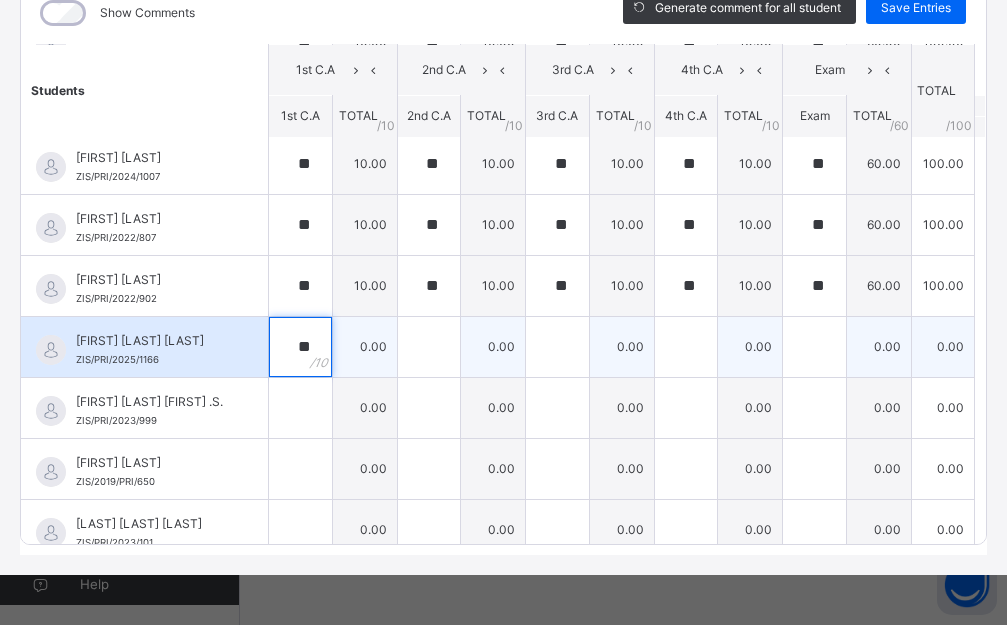 click on "**" at bounding box center (300, 347) 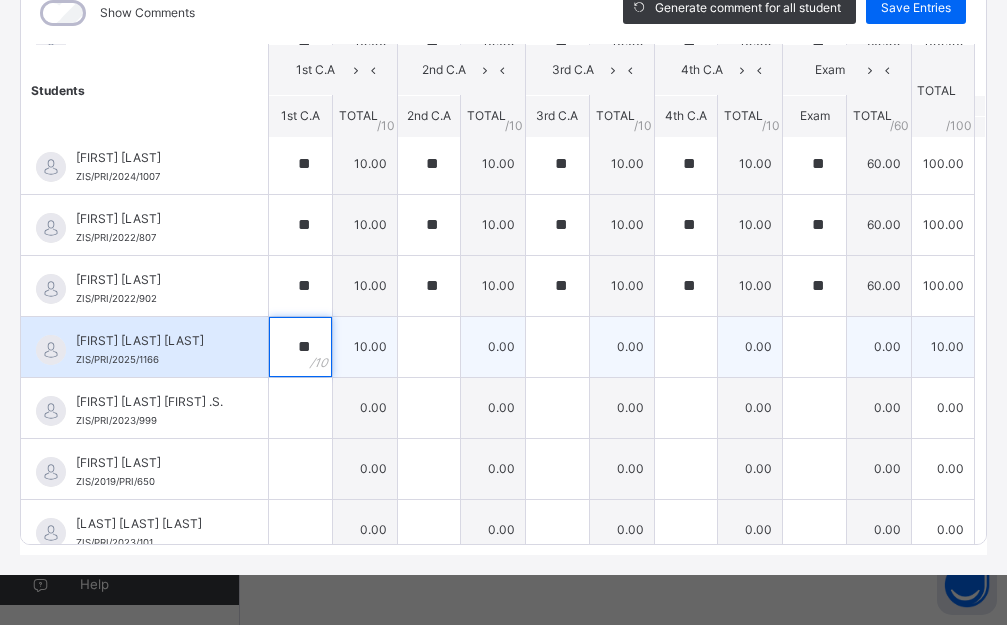 click on "**" at bounding box center [300, 347] 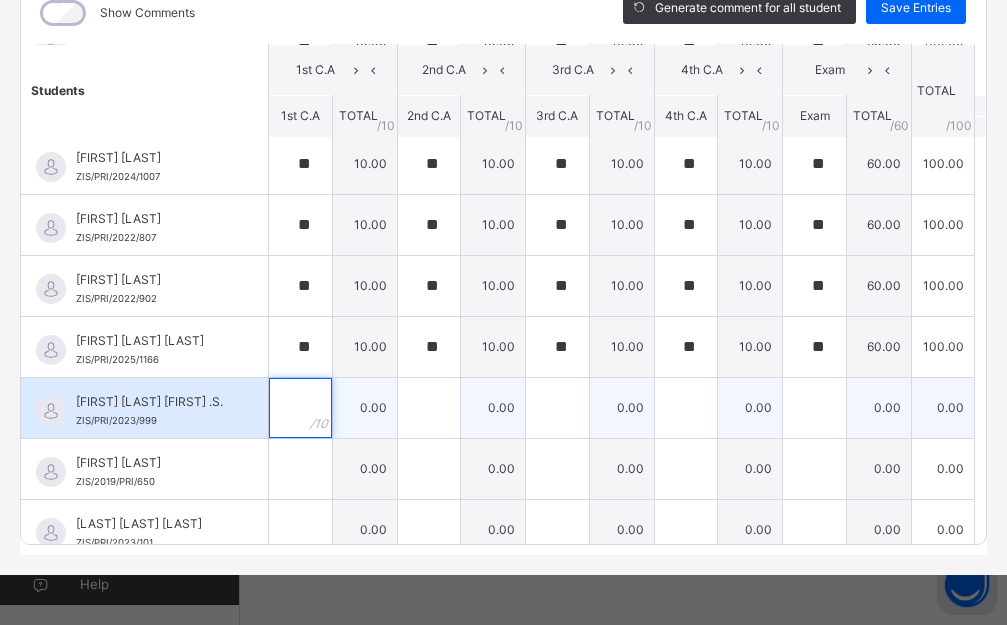 click at bounding box center (300, 408) 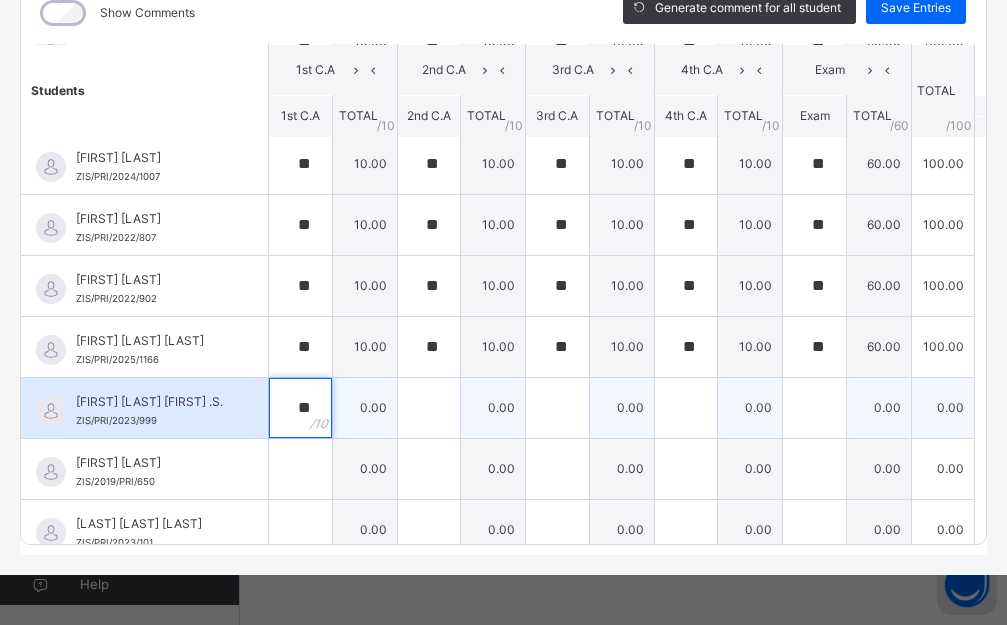 click on "**" at bounding box center [300, 408] 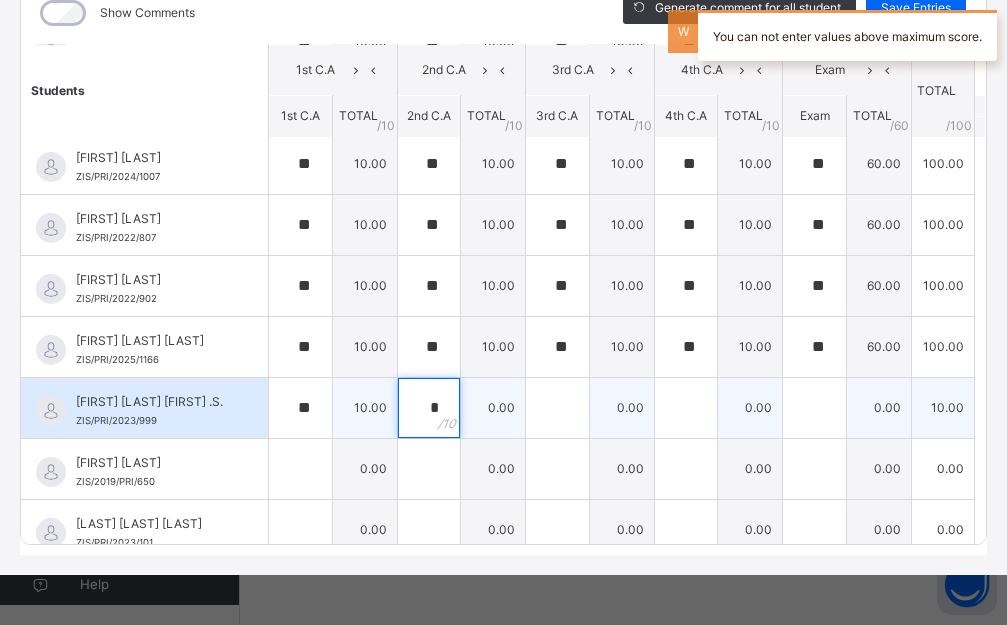click on "*" at bounding box center (429, 408) 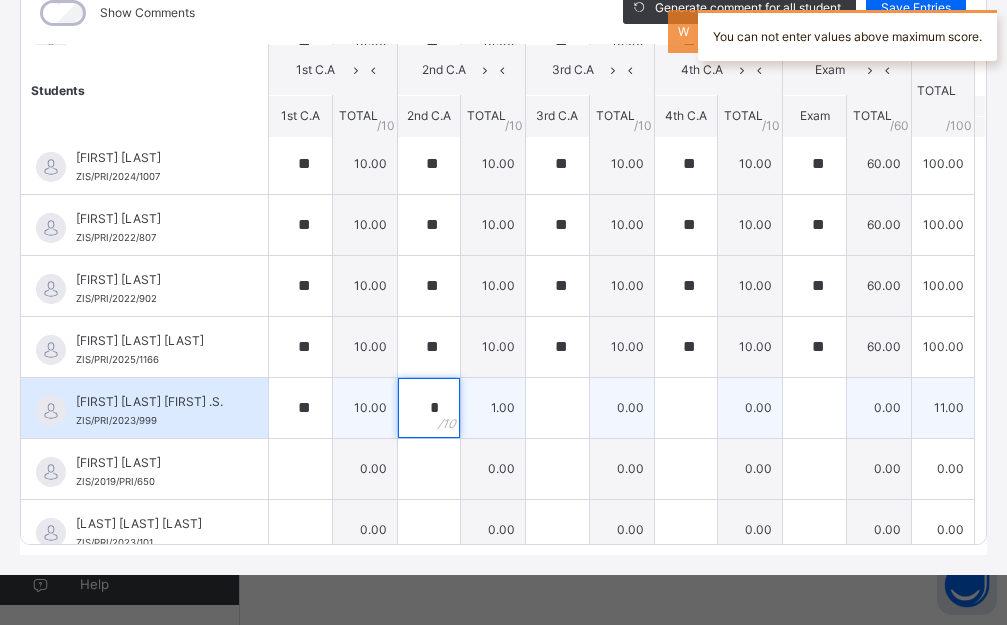 click on "*" at bounding box center [429, 408] 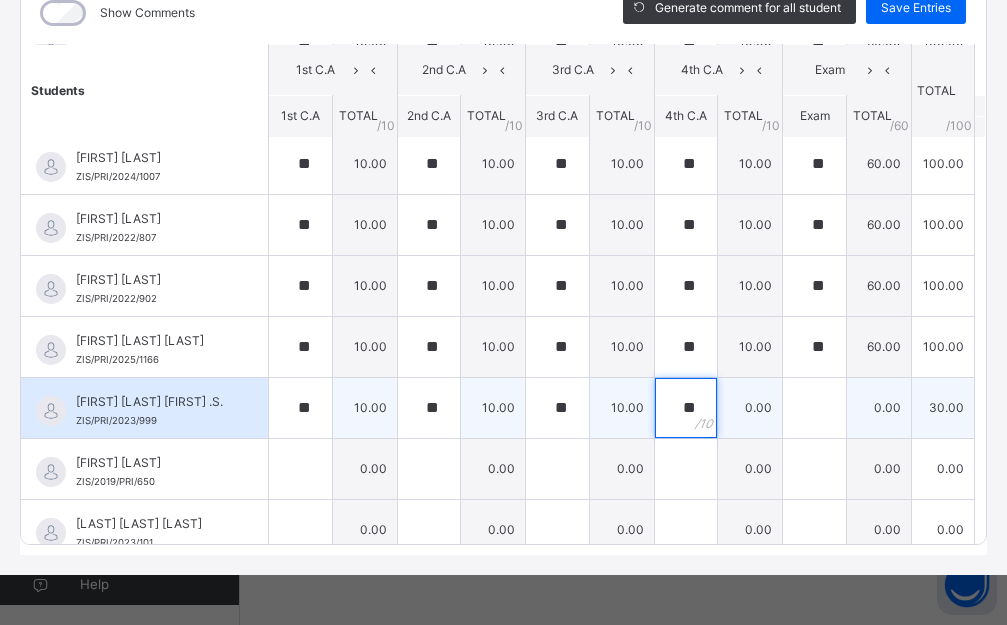 click on "**" at bounding box center [686, 408] 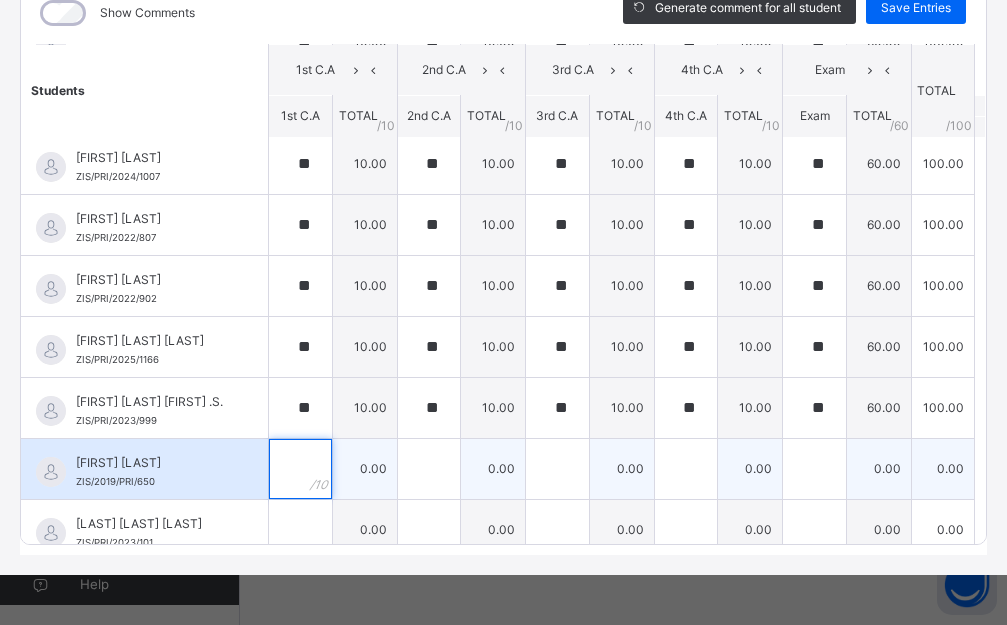 click at bounding box center [300, 469] 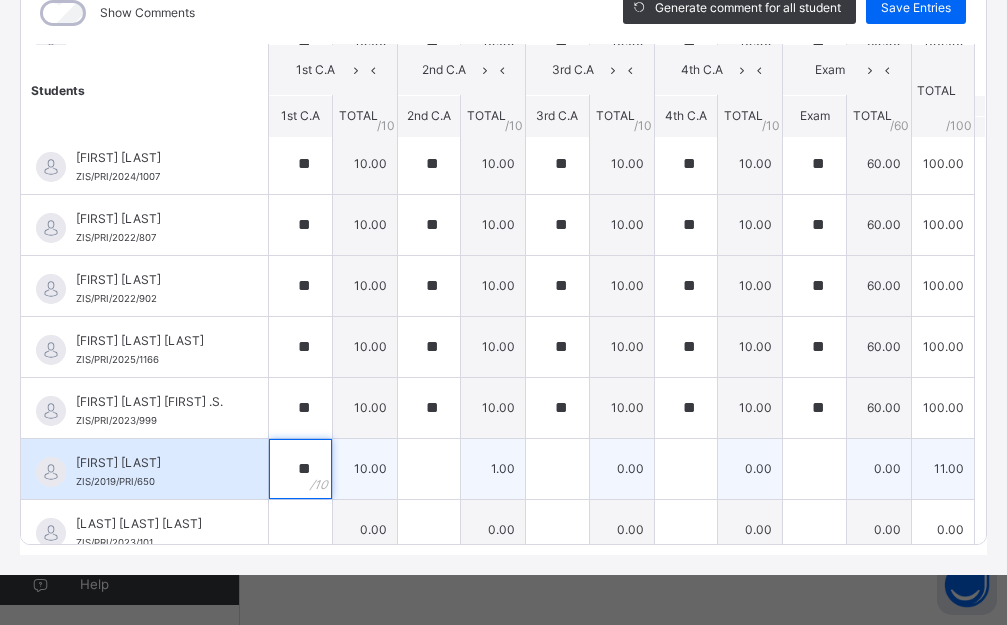 click on "**" at bounding box center [300, 469] 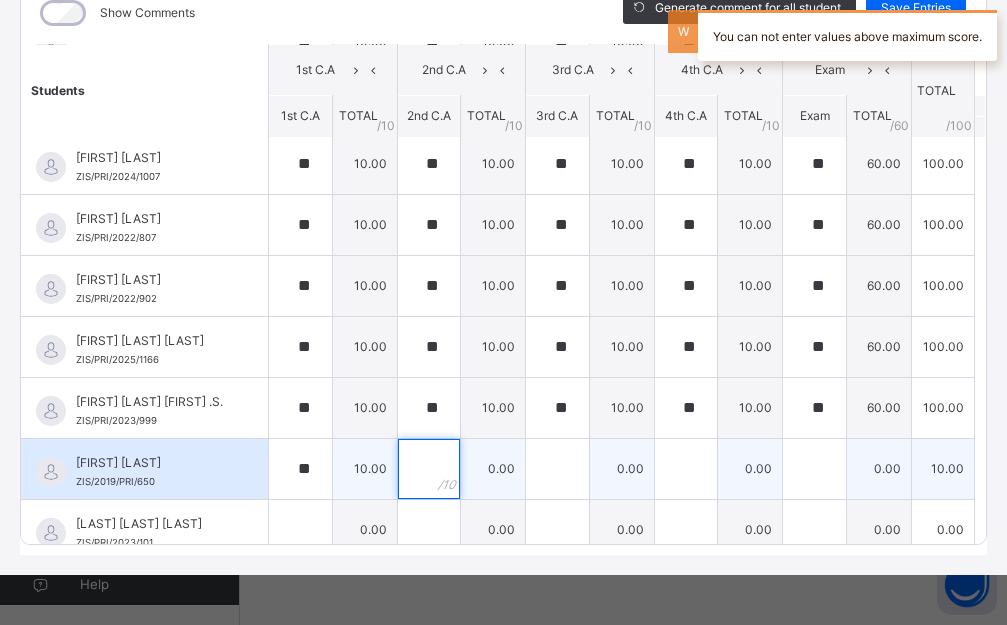 click at bounding box center [429, 469] 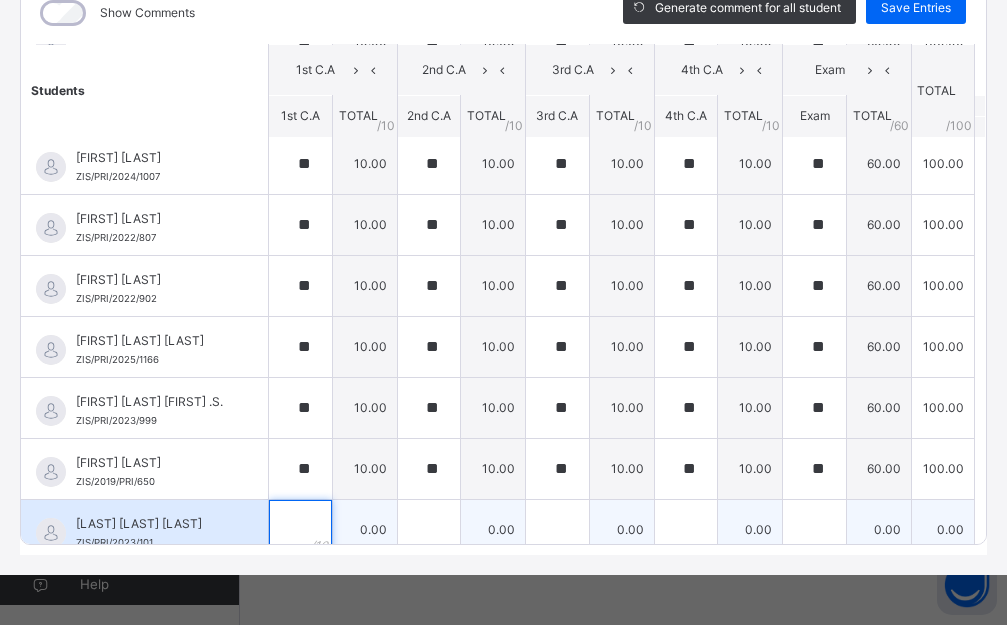 scroll, scrollTop: 464, scrollLeft: 0, axis: vertical 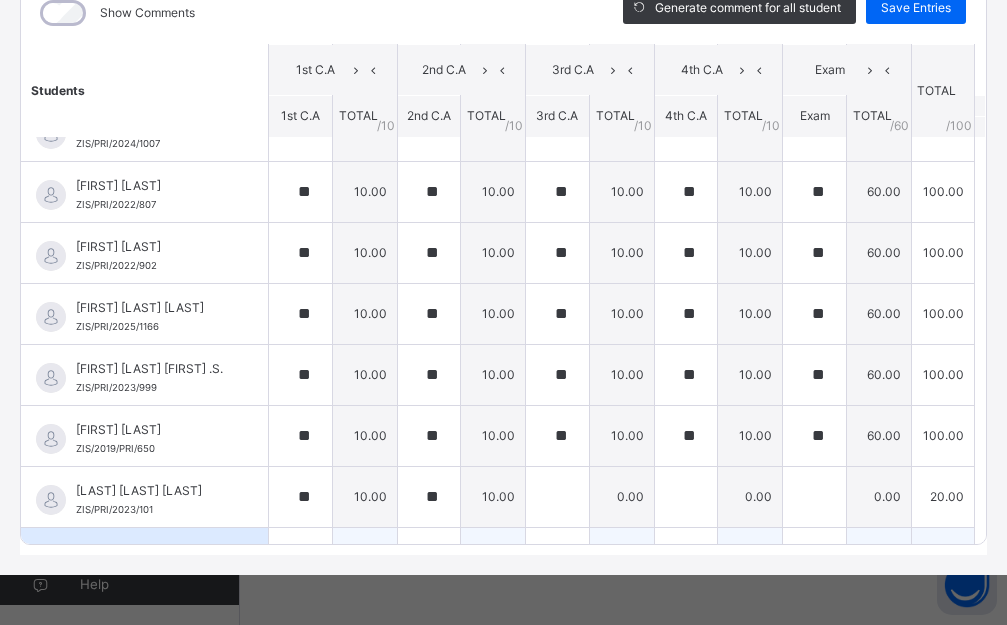 click on "[FIRST] [LAST] [STUDENT_ID] [FIRST] [LAST] [STUDENT_ID] 0.00 0.00 0.00 0.00 0.00 0.00 Generate comment 0 / 250" at bounding box center [503, 557] 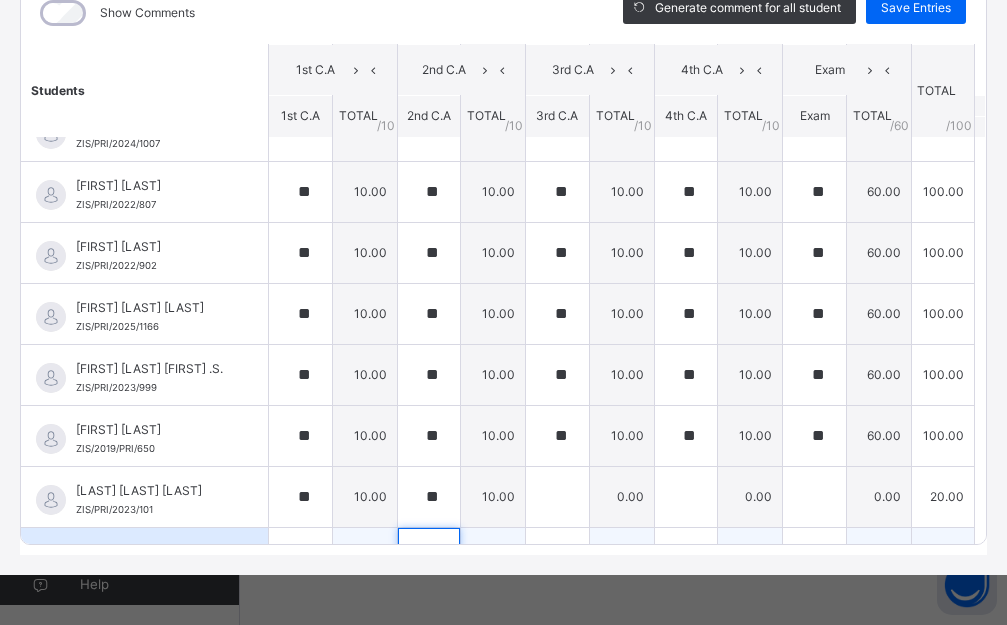 click at bounding box center [429, 558] 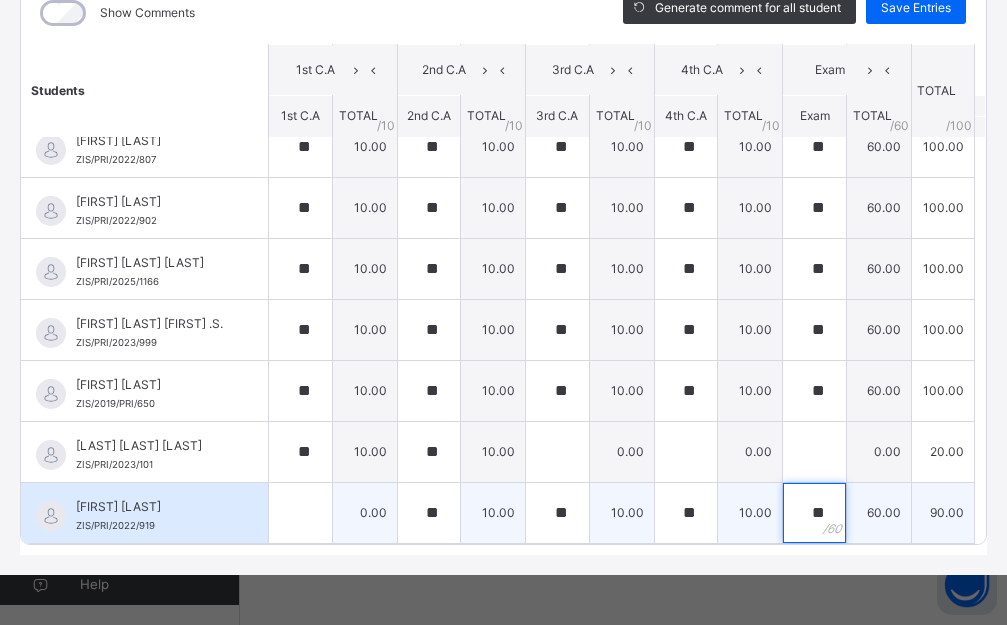 click on "**" at bounding box center [814, 513] 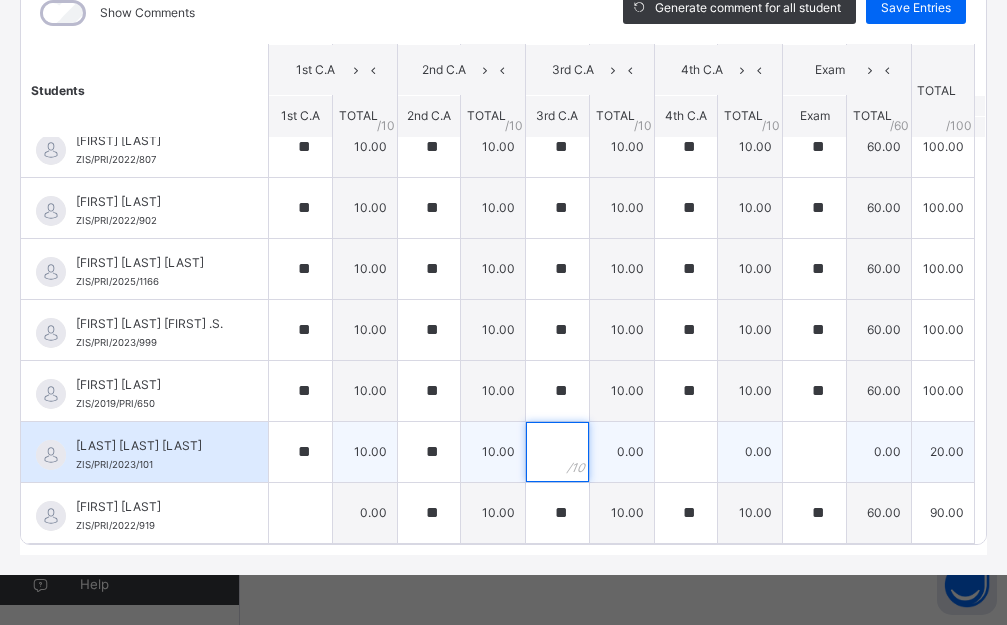 click at bounding box center (557, 452) 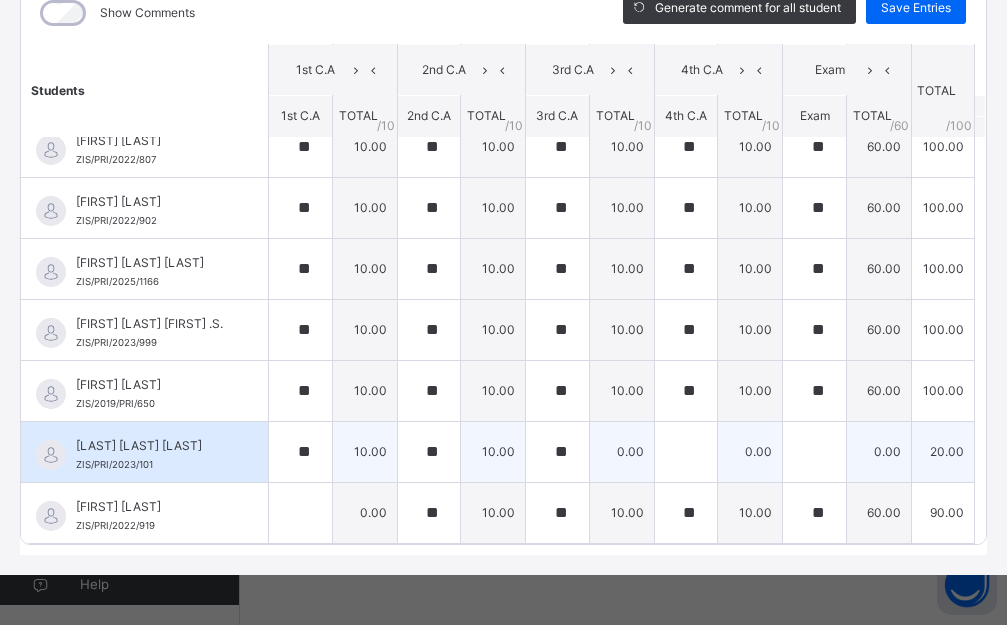 click on "**" at bounding box center [557, 452] 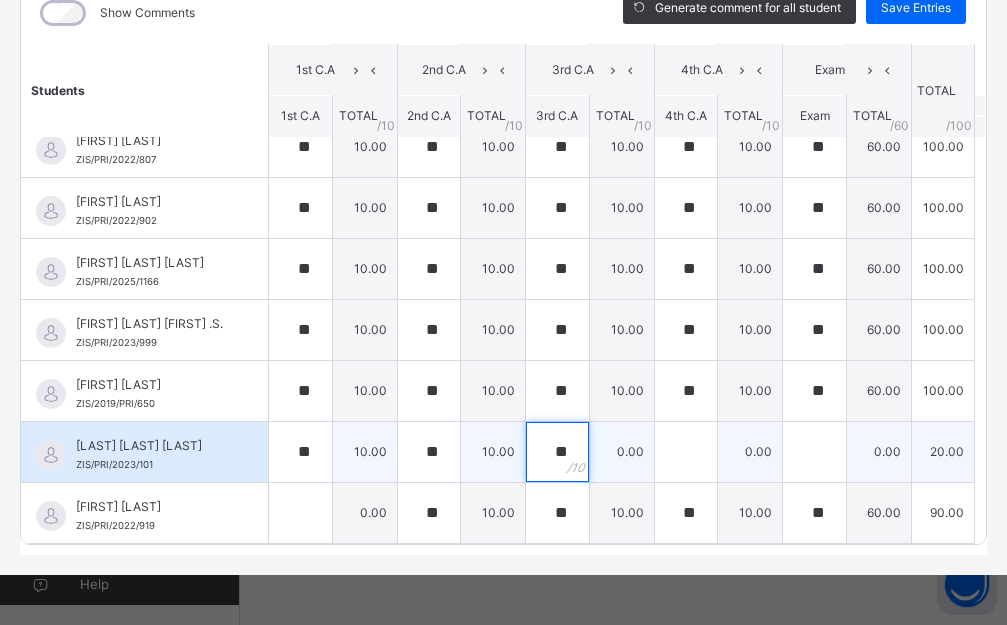 click on "**" at bounding box center (557, 452) 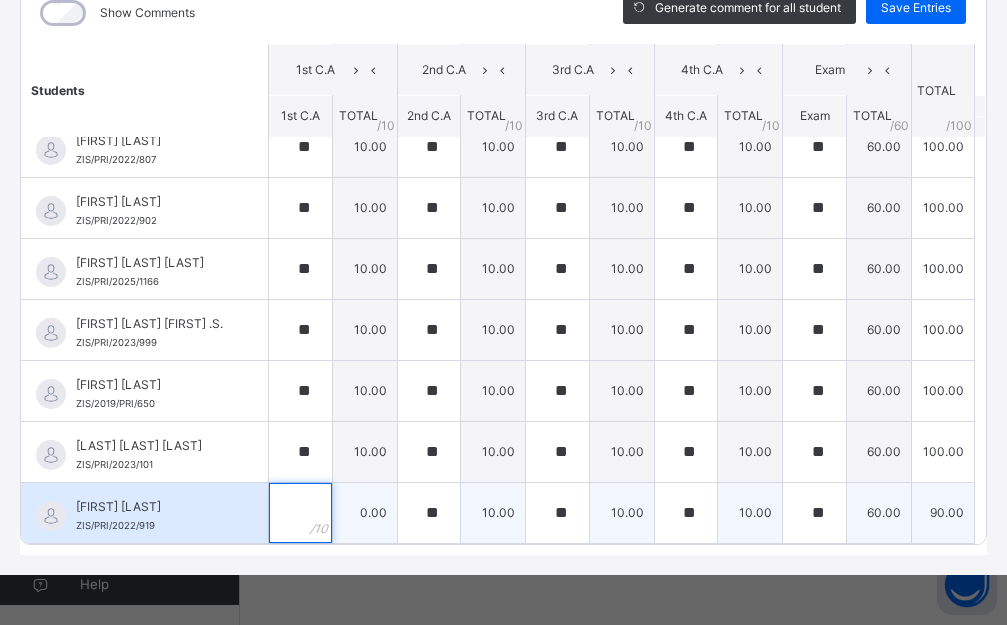 click at bounding box center [300, 513] 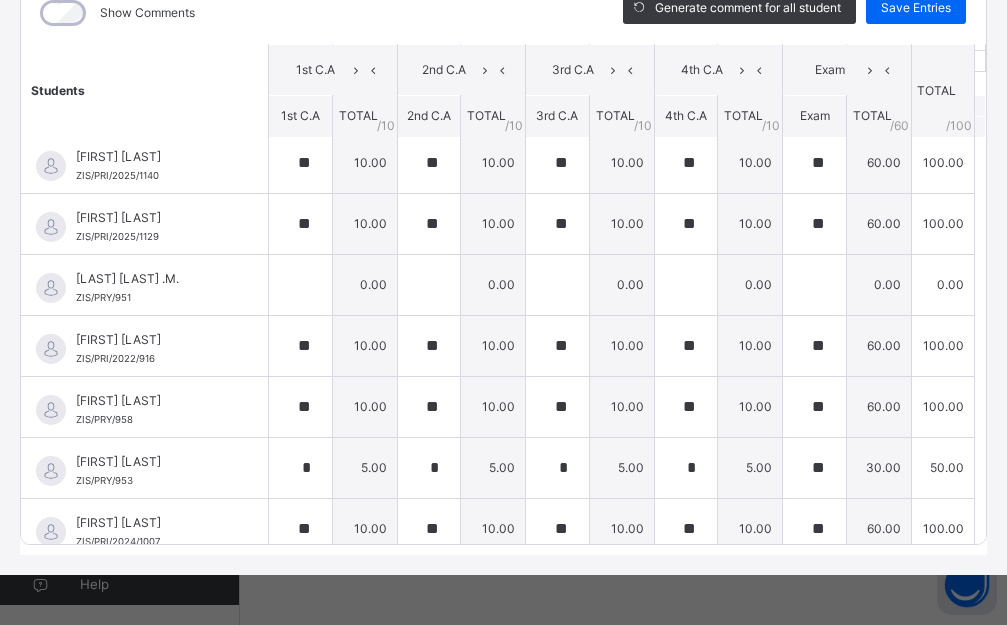 scroll, scrollTop: 0, scrollLeft: 0, axis: both 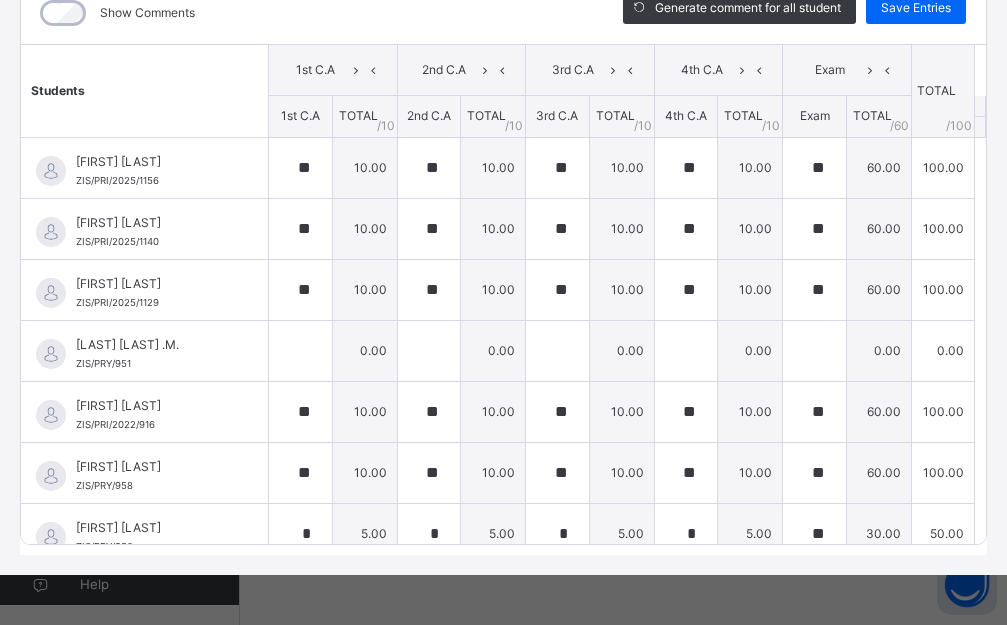 click on "Generate comment for all student   Save Entries" at bounding box center (794, 13) 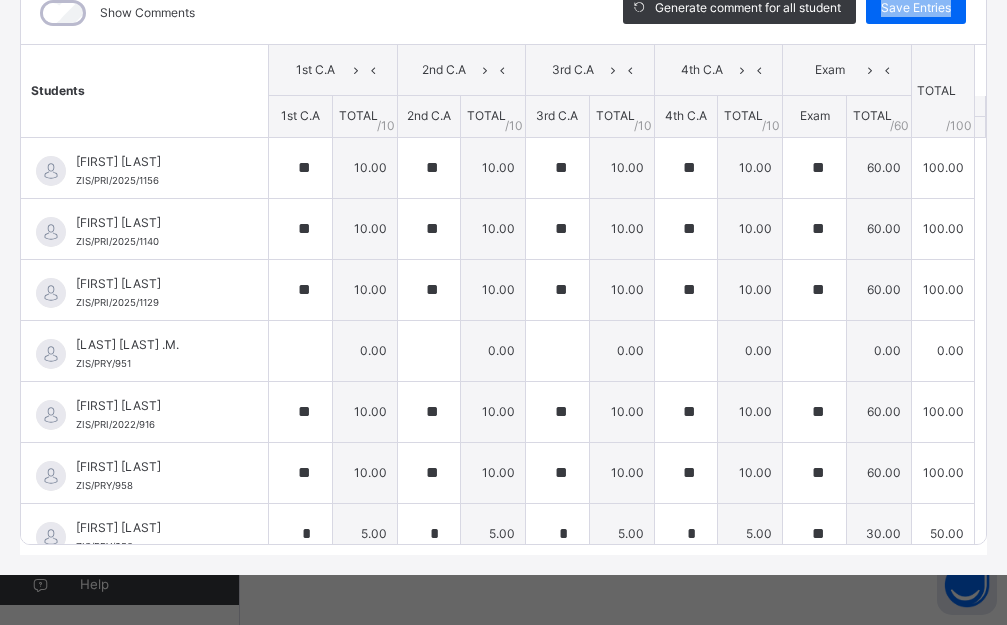 scroll, scrollTop: 303, scrollLeft: 27, axis: both 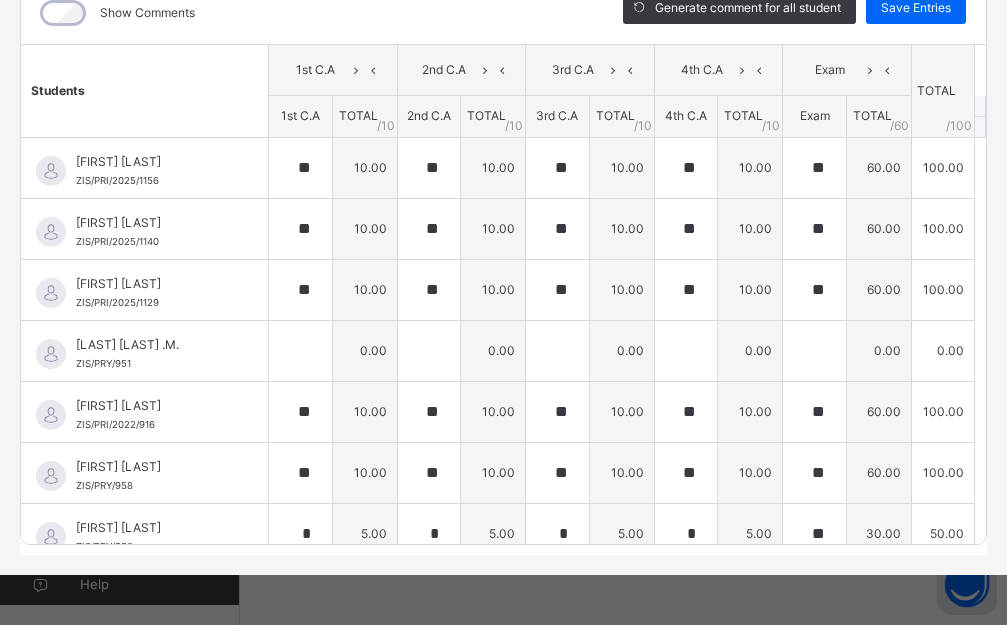 drag, startPoint x: 967, startPoint y: 25, endPoint x: 986, endPoint y: 27, distance: 19.104973 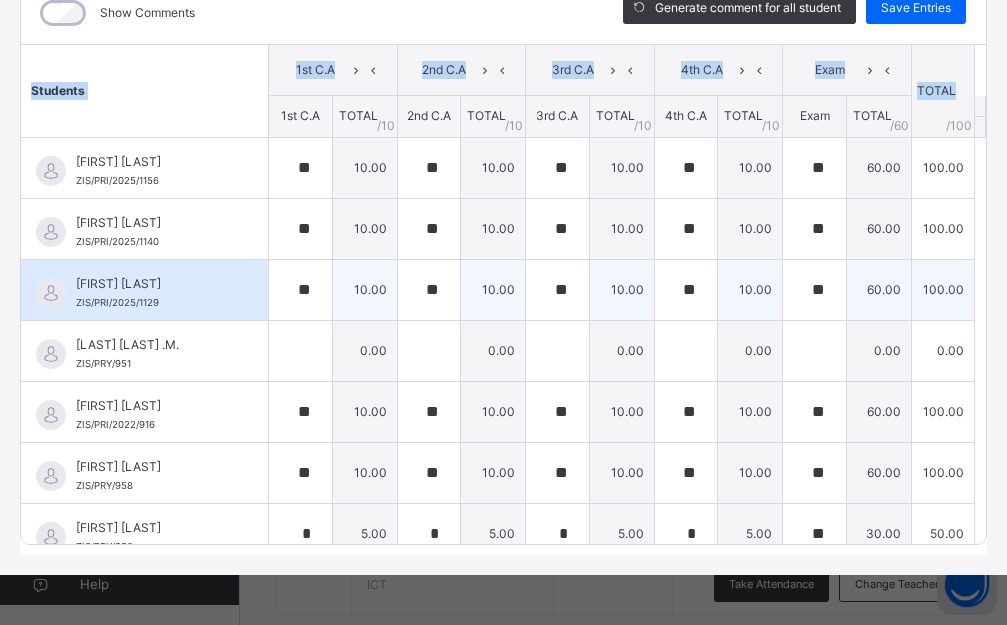 scroll, scrollTop: 1043, scrollLeft: 0, axis: vertical 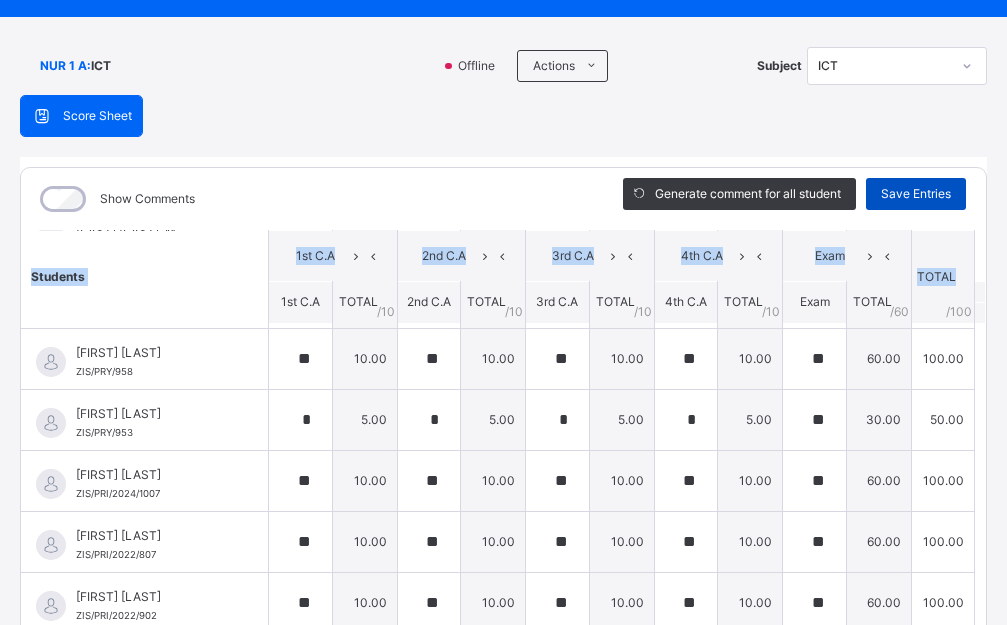 click on "Save Entries" at bounding box center (916, 194) 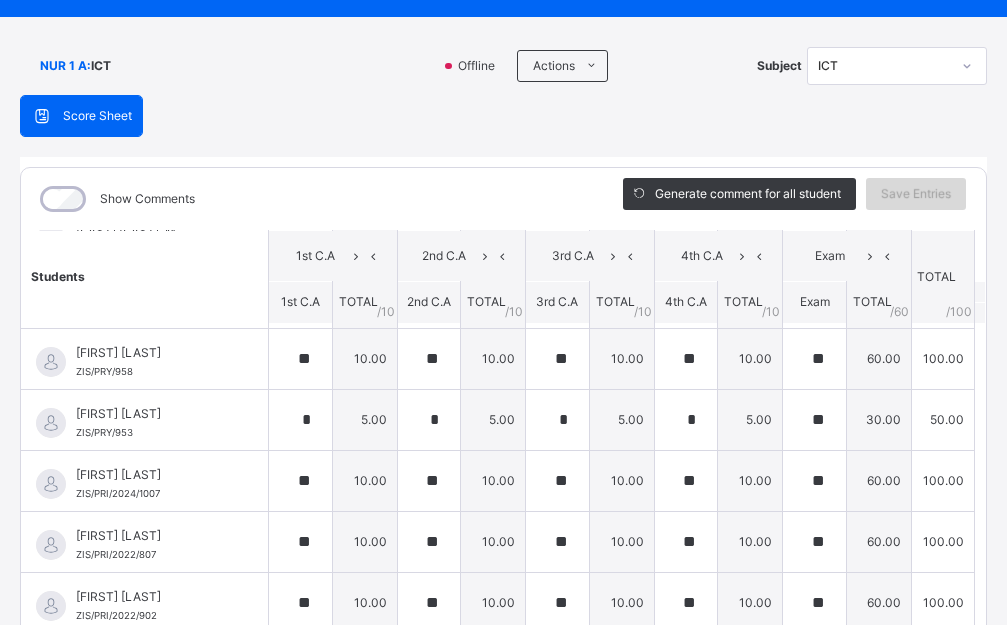 scroll, scrollTop: 526, scrollLeft: 0, axis: vertical 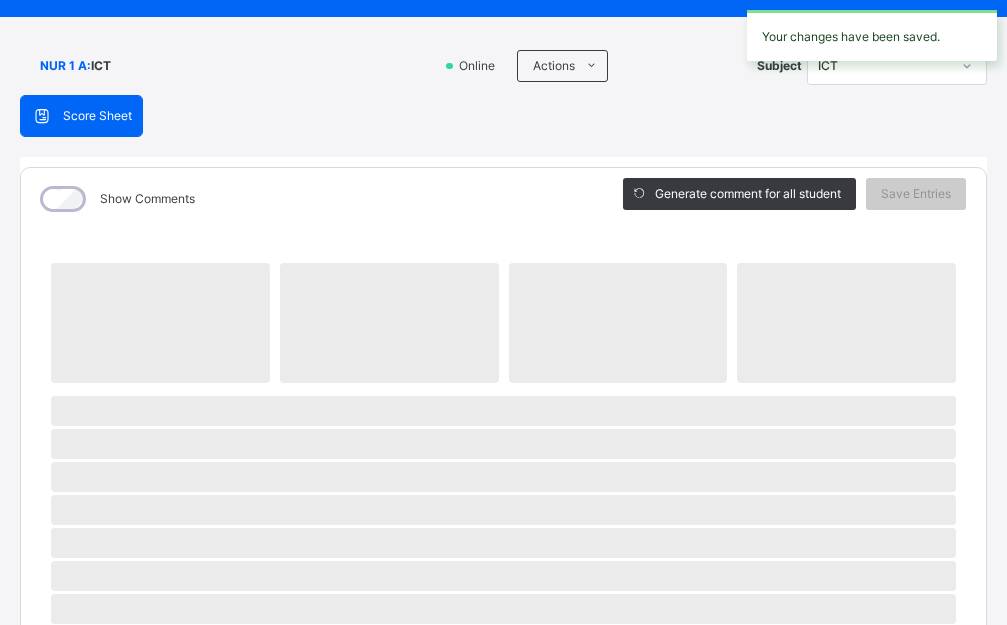 click on "ICT" at bounding box center [878, 66] 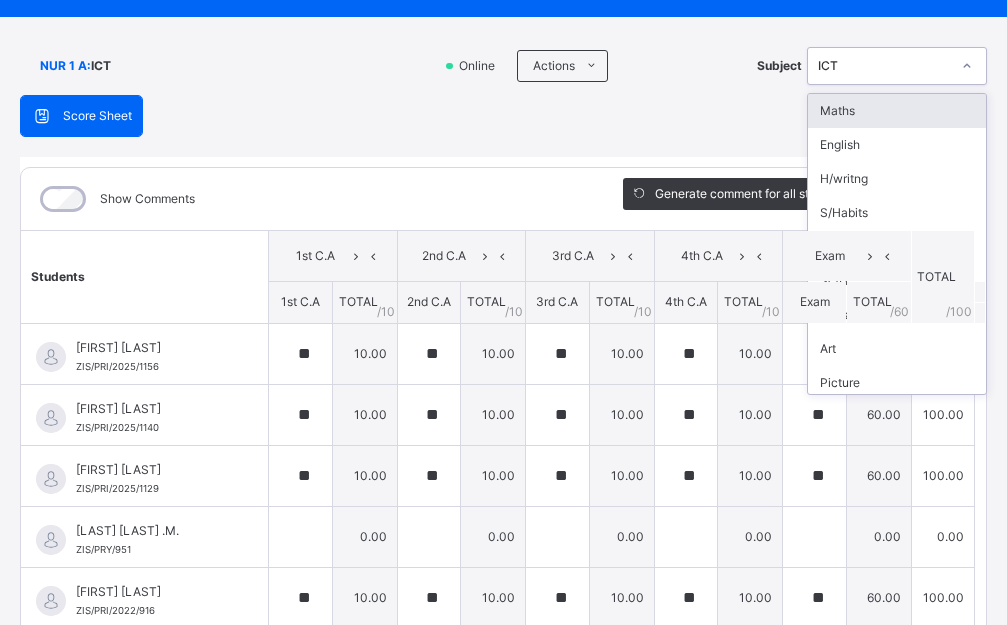 click on "Maths" at bounding box center [897, 111] 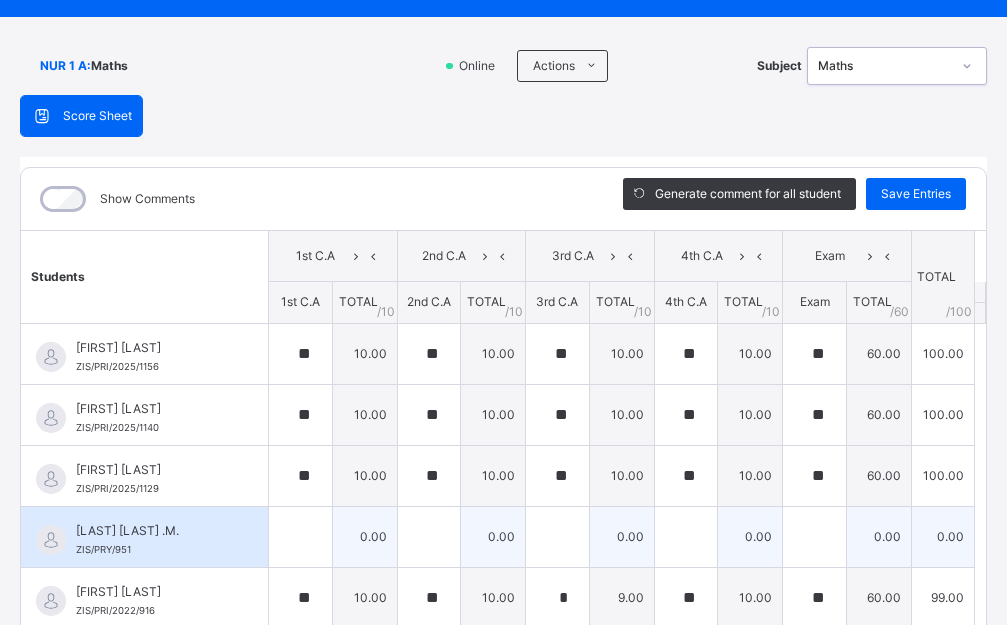 scroll, scrollTop: 303, scrollLeft: 0, axis: vertical 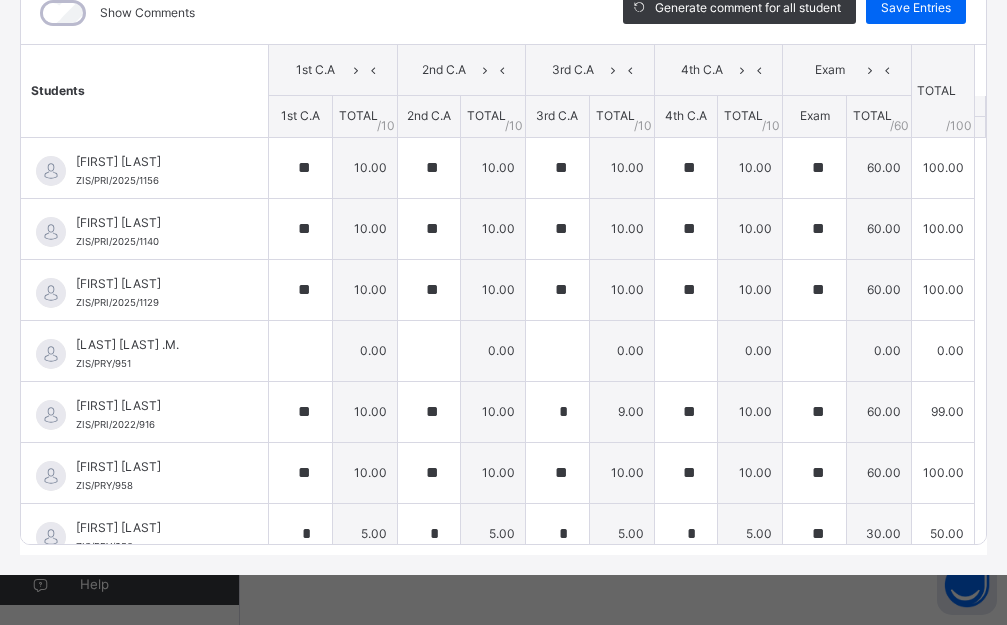 click on "Maths" at bounding box center [884, -120] 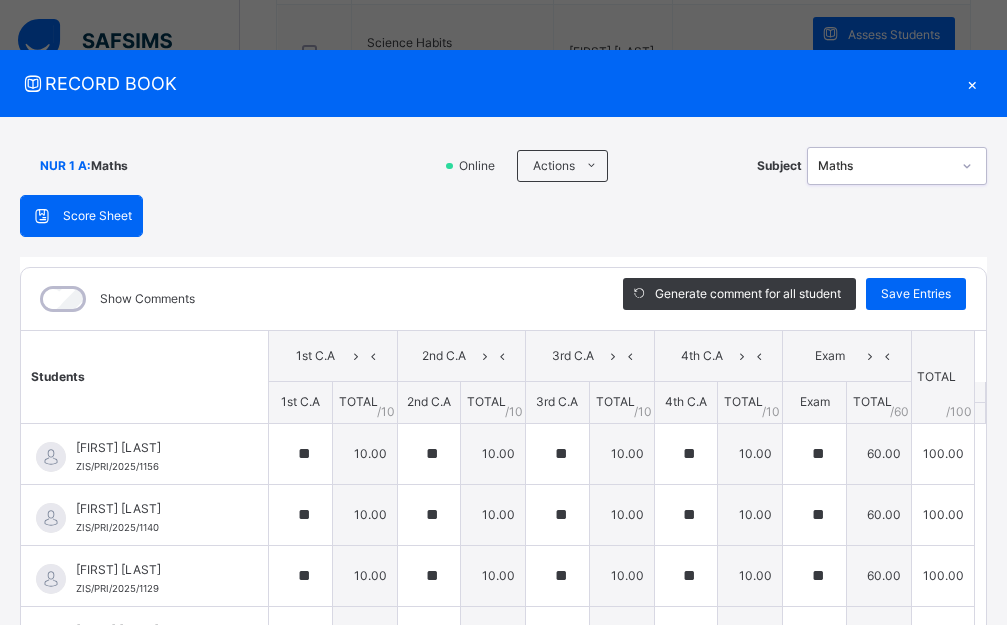 click on "Maths" at bounding box center (884, 166) 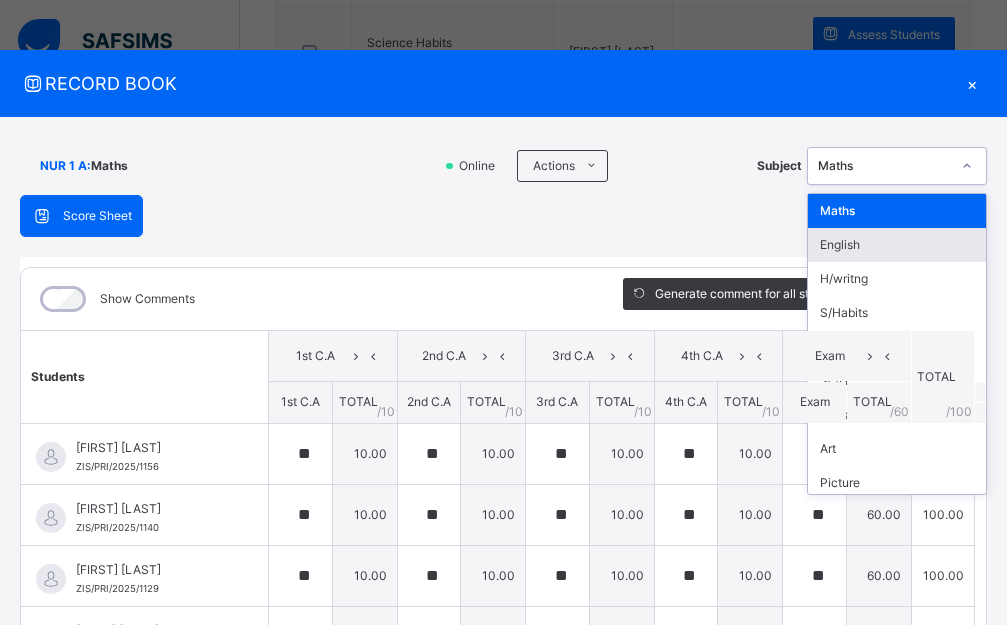 click on "English" at bounding box center (897, 245) 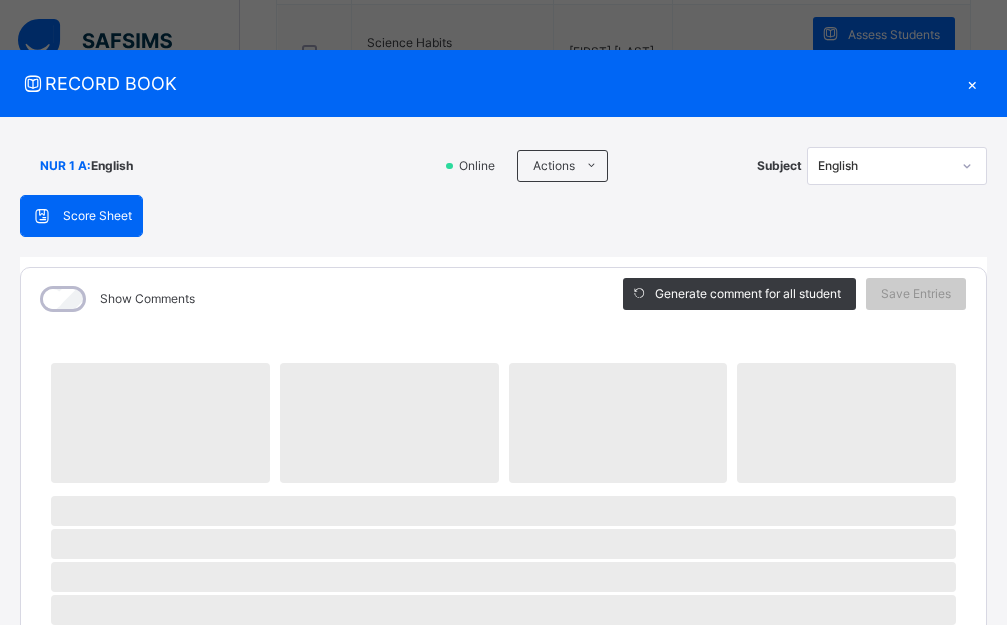 click on "Score Sheet Score Sheet Show Comments   Generate comment for all student   Save Entries Class Level:  NUR 1   A Subject:  English Session:  2024/2025 Session Session:  Third Term ‌ ‌ ‌ ‌ ‌ ‌ ‌ ‌ ‌ ‌ ‌ ‌ ‌ ‌ ‌ ‌ ‌ ‌ ‌ ‌ ‌ ‌ ‌ ‌ ‌ ‌ ‌ ‌ ‌   ×   Subject Teacher’s Comment Generate and see in full the comment developed by the AI with an option to regenerate the comment Sims Bot Please wait while the Sims Bot generates comments for all your students" at bounding box center [503, 777] 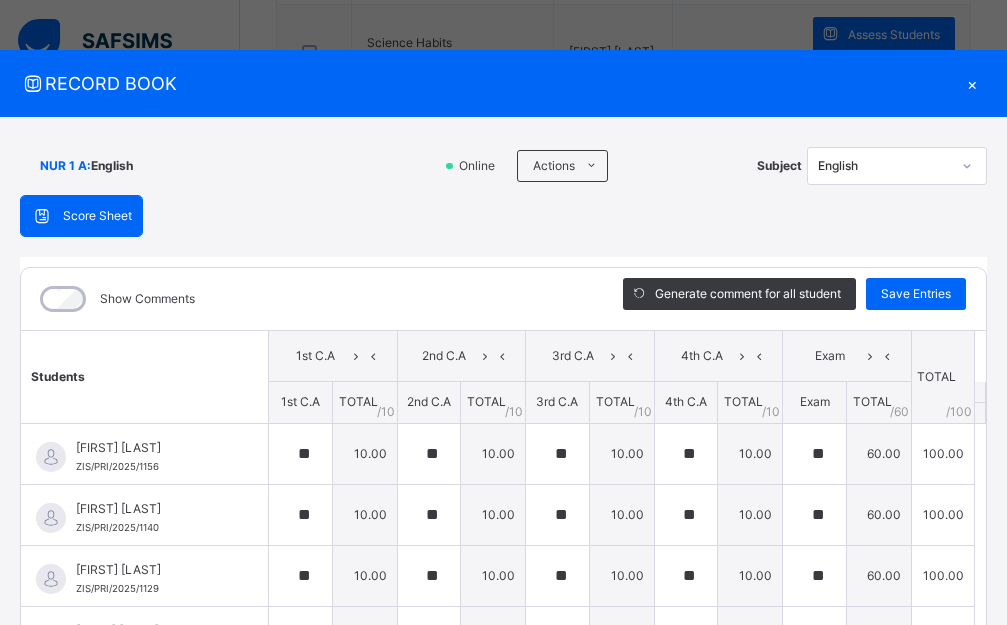 click on "English" at bounding box center [884, 166] 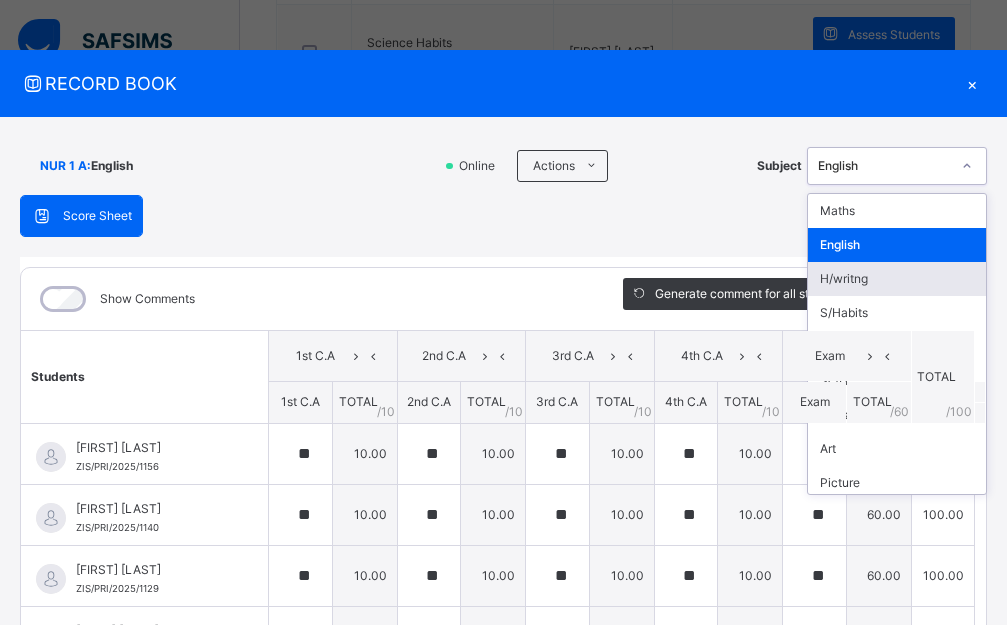 click on "H/writng" at bounding box center [897, 279] 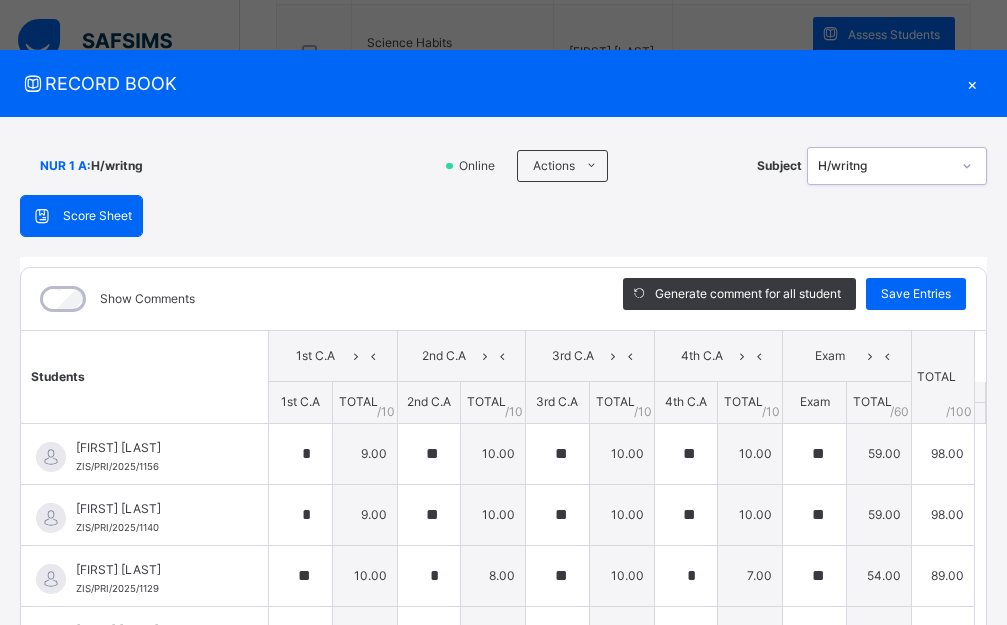 click on "H/writng" at bounding box center [884, 166] 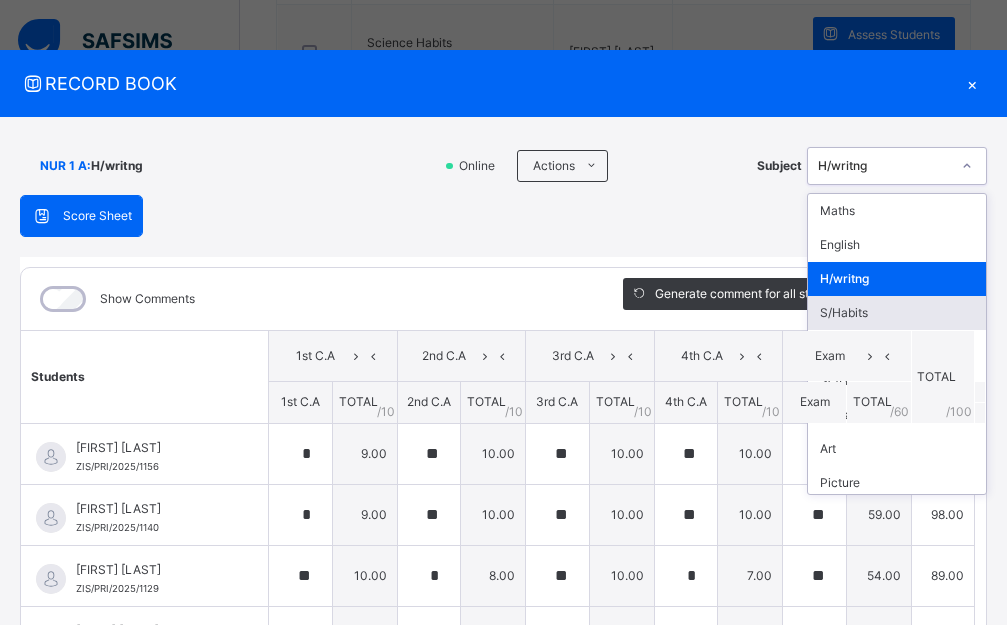 click on "S/Habits" at bounding box center [897, 313] 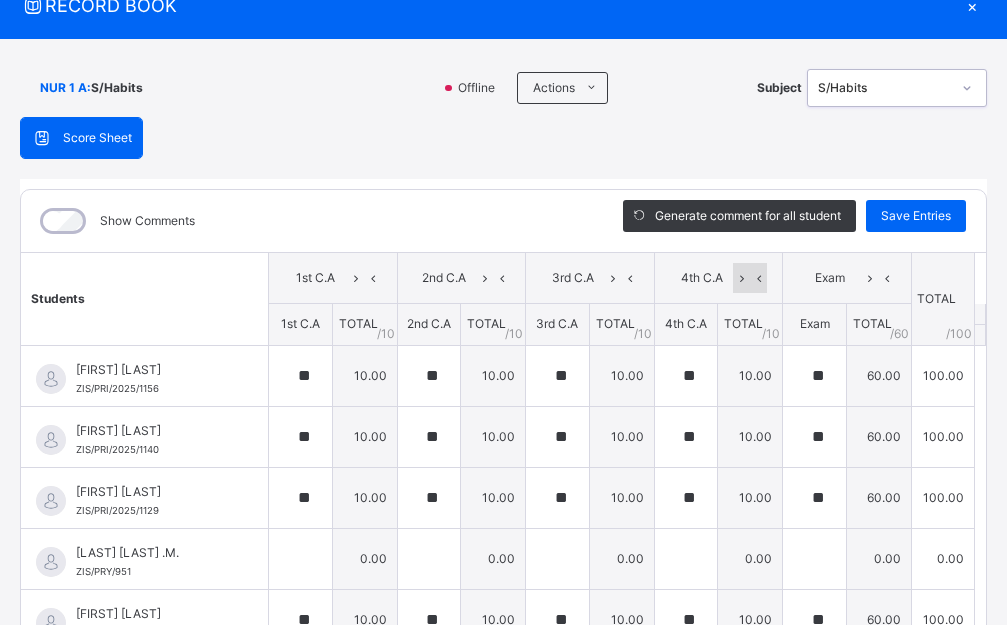 scroll, scrollTop: 0, scrollLeft: 0, axis: both 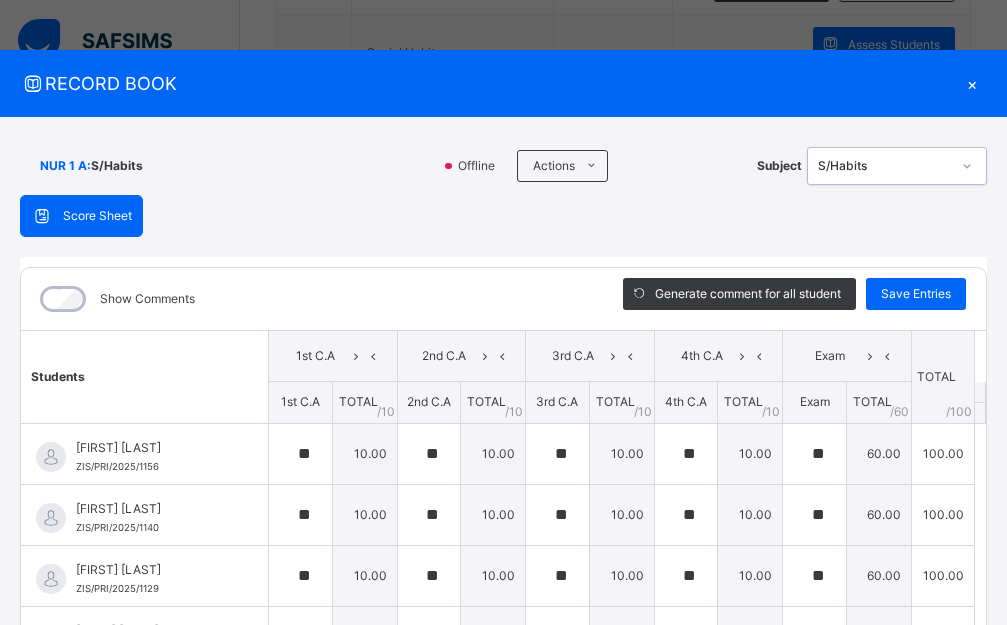 click on "S/Habits" at bounding box center [884, 166] 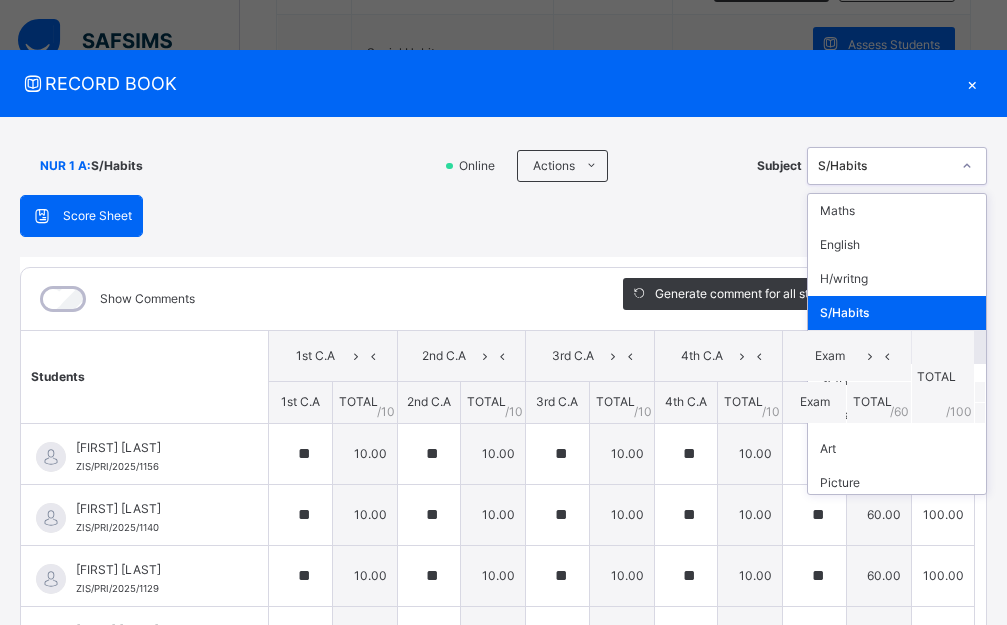 scroll, scrollTop: 200, scrollLeft: 0, axis: vertical 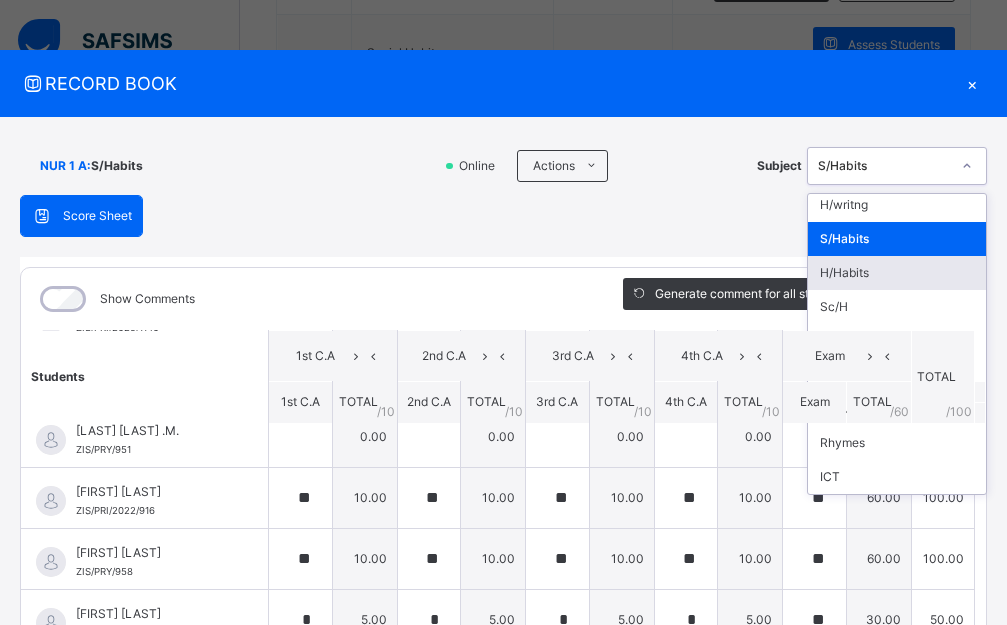 click on "H/Habits" at bounding box center [897, 273] 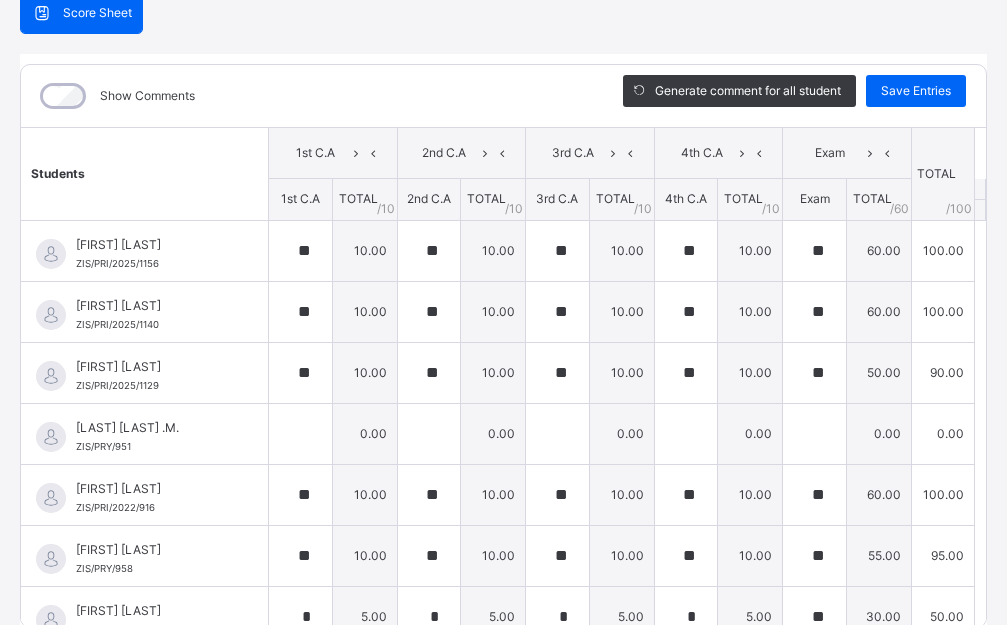 scroll, scrollTop: 0, scrollLeft: 0, axis: both 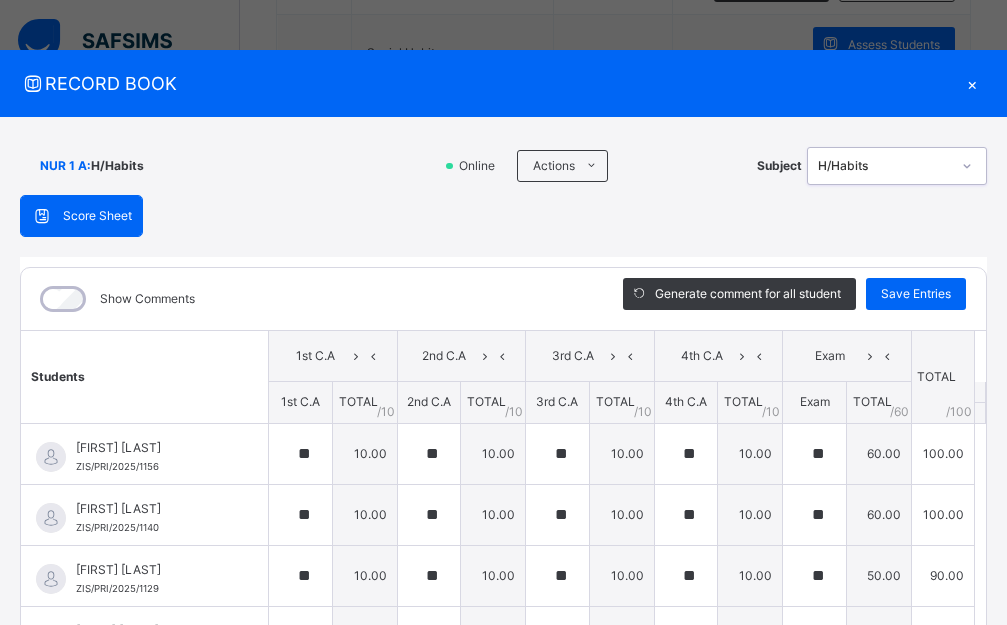 click on "H/Habits" at bounding box center (884, 166) 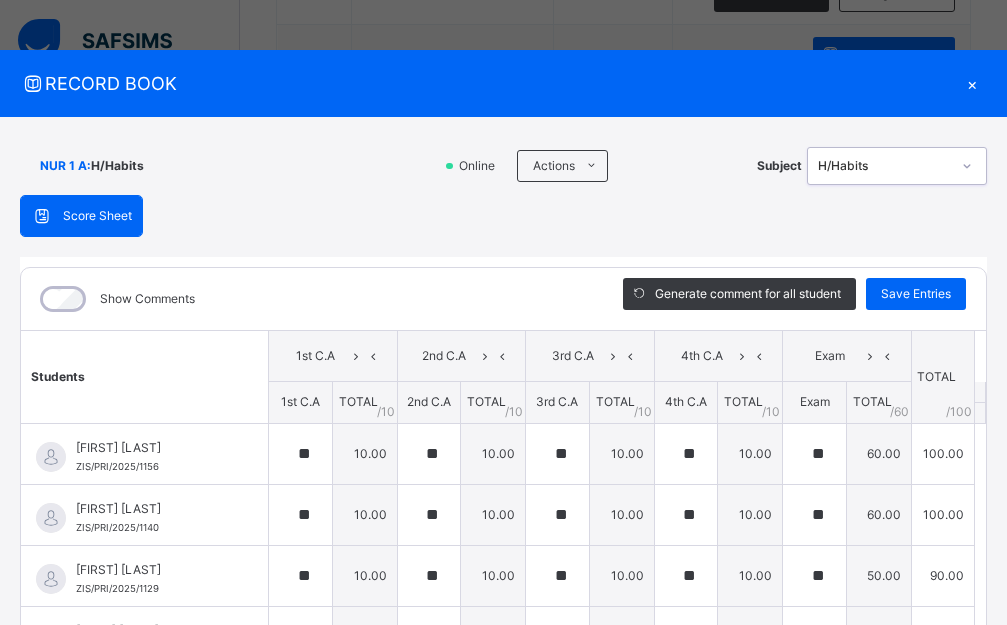 click on "H/Habits" at bounding box center (884, 166) 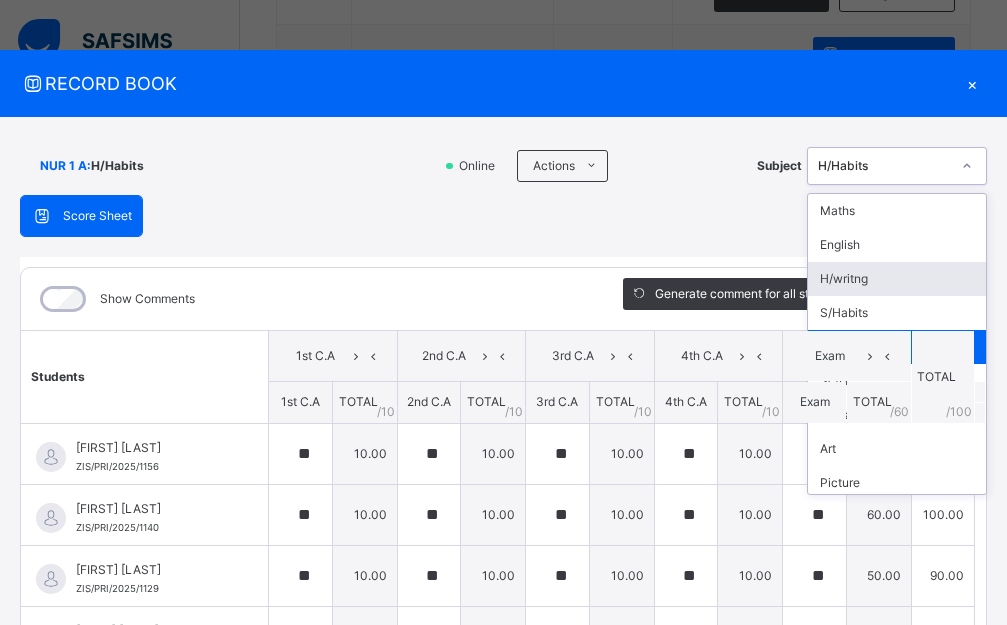 scroll, scrollTop: 74, scrollLeft: 0, axis: vertical 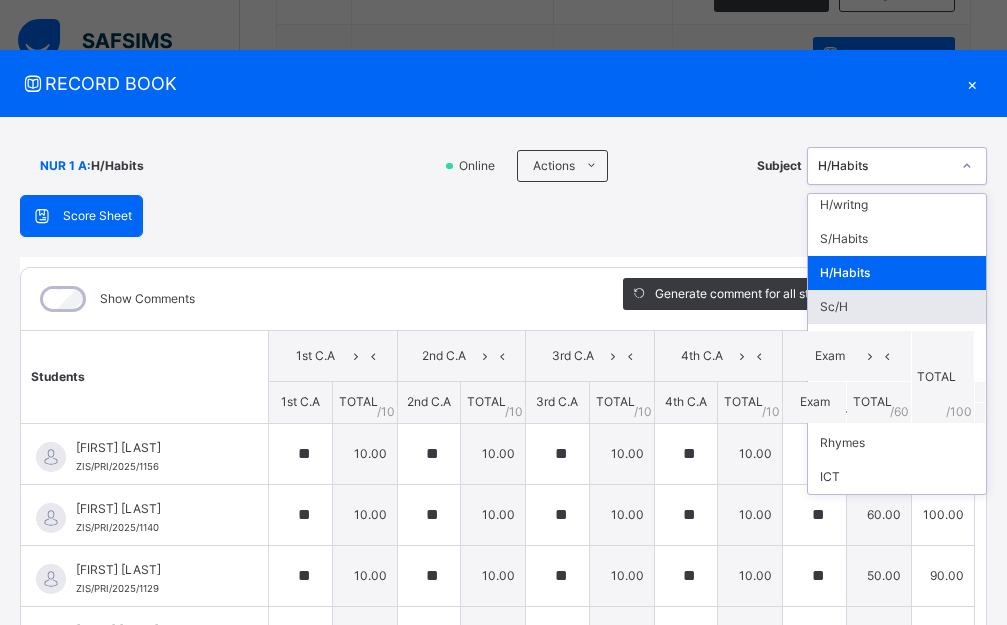 click on "Sc/H" at bounding box center [897, 307] 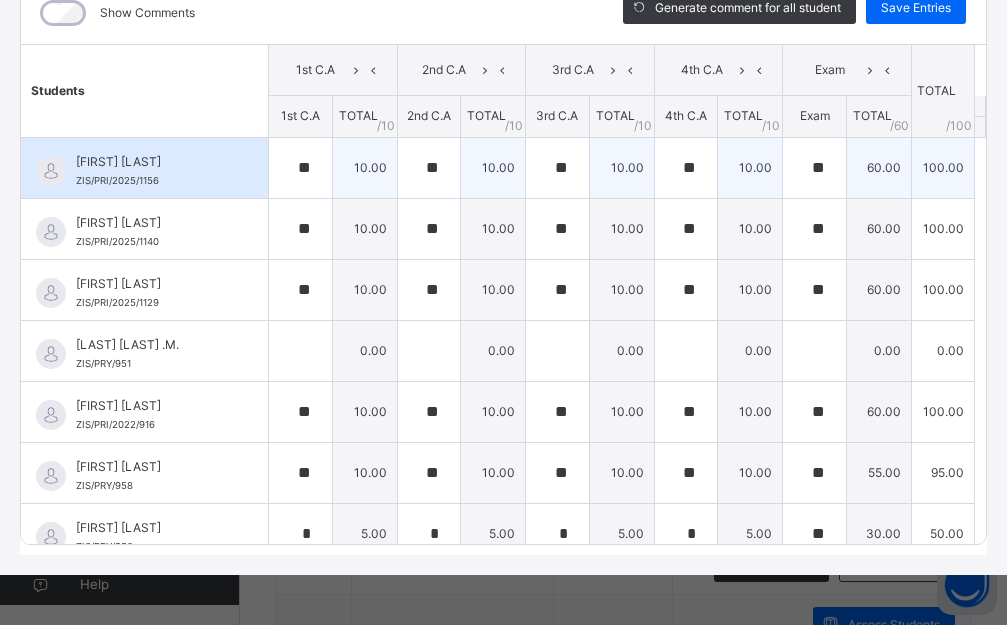 scroll, scrollTop: 200, scrollLeft: 0, axis: vertical 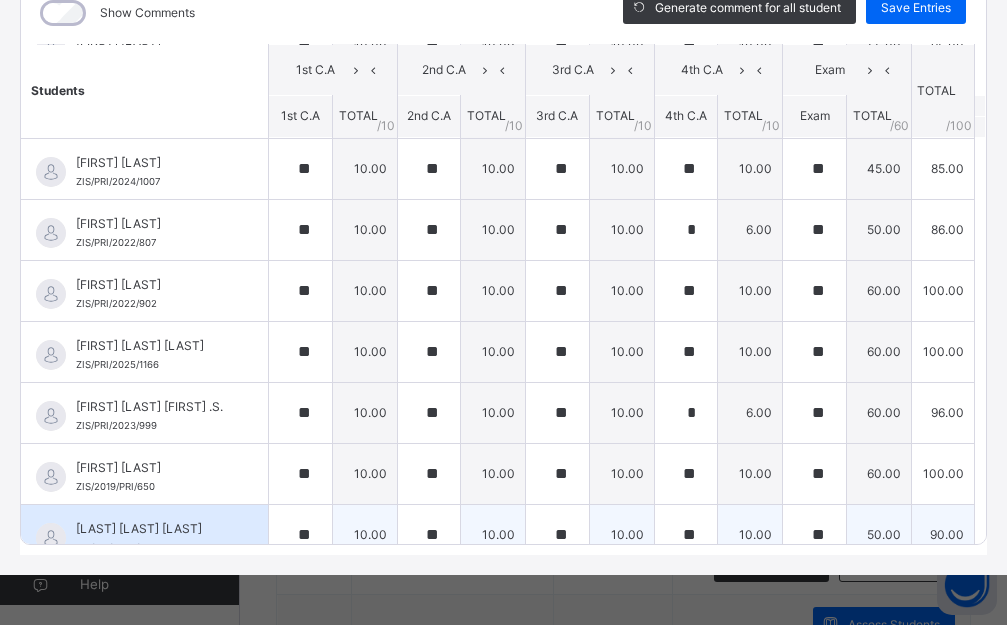 click at bounding box center [51, 538] 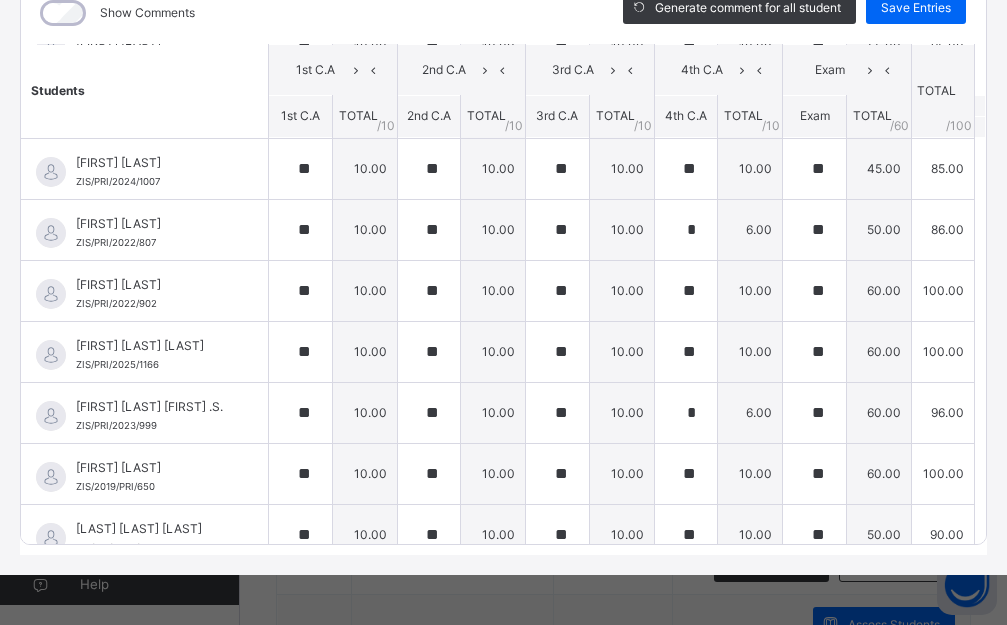 scroll, scrollTop: 426, scrollLeft: 0, axis: vertical 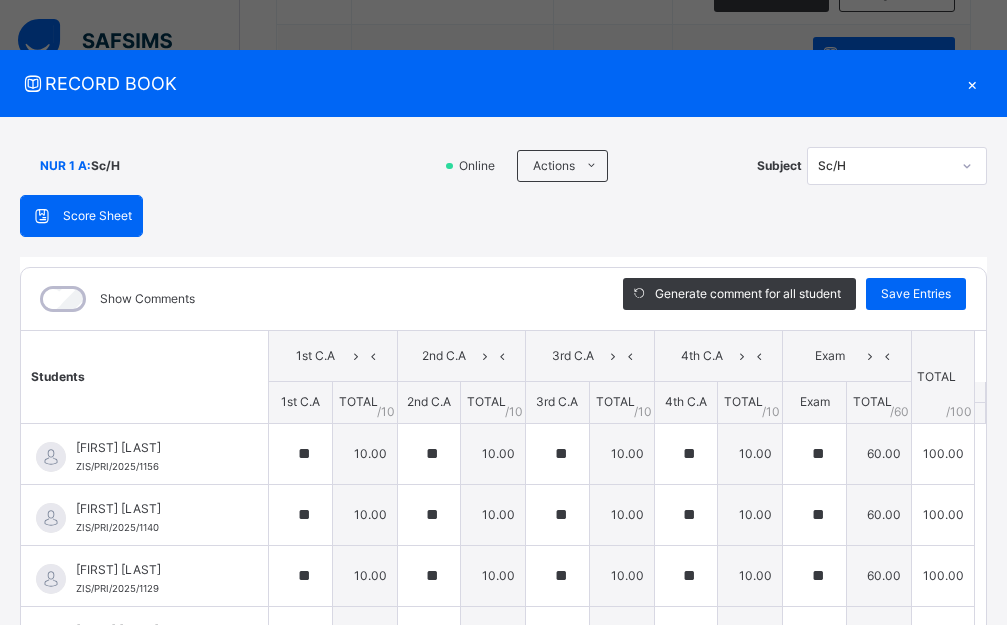 click on "Sc/H" at bounding box center [884, 166] 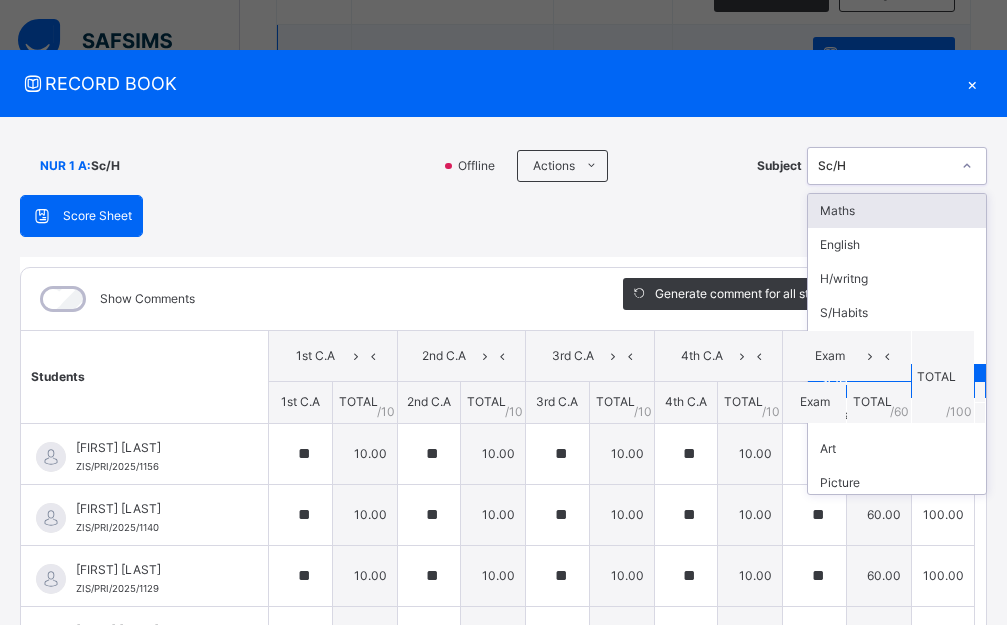 drag, startPoint x: 991, startPoint y: 85, endPoint x: 965, endPoint y: 97, distance: 28.635643 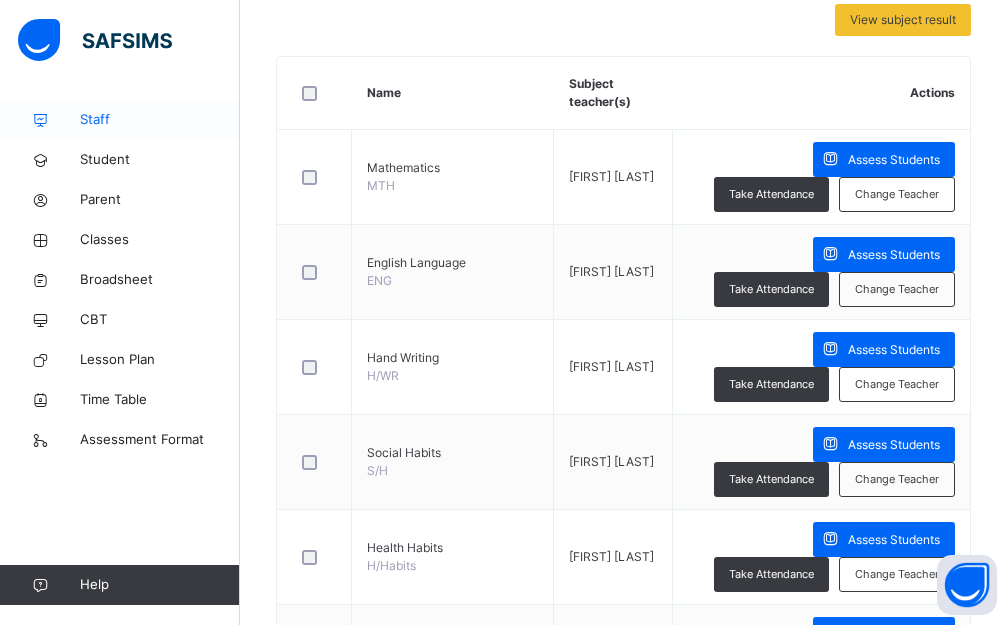 scroll, scrollTop: 343, scrollLeft: 0, axis: vertical 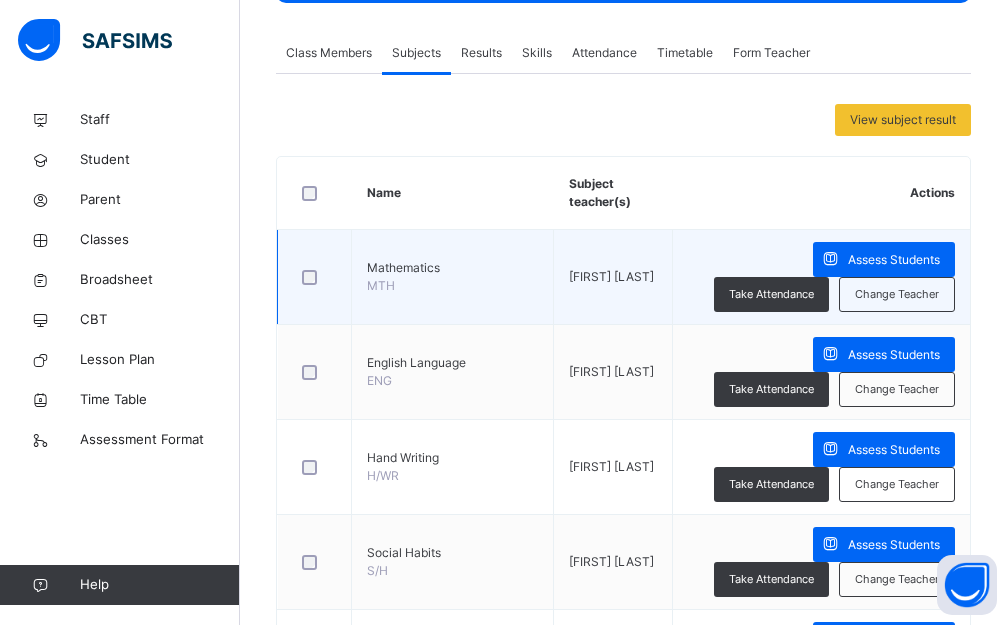 click on "Mathematics   MTH" at bounding box center [453, 277] 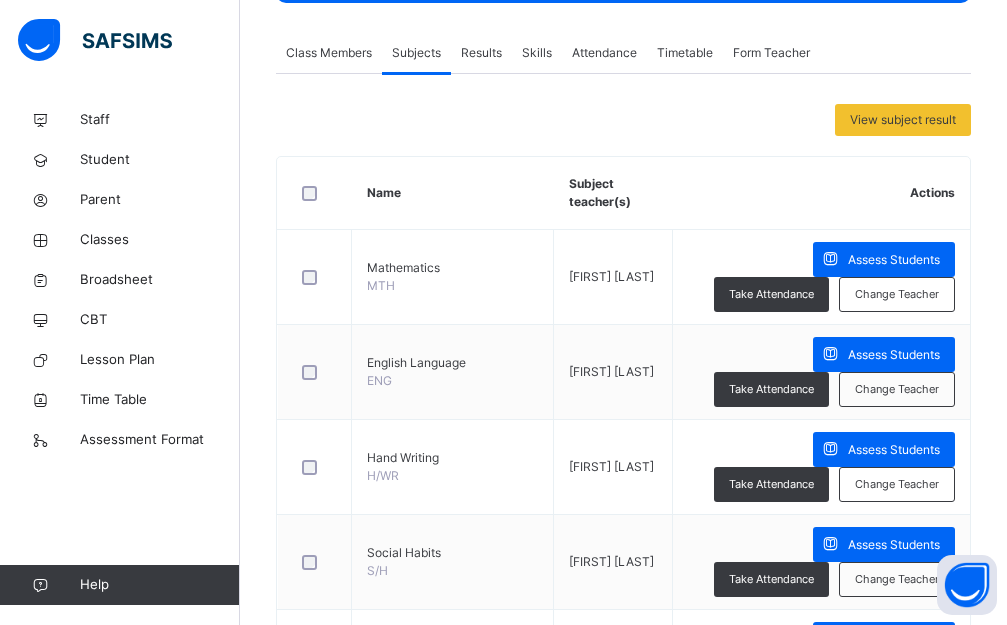 scroll, scrollTop: 143, scrollLeft: 0, axis: vertical 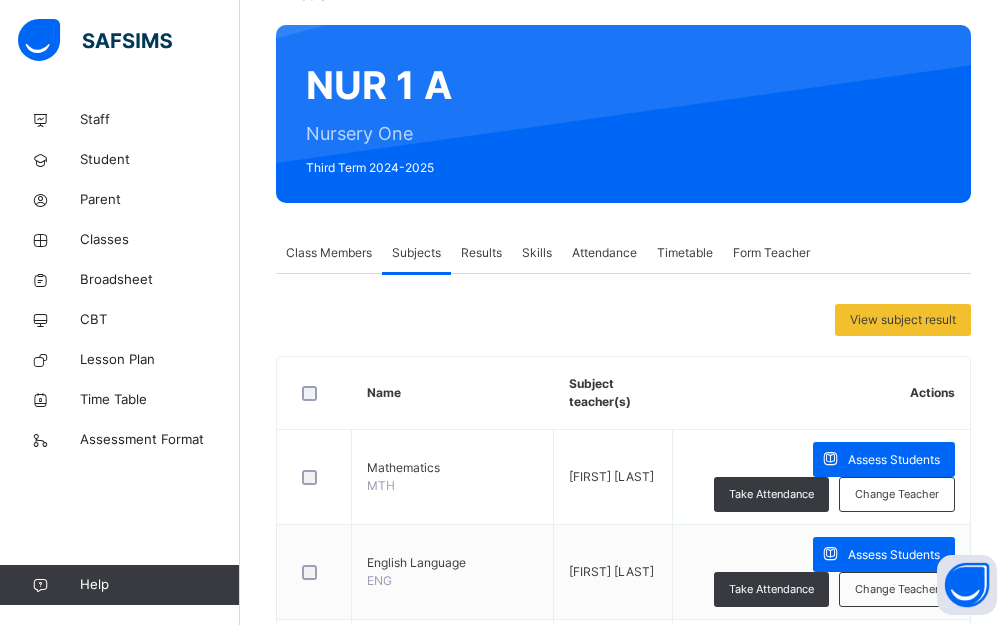 click on "Results" at bounding box center [481, 253] 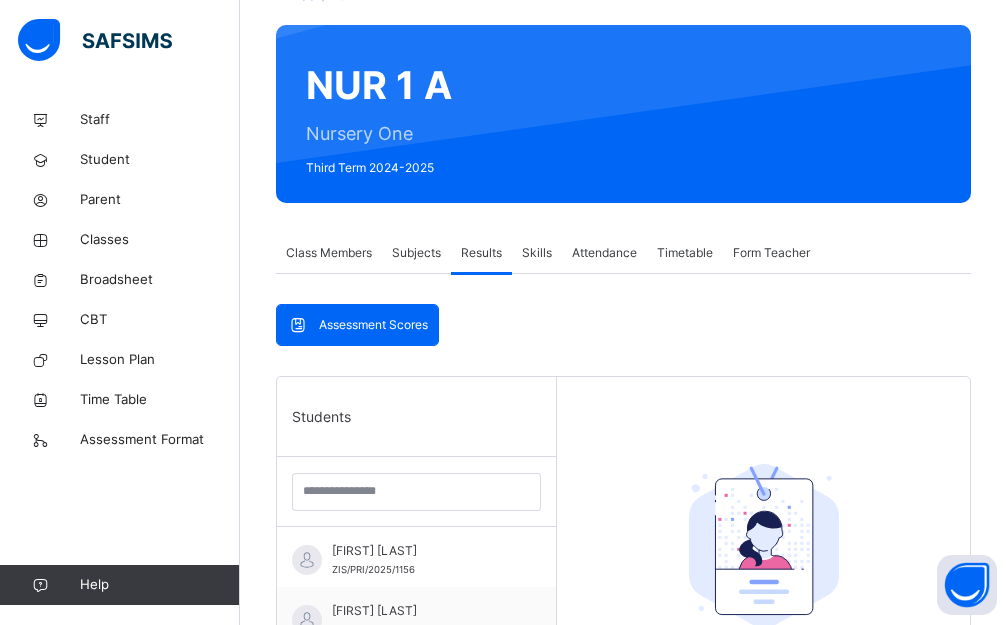 scroll, scrollTop: 443, scrollLeft: 0, axis: vertical 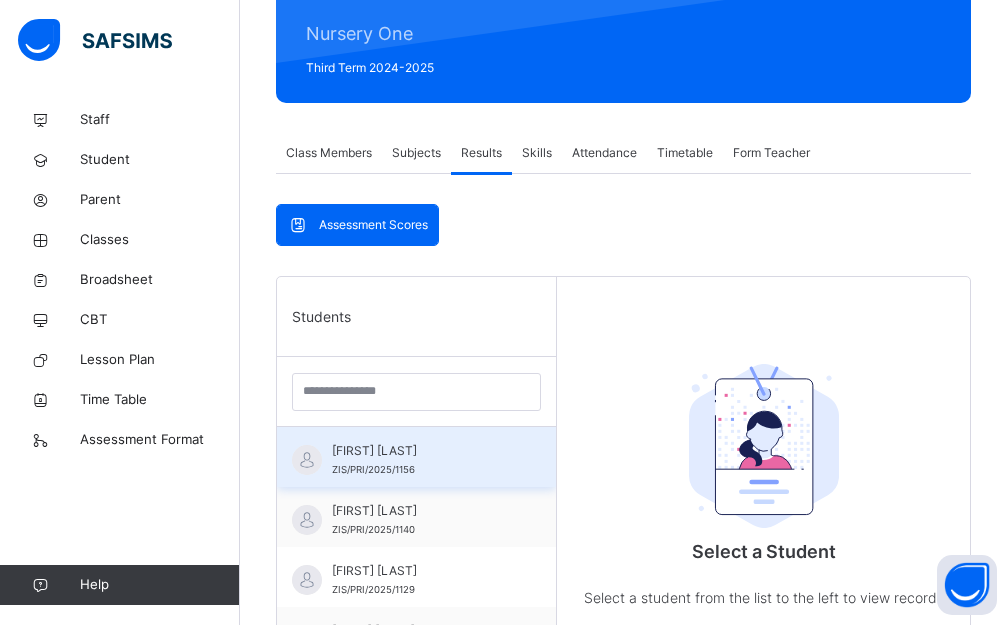 click on "[FIRST] [LAST]" at bounding box center (421, 451) 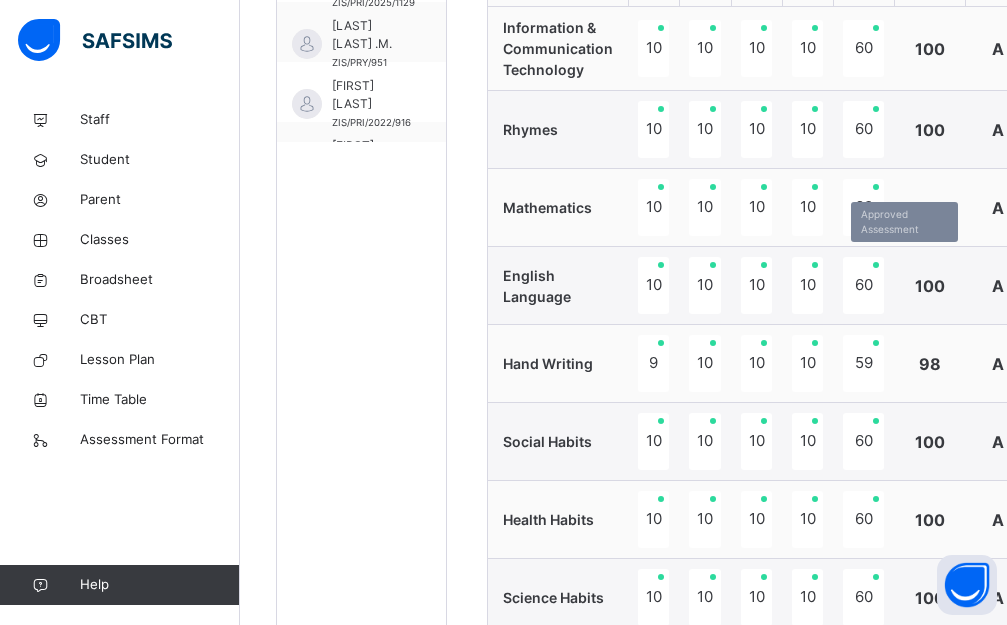 scroll, scrollTop: 843, scrollLeft: 0, axis: vertical 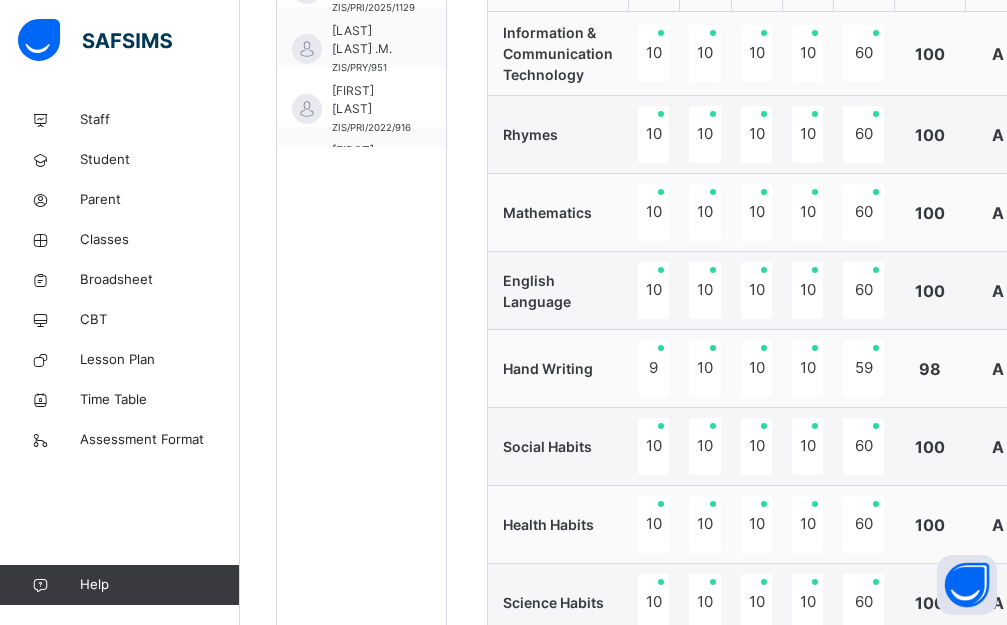 click on "Students [FIRST]  [LAST] ZIS/PRI/2025/1156 [FIRST] [LAST] [LAST] ZIS/PRI/2025/1140 [LAST] [FIRST] [LAST] ZIS/PRI/2025/1129 [LAST] [LAST] .M. ZIS/PRY/951 [FIRST] [LAST] [LAST] ZIS/PRI/2022/916 [LAST] [FIRST] [LAST] [LAST] ZIS/PRY/958 [LAST] [FIRST] [LAST] [LAST] ZIS/PRY/953 [FIRST]  [LAST] ZIS/PRI/2024/1007 [LAST] [FIRST] ZIS/PRI/2022/807 [LAST] [FIRST] ZIS/PRI/2022/902 [LAST] [FIRST] ZIS/PRI/2025/1166 [LAST] [FIRST] [LAST] ZIS/PRI/2023/999 [LAST] .S. [LAST] [LAST] ZIS/2019/PRI/650 [LAST] [FIRST] [LAST] ZIS/PRI/2023/101 [LAST] [FIRST] [LAST] [LAST] [LAST] ZIS/PRI/2022/919" at bounding box center (362, 459) 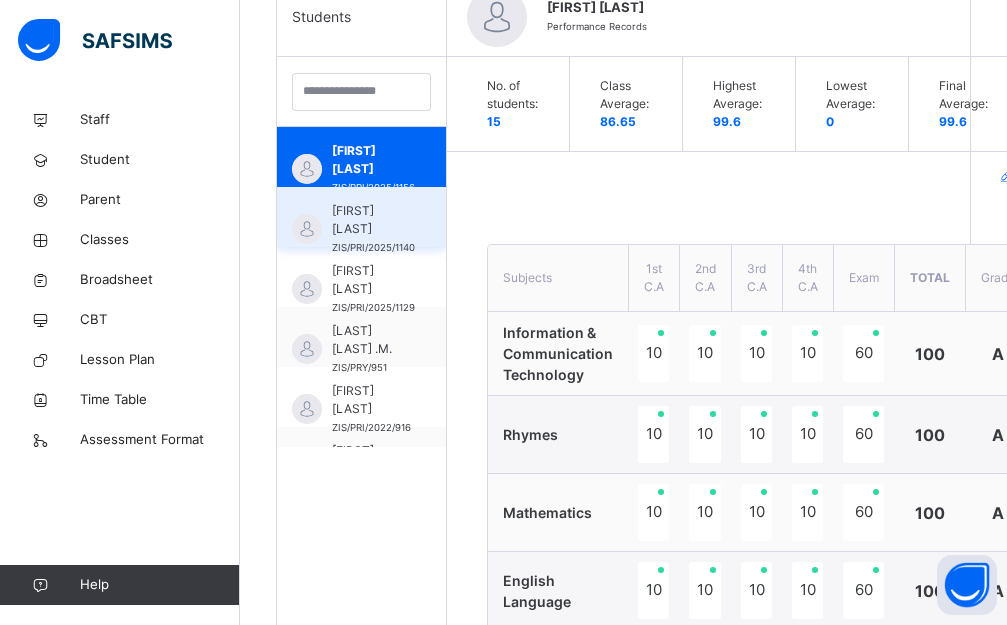 click on "[FIRST] [LAST]" at bounding box center [373, 220] 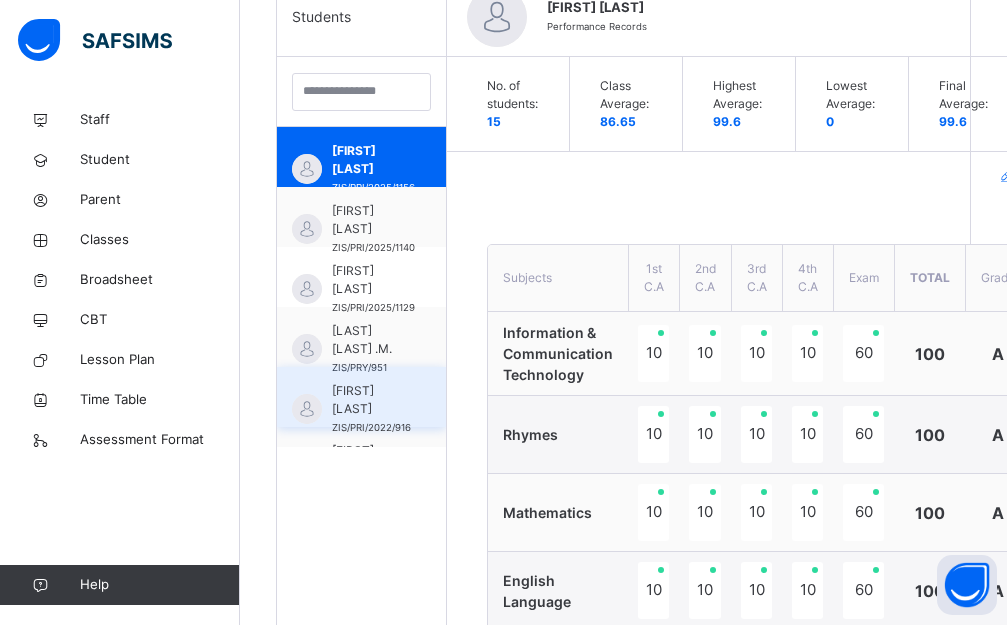 click on "[FIRST] [LAST]" at bounding box center [373, 220] 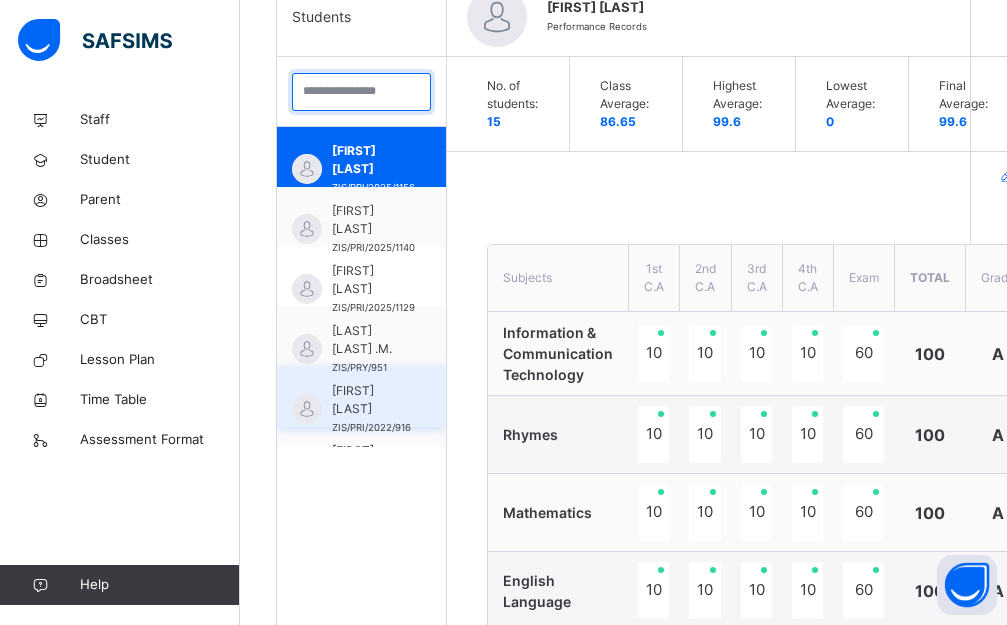 click at bounding box center (361, 92) 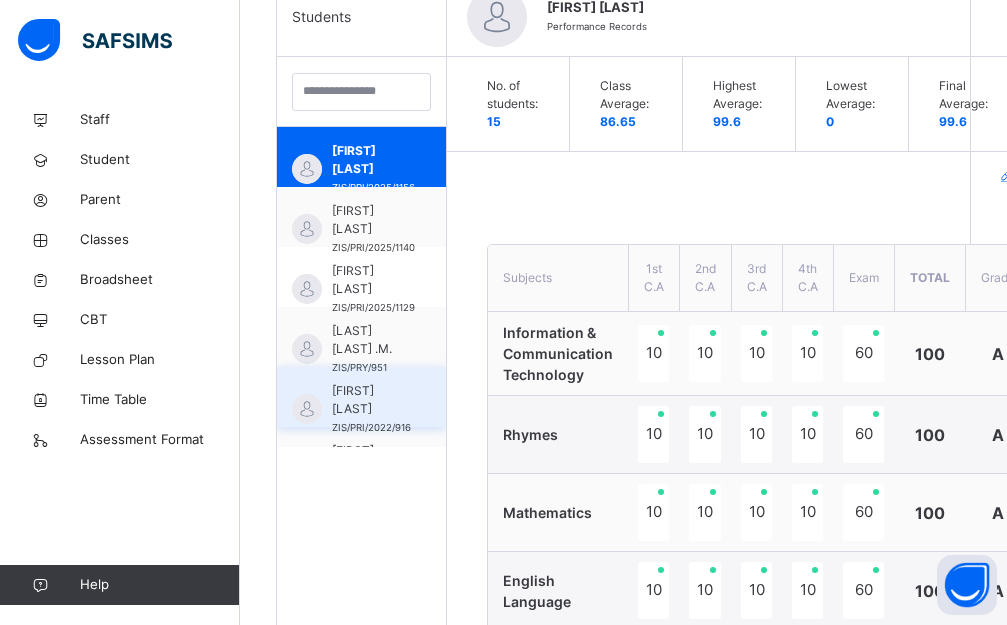 click at bounding box center [361, 92] 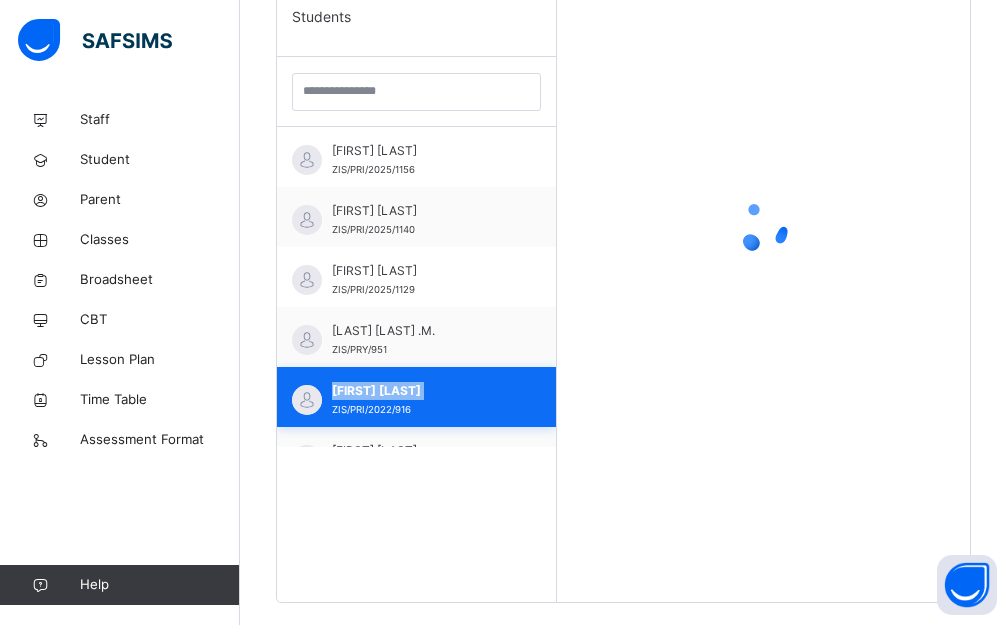 scroll, scrollTop: 243, scrollLeft: 0, axis: vertical 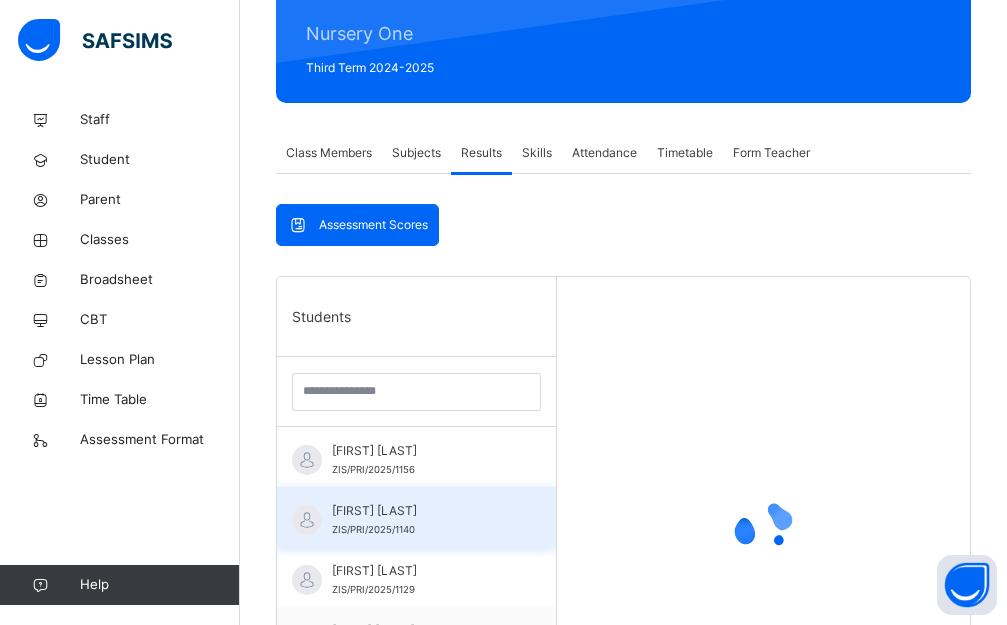 click on "[FIRST] [LAST]" at bounding box center (421, 511) 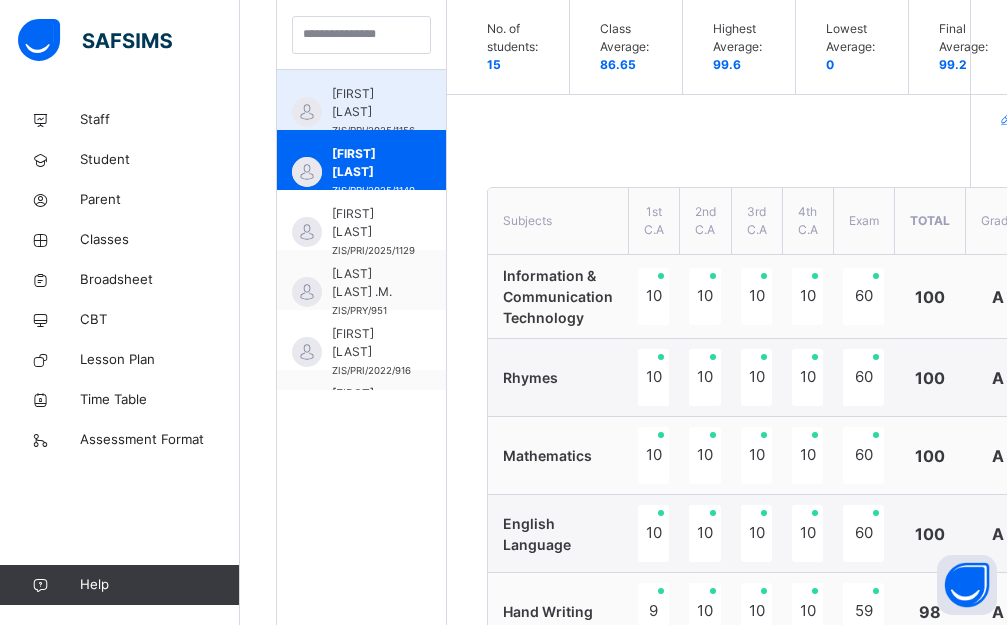 scroll, scrollTop: 400, scrollLeft: 0, axis: vertical 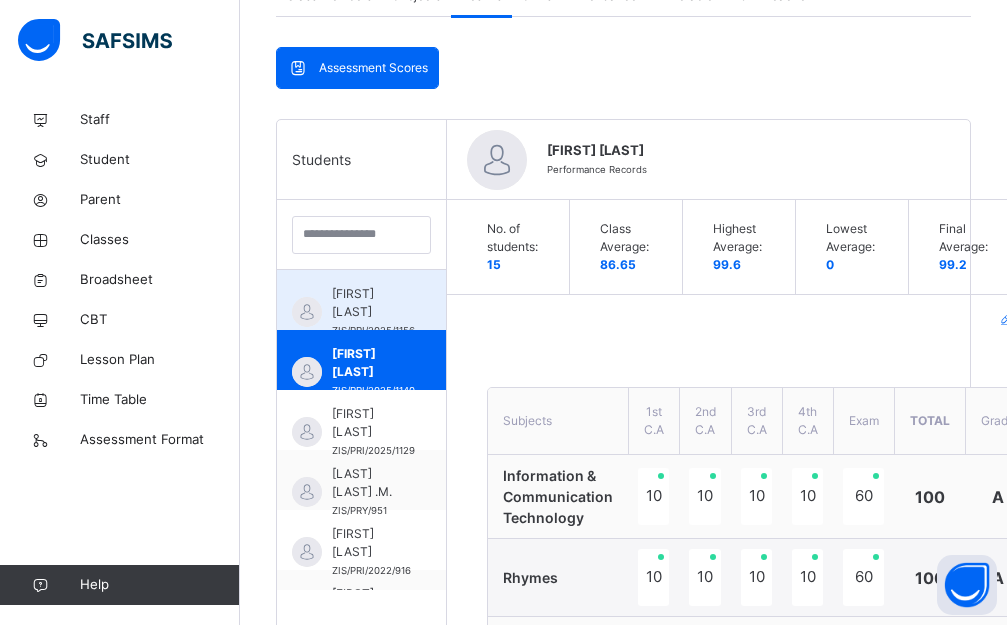 click on "[FIRST] [LAST]" at bounding box center (373, 303) 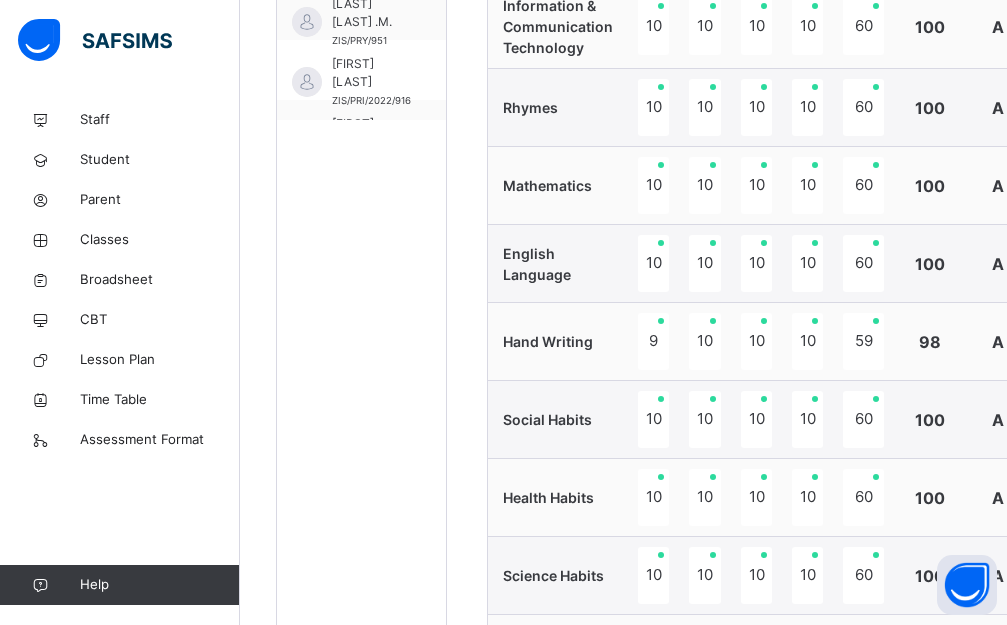 scroll, scrollTop: 621, scrollLeft: 0, axis: vertical 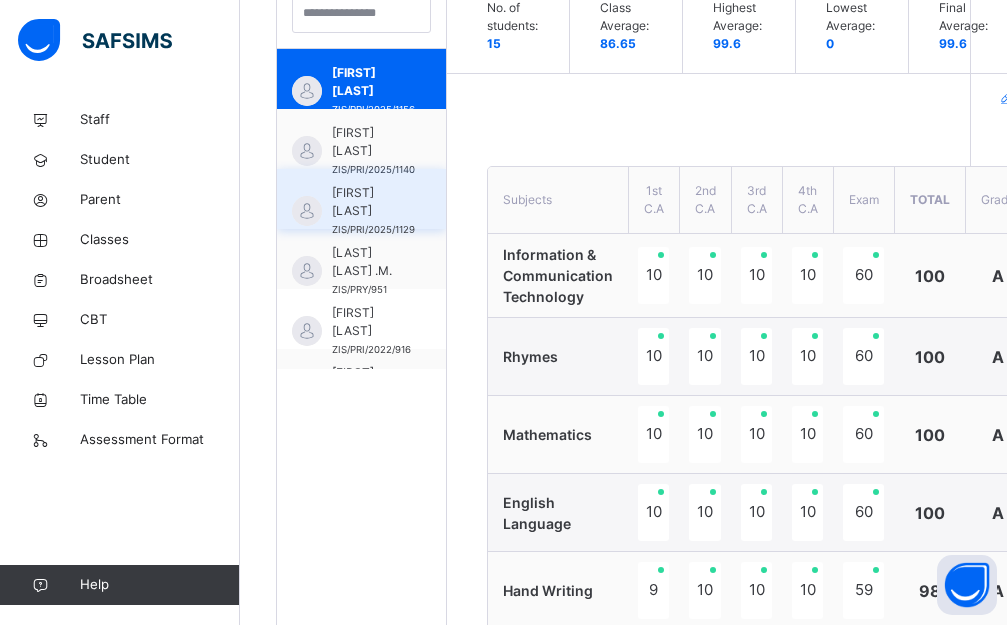 click on "[FIRST] [LAST]" at bounding box center (373, 202) 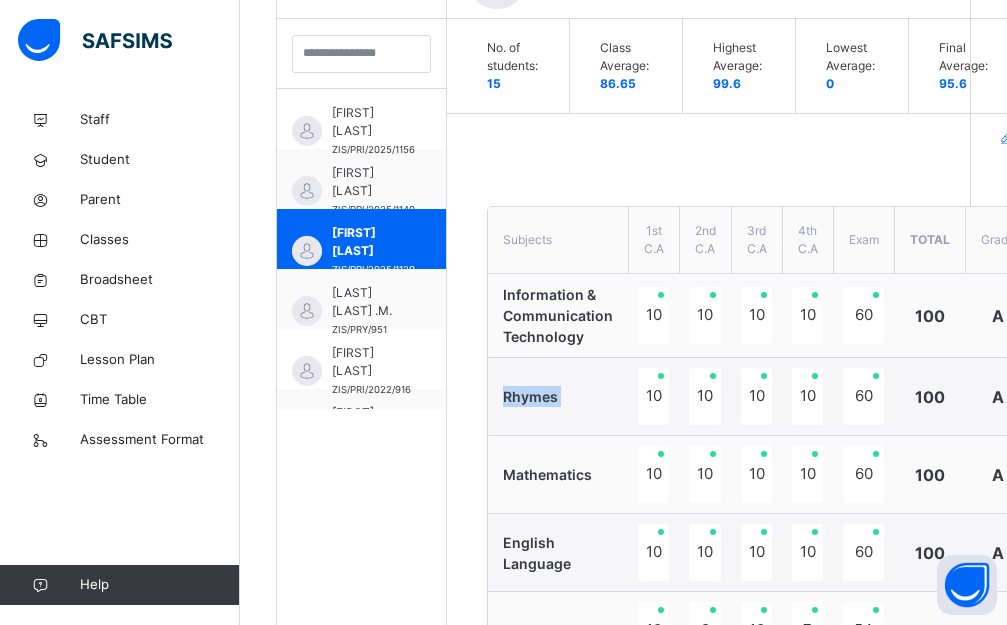 scroll, scrollTop: 440, scrollLeft: 0, axis: vertical 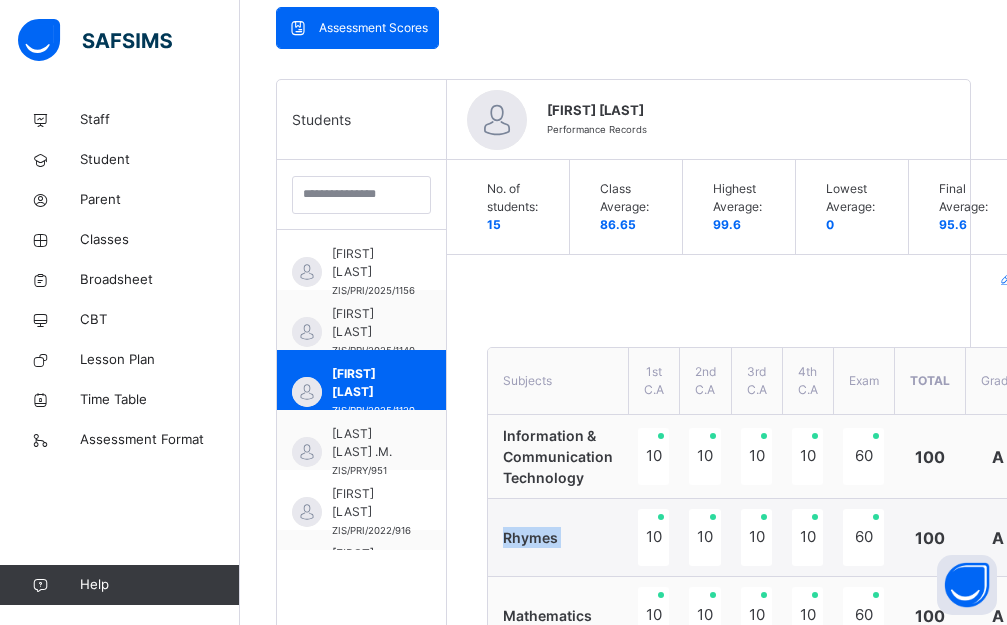 click on "Skills" at bounding box center [537, -44] 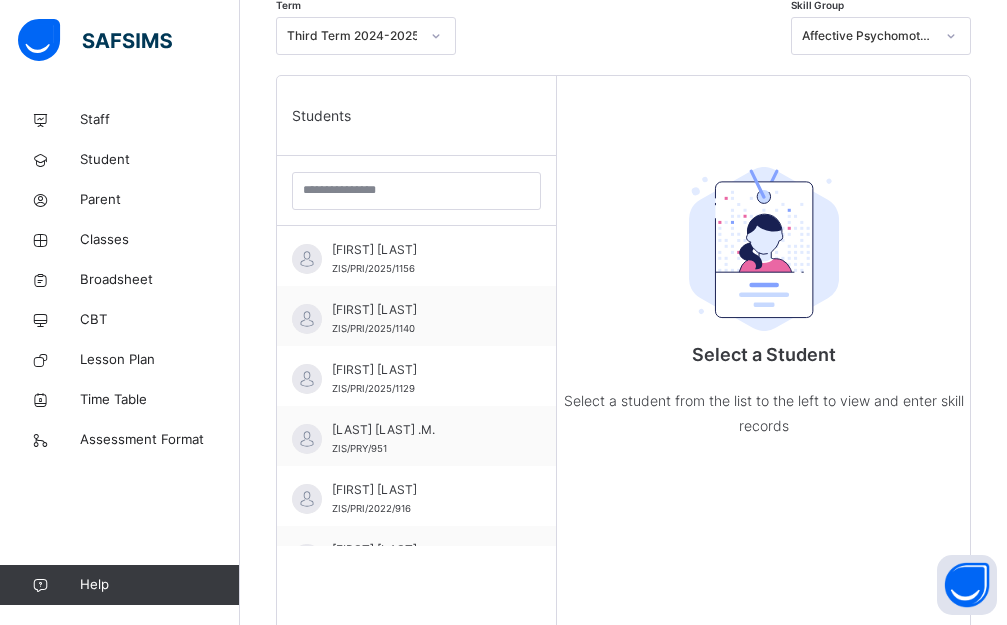 click on "Skills" at bounding box center [537, -44] 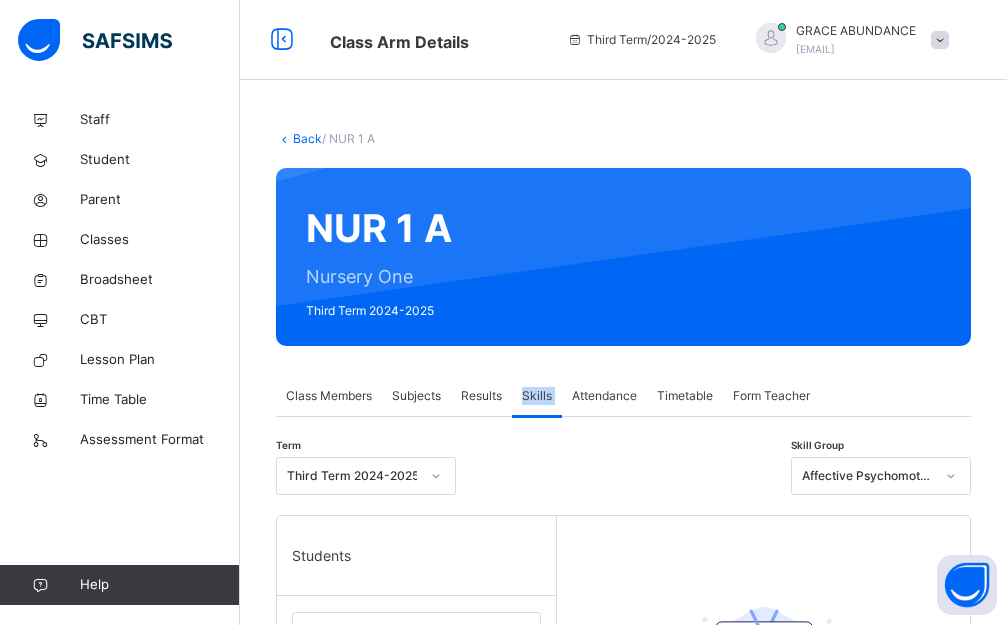 click on "Skills" at bounding box center (537, 396) 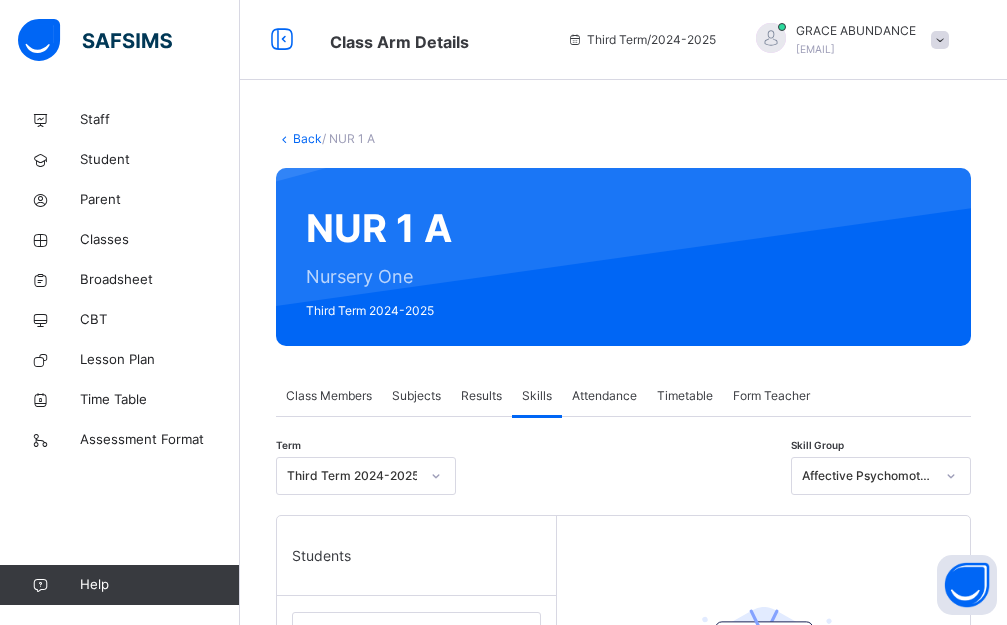 click on "Skills" at bounding box center [537, 396] 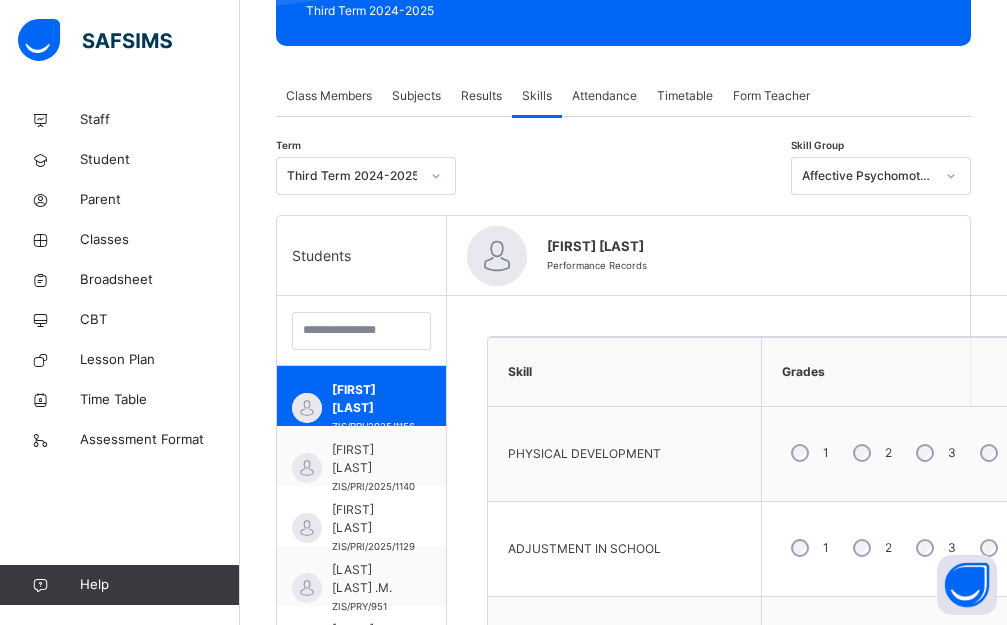 click on "Affective Psychomotor Domain" at bounding box center [868, 176] 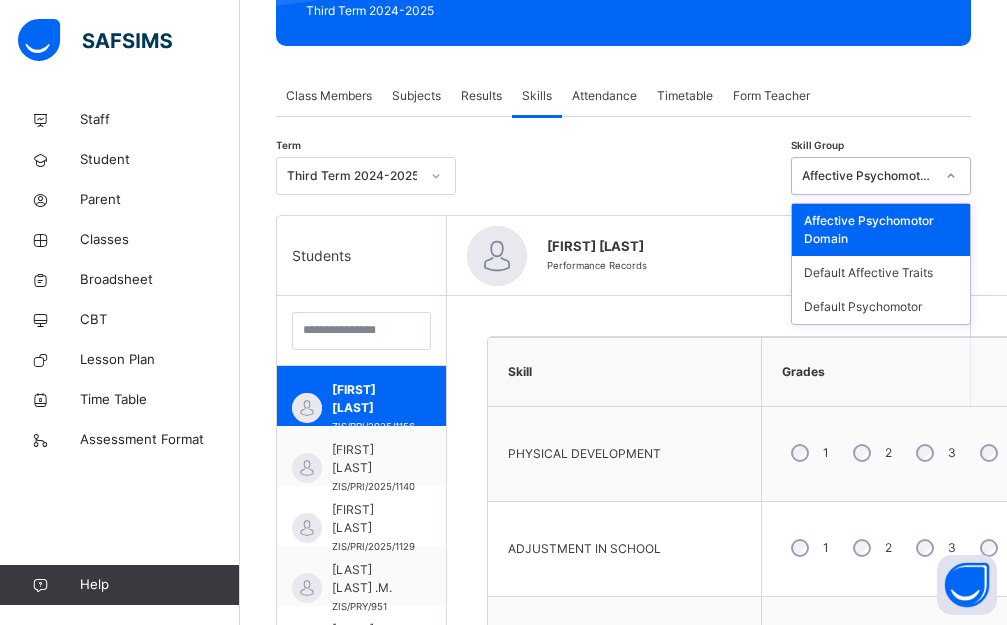click on "Affective Psychomotor Domain" at bounding box center [868, 176] 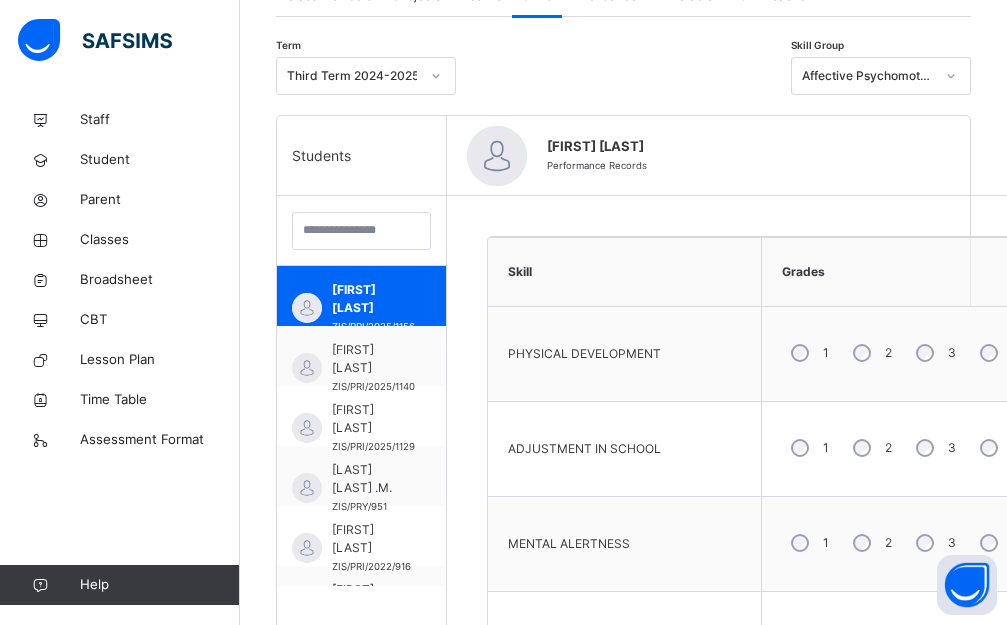 scroll, scrollTop: 1291, scrollLeft: 0, axis: vertical 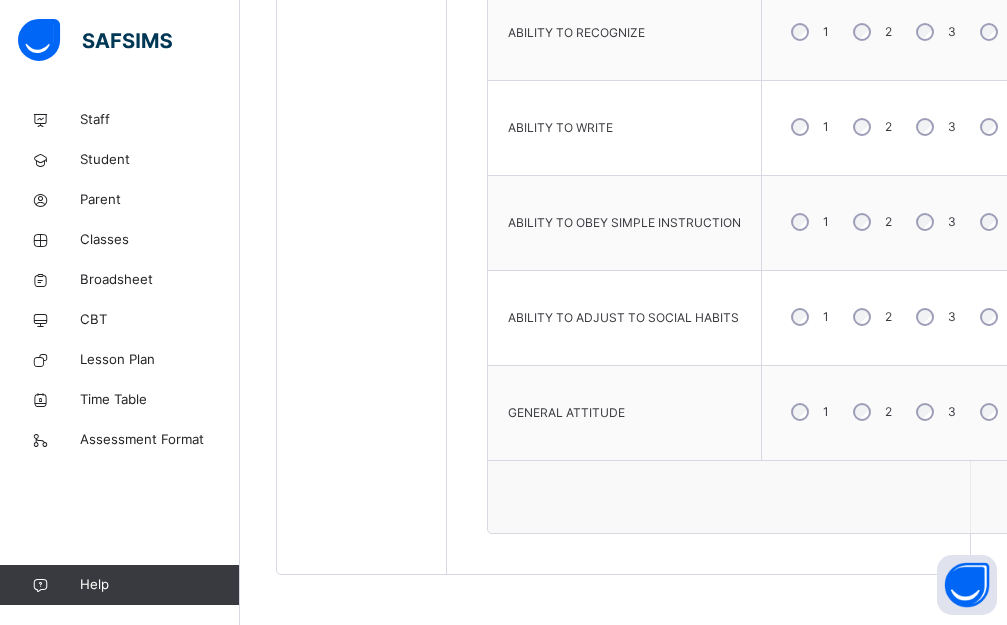 click on "Skill Grades PHYSICAL DEVELOPMENT 1 2 3 4 5 6 7 ADJUSTMENT IN SCHOOL 1 2 3 4 5 6 7 MENTAL ALERTNESS 1 2 3 4 5 6 7 RELATIONSHIP WITH TEACHER 1 2 3 4 5 6 7 RELATIONSHIP WITH PEER 1 2 3 4 5 6 7 ABILITY TO READ 1 2 3 4 5 6 7 ABILITY TO RECOGNIZE 1 2 3 4 5 6 7 ABILITY TO WRITE 1 2 3 4 5 6 7 ABILITY TO OBEY SIMPLE INSTRUCTION 1 2 3 4 5 6 7 ABILITY TO ADJUST TO SOCIAL HABITS 1 2 3 4 5 6 7 GENERAL ATTITUDE 1 2 3 4 5 6 7 Save Skill" at bounding box center (866, -61) 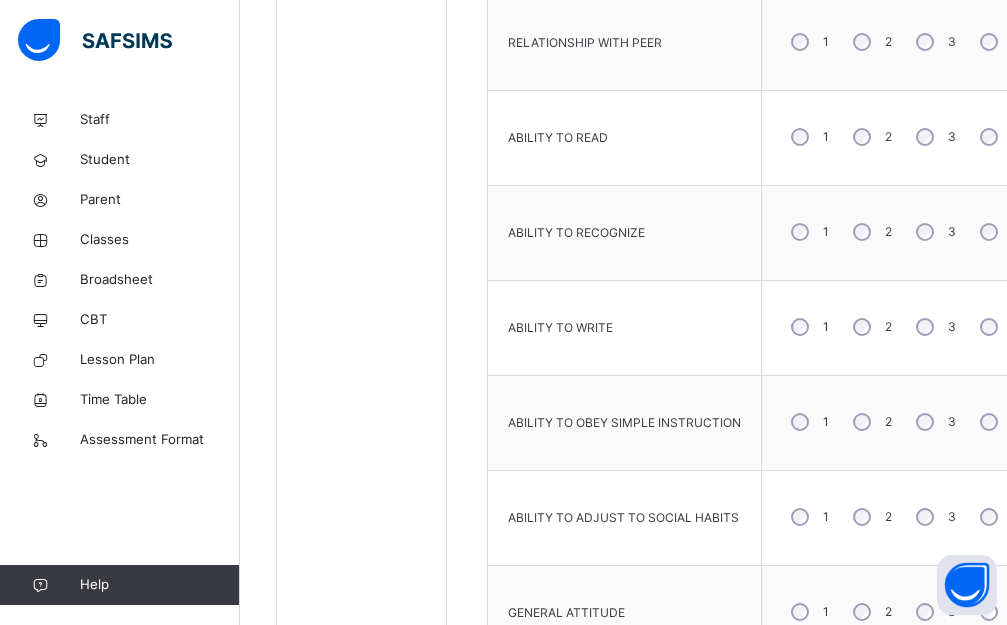 scroll, scrollTop: 1291, scrollLeft: 0, axis: vertical 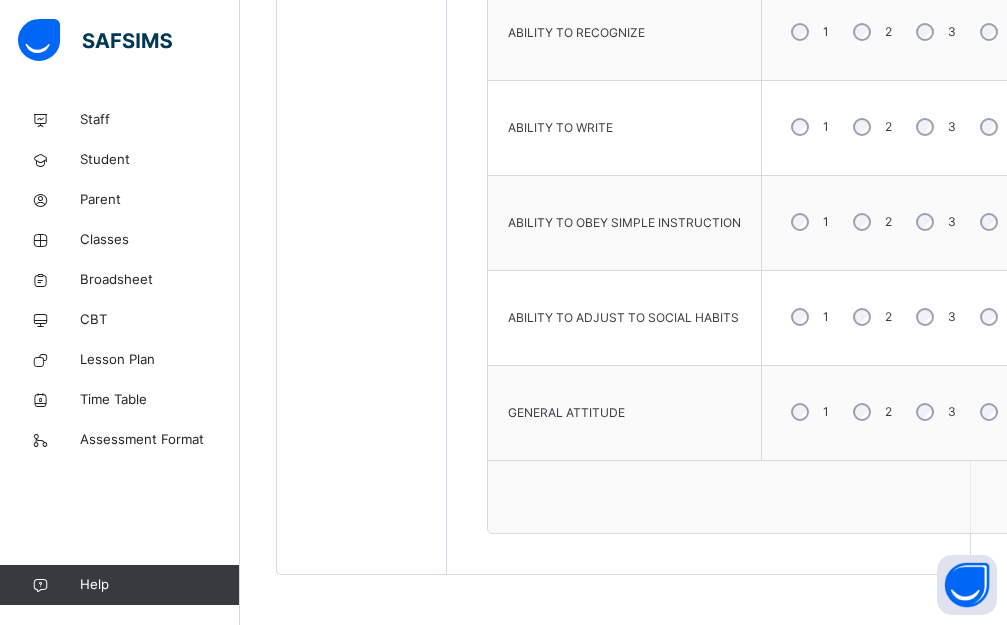click on "Save Skill" at bounding box center (866, 496) 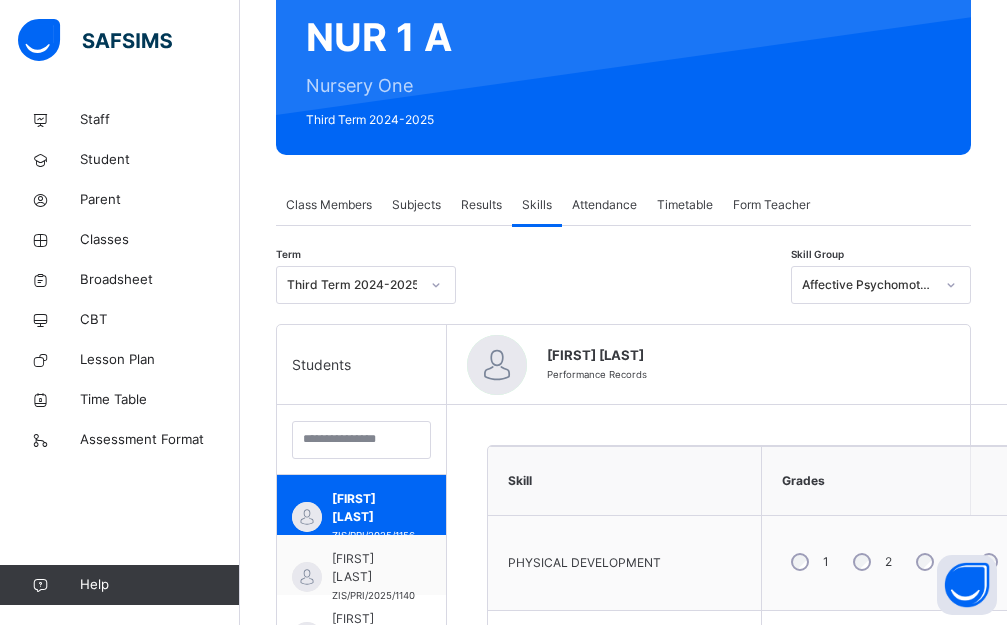 scroll, scrollTop: 391, scrollLeft: 0, axis: vertical 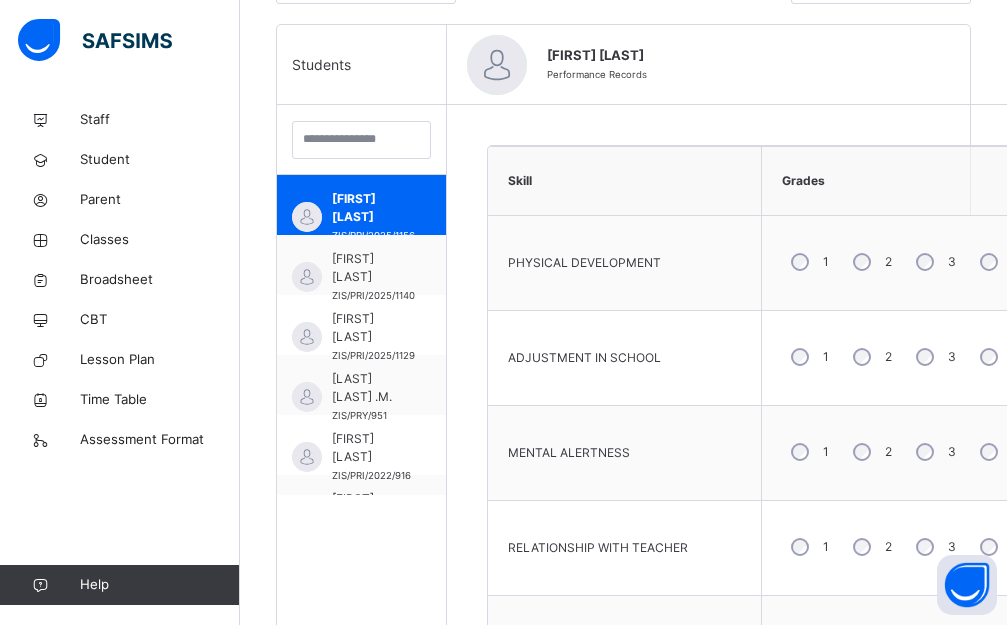 click on "ADJUSTMENT IN SCHOOL" at bounding box center [625, 358] 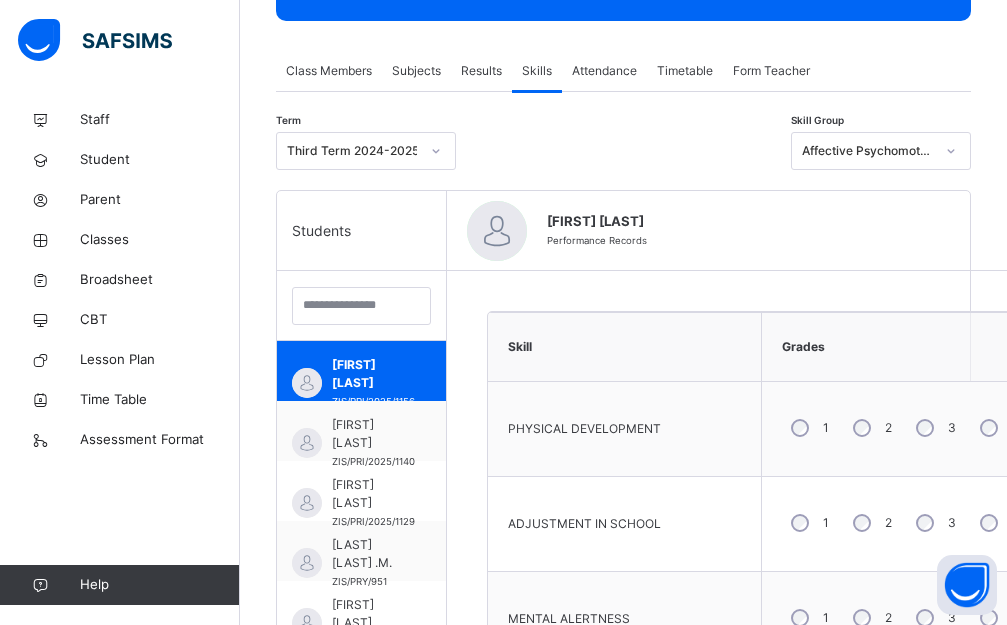 scroll, scrollTop: 291, scrollLeft: 0, axis: vertical 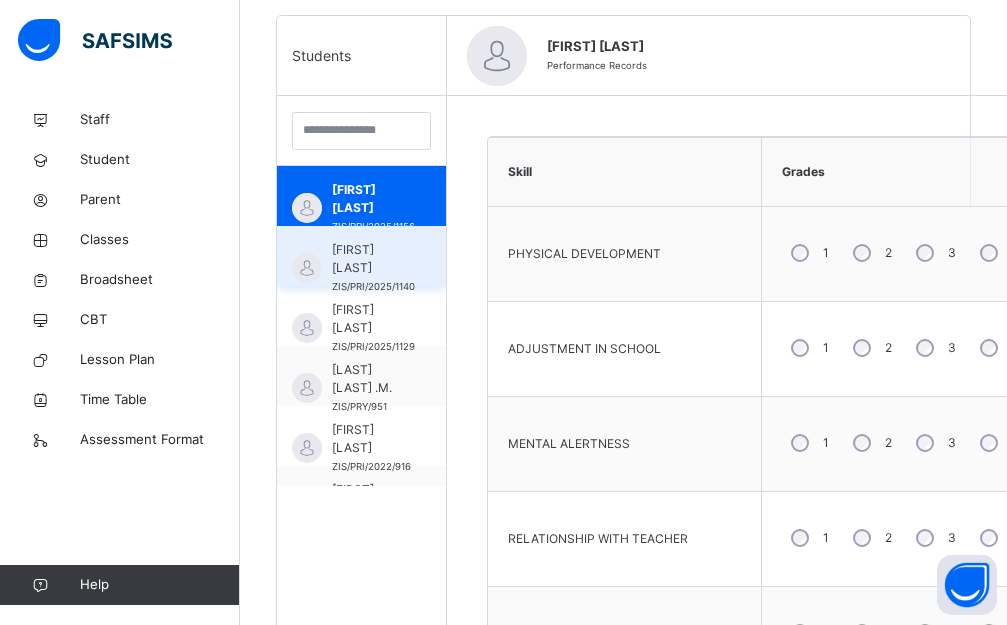 click on "[FIRST] [LAST]" at bounding box center (373, 259) 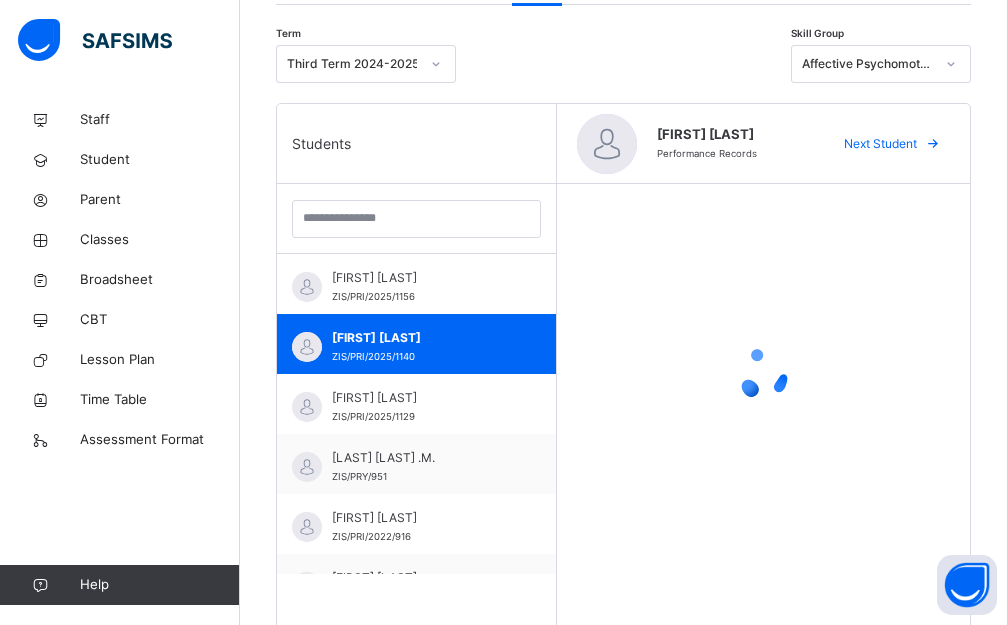scroll, scrollTop: 367, scrollLeft: 0, axis: vertical 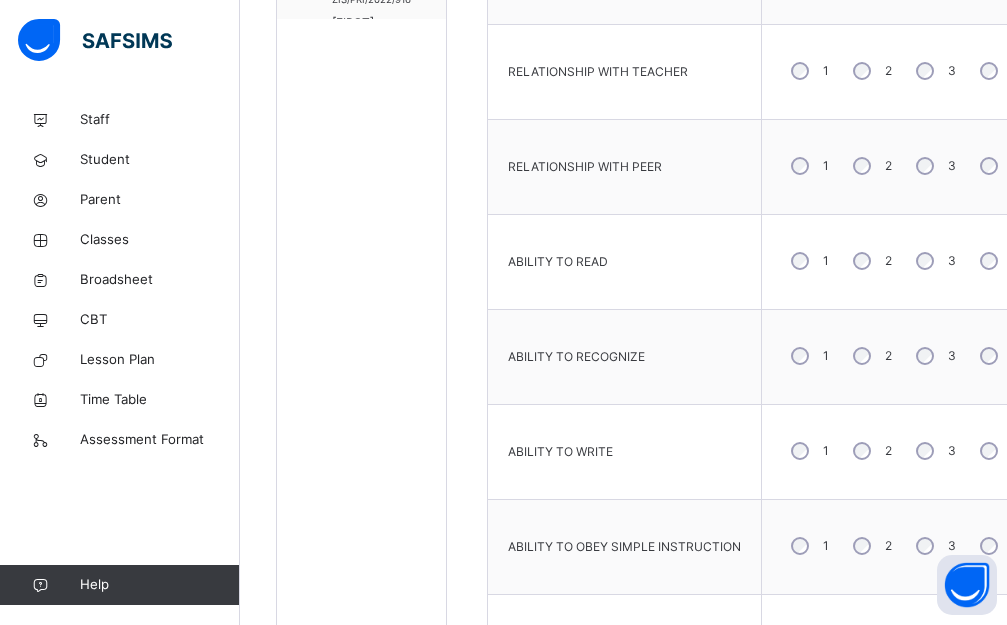 click on "[FIRST] [LAST]" at bounding box center (373, -148) 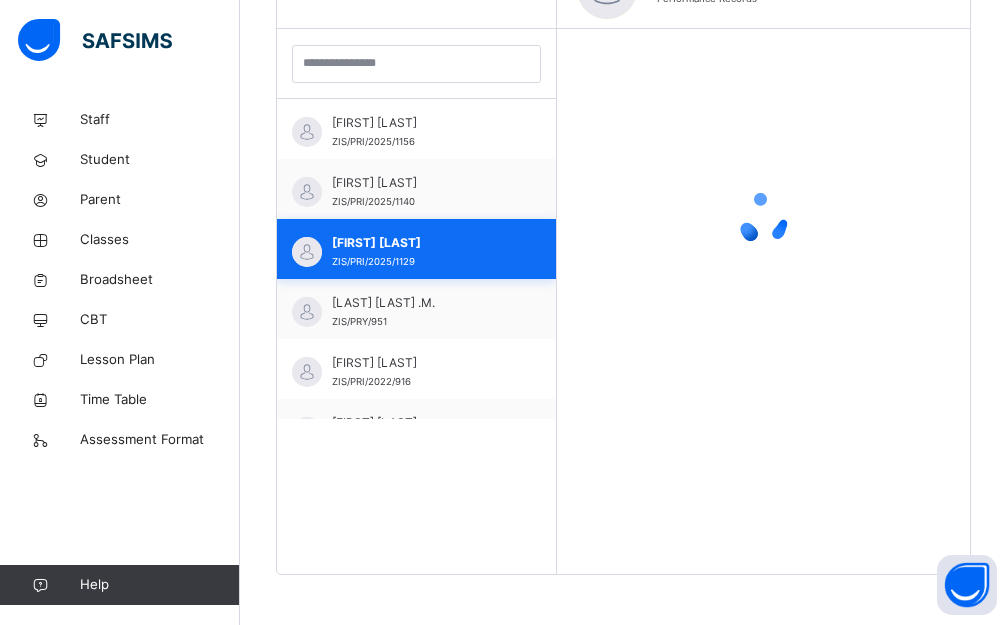 scroll, scrollTop: 367, scrollLeft: 0, axis: vertical 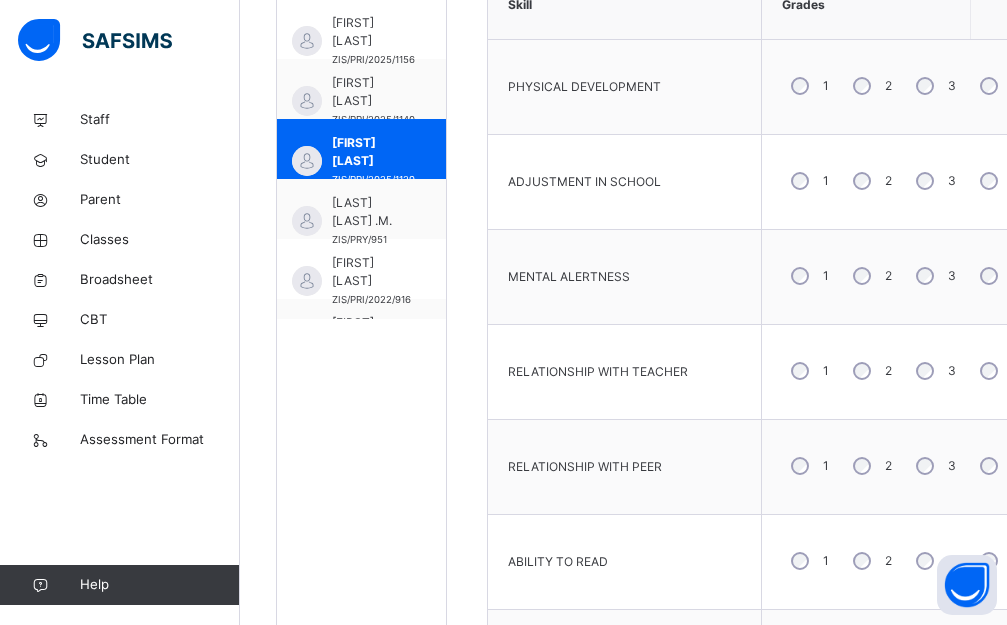 click on "4" at bounding box center [998, 466] 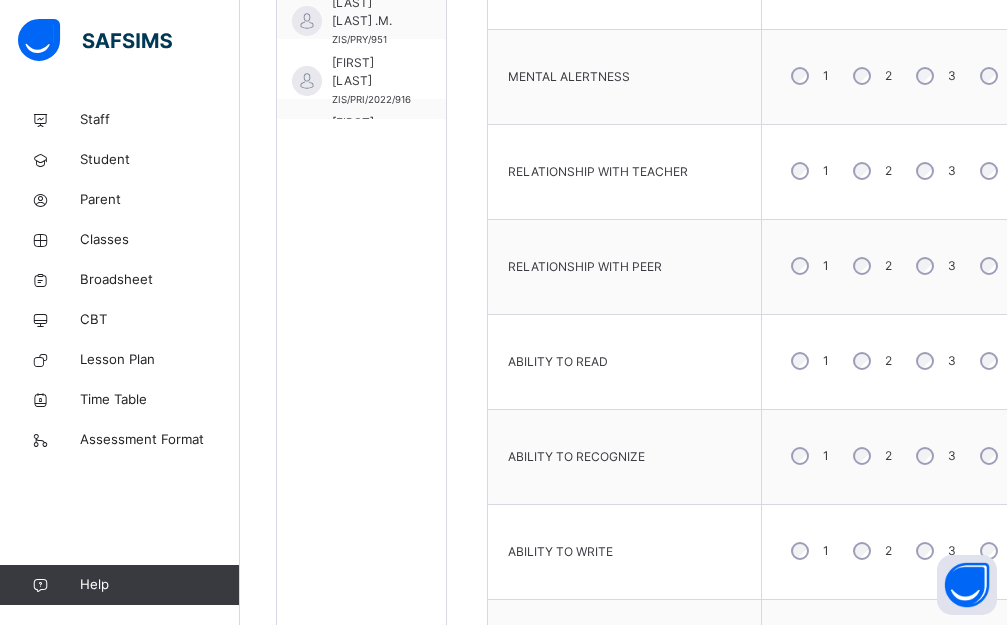 scroll, scrollTop: 967, scrollLeft: 0, axis: vertical 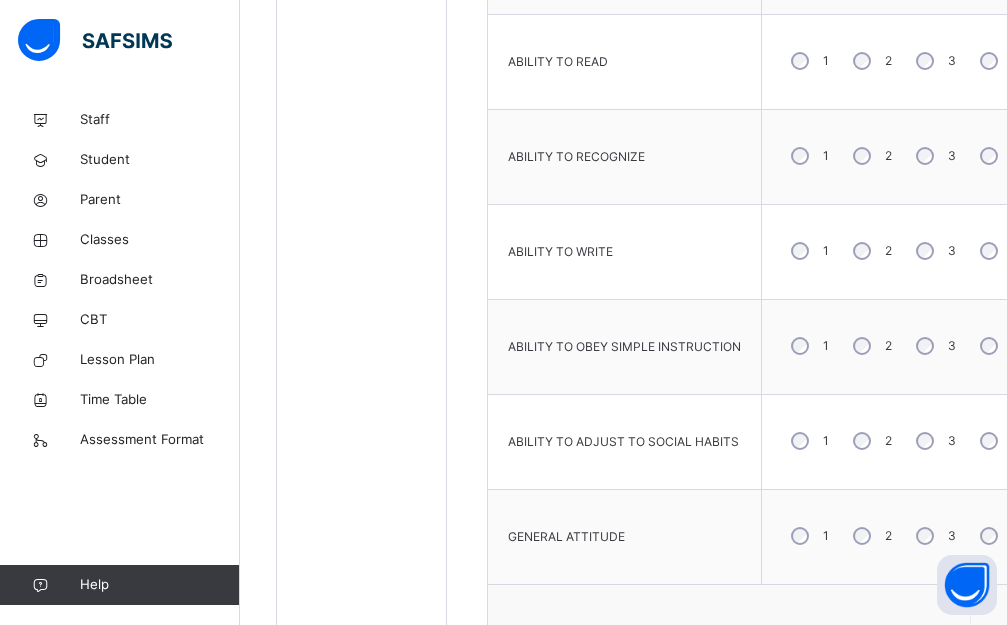 click on "3" at bounding box center [934, 346] 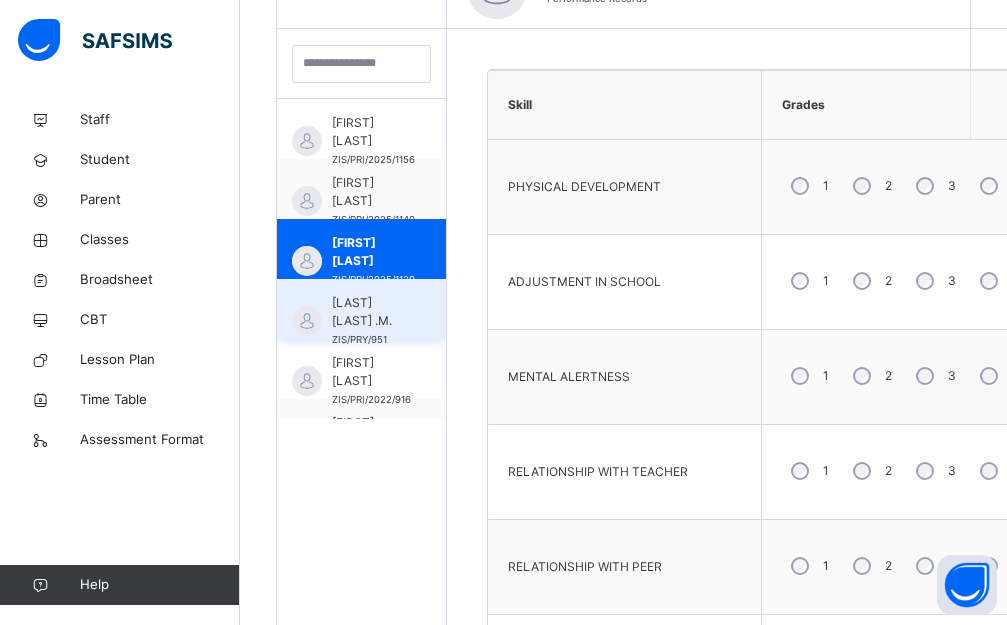 scroll, scrollTop: 467, scrollLeft: 0, axis: vertical 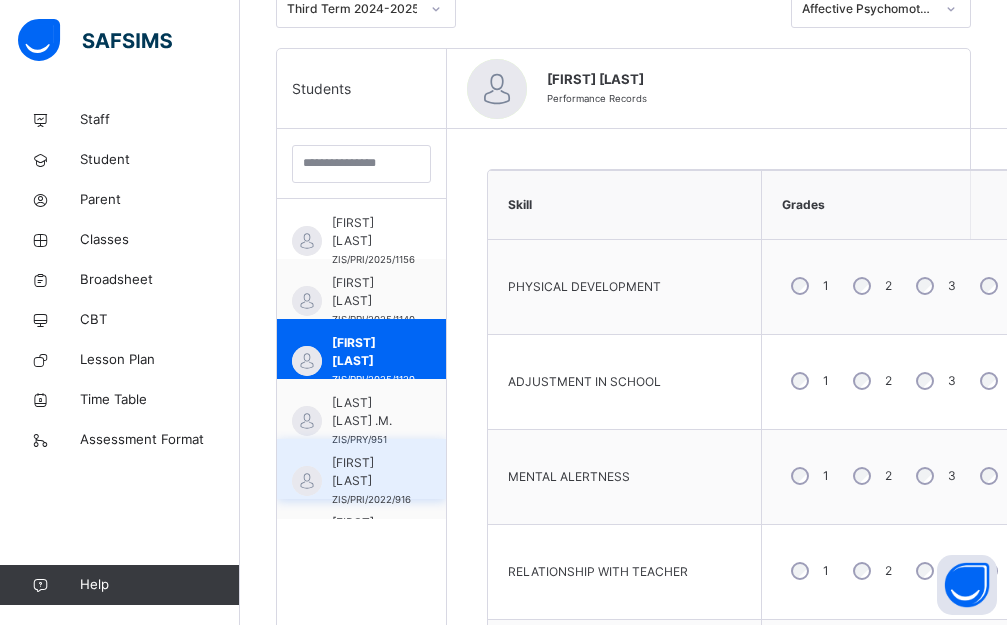 click on "[FIRST] [LAST] [LAST] ZIS/PRI/2022/916" at bounding box center (361, 469) 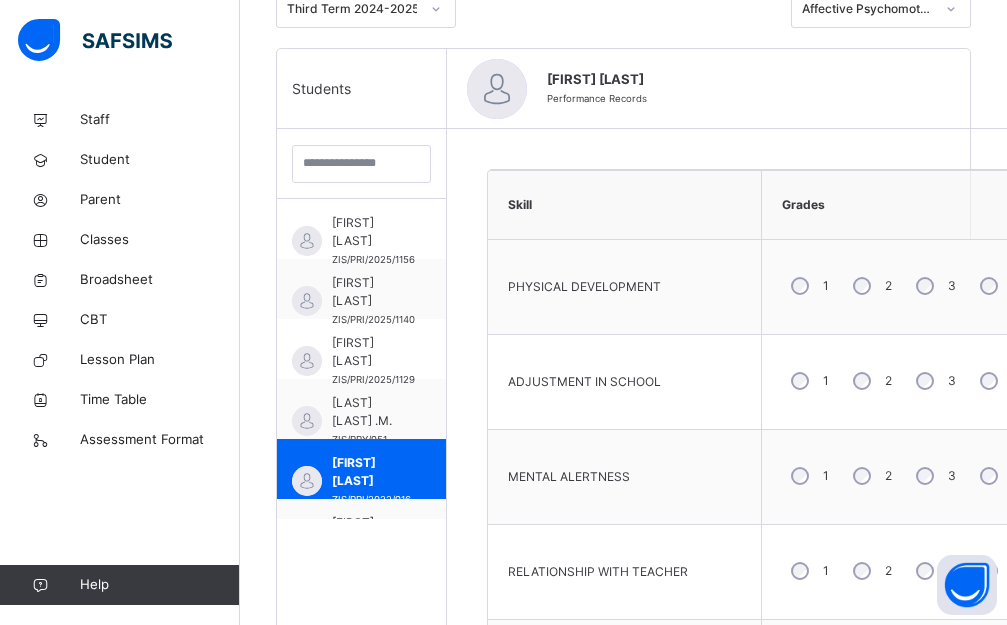 scroll, scrollTop: 667, scrollLeft: 0, axis: vertical 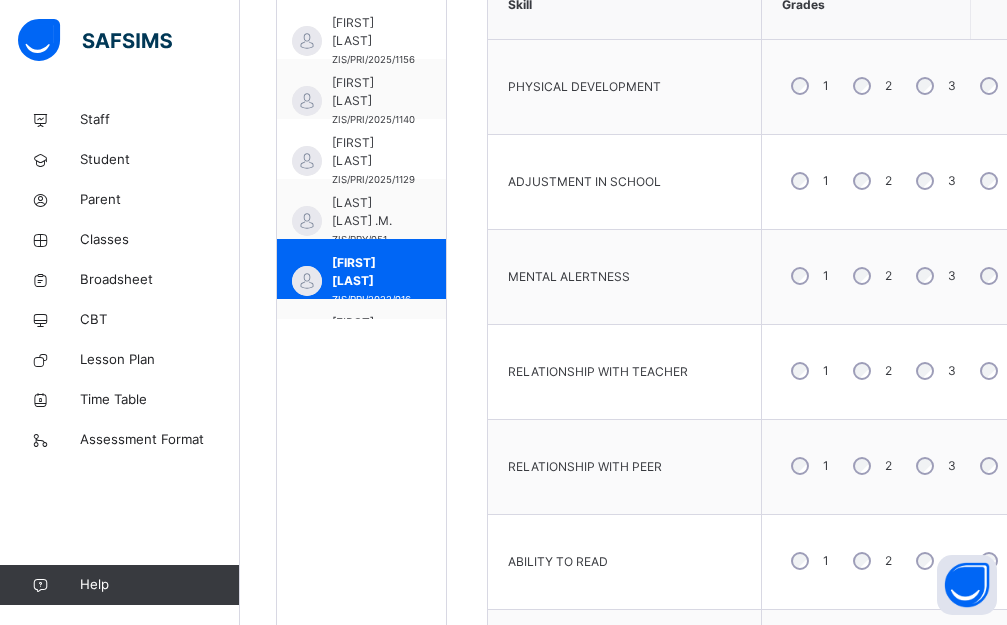 click on "1 2 3 4 5 6 7" at bounding box center (1003, 466) 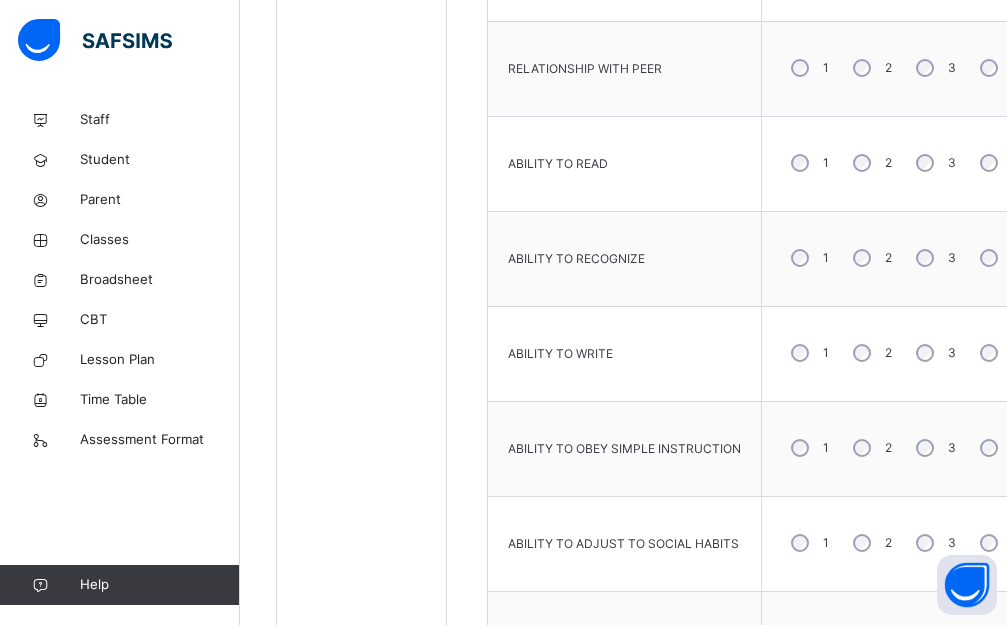 scroll, scrollTop: 1067, scrollLeft: 0, axis: vertical 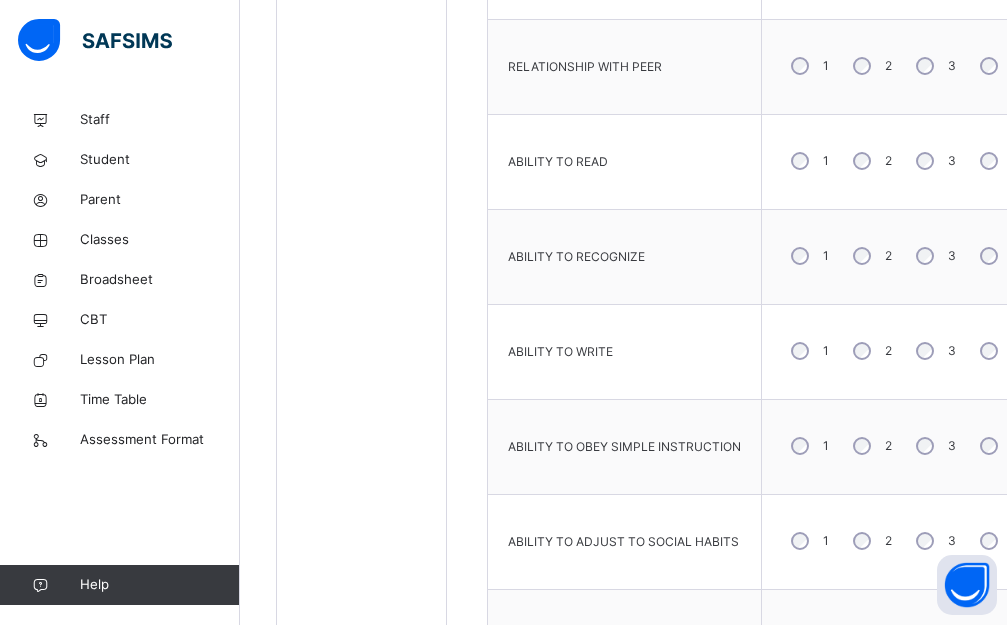 click on "4" at bounding box center [998, 446] 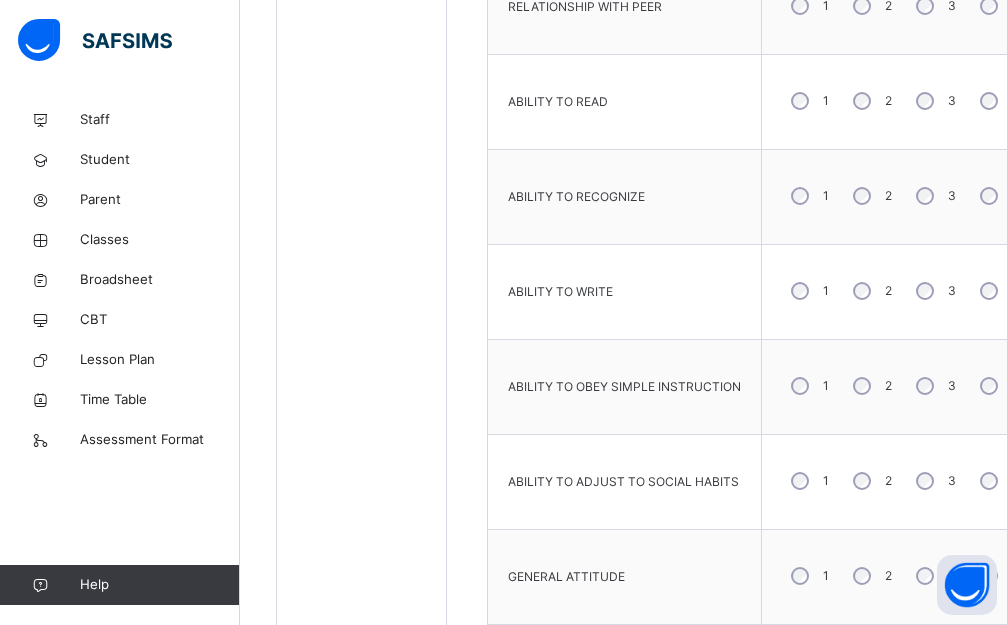 scroll, scrollTop: 1167, scrollLeft: 0, axis: vertical 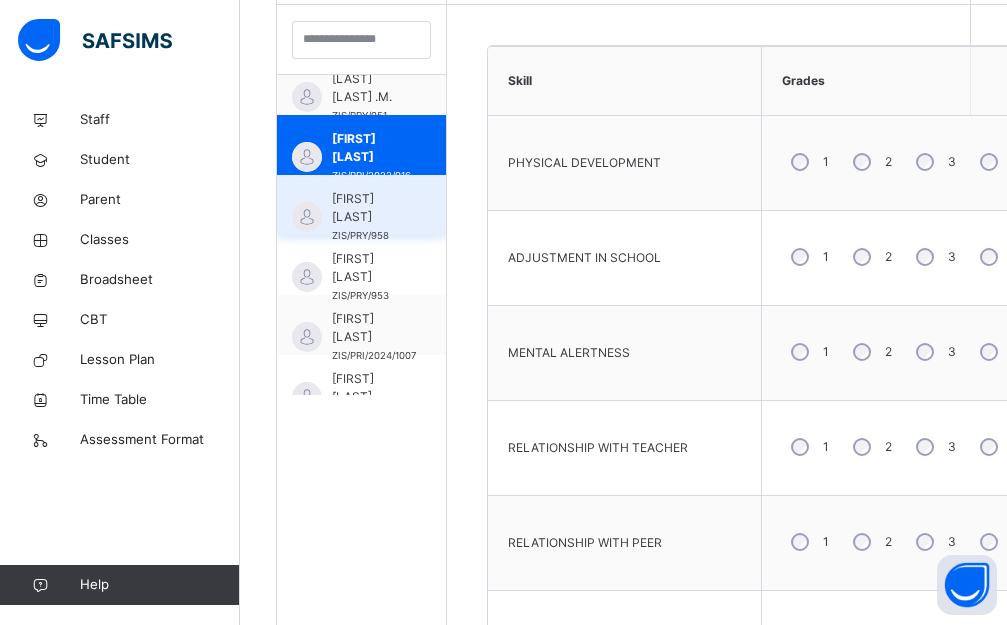 click on "[FIRST] [LAST]" at bounding box center [366, 208] 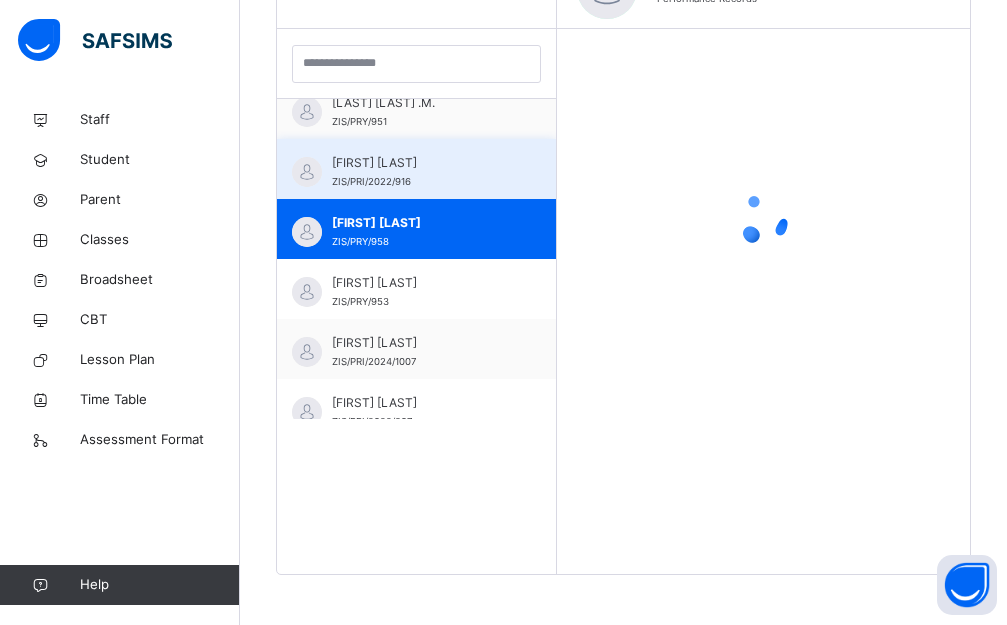 scroll, scrollTop: 567, scrollLeft: 0, axis: vertical 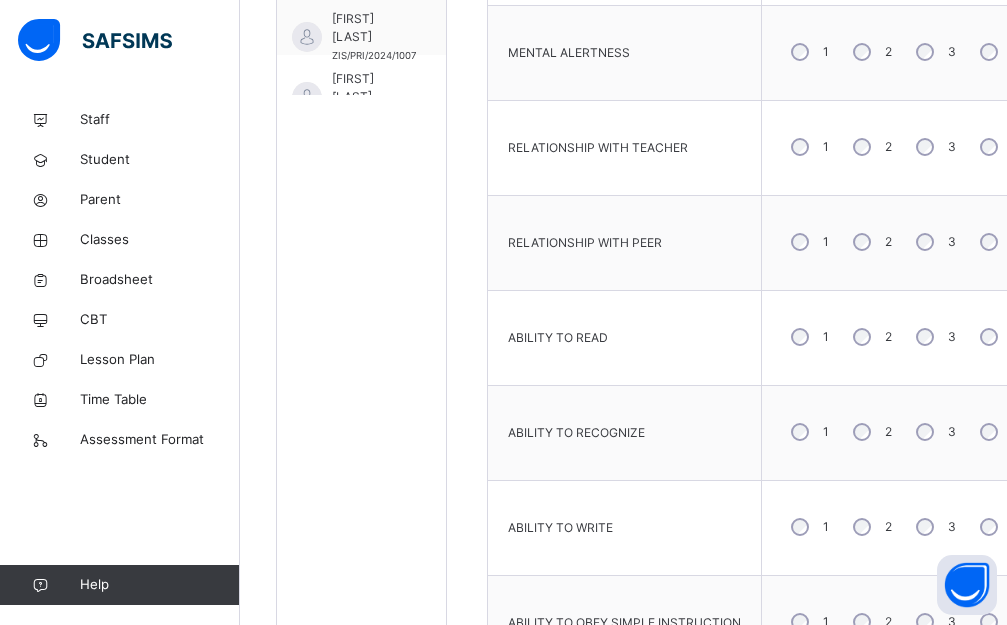 click on "PHYSICAL DEVELOPMENT 1 2 3 4 5 6 7 ADJUSTMENT IN SCHOOL 1 2 3 4 5 6 7 MENTAL ALERTNESS 1 2 3 4 5 6 7 RELATIONSHIP WITH TEACHER 1 2 3 4 5 6 7 RELATIONSHIP WITH PEER 1 2 3 4 5 6 7 ABILITY TO READ 1 2 3 4 5 6 7 ABILITY TO RECOGNIZE 1 2 3 4 5 6 7 ABILITY TO WRITE 1 2 3 4 5 6 7 ABILITY TO OBEY SIMPLE INSTRUCTION 1 2 3 4 5 6 7 ABILITY TO ADJUST TO SOCIAL HABITS 1 2 3 4 5 6 7 GENERAL ATTITUDE 1 2 3 4 5 6 7" at bounding box center [866, 338] 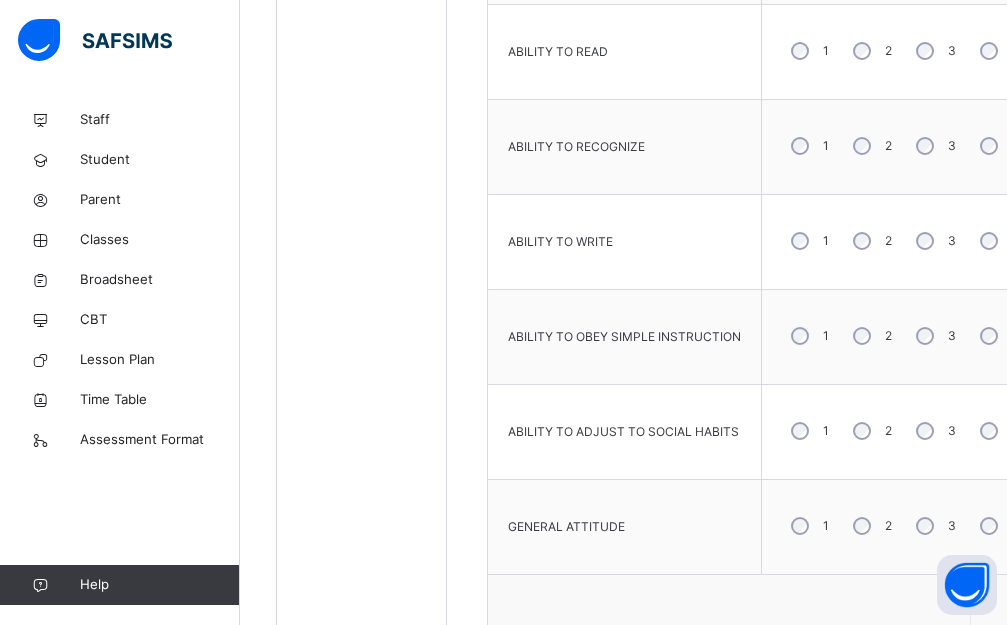 scroll, scrollTop: 1191, scrollLeft: 0, axis: vertical 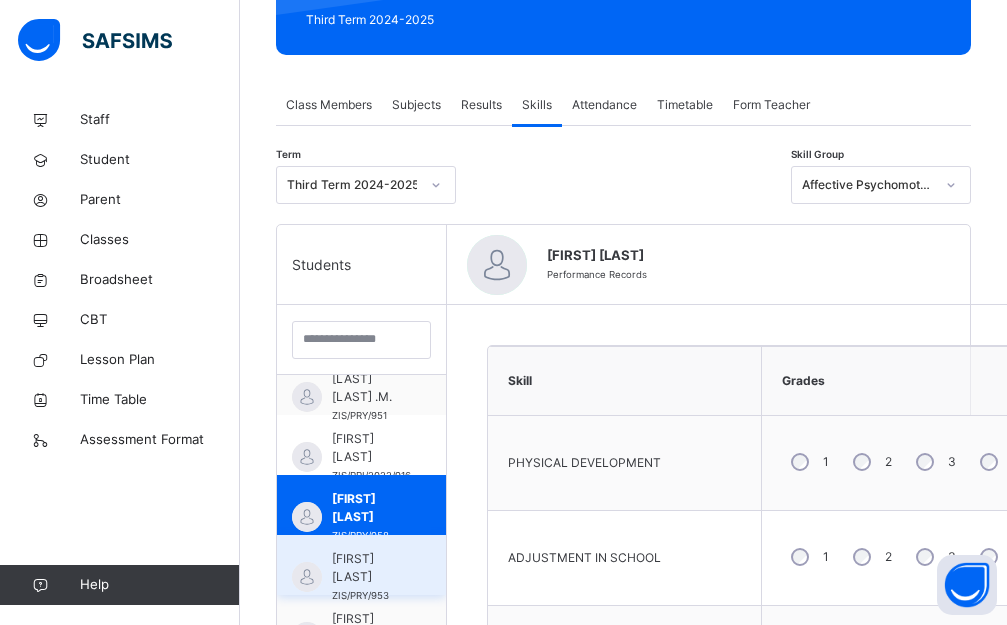 click on "[FIRST] [LAST]" at bounding box center [366, 568] 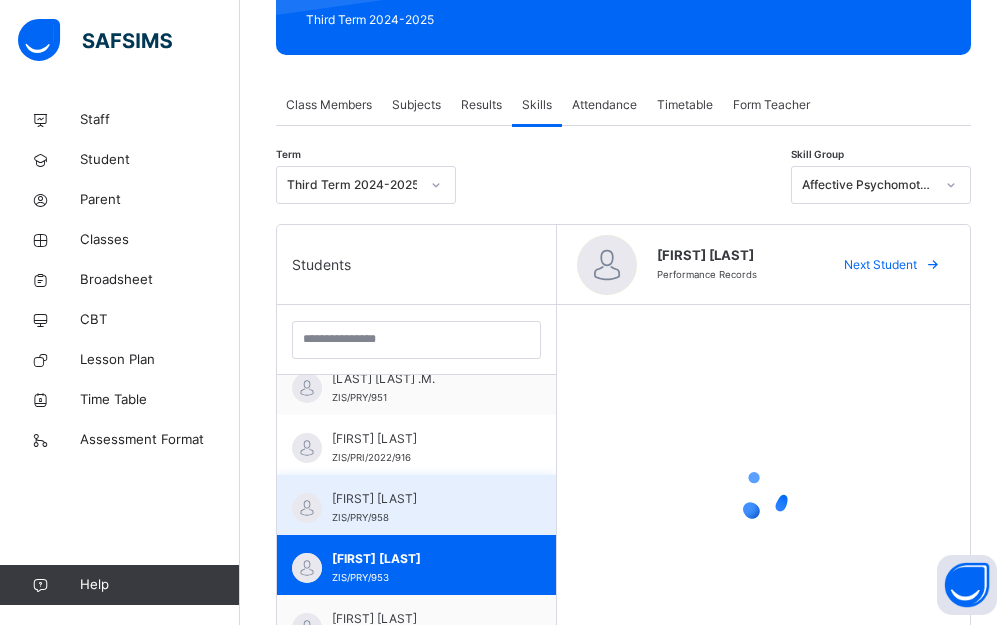 scroll, scrollTop: 182, scrollLeft: 0, axis: vertical 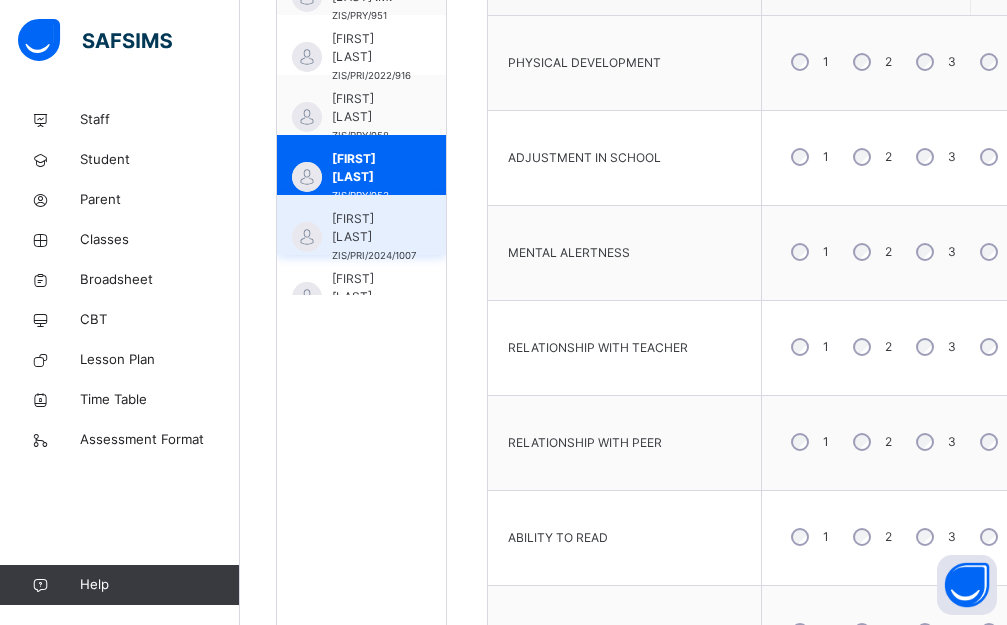 click on "[FIRST]  [LAST]" at bounding box center [374, 228] 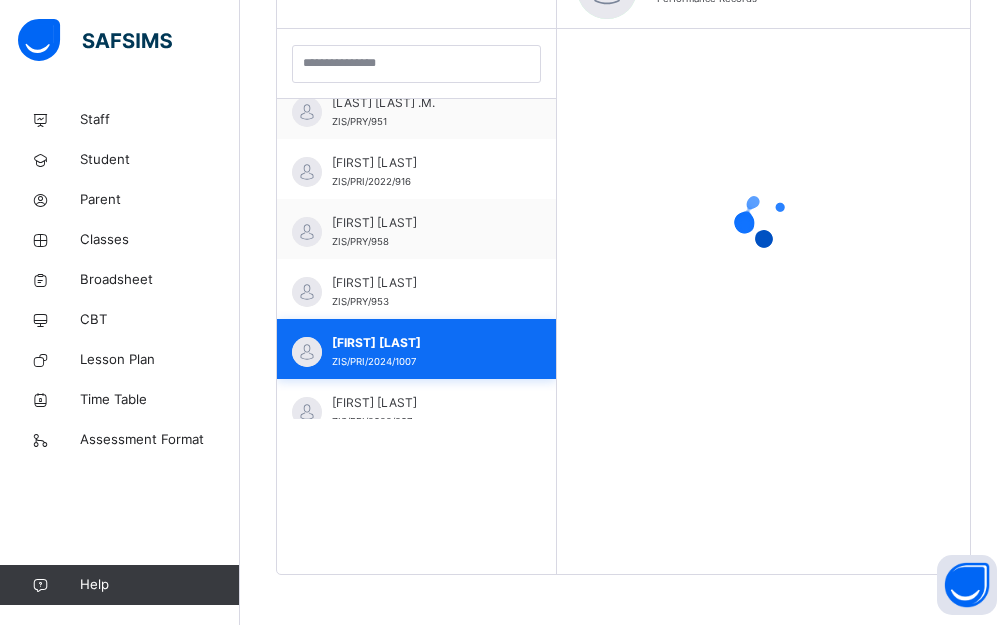 click on "[FIRST]  [LAST] ZIS/PRI/2024/1007" at bounding box center [416, 349] 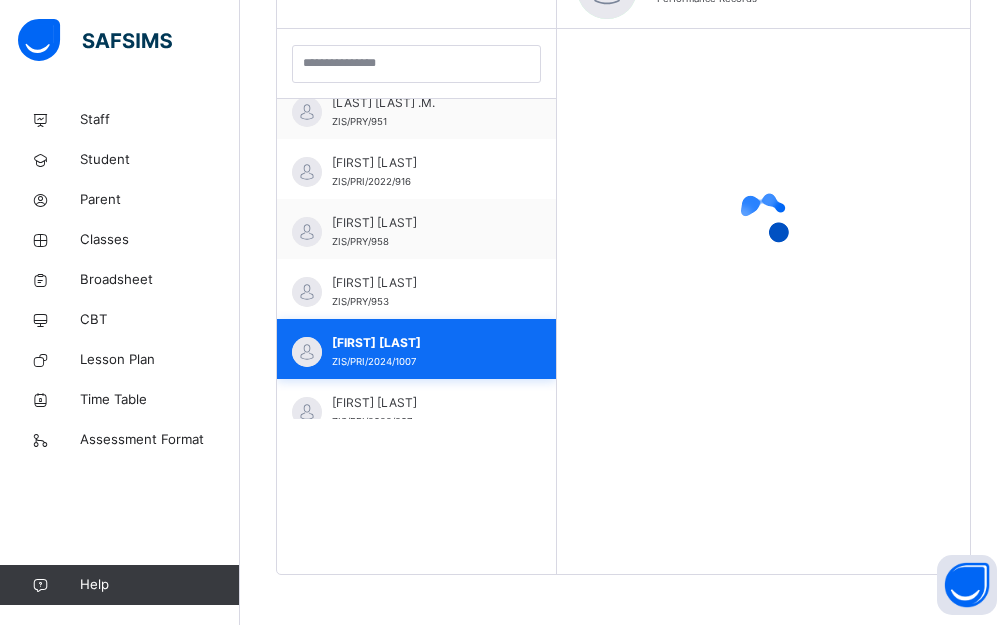 scroll, scrollTop: 491, scrollLeft: 0, axis: vertical 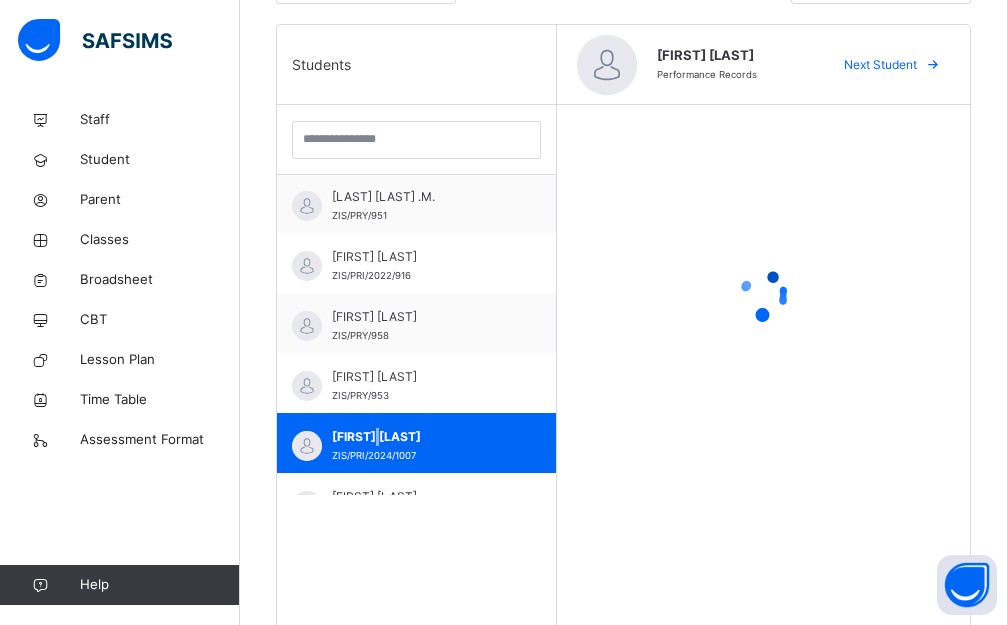 click on "[FIRST]  [LAST]" at bounding box center [421, 437] 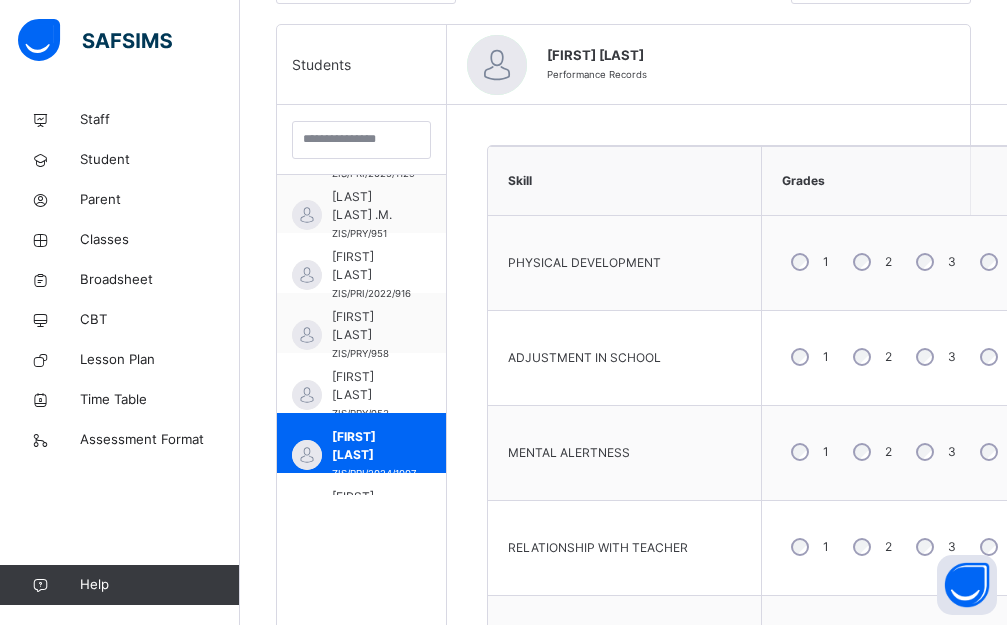 scroll, scrollTop: 200, scrollLeft: 0, axis: vertical 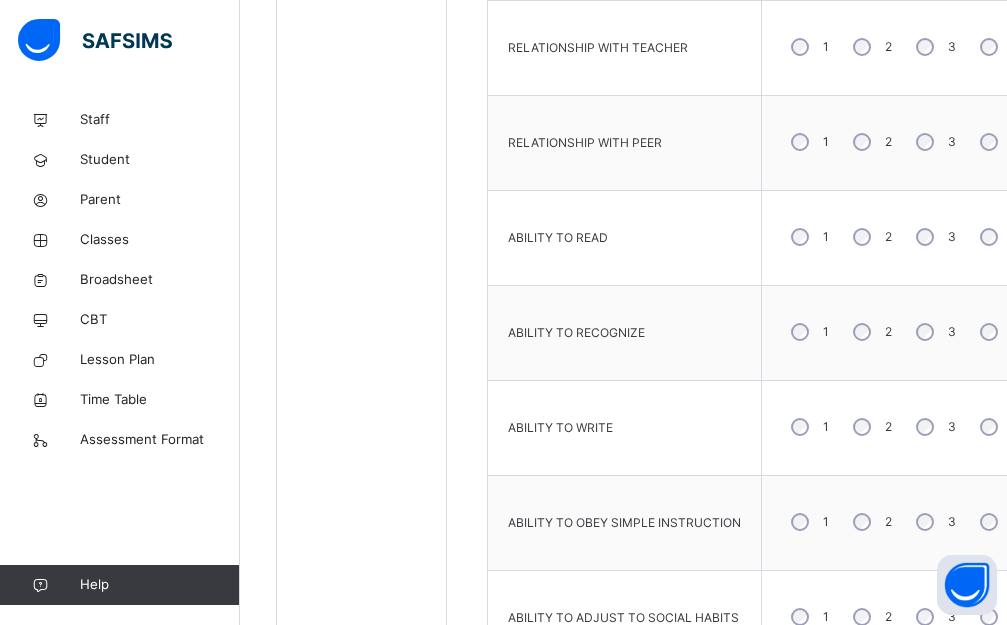 click on "4" at bounding box center (998, 332) 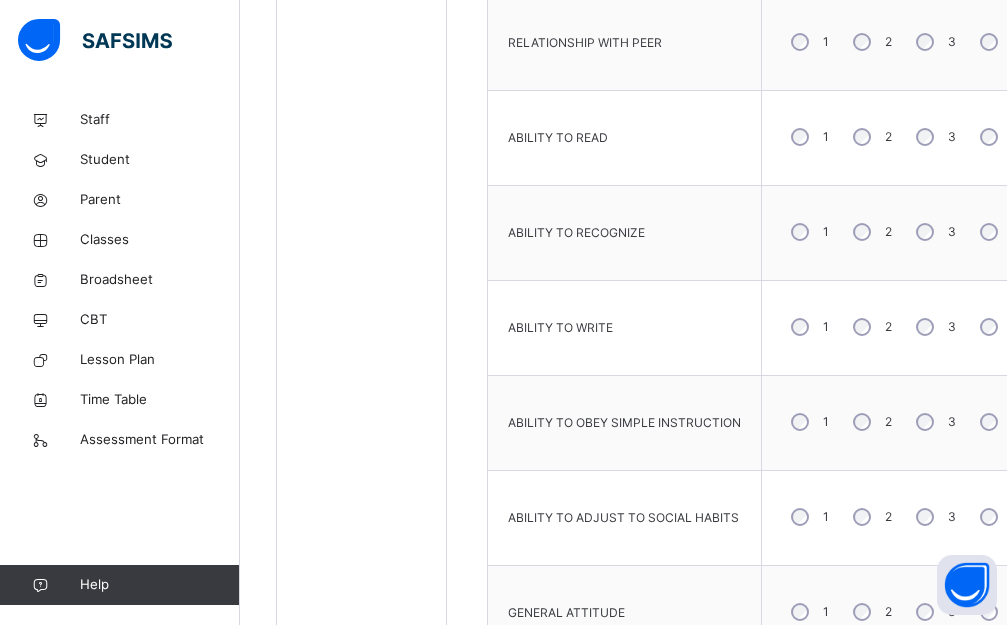 scroll, scrollTop: 1191, scrollLeft: 0, axis: vertical 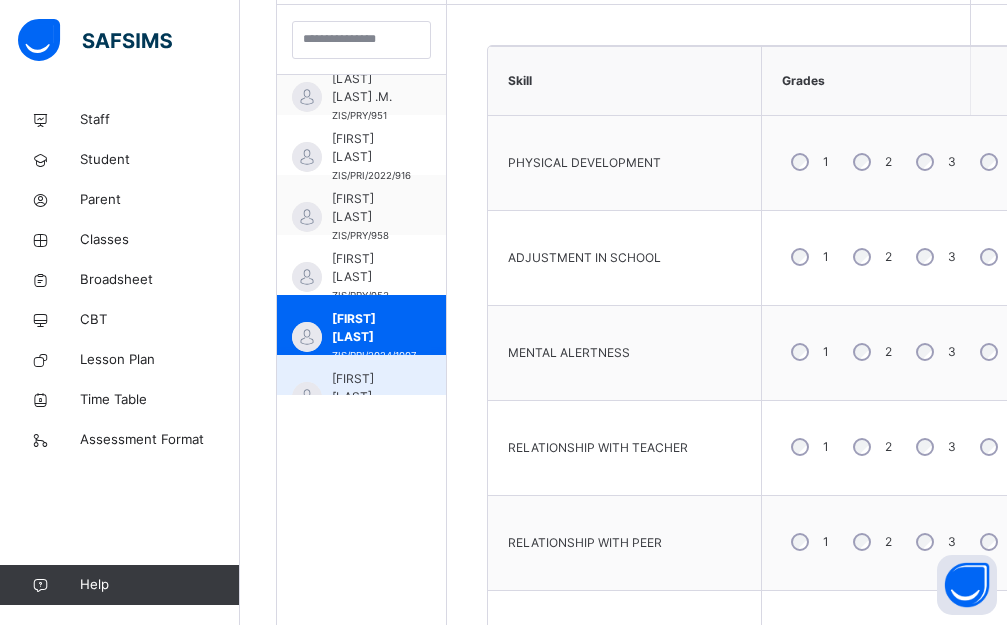 click on "[FIRST] [LAST] [STUDENT_ID]" at bounding box center (361, 385) 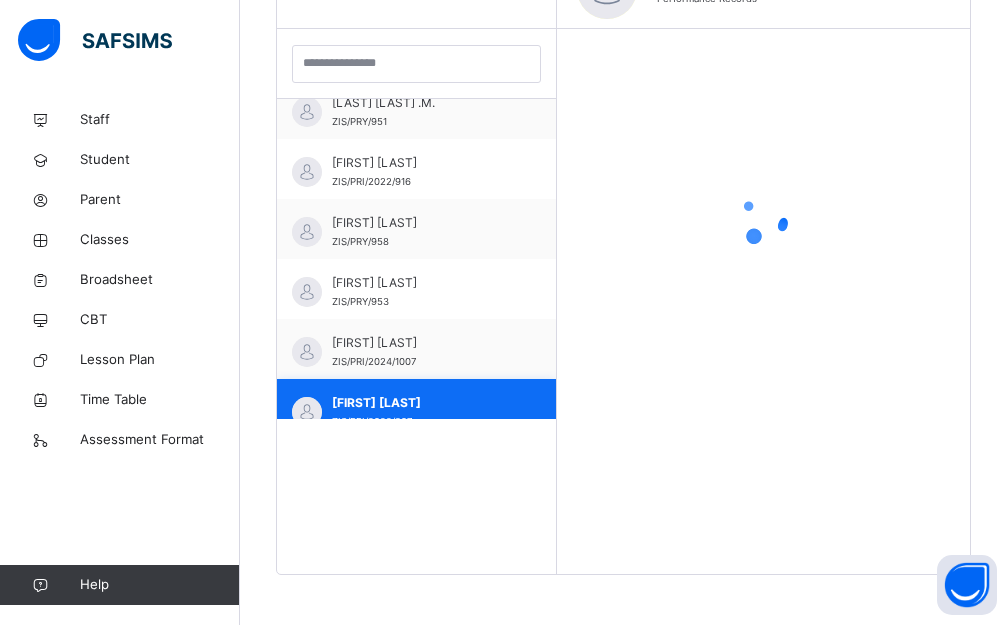 scroll, scrollTop: 182, scrollLeft: 0, axis: vertical 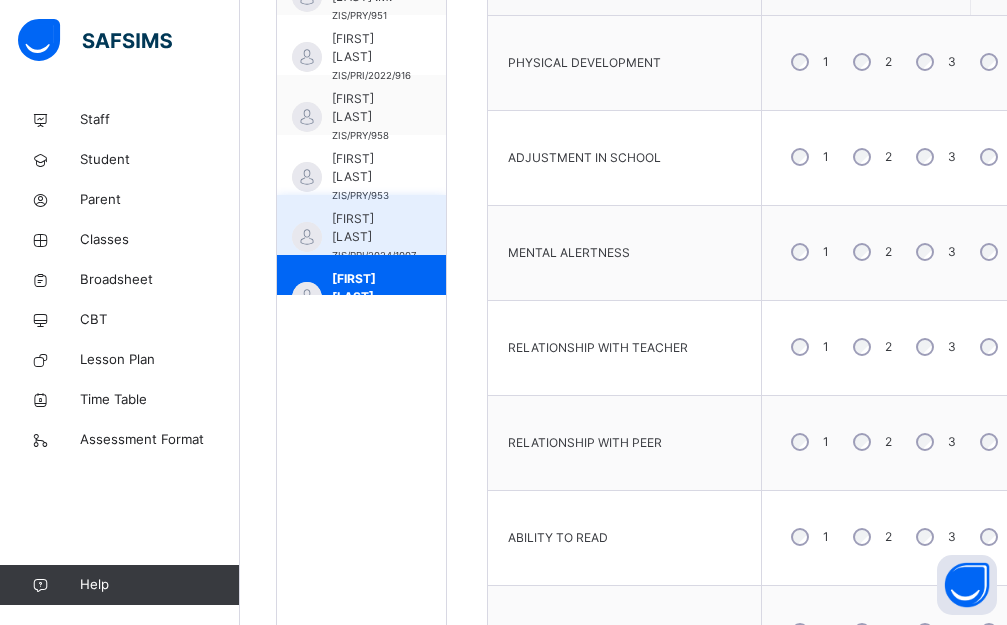 click on "[FIRST] [LAST] [LAST]" at bounding box center [373, 408] 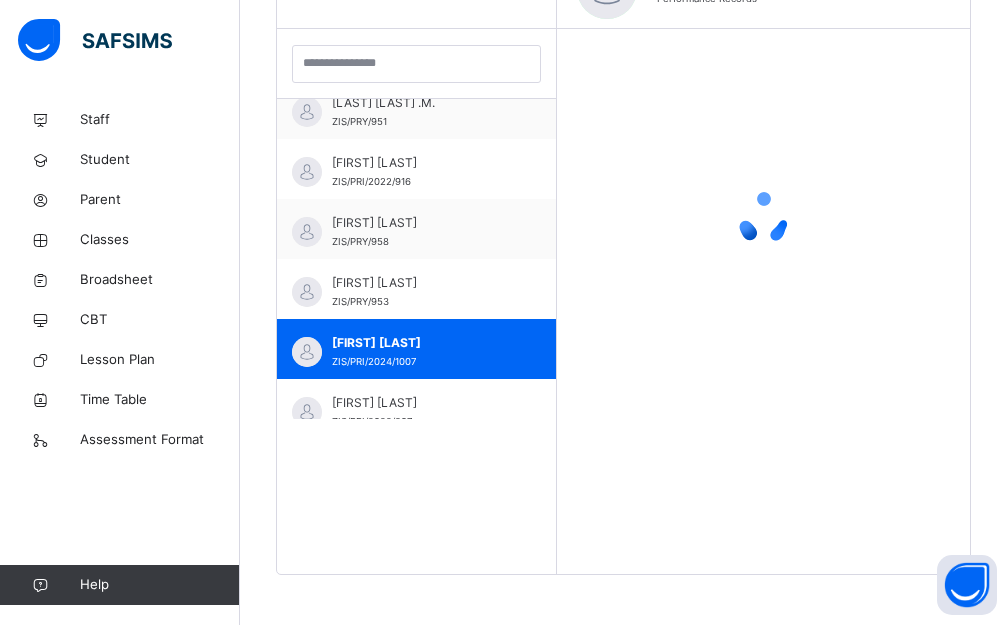 scroll, scrollTop: 567, scrollLeft: 0, axis: vertical 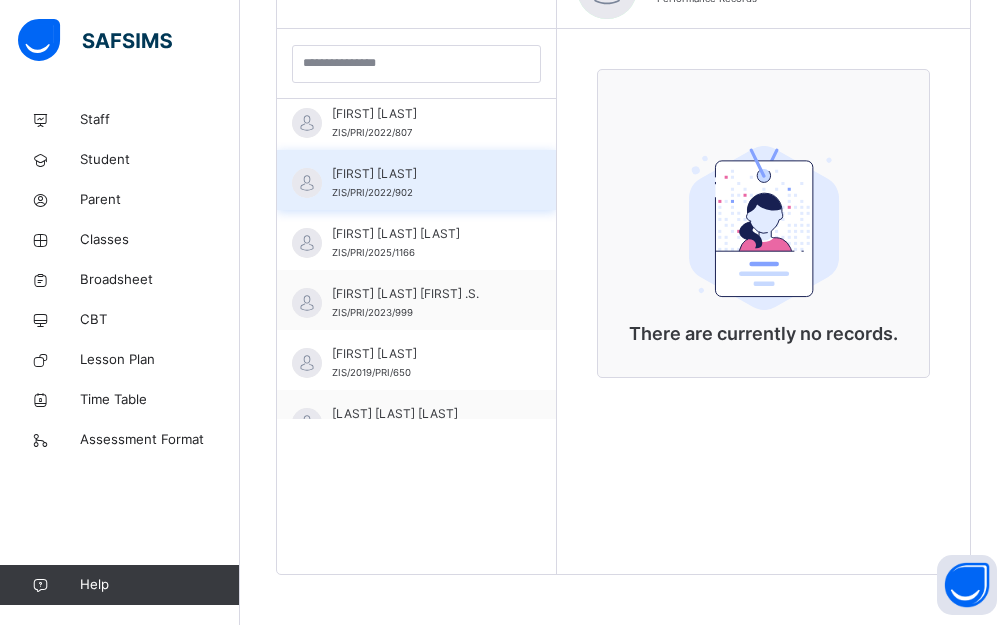 click on "[FIRST] [LAST]" at bounding box center (421, 174) 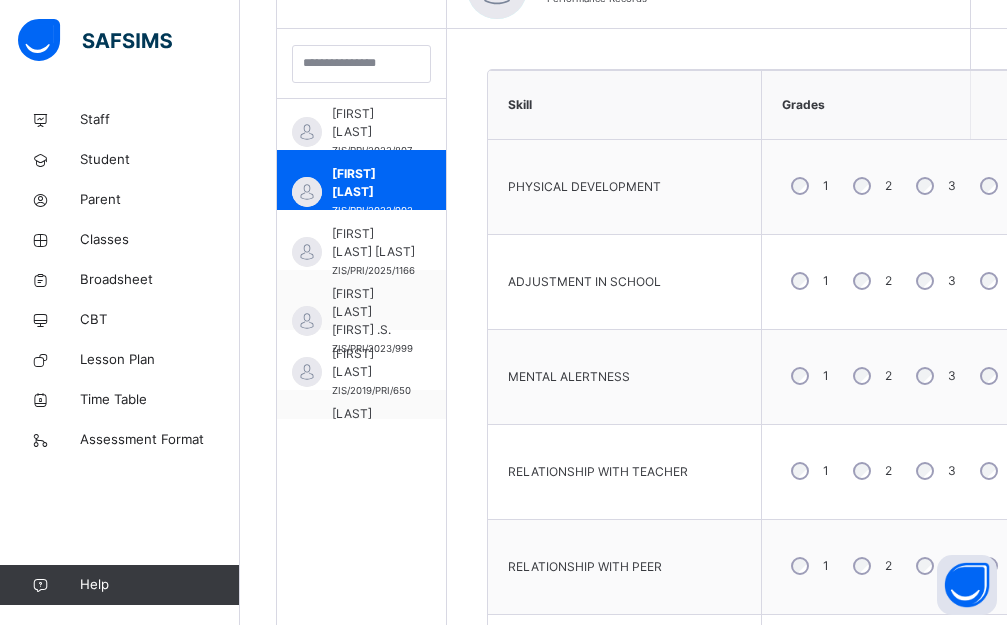 scroll, scrollTop: 667, scrollLeft: 0, axis: vertical 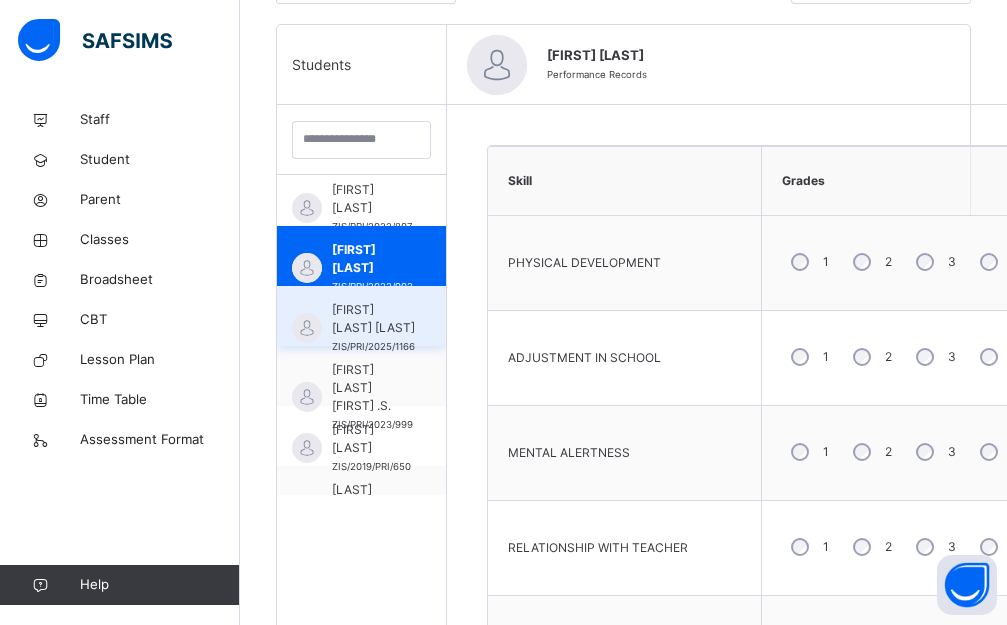 drag, startPoint x: 369, startPoint y: 327, endPoint x: 394, endPoint y: 309, distance: 30.805843 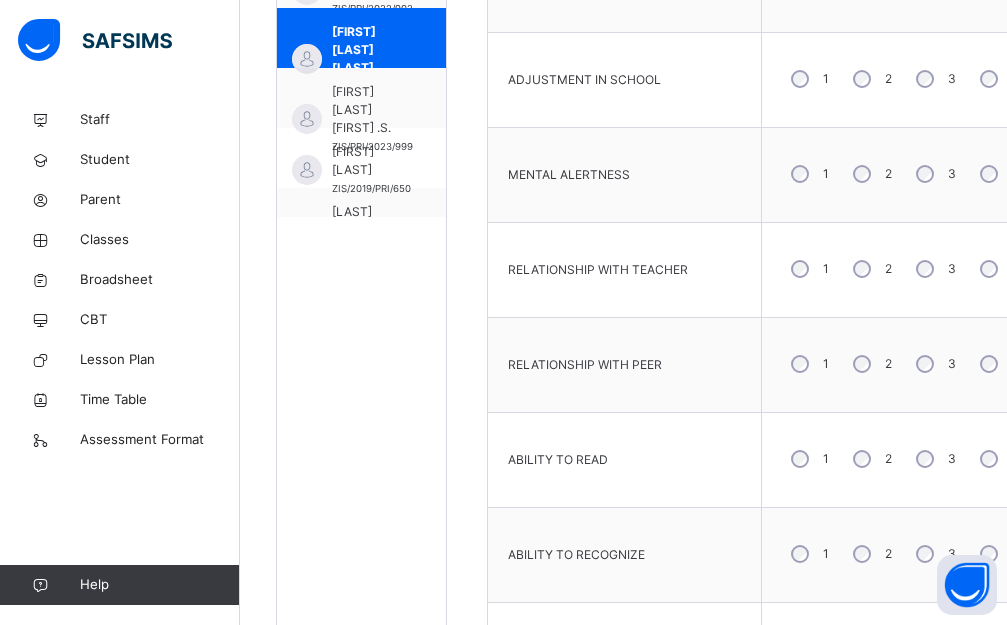 scroll, scrollTop: 791, scrollLeft: 0, axis: vertical 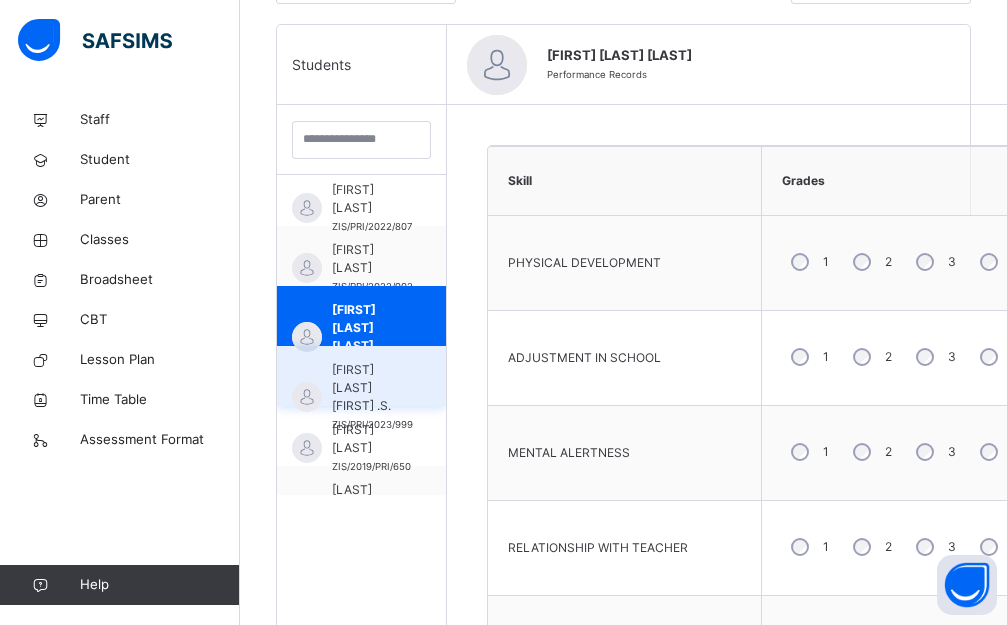 click on "[FIRST] [LAST] [FIRST] .S." at bounding box center (372, 388) 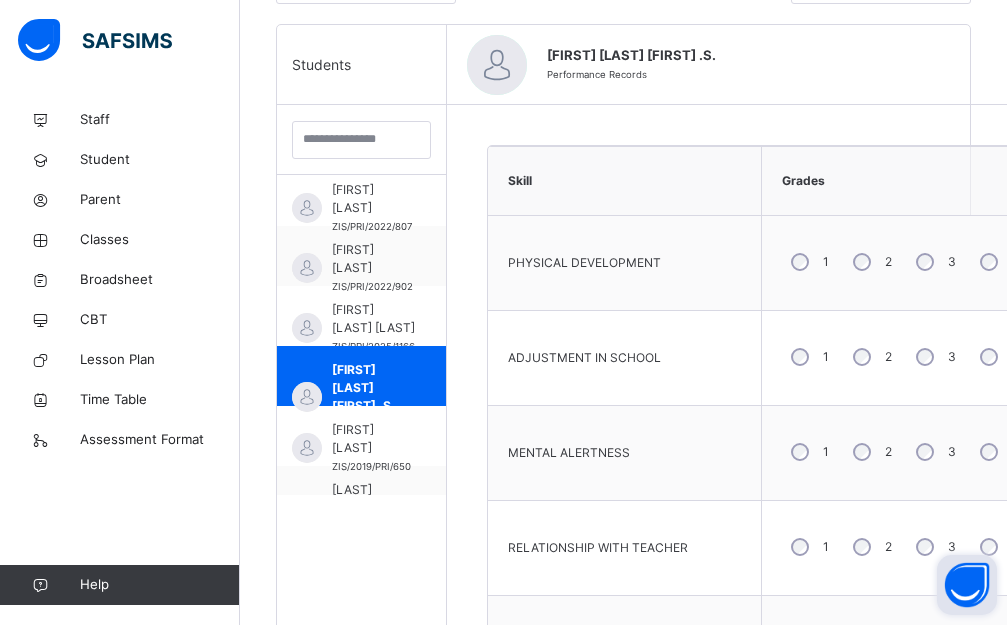 scroll, scrollTop: 591, scrollLeft: 0, axis: vertical 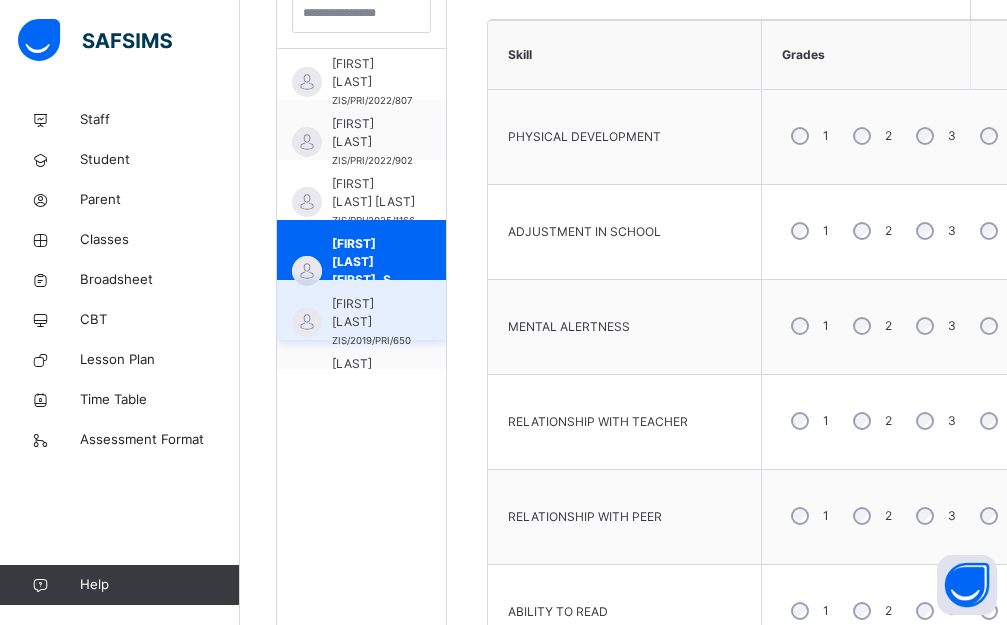 click on "[FIRST] [LAST]" at bounding box center [371, 313] 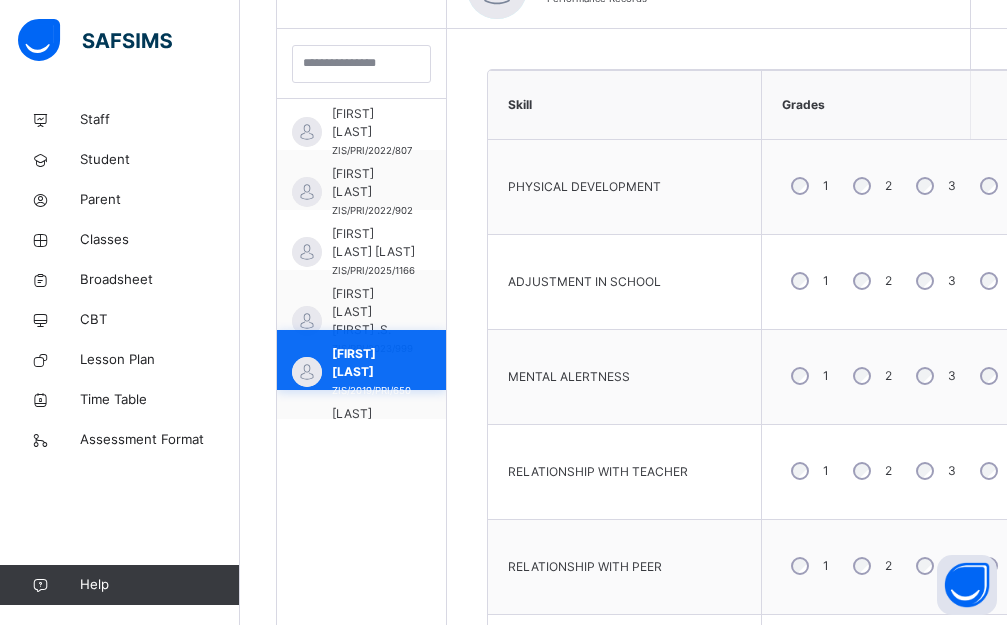 scroll, scrollTop: 591, scrollLeft: 0, axis: vertical 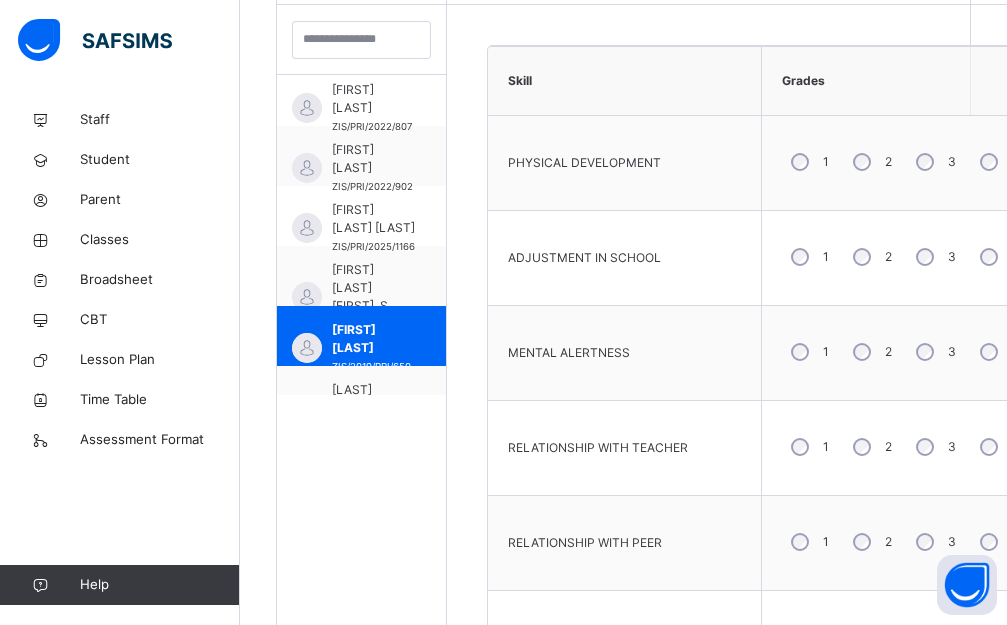 click on "4" at bounding box center [998, 257] 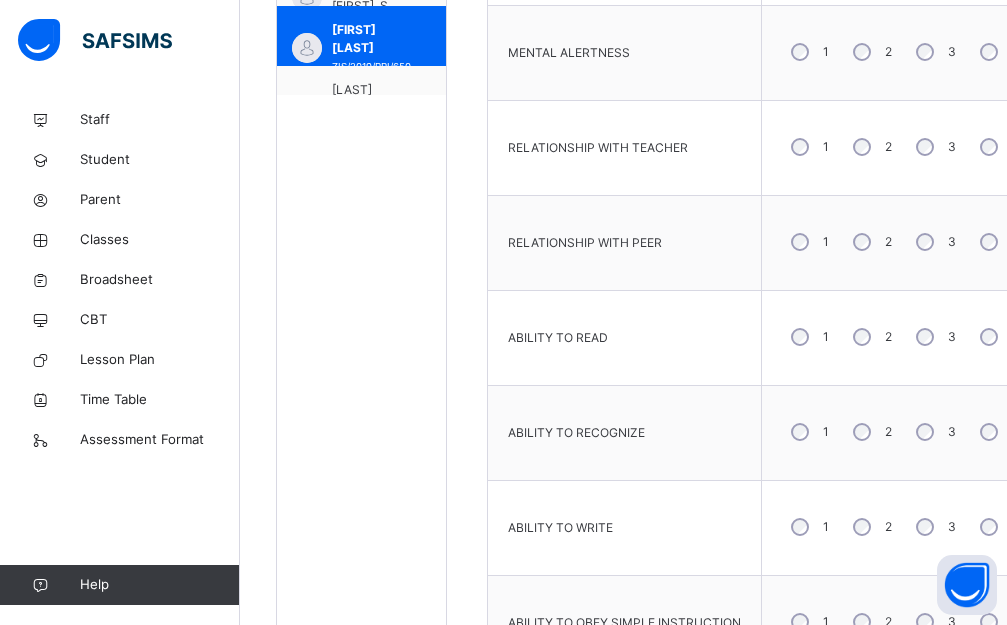drag, startPoint x: 979, startPoint y: 248, endPoint x: 996, endPoint y: 327, distance: 80.80842 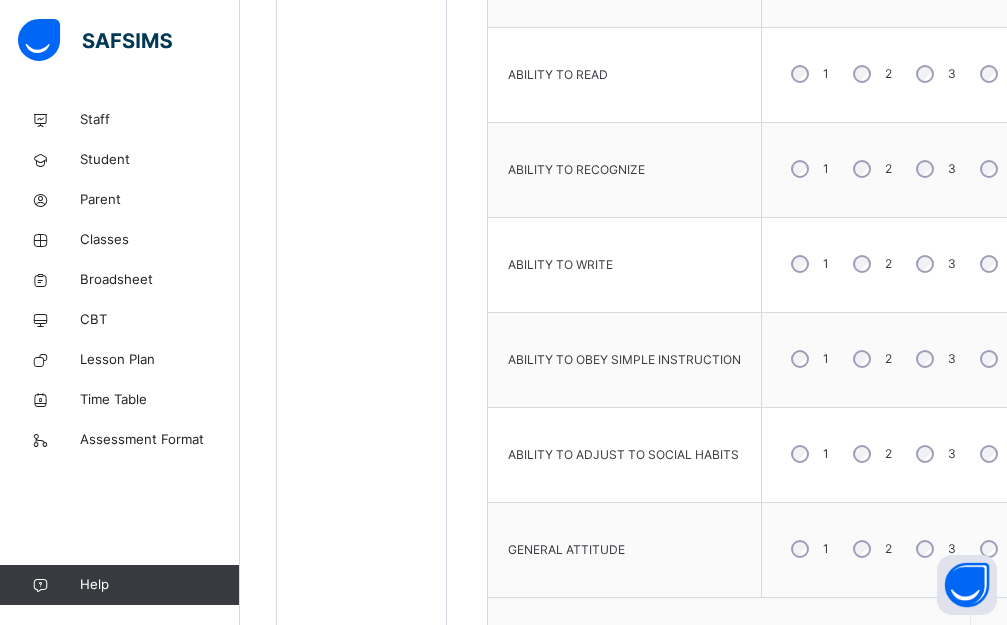 scroll, scrollTop: 1191, scrollLeft: 0, axis: vertical 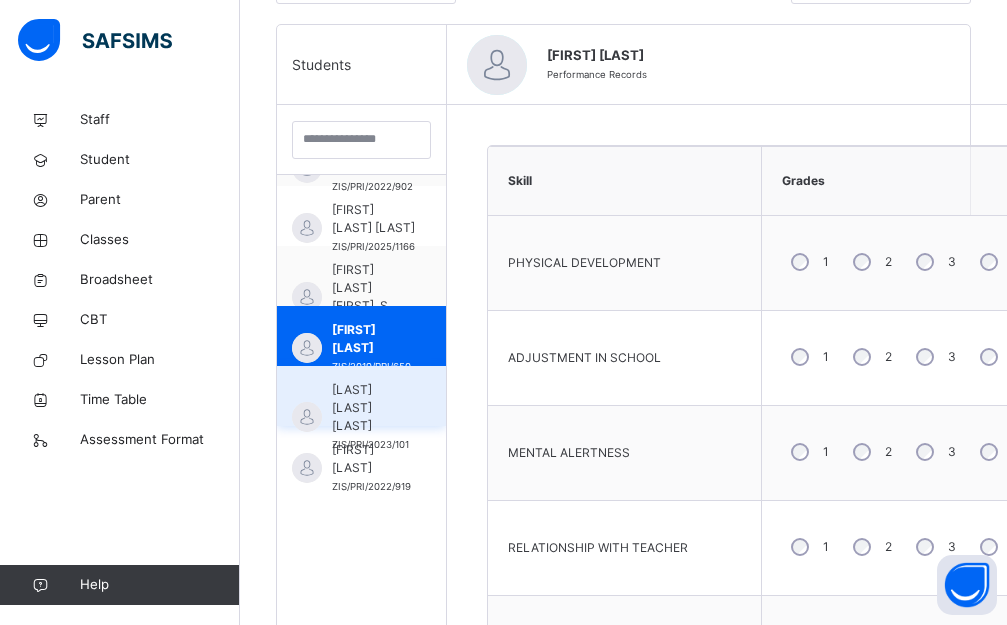 click on "[LAST] [LAST] [LAST]" at bounding box center (370, 408) 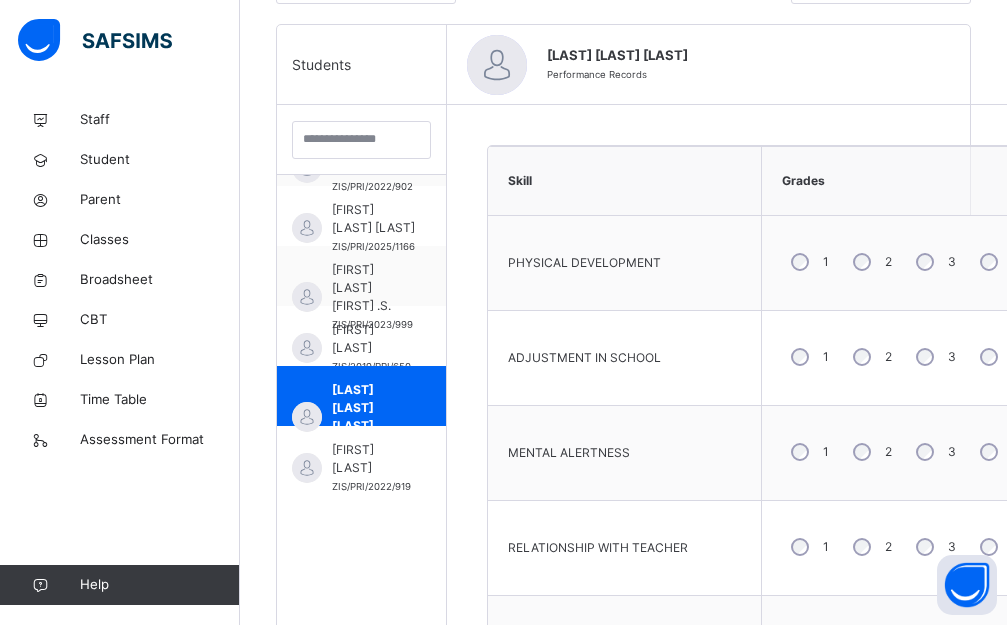 scroll, scrollTop: 607, scrollLeft: 0, axis: vertical 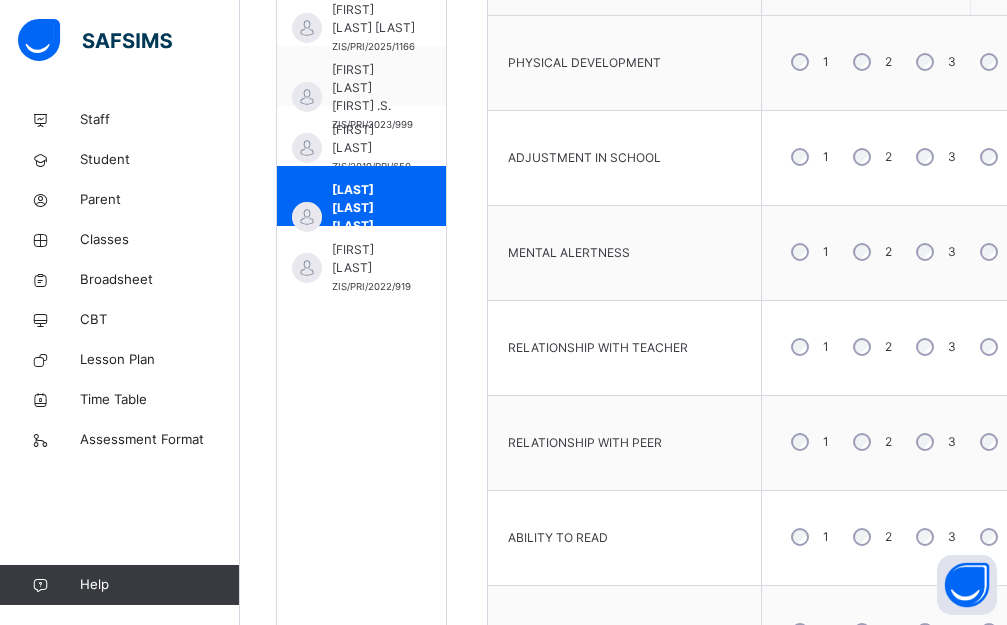 click on "4" at bounding box center (998, 347) 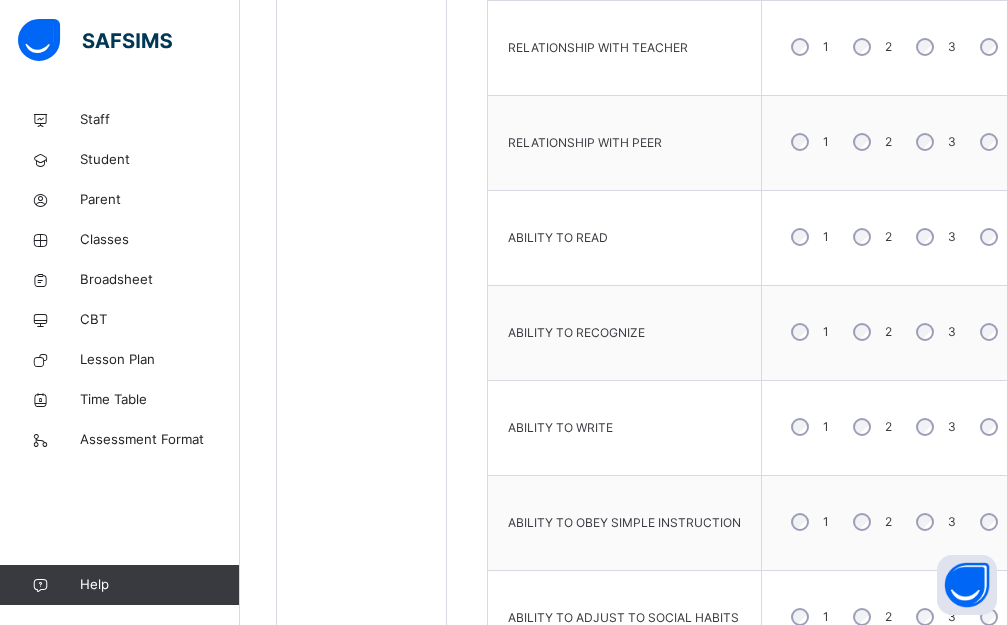 scroll, scrollTop: 1191, scrollLeft: 0, axis: vertical 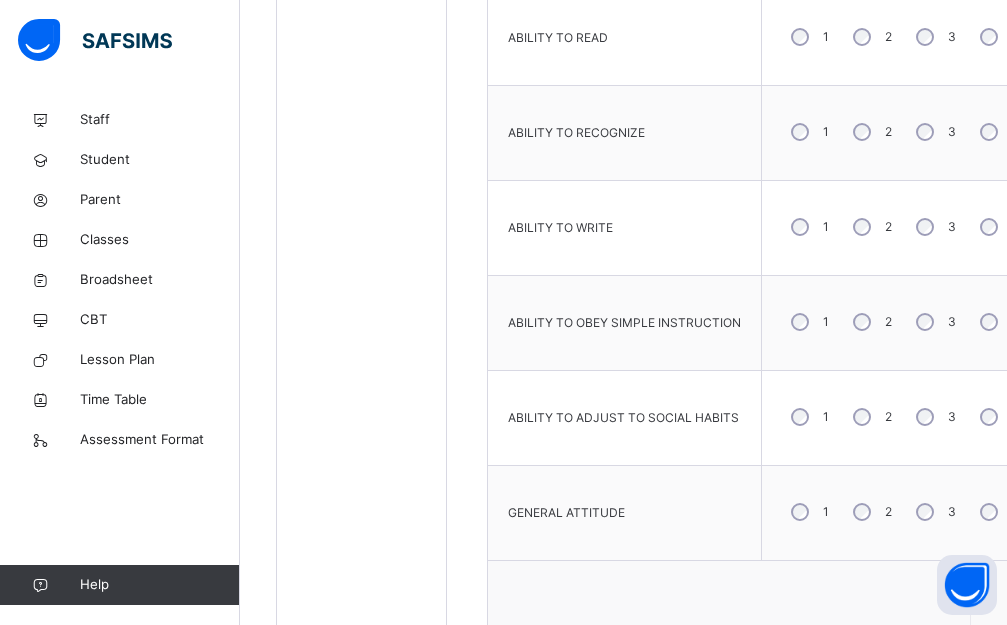 click on "3" at bounding box center (934, 322) 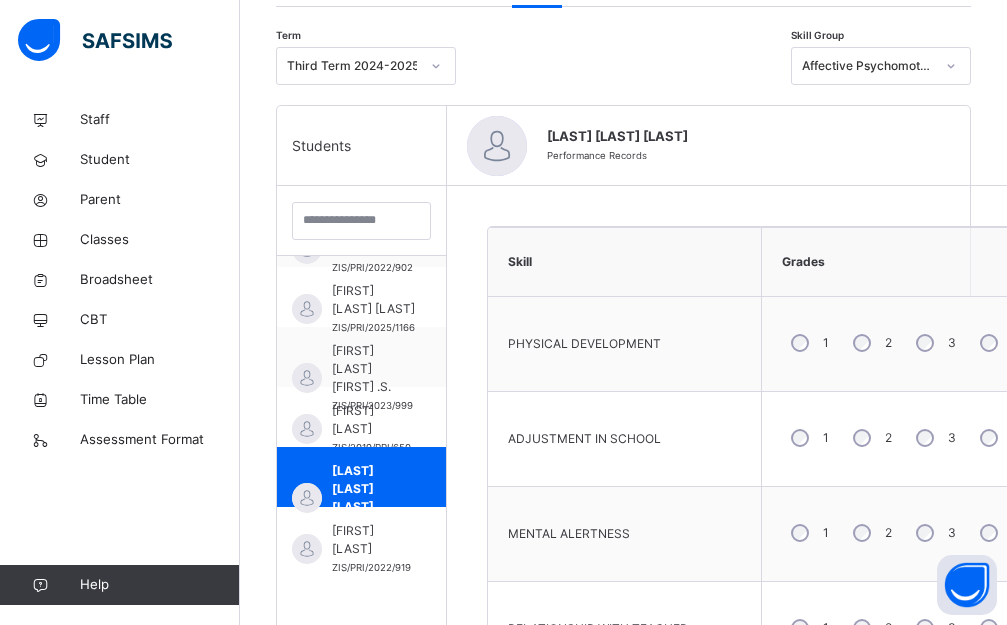 scroll, scrollTop: 491, scrollLeft: 0, axis: vertical 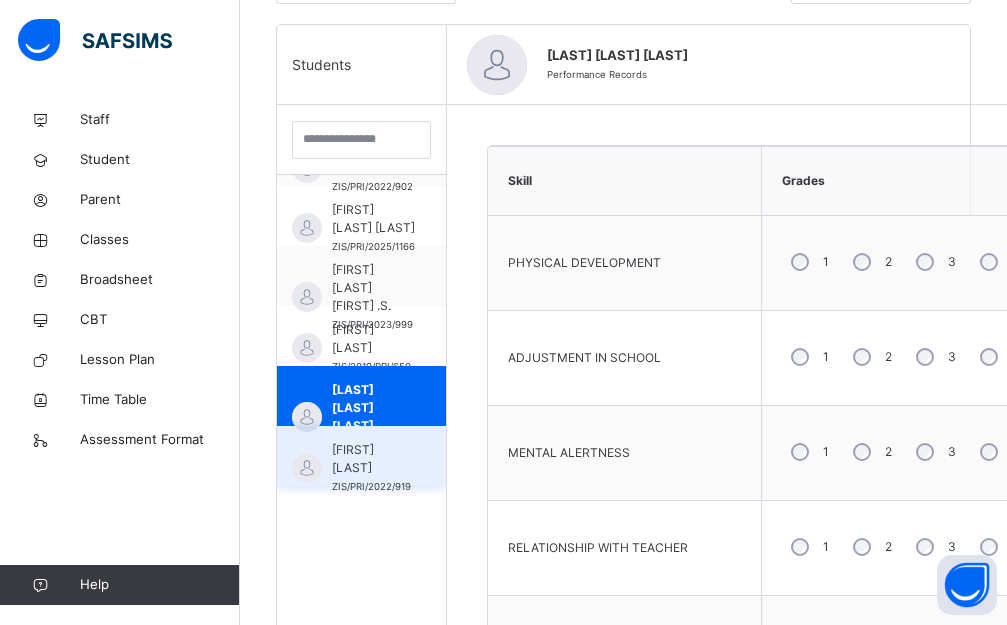 click on "[FIRST] [LAST]" at bounding box center (371, 459) 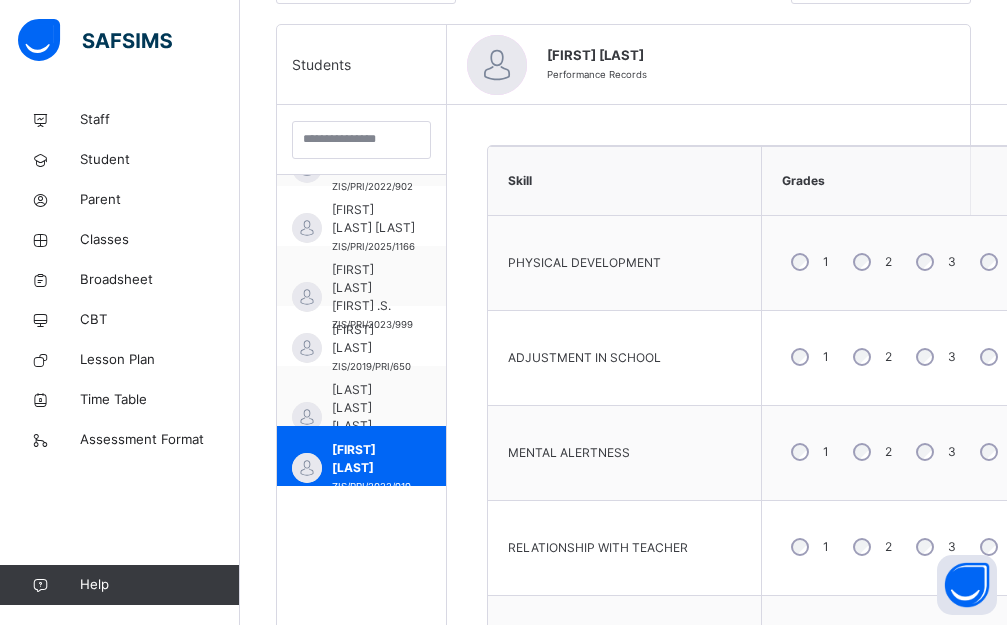 scroll, scrollTop: 607, scrollLeft: 0, axis: vertical 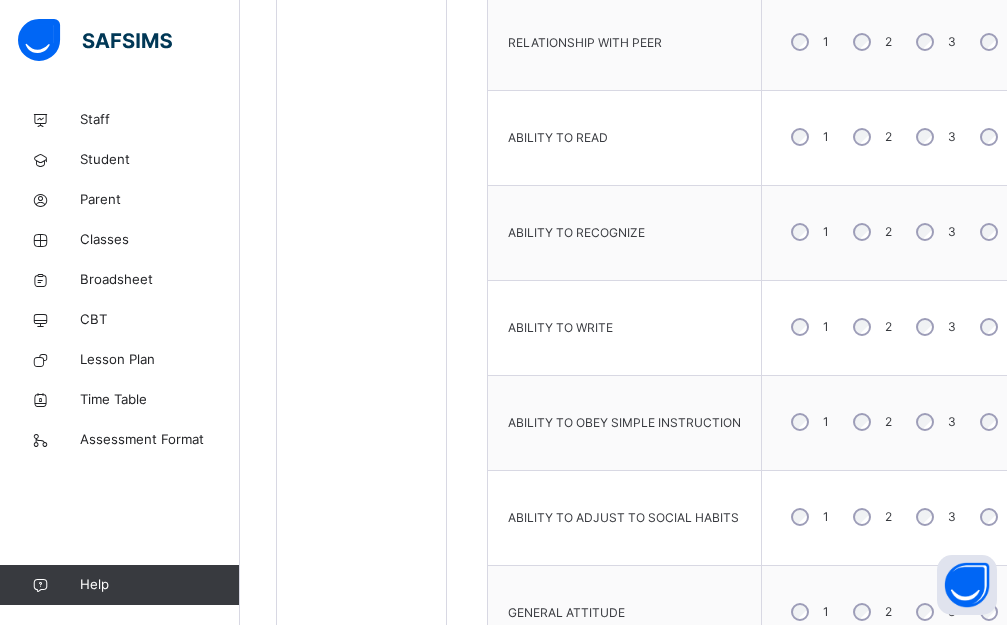 click on "4" at bounding box center [998, 612] 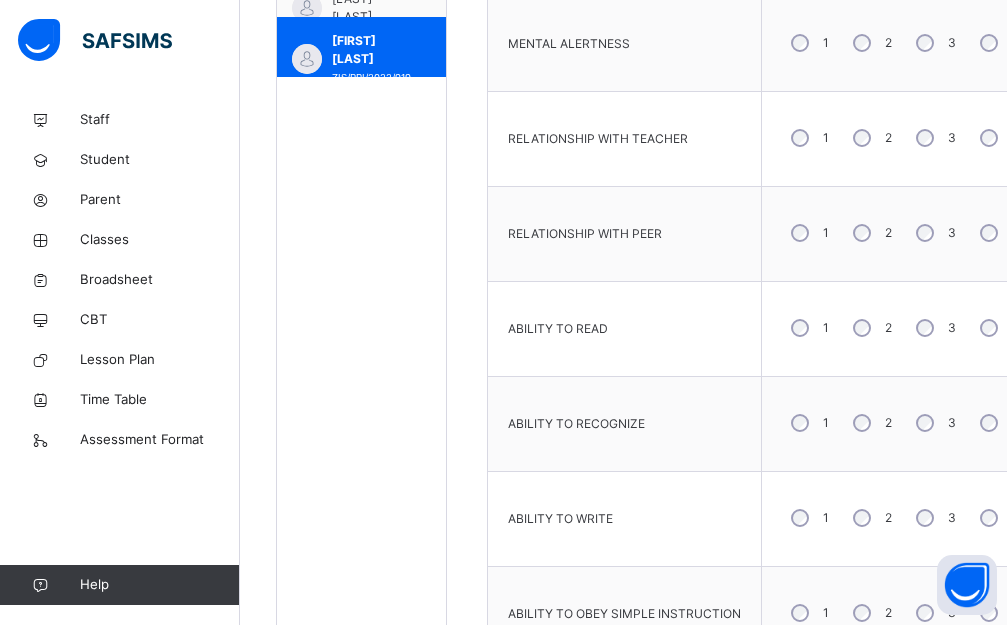 scroll, scrollTop: 1291, scrollLeft: 0, axis: vertical 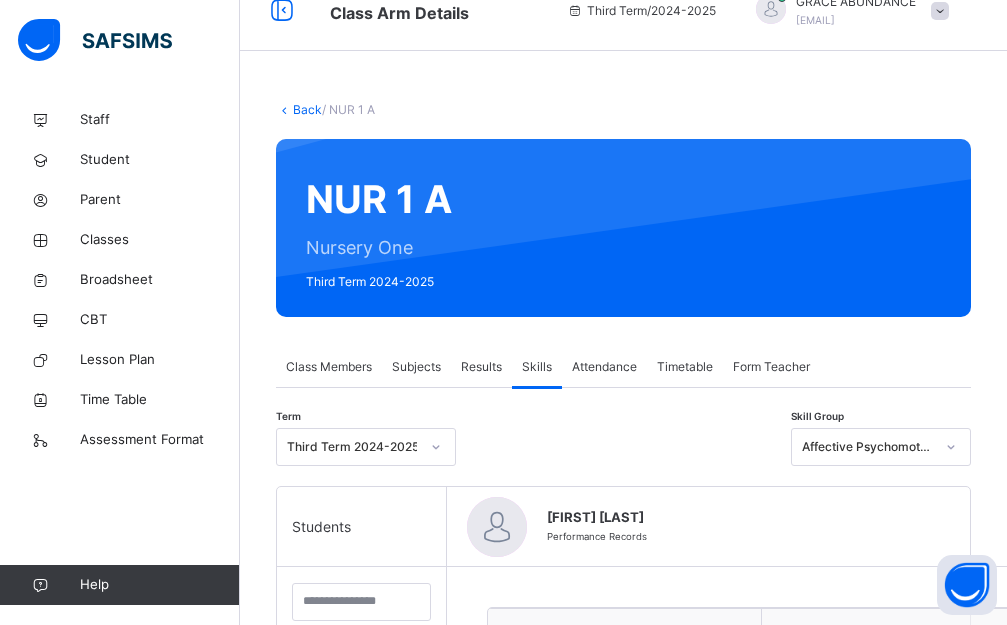 click on "Affective Psychomotor Domain" at bounding box center [868, 447] 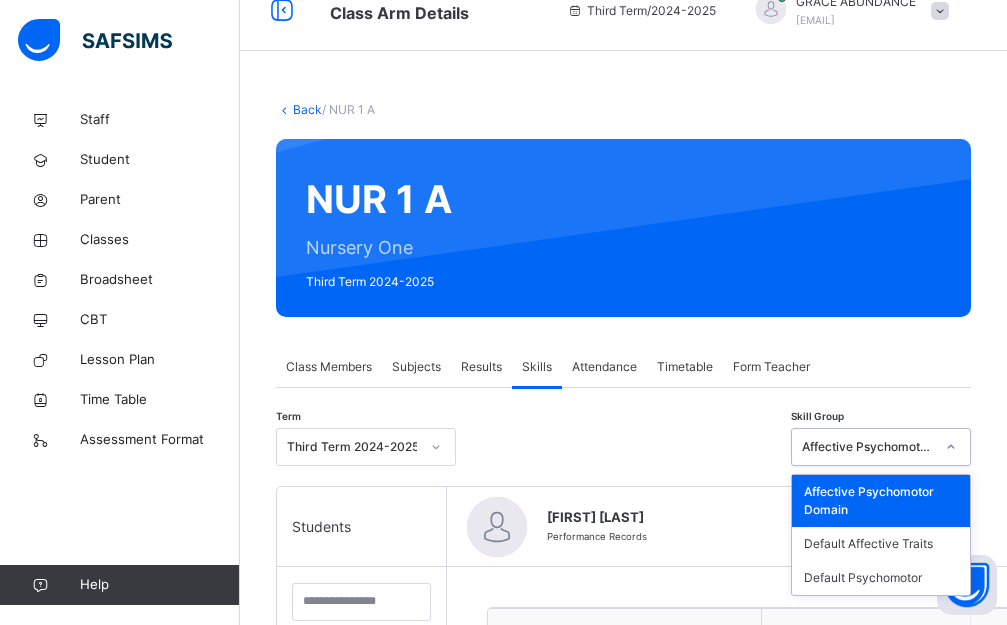 click on "Affective Psychomotor Domain" at bounding box center [868, 447] 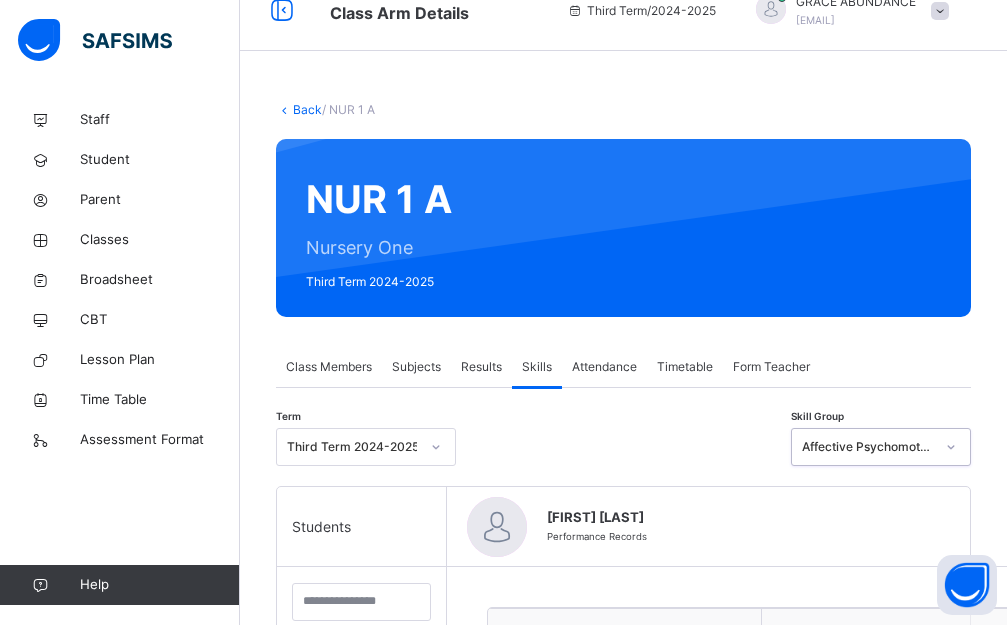 click on "Affective Psychomotor Domain" at bounding box center [868, 447] 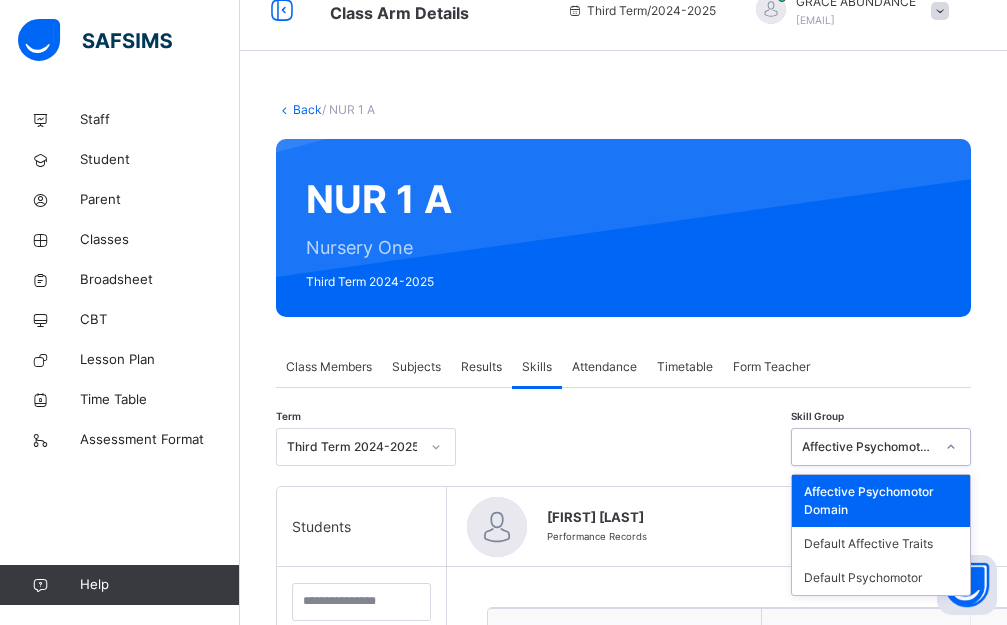 scroll, scrollTop: 329, scrollLeft: 0, axis: vertical 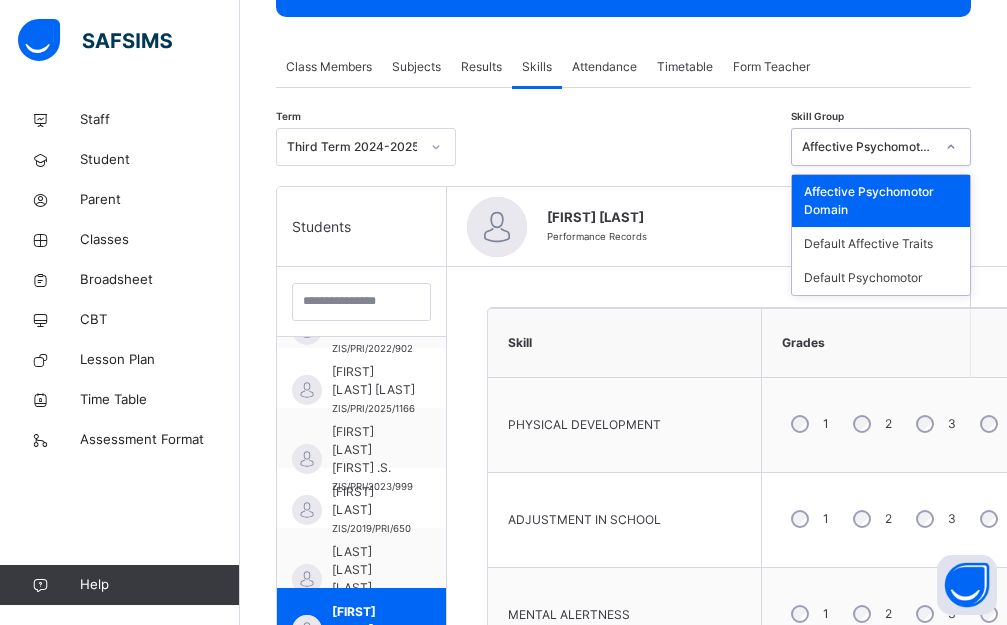 click on "Grades" at bounding box center [1003, 343] 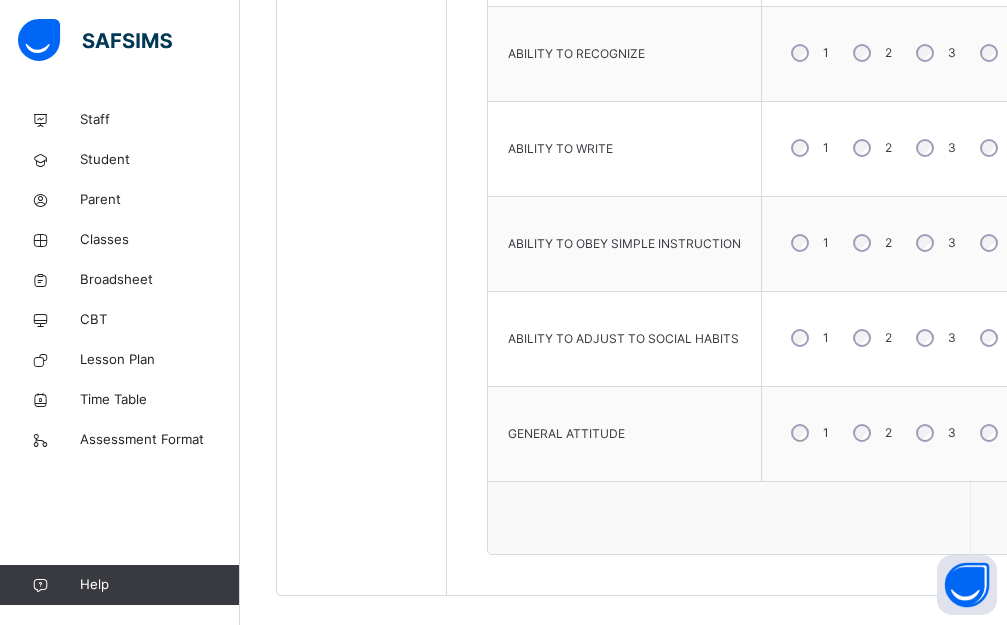 scroll, scrollTop: 1291, scrollLeft: 0, axis: vertical 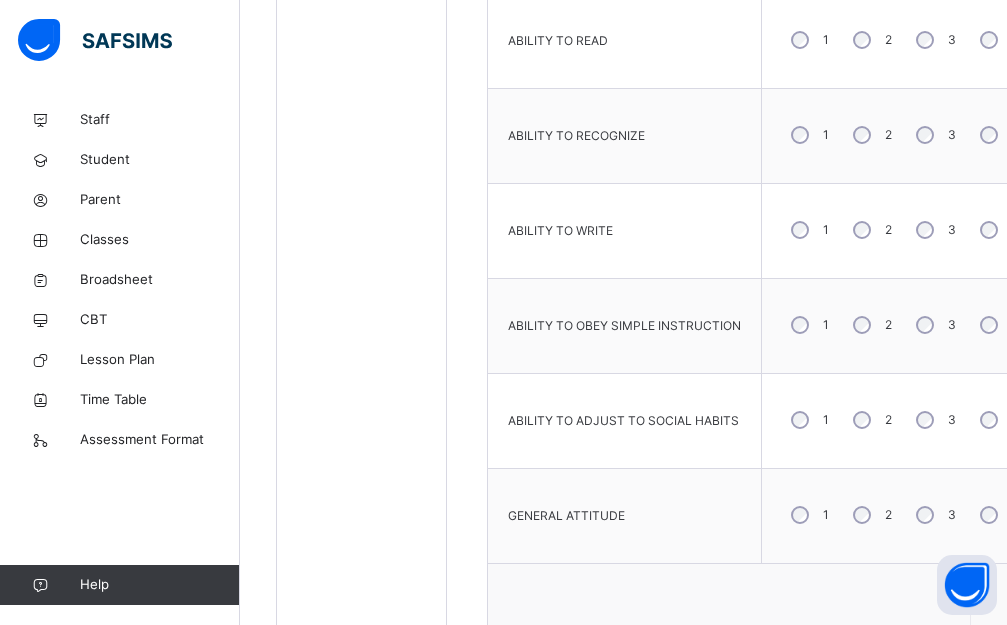 click at bounding box center (711, -931) 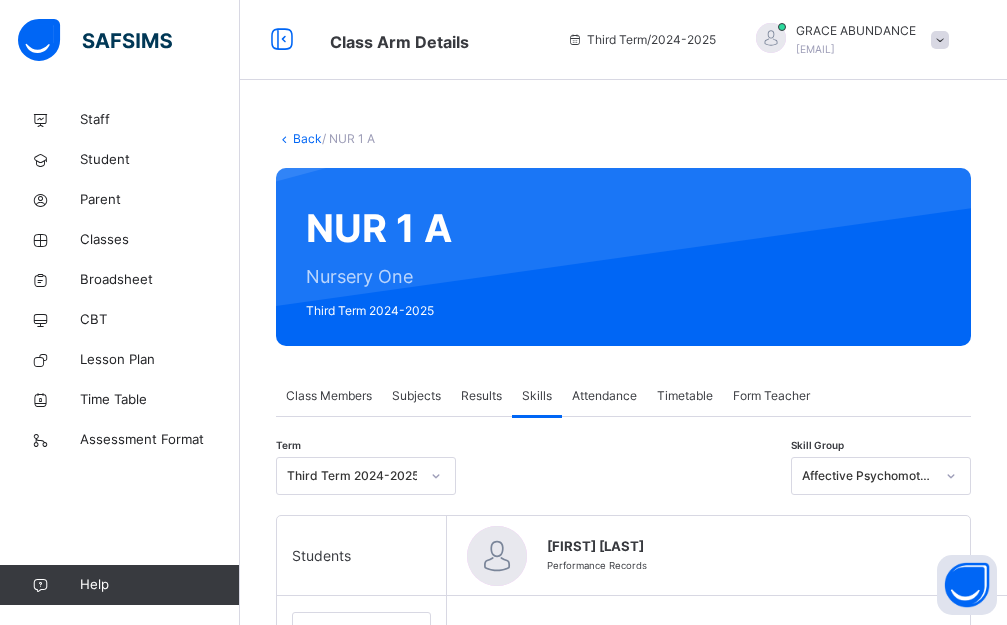 click on "Affective Psychomotor Domain" at bounding box center (862, 476) 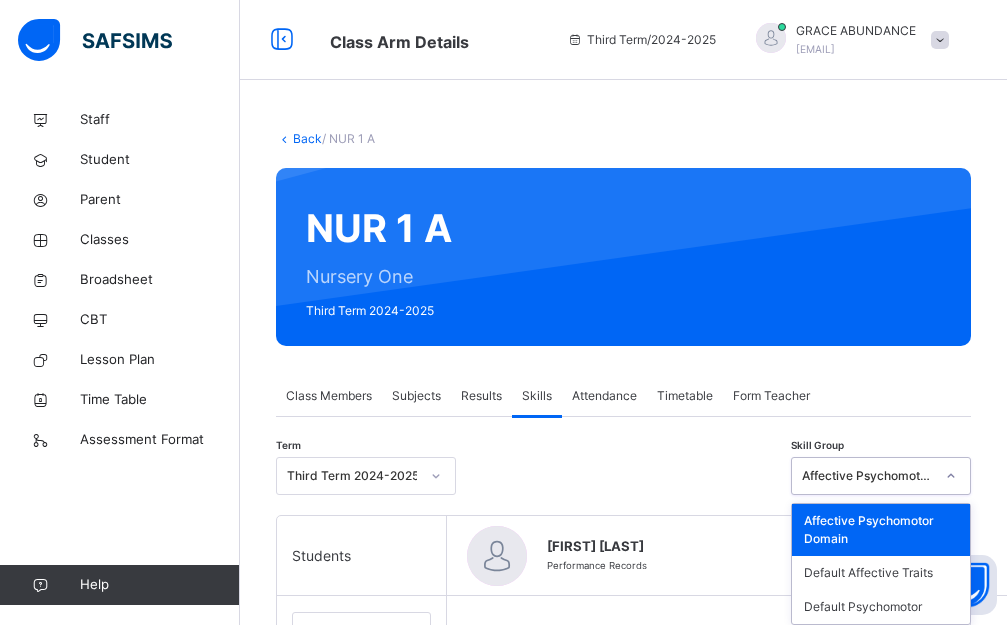 click on "Affective Psychomotor Domain" at bounding box center [868, 476] 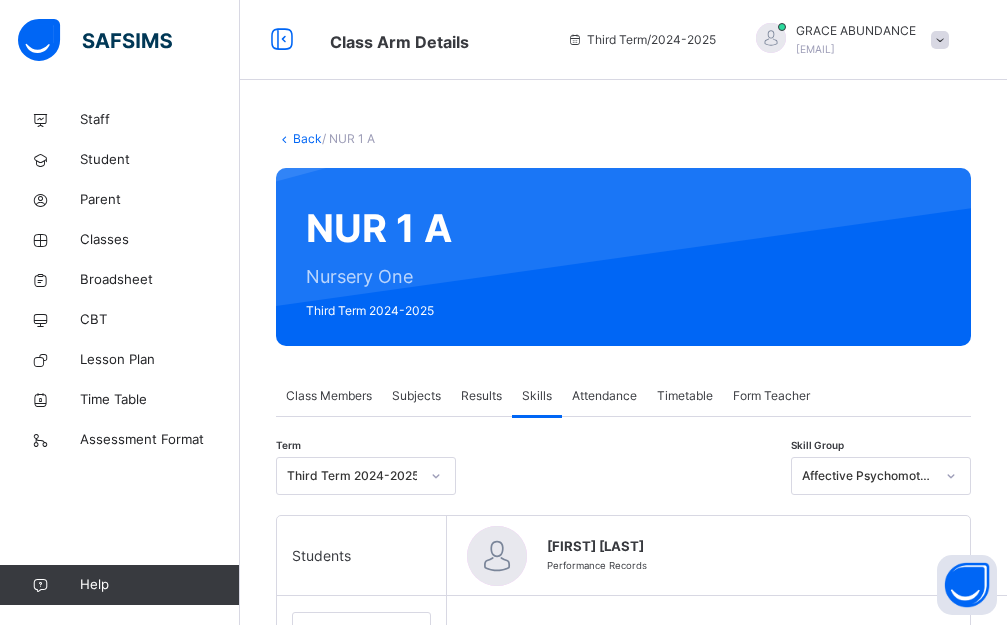 click on "Skill Grades PHYSICAL DEVELOPMENT 1 2 3 4 5 6 7 ADJUSTMENT IN SCHOOL 1 2 3 4 5 6 7 MENTAL ALERTNESS 1 2 3 4 5 6 7 RELATIONSHIP WITH TEACHER 1 2 3 4 5 6 7 RELATIONSHIP WITH PEER 1 2 3 4 5 6 7 ABILITY TO READ 1 2 3 4 5 6 7 ABILITY TO RECOGNIZE 1 2 3 4 5 6 7 ABILITY TO WRITE 1 2 3 4 5 6 7 ABILITY TO OBEY SIMPLE INSTRUCTION 1 2 3 4 5 6 7 ABILITY TO ADJUST TO SOCIAL HABITS 1 2 3 4 5 6 7 GENERAL ATTITUDE 1 2 3 4 5 6 7 Save Skill" at bounding box center (866, 1230) 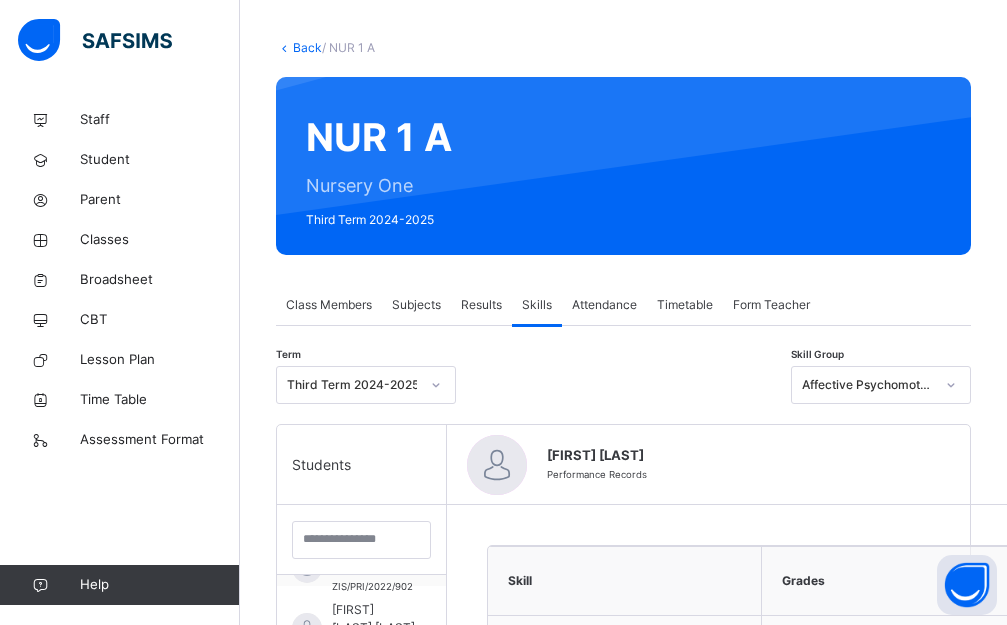 scroll, scrollTop: 0, scrollLeft: 0, axis: both 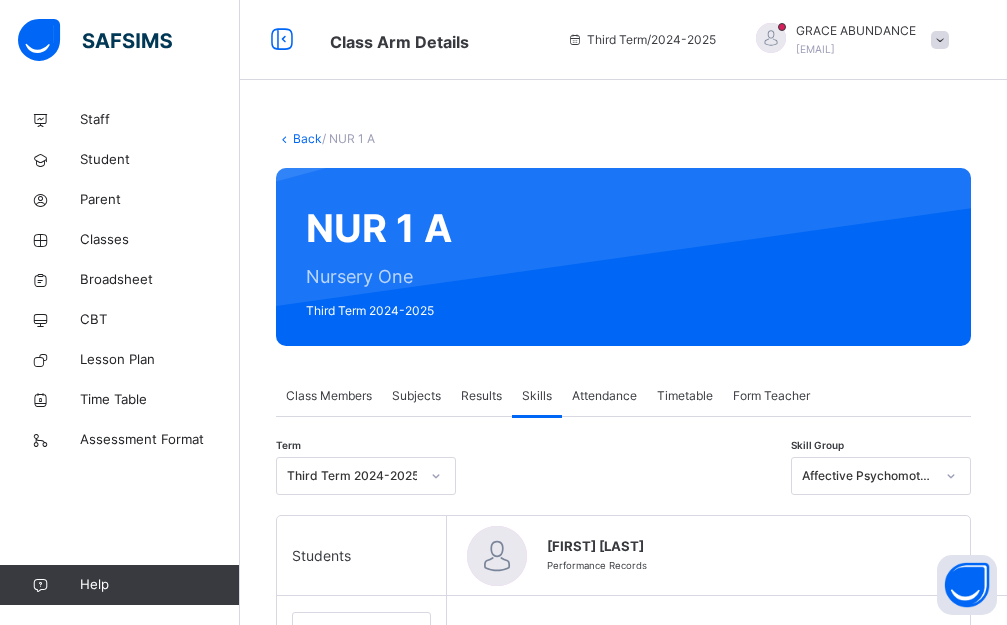click on "Affective Psychomotor Domain" at bounding box center [868, 476] 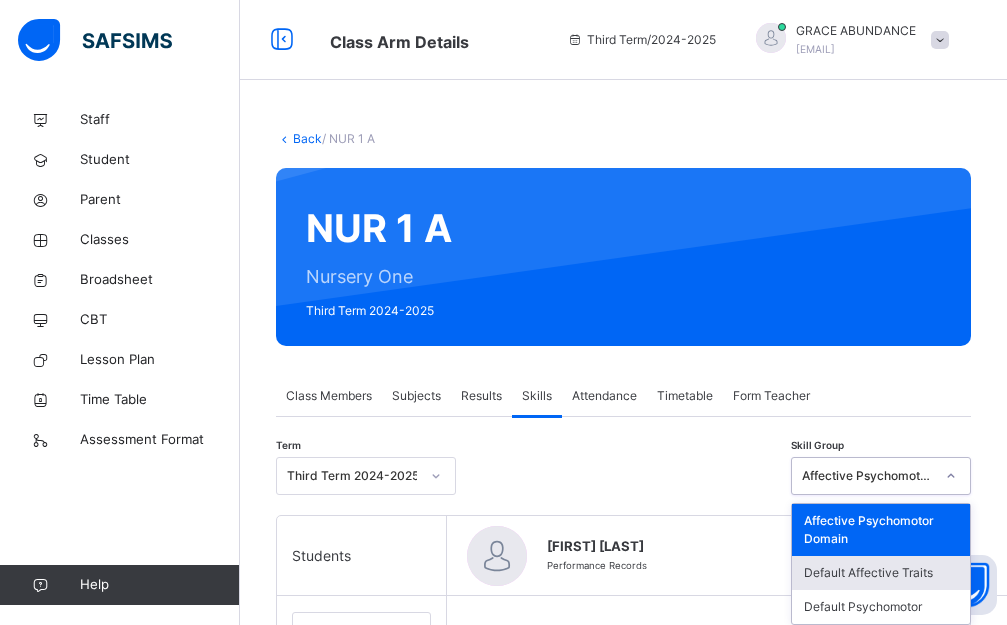 click on "Default Affective Traits" at bounding box center [881, 573] 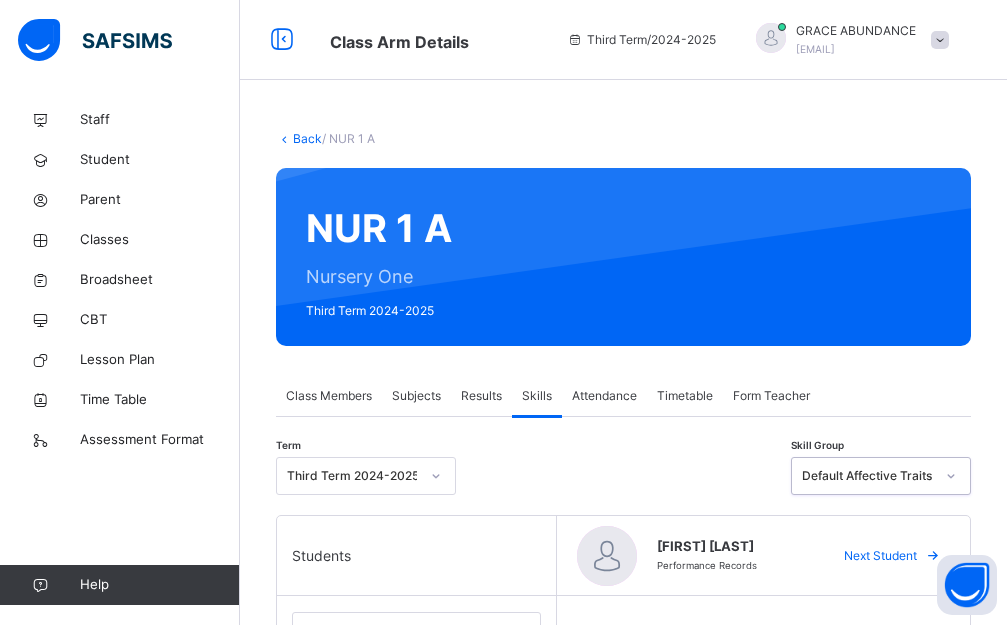 scroll, scrollTop: 589, scrollLeft: 0, axis: vertical 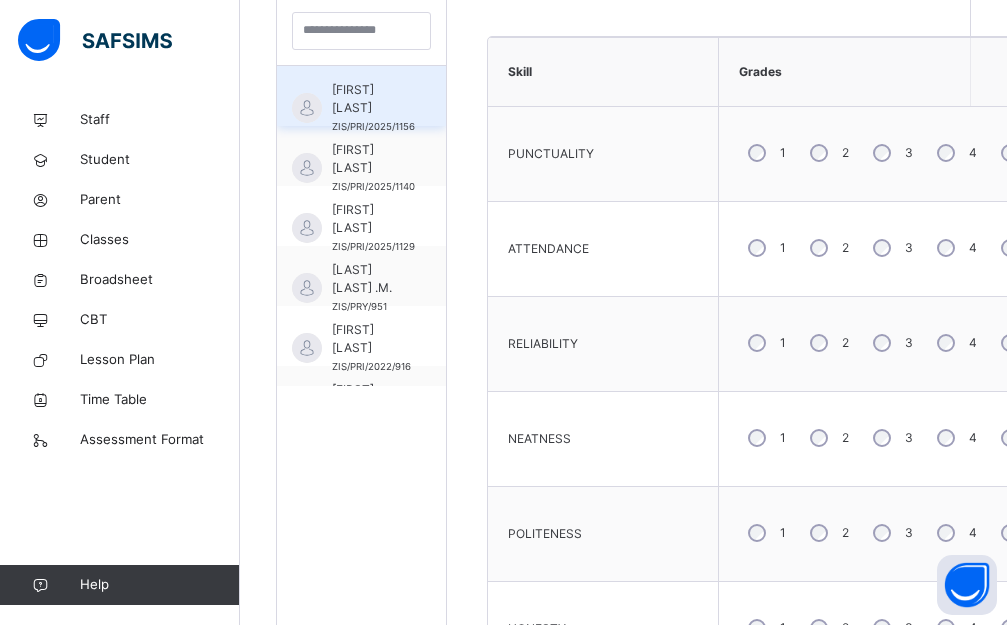 click on "[FIRST] [LAST]" at bounding box center [373, 99] 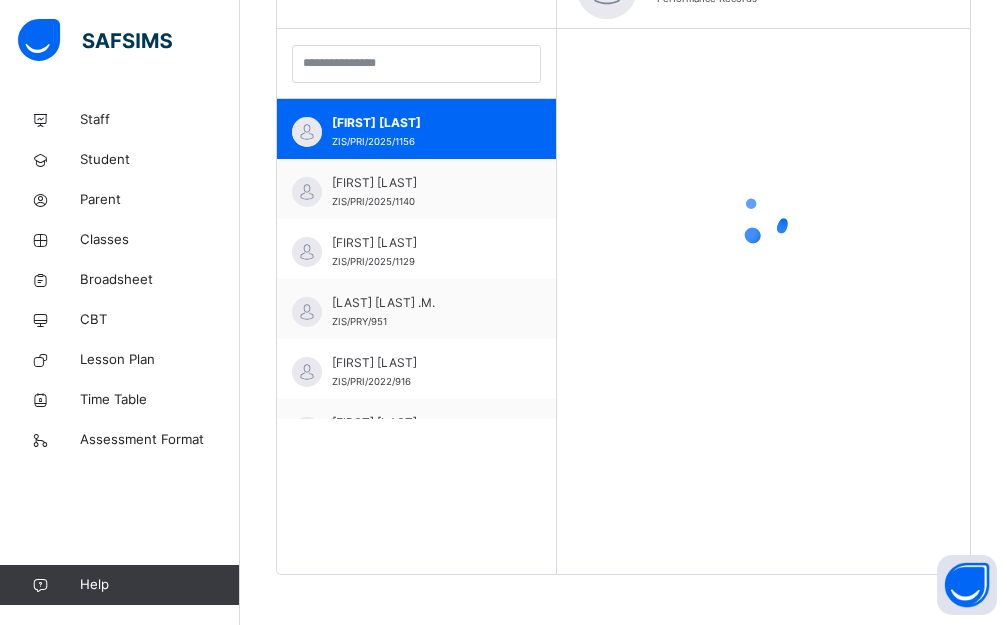 scroll, scrollTop: 600, scrollLeft: 0, axis: vertical 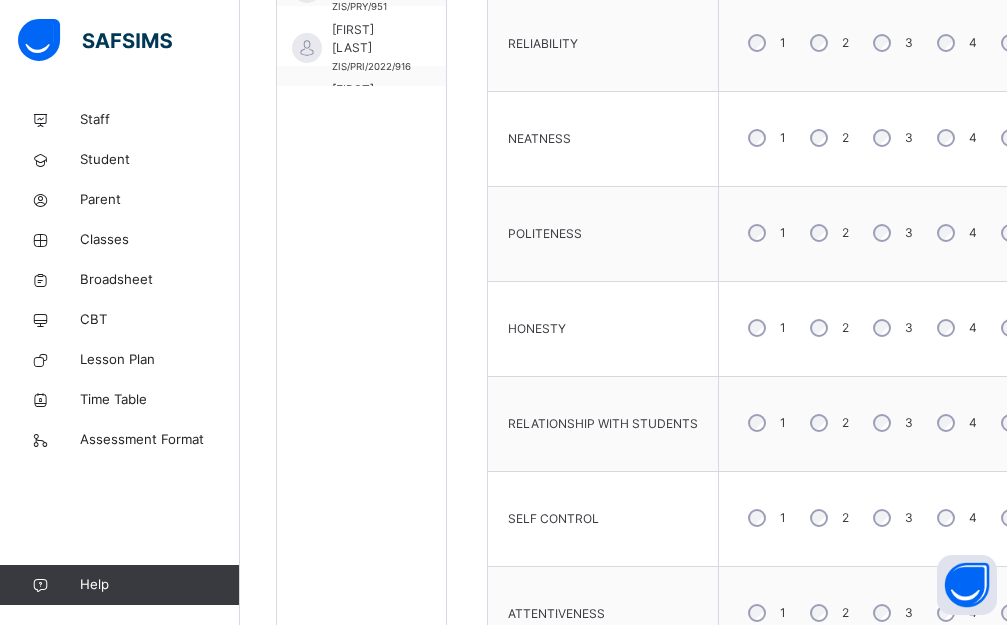 click on "PUNCTUALITY 1 2 3 4 5 6 7 ATTENDANCE 1 2 3 4 5 6 7 RELIABILITY 1 2 3 4 5 6 7 NEATNESS 1 2 3 4 5 6 7 POLITENESS 1 2 3 4 5 6 7 HONESTY 1 2 3 4 5 6 7 RELATIONSHIP WITH STUDENTS 1 2 3 4 5 6 7 SELF CONTROL 1 2 3 4 5 6 7 ATTENTIVENESS 1 2 3 4 5 6 7 PERSEVERANCE 1 2 3 4 5 6 7 ATTENTIVENESS 1 2 3 4 5 6 7 PERSEVERANCE 1 2 3 4 5 6 7 ATTITUDE TO SCHOOL WORK 1 2 3 4 5 6 7" at bounding box center [844, 424] 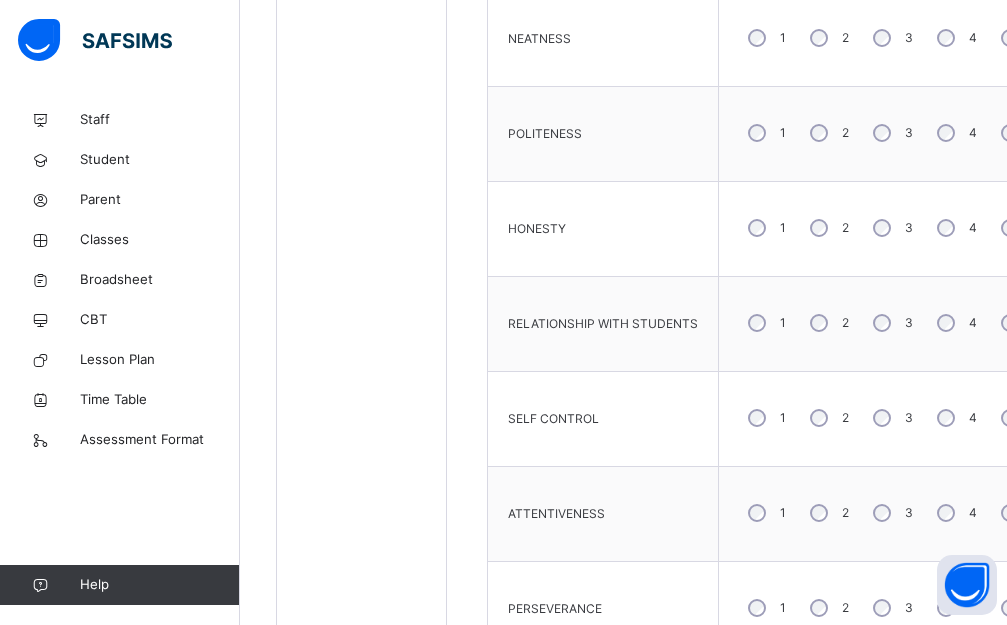 scroll, scrollTop: 1100, scrollLeft: 0, axis: vertical 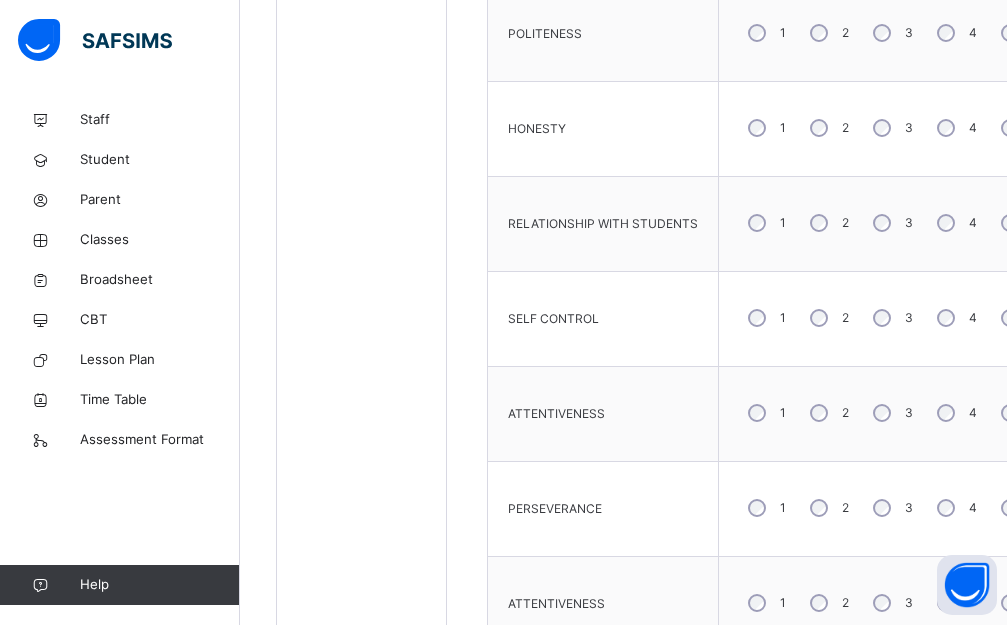 click on "5" at bounding box center (1018, 413) 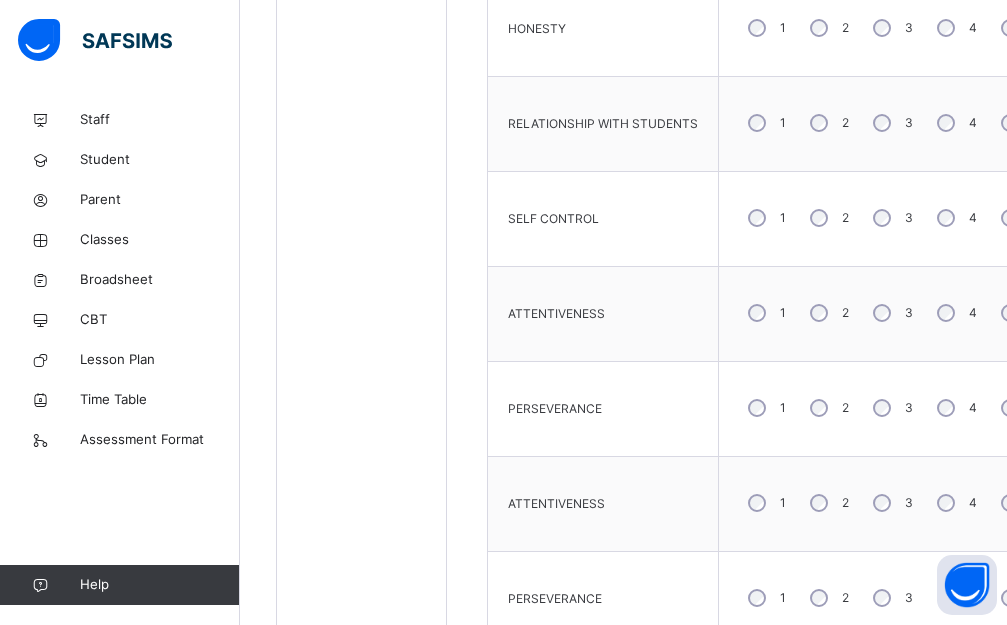scroll, scrollTop: 1300, scrollLeft: 0, axis: vertical 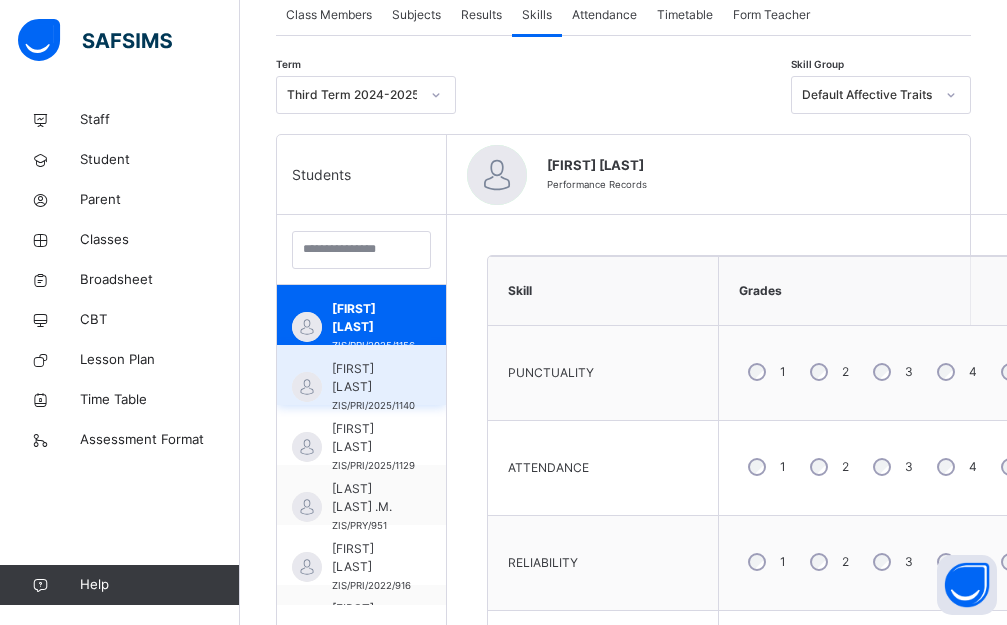 click on "[FIRST] [LAST]" at bounding box center [373, 378] 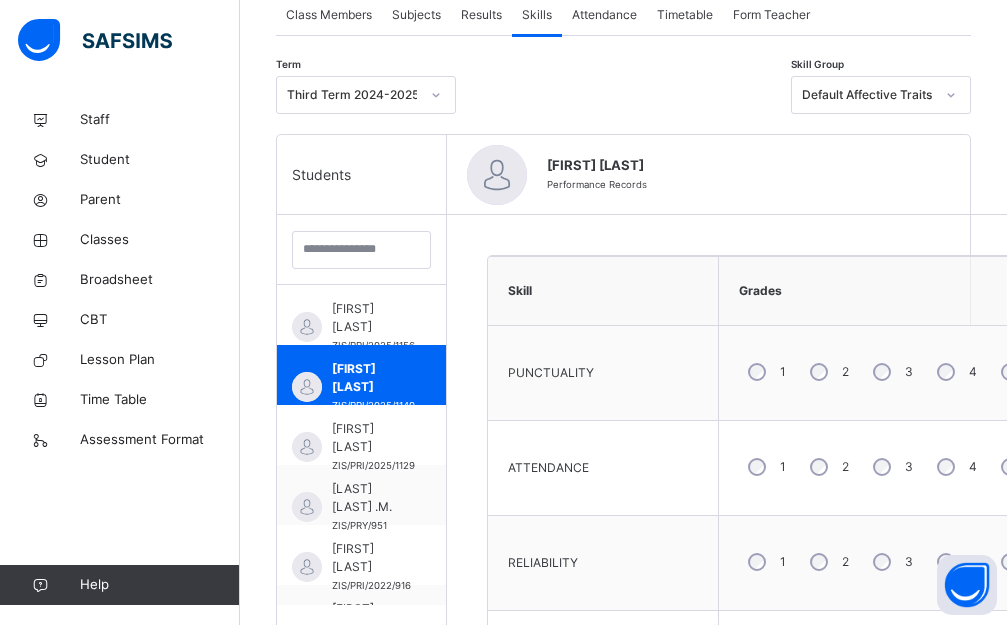 scroll, scrollTop: 581, scrollLeft: 0, axis: vertical 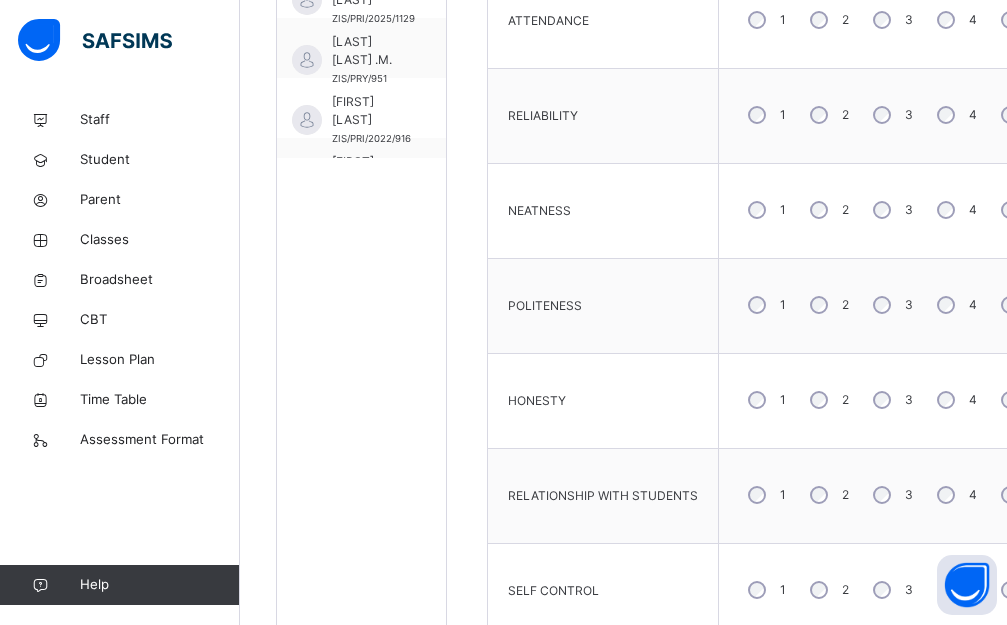 click on "5" at bounding box center (1018, 305) 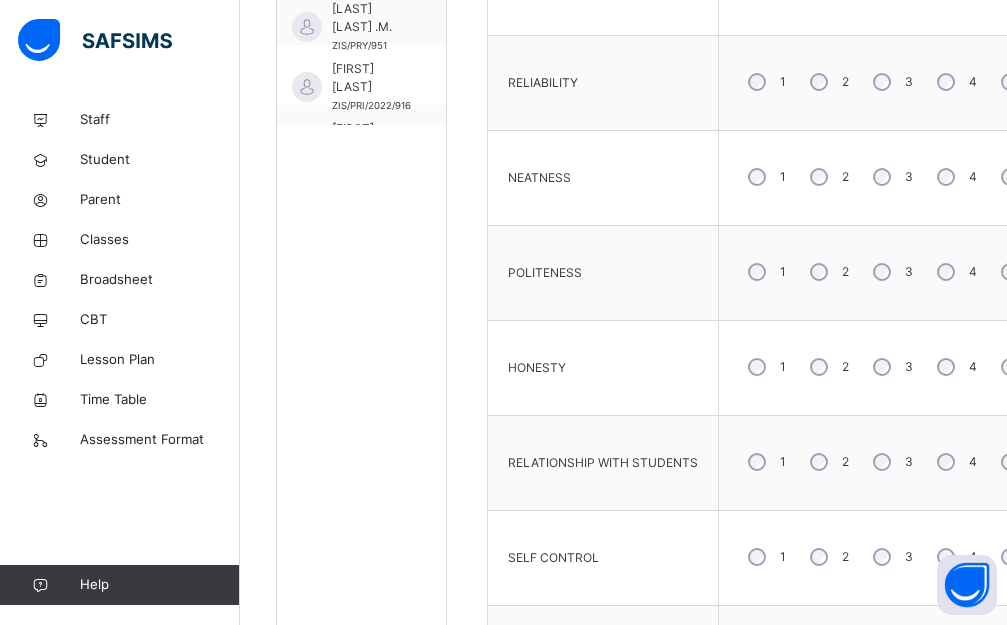 scroll, scrollTop: 928, scrollLeft: 0, axis: vertical 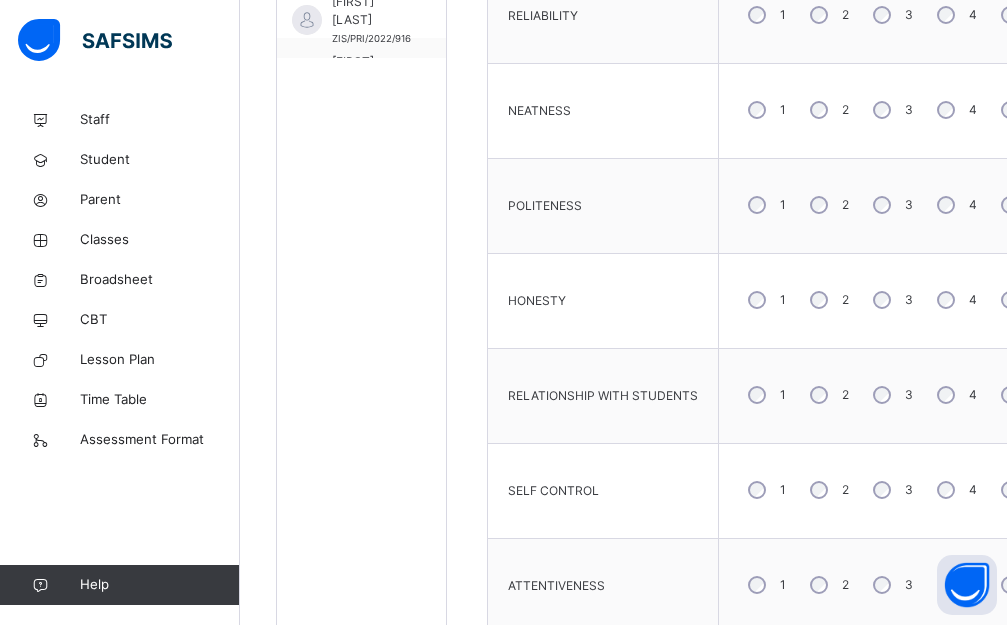 click on "4" at bounding box center (955, 490) 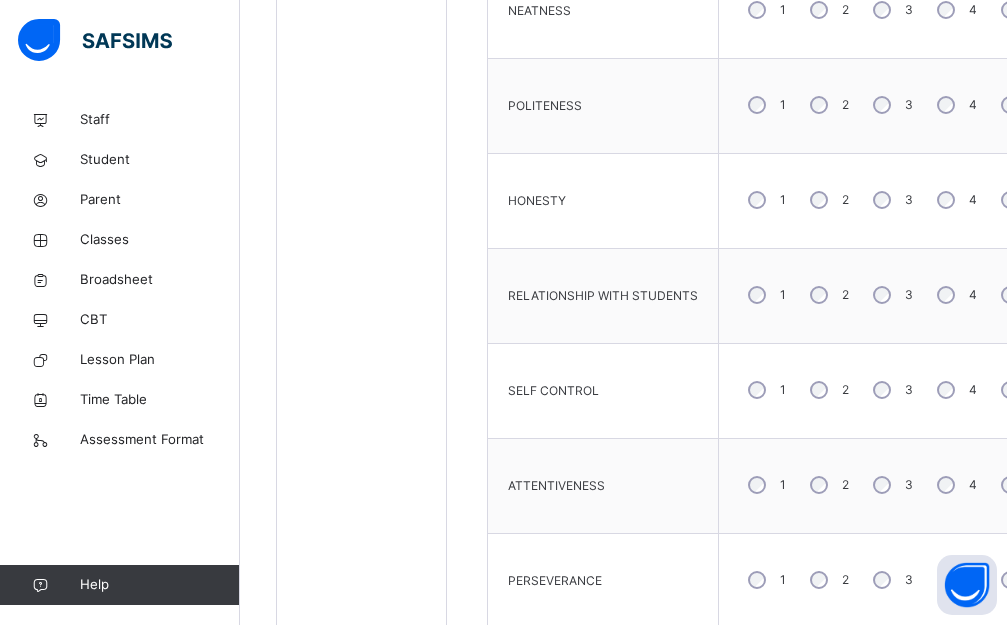 scroll, scrollTop: 1228, scrollLeft: 0, axis: vertical 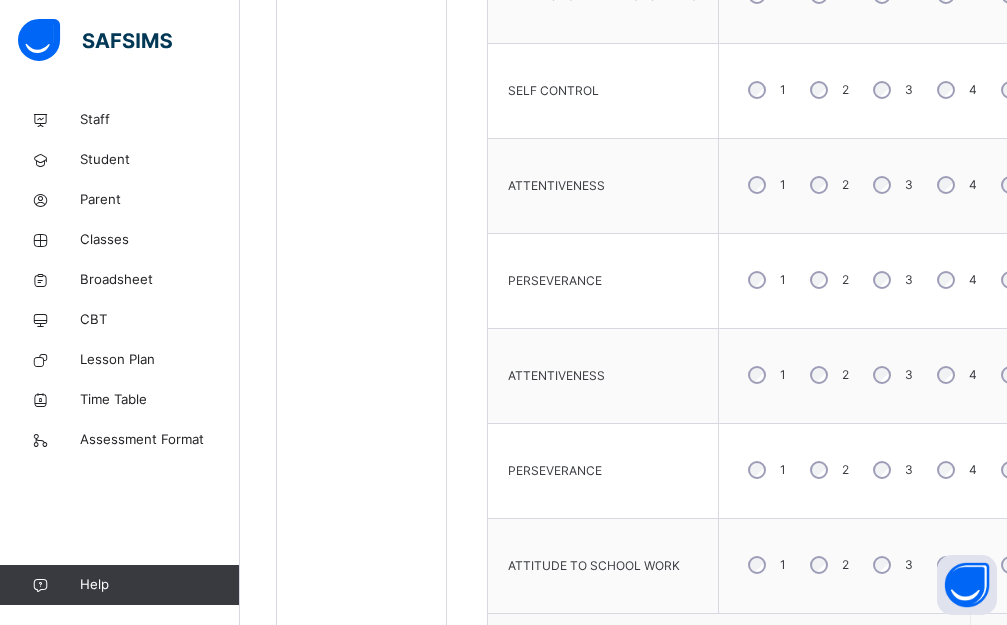 click on "5" at bounding box center (1018, 375) 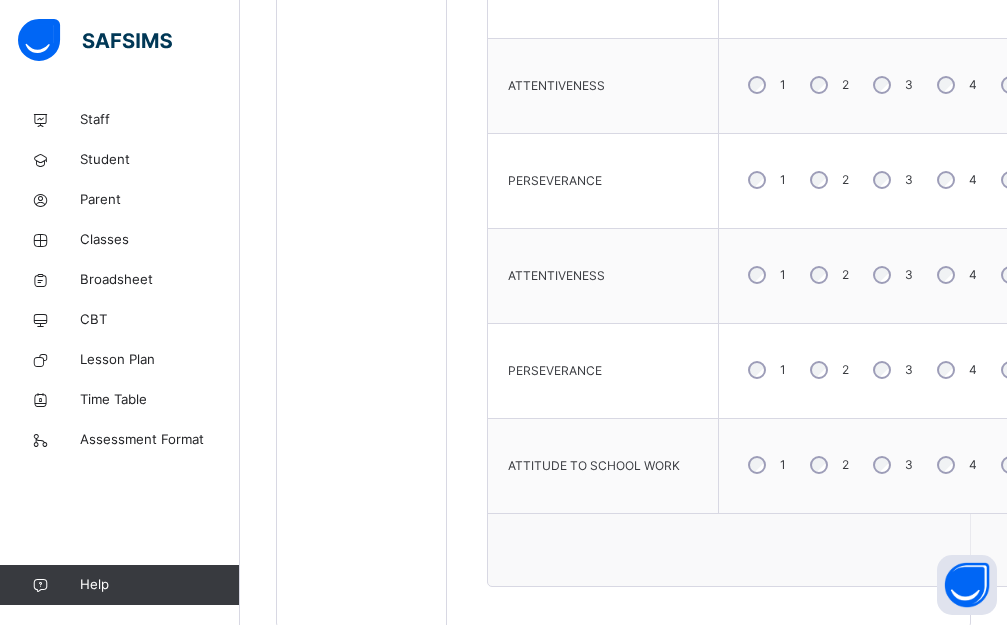 click on "[FIRST] [LAST]" at bounding box center [373, -609] 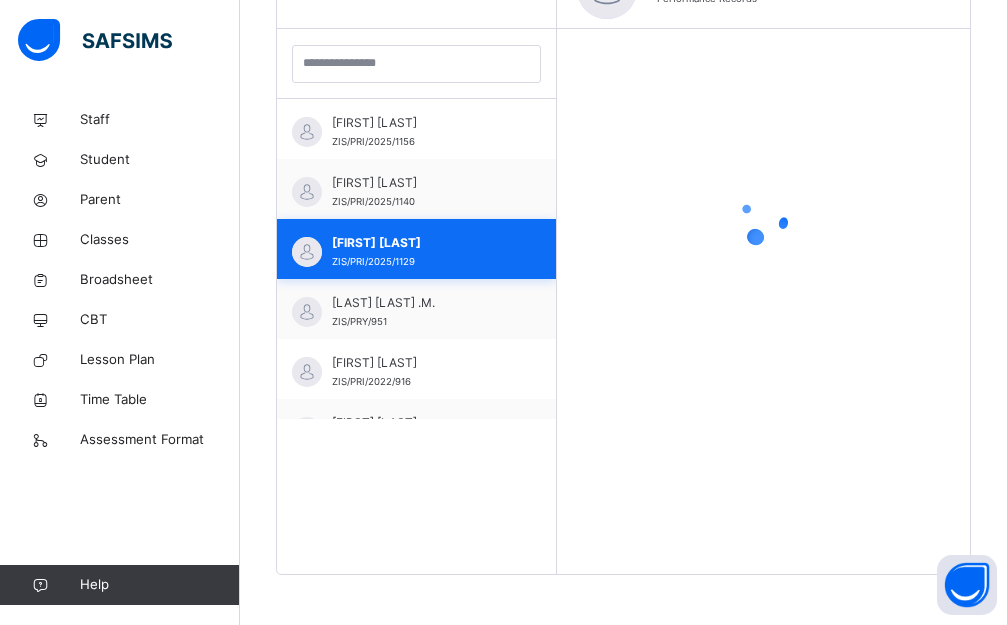 scroll, scrollTop: 381, scrollLeft: 0, axis: vertical 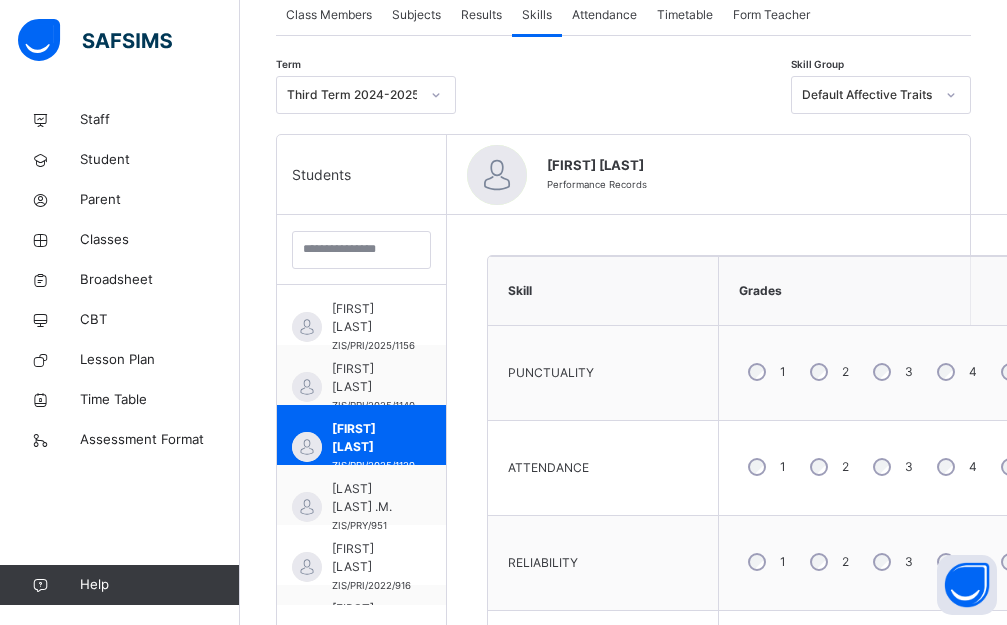 click on "4" at bounding box center (955, 467) 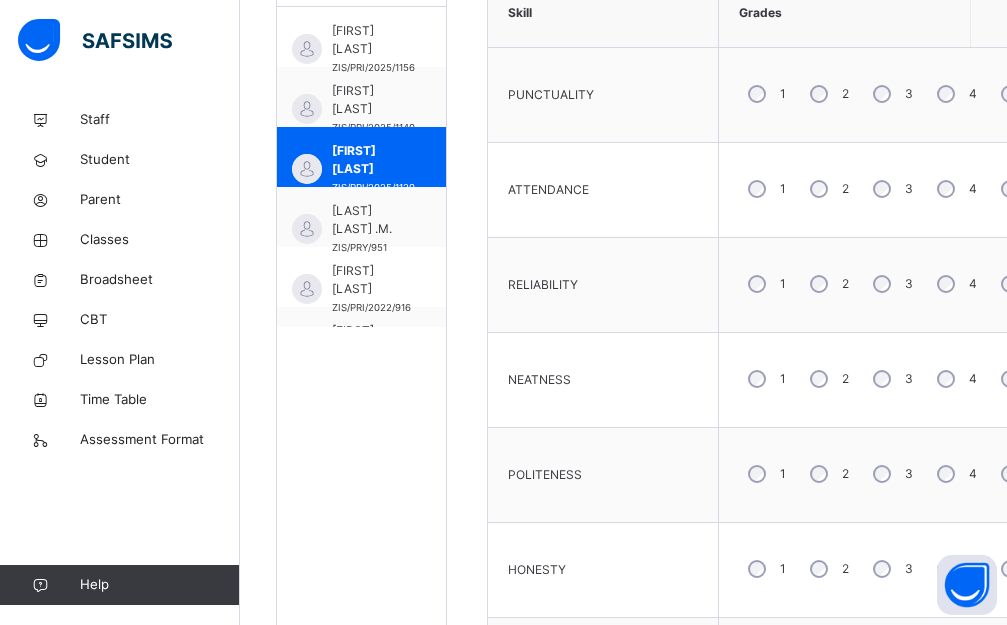 scroll, scrollTop: 681, scrollLeft: 0, axis: vertical 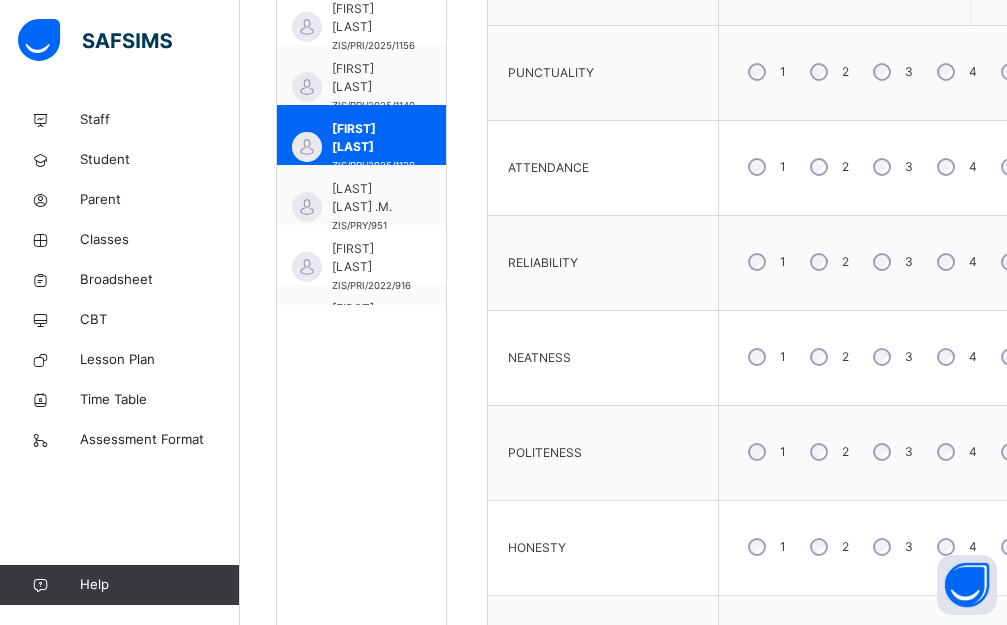 click on "5" at bounding box center [1018, 357] 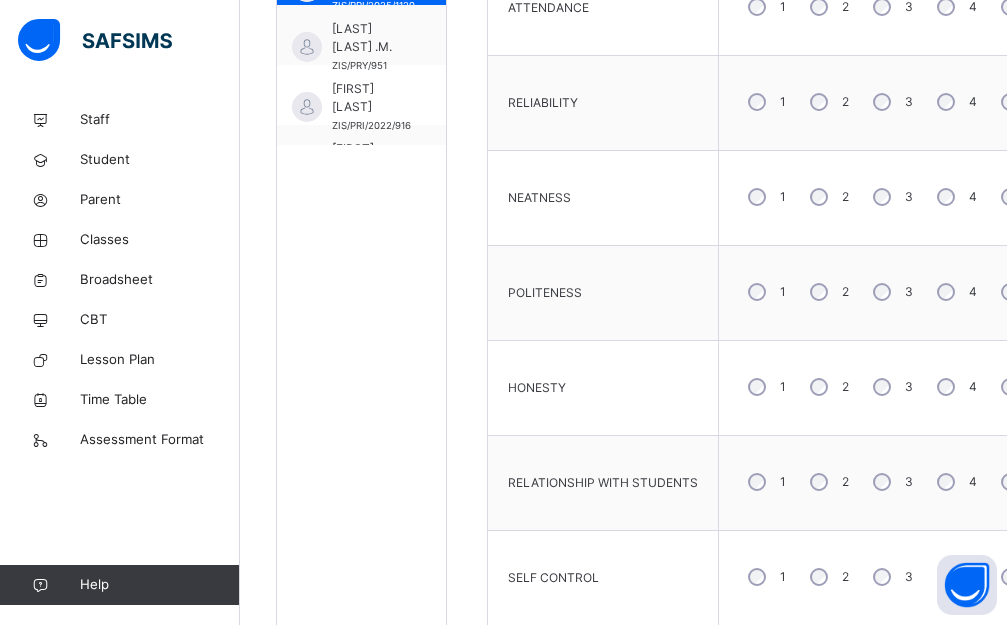 scroll, scrollTop: 881, scrollLeft: 0, axis: vertical 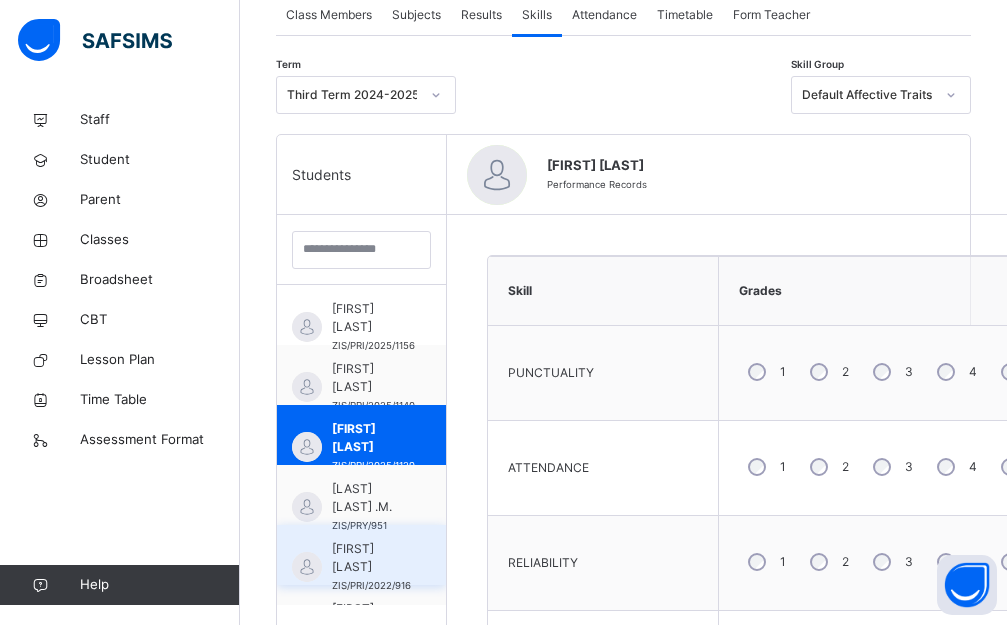 click on "[FIRST] [LAST]" at bounding box center [371, 558] 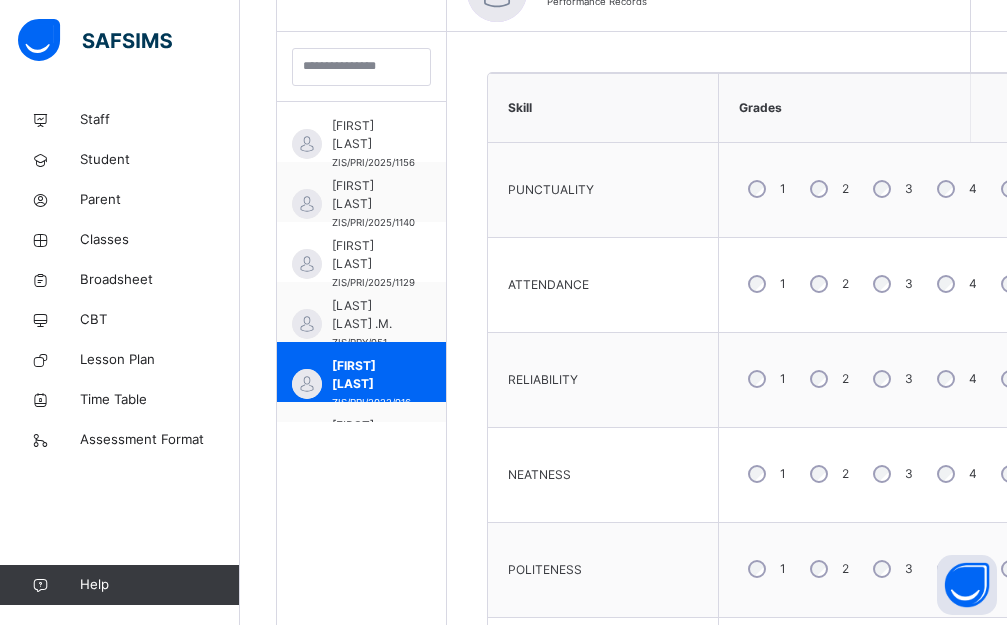 scroll, scrollTop: 428, scrollLeft: 0, axis: vertical 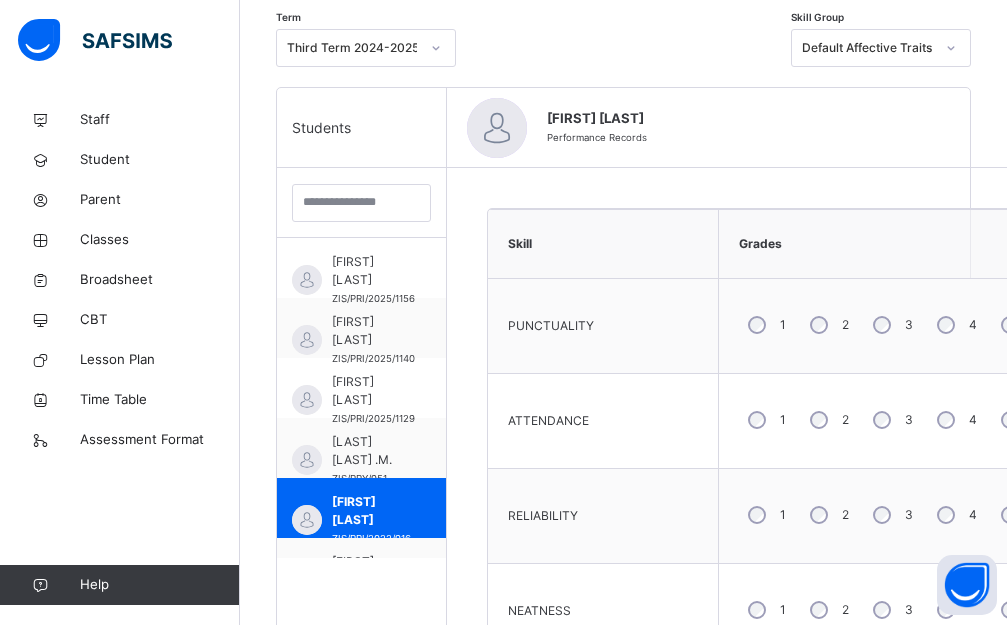 click on "5" at bounding box center [1018, 420] 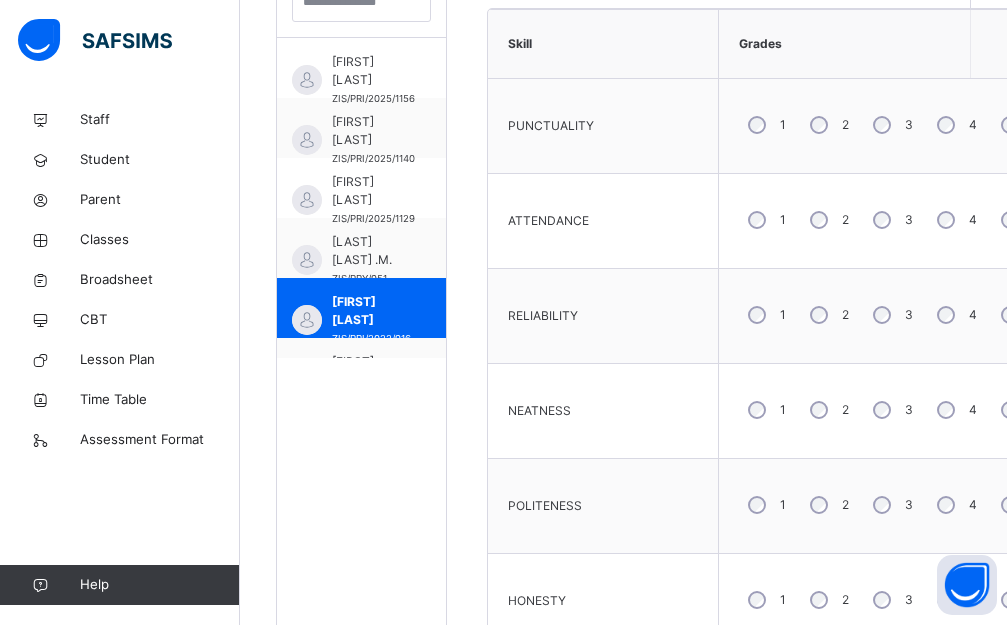 scroll, scrollTop: 728, scrollLeft: 0, axis: vertical 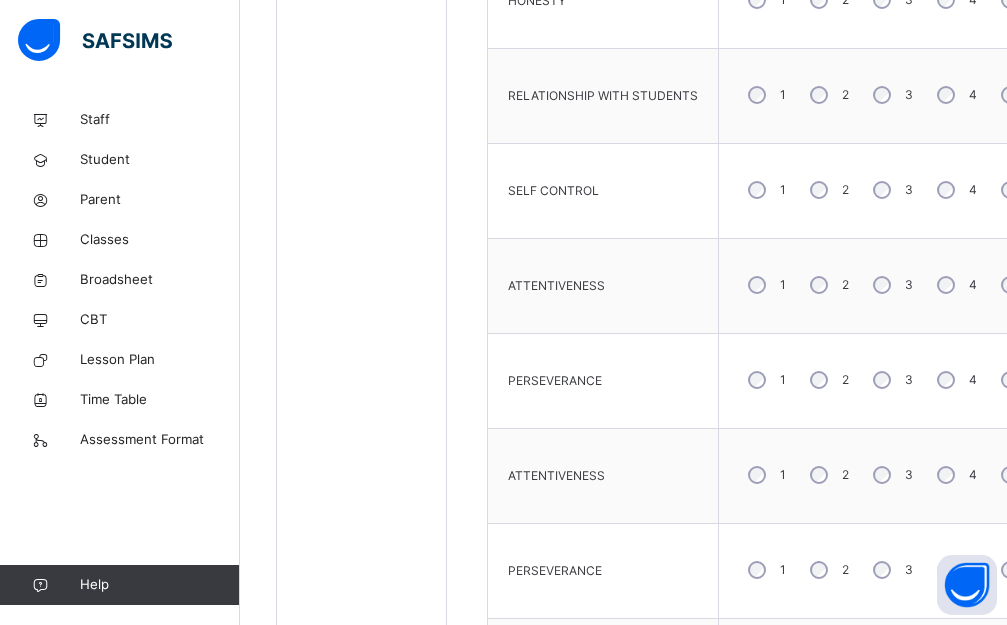 click on "4" at bounding box center (955, 380) 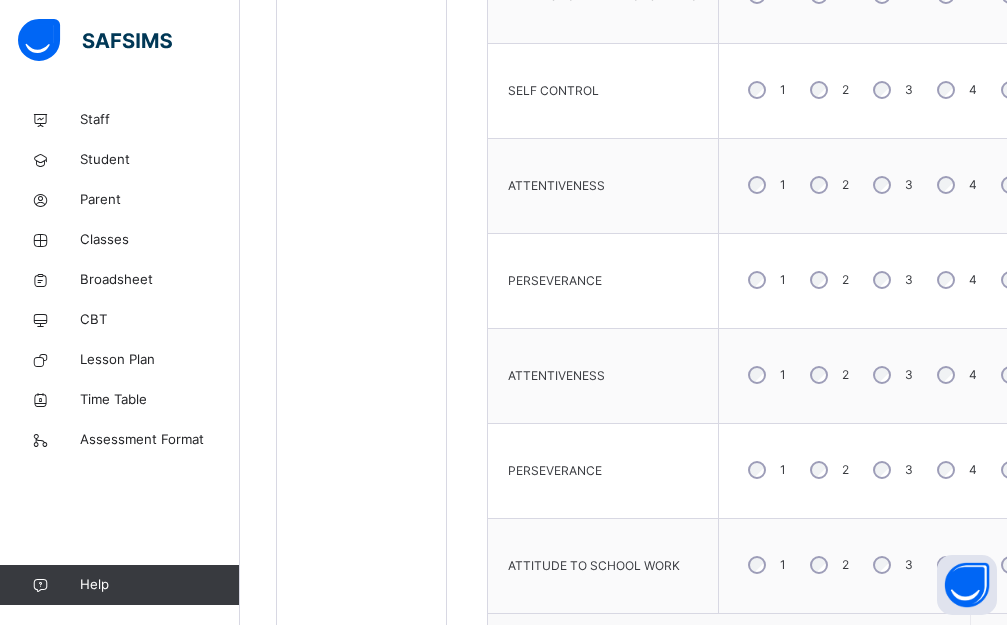 click on "5" at bounding box center [1018, 375] 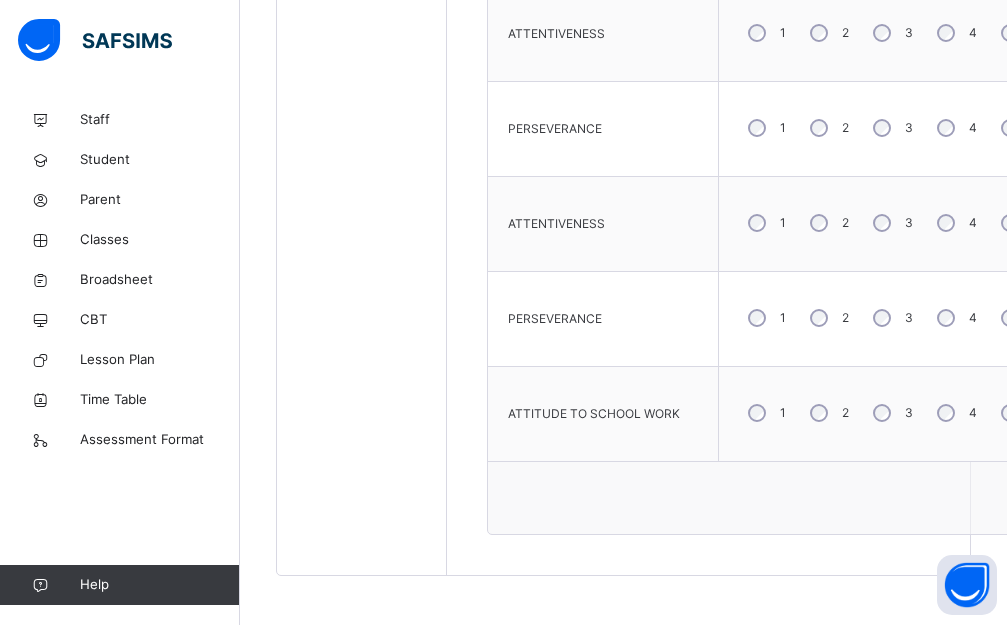 scroll, scrollTop: 1481, scrollLeft: 0, axis: vertical 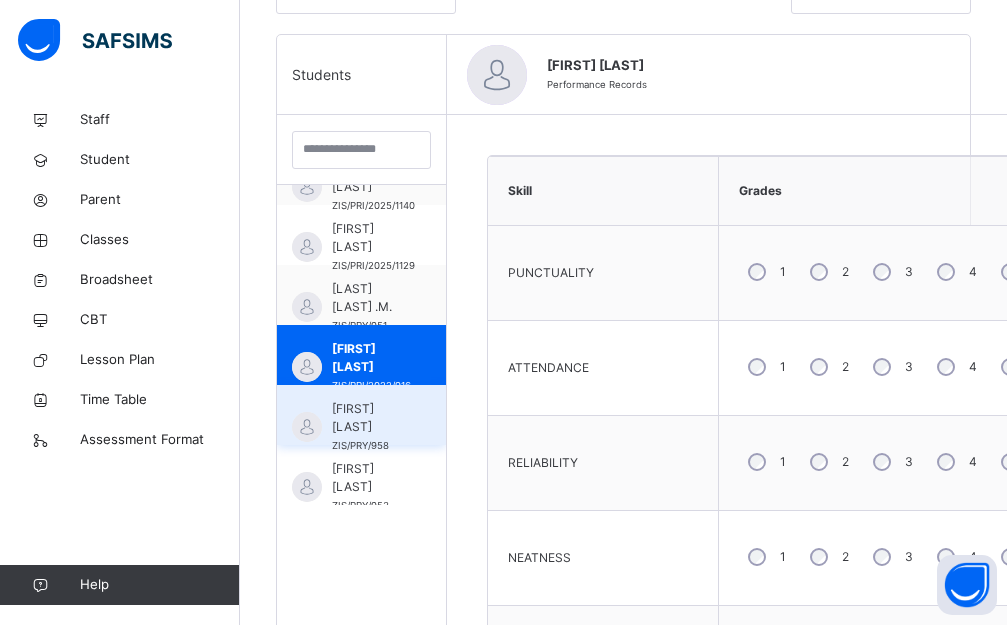 click on "[FIRST] [LAST]" at bounding box center (366, 418) 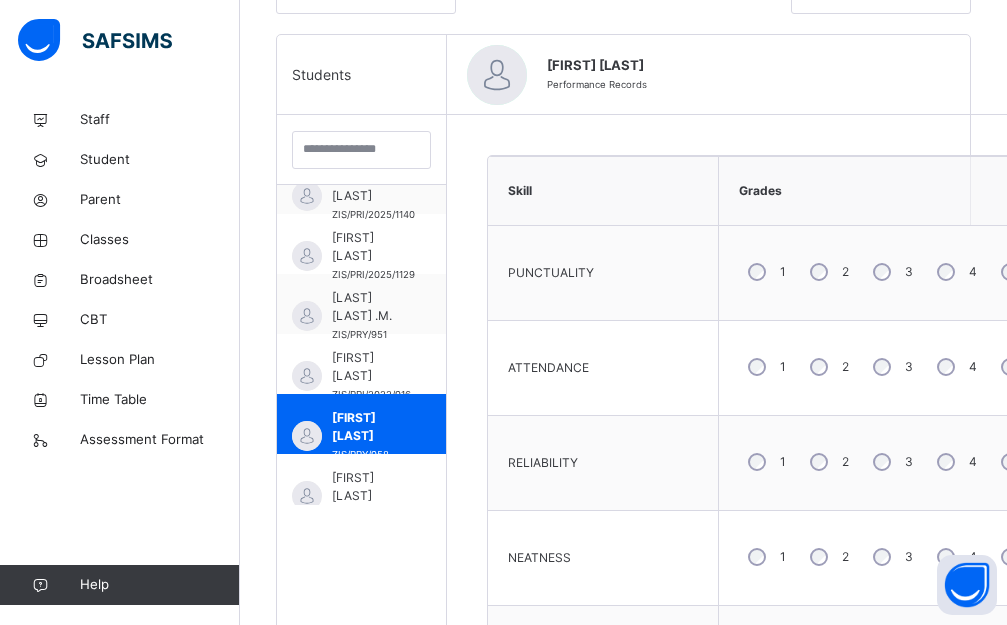 scroll, scrollTop: 100, scrollLeft: 0, axis: vertical 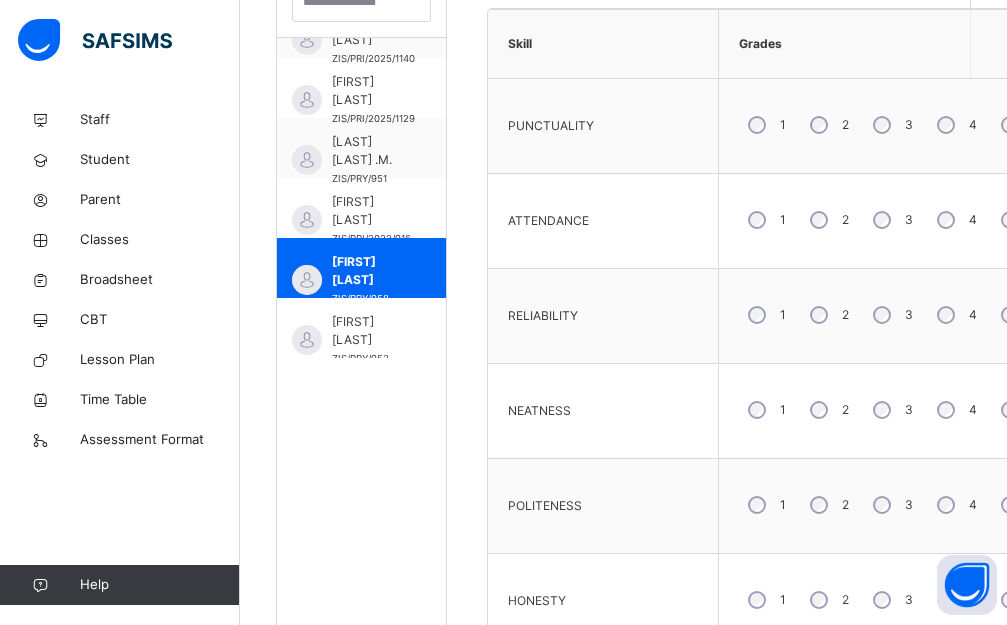 click on "Class Arm Details     Third Term  /  2024-2025   [FIRST]   [LAST] [EMAIL] Staff Student Parent Classes Broadsheet CBT Lesson Plan Time Table Assessment Format   Help Onboarding Great job! You have finished setting up all essential configurations. Our wizard which has lots of in-built templates will continue to guide you through with the academic configurations. Academic Configuration Steps Continue × Idle Mode Due to inactivity you would be logged out to the system in the next   15mins , click the "Resume" button to keep working or the "Log me out" button to log out of the system. Log me out Resume Back  / NUR 1 A NUR 1 A Nursery One Third Term 2024-2025 Class Members Subjects Results Skills Attendance Timetable Form Teacher Skills More Options   15  Students in class Download Pdf Report Excel Report View subject profile Bulk upload Add Class Members Zinaria International School Date: [DATE], [TIME] Class Members Class:  NUR 1 A Total no. of Students:  15 Term:  Third Term 1 2" at bounding box center (503, 425) 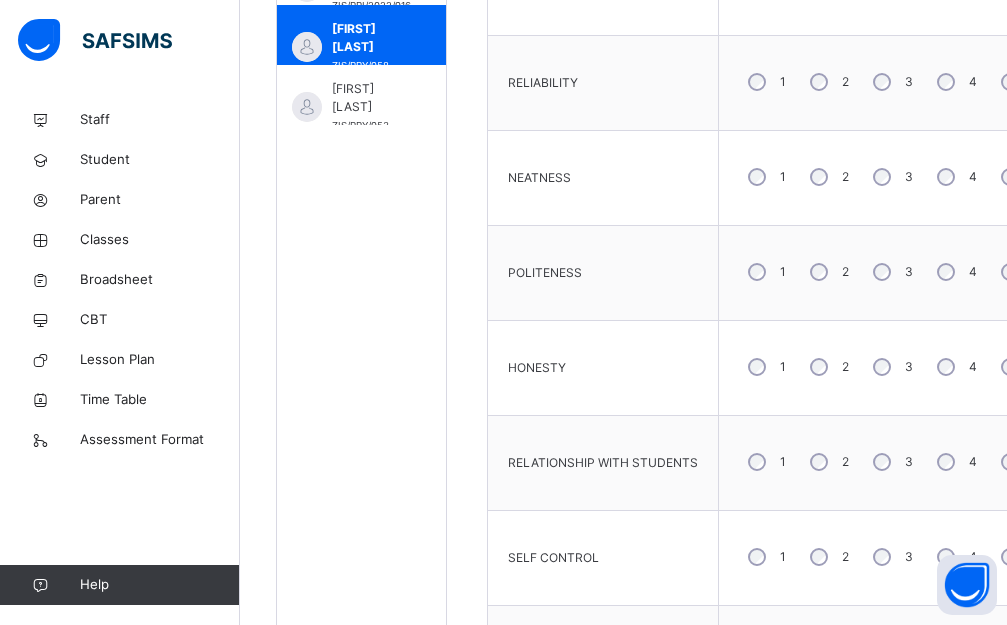 scroll, scrollTop: 928, scrollLeft: 0, axis: vertical 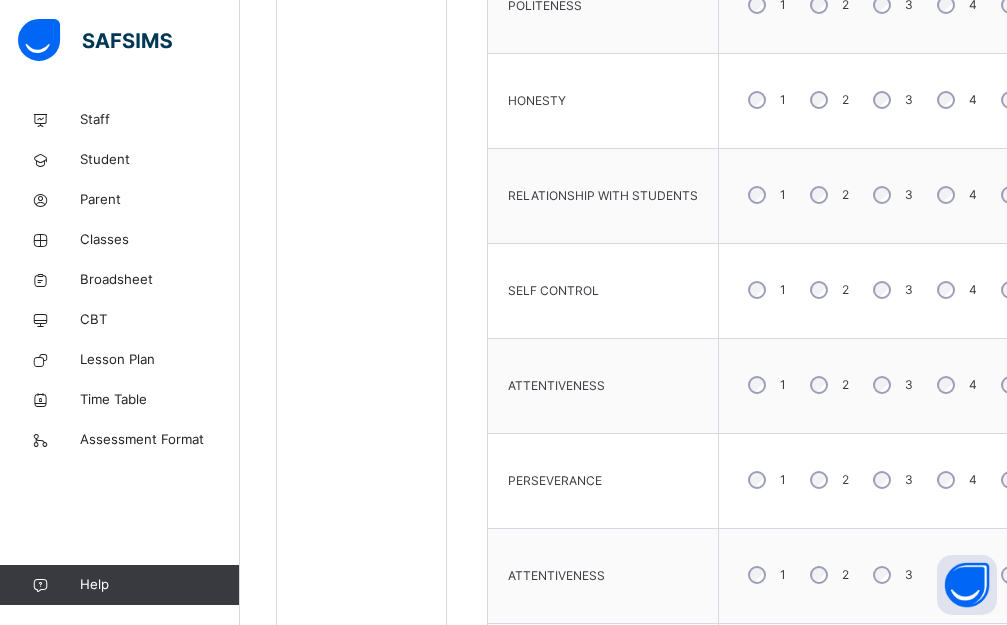 click on "Class Arm Details     Third Term  /  2024-2025   [FIRST]   [LAST] [EMAIL] Staff Student Parent Classes Broadsheet CBT Lesson Plan Time Table Assessment Format   Help Onboarding Great job! You have finished setting up all essential configurations. Our wizard which has lots of in-built templates will continue to guide you through with the academic configurations. Academic Configuration Steps Continue × Idle Mode Due to inactivity you would be logged out to the system in the next   15mins , click the "Resume" button to keep working or the "Log me out" button to log out of the system. Log me out Resume Back  / NUR 1 A NUR 1 A Nursery One Third Term 2024-2025 Class Members Subjects Results Skills Attendance Timetable Form Teacher Skills More Options   15  Students in class Download Pdf Report Excel Report View subject profile Bulk upload Add Class Members Zinaria International School Date: [DATE], [TIME] Class Members Class:  NUR 1 A Total no. of Students:  15 Term:  Third Term 1 2" at bounding box center (503, -75) 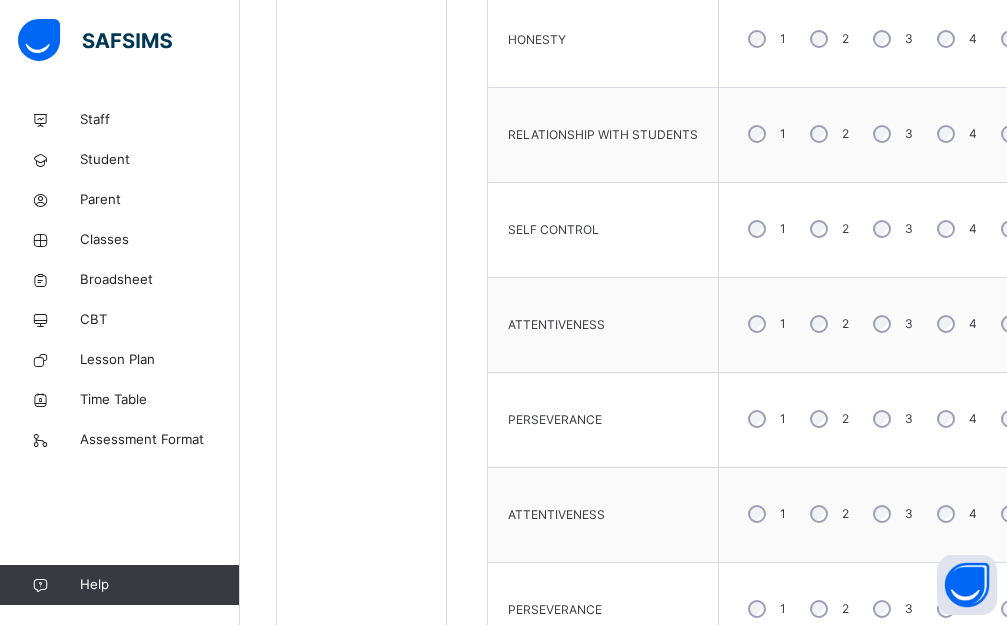 scroll, scrollTop: 1328, scrollLeft: 0, axis: vertical 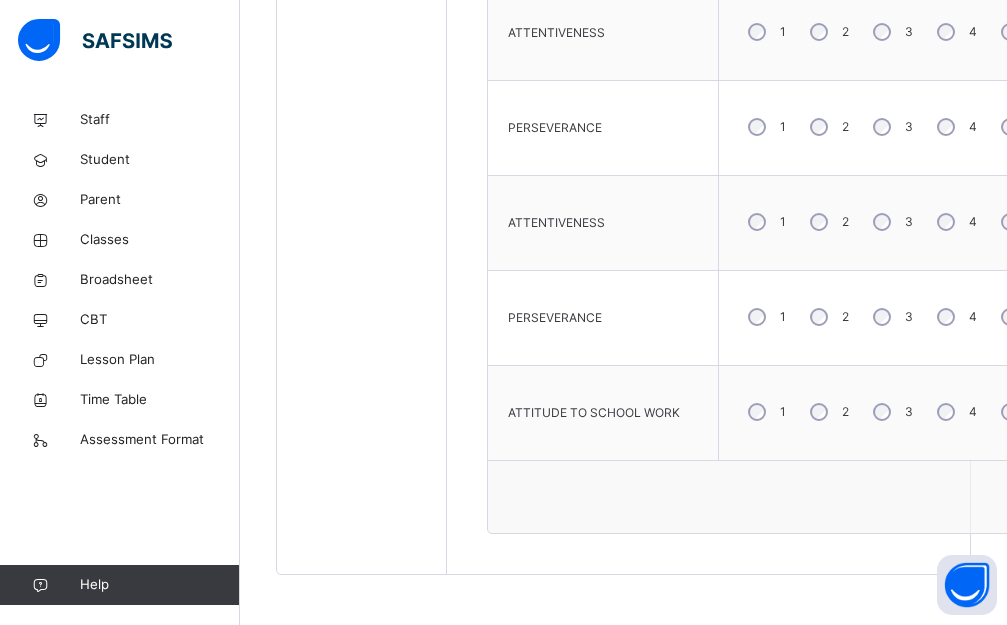 click on "5" at bounding box center (1018, 412) 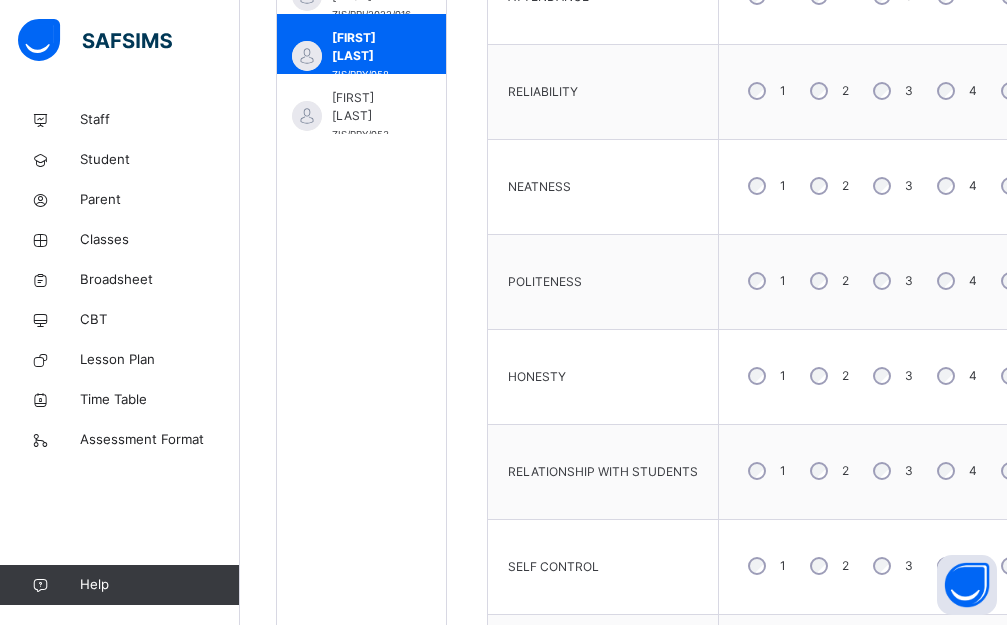 scroll, scrollTop: 581, scrollLeft: 0, axis: vertical 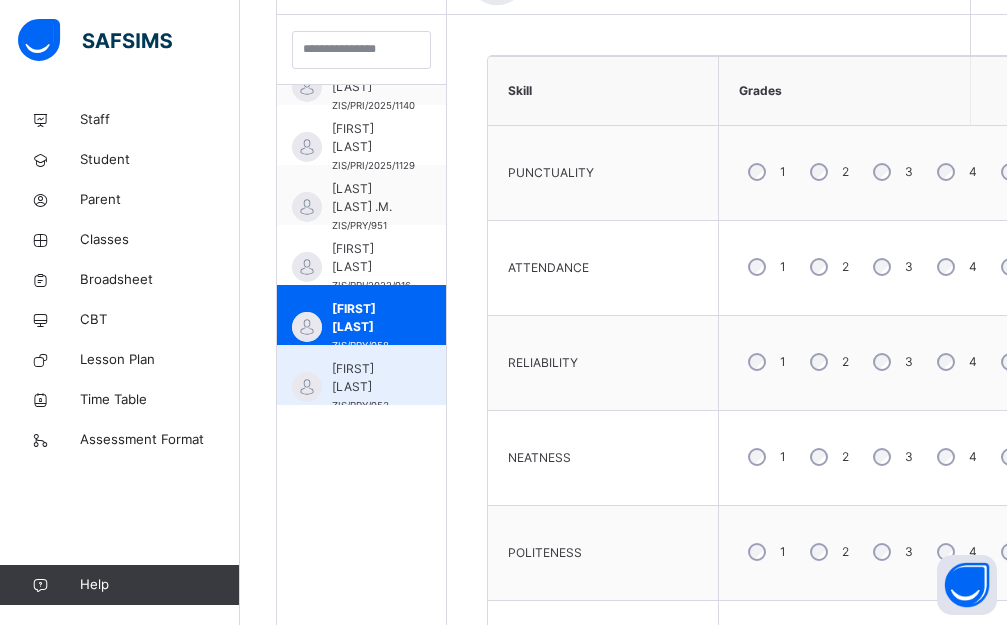 click on "[FIRST] [LAST]" at bounding box center [366, 378] 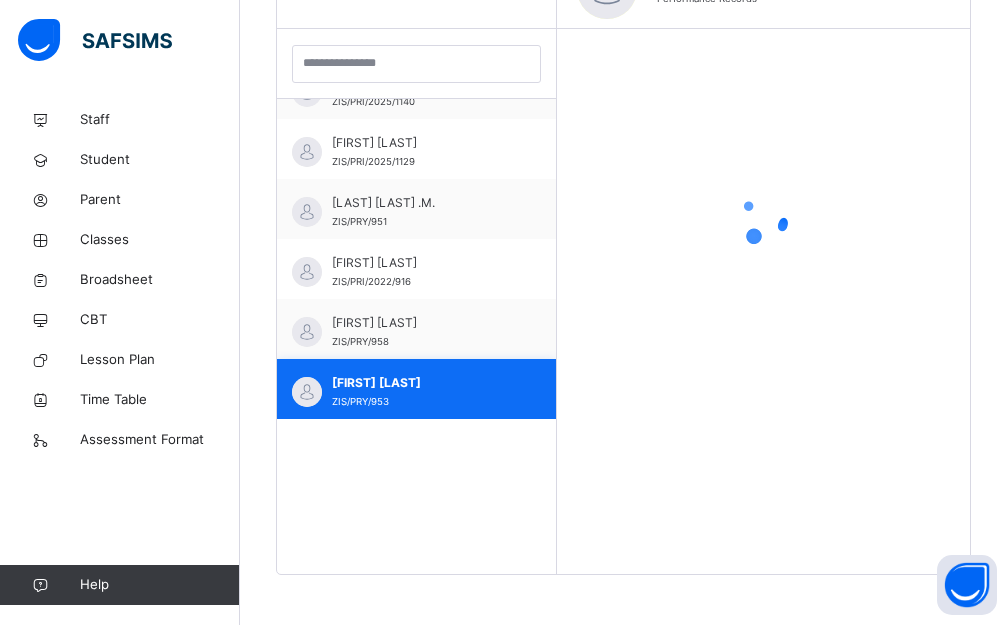 scroll, scrollTop: 567, scrollLeft: 0, axis: vertical 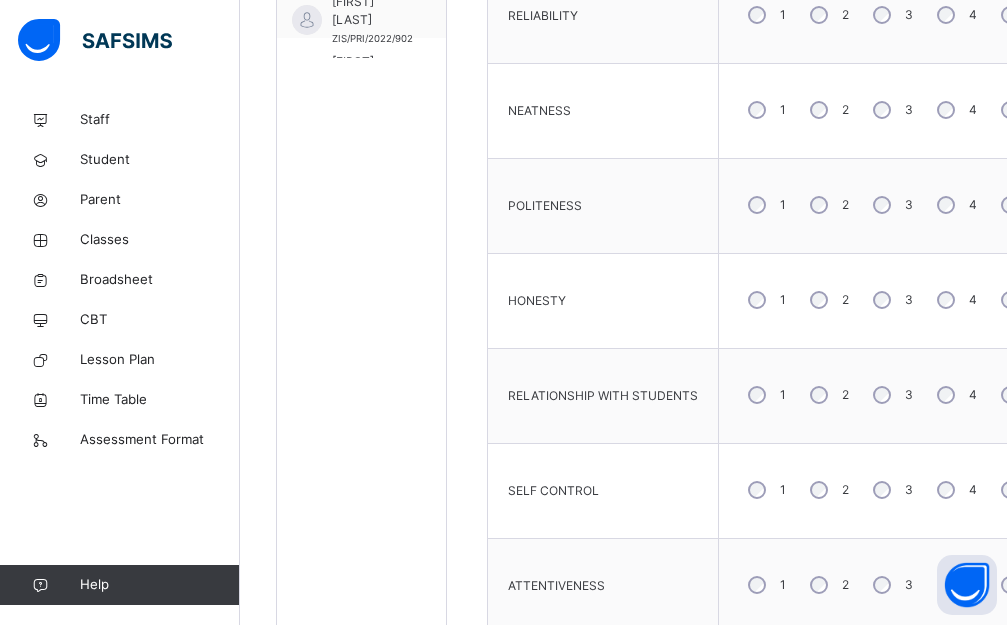 click on "3" at bounding box center [891, 585] 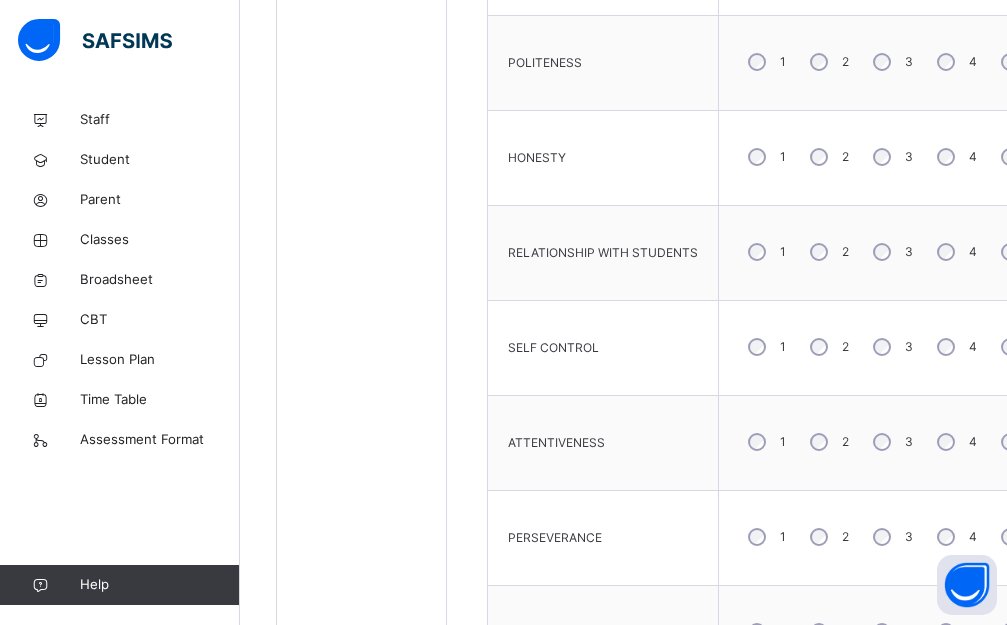 scroll, scrollTop: 1228, scrollLeft: 0, axis: vertical 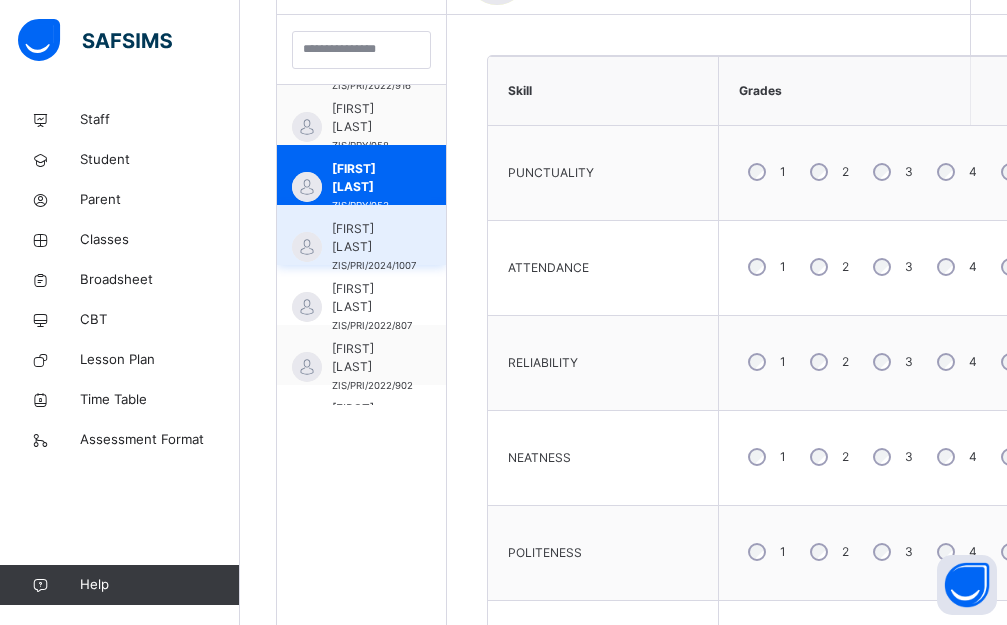 click on "[FIRST]  [LAST] ZIS/PRI/2024/1007" at bounding box center [374, 247] 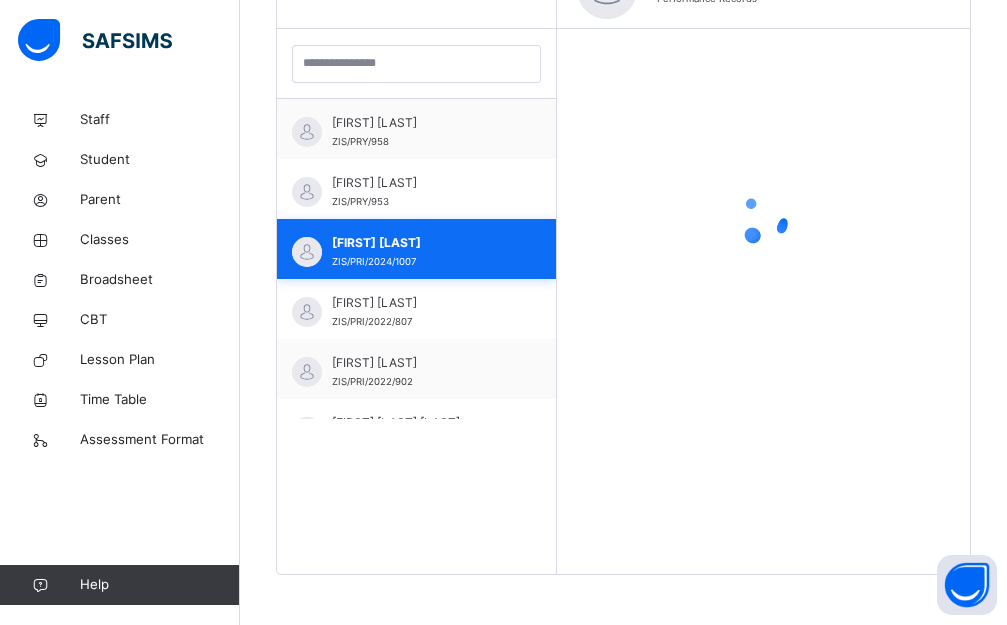 scroll, scrollTop: 567, scrollLeft: 0, axis: vertical 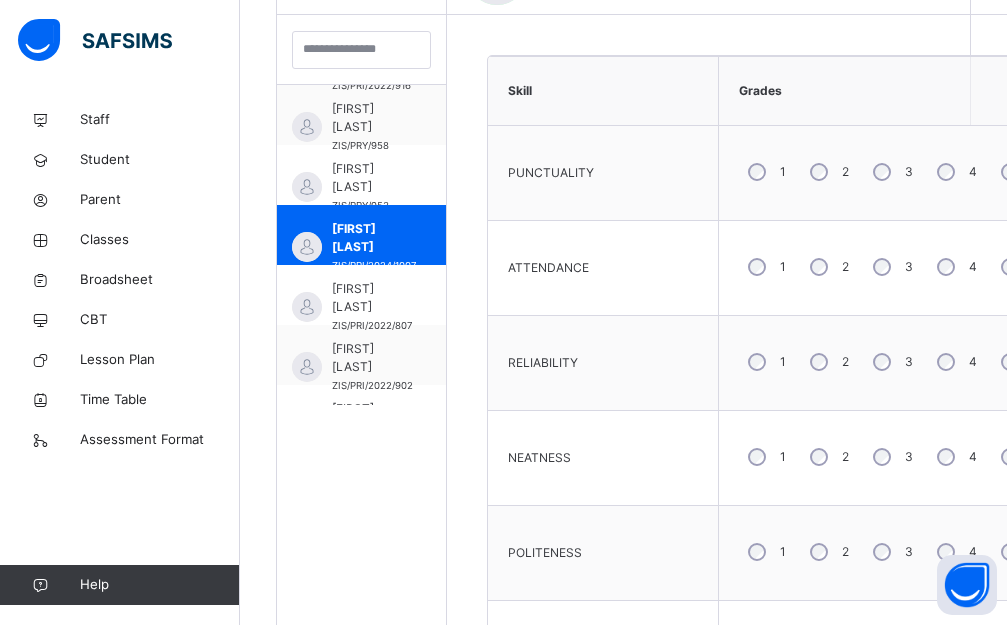 click on "5" at bounding box center [1018, 267] 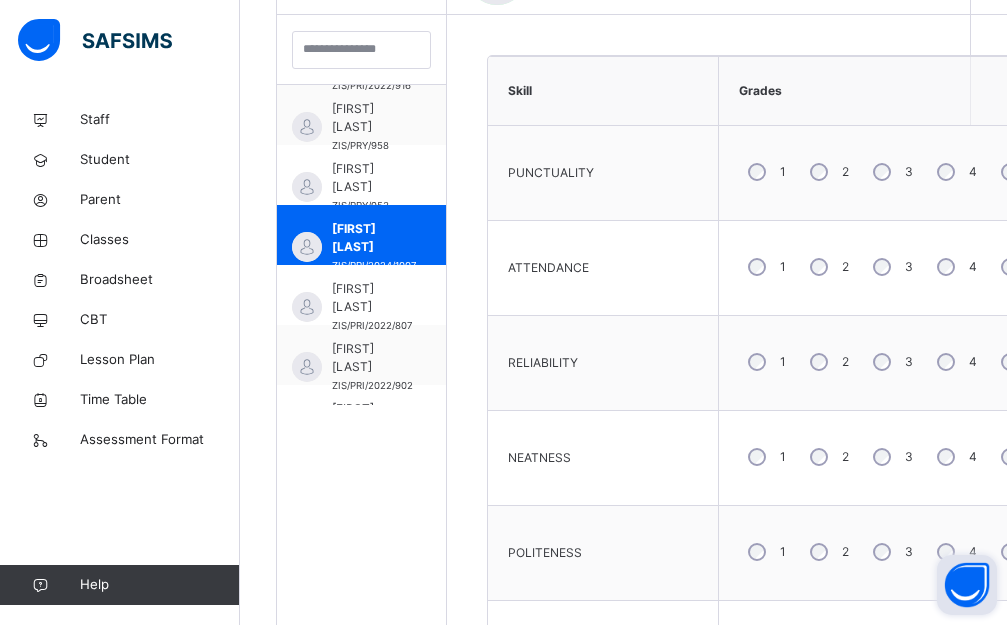 scroll, scrollTop: 781, scrollLeft: 0, axis: vertical 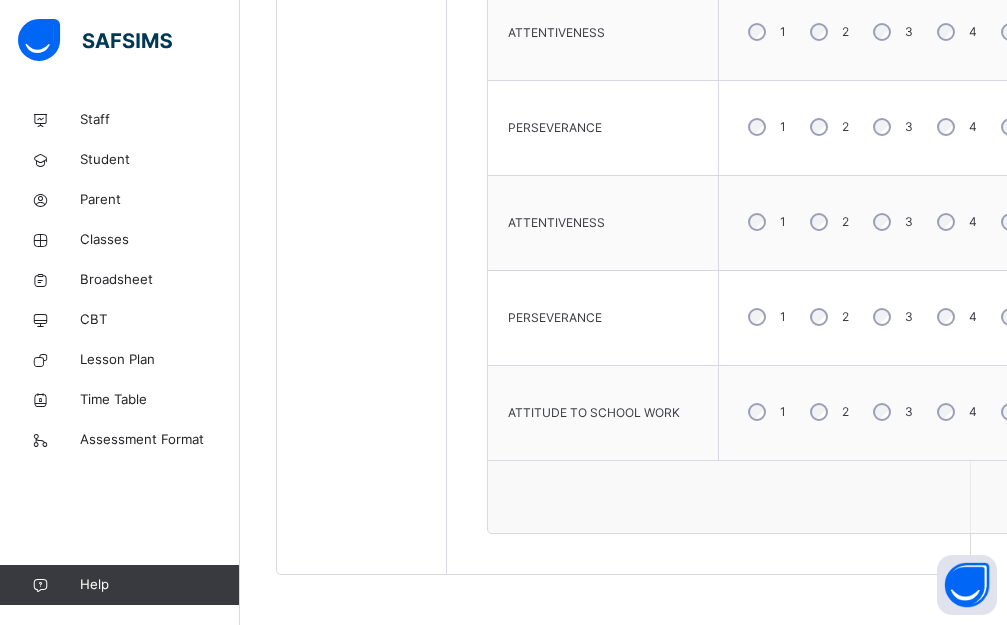 click on "1 2 3 4 5 6 7" at bounding box center [960, 223] 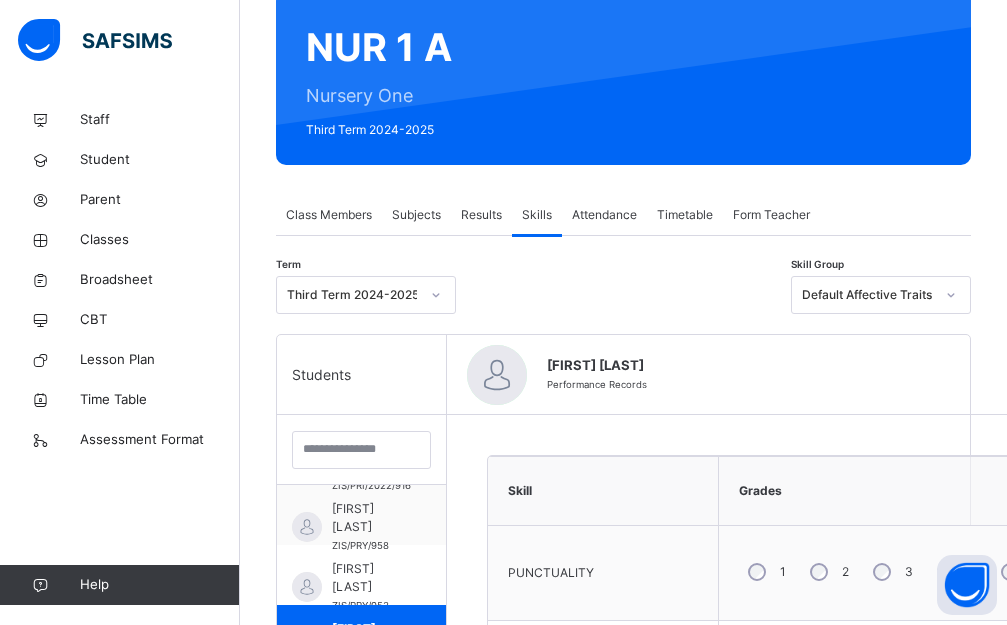 scroll, scrollTop: 581, scrollLeft: 0, axis: vertical 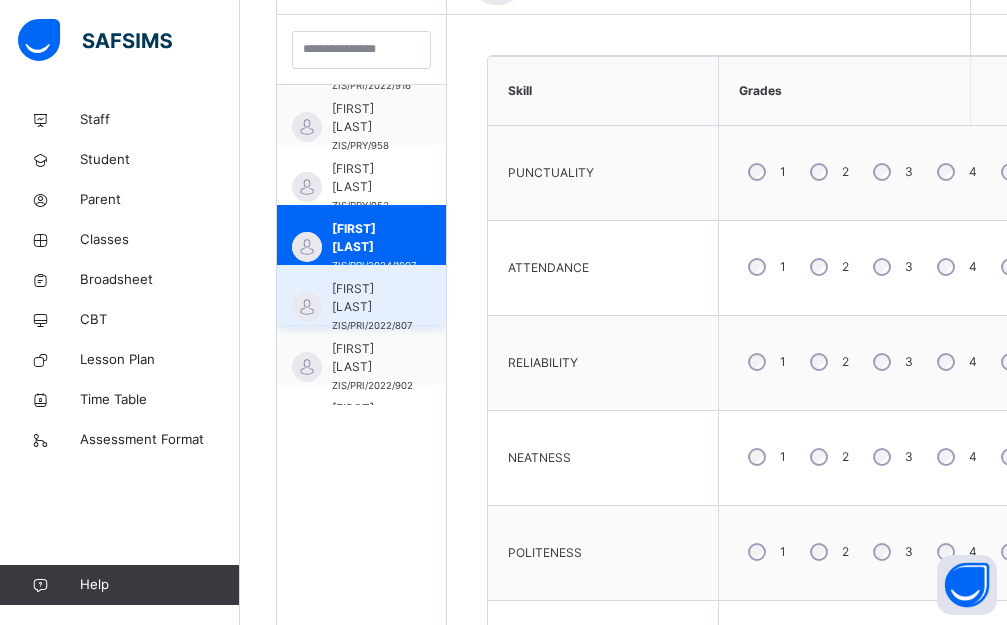 click on "[FIRST] [LAST]" at bounding box center (372, 298) 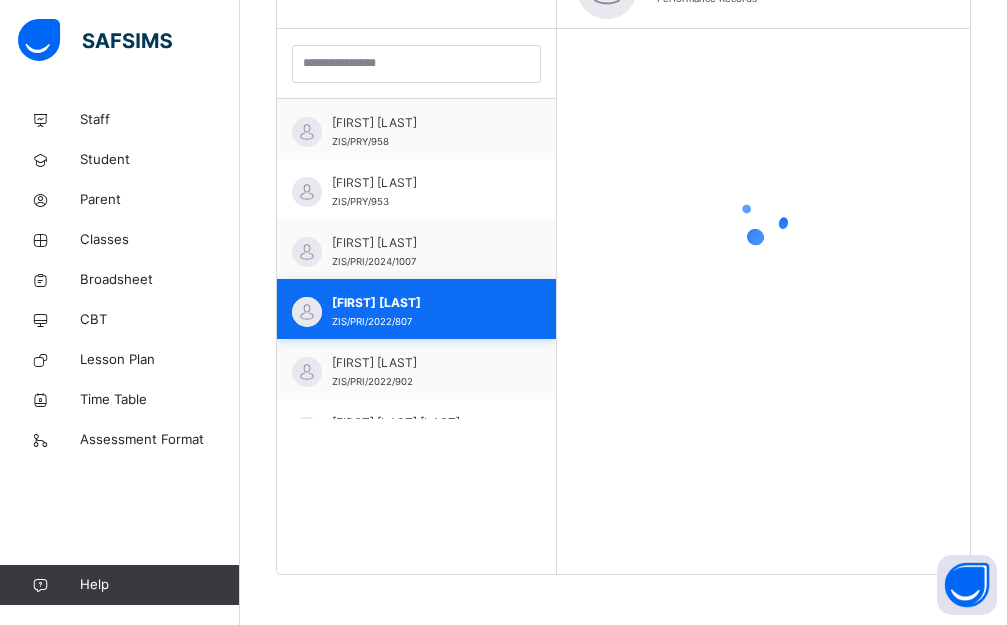 scroll, scrollTop: 567, scrollLeft: 0, axis: vertical 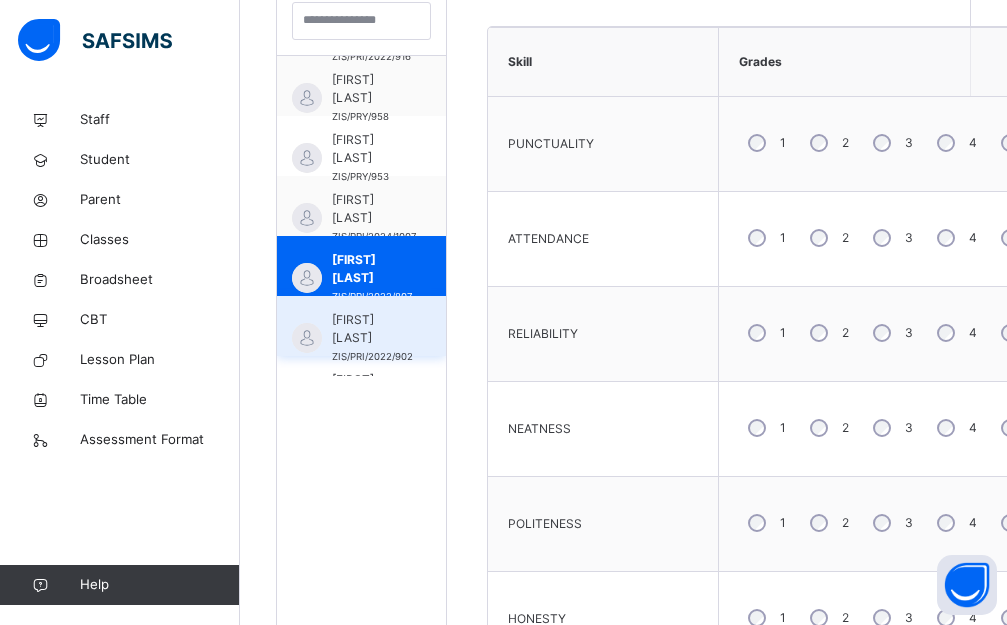 click on "[FIRST] [LAST]" at bounding box center [372, 329] 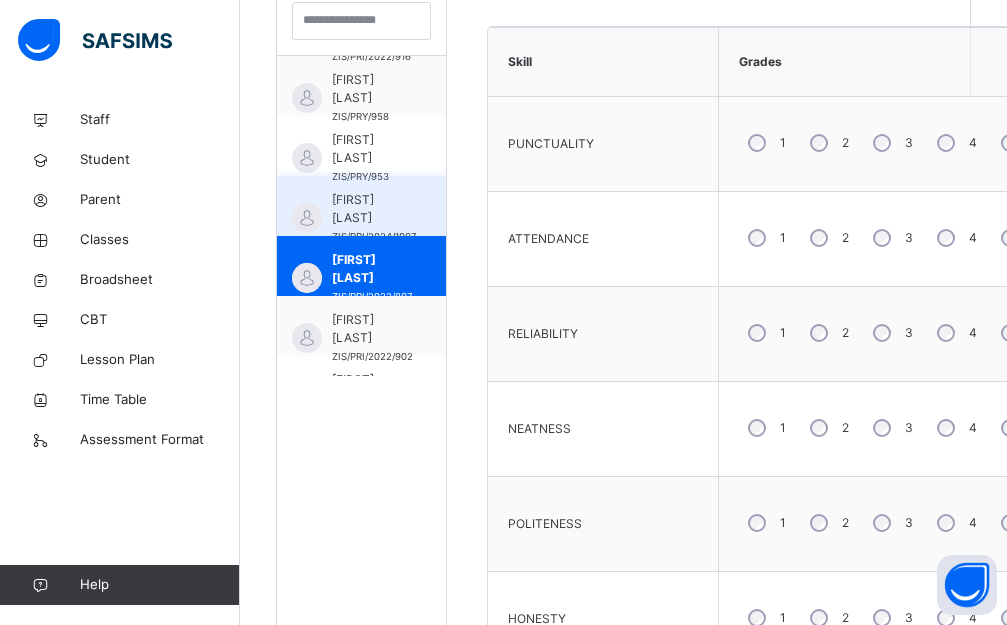 click on "[FIRST] [LAST]" at bounding box center [372, 269] 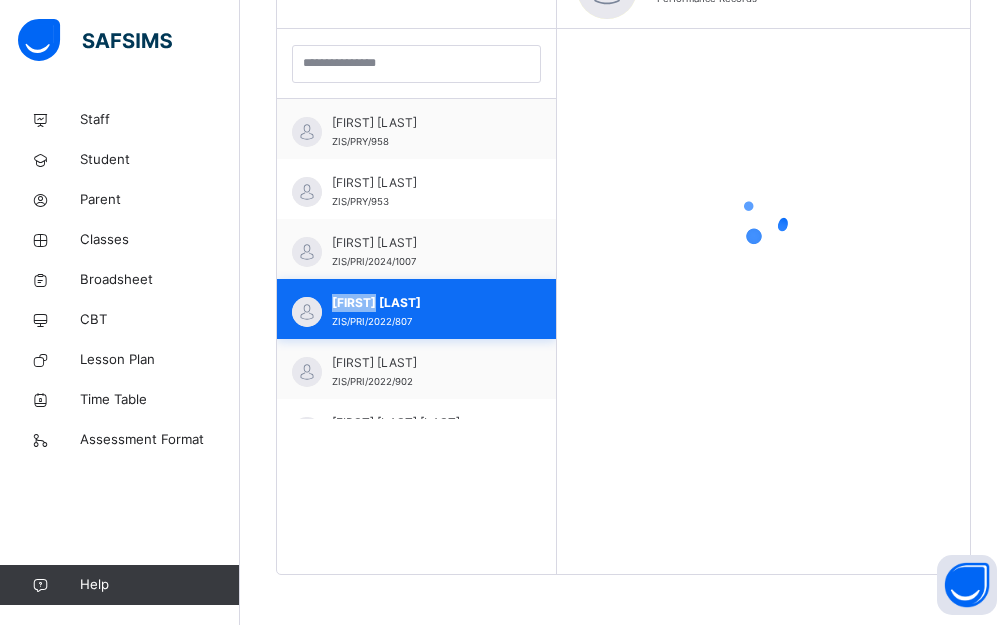 scroll, scrollTop: 567, scrollLeft: 0, axis: vertical 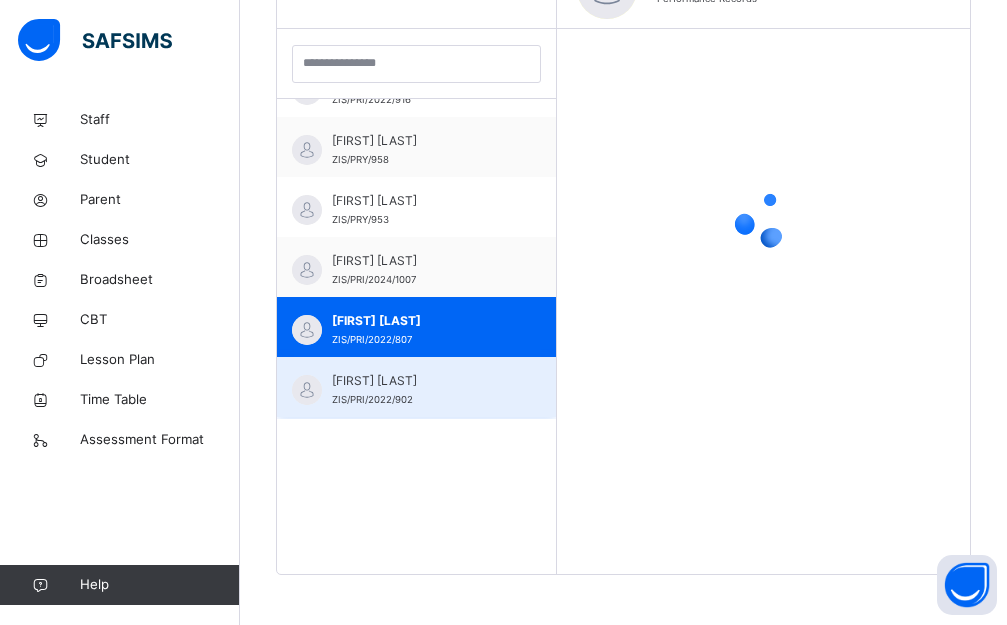 click on "[FIRST] [LAST]" at bounding box center (421, 381) 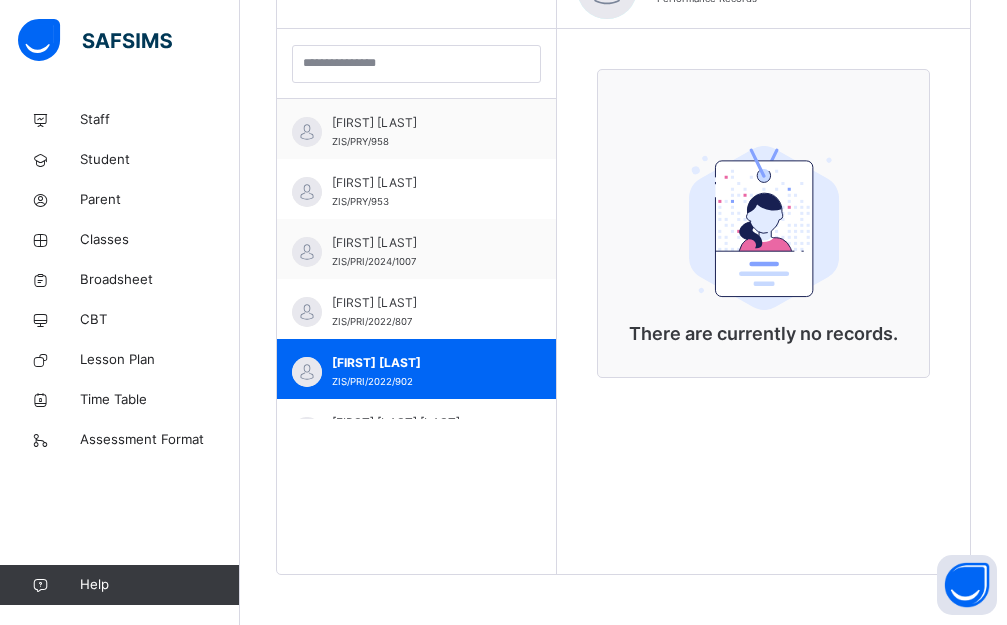 scroll, scrollTop: 589, scrollLeft: 0, axis: vertical 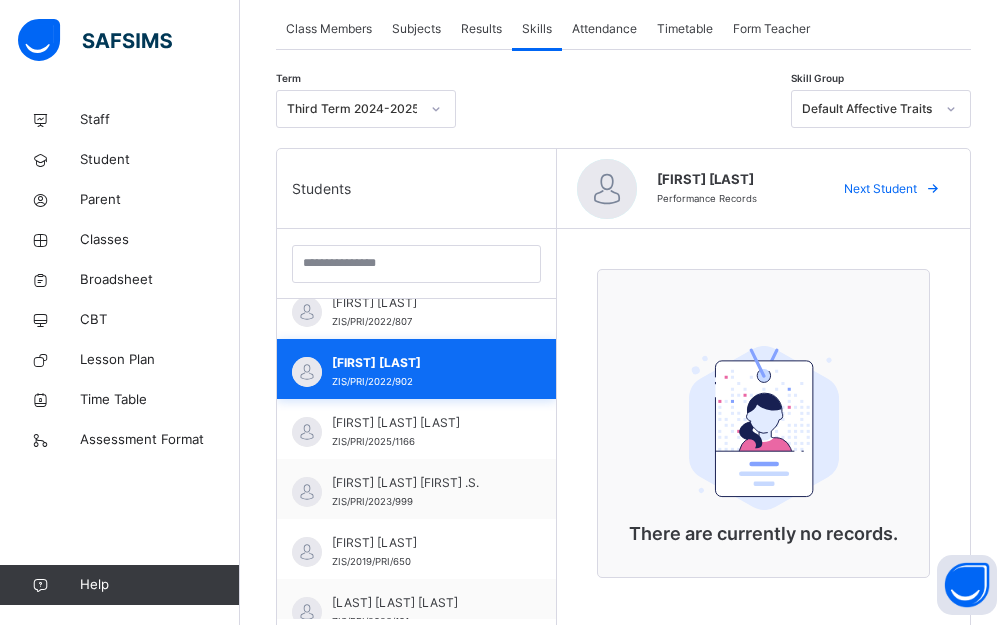 click on "[FIRST] [LAST]" at bounding box center [421, 363] 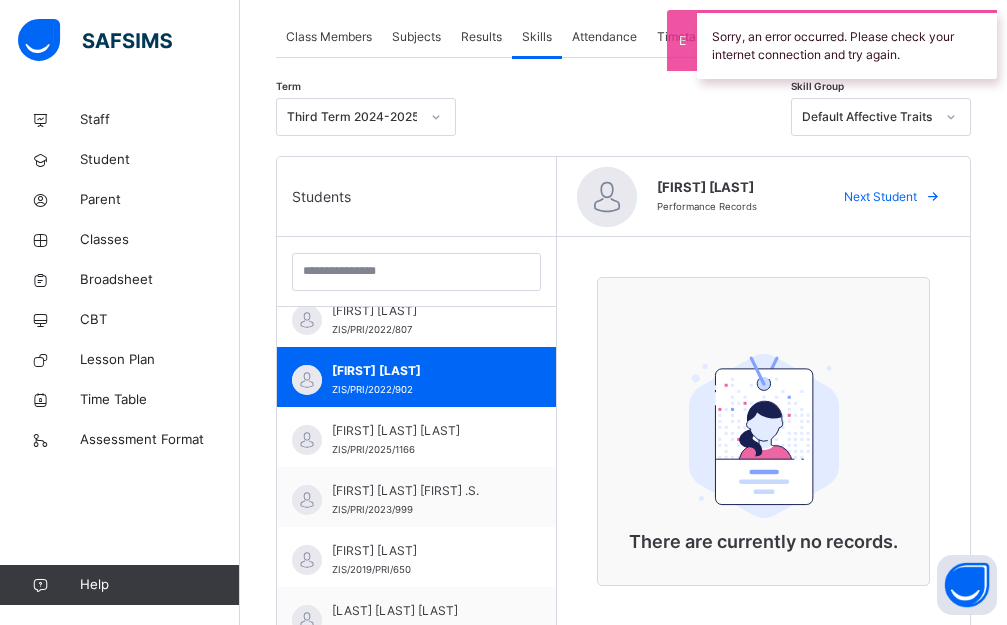 scroll, scrollTop: 367, scrollLeft: 0, axis: vertical 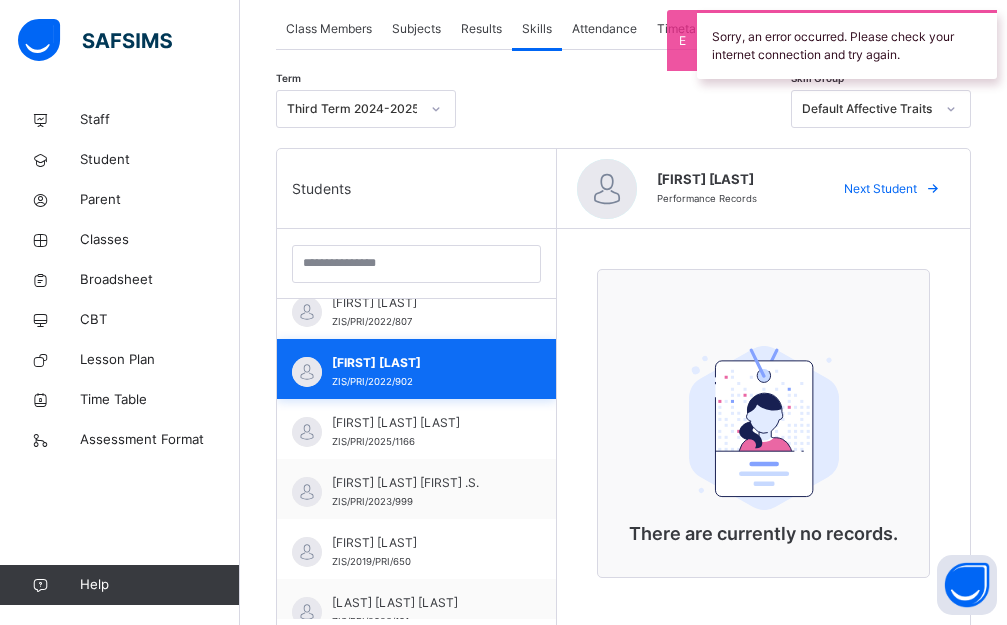click on "[FIRST] [LAST]" at bounding box center [421, 363] 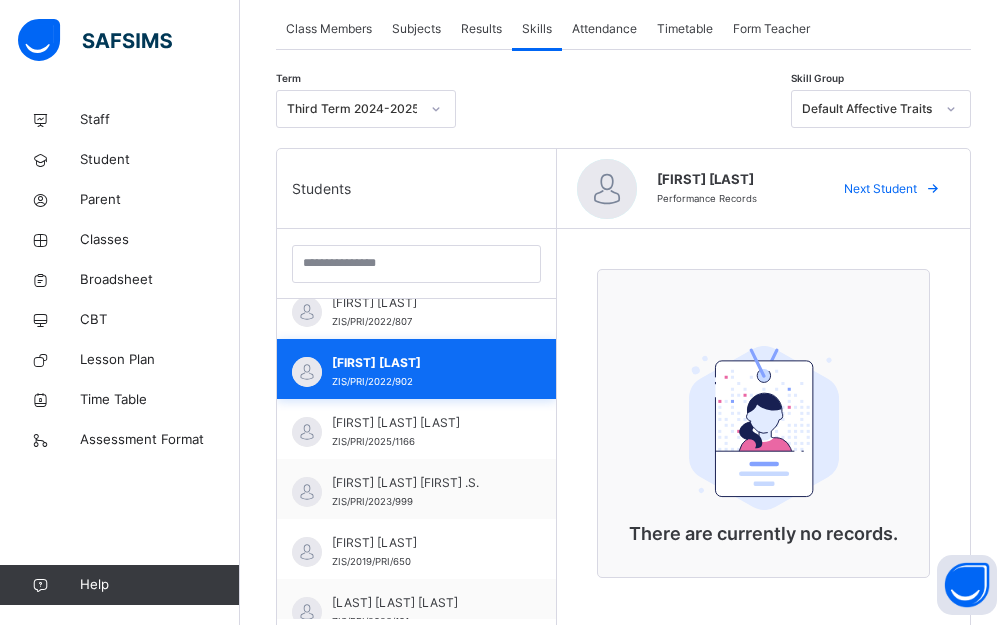 click on "[FIRST] [LAST]" at bounding box center [421, 363] 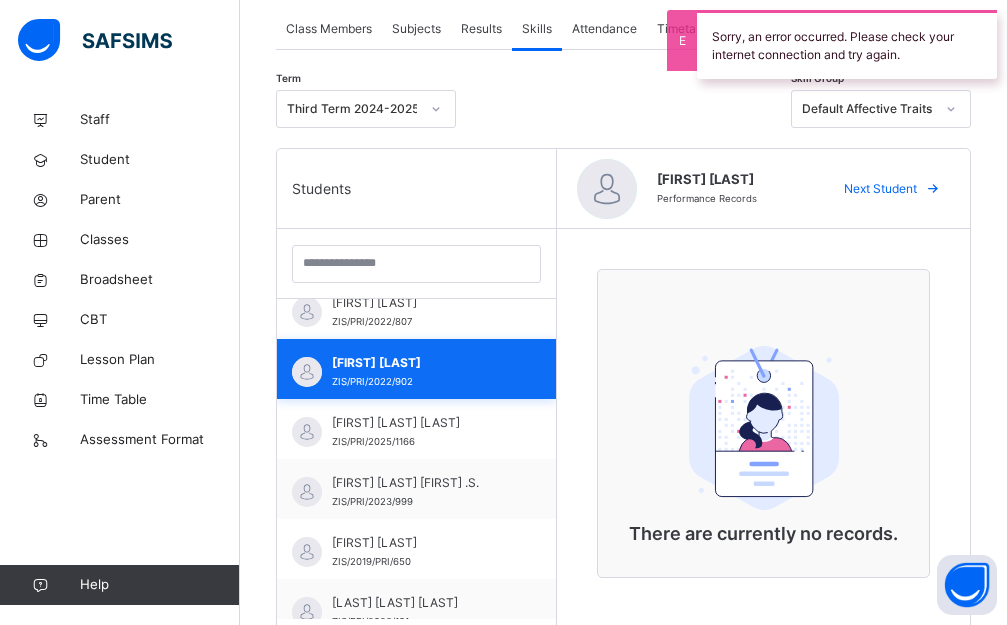 click on "[FIRST]  [LAST] ZIS/PRI/2022/902" at bounding box center (416, 369) 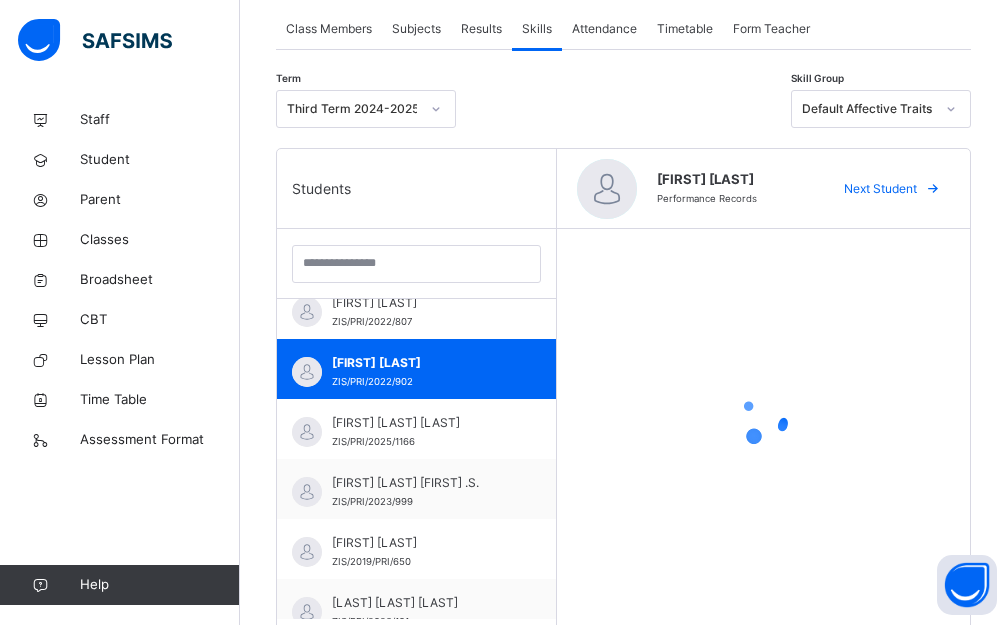 scroll, scrollTop: 0, scrollLeft: 0, axis: both 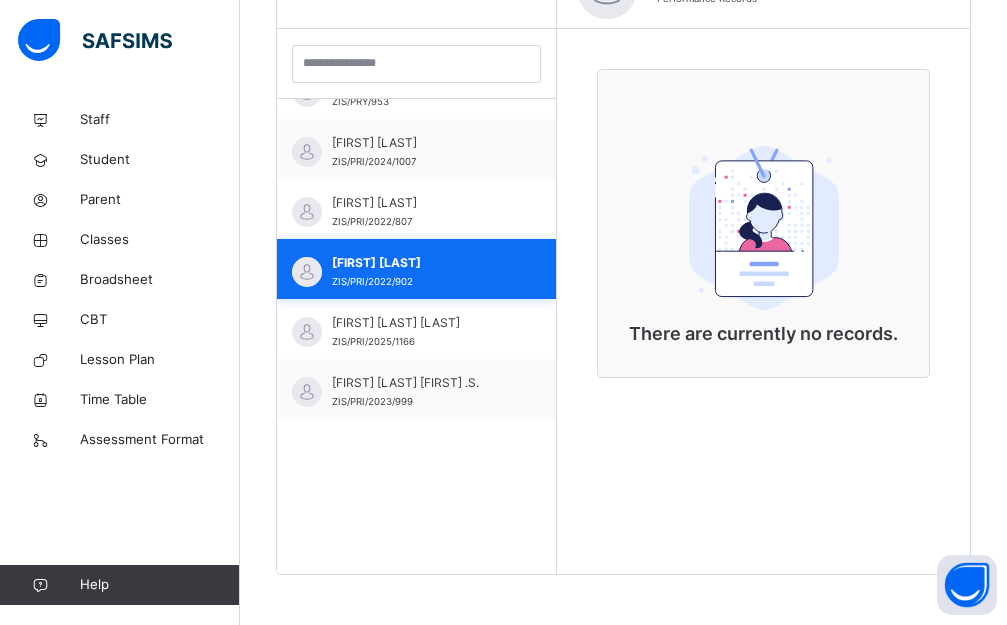 click on "[FIRST]  [LAST] ZIS/PRI/2022/902" at bounding box center (416, 269) 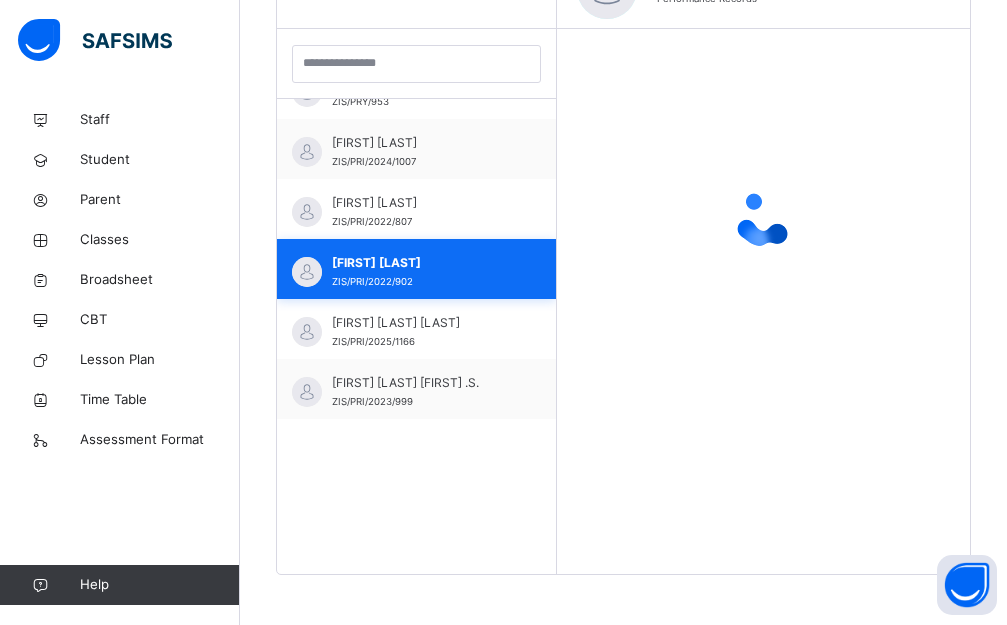 click on "[FIRST] [LAST]" at bounding box center [421, 263] 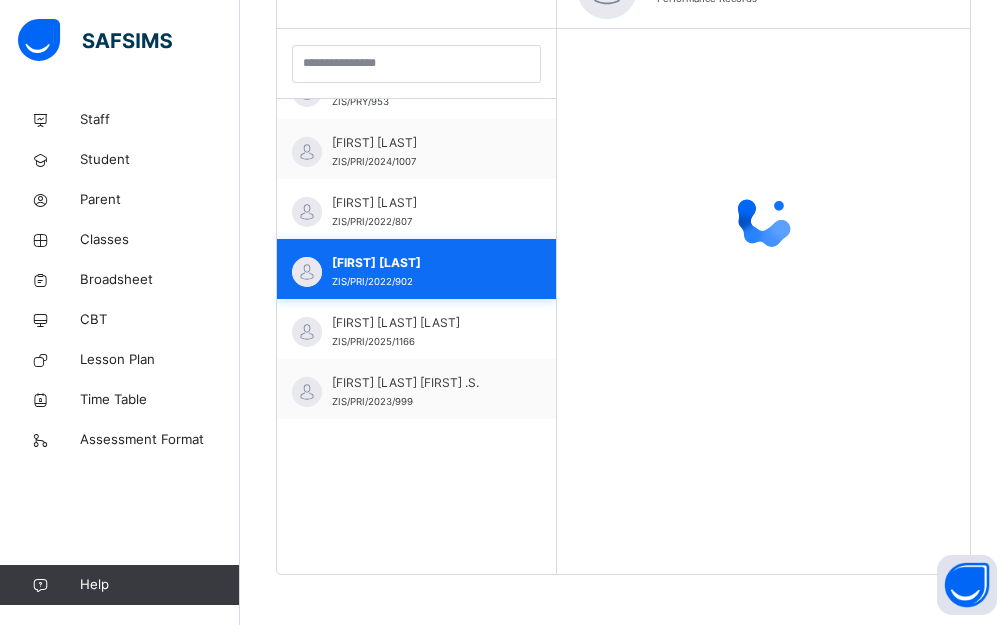 click on "[FIRST] [LAST]" at bounding box center (421, 263) 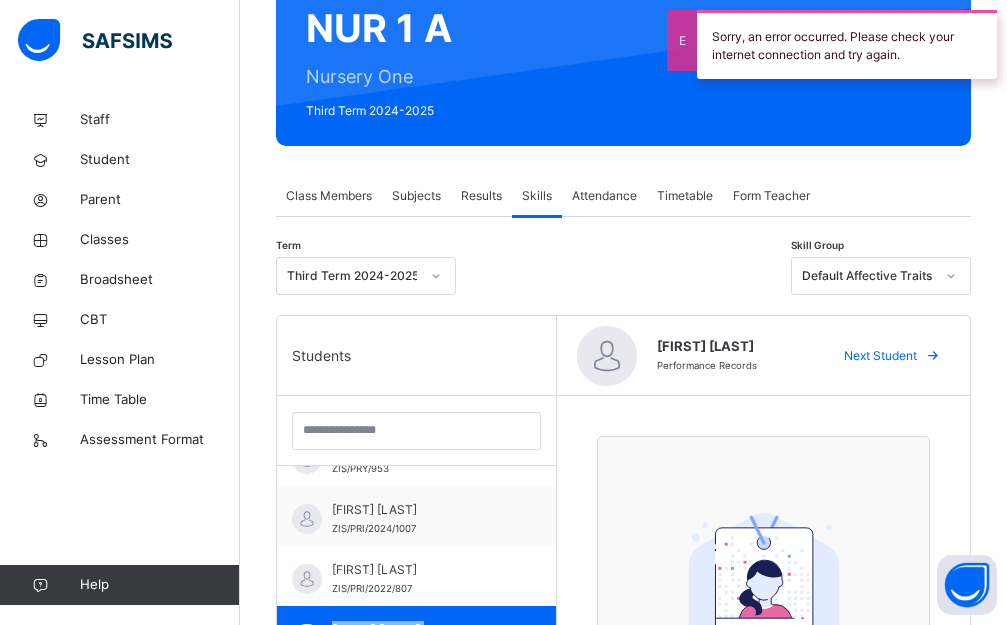 scroll, scrollTop: 300, scrollLeft: 0, axis: vertical 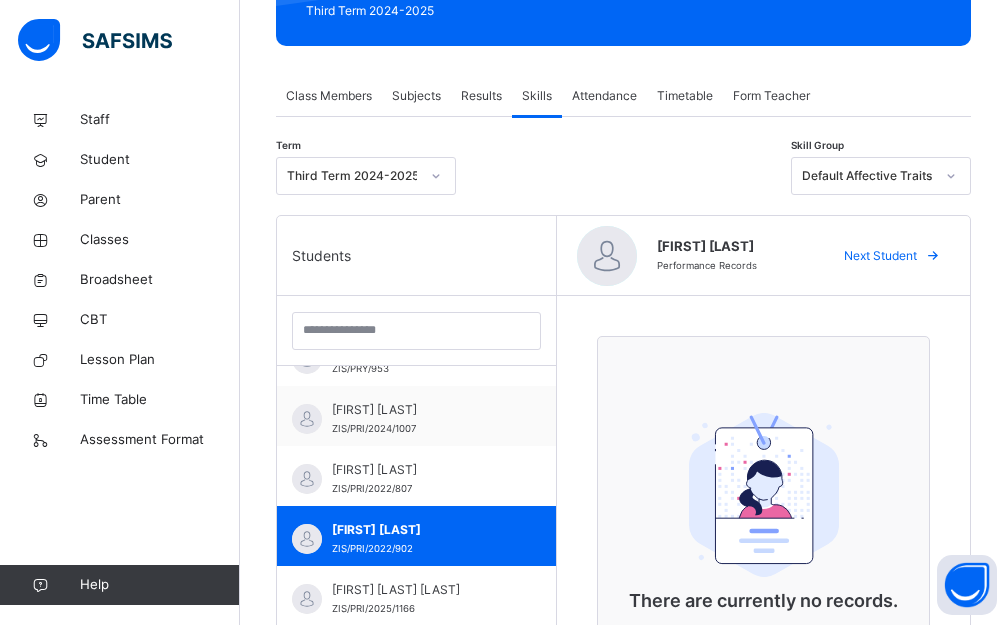 click on "[FIRST] [LAST] Performance Records Next Student" at bounding box center (763, 256) 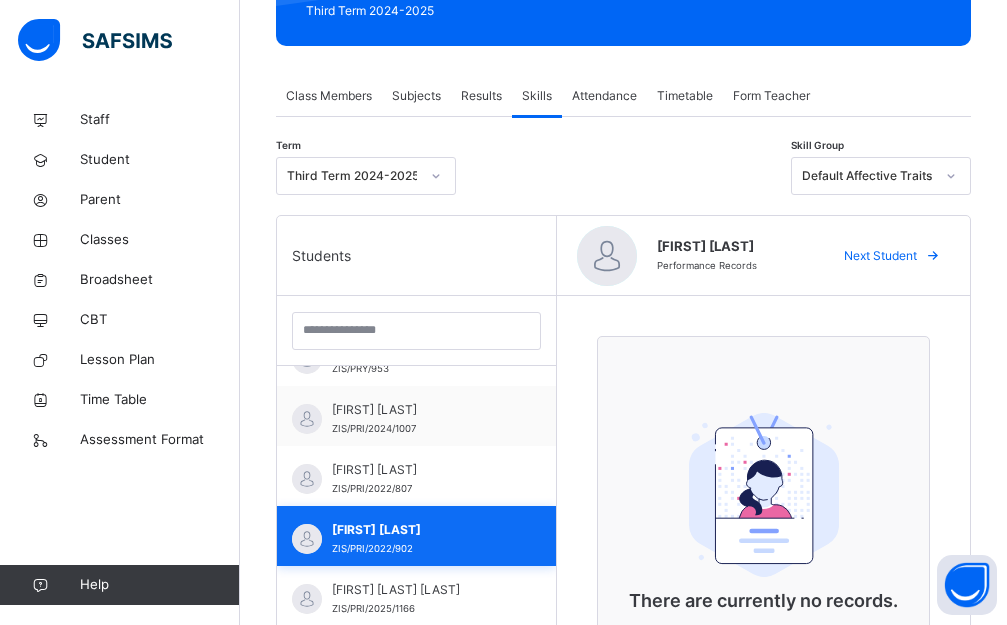 click on "[FIRST] [LAST]" at bounding box center [421, 530] 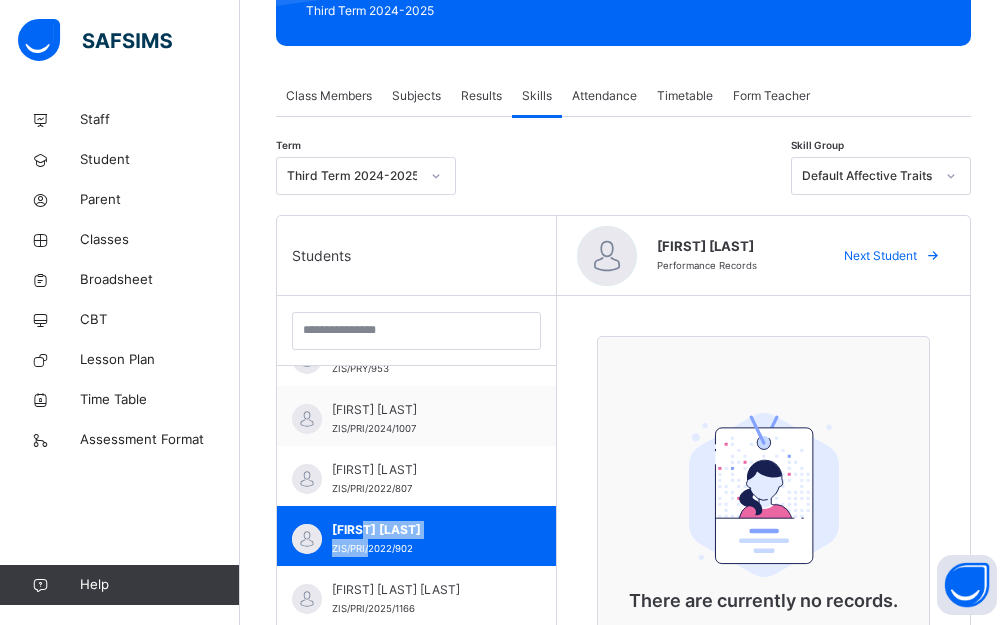 scroll, scrollTop: 299, scrollLeft: 0, axis: vertical 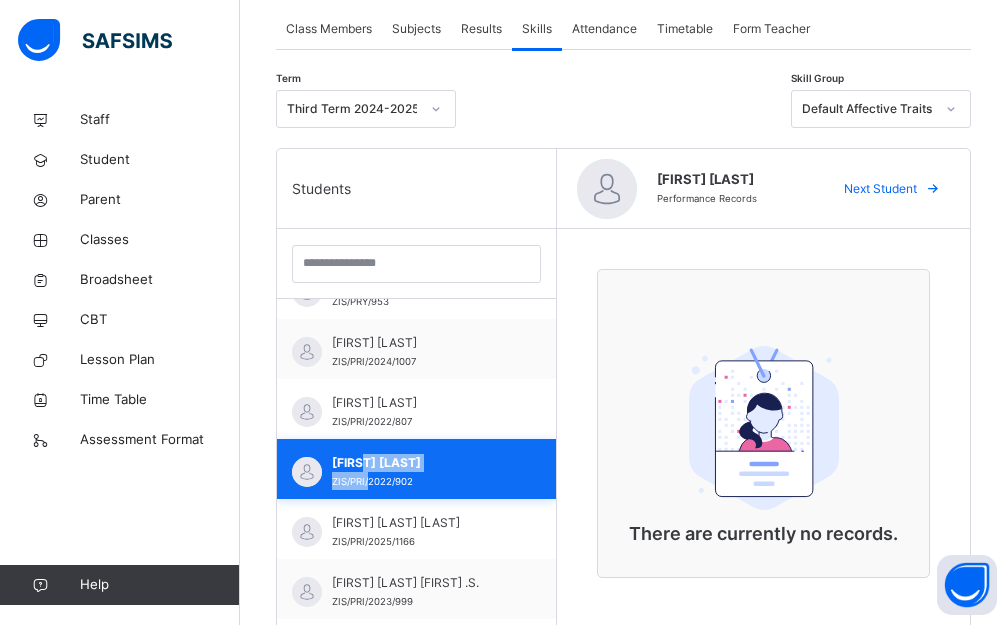 click on "[FIRST] [LAST]" at bounding box center (421, 463) 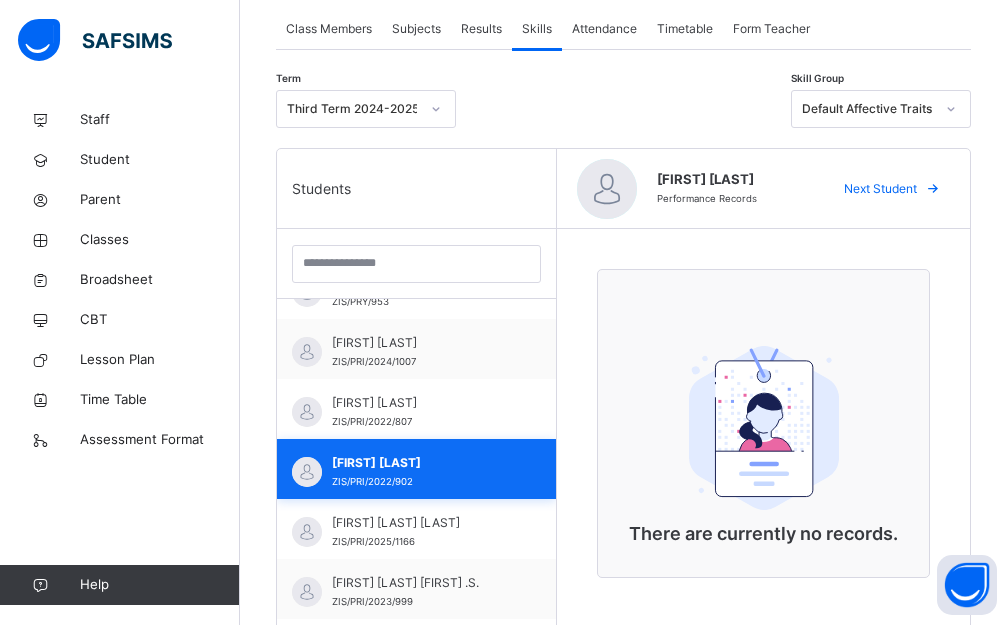 click on "[FIRST] [LAST]" at bounding box center [421, 463] 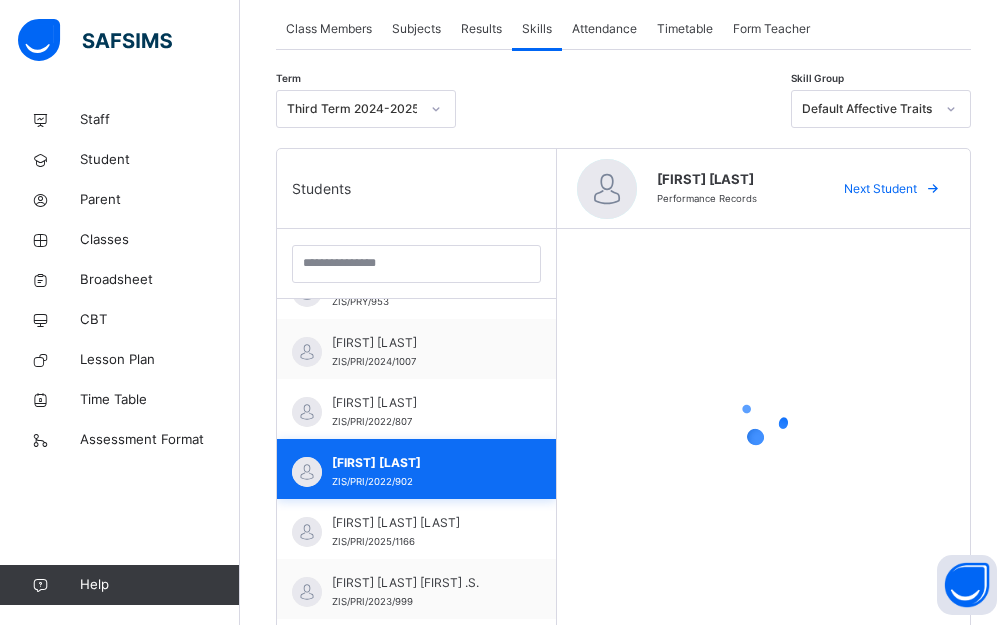 click on "[FIRST] [LAST]" at bounding box center (421, 463) 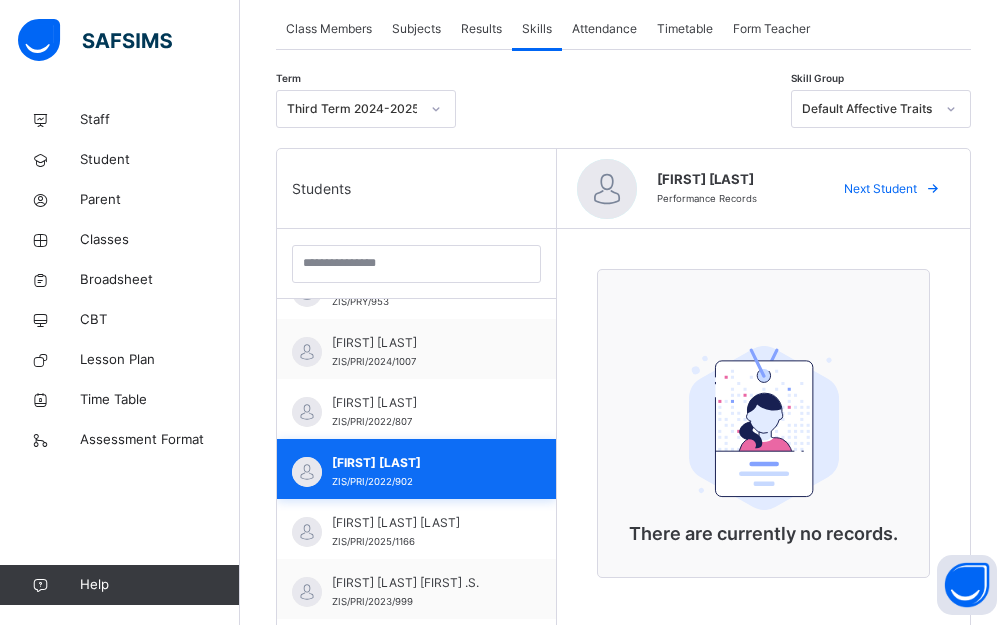 click on "[FIRST] [LAST]" at bounding box center [421, 463] 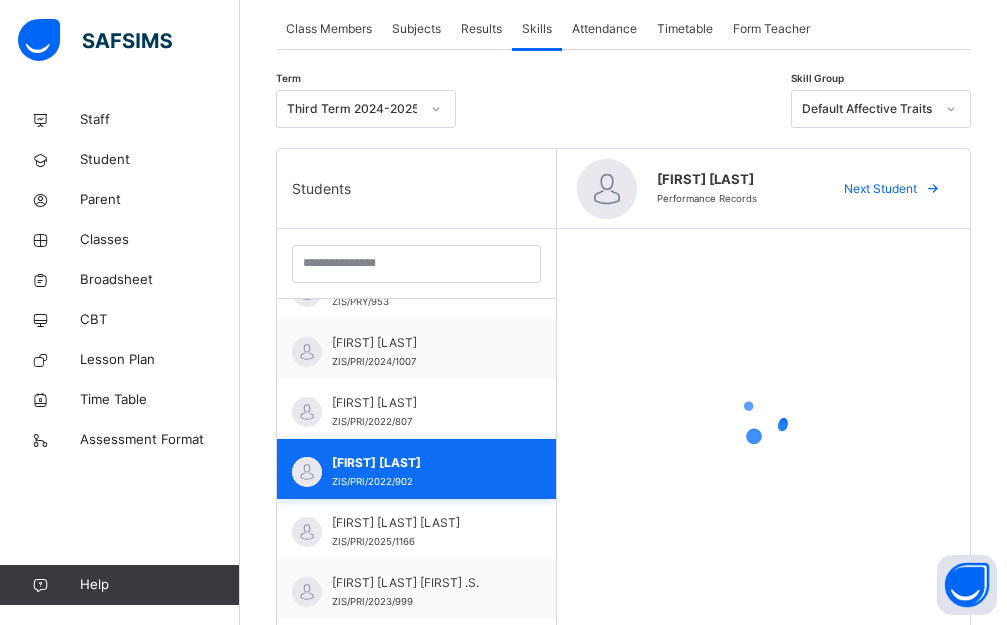 click on "[FIRST] [LAST]" at bounding box center [421, 463] 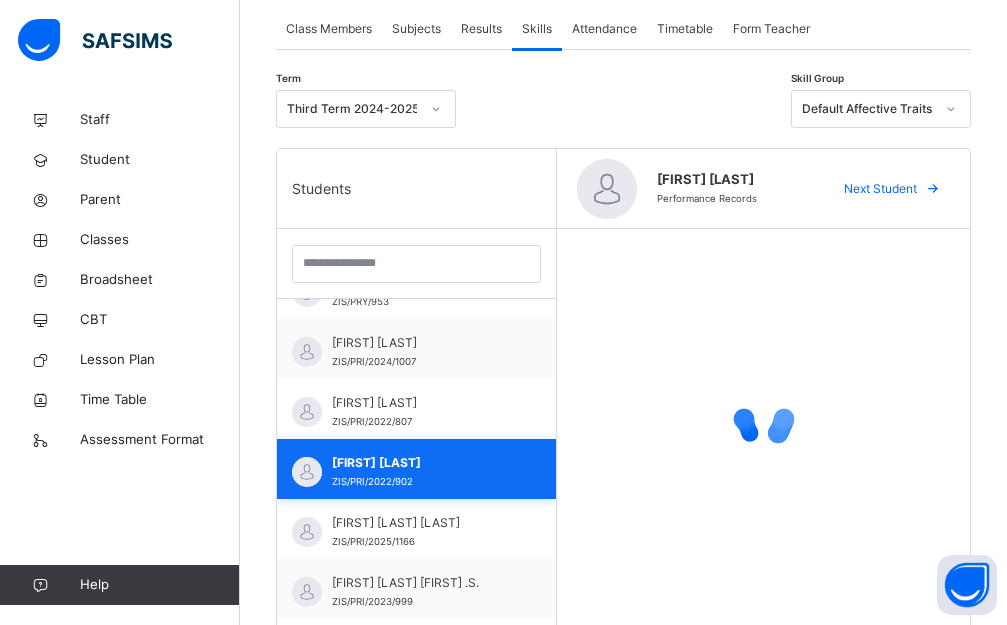 click on "[FIRST] [LAST]" at bounding box center [421, 463] 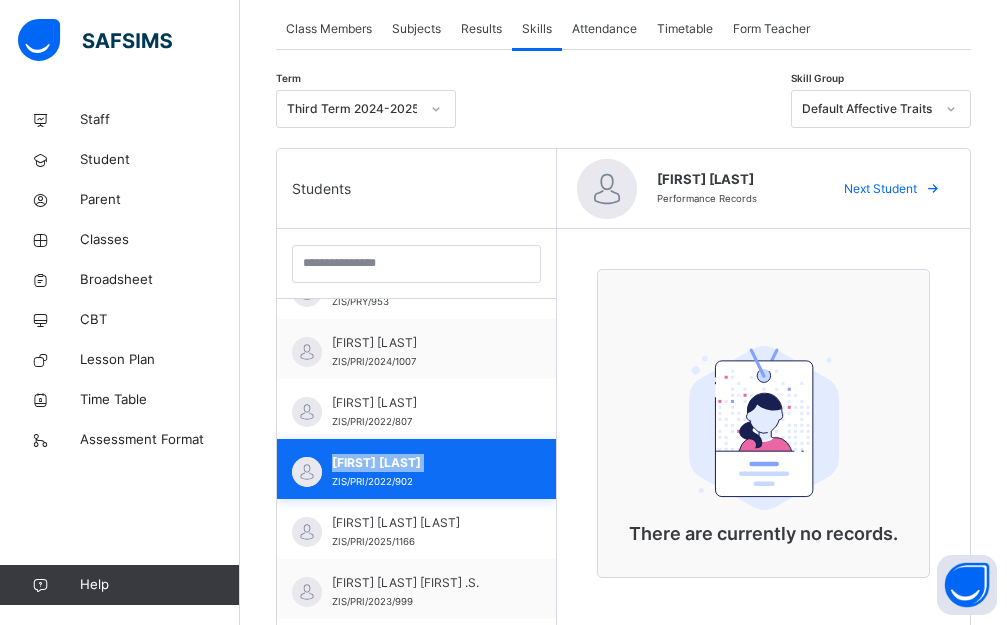 click on "[FIRST] [LAST]" at bounding box center [421, 463] 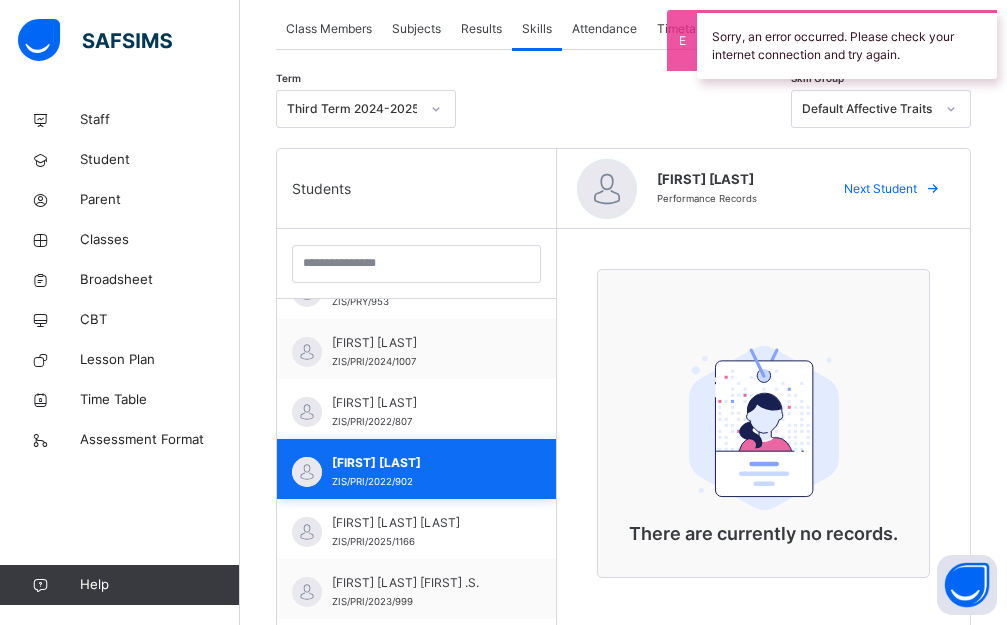 click on "[FIRST] [LAST]" at bounding box center [421, 463] 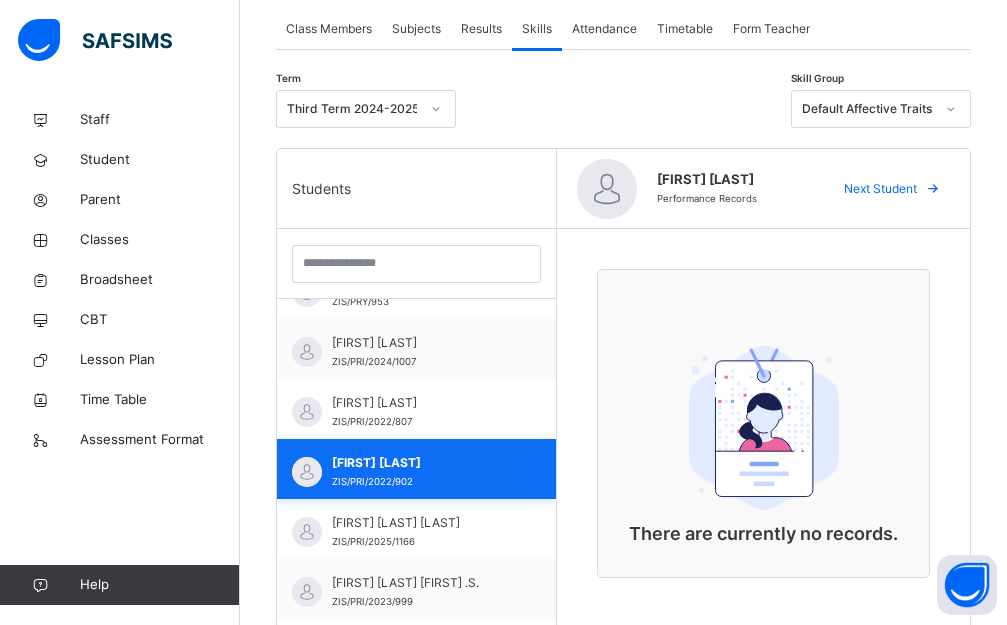 click on "[FIRST] [LAST]" at bounding box center (421, 463) 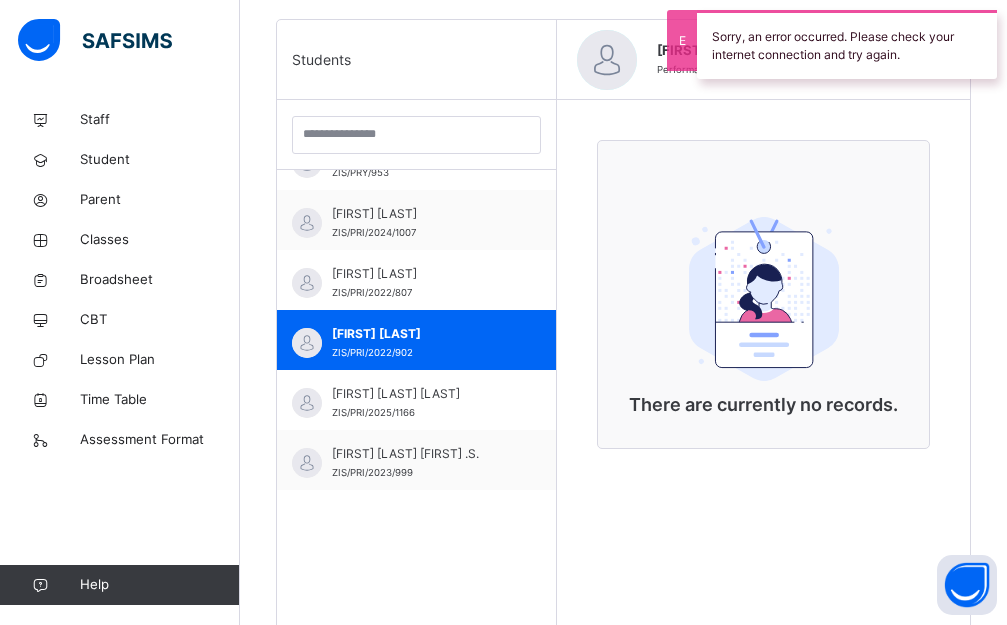 scroll, scrollTop: 567, scrollLeft: 0, axis: vertical 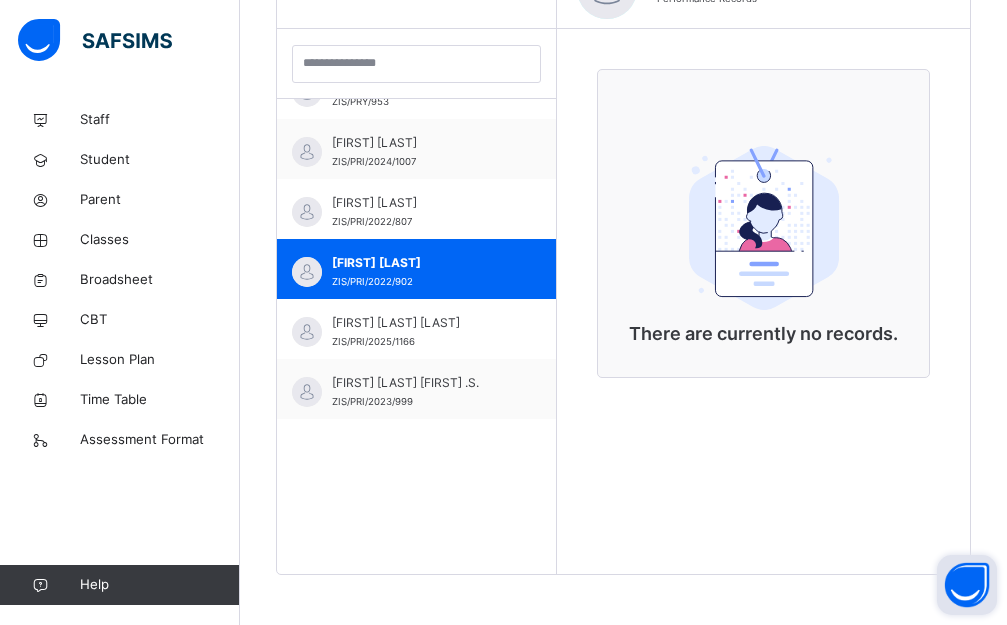 click at bounding box center [967, 585] 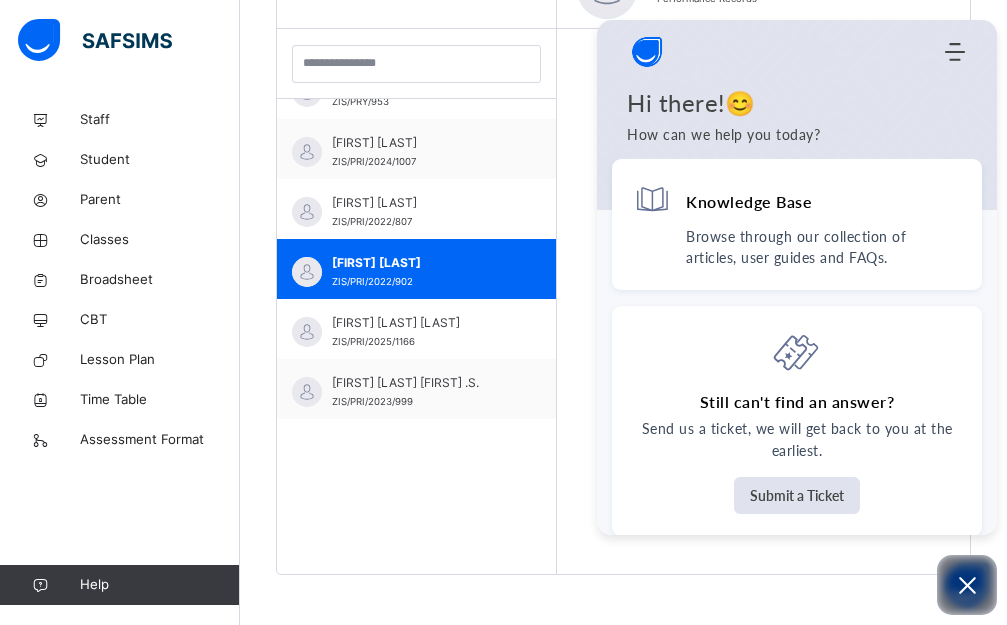 click 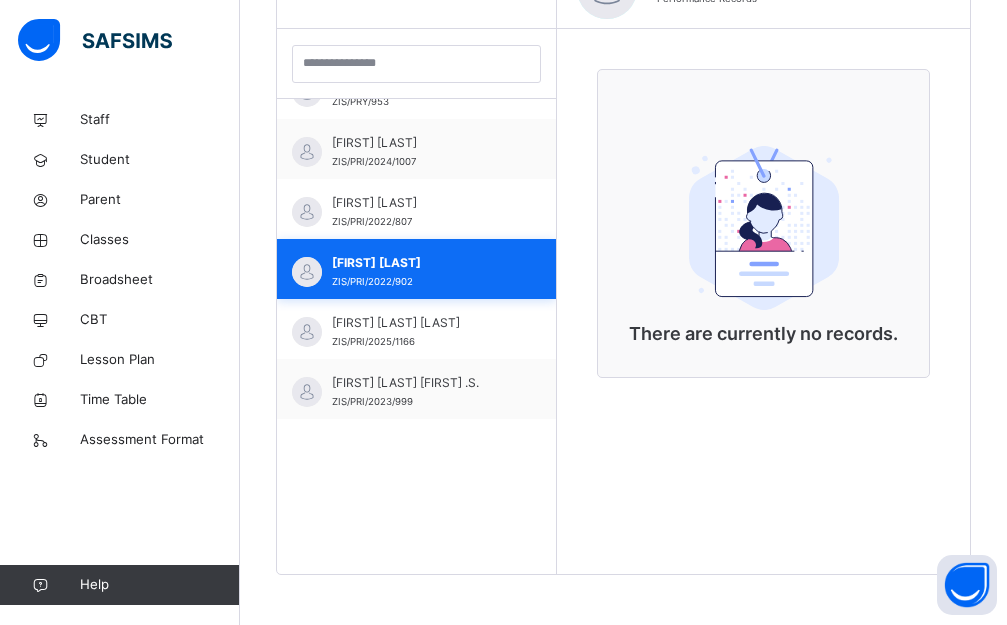 click on "[FIRST] [LAST]" at bounding box center [421, 263] 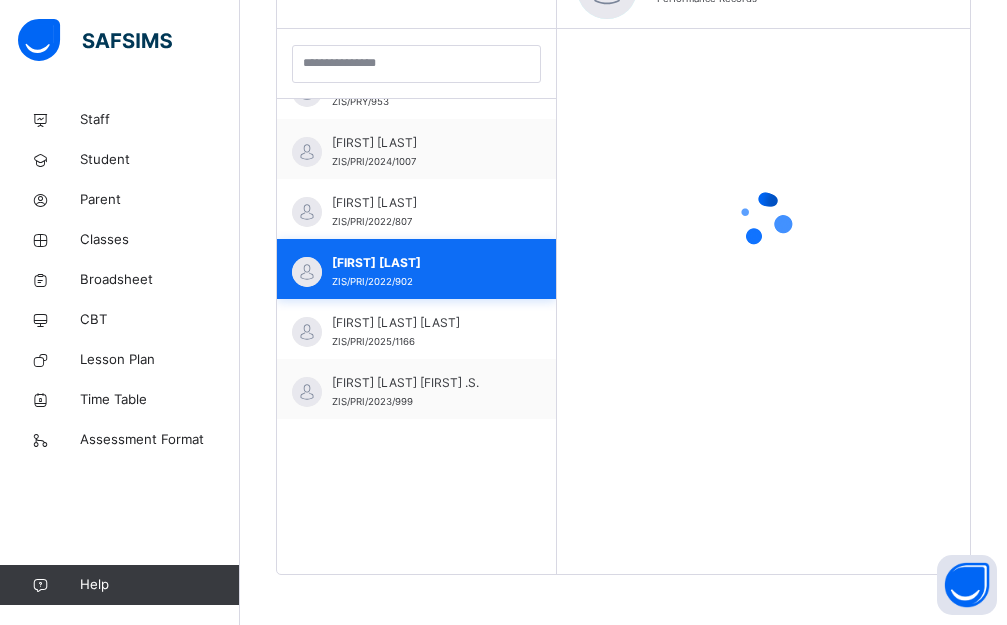 click on "[FIRST] [LAST]" at bounding box center (421, 263) 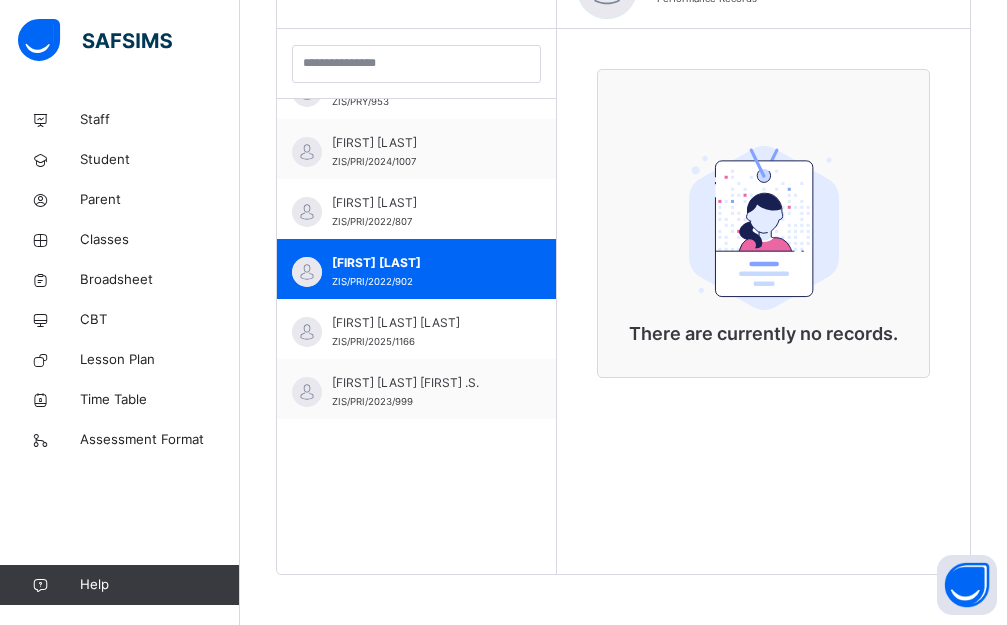 click on "There are currently no records." at bounding box center (763, 301) 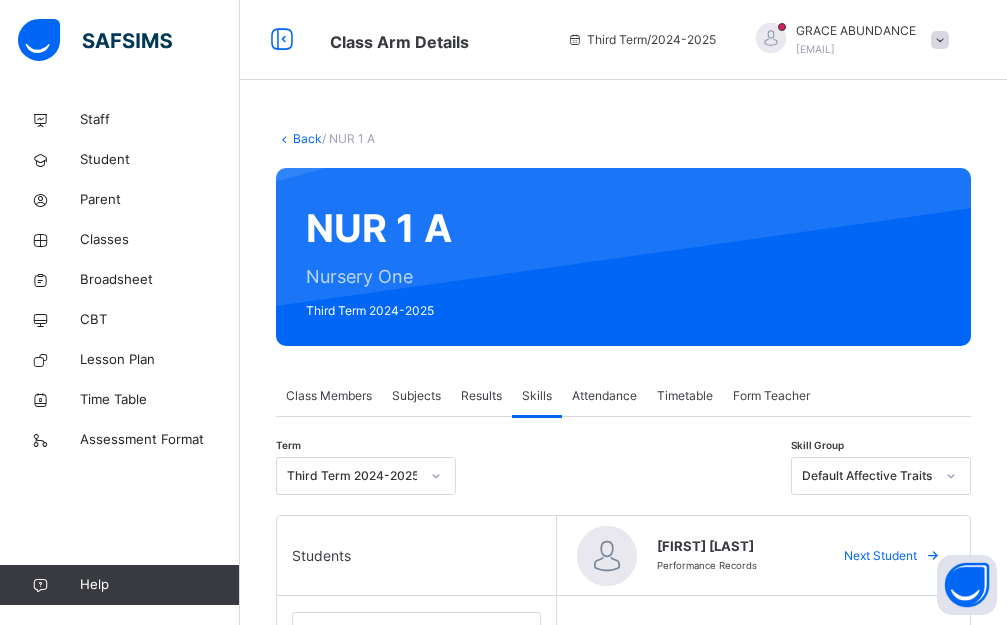 click on "Attendance" at bounding box center [604, 396] 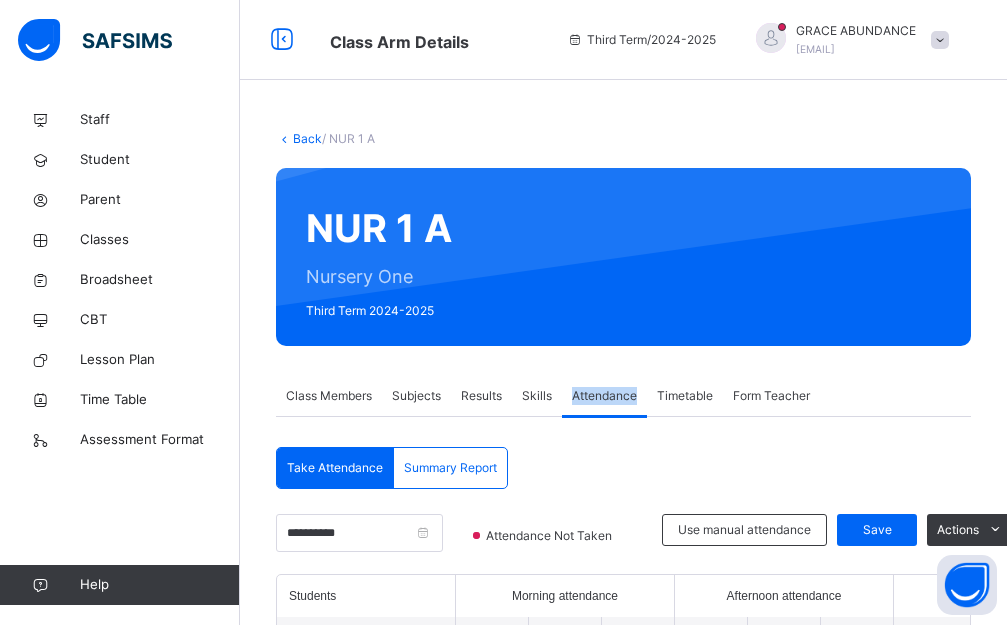 click on "Attendance" at bounding box center [604, 396] 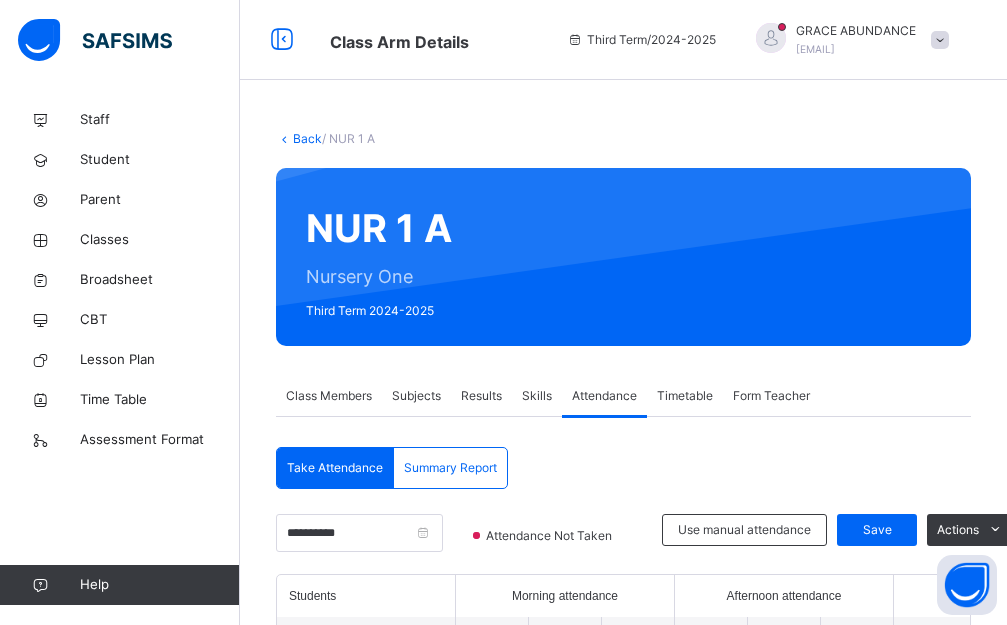 click on "Attendance" at bounding box center (604, 396) 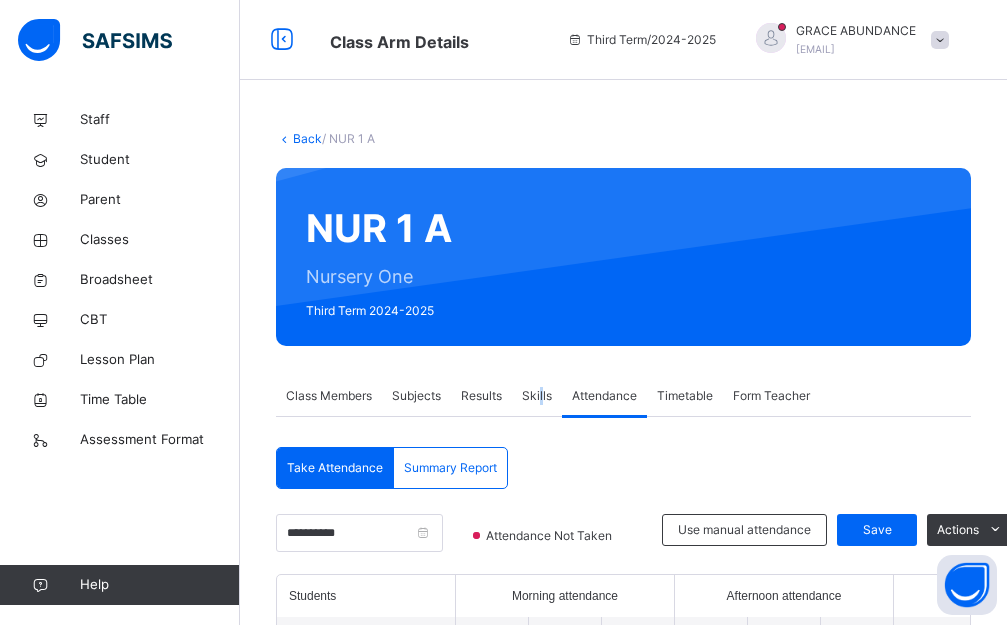 click on "Skills" at bounding box center [537, 396] 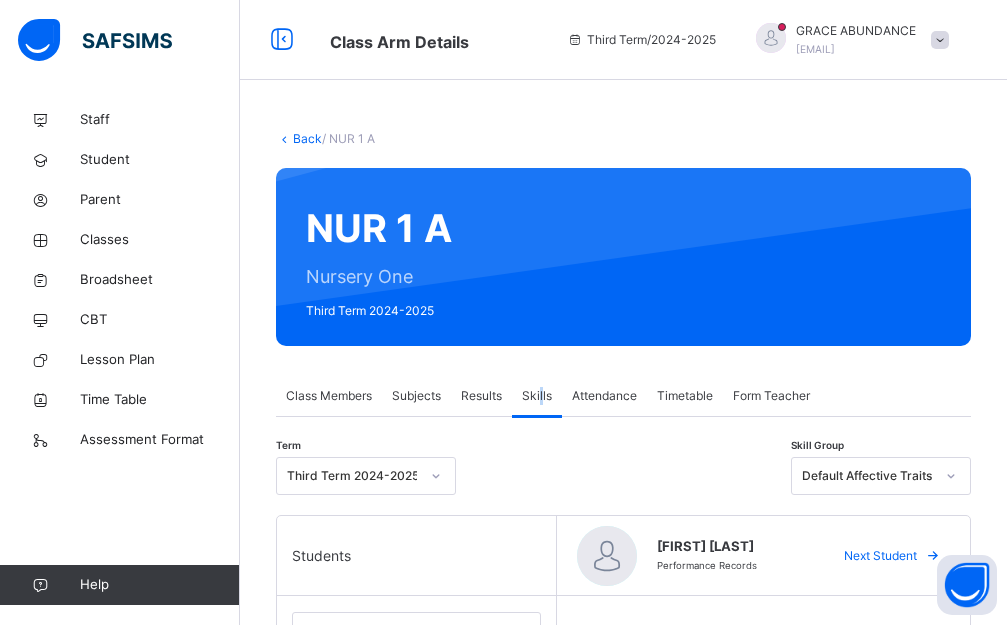scroll, scrollTop: 300, scrollLeft: 0, axis: vertical 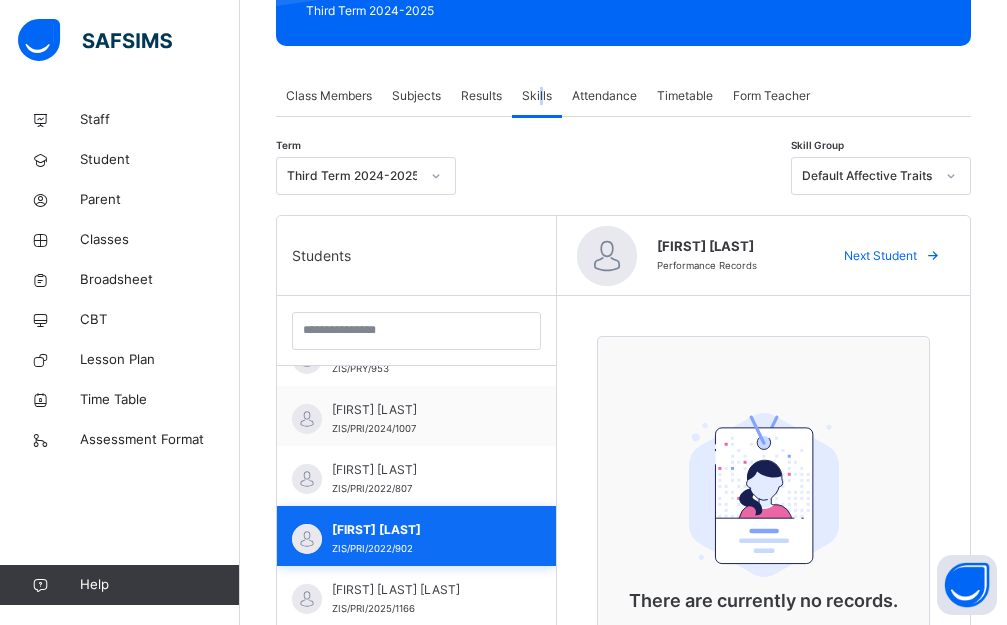click on "[FIRST]  [LAST] ZIS/PRI/2022/902" at bounding box center (416, 536) 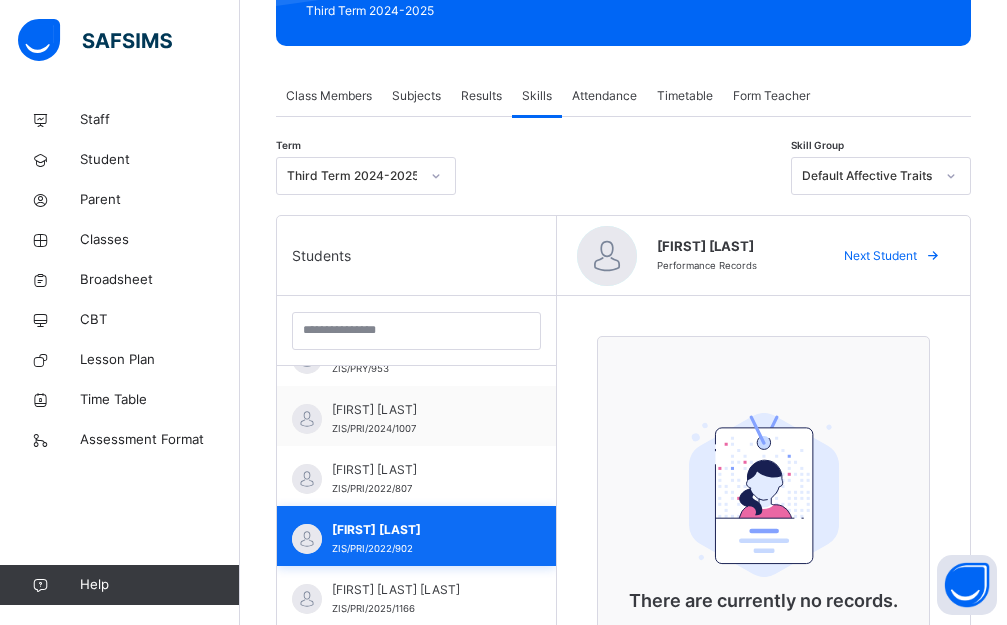 click on "[FIRST] [LAST]" at bounding box center [421, 530] 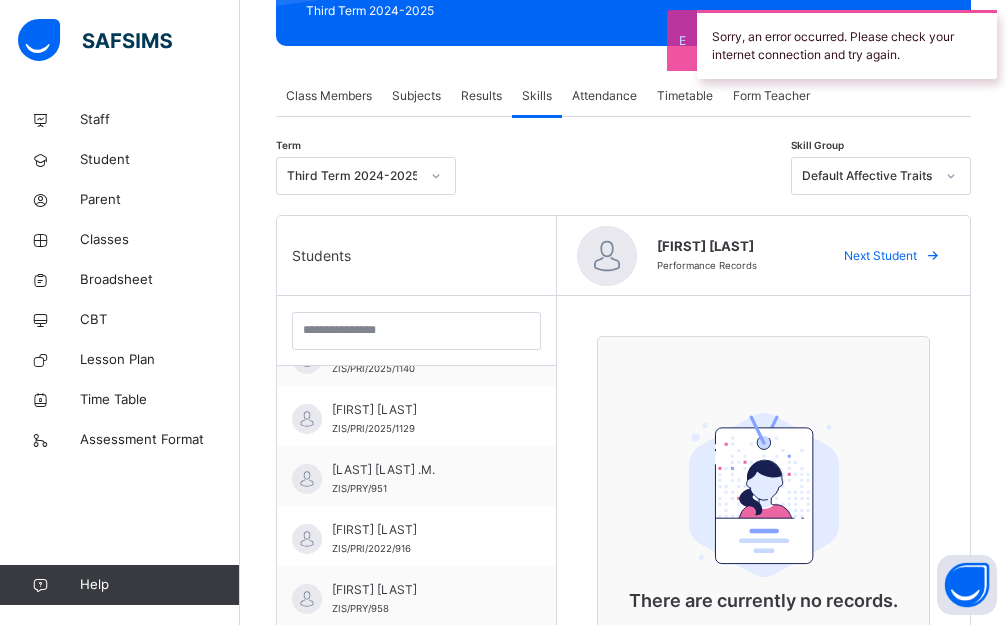 scroll, scrollTop: 0, scrollLeft: 0, axis: both 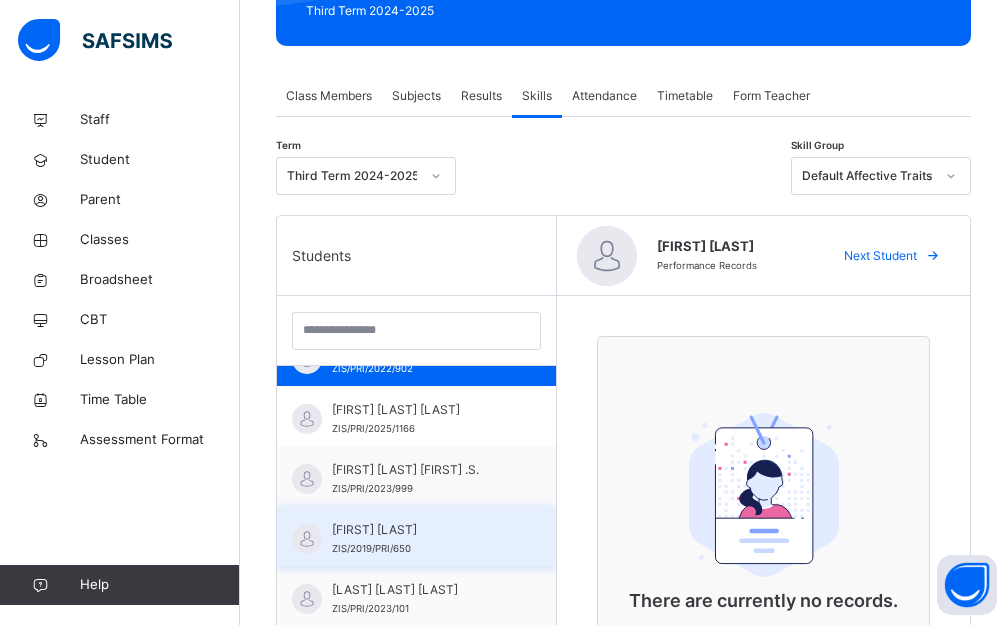 click on "[FIRST] [LAST] [STUDENT_ID]" at bounding box center (416, 536) 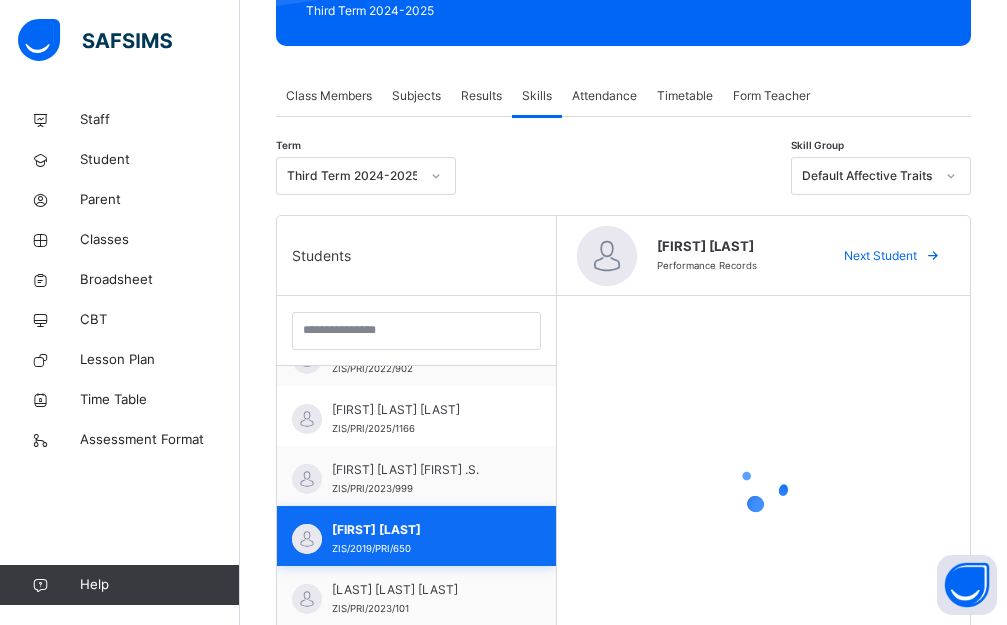 scroll, scrollTop: 589, scrollLeft: 0, axis: vertical 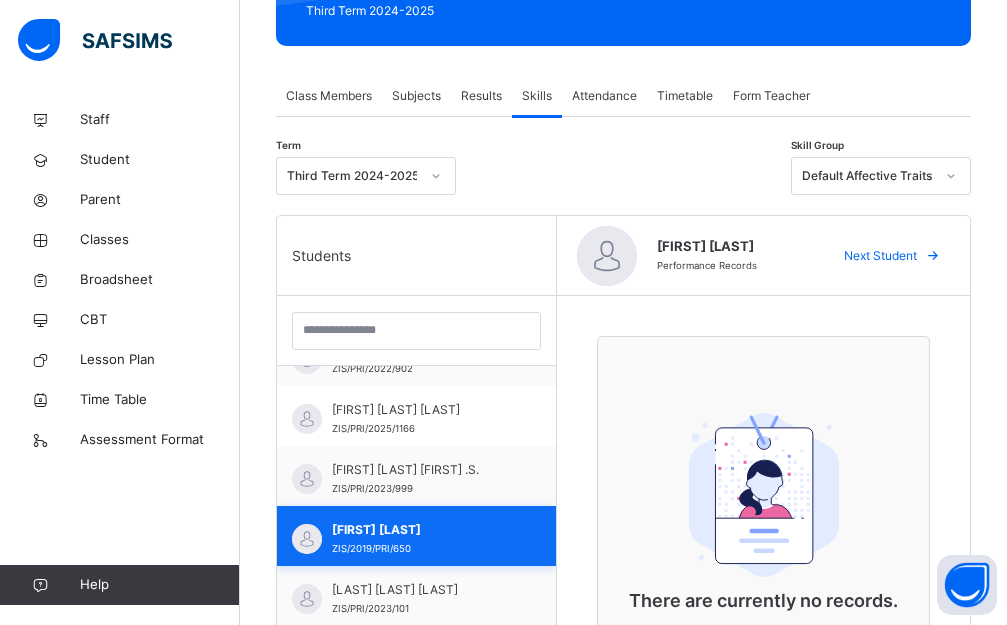 click on "[FIRST] [LAST]" at bounding box center [421, 530] 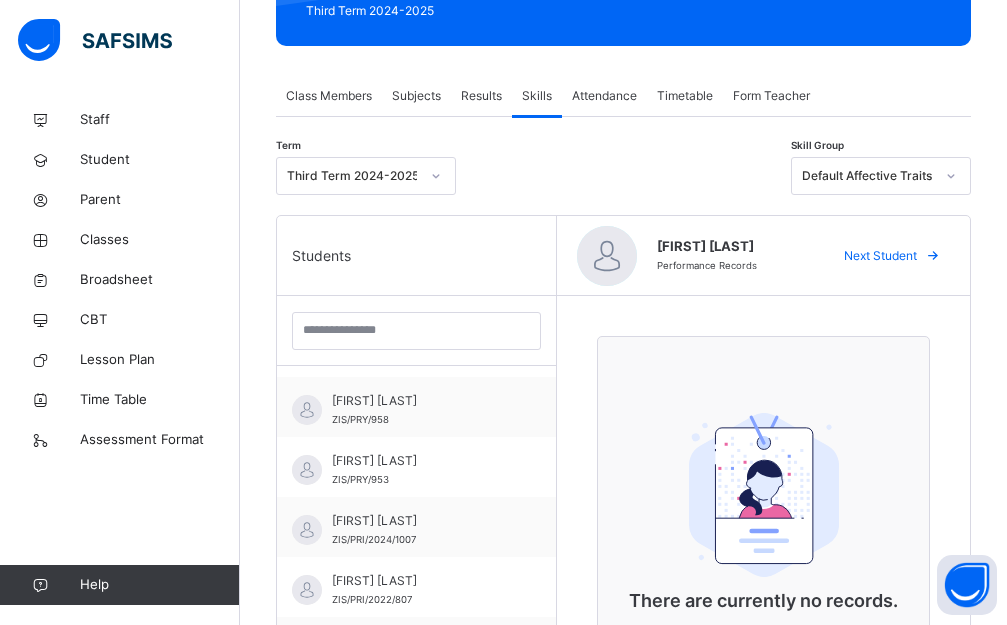 scroll, scrollTop: 377, scrollLeft: 0, axis: vertical 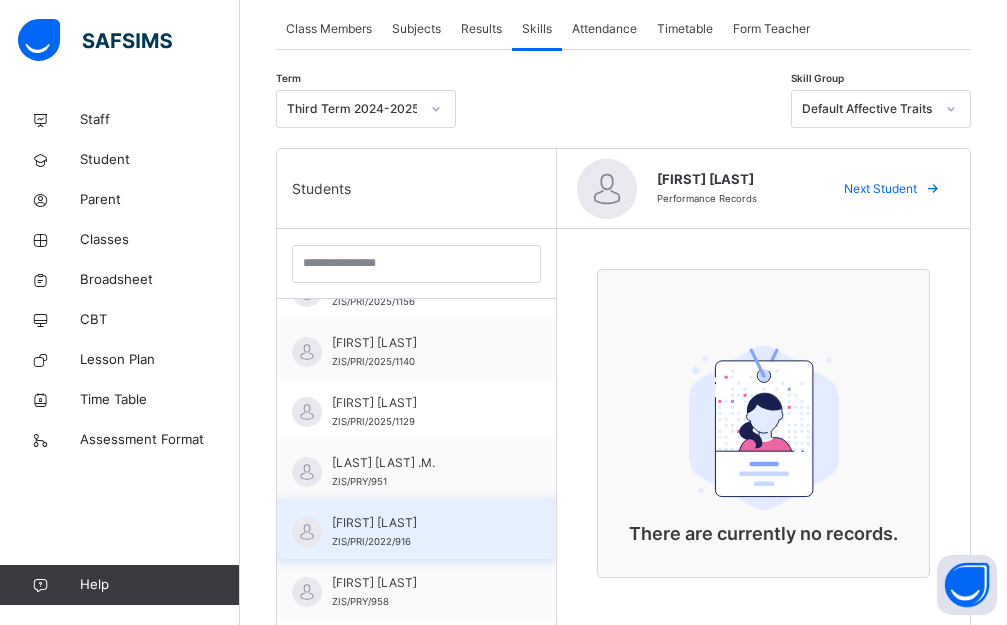 click on "[FIRST] [LAST]" at bounding box center [421, 523] 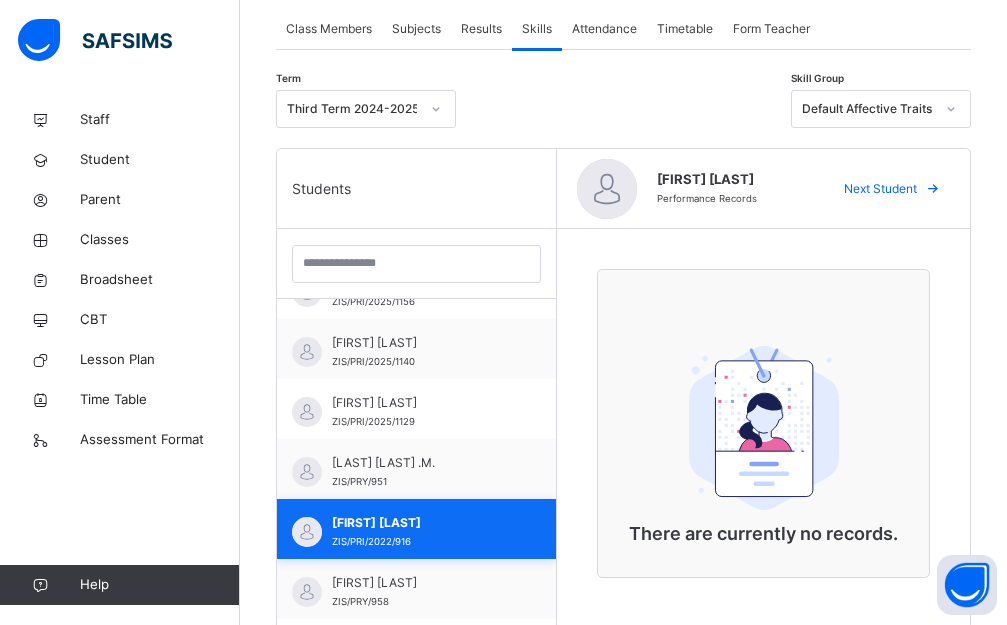 click on "[FIRST] [LAST] [LAST] ZIS/PRI/2022/916" at bounding box center [421, 532] 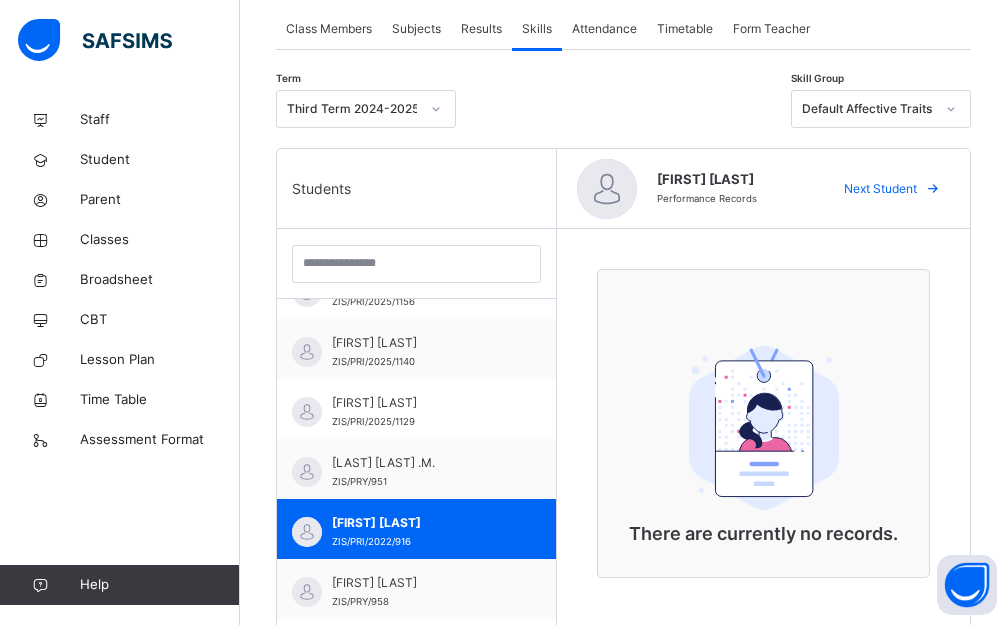 click on "Default Affective Traits" at bounding box center [868, 109] 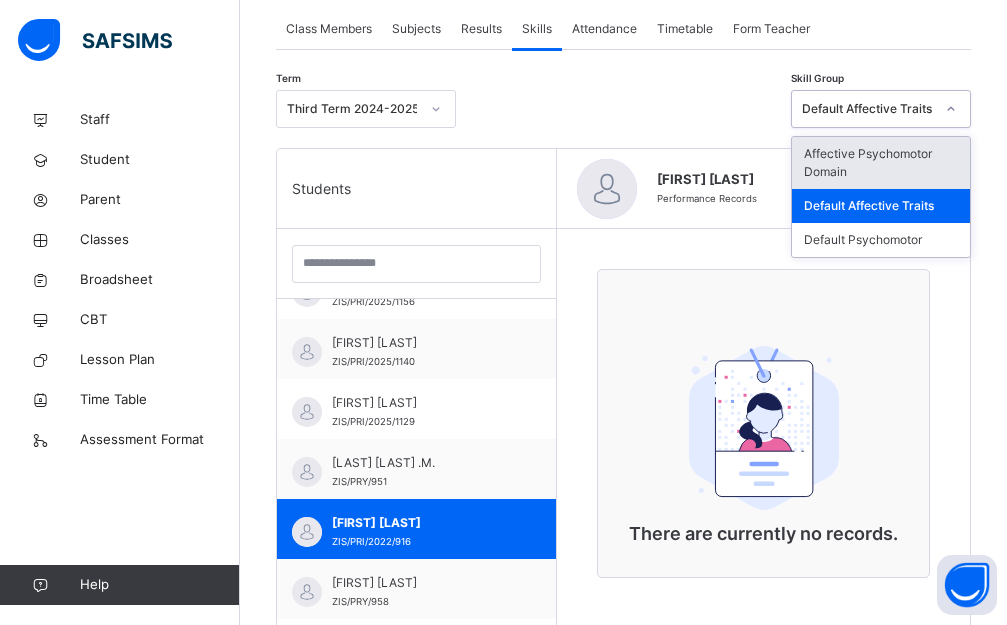 click on "Default Affective Traits" at bounding box center [881, 206] 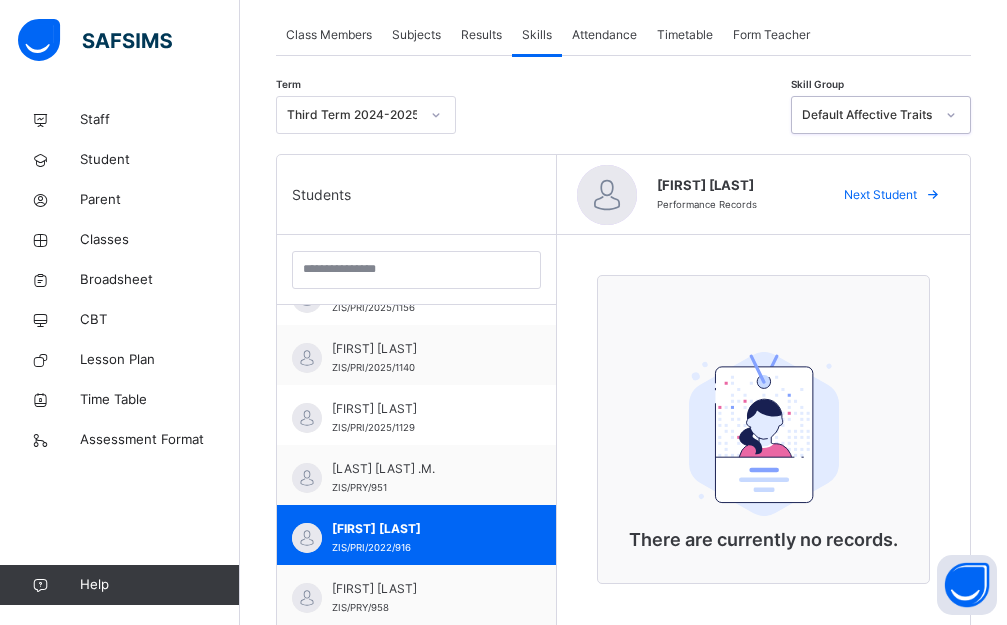 scroll, scrollTop: 367, scrollLeft: 0, axis: vertical 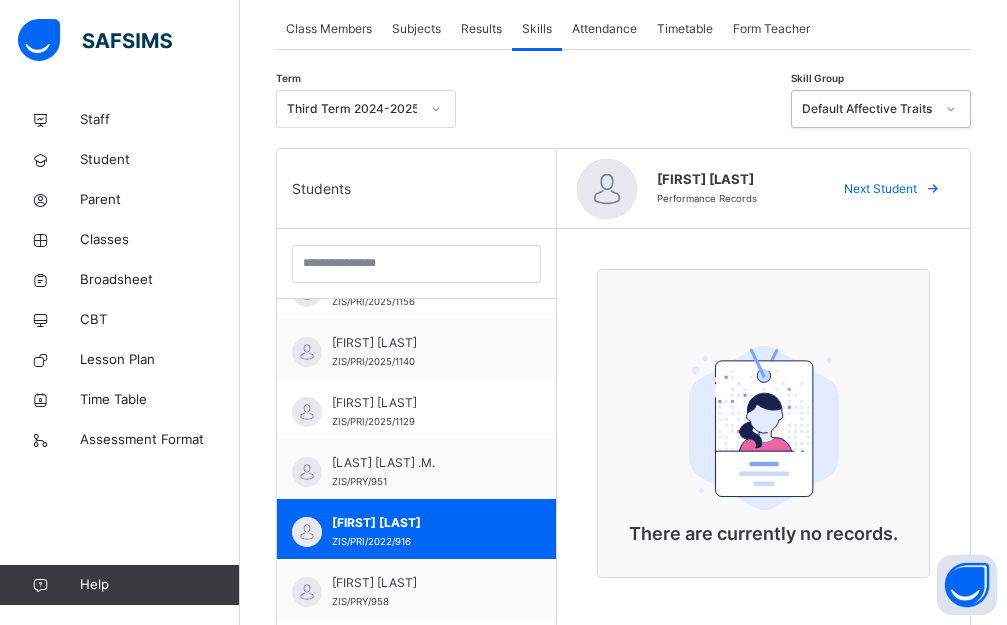 click on "Default Affective Traits" at bounding box center [868, 109] 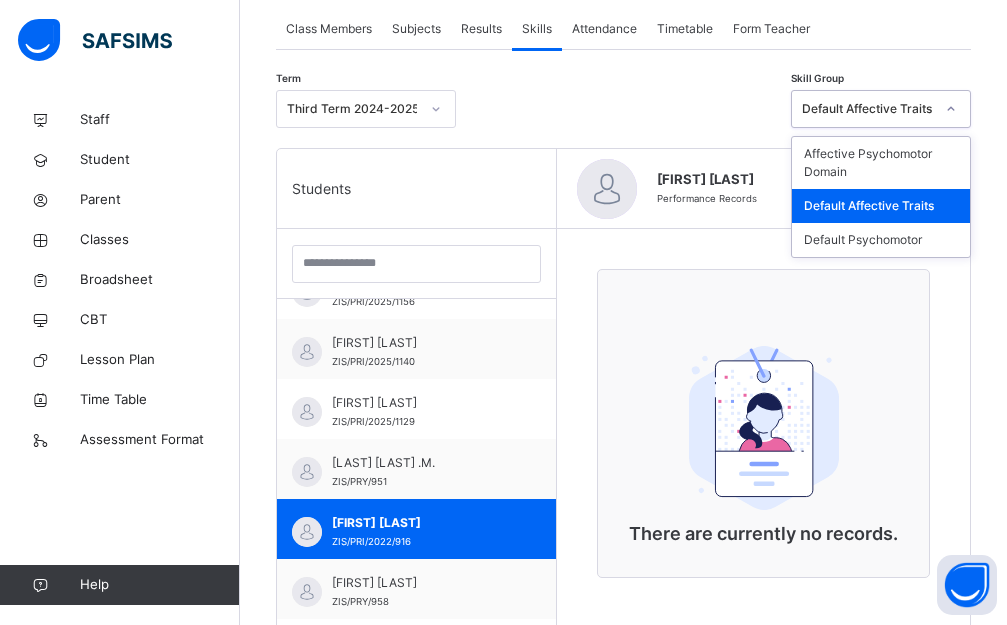 click on "Default Affective Traits" at bounding box center [881, 206] 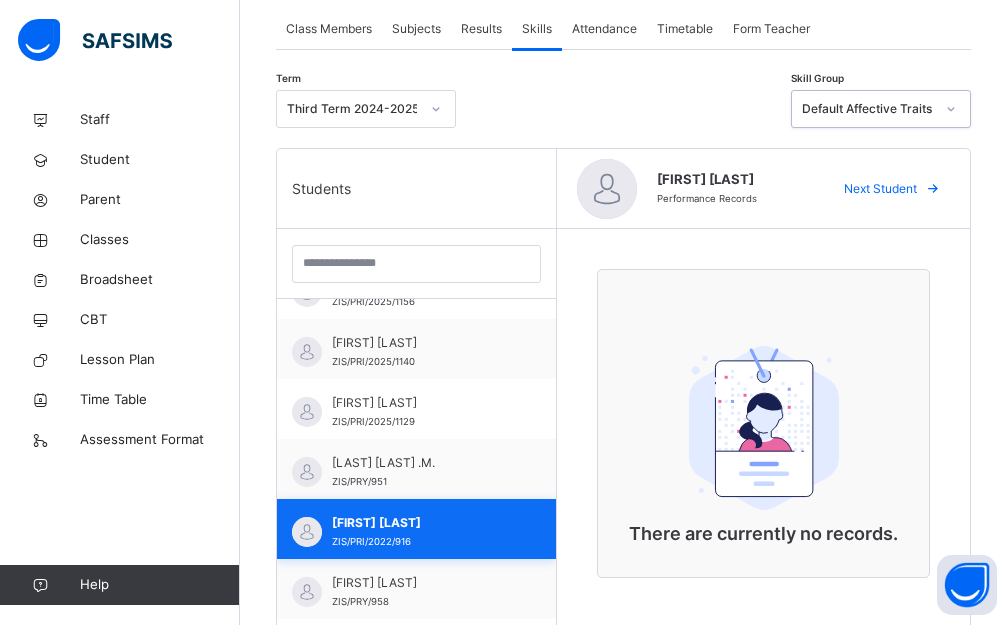 click on "[FIRST] [LAST]" at bounding box center [421, 523] 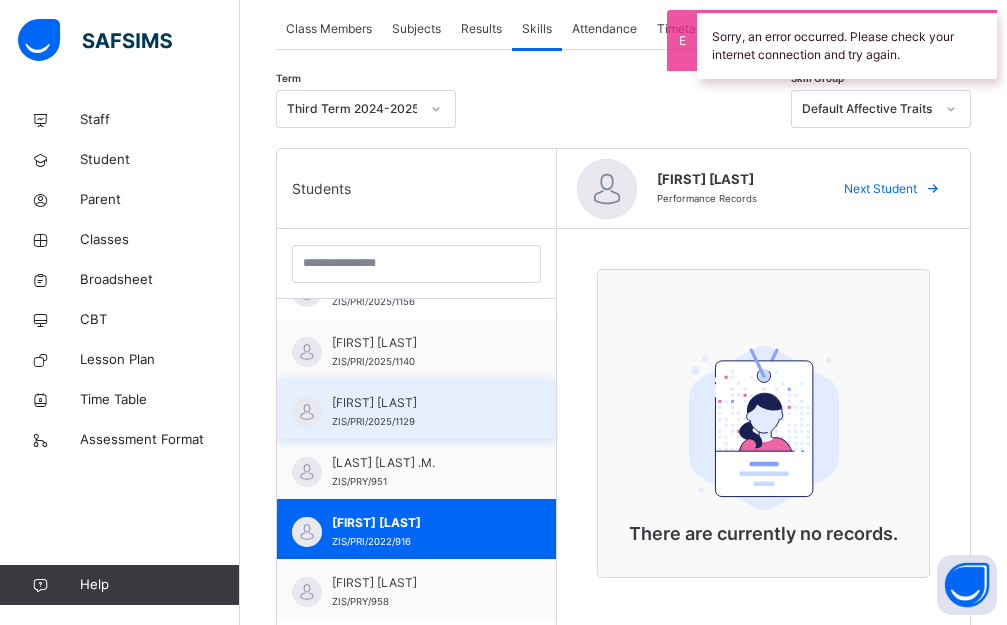 click on "[FIRST] [LAST]" at bounding box center [421, 403] 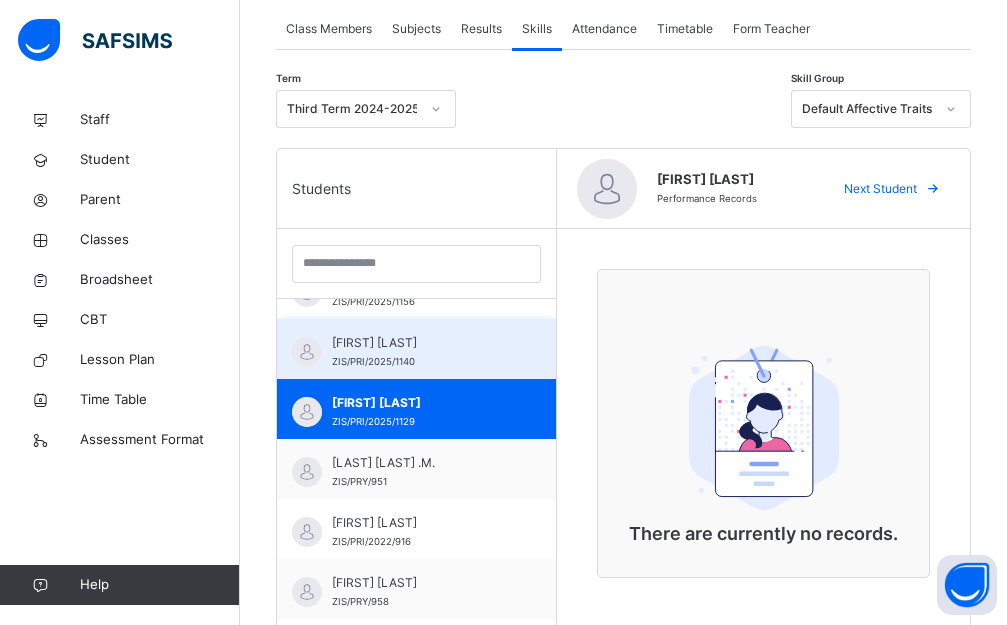scroll, scrollTop: 0, scrollLeft: 0, axis: both 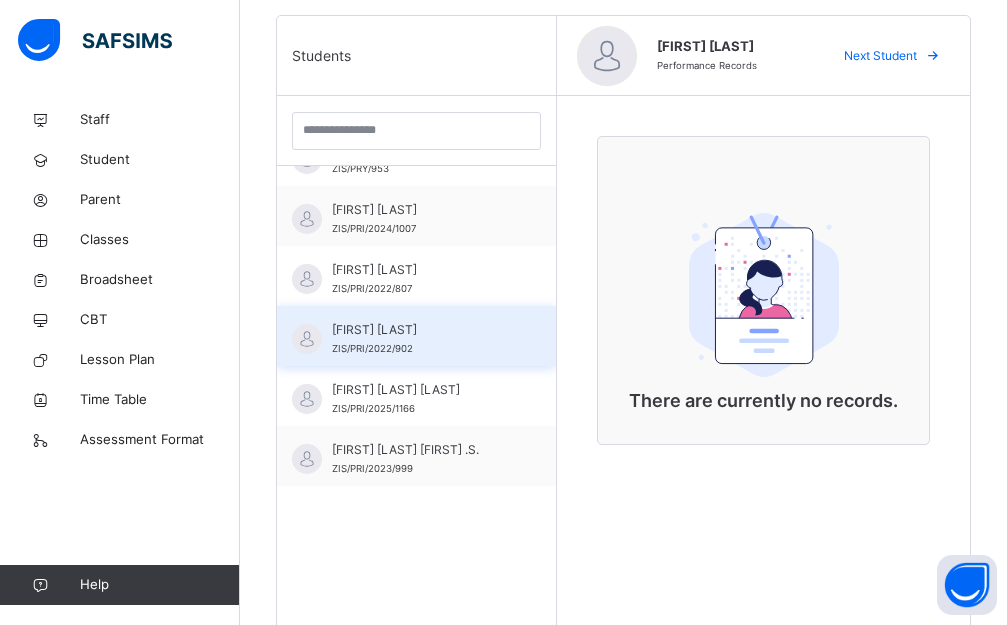 click on "[FIRST] [LAST]" at bounding box center [421, 330] 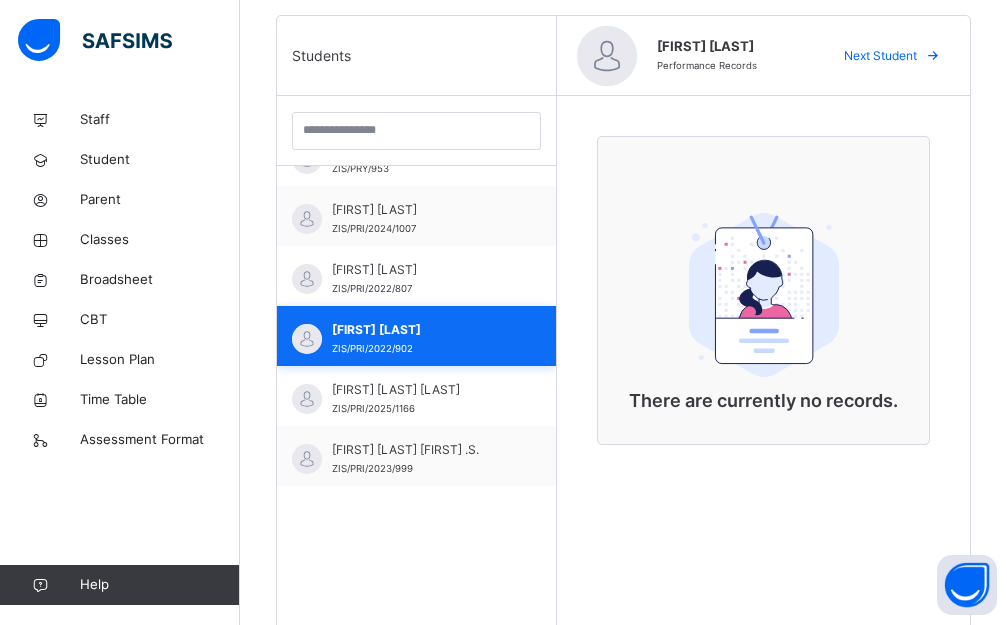 click on "[FIRST] [LAST]" at bounding box center [421, 330] 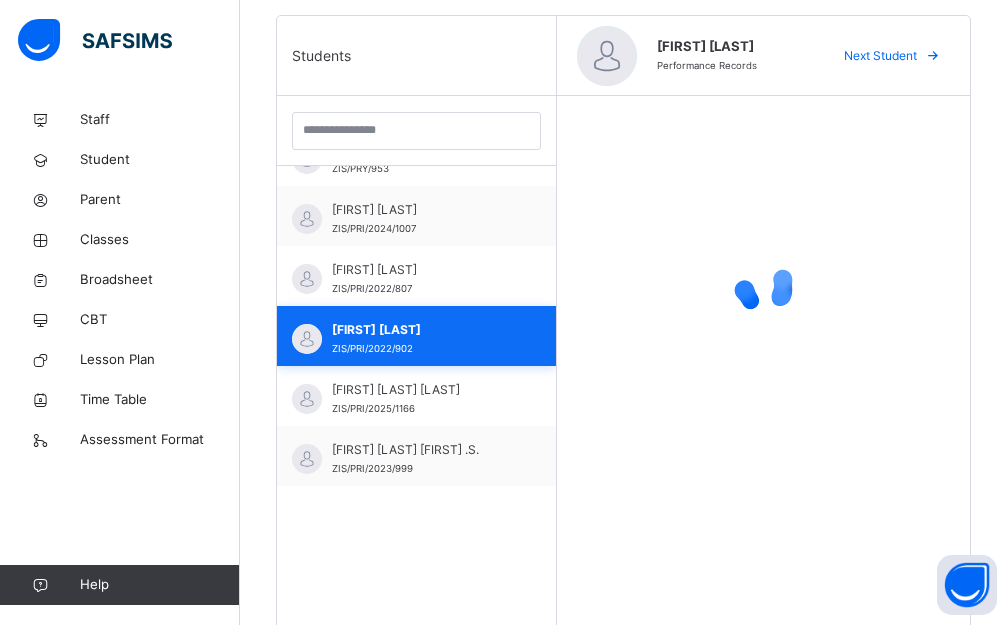 click on "[FIRST] [LAST]" at bounding box center [421, 330] 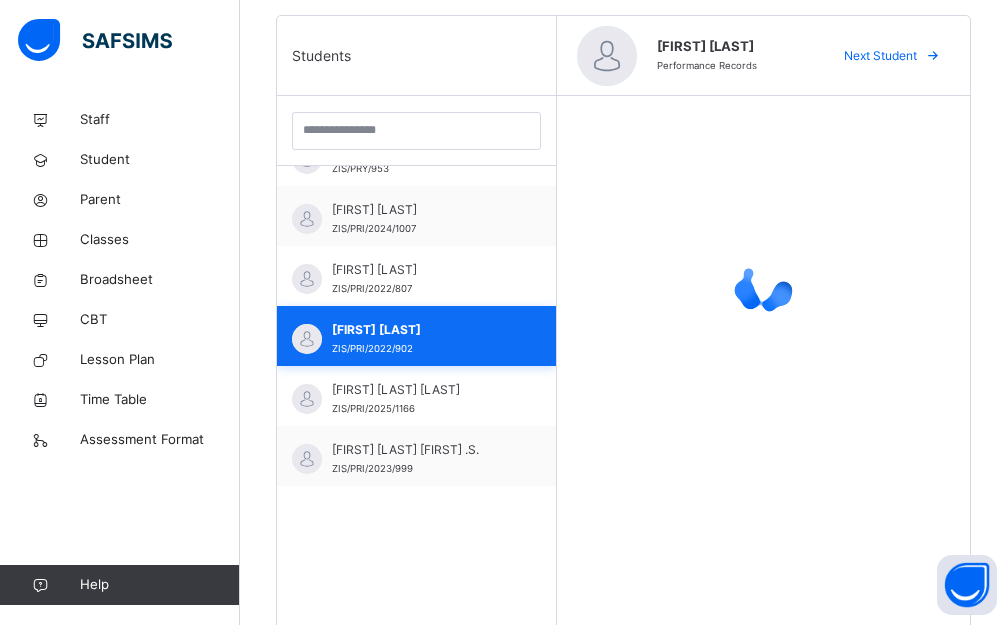 click on "[FIRST] [LAST]" at bounding box center (421, 330) 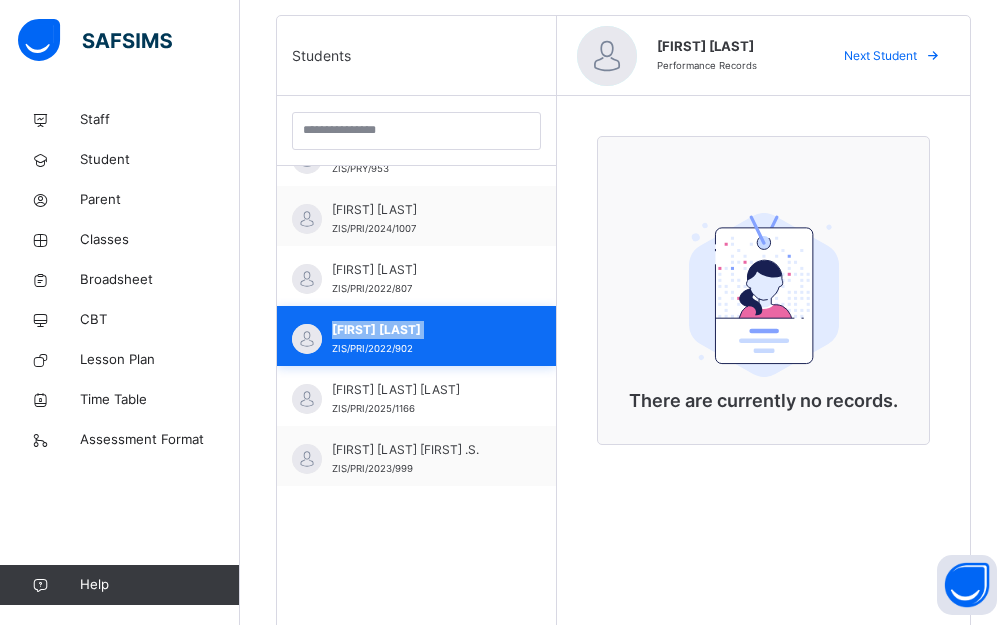 click on "[FIRST] [LAST]" at bounding box center [421, 330] 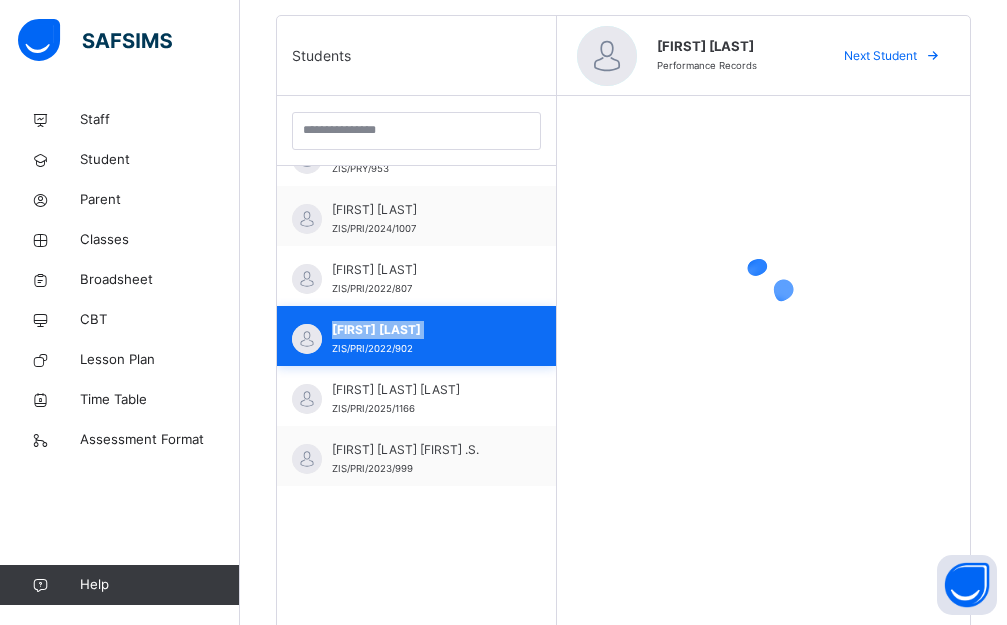 click on "[FIRST] [LAST]" at bounding box center [421, 330] 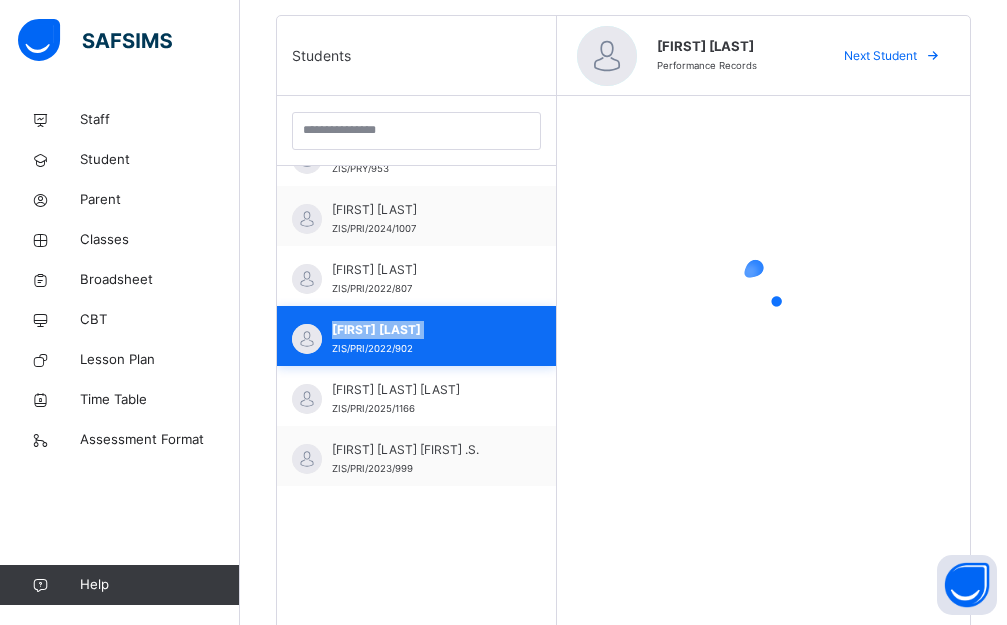 click on "[FIRST] [LAST]" at bounding box center [421, 330] 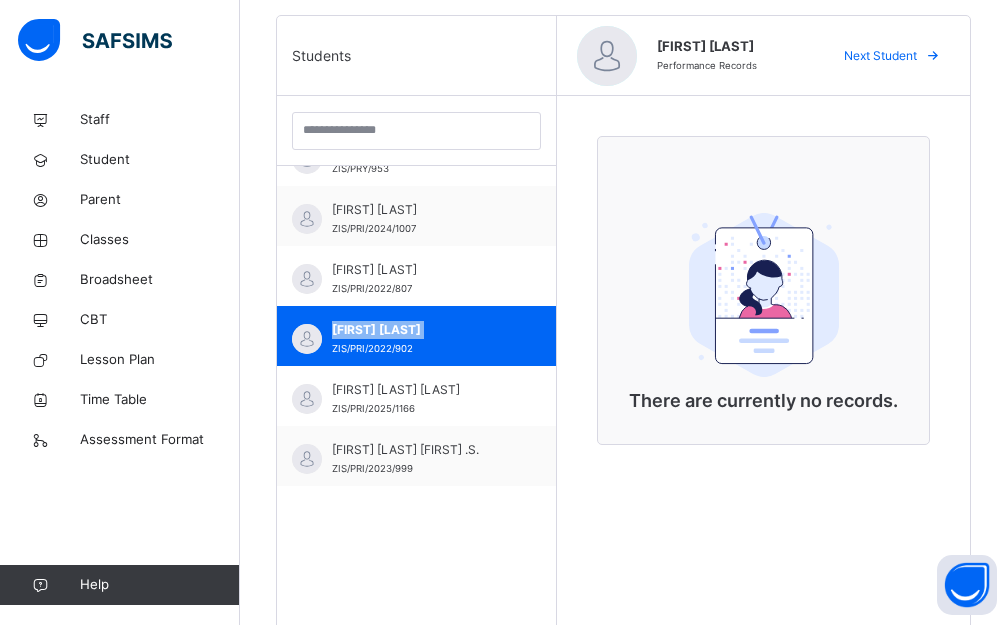 click on "Subjects" at bounding box center (416, -104) 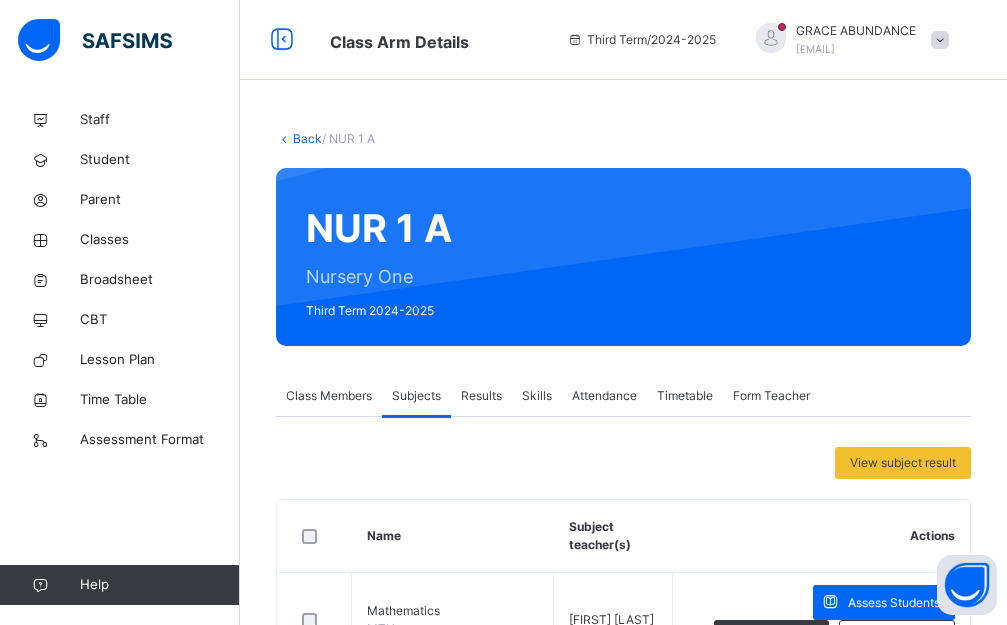 click on "NUR 1 A Nursery One Third Term 2024-2025" at bounding box center [623, 257] 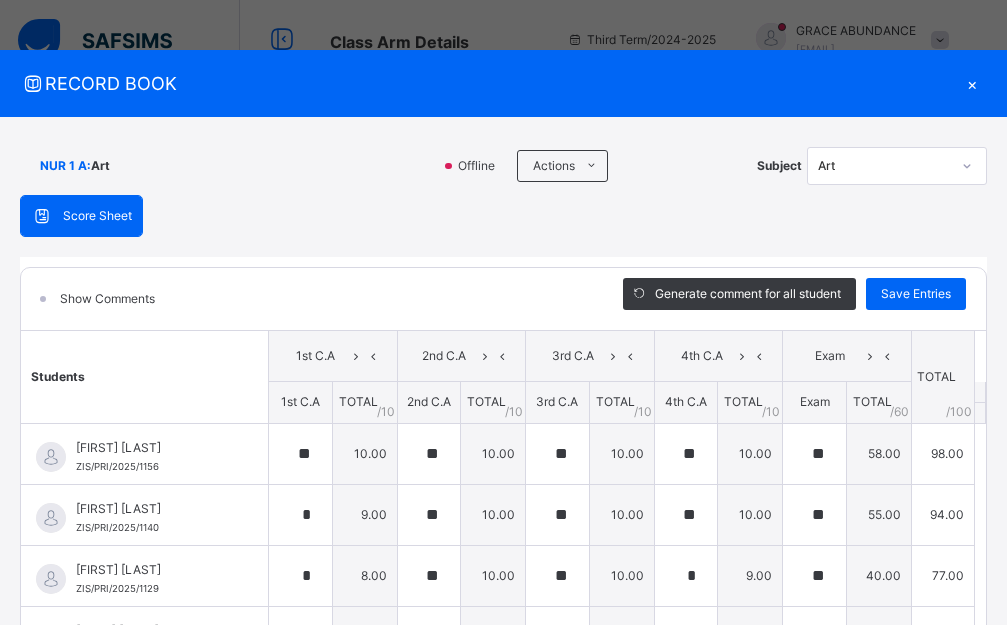 click on "Art" at bounding box center (884, 166) 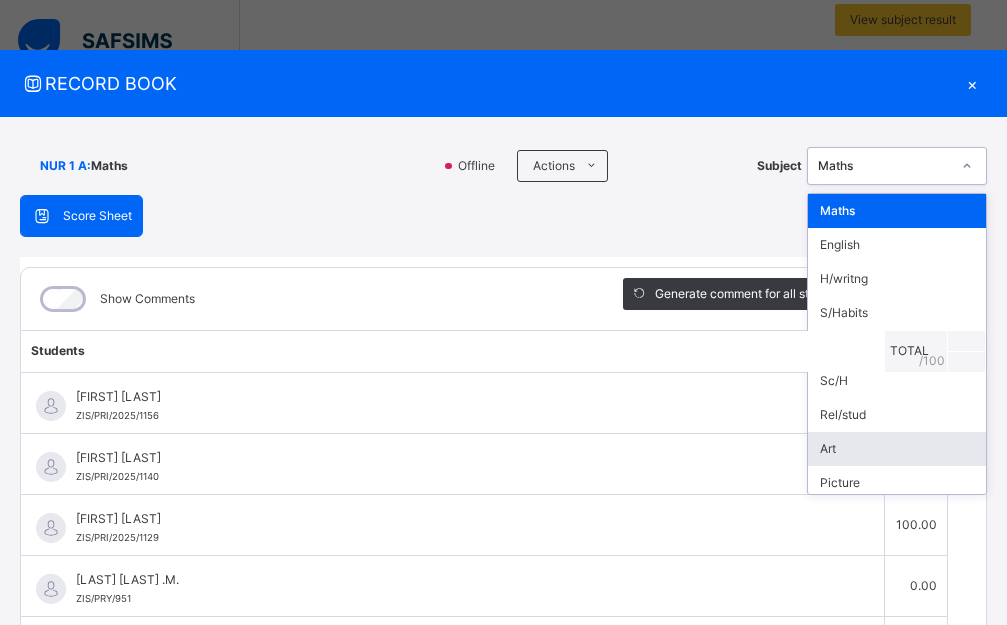 scroll, scrollTop: 700, scrollLeft: 0, axis: vertical 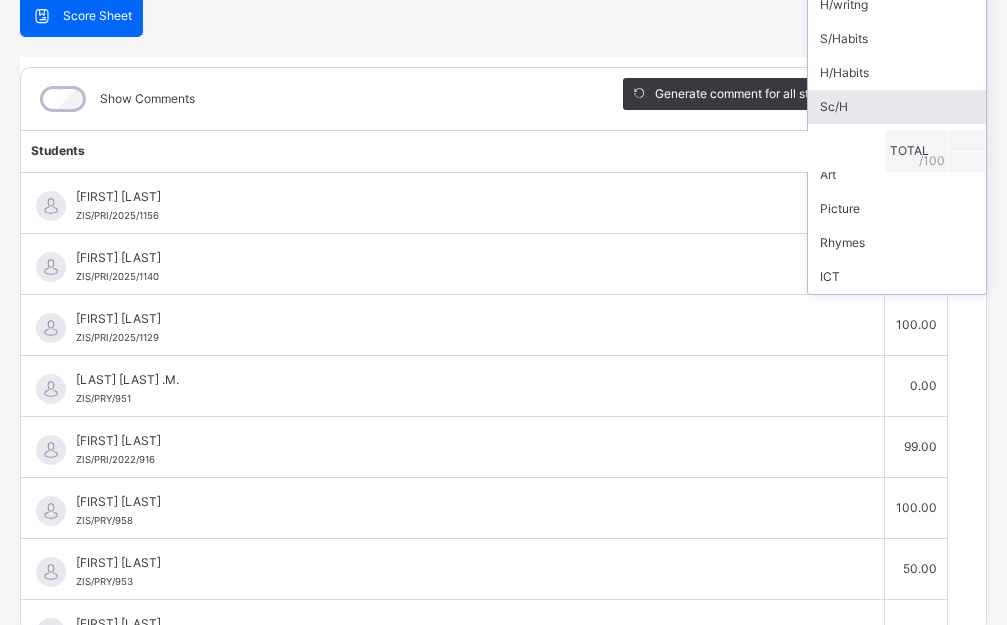 click on "Sc/H" at bounding box center [897, 107] 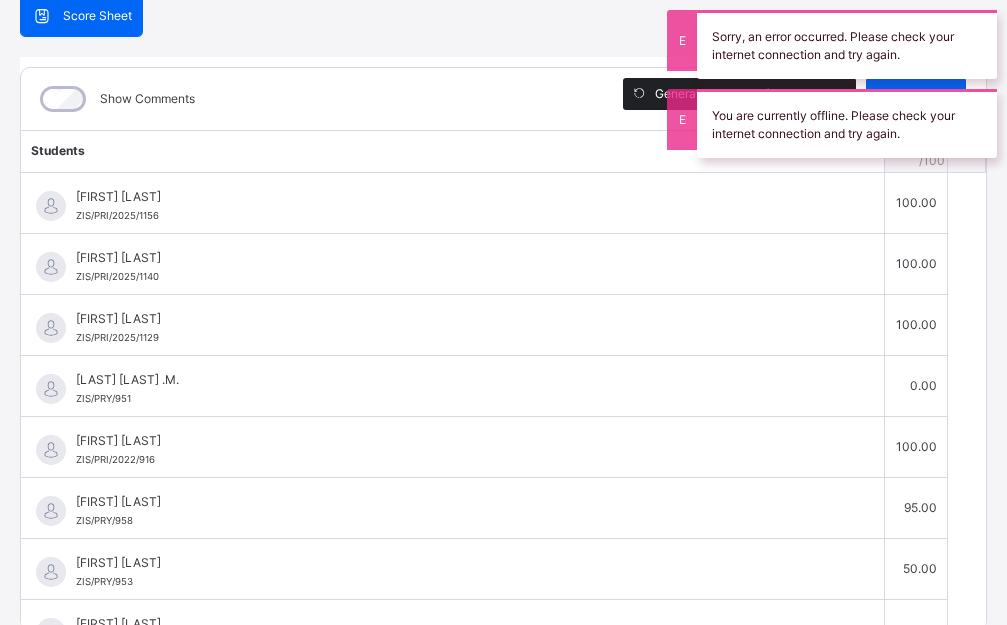 scroll, scrollTop: 504, scrollLeft: 0, axis: vertical 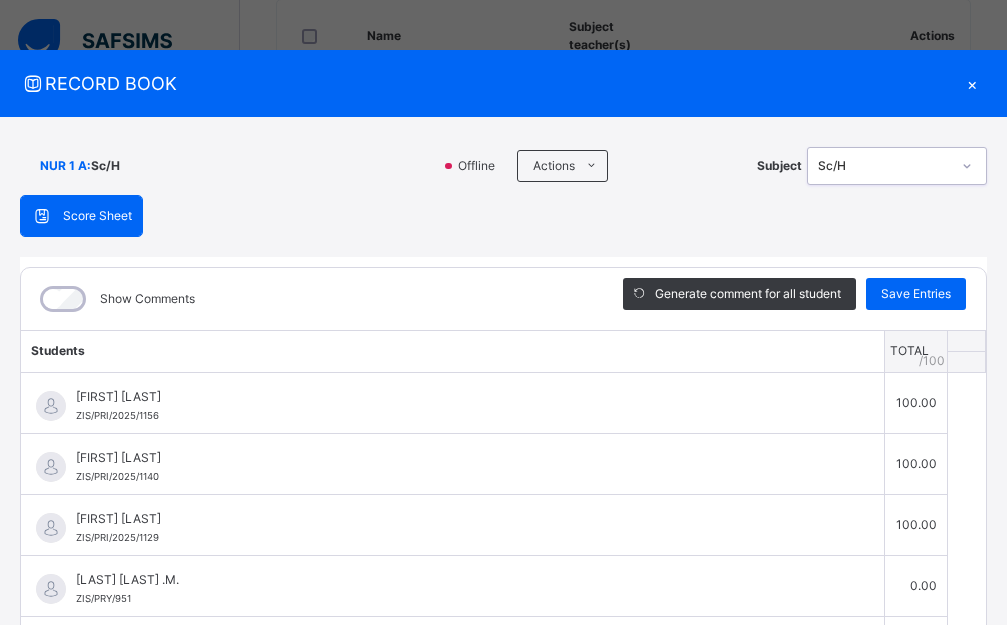 click on "×" at bounding box center (972, 83) 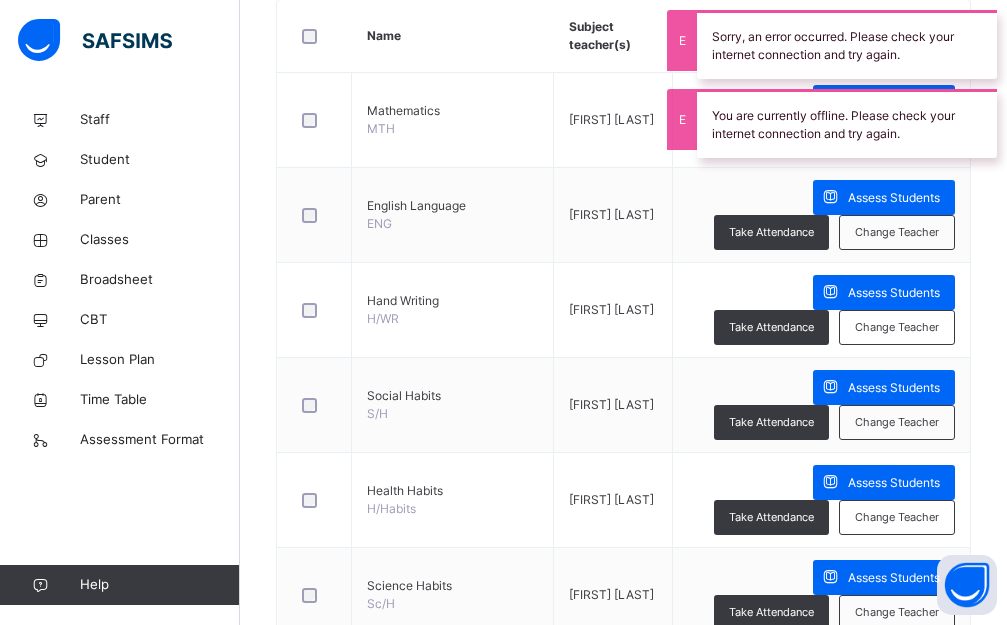 scroll, scrollTop: 1043, scrollLeft: 0, axis: vertical 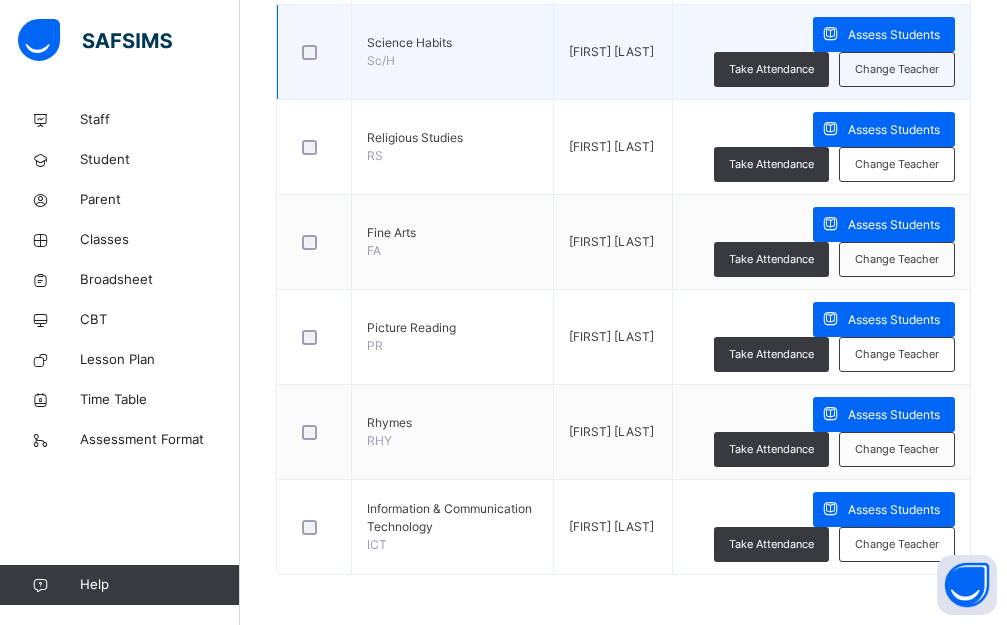 click on "Science Habits" at bounding box center [452, 43] 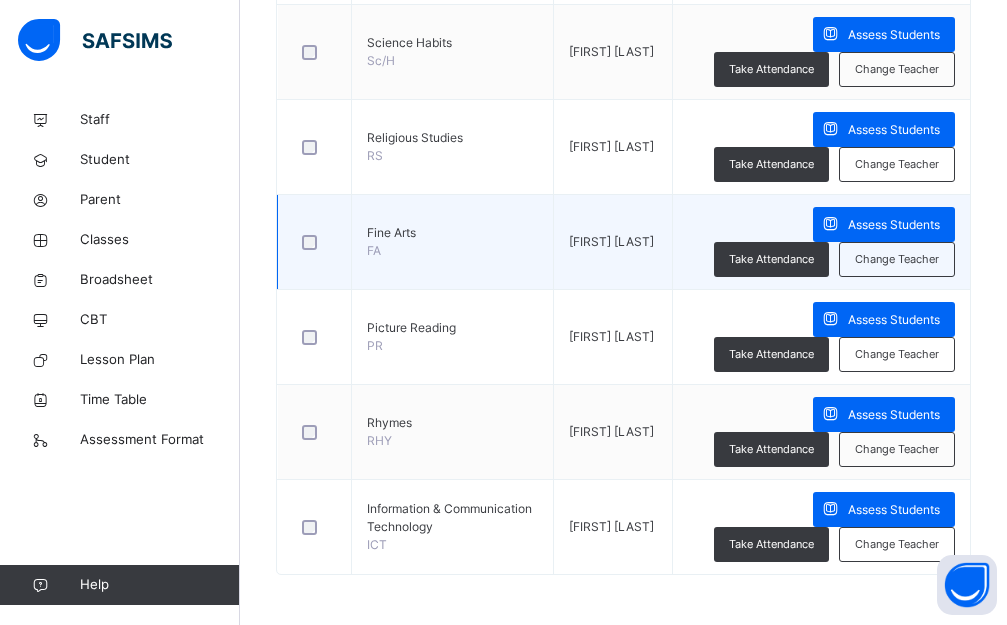 click on "Fine Arts" at bounding box center (452, 233) 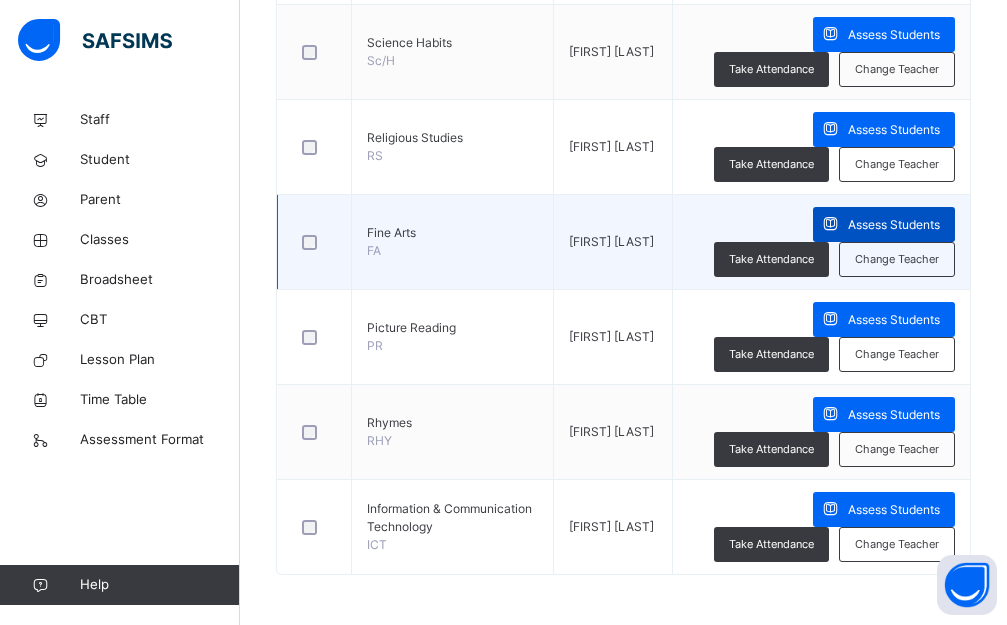 click on "Assess Students" at bounding box center (894, 225) 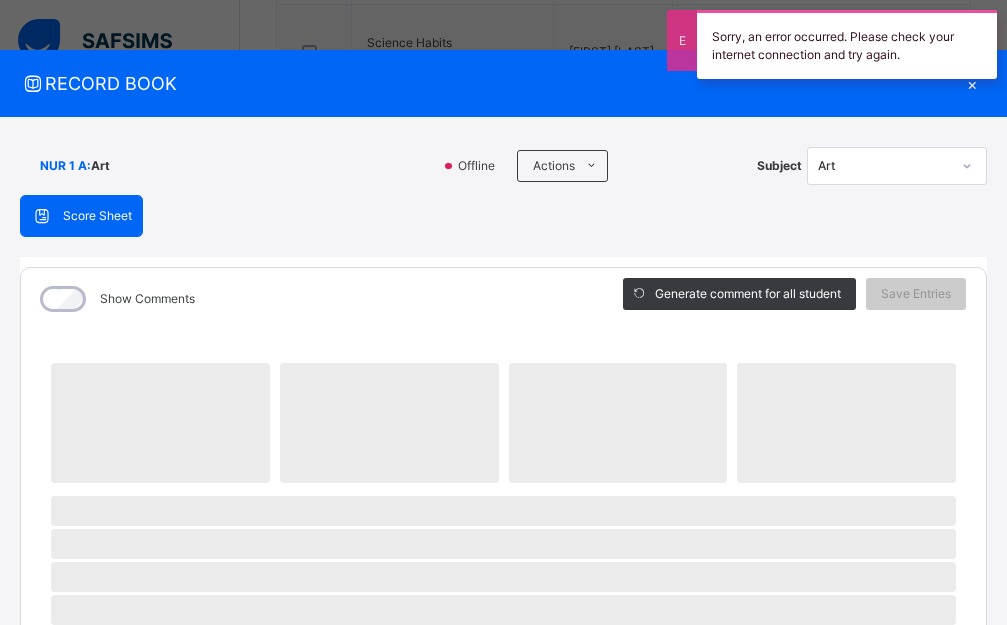 click on "Sorry, an error occurred. Please check your internet connection and try again." at bounding box center (847, 44) 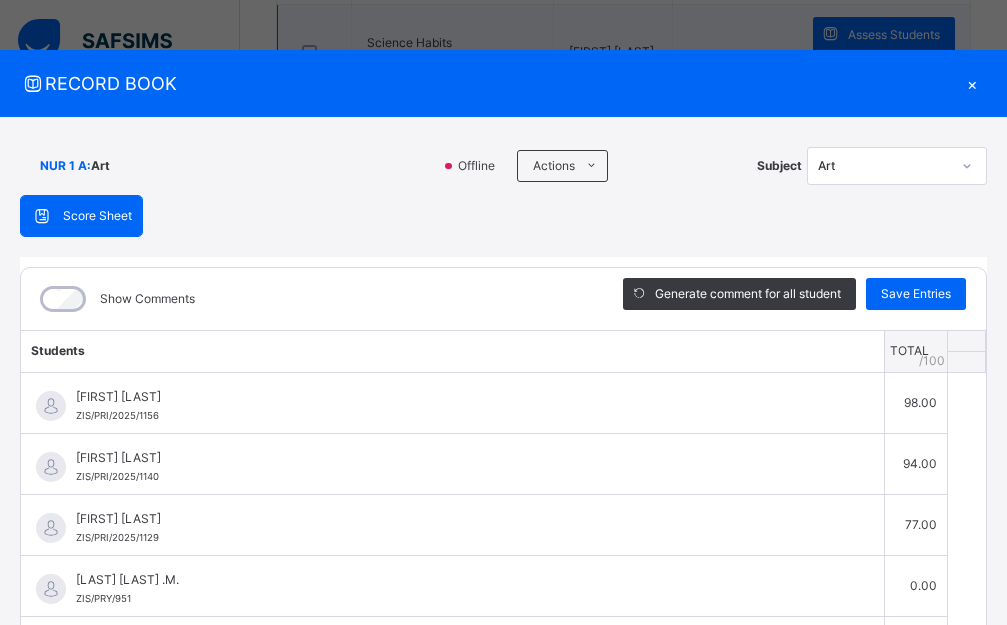 click on "×" at bounding box center (972, 83) 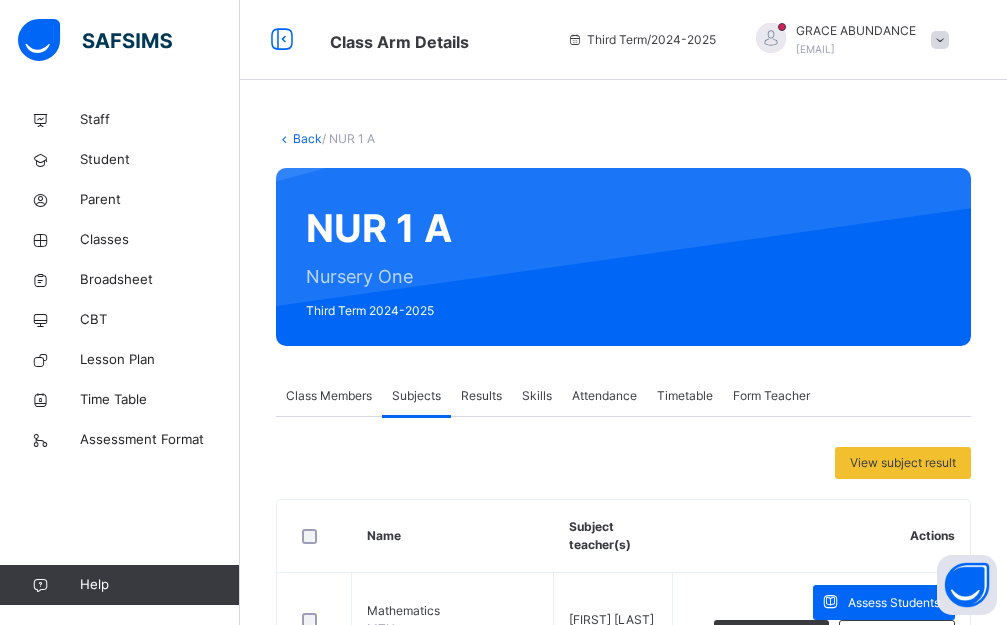 scroll, scrollTop: 1043, scrollLeft: 0, axis: vertical 